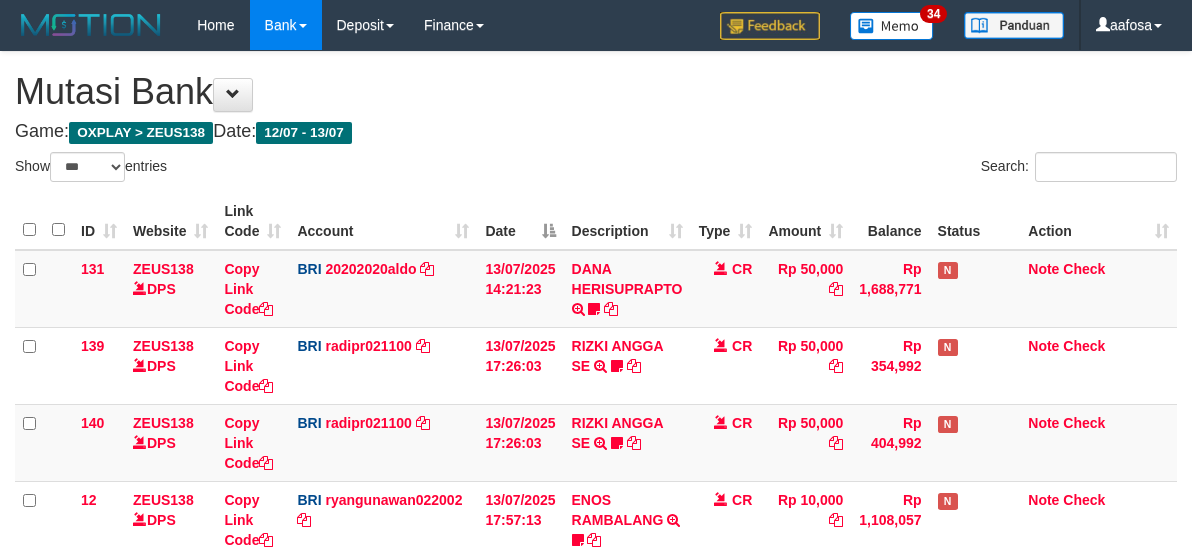 select on "***" 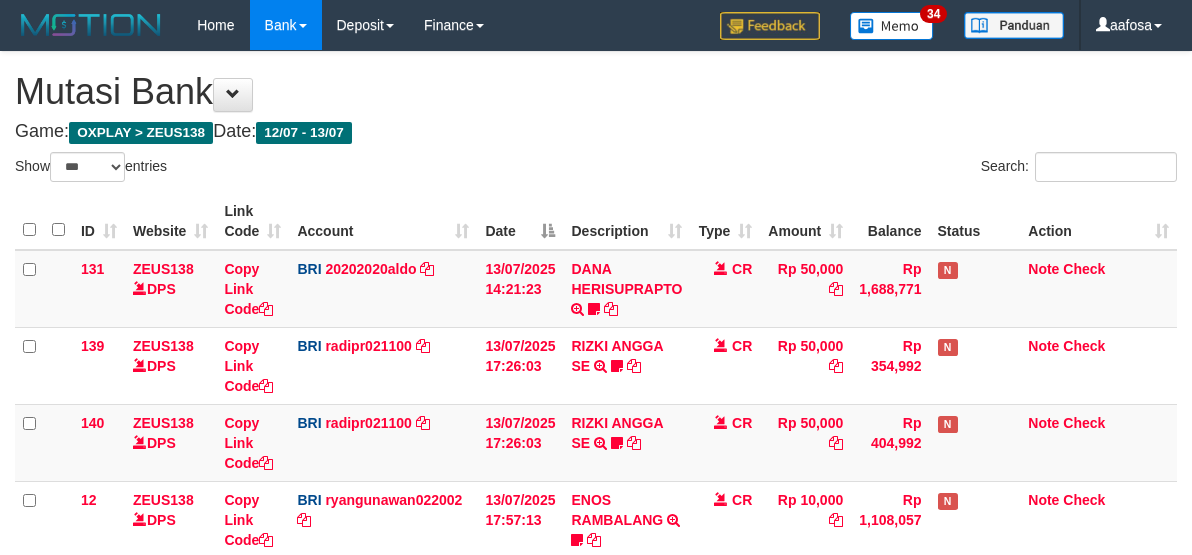 scroll, scrollTop: 651, scrollLeft: 0, axis: vertical 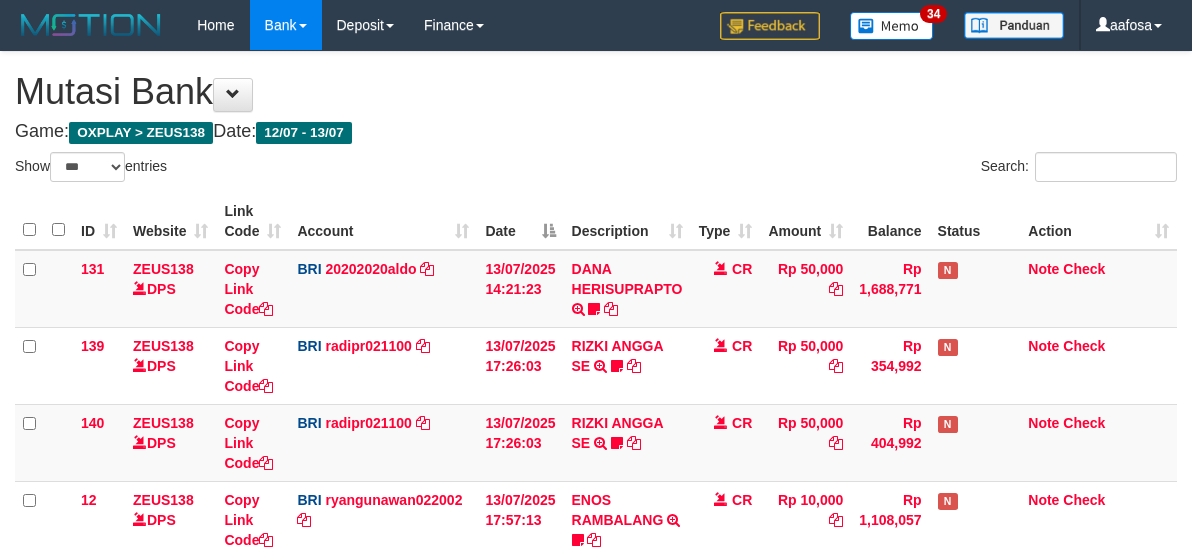 select on "***" 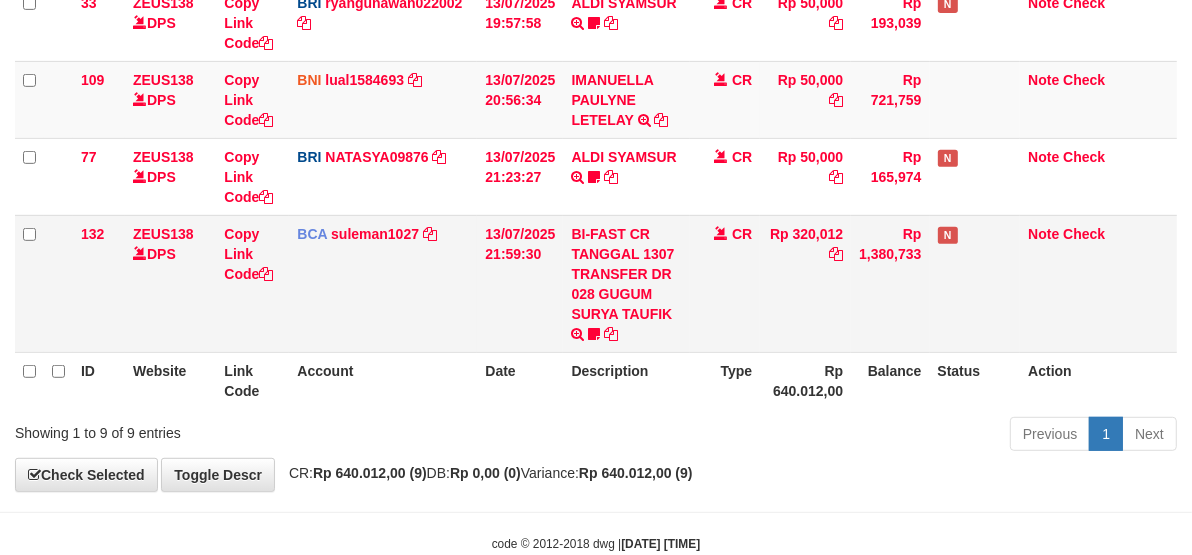 click on "CR" at bounding box center (725, 283) 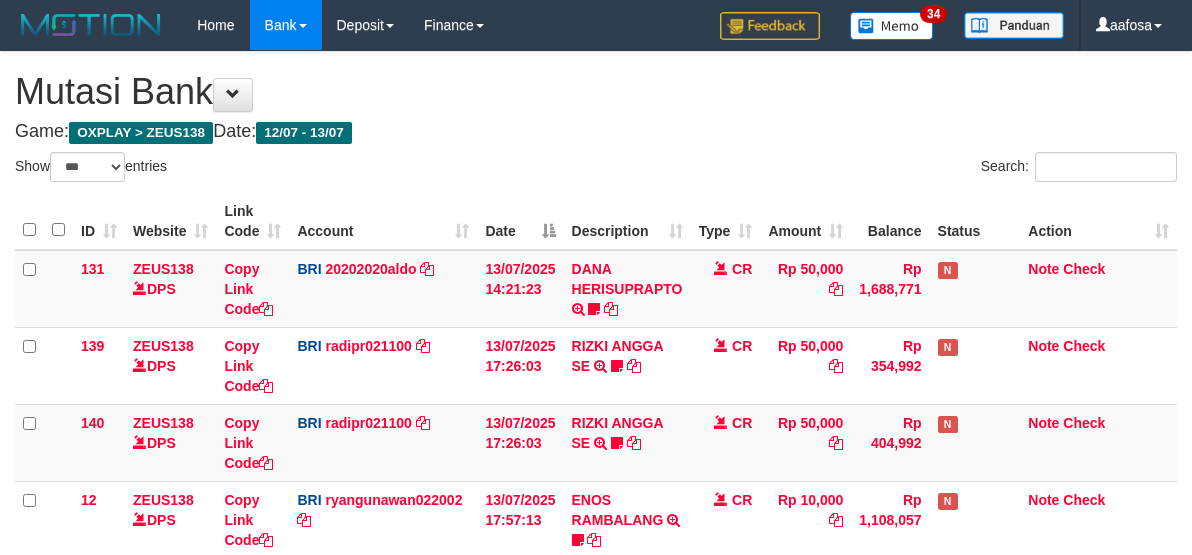 select on "***" 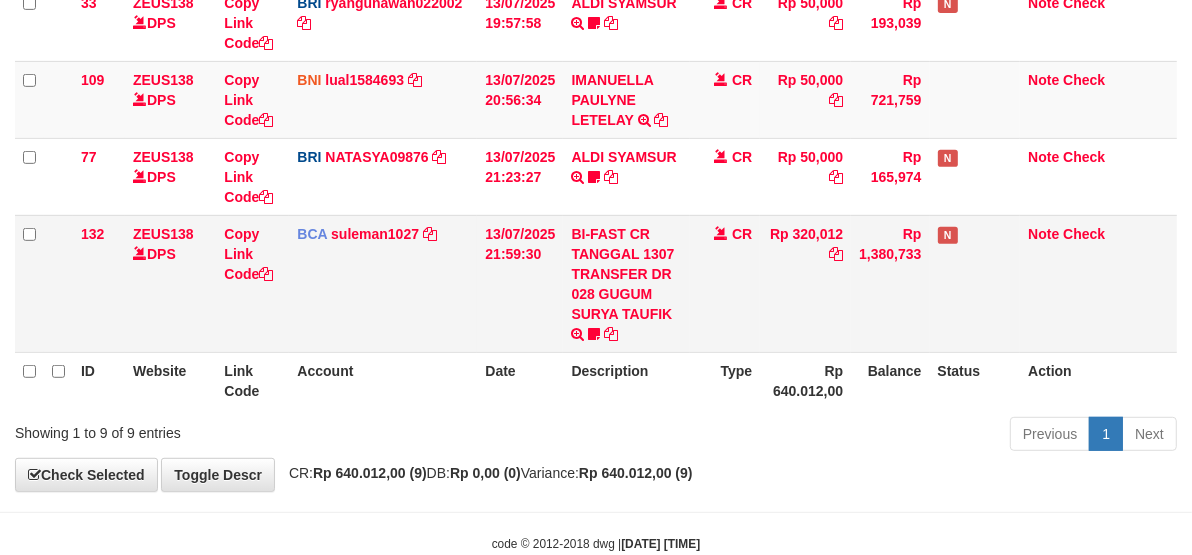 scroll, scrollTop: 640, scrollLeft: 0, axis: vertical 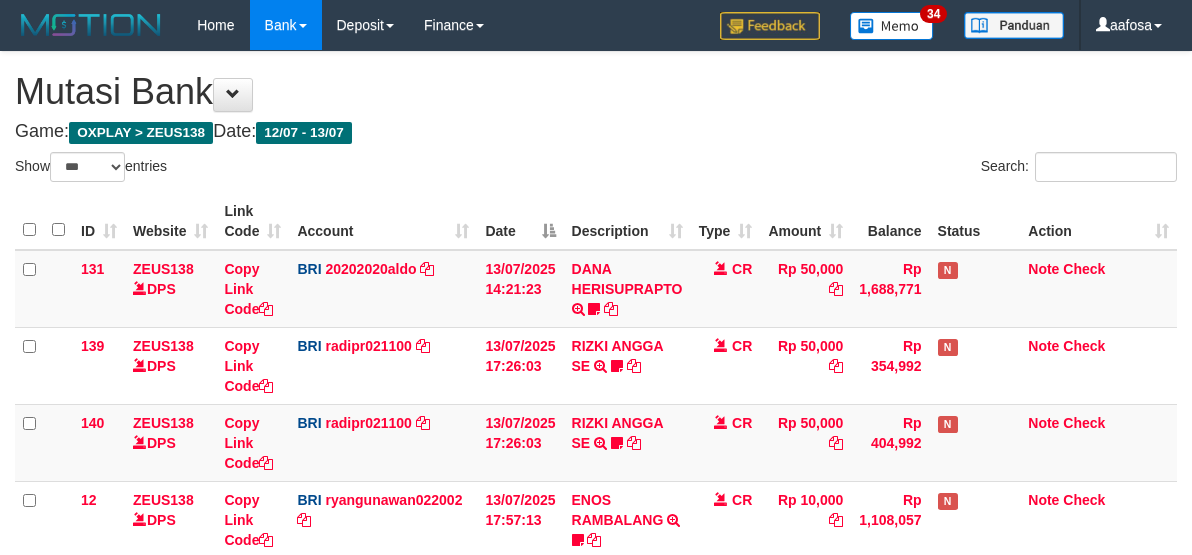 select on "***" 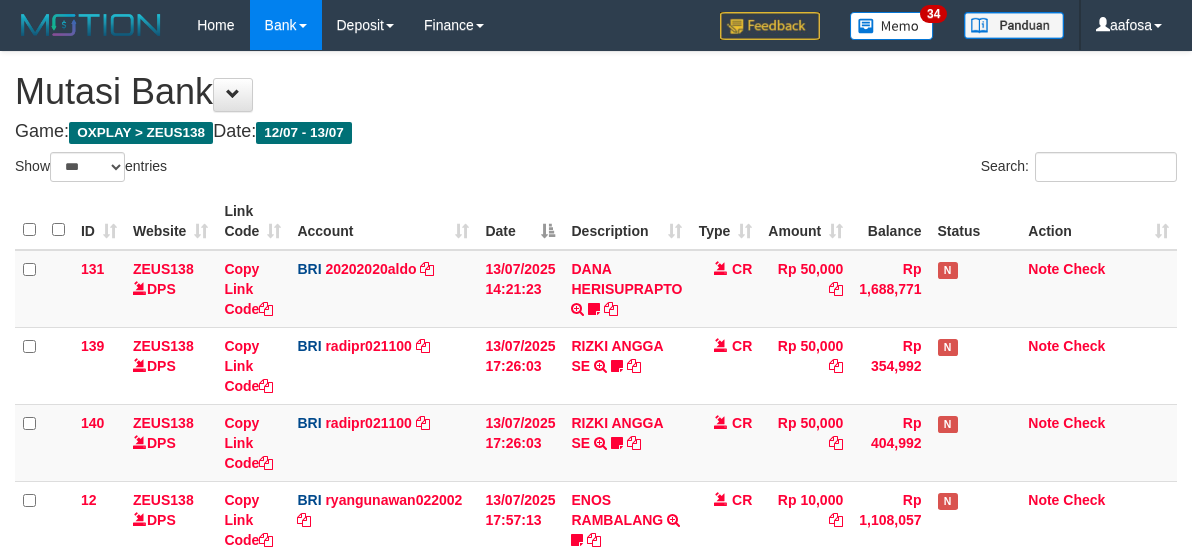 scroll, scrollTop: 651, scrollLeft: 0, axis: vertical 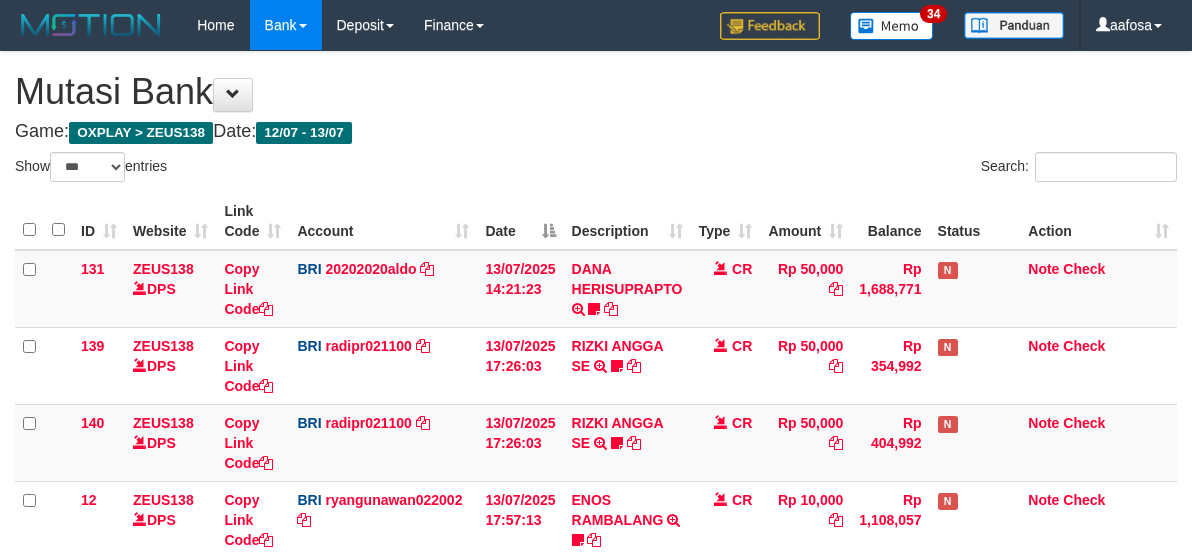 select on "***" 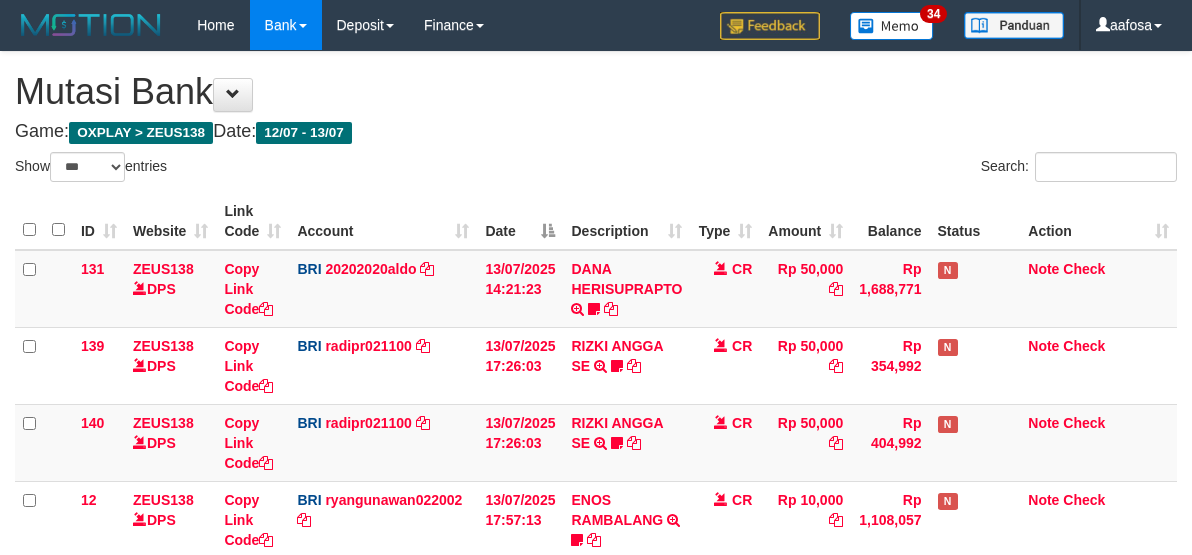 scroll, scrollTop: 651, scrollLeft: 0, axis: vertical 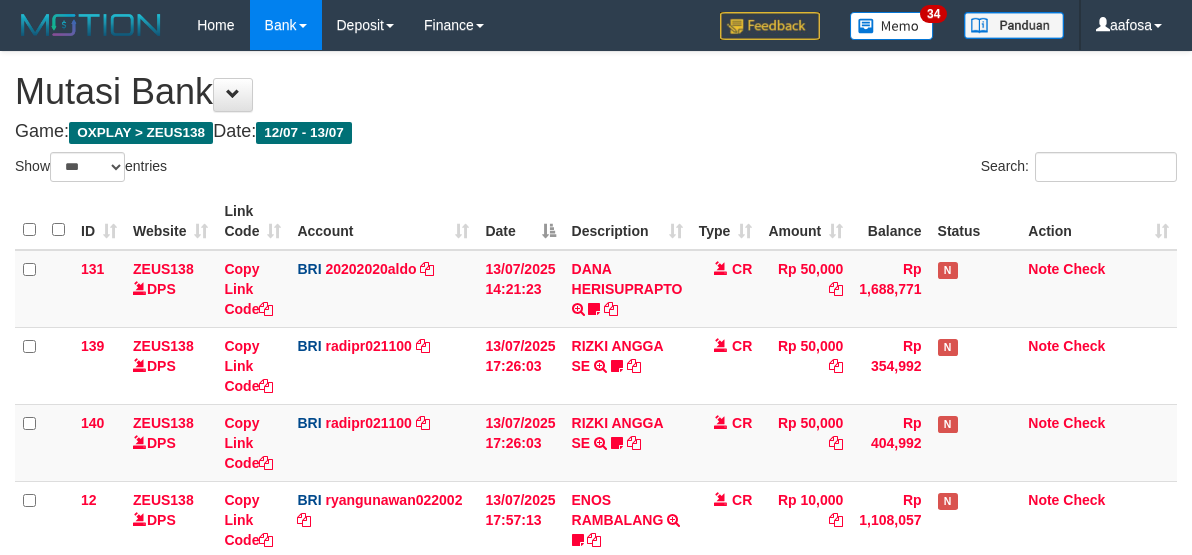 select on "***" 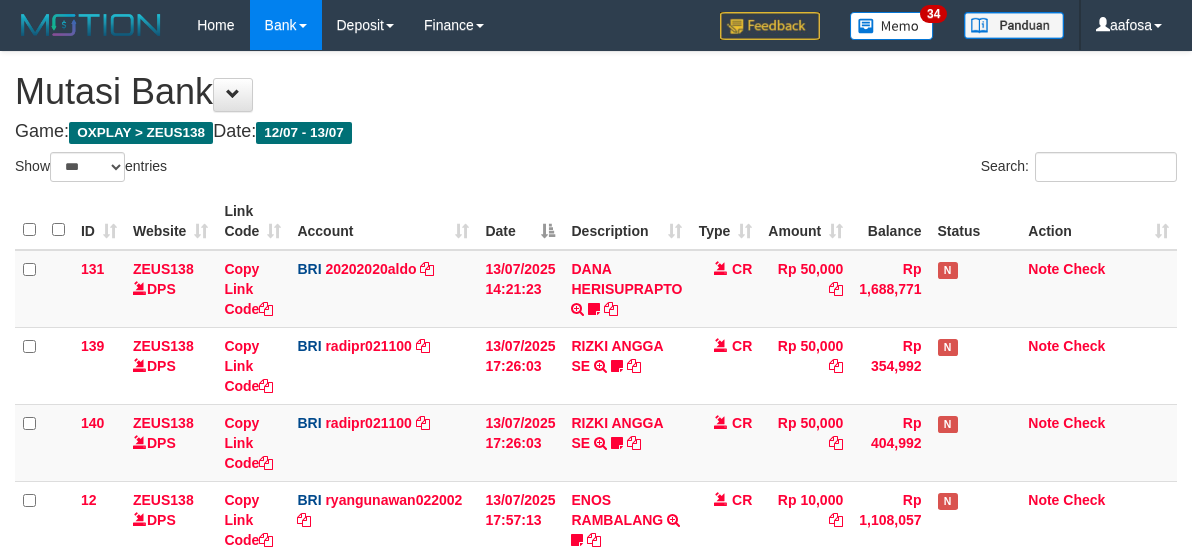 scroll, scrollTop: 651, scrollLeft: 0, axis: vertical 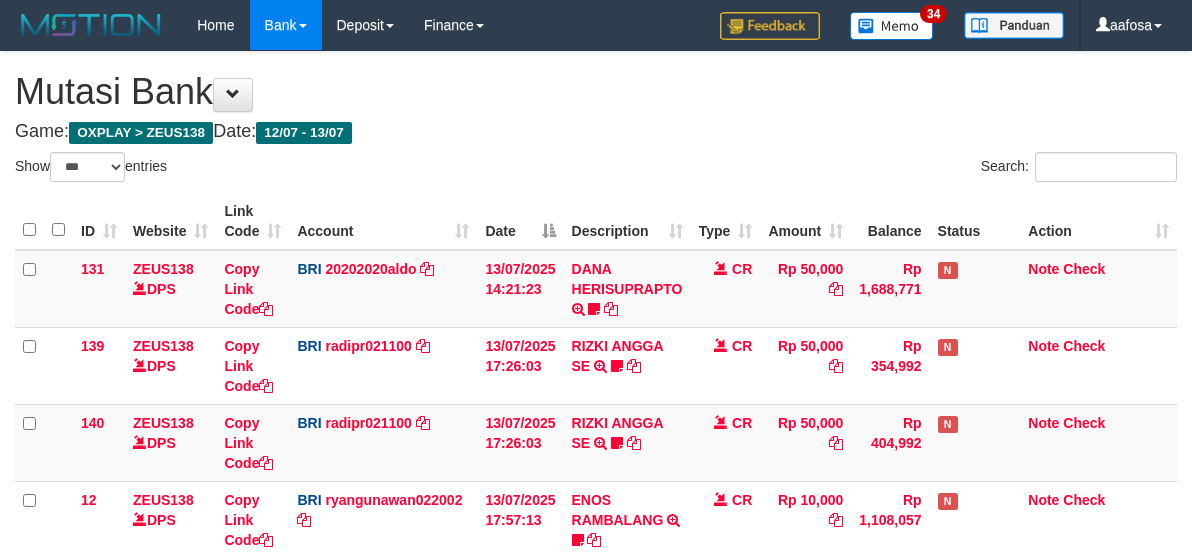 select on "***" 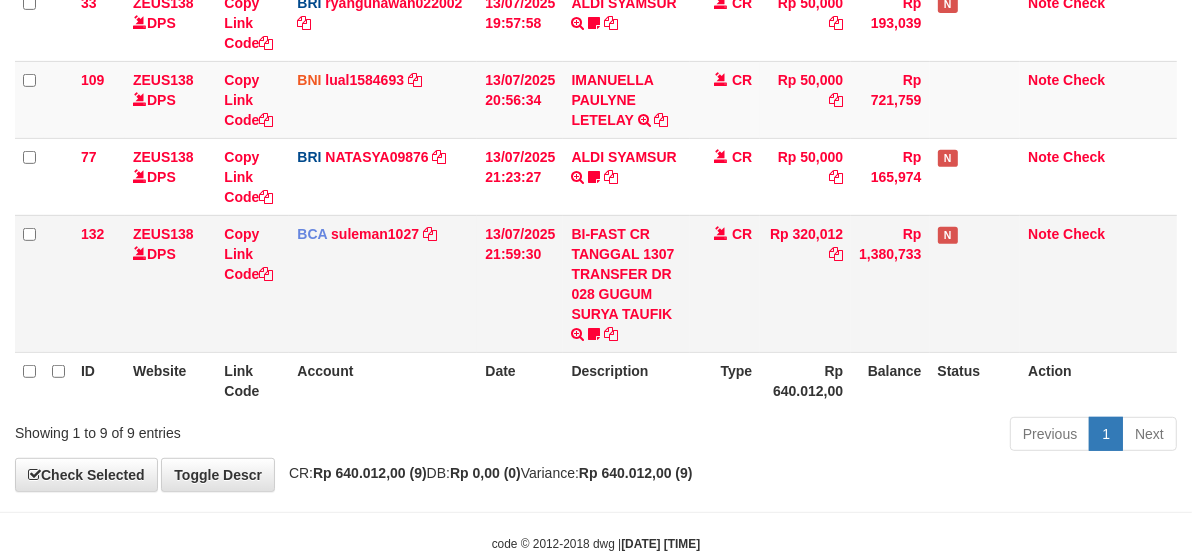 scroll, scrollTop: 640, scrollLeft: 0, axis: vertical 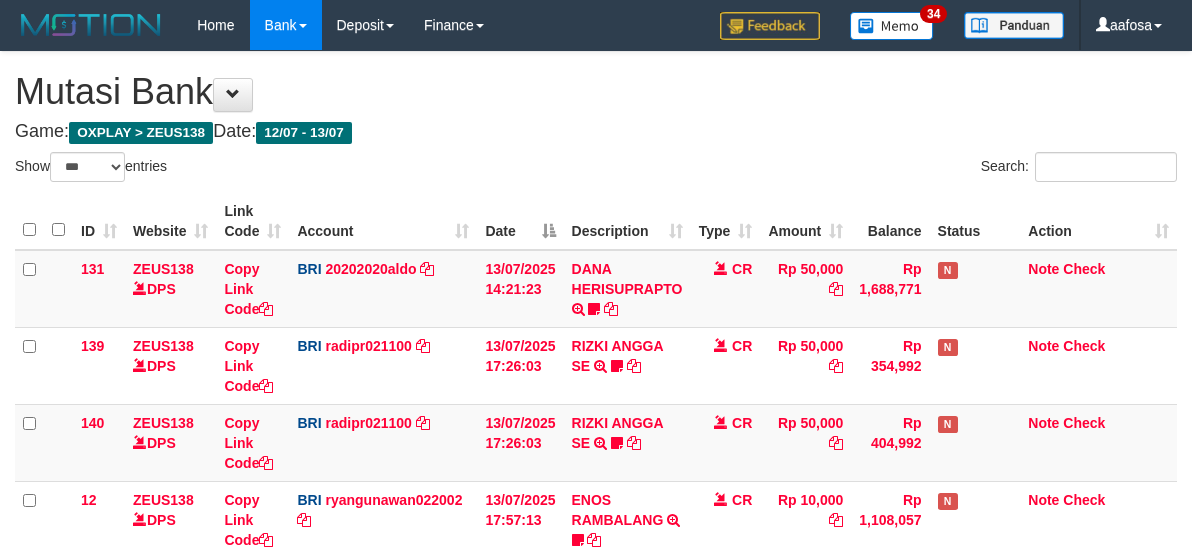 select on "***" 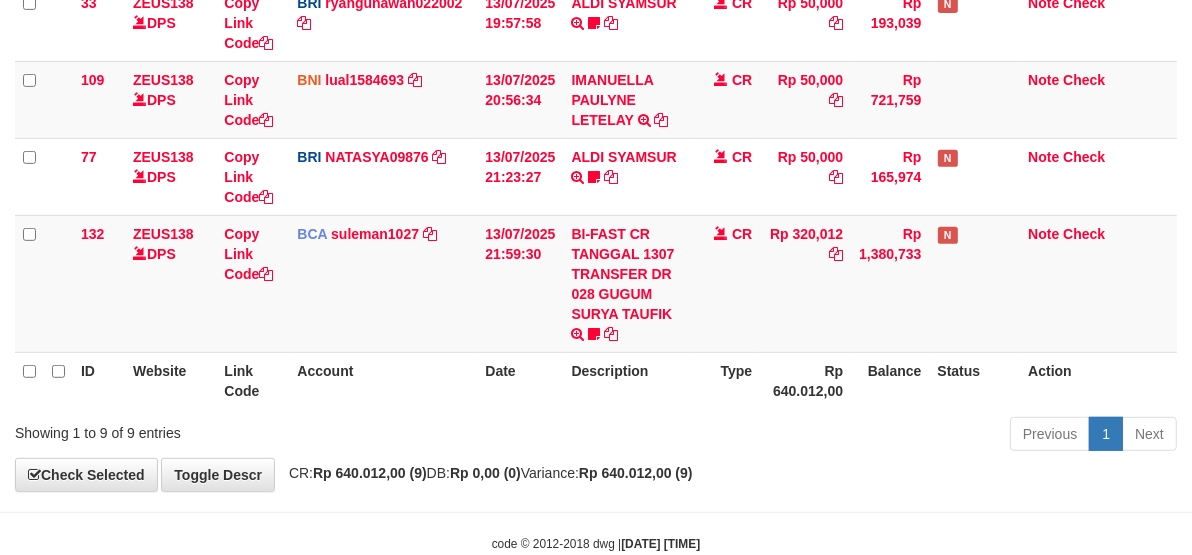 scroll, scrollTop: 640, scrollLeft: 0, axis: vertical 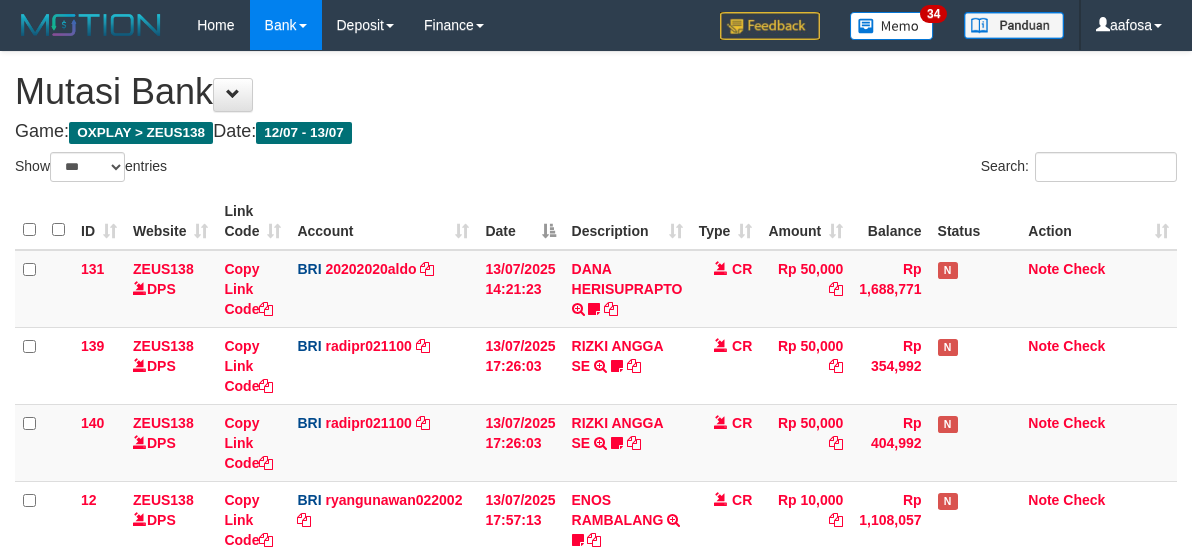 select on "***" 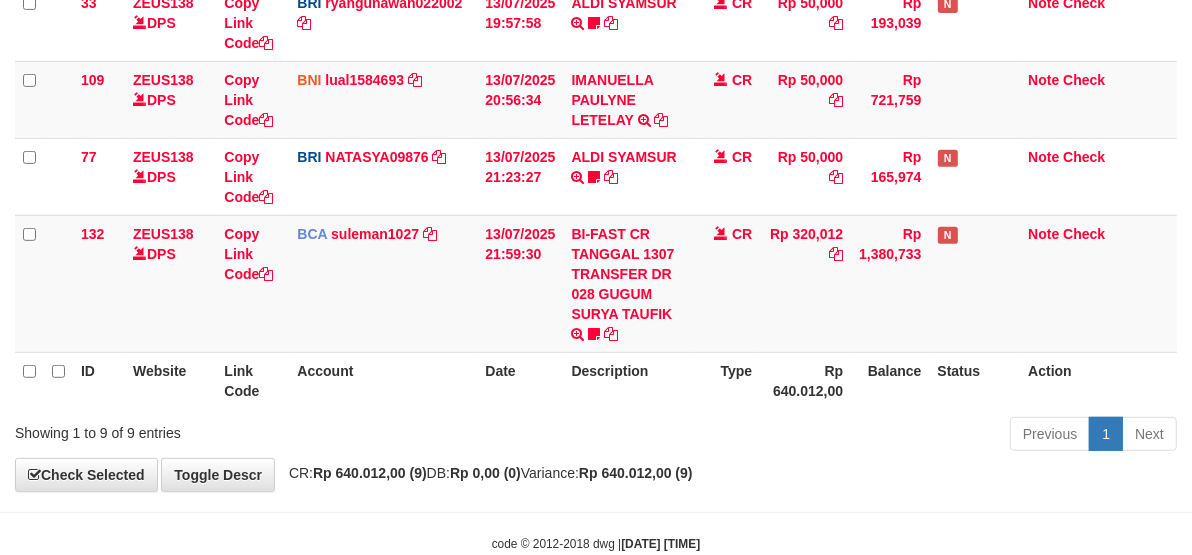 scroll, scrollTop: 640, scrollLeft: 0, axis: vertical 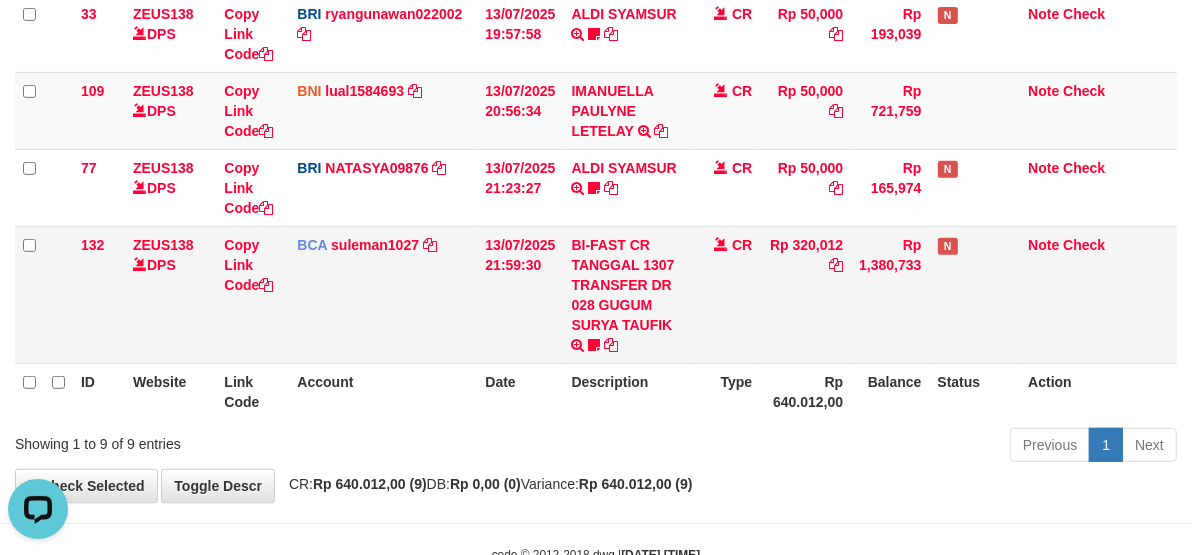 click on "13/07/2025 21:59:30" at bounding box center (520, 294) 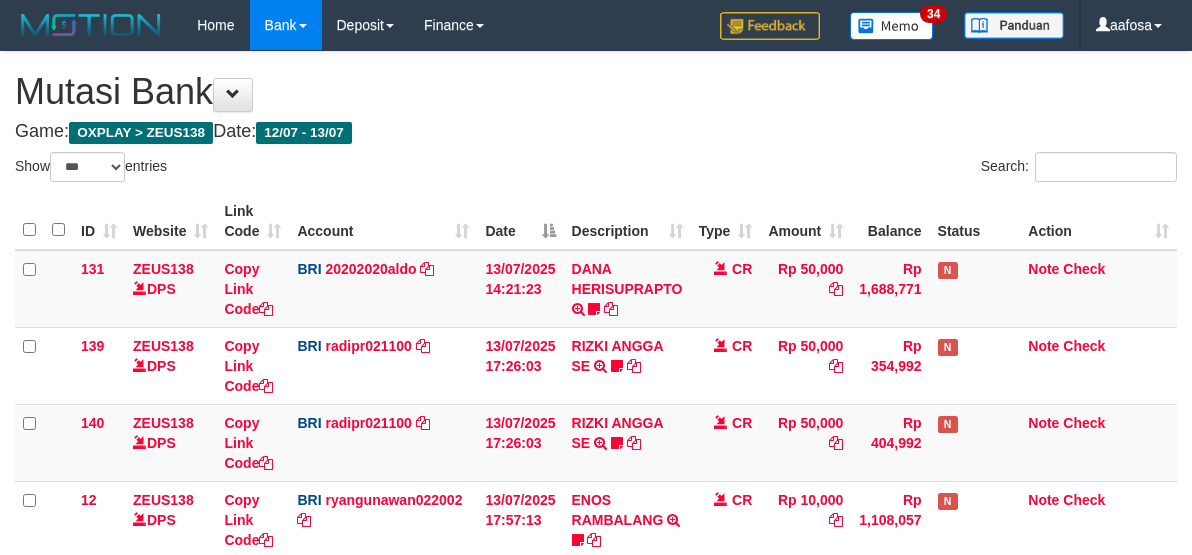 select on "***" 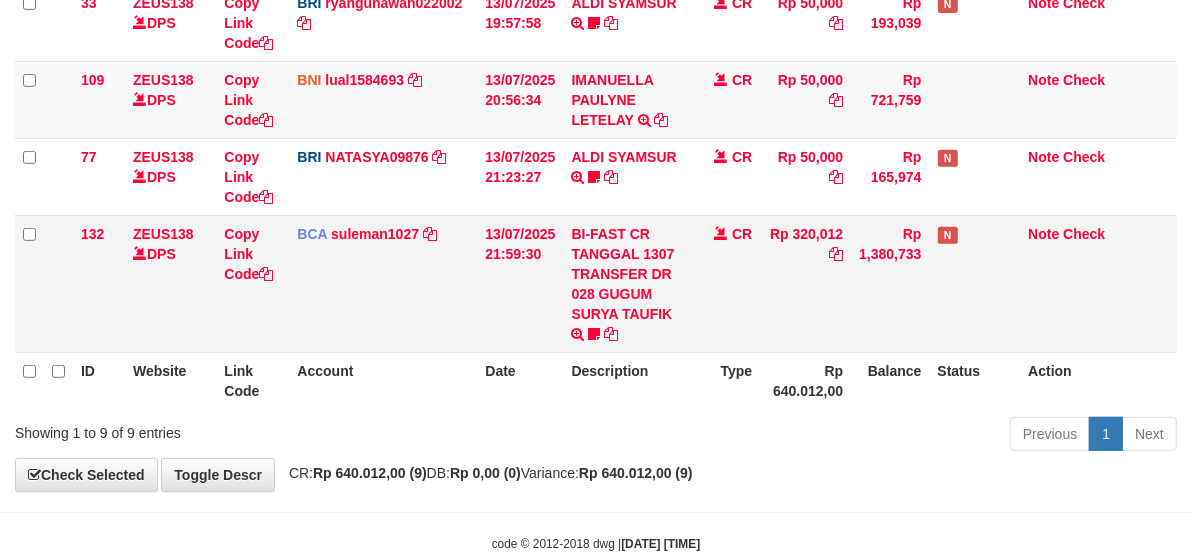 scroll, scrollTop: 640, scrollLeft: 0, axis: vertical 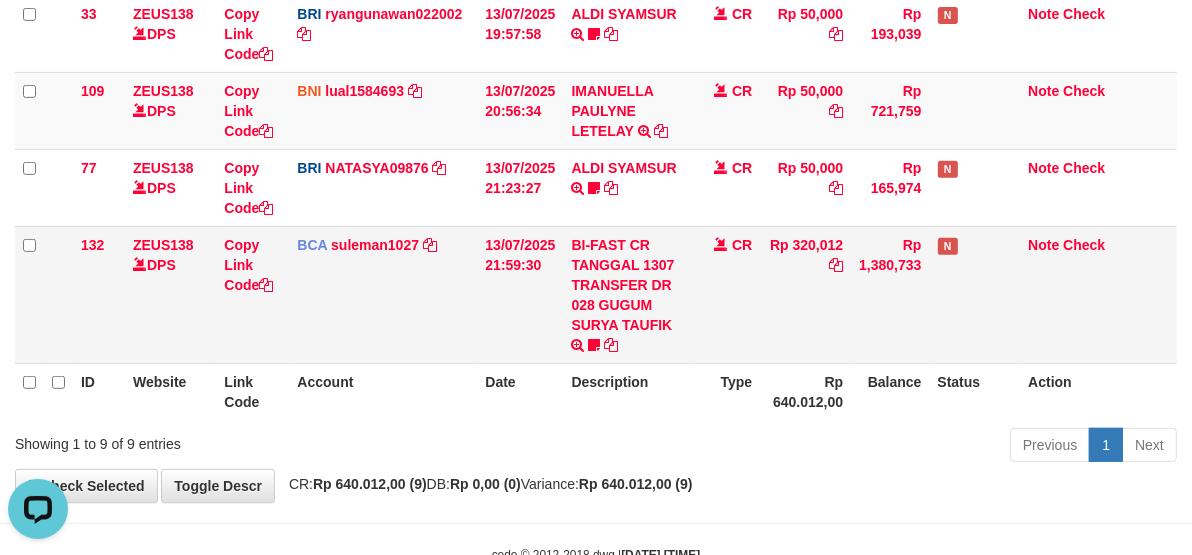 drag, startPoint x: 714, startPoint y: 293, endPoint x: 712, endPoint y: 304, distance: 11.18034 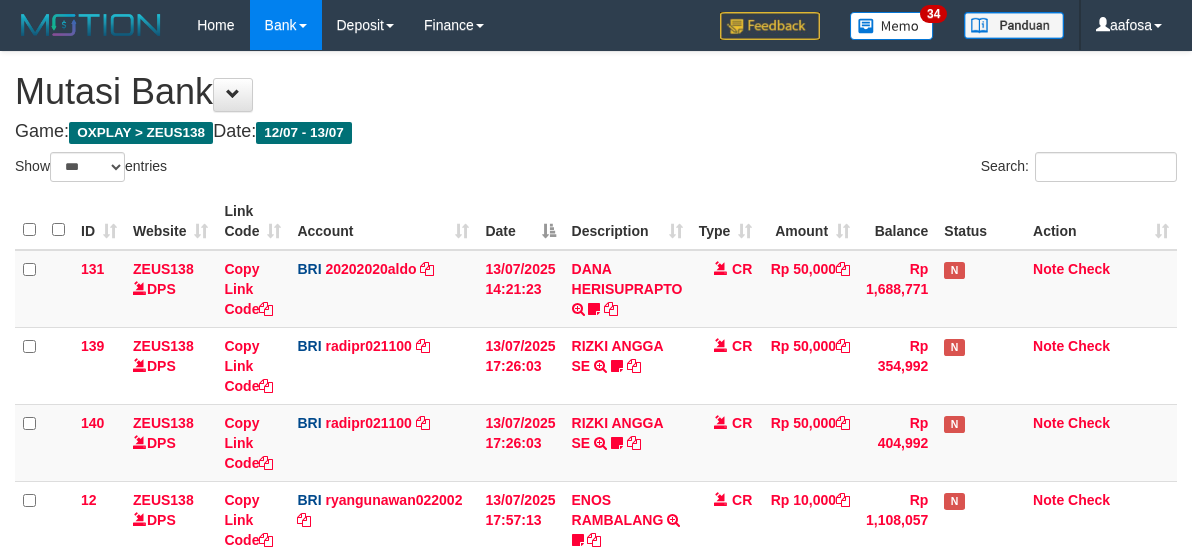 select on "***" 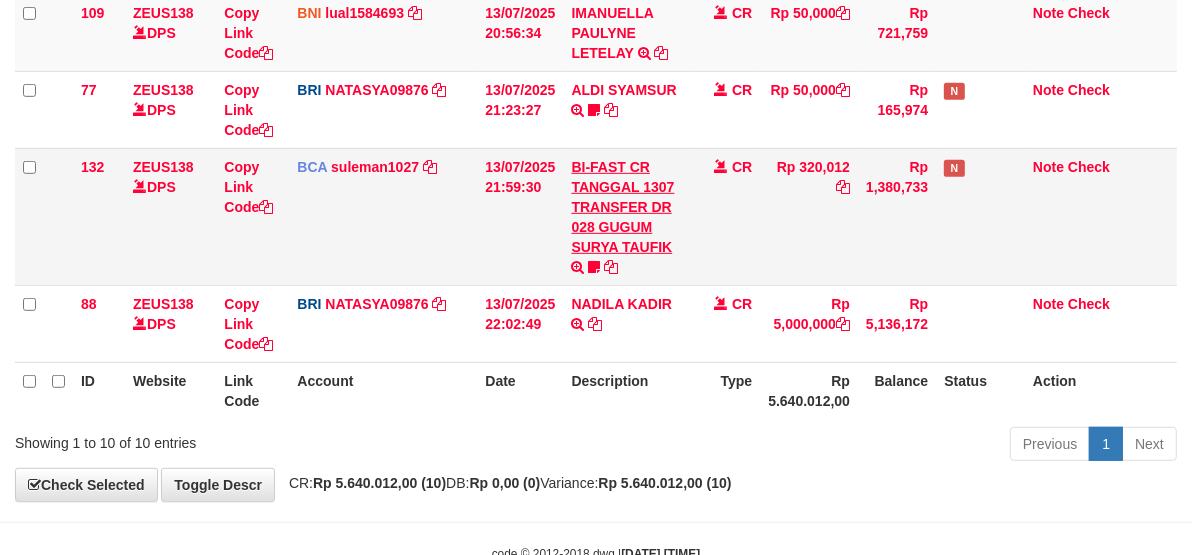 scroll, scrollTop: 640, scrollLeft: 0, axis: vertical 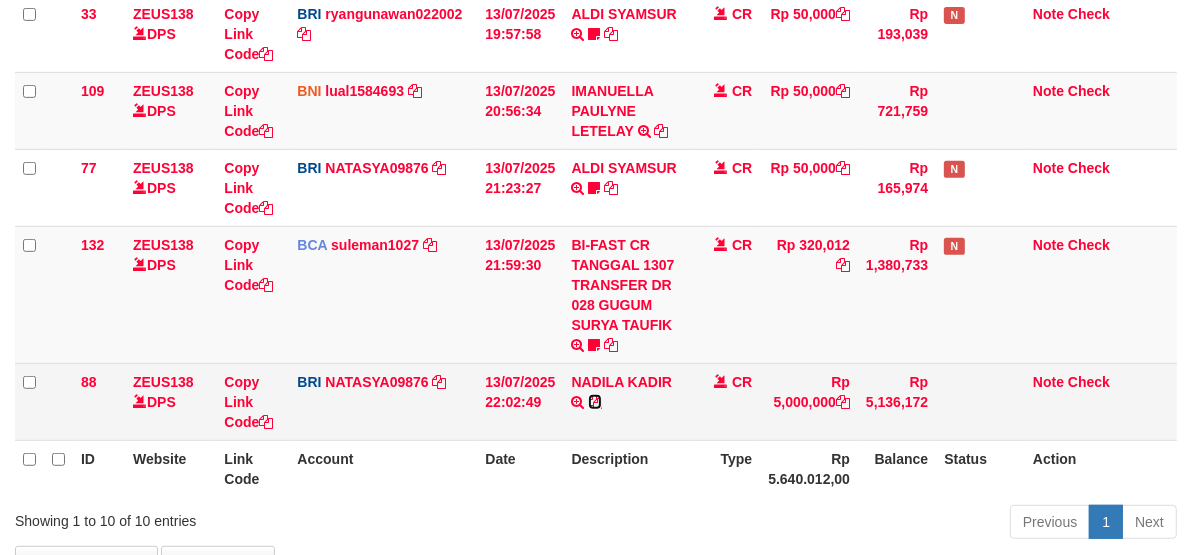 click at bounding box center (595, 402) 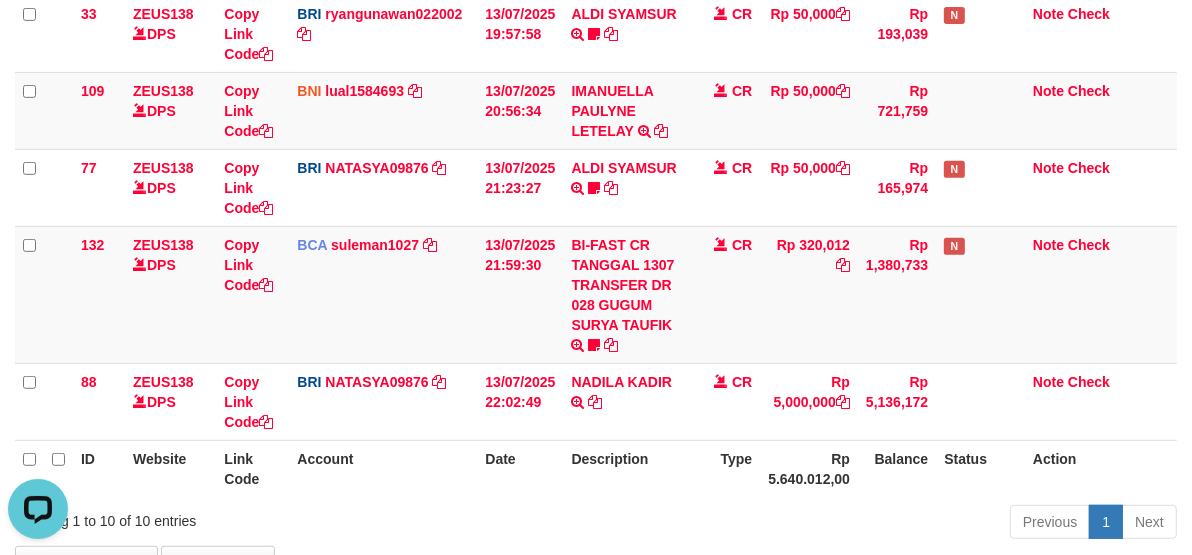 scroll, scrollTop: 0, scrollLeft: 0, axis: both 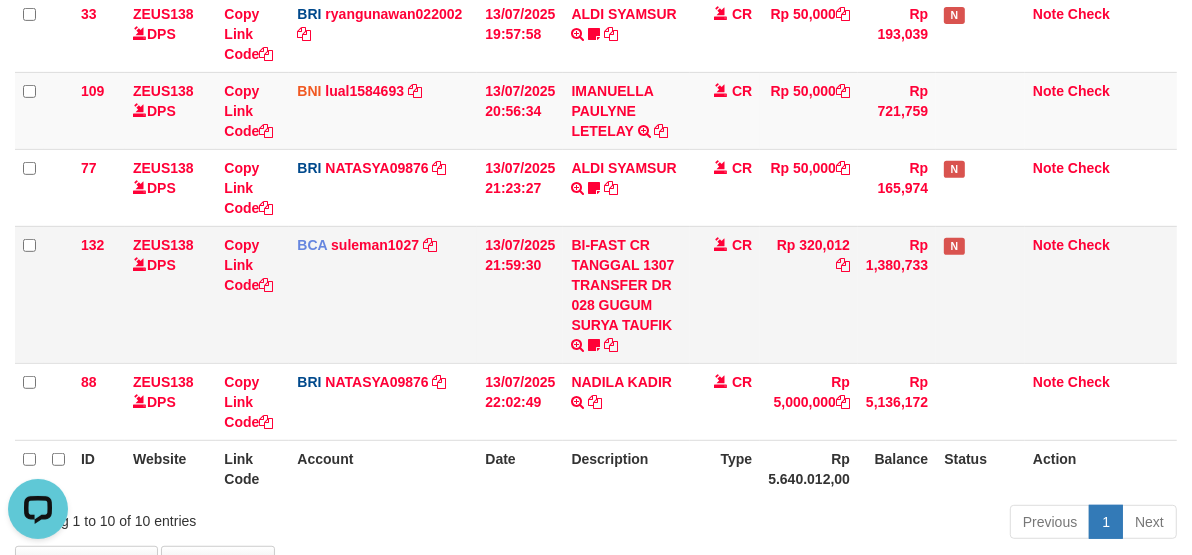 drag, startPoint x: 557, startPoint y: 304, endPoint x: 360, endPoint y: 294, distance: 197.25365 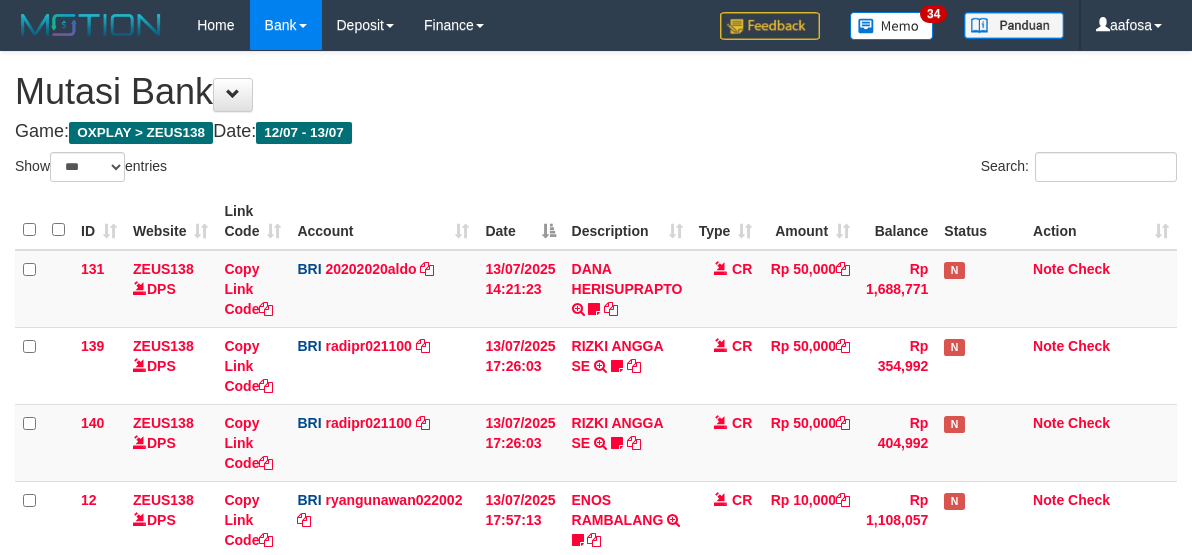 select on "***" 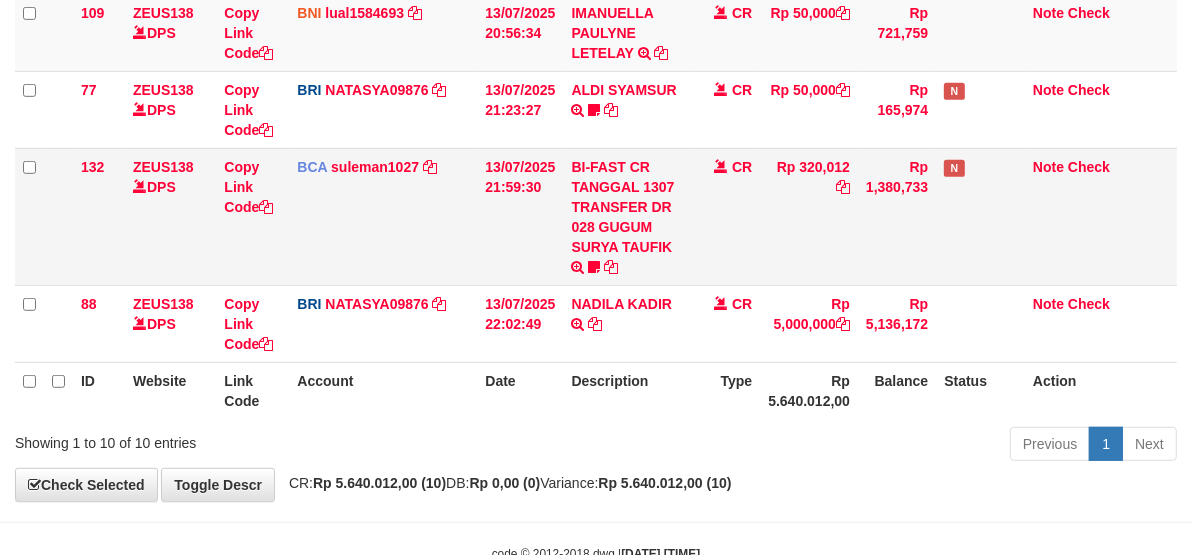 scroll, scrollTop: 640, scrollLeft: 0, axis: vertical 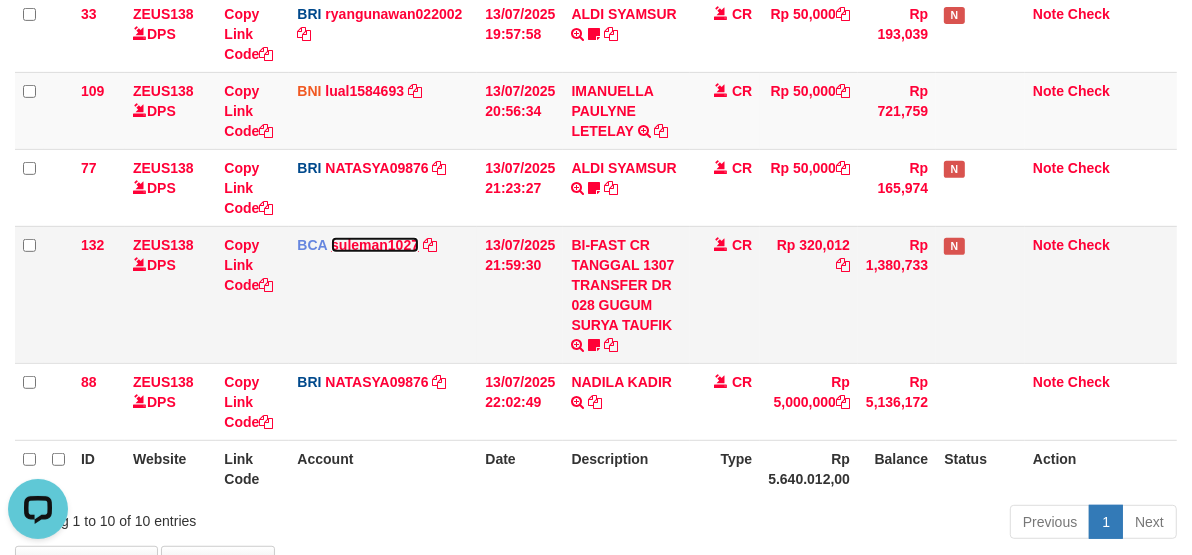 click on "suleman1027" at bounding box center (375, 245) 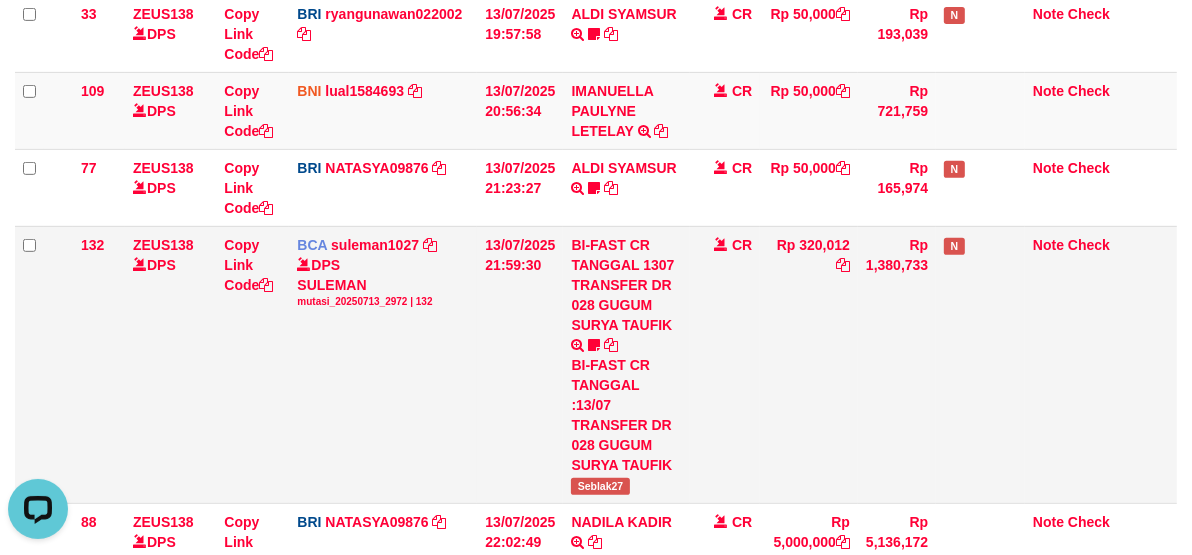click on "Seblak27" at bounding box center [600, 486] 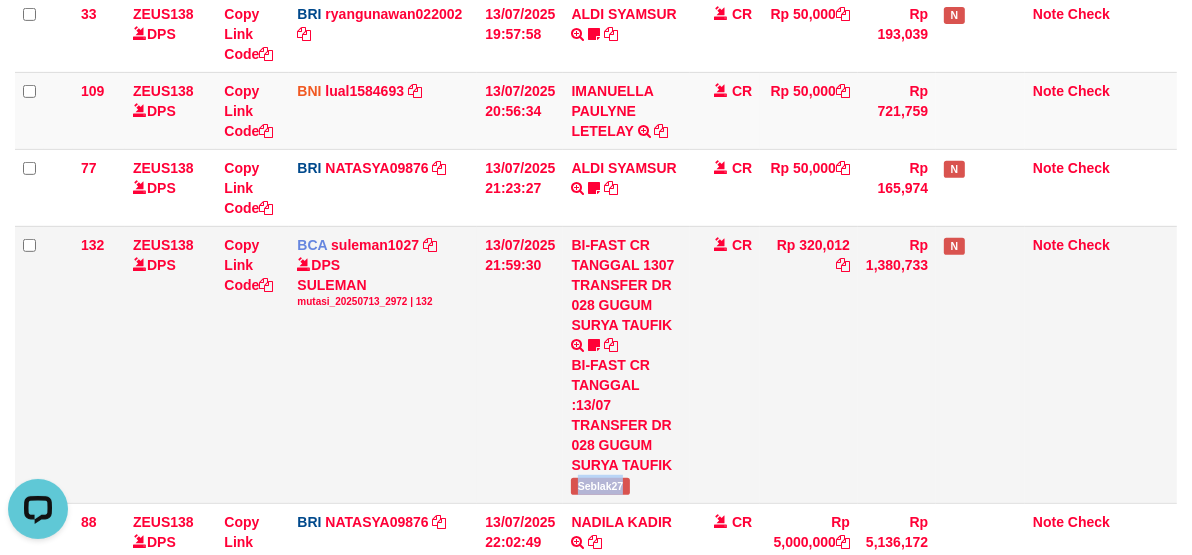 click on "Seblak27" at bounding box center [600, 486] 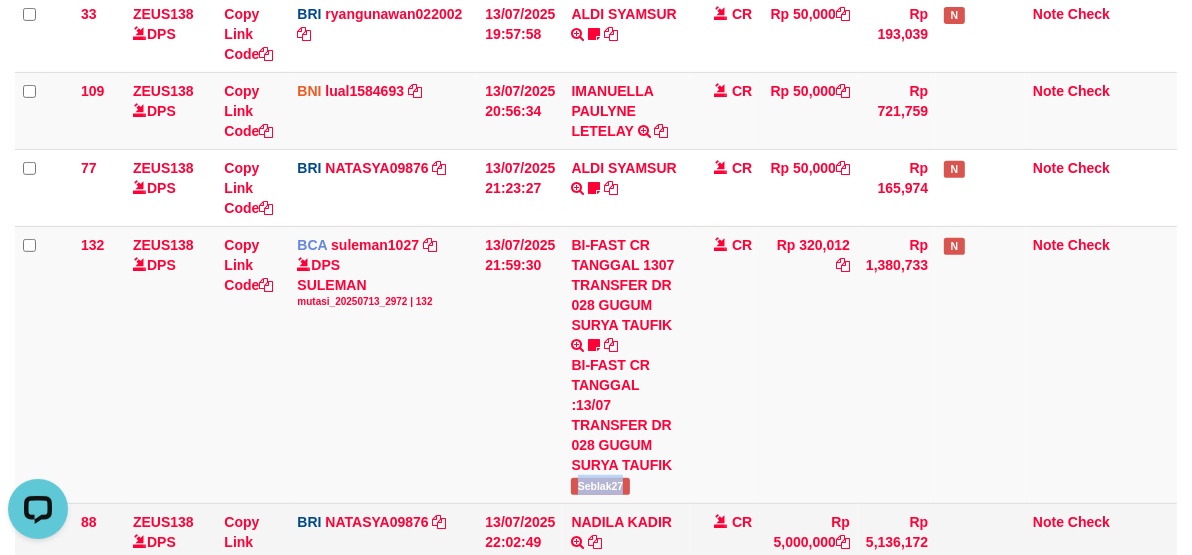 copy on "Seblak27" 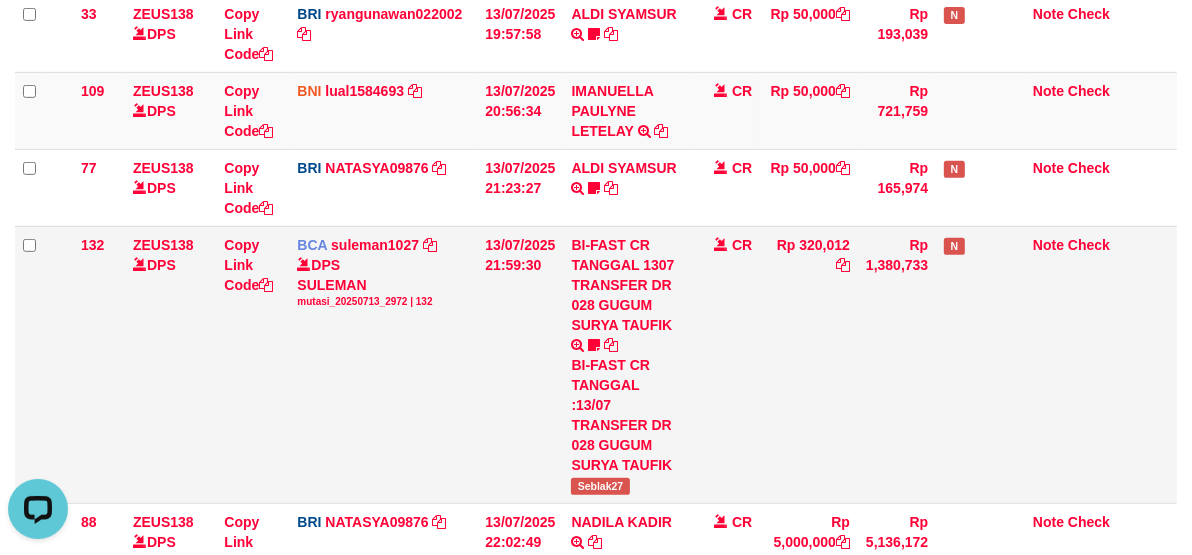 click on "Rp 1,380,733" at bounding box center [897, 364] 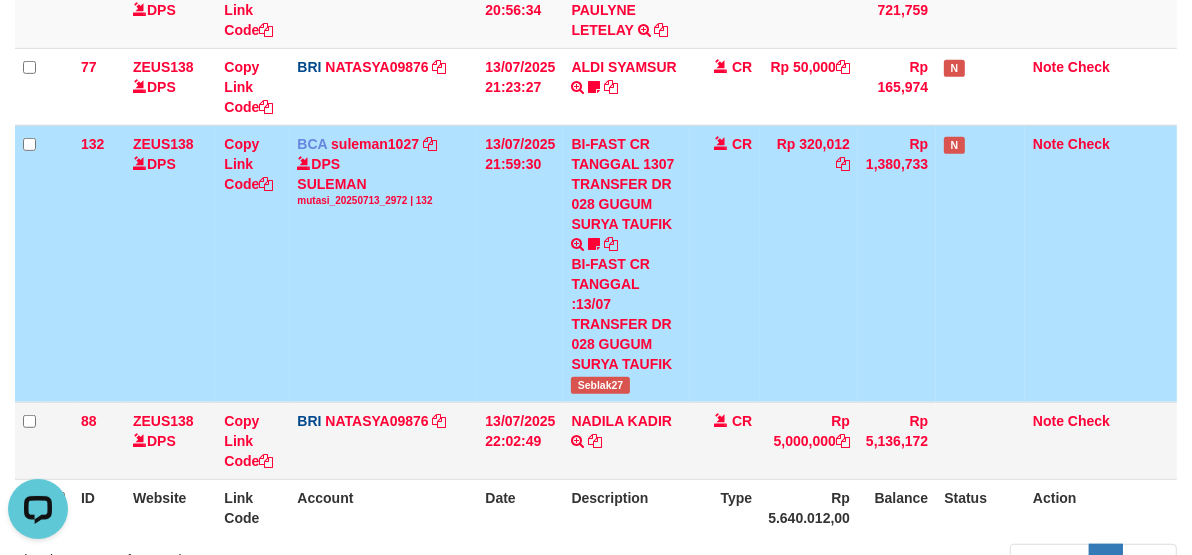 scroll, scrollTop: 916, scrollLeft: 0, axis: vertical 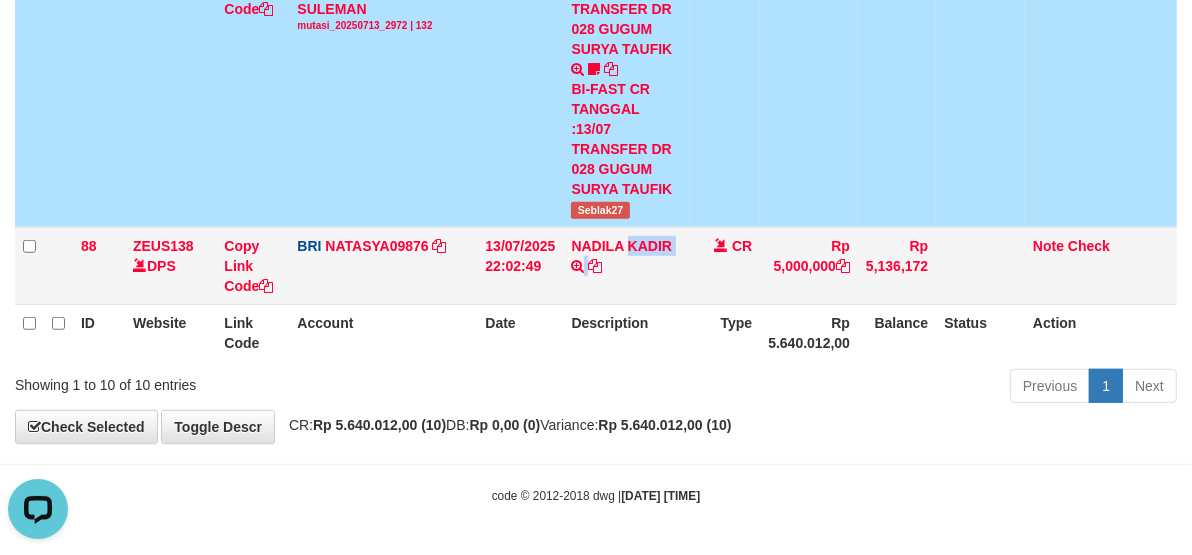 click on "NADILA KADIR         TRANSFER NBMB NADILA KADIR TO SITI NURLITA SAPITRI" at bounding box center [626, 265] 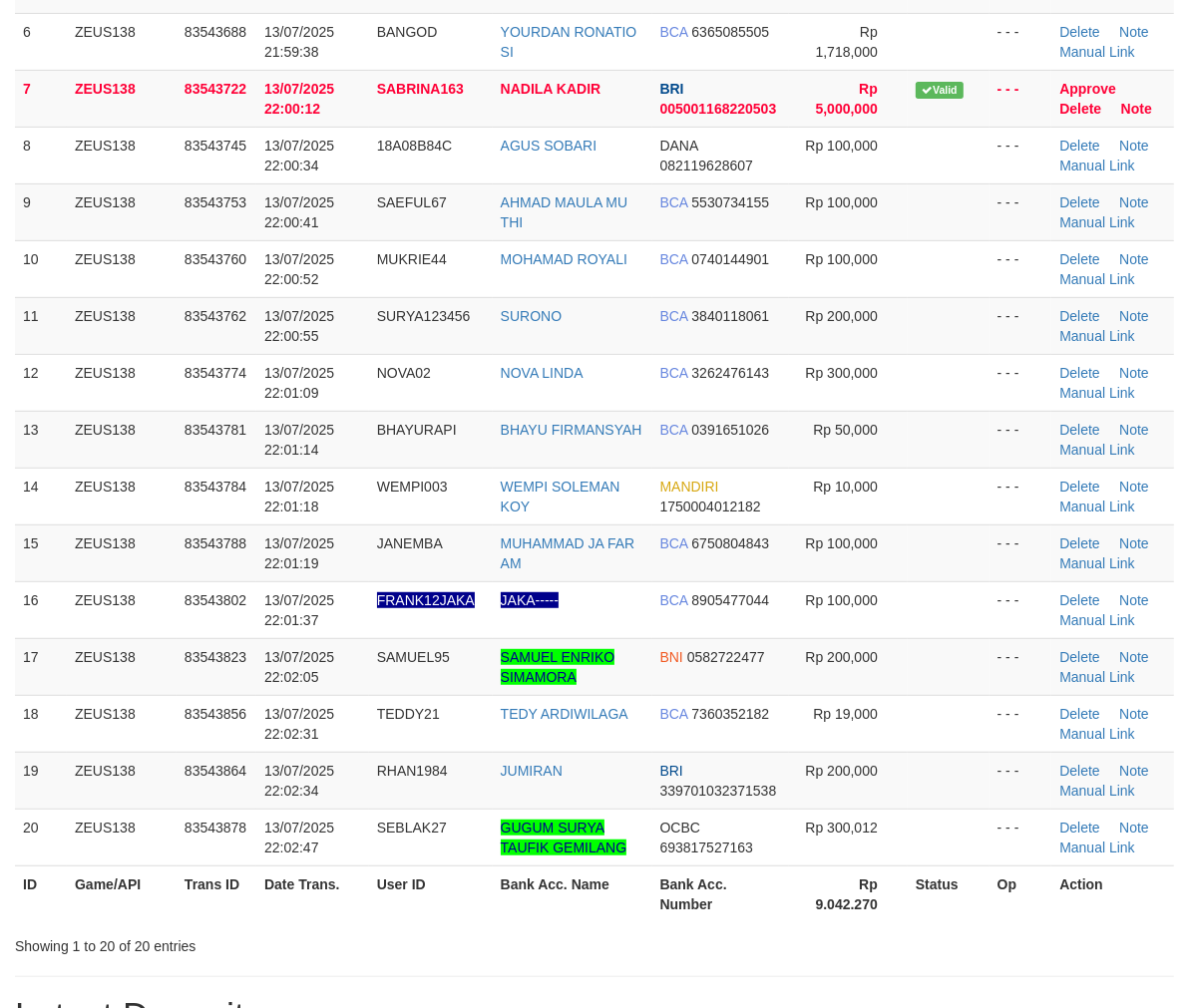 scroll, scrollTop: 443, scrollLeft: 0, axis: vertical 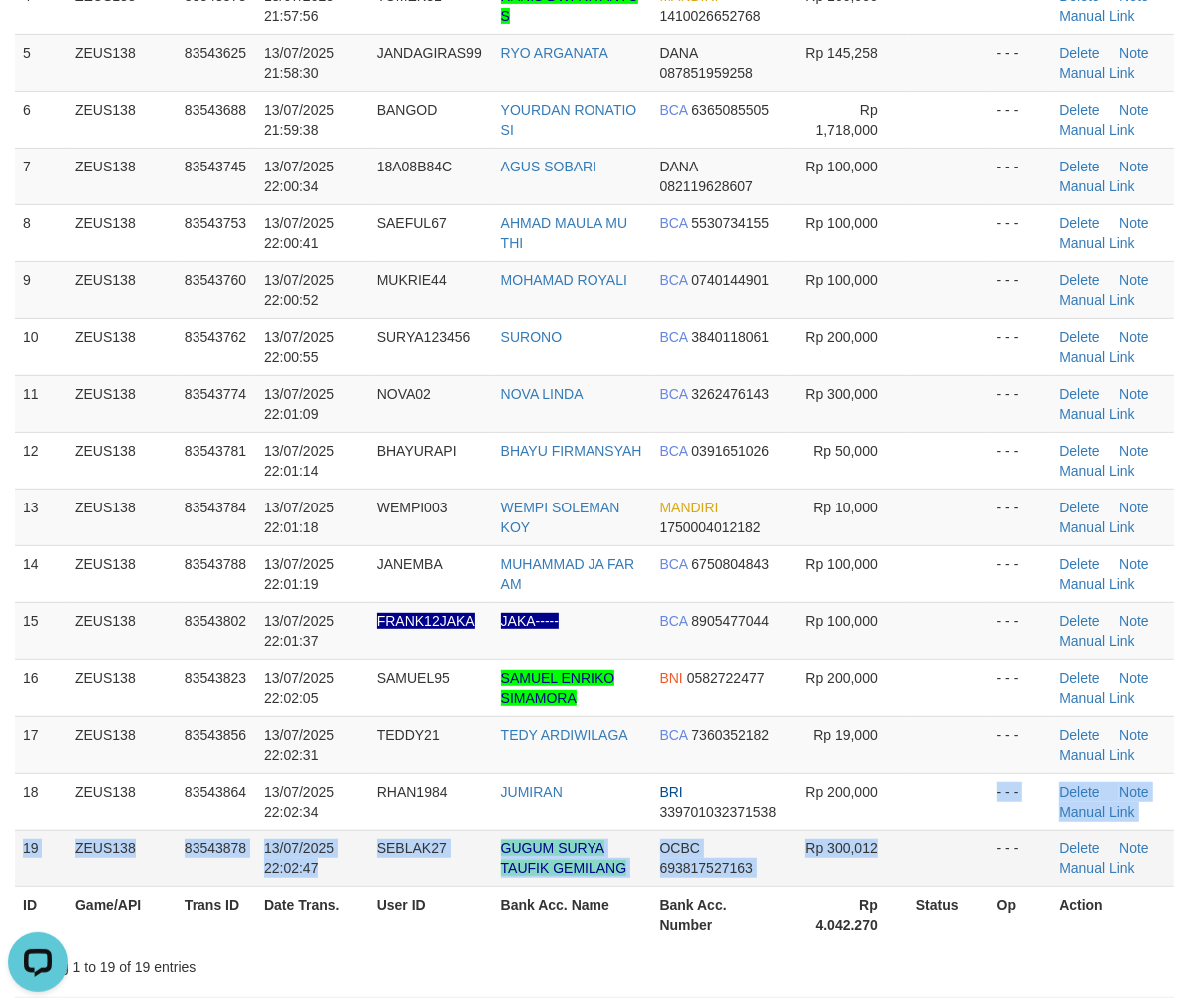 click on "1
ZEUS138
83543320
13/07/2025 21:53:06
020263
EDI NUGROHO
DANA
087740641006
Rp 50,000
- - -
Delete
Note
Manual Link
2
ZEUS138
83543409
13/07/2025 21:54:46
BASRIRI67
HASAN BASRI
DANA
082377812027
Rp 100,000
- - -
Delete Note BCA" at bounding box center (594, 347) 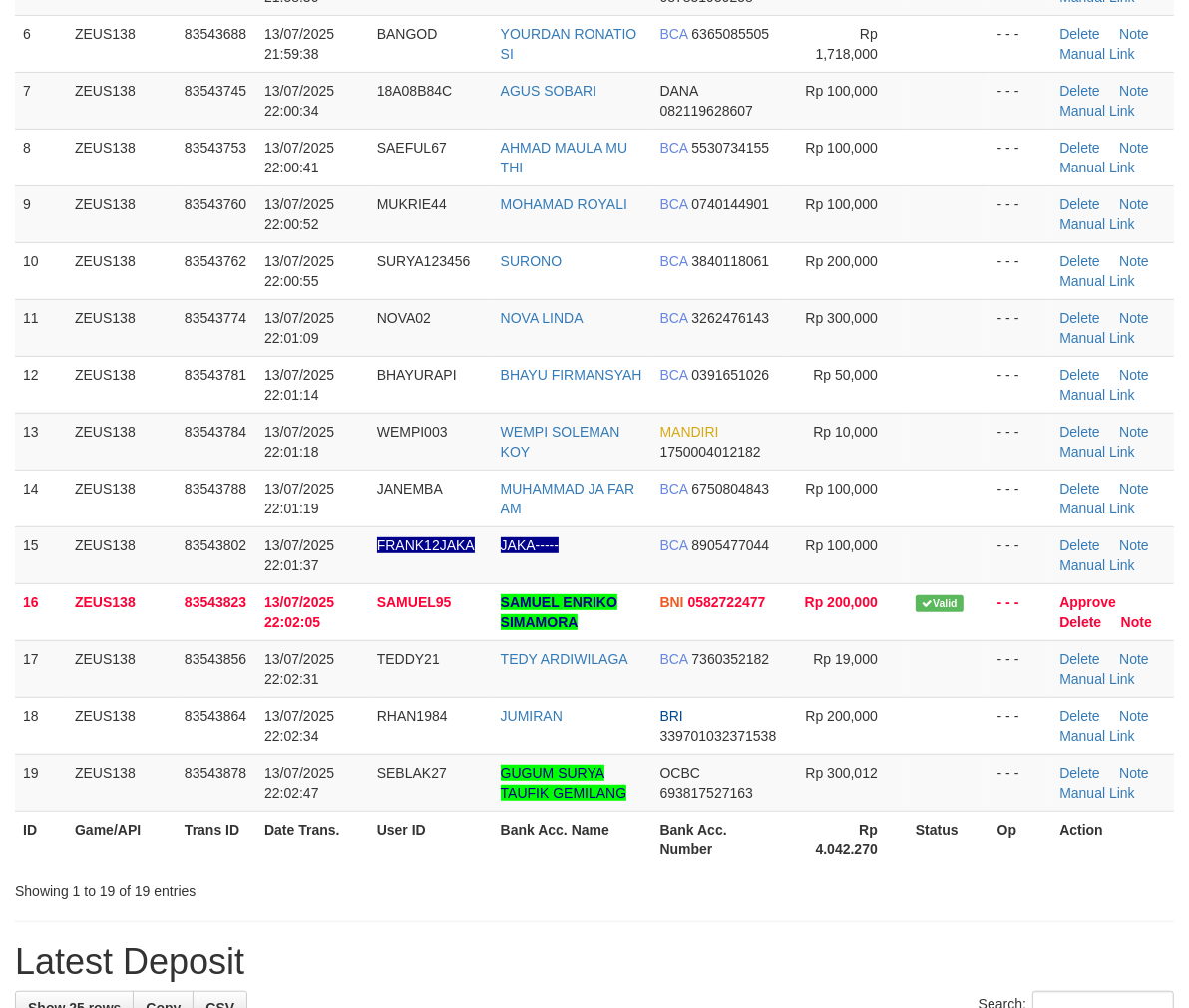 scroll, scrollTop: 443, scrollLeft: 0, axis: vertical 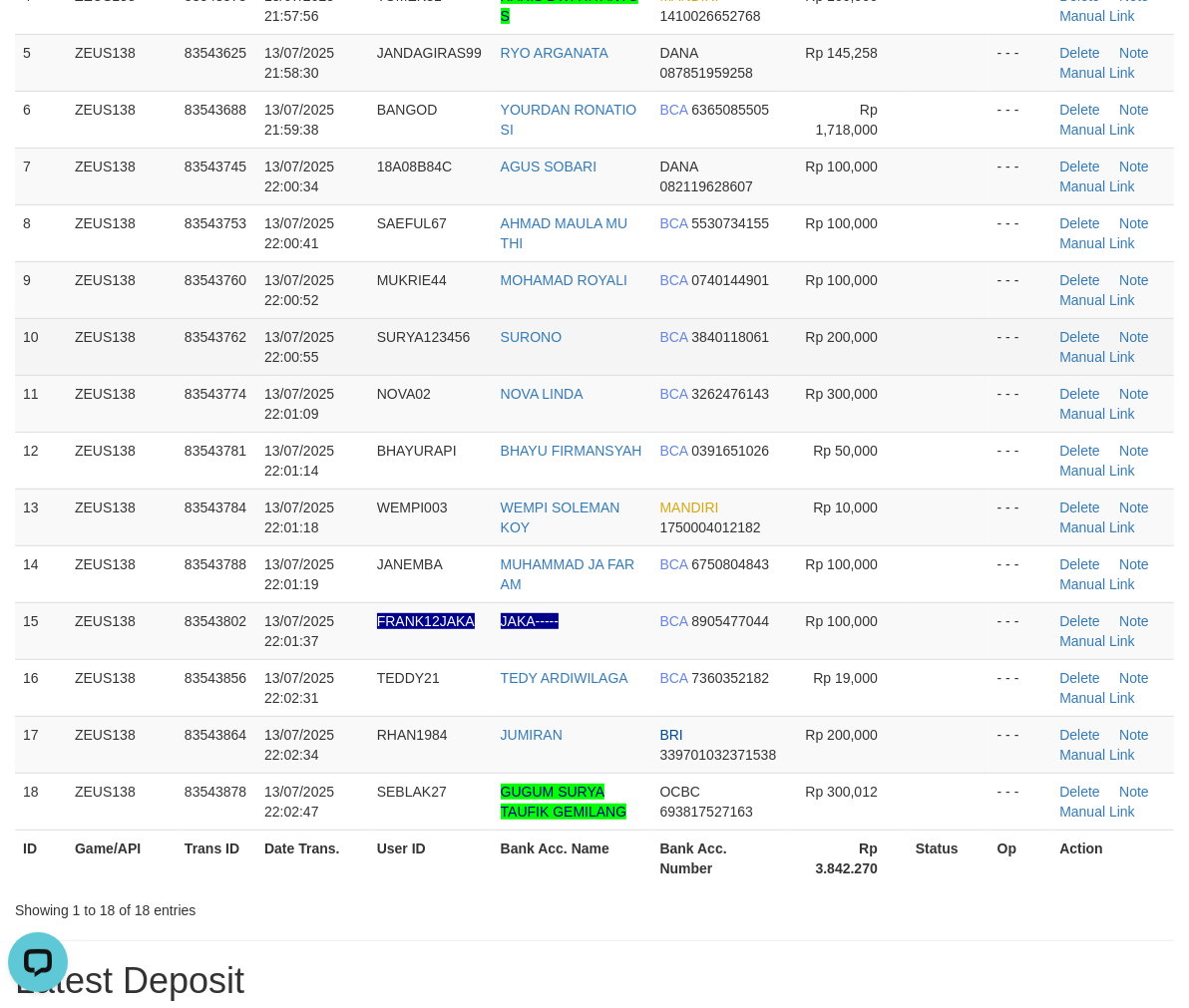 click on "SURONO" at bounding box center (573, 346) 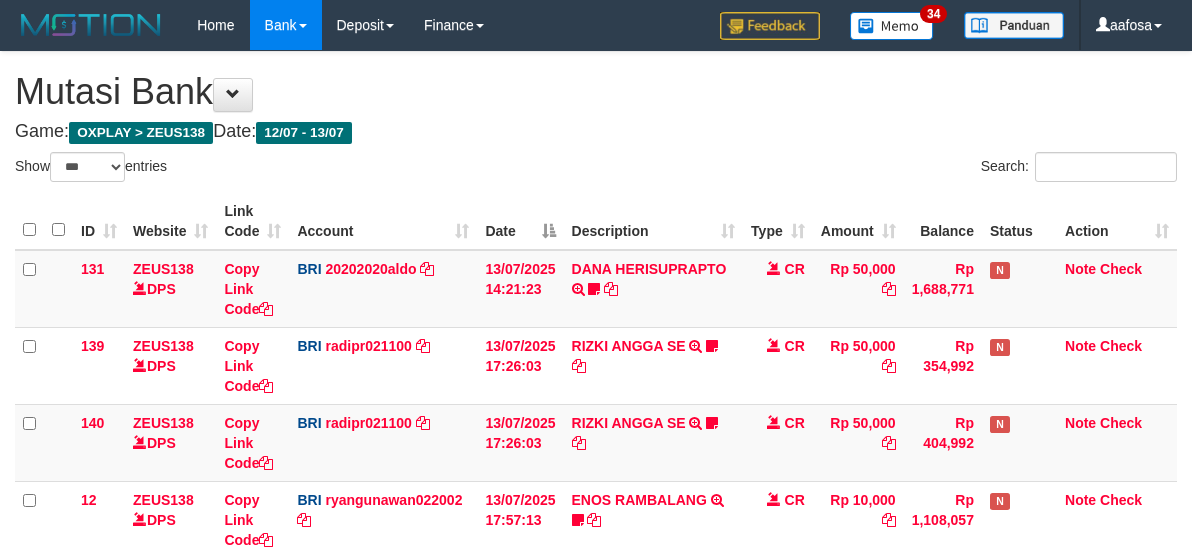 select on "***" 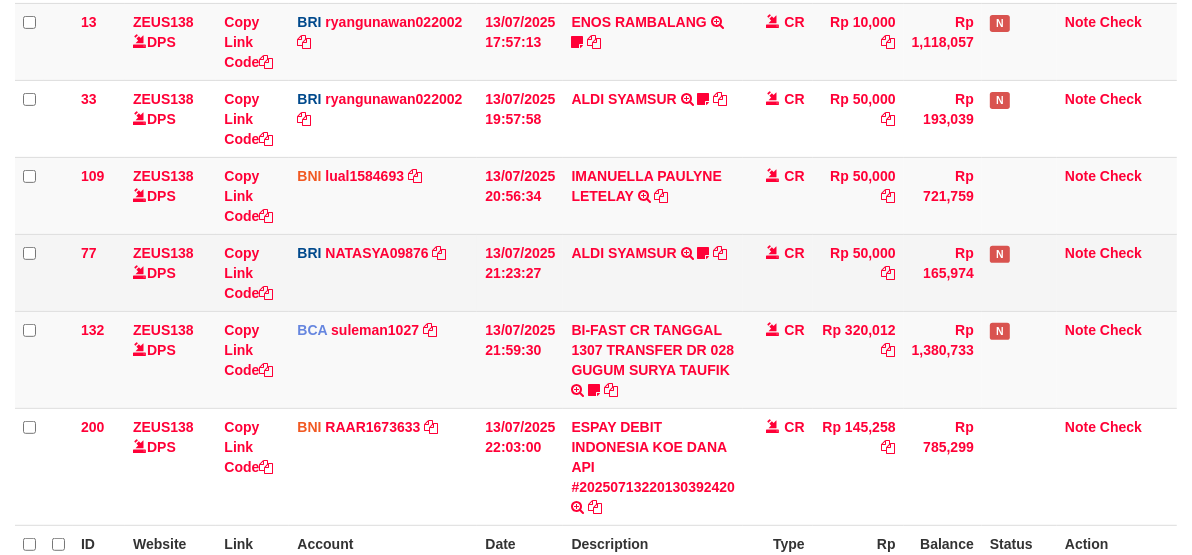scroll, scrollTop: 556, scrollLeft: 0, axis: vertical 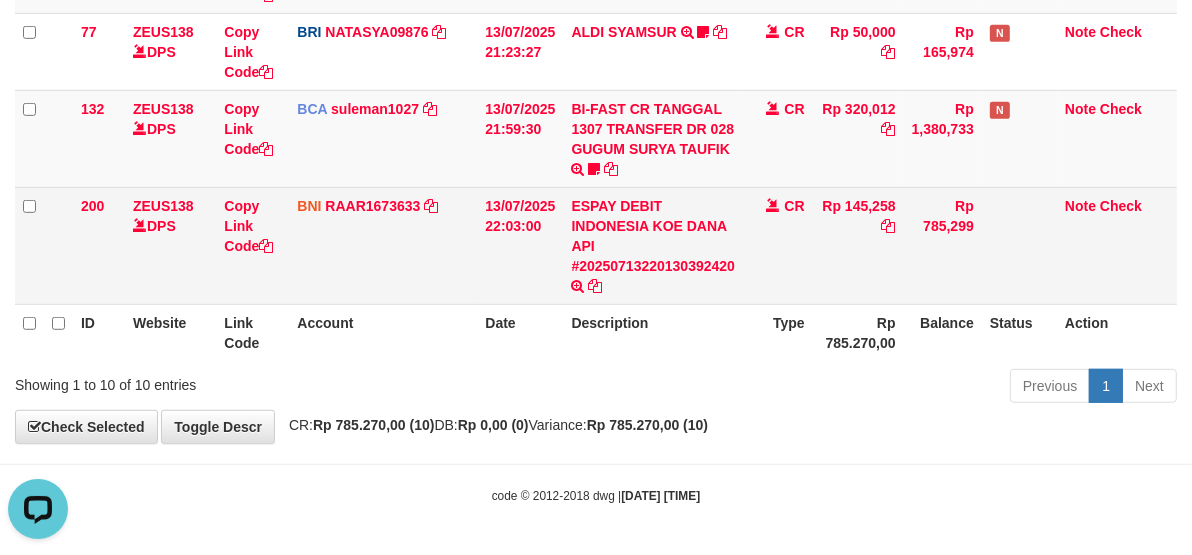 click on "CR" at bounding box center (778, 245) 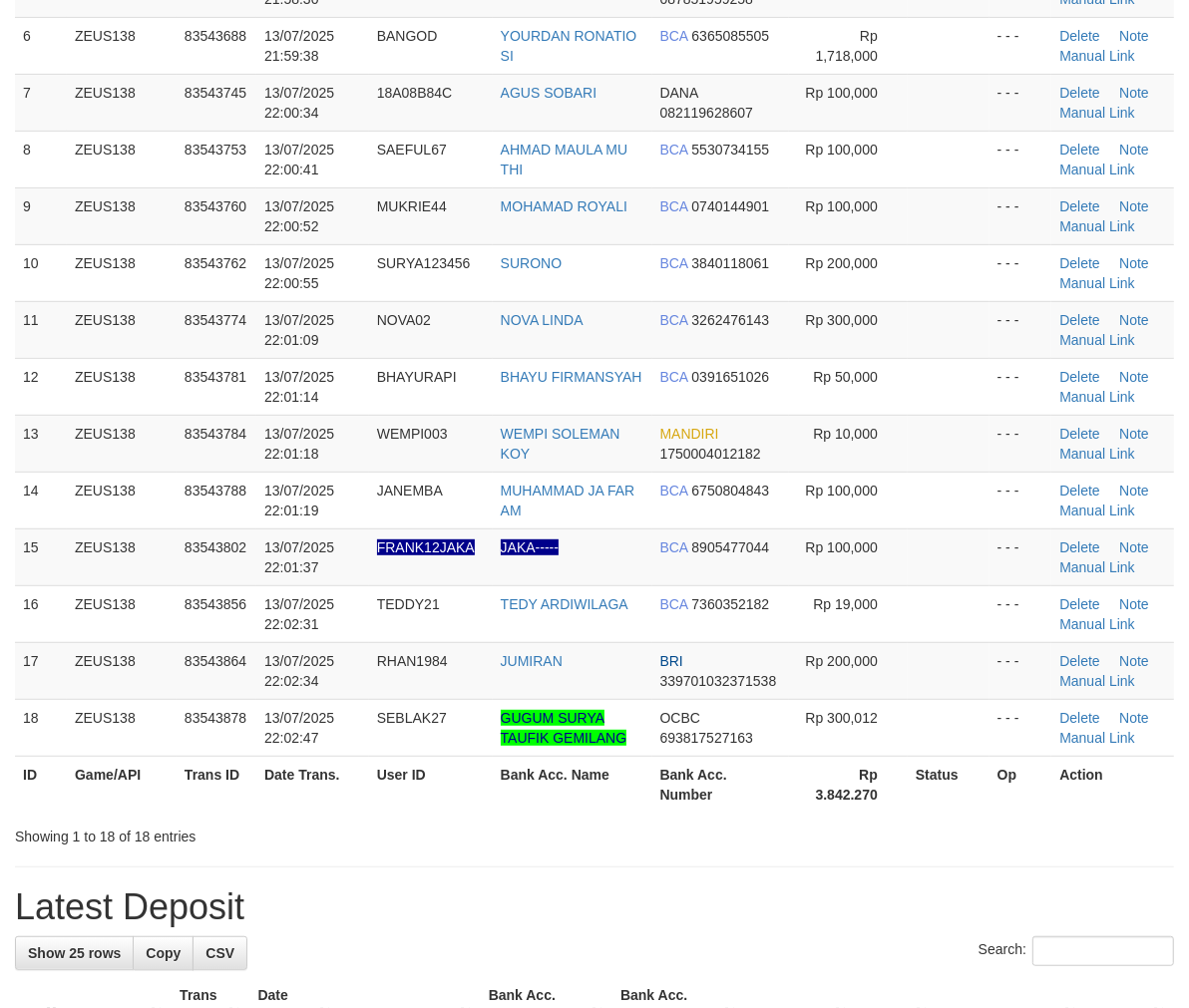 scroll, scrollTop: 443, scrollLeft: 0, axis: vertical 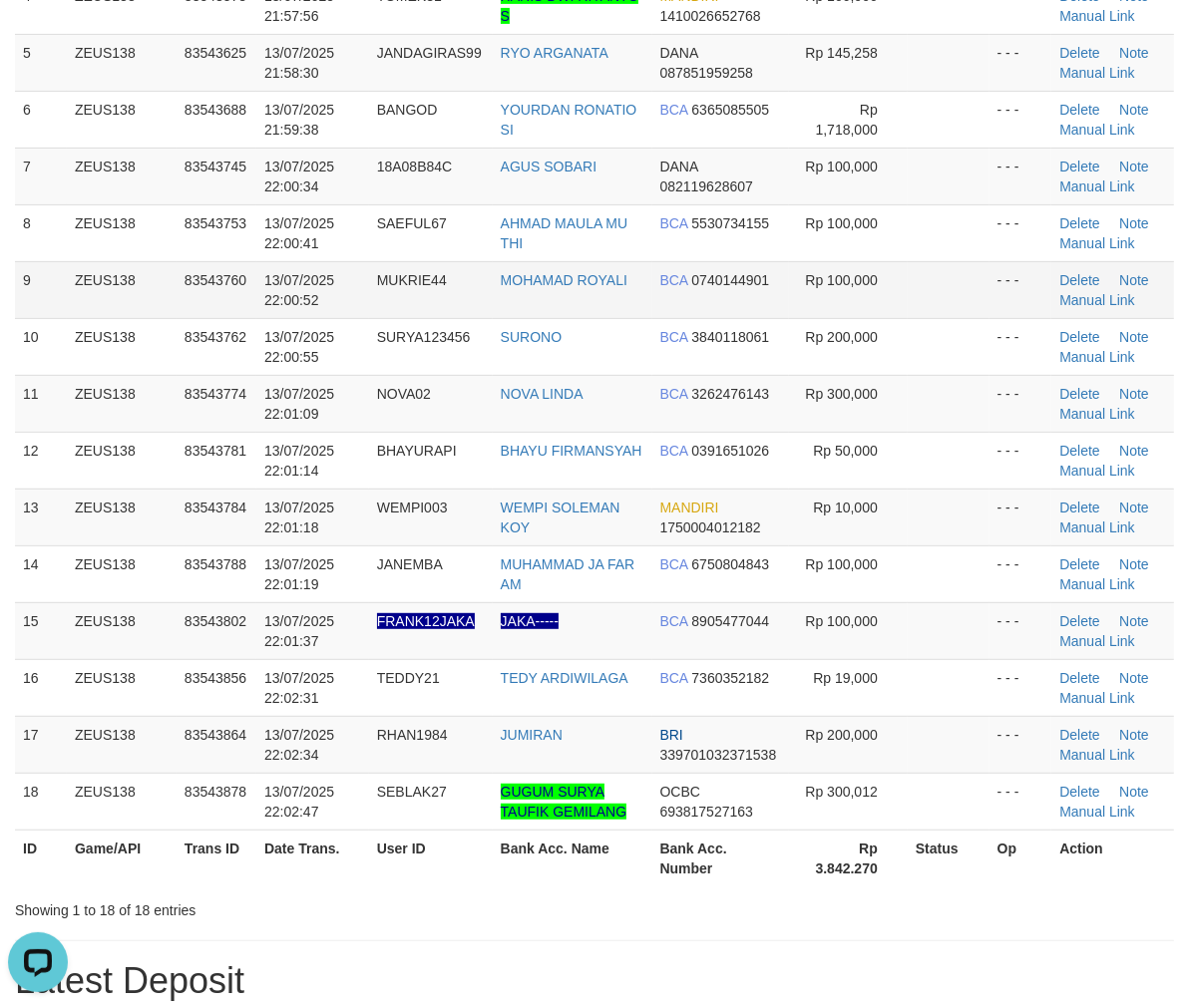 drag, startPoint x: 361, startPoint y: 274, endPoint x: 350, endPoint y: 281, distance: 13.038405 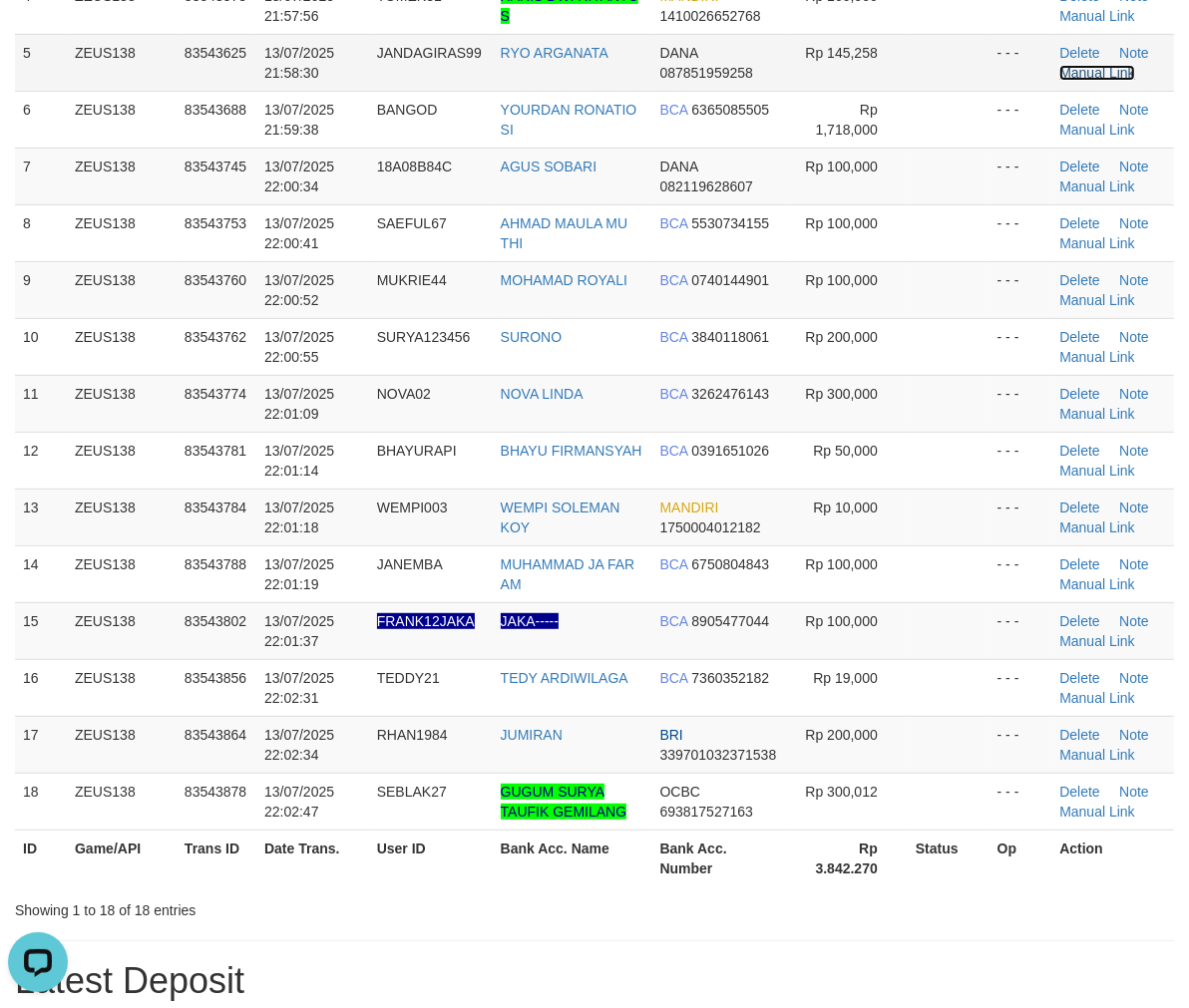 click on "Manual Link" at bounding box center [1097, 73] 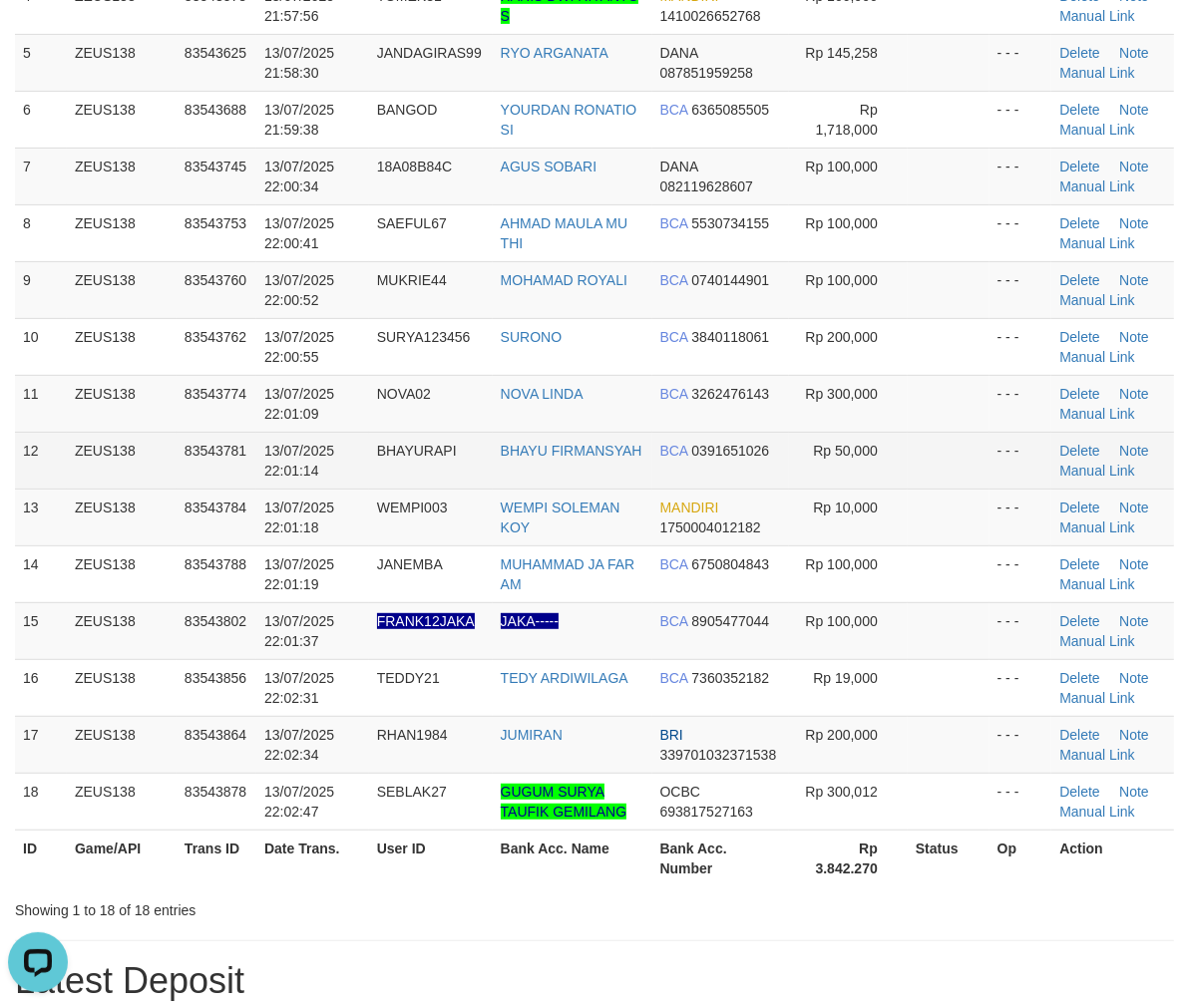 click on "BCA
0391651026" at bounding box center [721, 460] 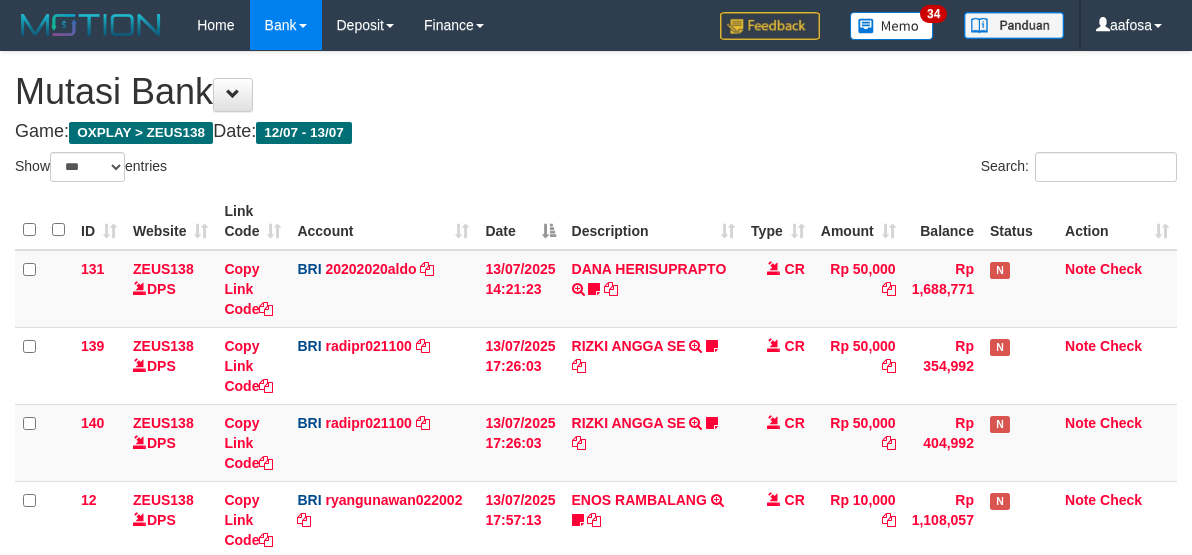 select on "***" 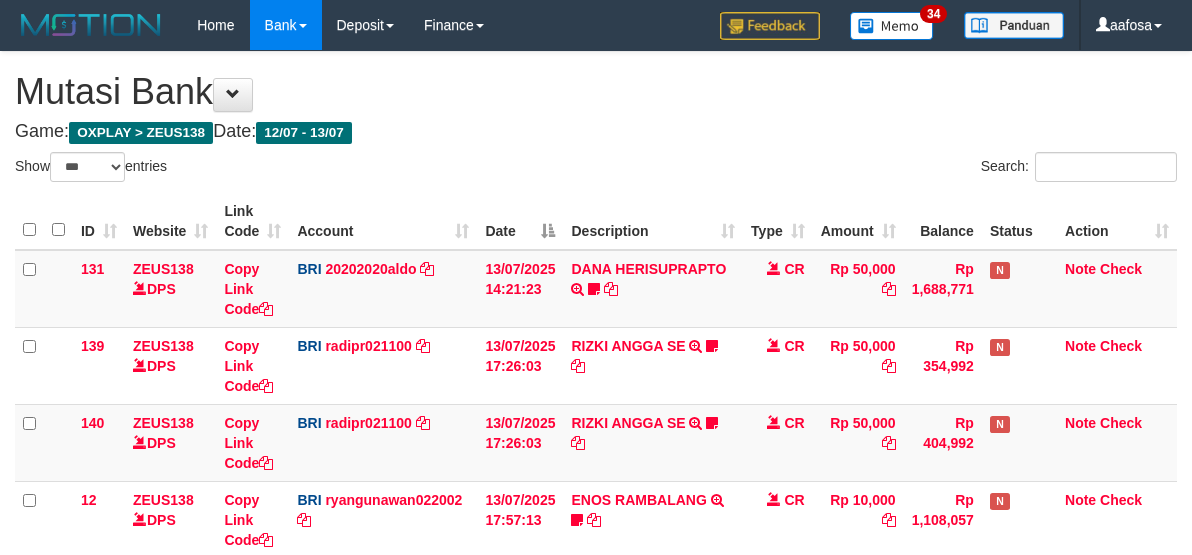 scroll, scrollTop: 776, scrollLeft: 0, axis: vertical 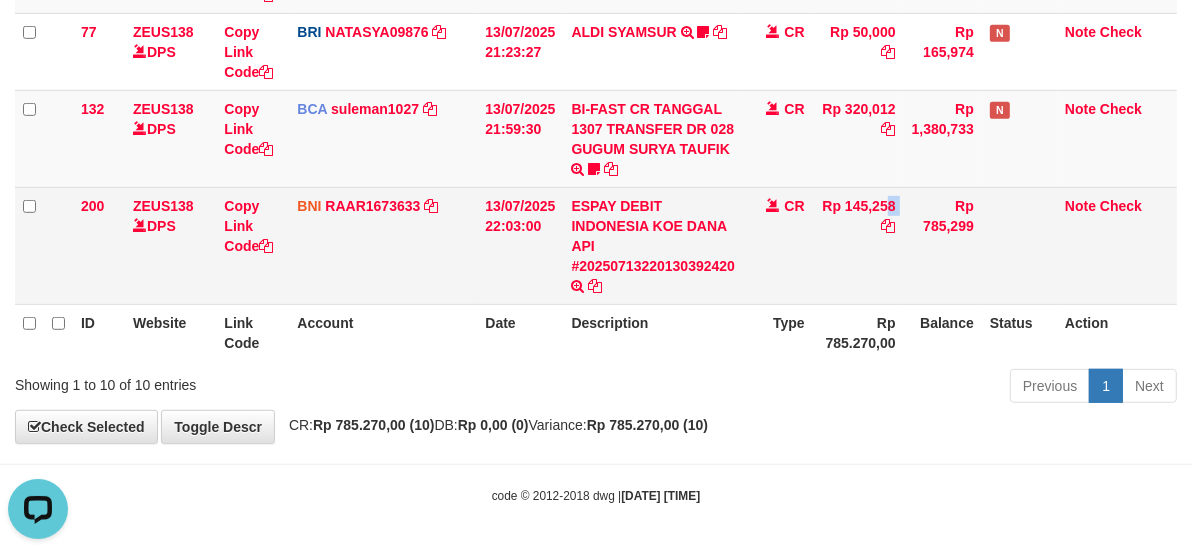 drag, startPoint x: 847, startPoint y: 202, endPoint x: 925, endPoint y: 207, distance: 78.160095 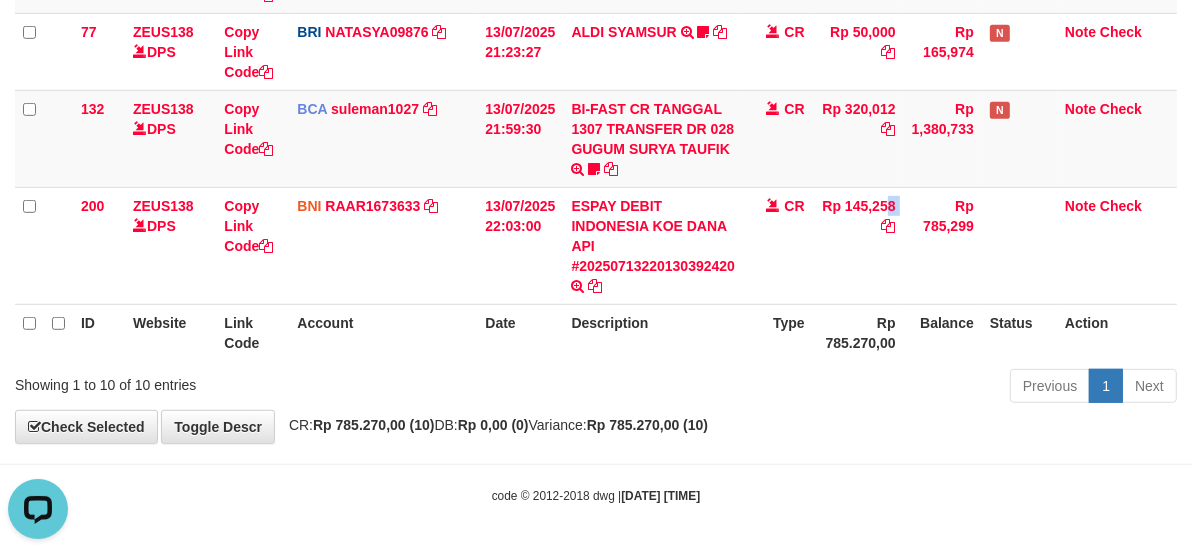 copy on "145,258" 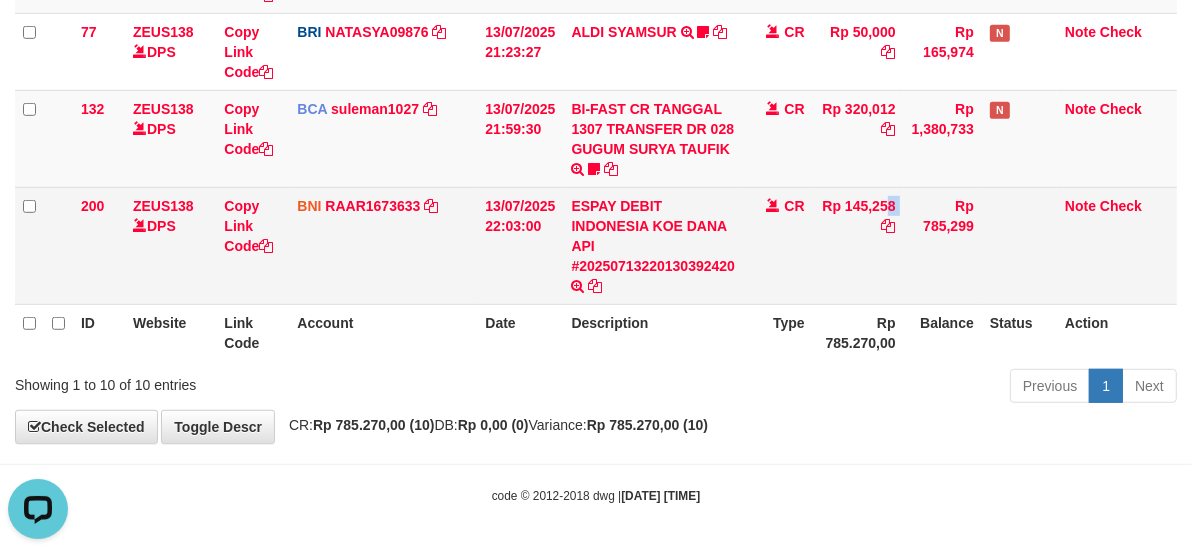 copy on "145,258" 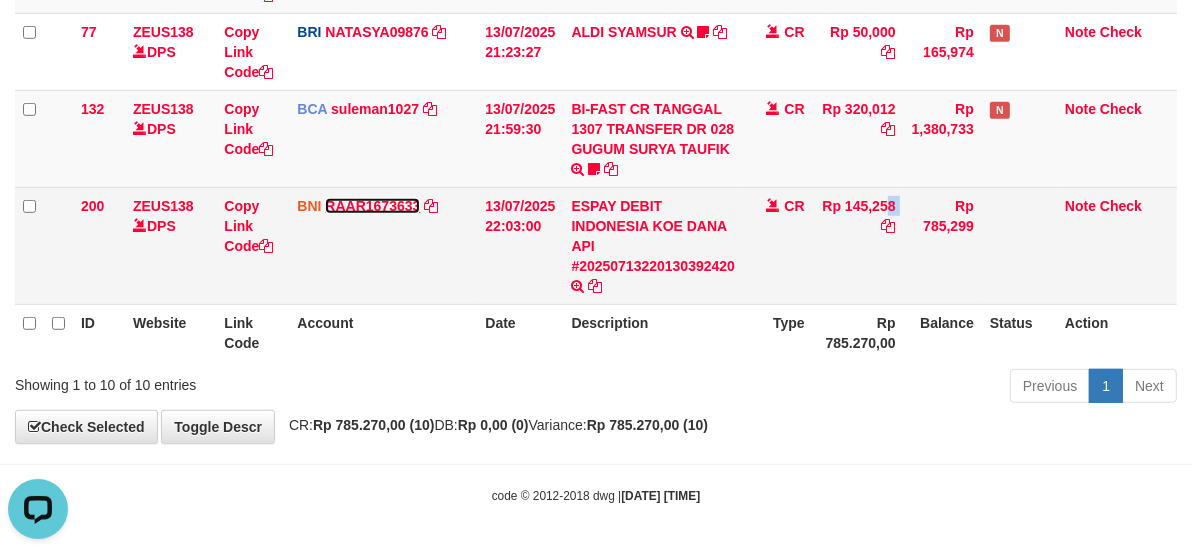 click on "RAAR1673633" at bounding box center (372, 206) 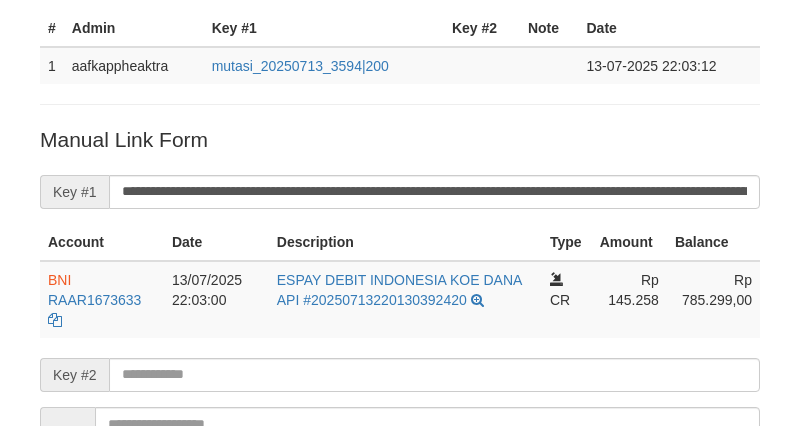 scroll, scrollTop: 520, scrollLeft: 0, axis: vertical 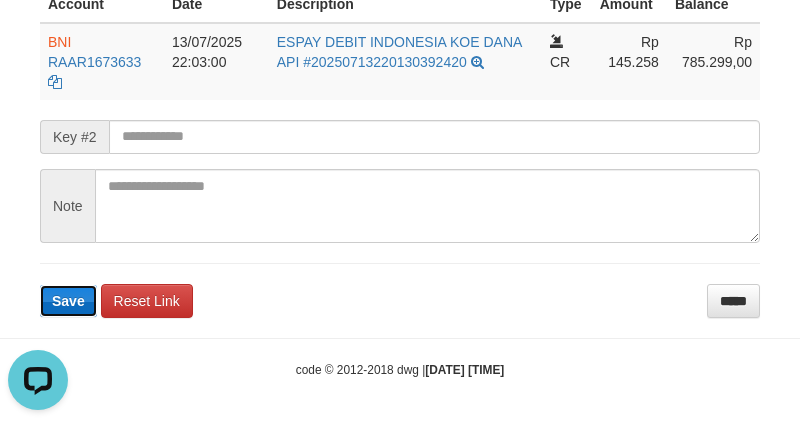 click on "Save" at bounding box center (68, 301) 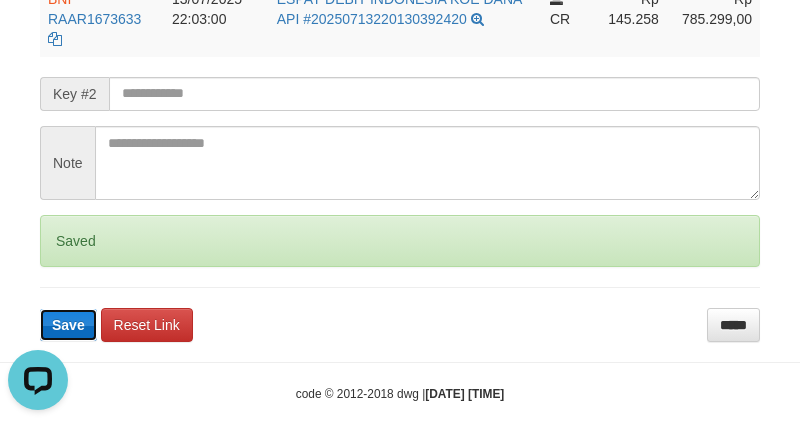 scroll, scrollTop: 586, scrollLeft: 0, axis: vertical 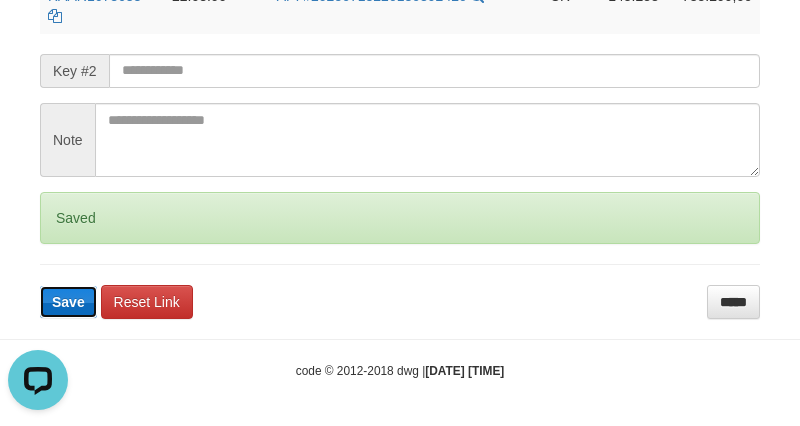 click on "Save" at bounding box center [68, 302] 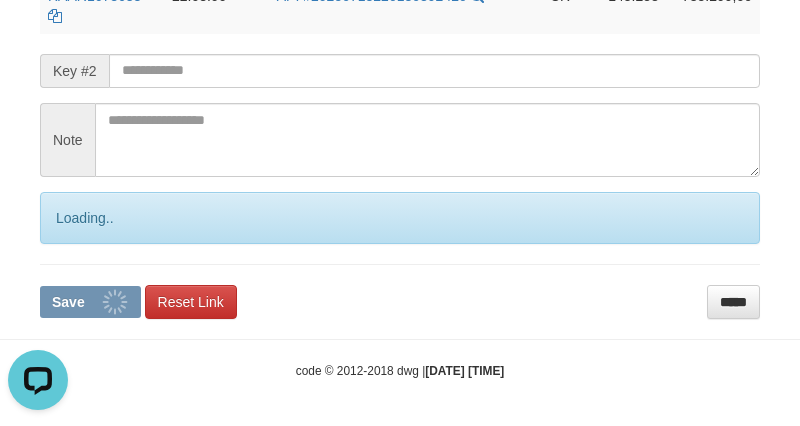 click on "Save" at bounding box center (90, 302) 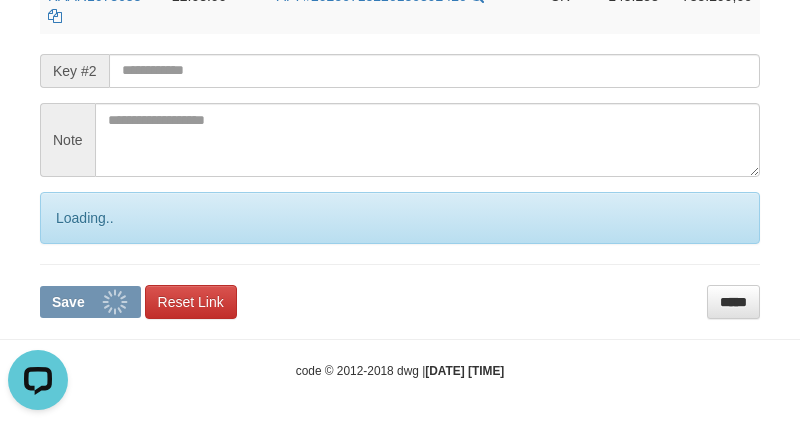click on "Save" at bounding box center [90, 302] 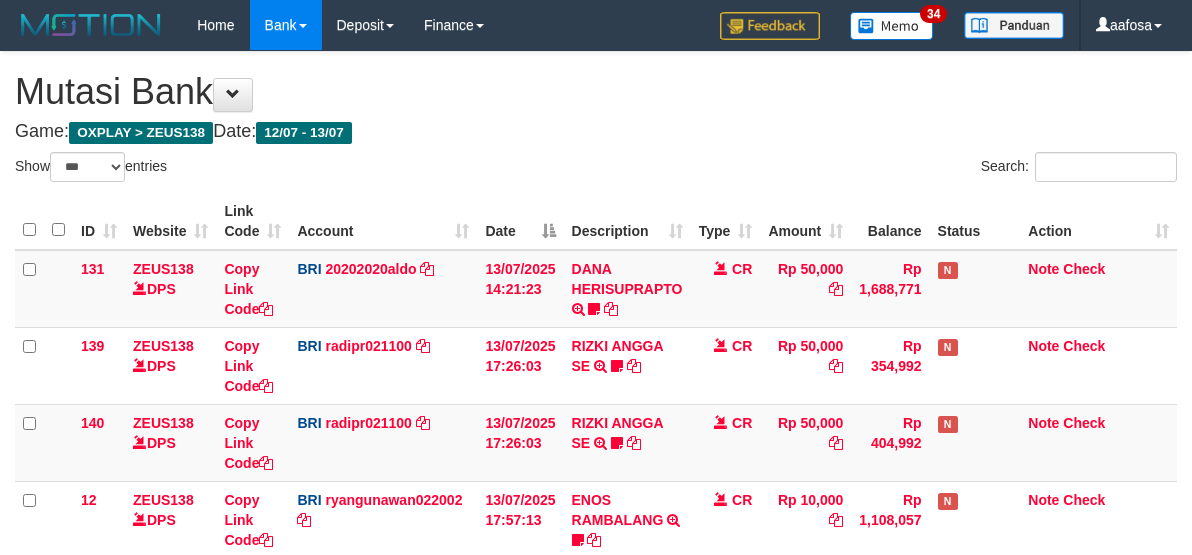 select on "***" 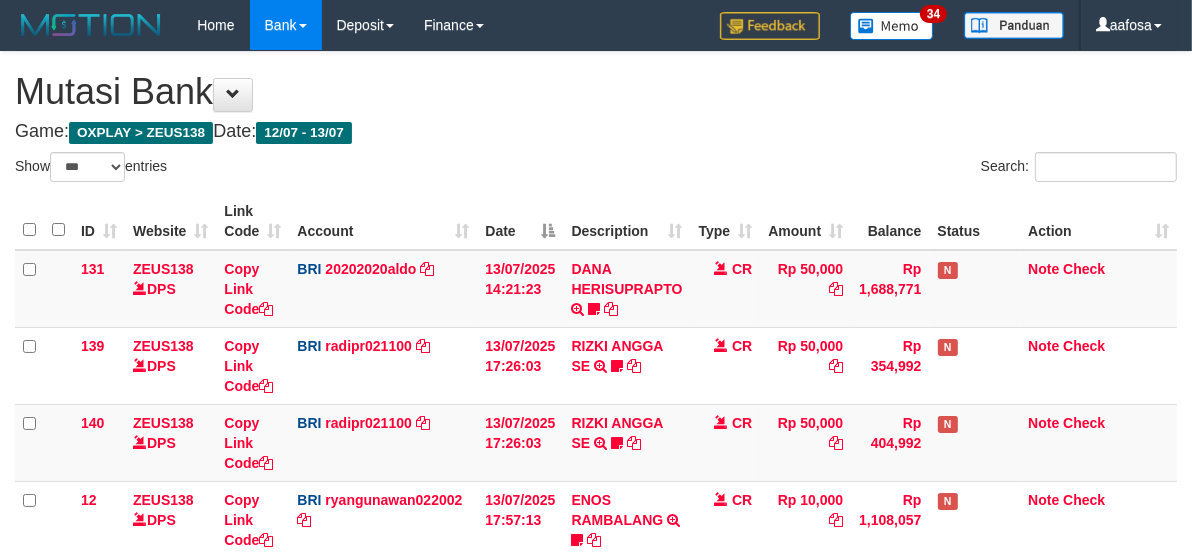 scroll, scrollTop: 700, scrollLeft: 0, axis: vertical 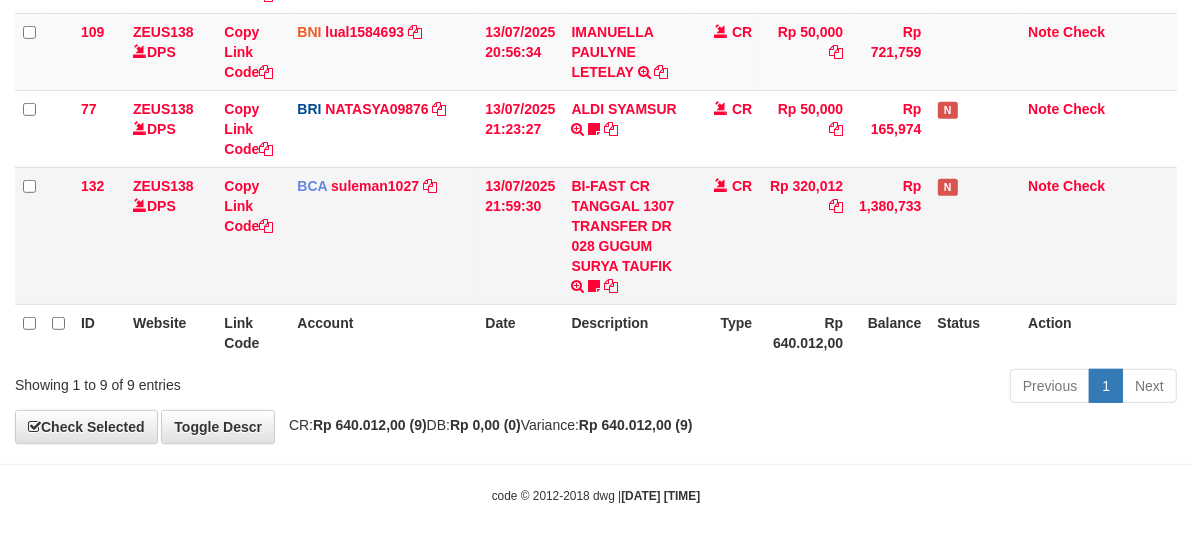 click on "CR" at bounding box center (725, 235) 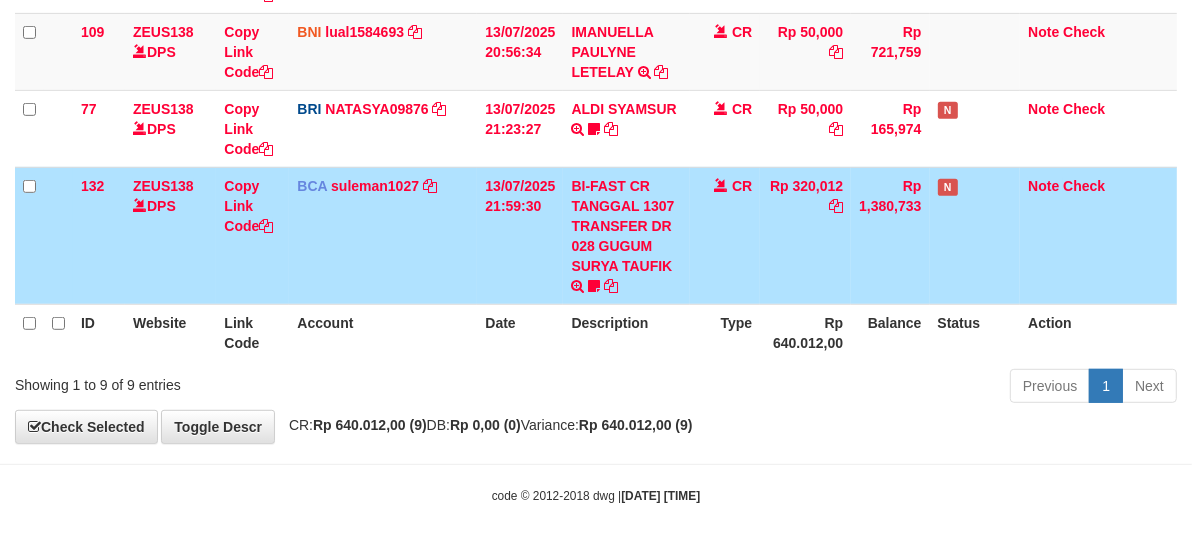 click on "CR" at bounding box center (725, 235) 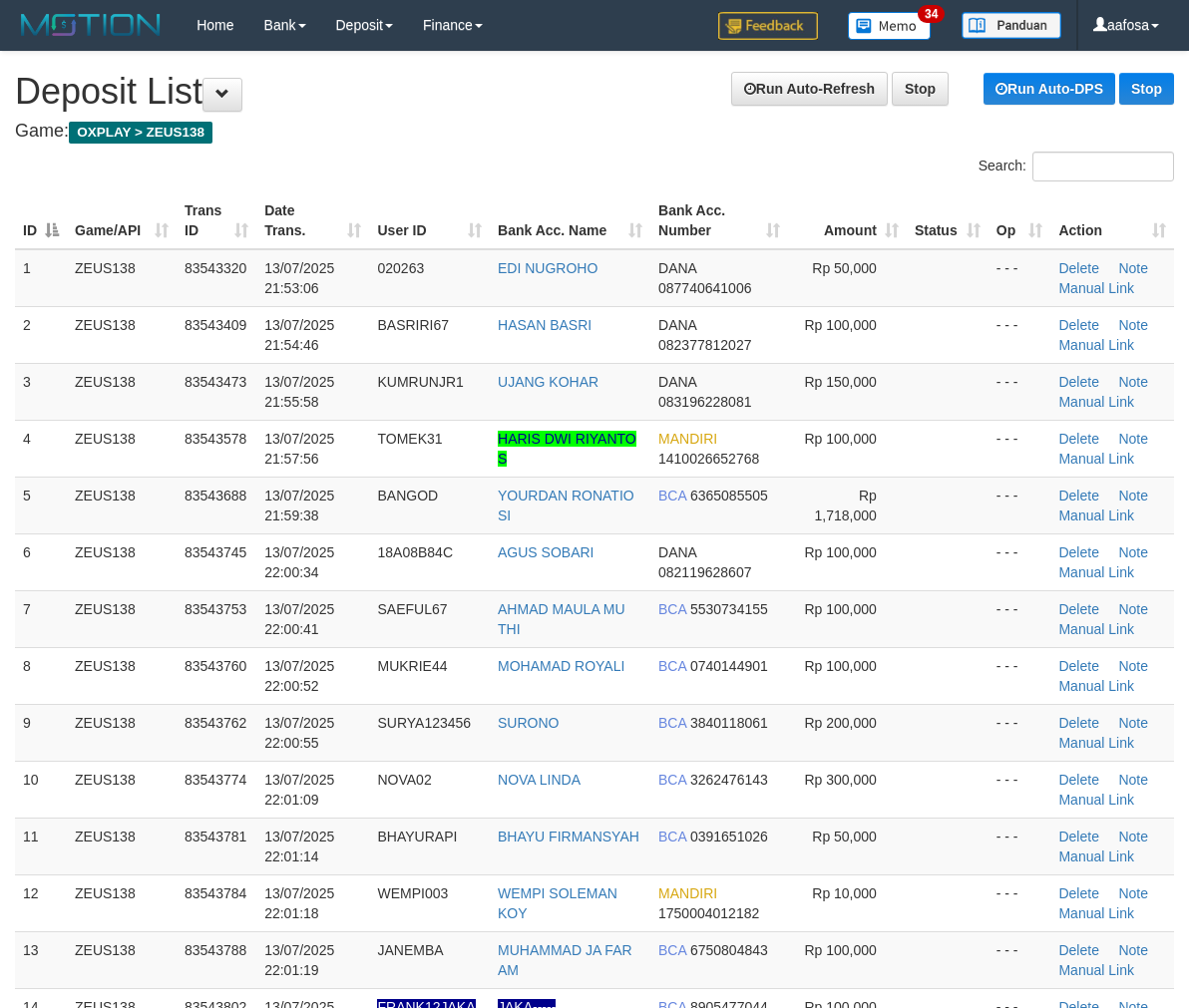 scroll, scrollTop: 516, scrollLeft: 0, axis: vertical 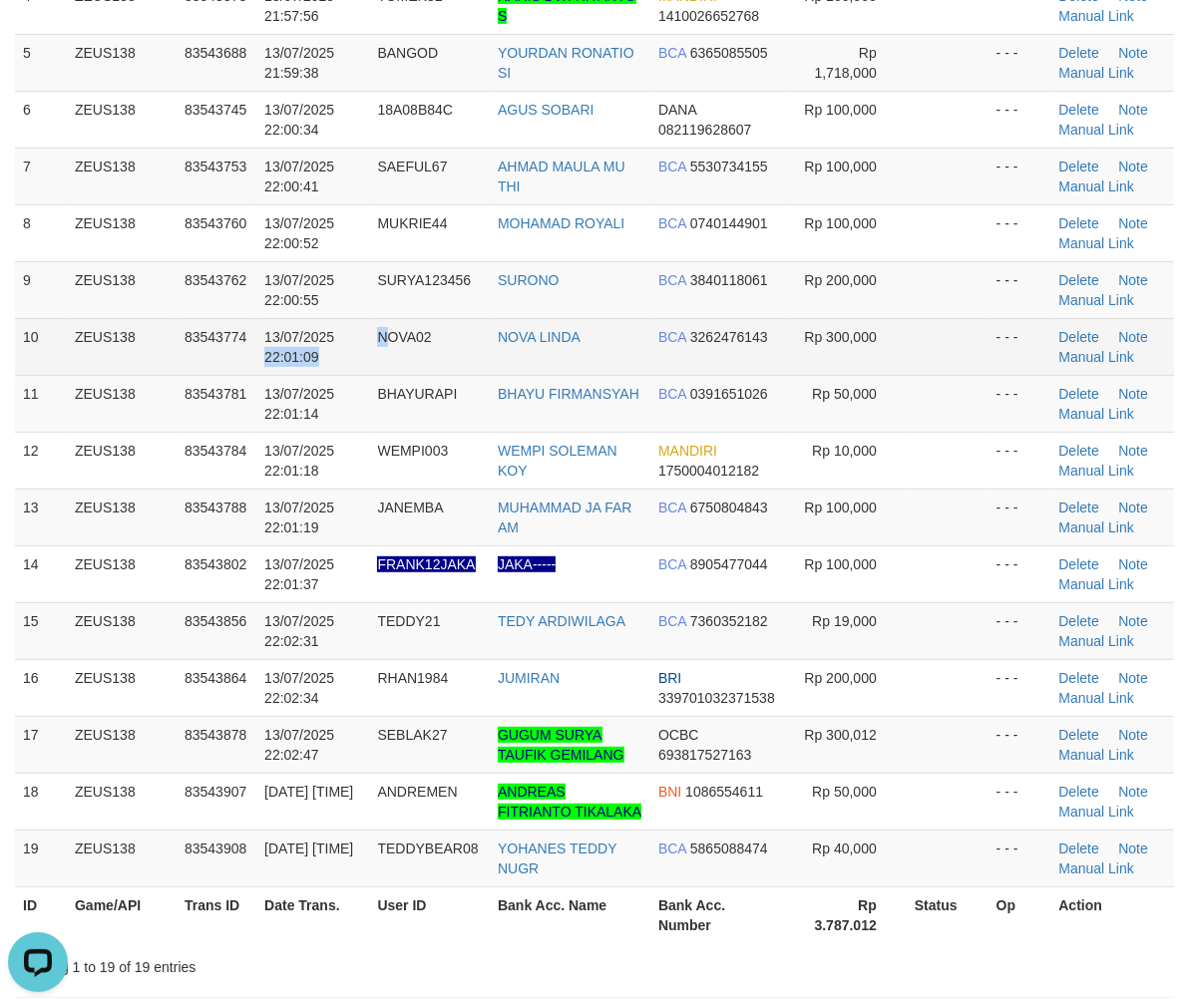 drag, startPoint x: 386, startPoint y: 344, endPoint x: 411, endPoint y: 350, distance: 25.70992 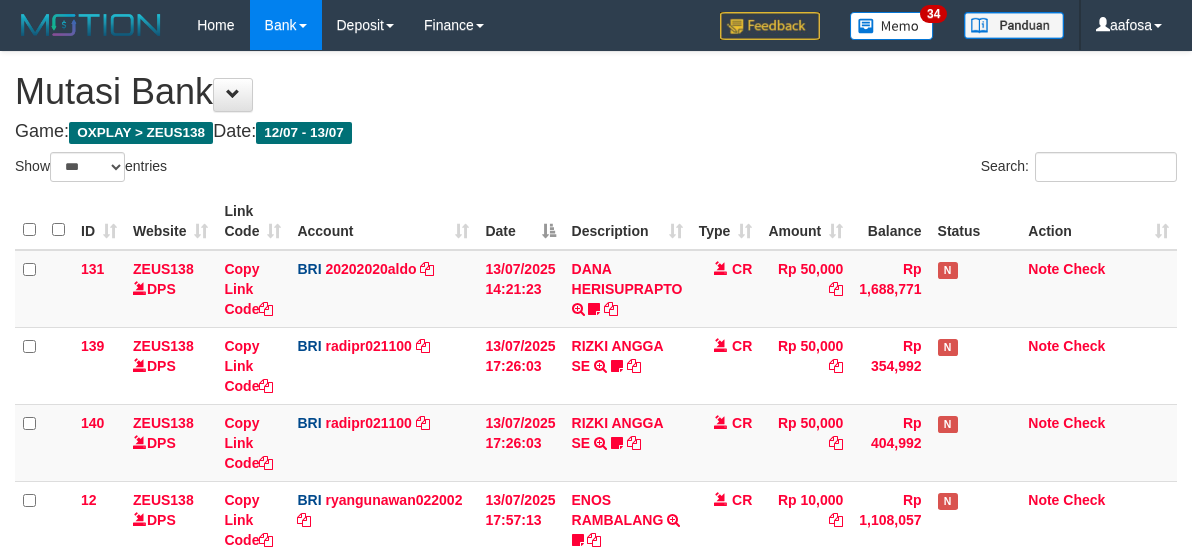 select on "***" 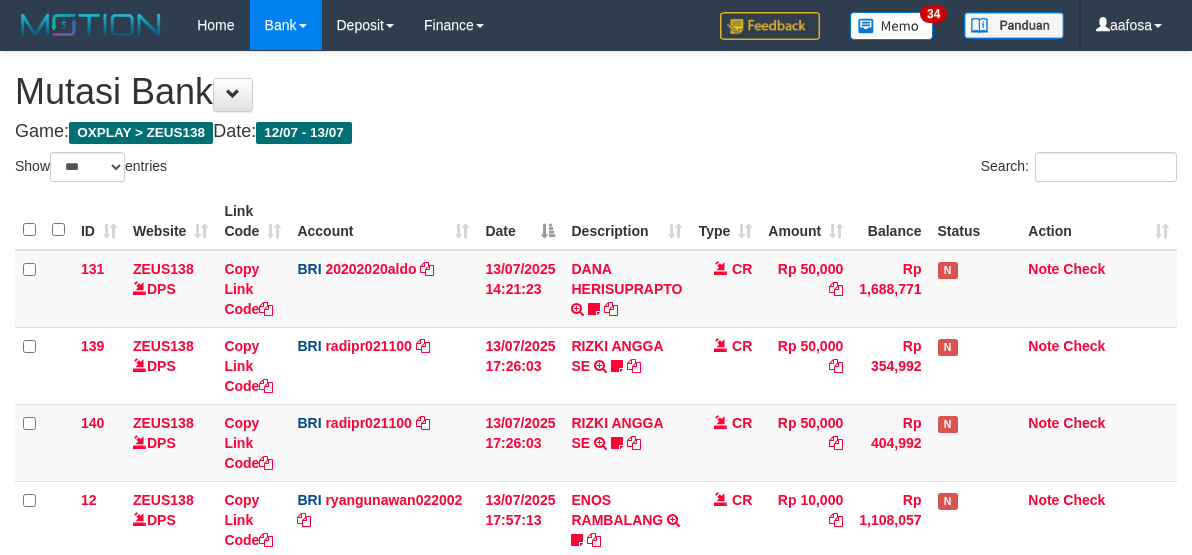 scroll, scrollTop: 700, scrollLeft: 0, axis: vertical 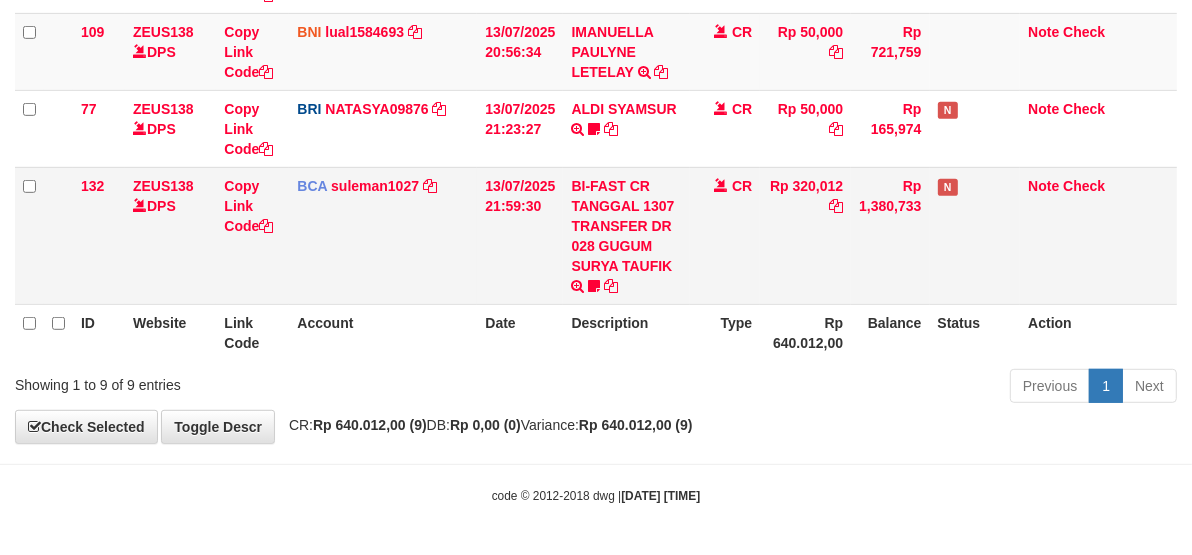 drag, startPoint x: 0, startPoint y: 0, endPoint x: 674, endPoint y: 268, distance: 725.3275 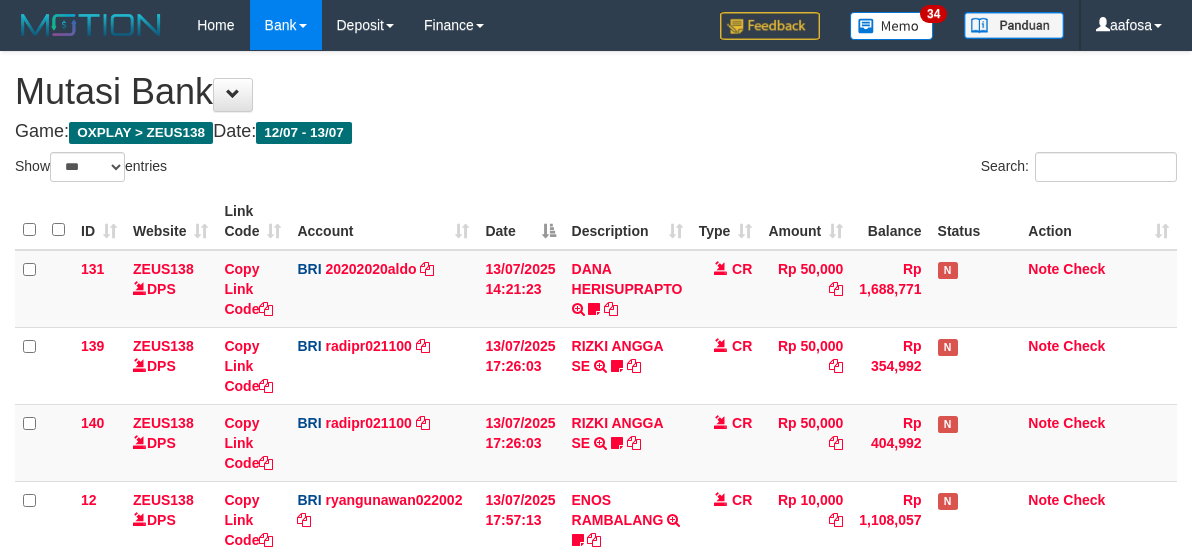 select on "***" 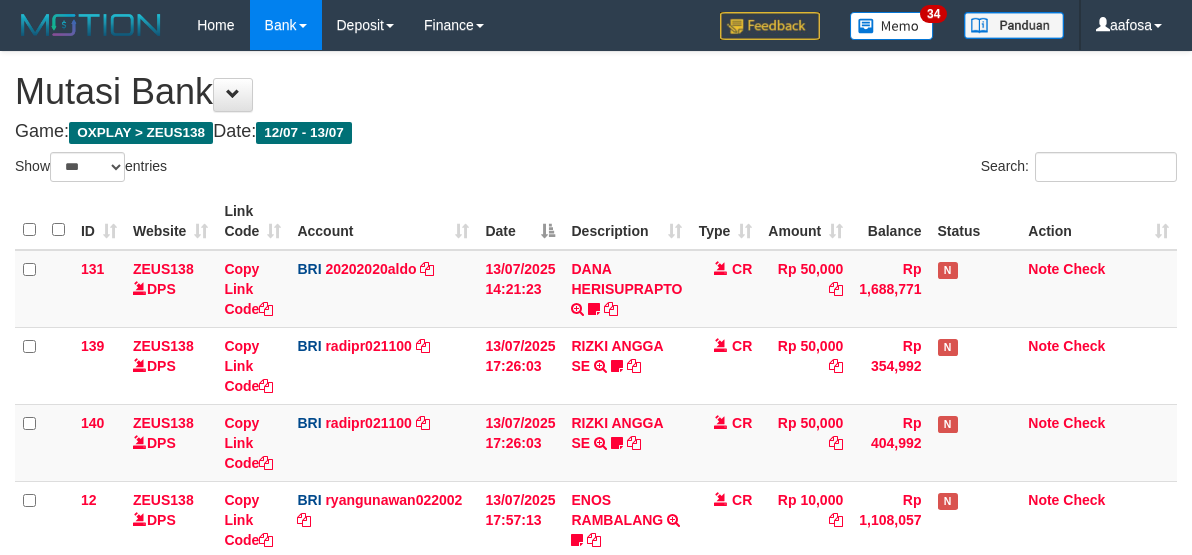 scroll, scrollTop: 700, scrollLeft: 0, axis: vertical 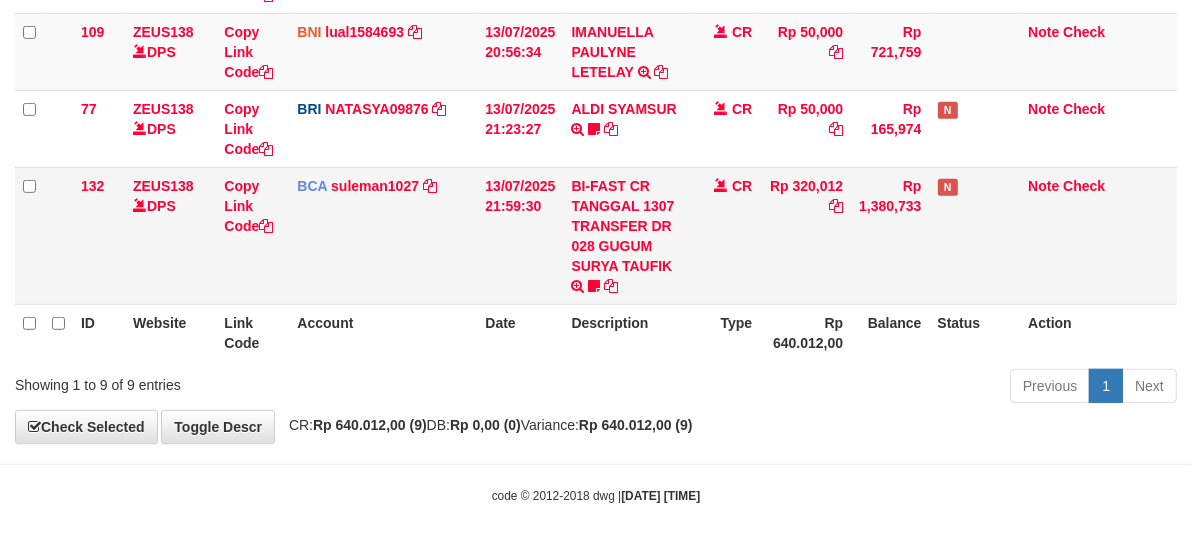 click on "13/07/2025 21:59:30" at bounding box center (520, 235) 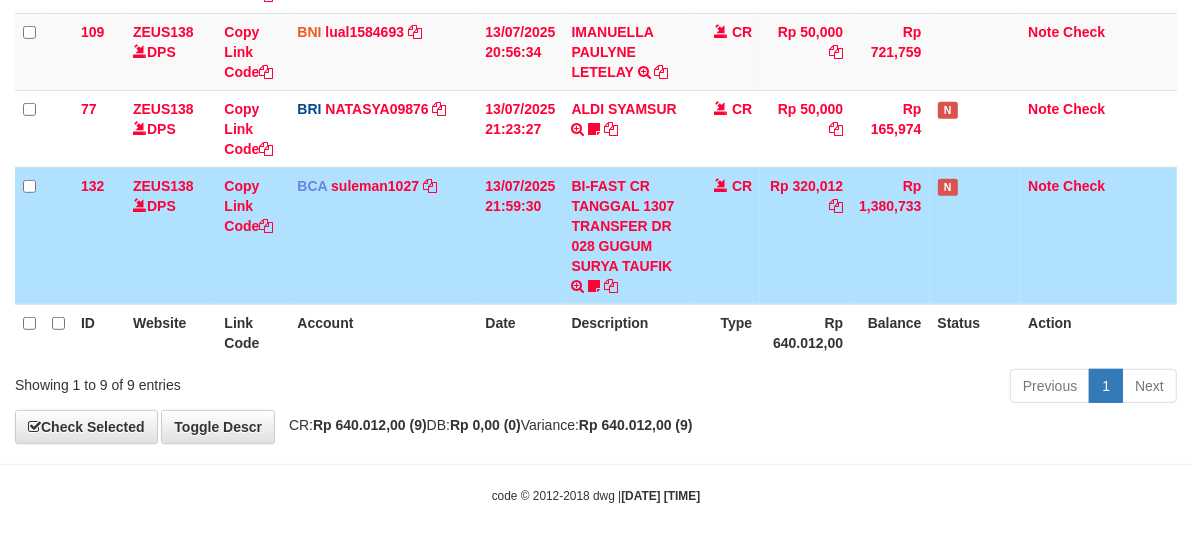 click on "13/07/2025 21:59:30" at bounding box center (520, 235) 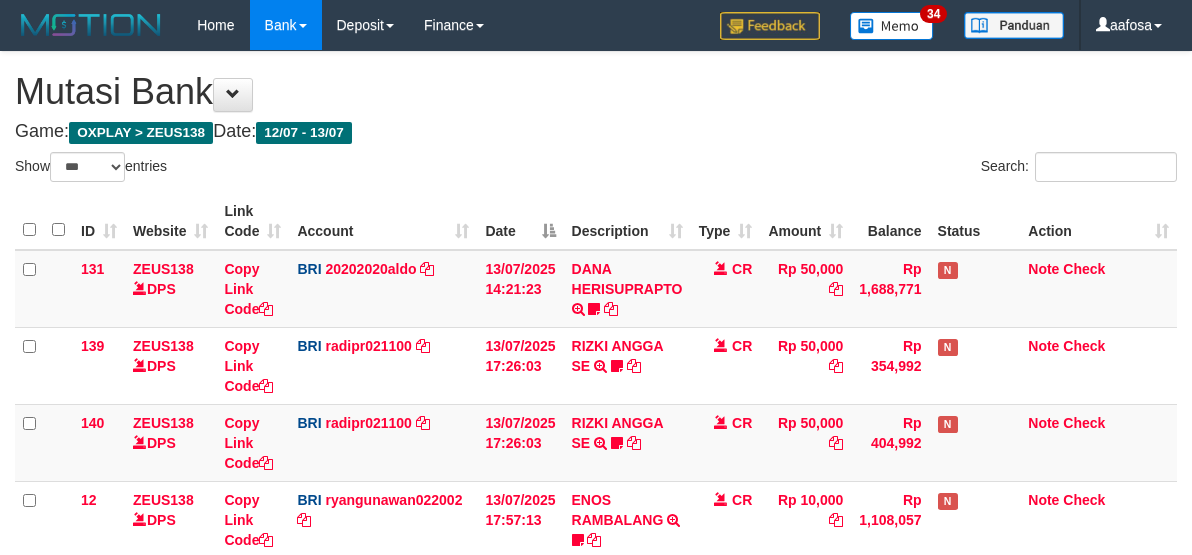 select on "***" 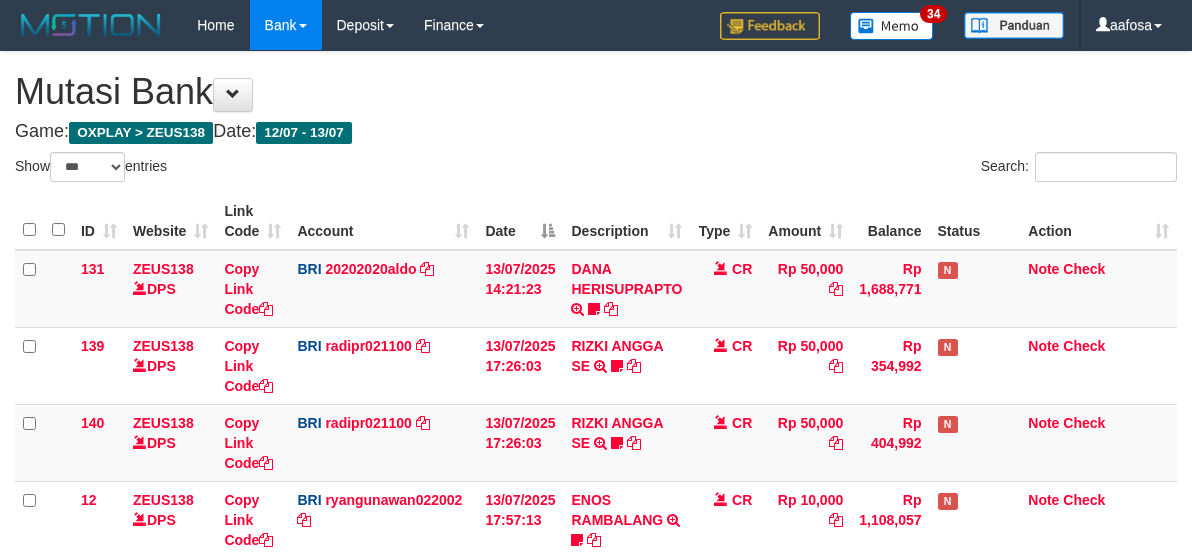 scroll, scrollTop: 700, scrollLeft: 0, axis: vertical 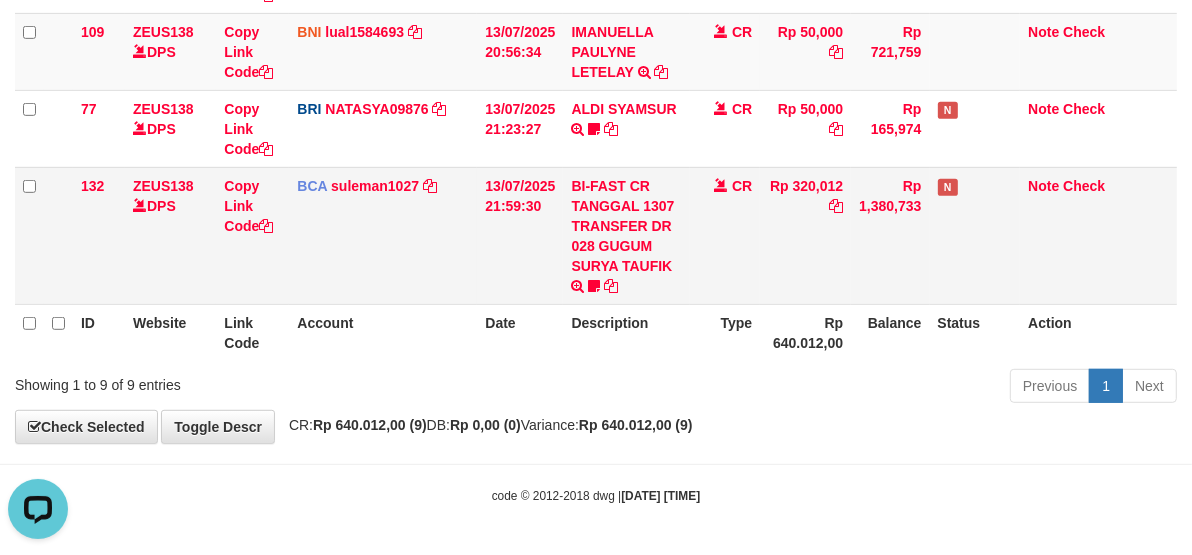 click on "CR" at bounding box center [725, 235] 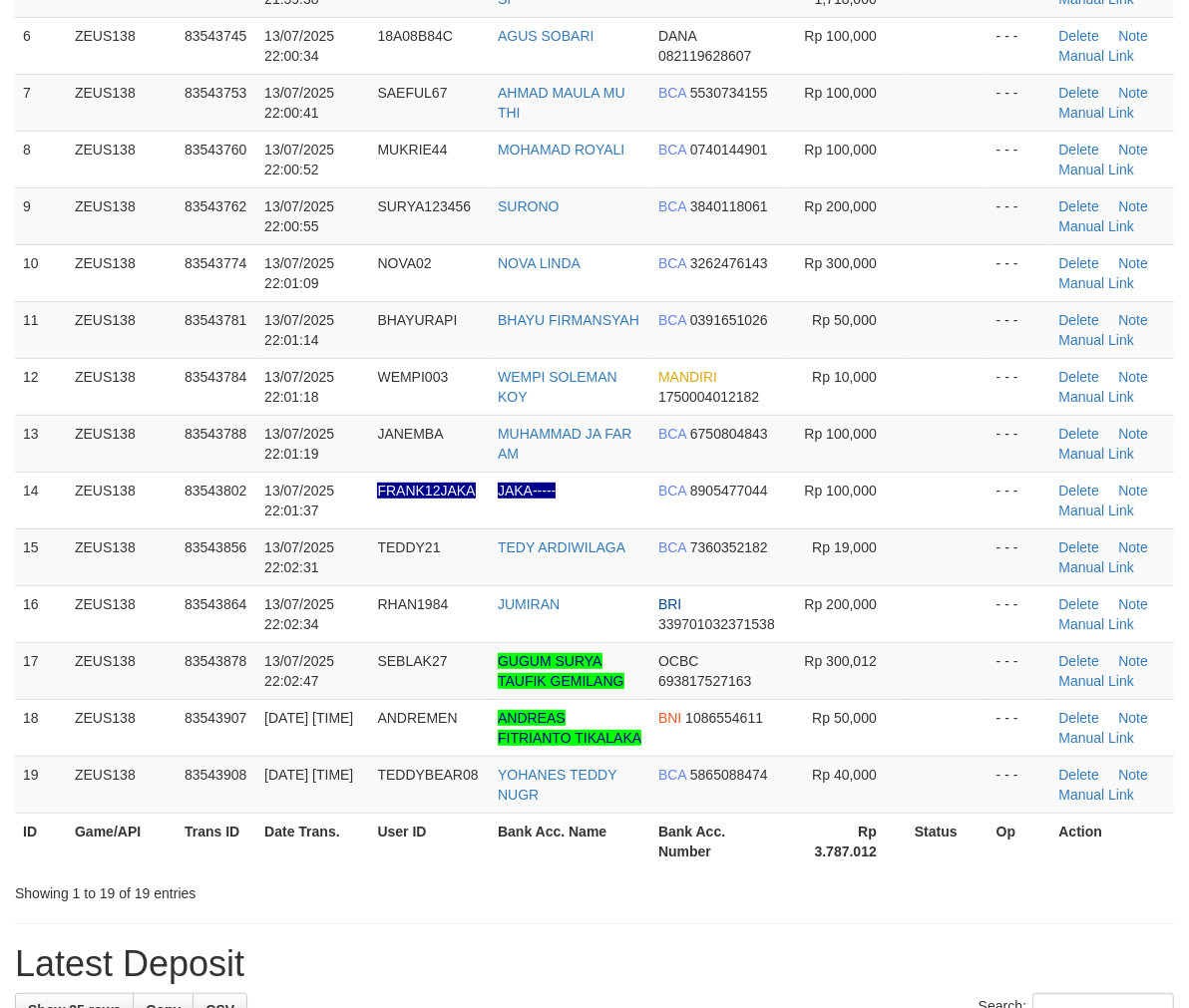 scroll, scrollTop: 443, scrollLeft: 0, axis: vertical 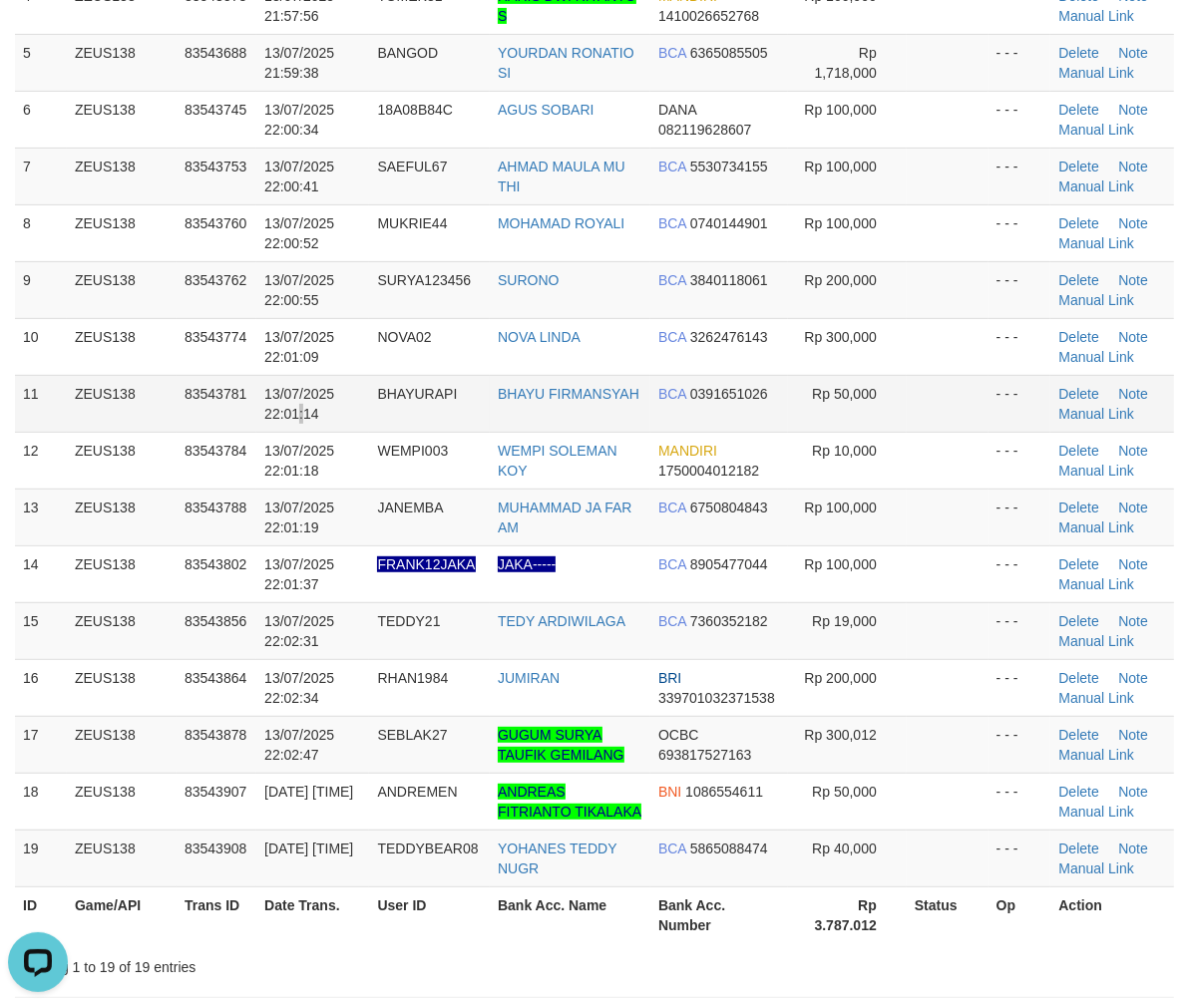 click on "13/07/2025 22:01:14" at bounding box center [299, 404] 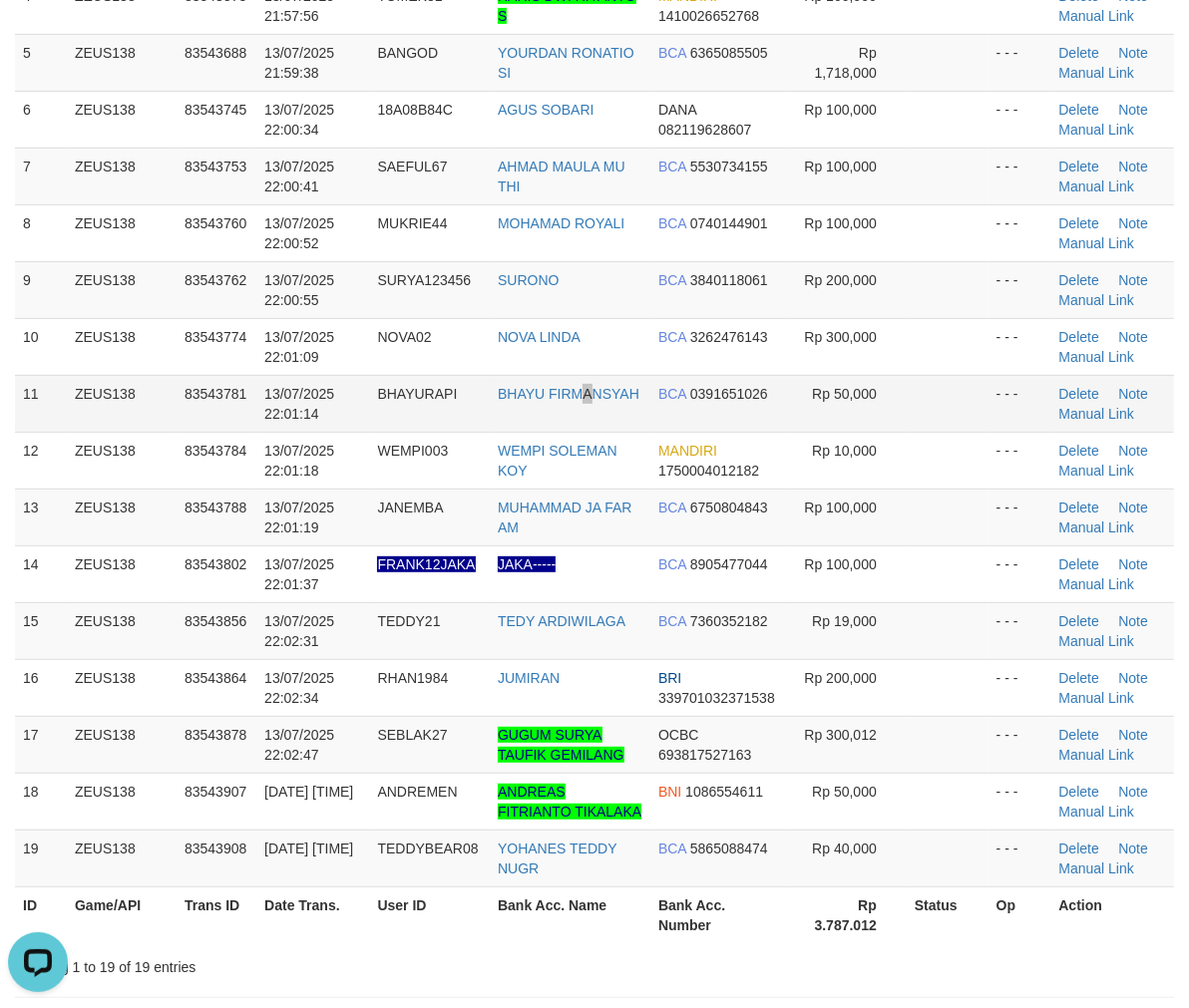 drag, startPoint x: 592, startPoint y: 373, endPoint x: 577, endPoint y: 376, distance: 15.297059 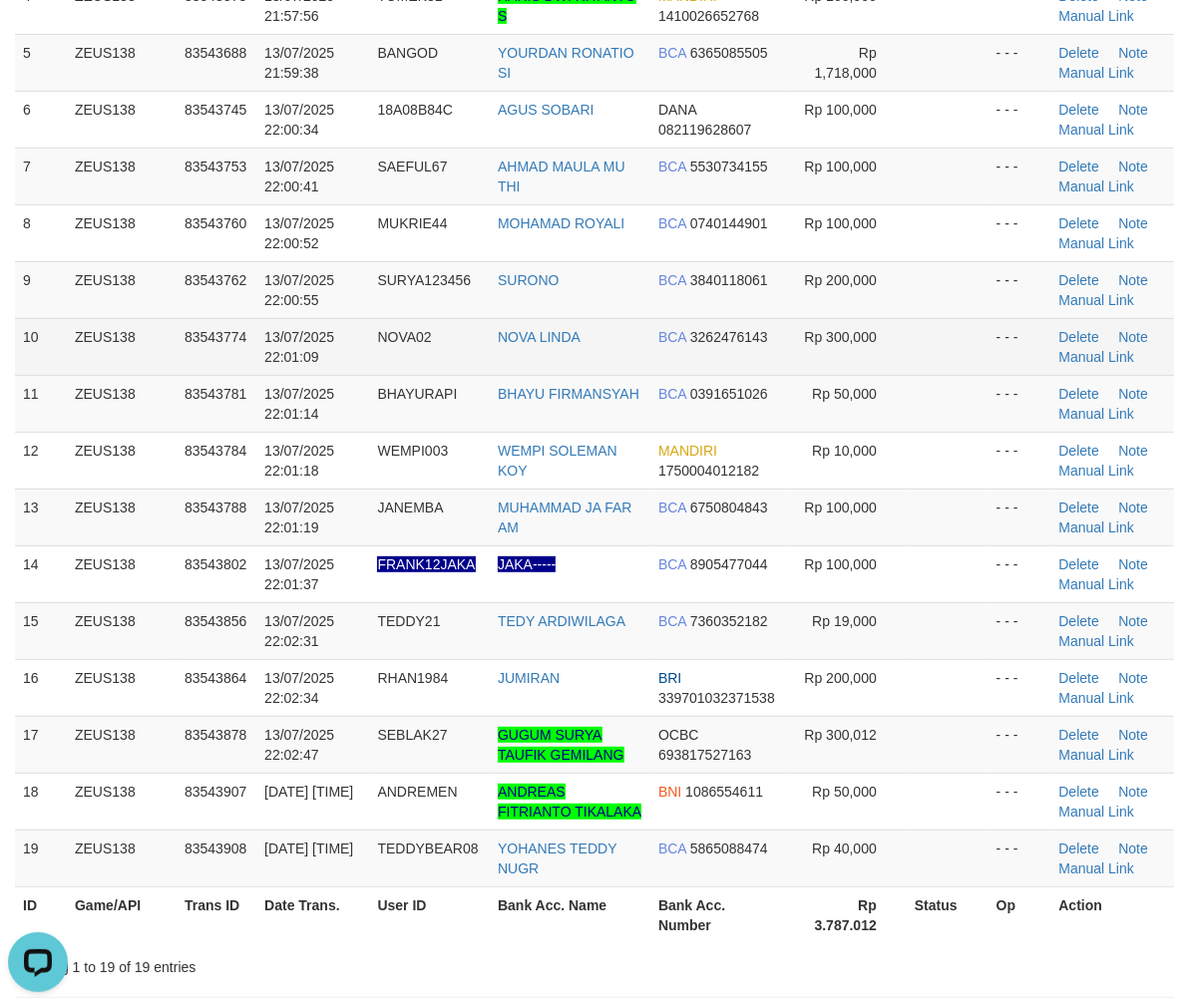 click on "10
ZEUS138
83543774
13/07/2025 22:01:09
NOVA02
NOVA LINDA
BCA
3262476143
Rp 300,000
- - -
Delete
Note
Manual Link" at bounding box center [594, 346] 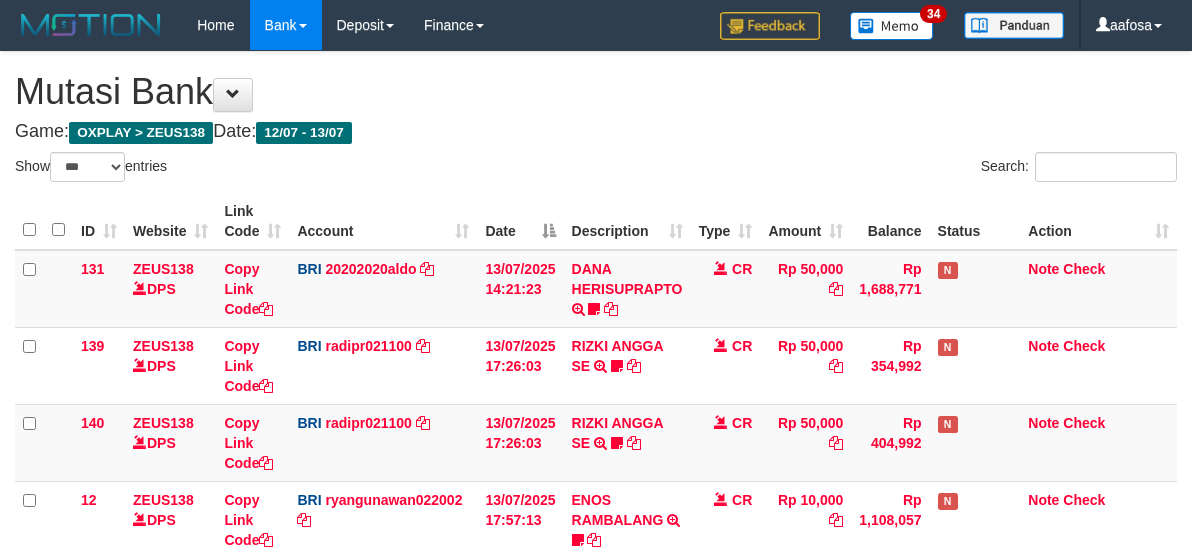 select on "***" 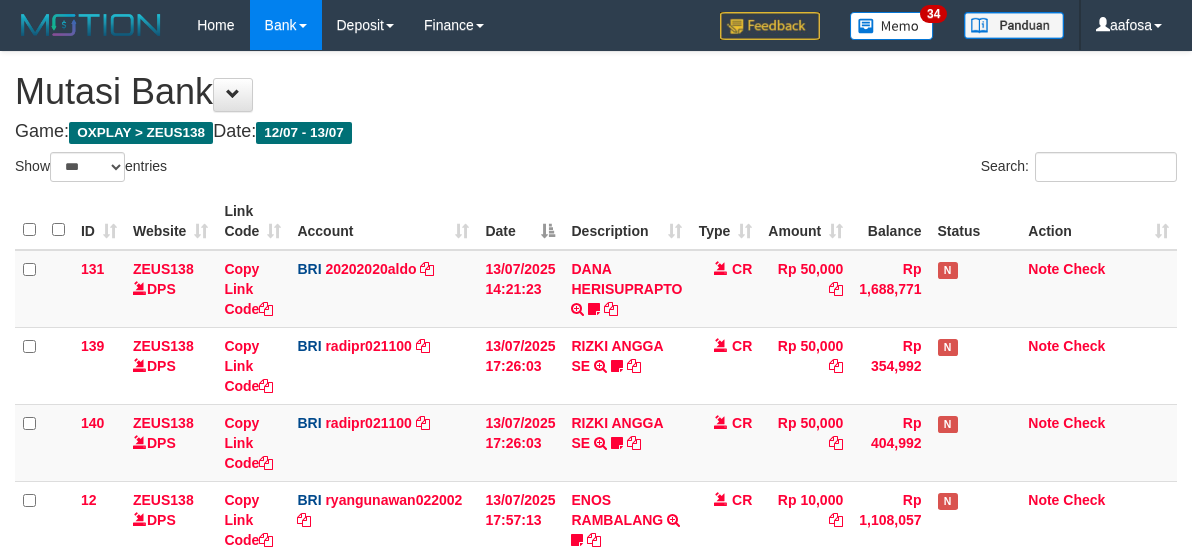 scroll, scrollTop: 700, scrollLeft: 0, axis: vertical 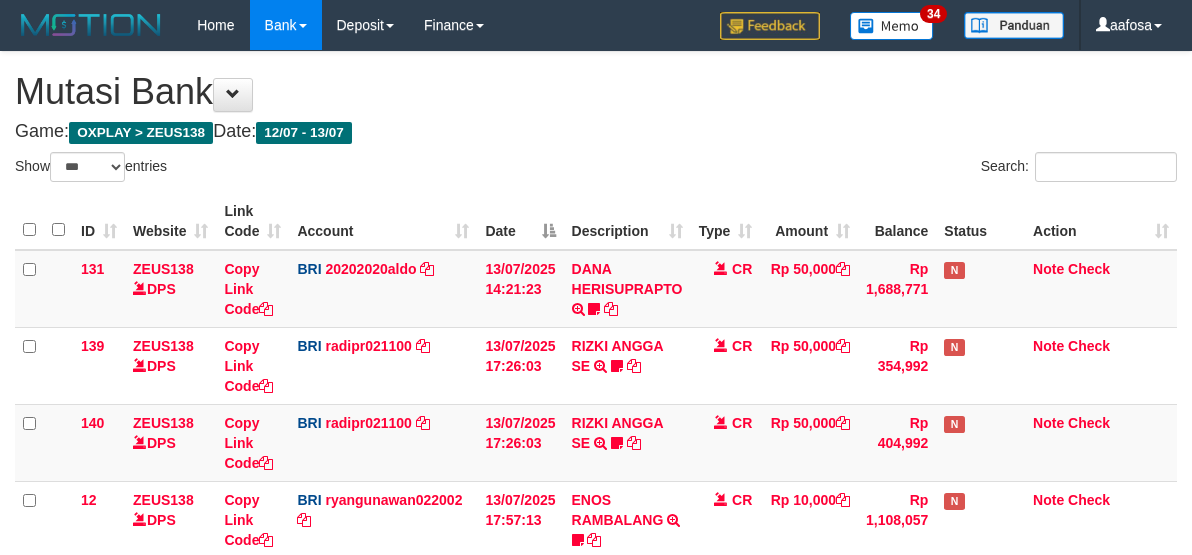 select on "***" 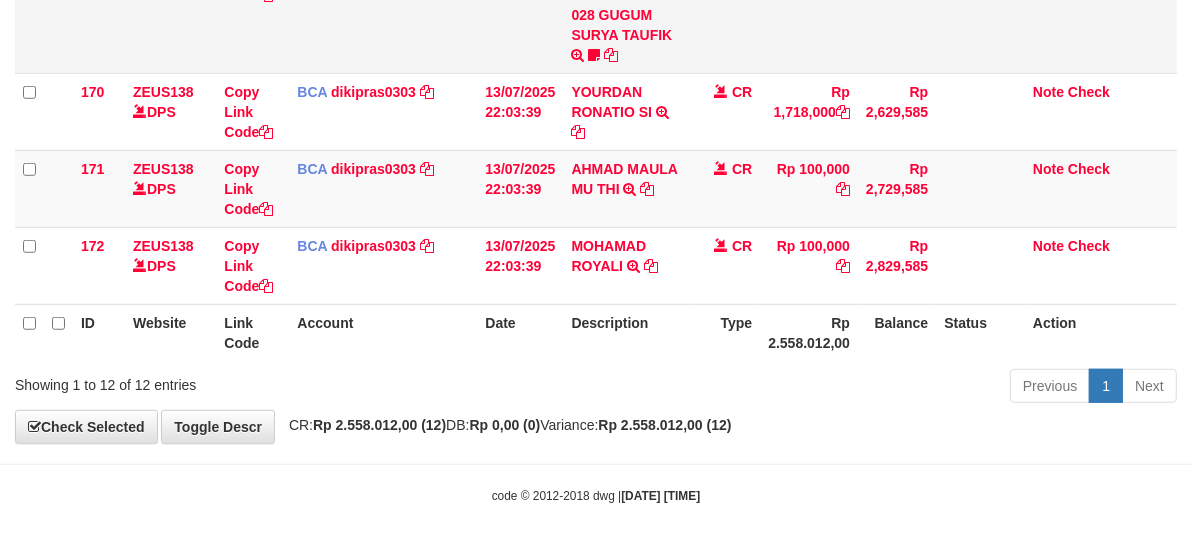 scroll, scrollTop: 700, scrollLeft: 0, axis: vertical 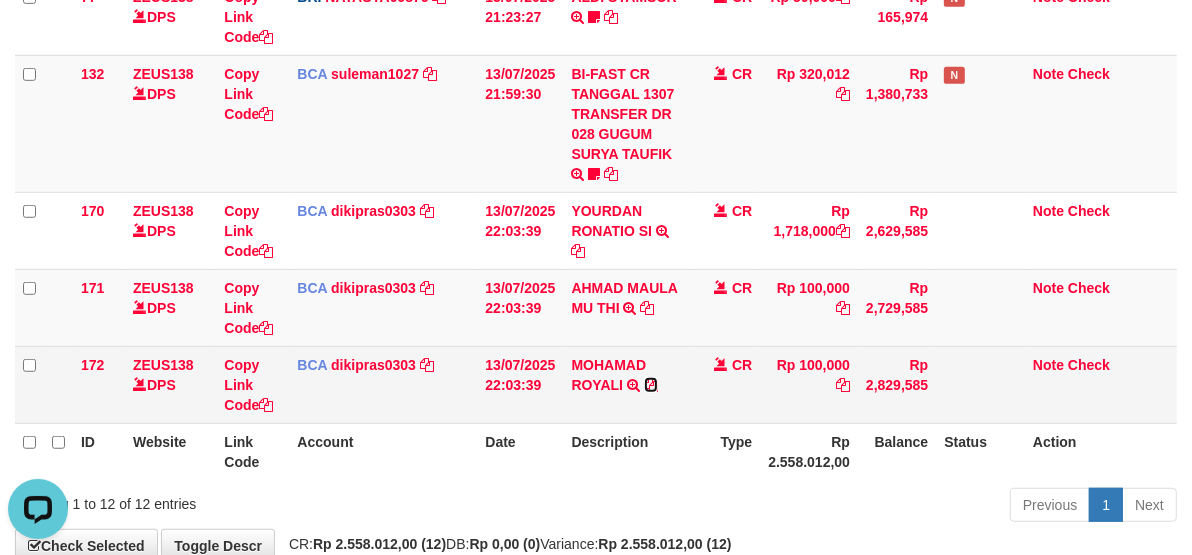 click at bounding box center [651, 385] 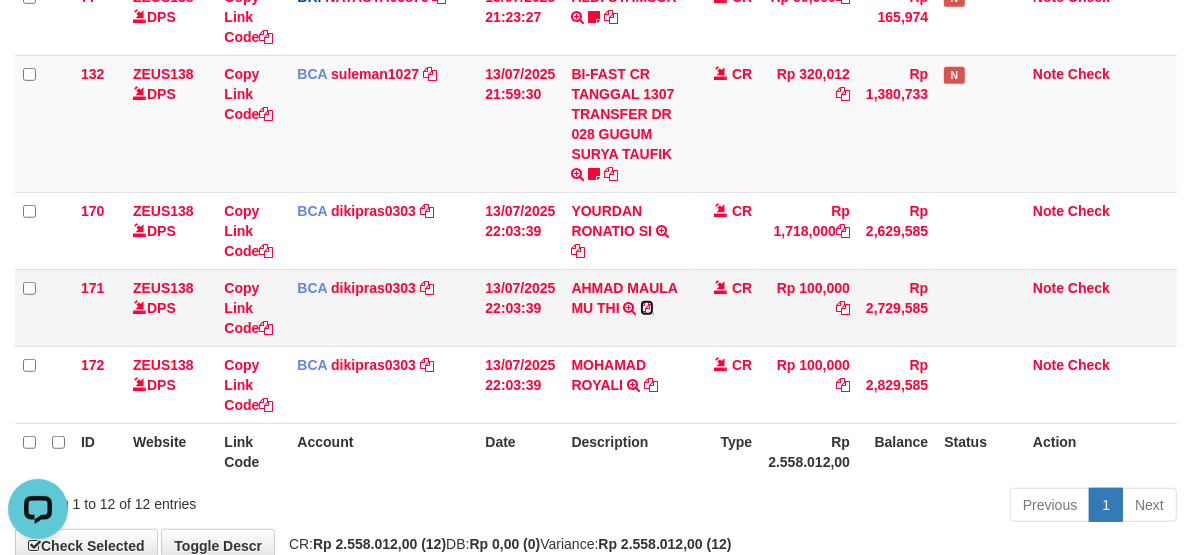 click at bounding box center [647, 308] 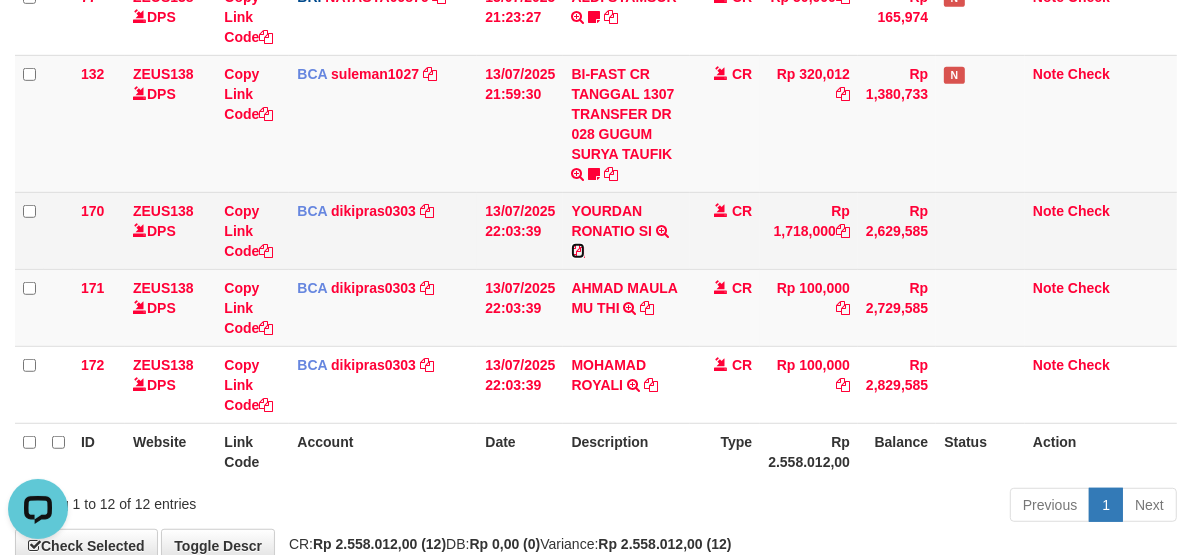 click at bounding box center [578, 251] 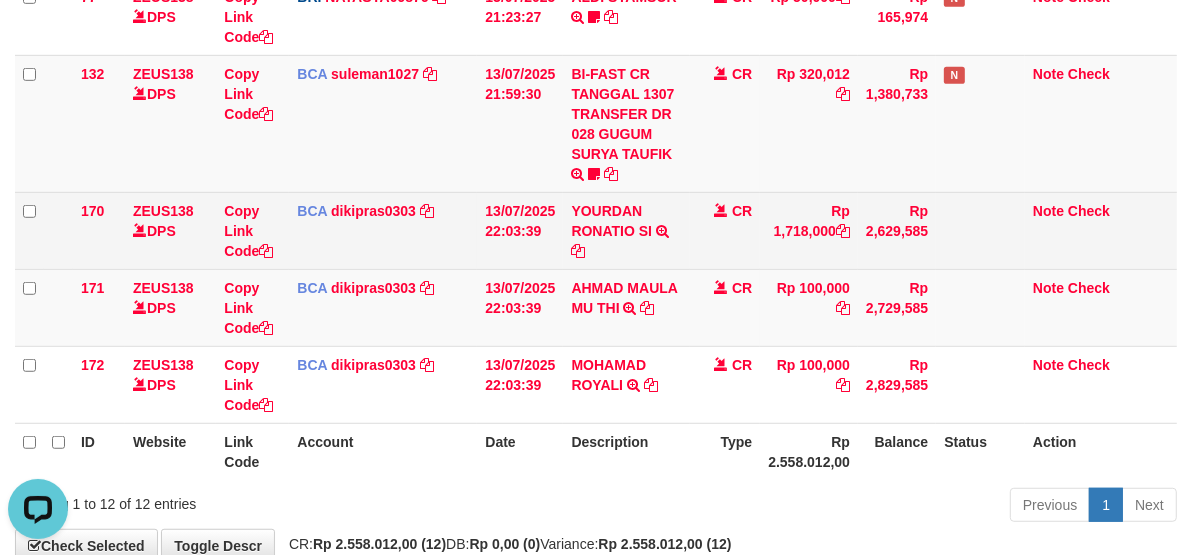 drag, startPoint x: 535, startPoint y: 250, endPoint x: 568, endPoint y: 248, distance: 33.06055 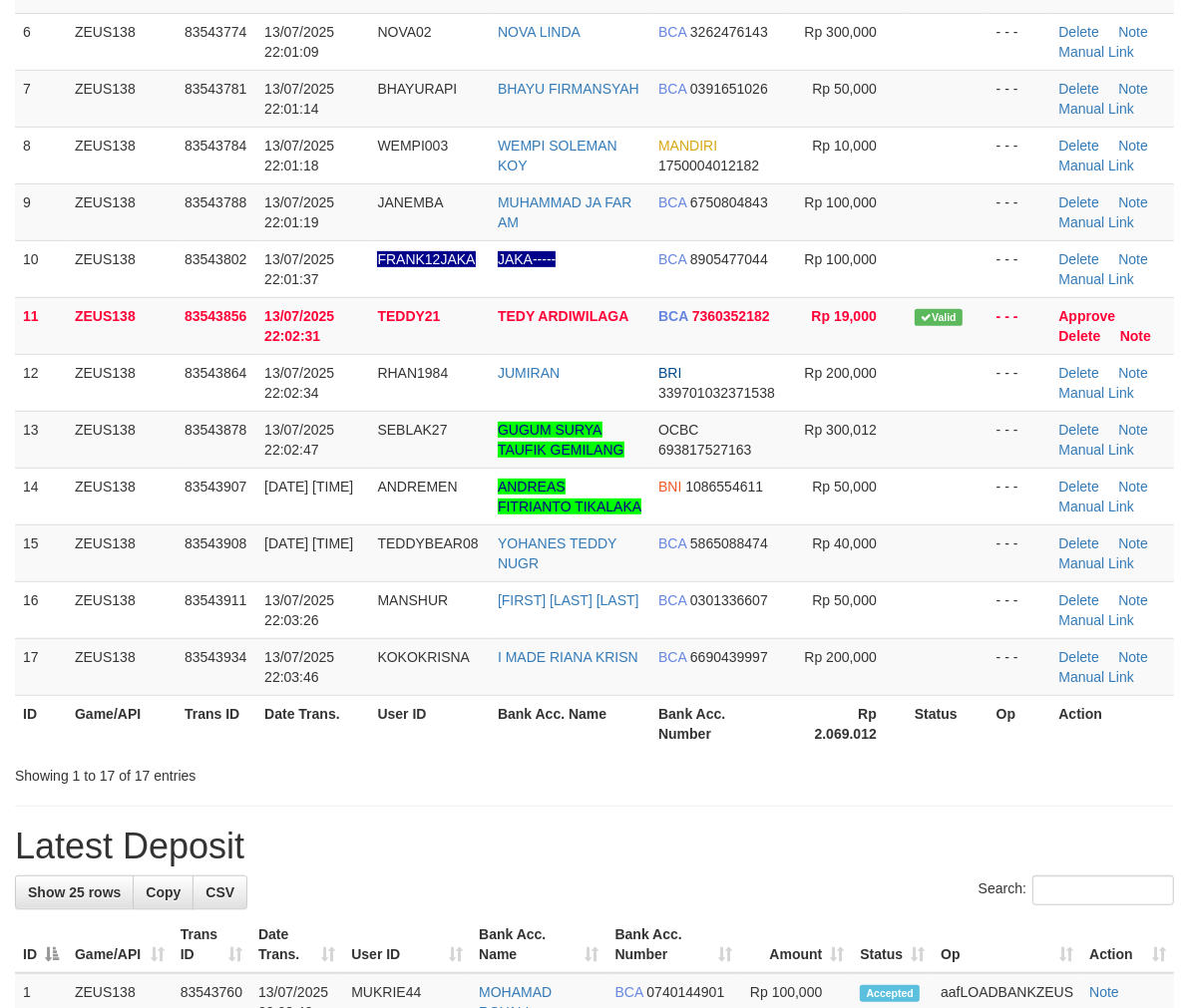 scroll, scrollTop: 443, scrollLeft: 0, axis: vertical 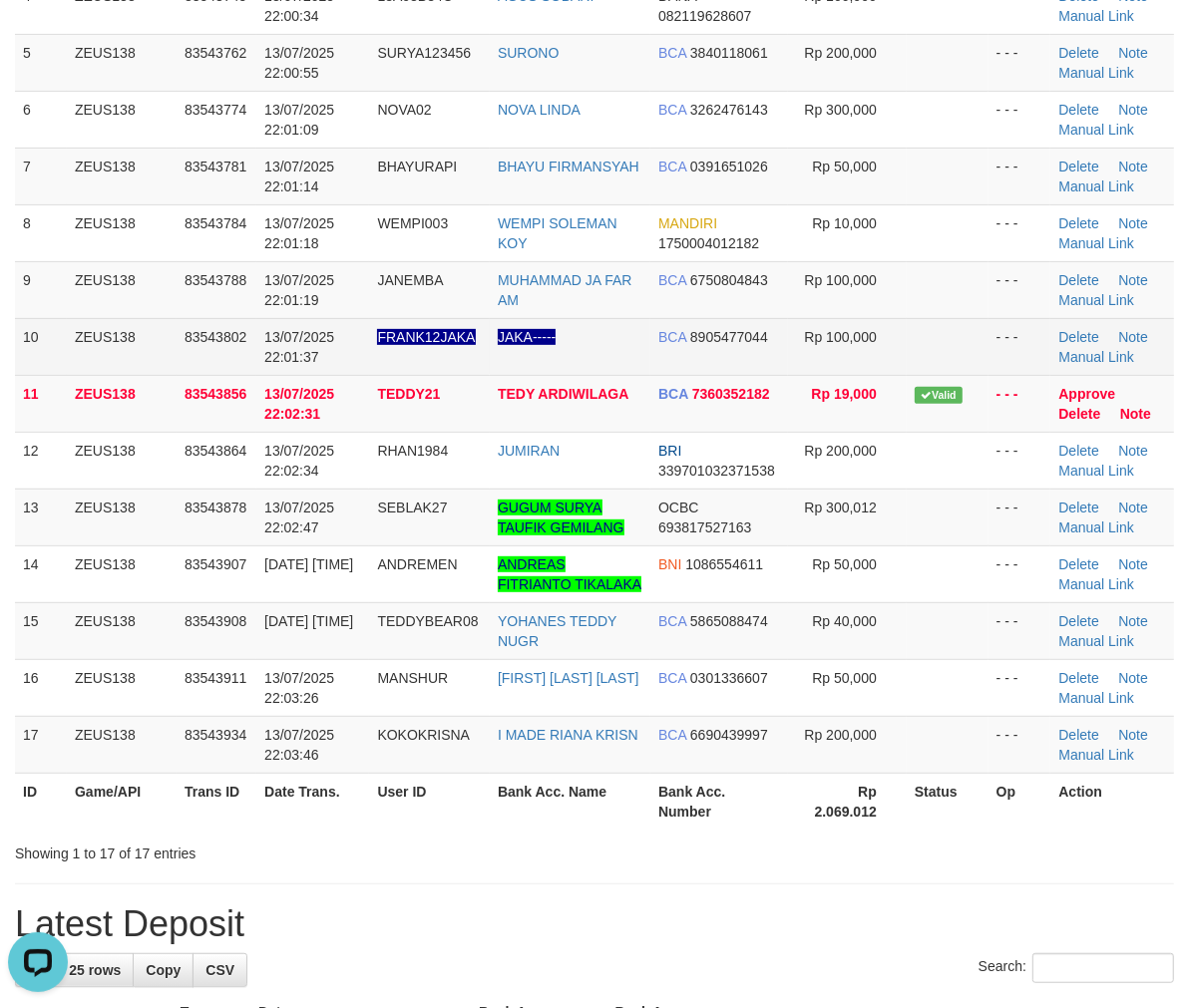 click on "JAKA-----" at bounding box center [570, 346] 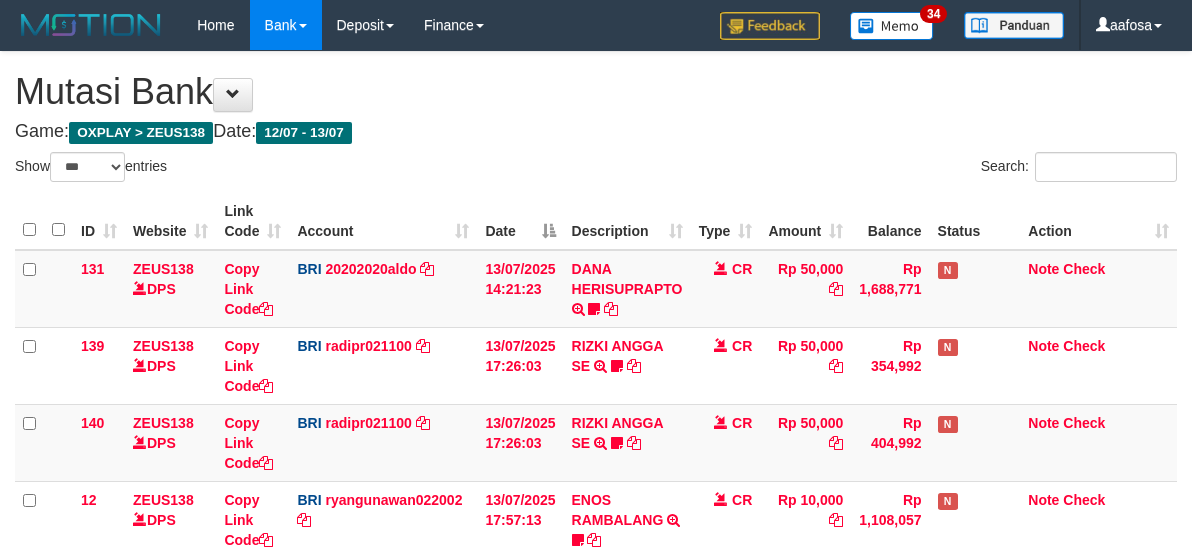 select on "***" 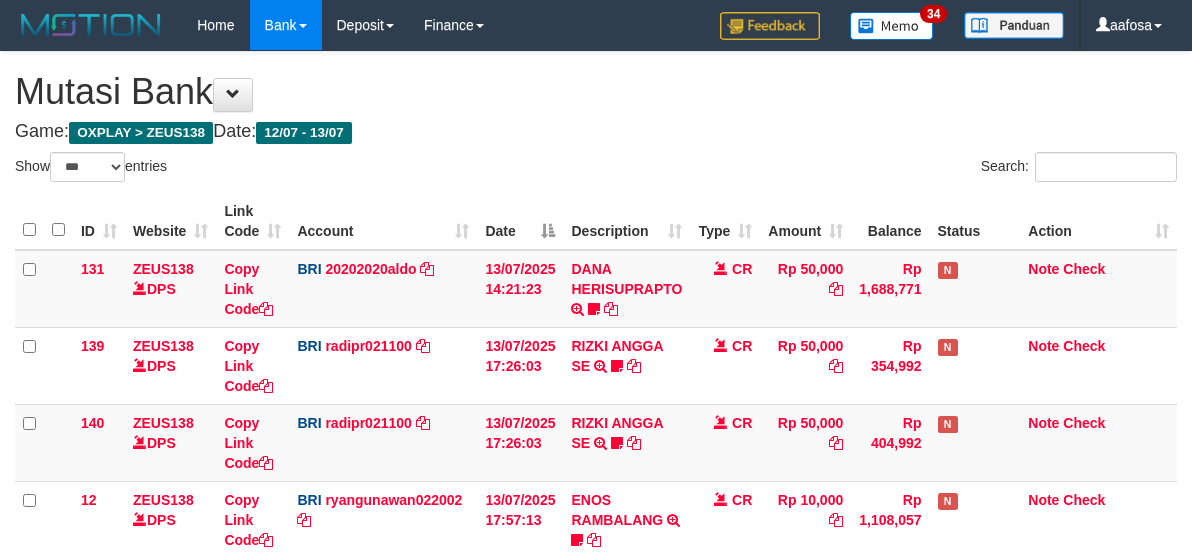 scroll, scrollTop: 776, scrollLeft: 0, axis: vertical 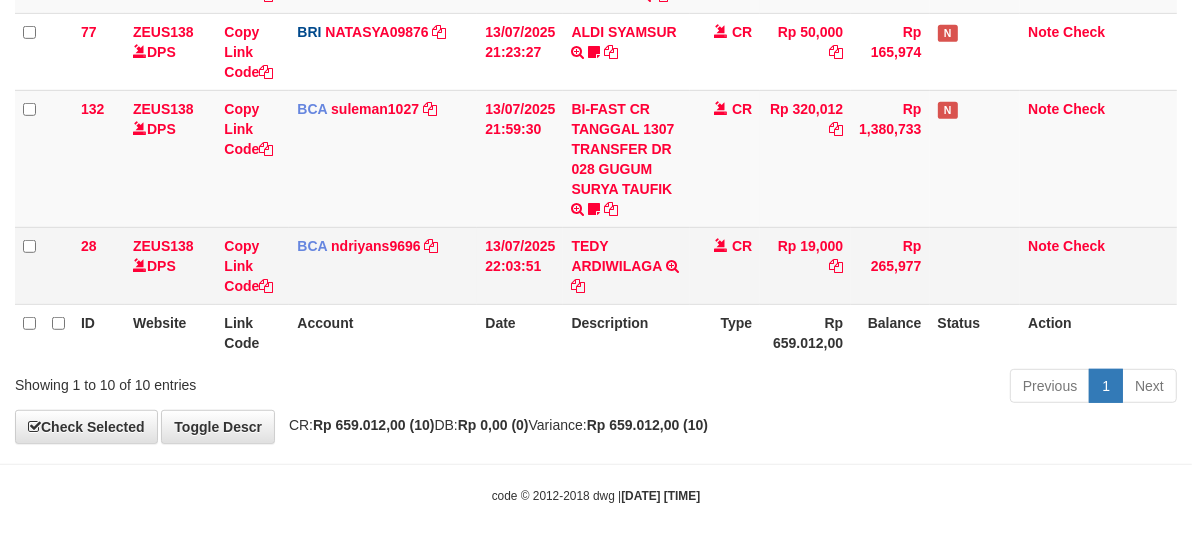 click on "TEDY ARDIWILAGA" at bounding box center (616, 256) 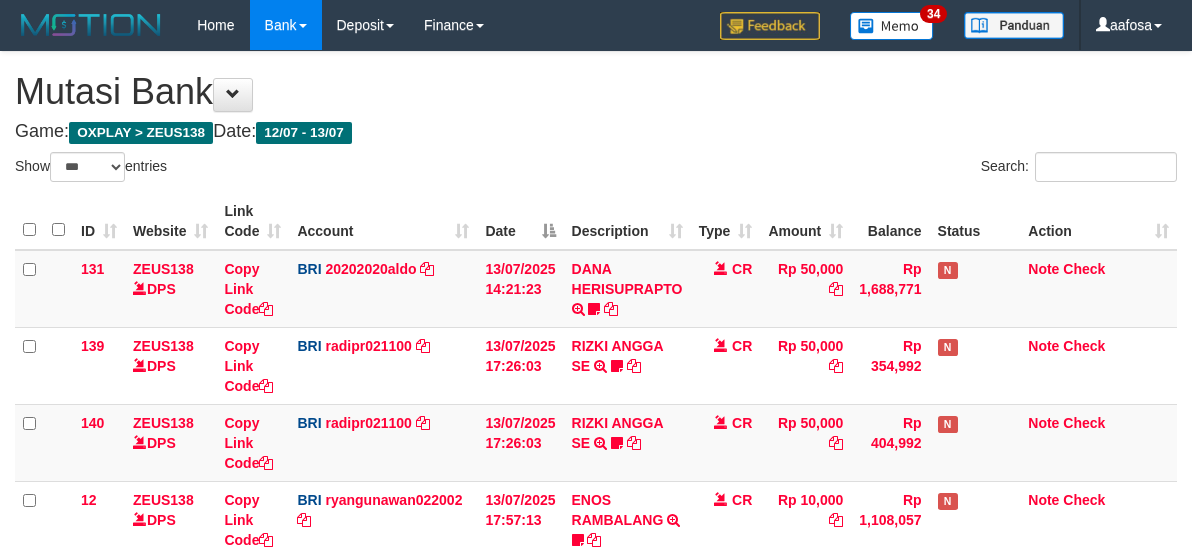 select on "***" 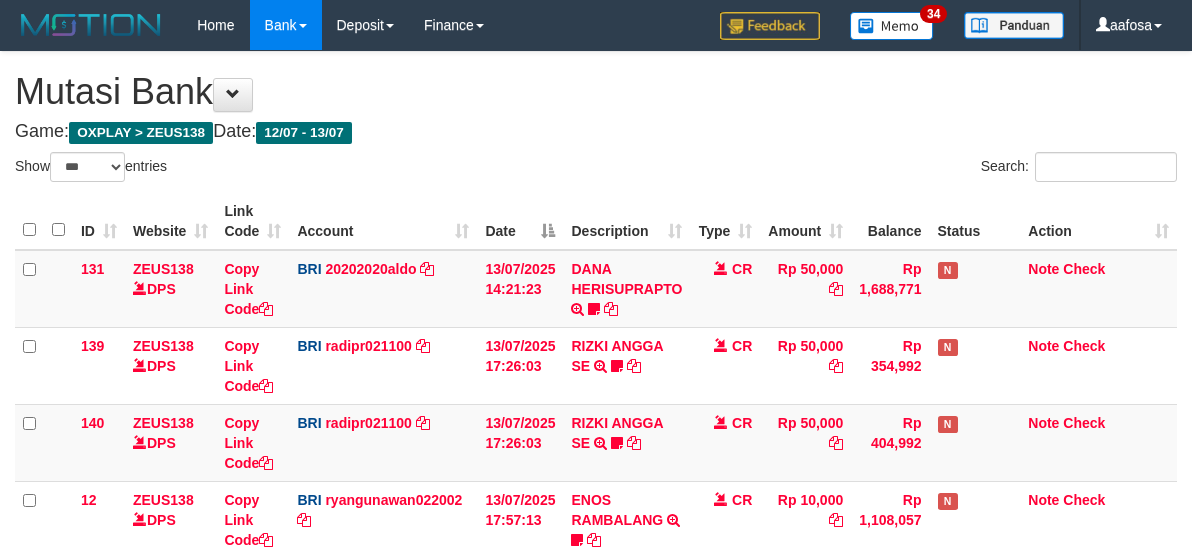 scroll, scrollTop: 776, scrollLeft: 0, axis: vertical 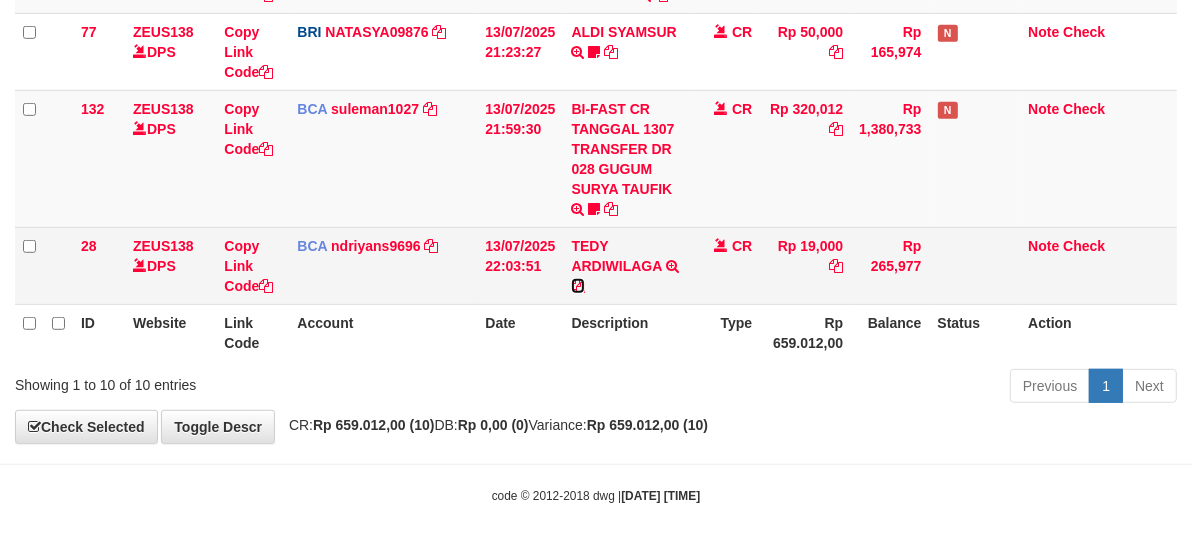 click at bounding box center [578, 286] 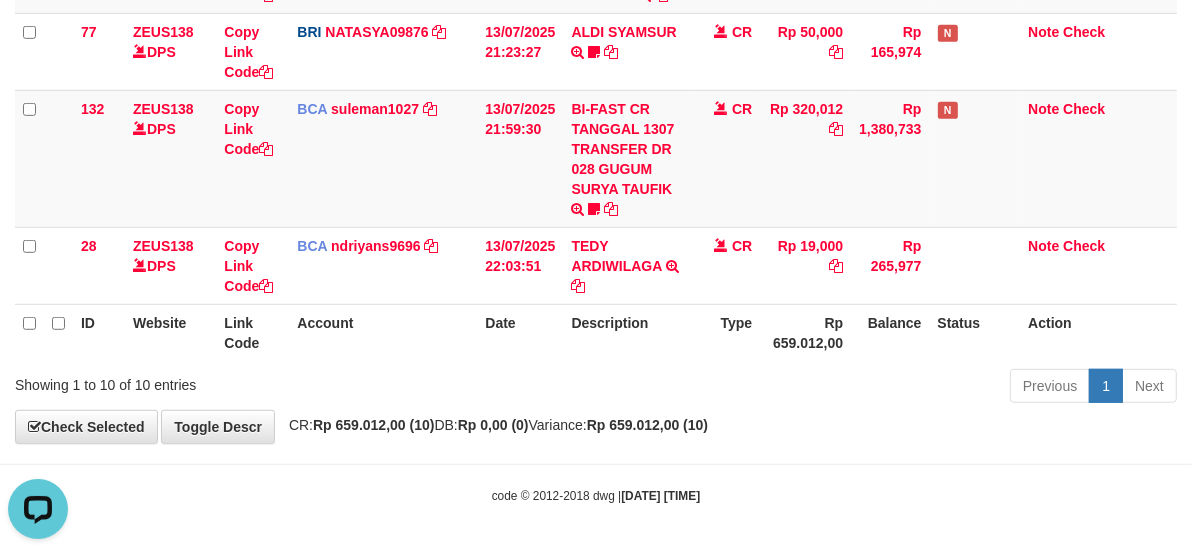 scroll, scrollTop: 0, scrollLeft: 0, axis: both 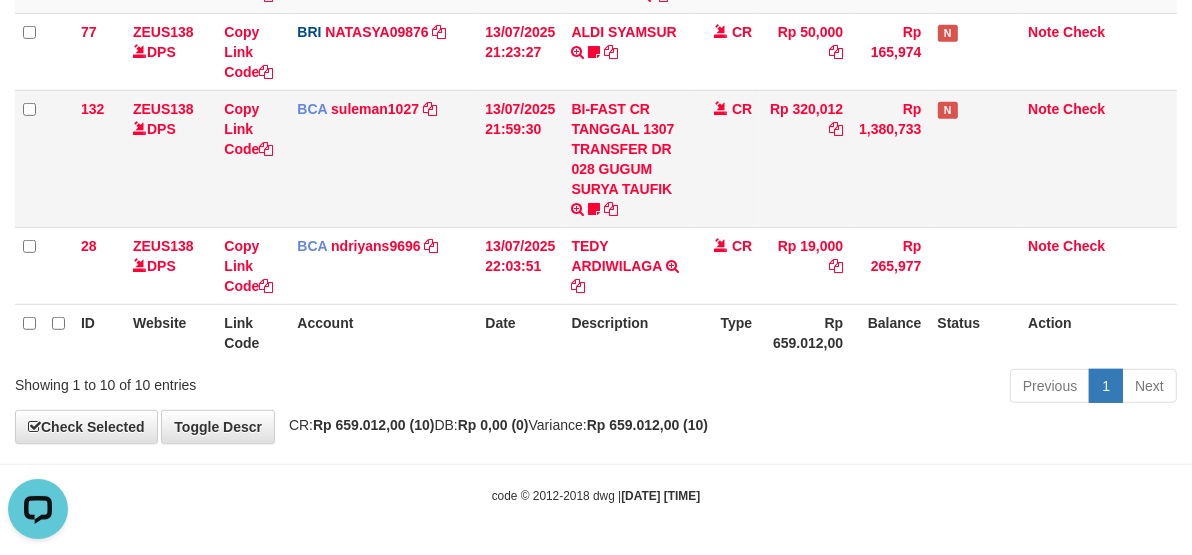 click on "13/07/2025 21:59:30" at bounding box center [520, 158] 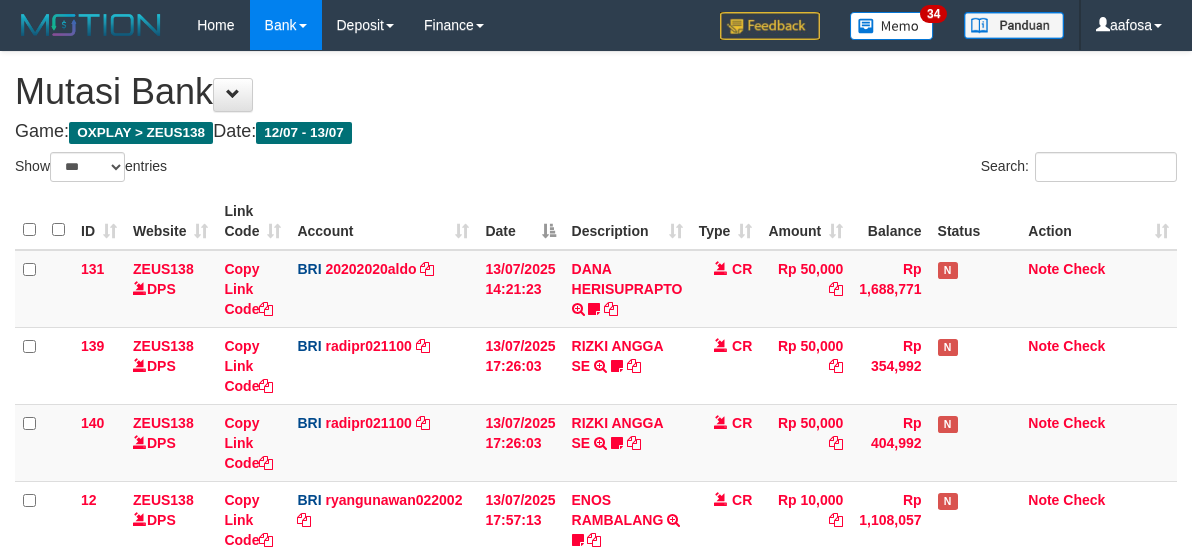 select on "***" 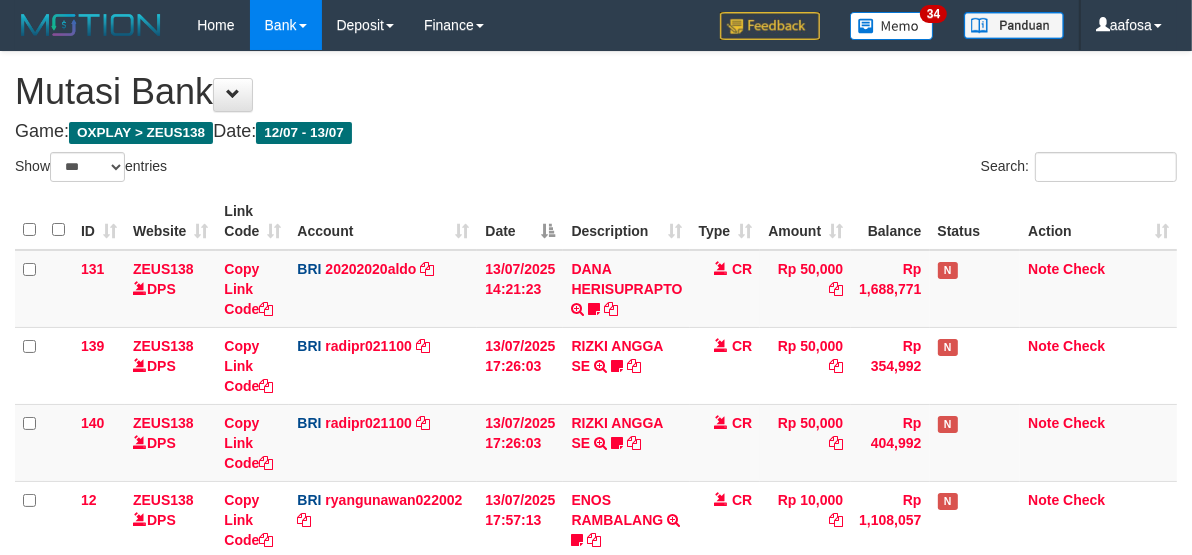 scroll, scrollTop: 700, scrollLeft: 0, axis: vertical 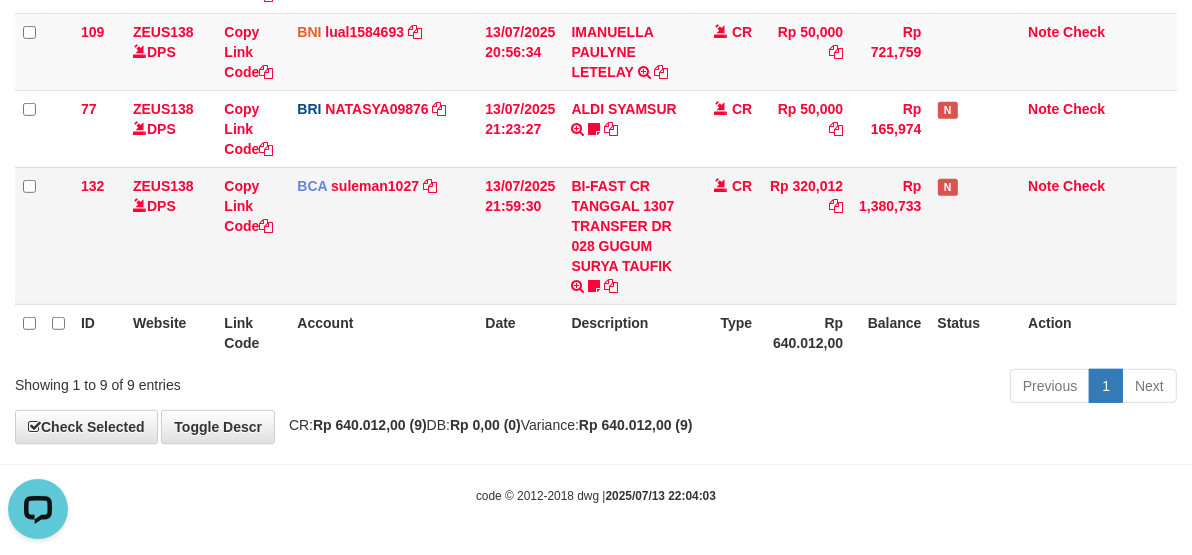 click on "CR" at bounding box center (725, 235) 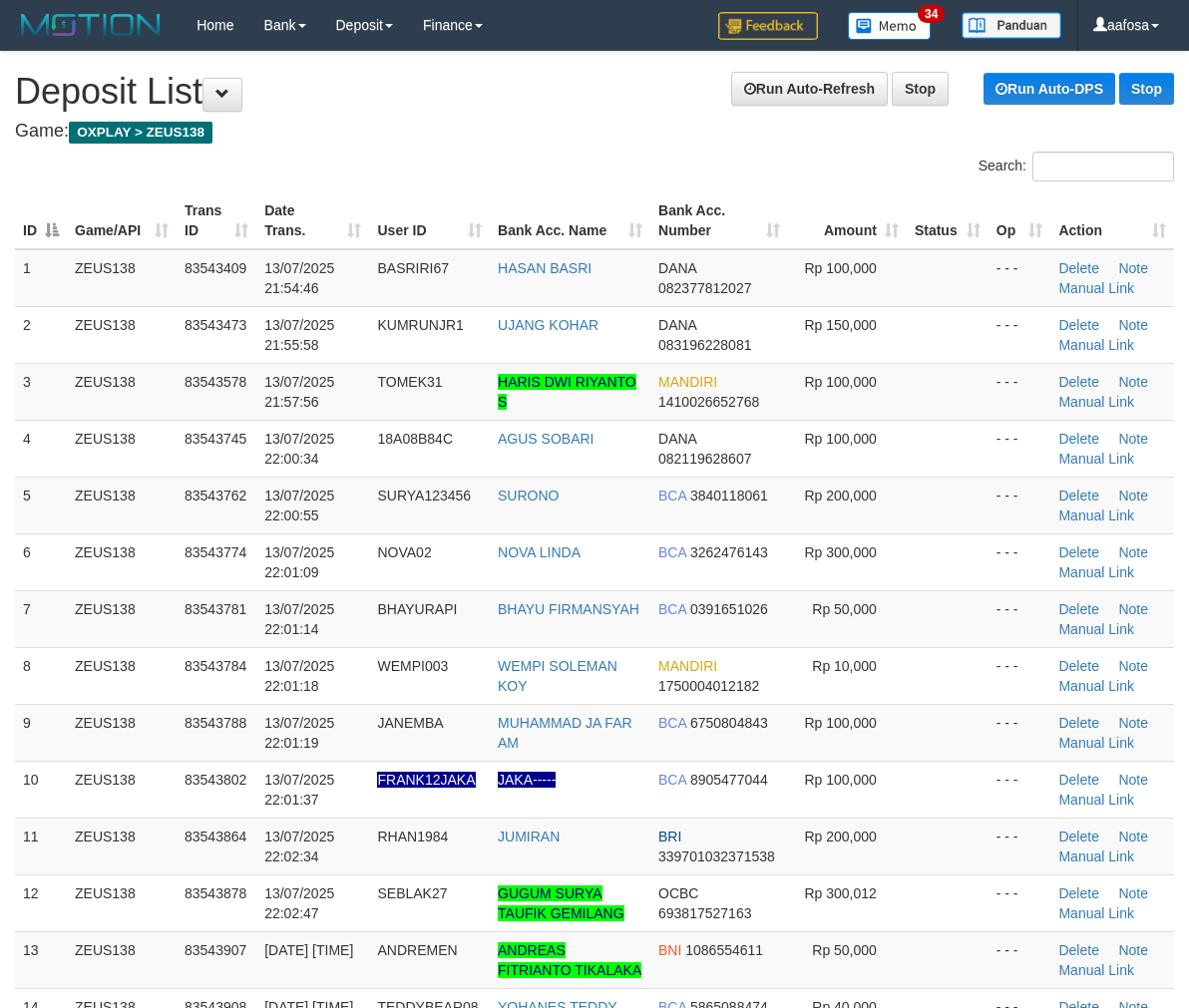 scroll, scrollTop: 518, scrollLeft: 0, axis: vertical 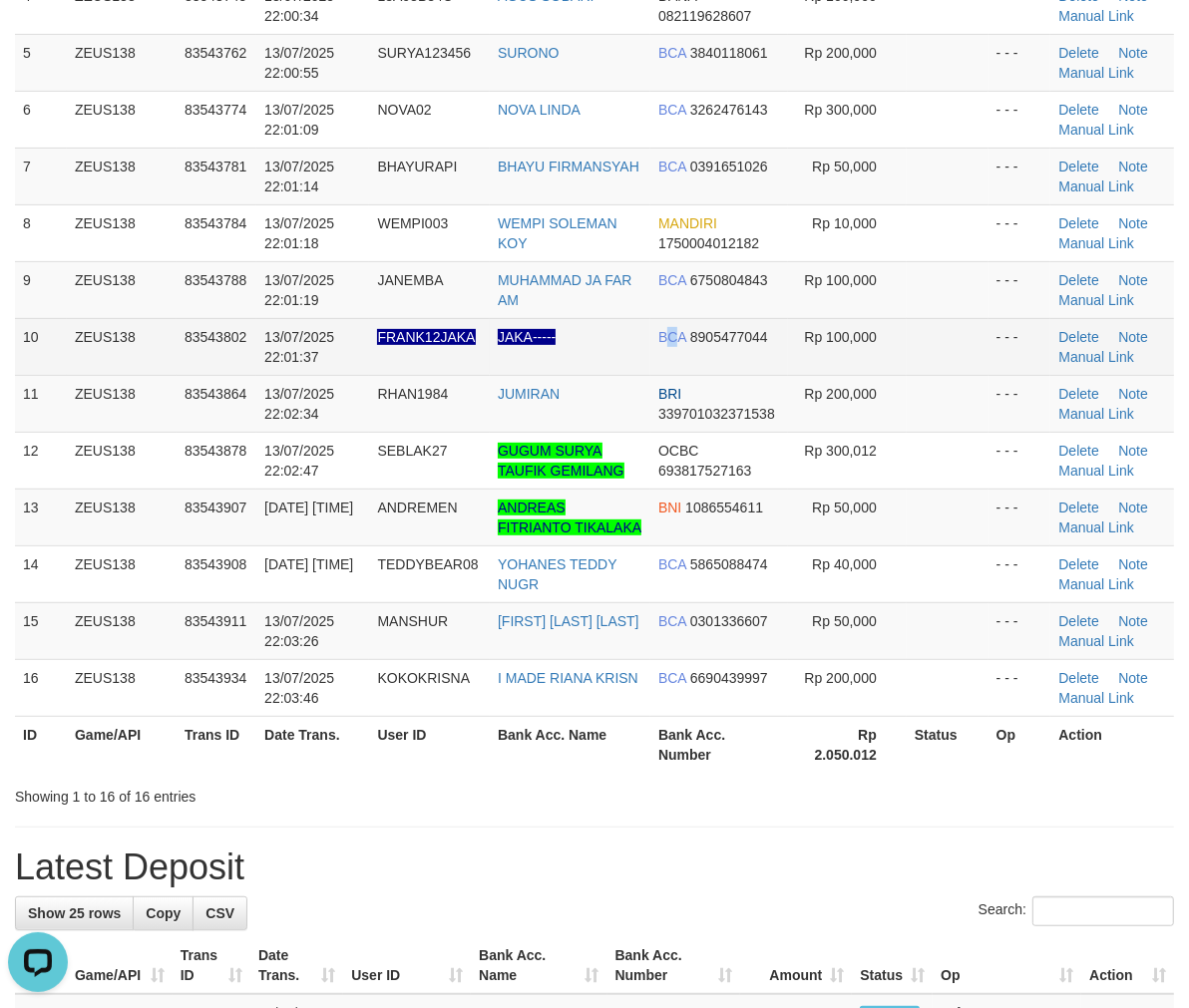 click on "BCA
8905477044" at bounding box center [719, 346] 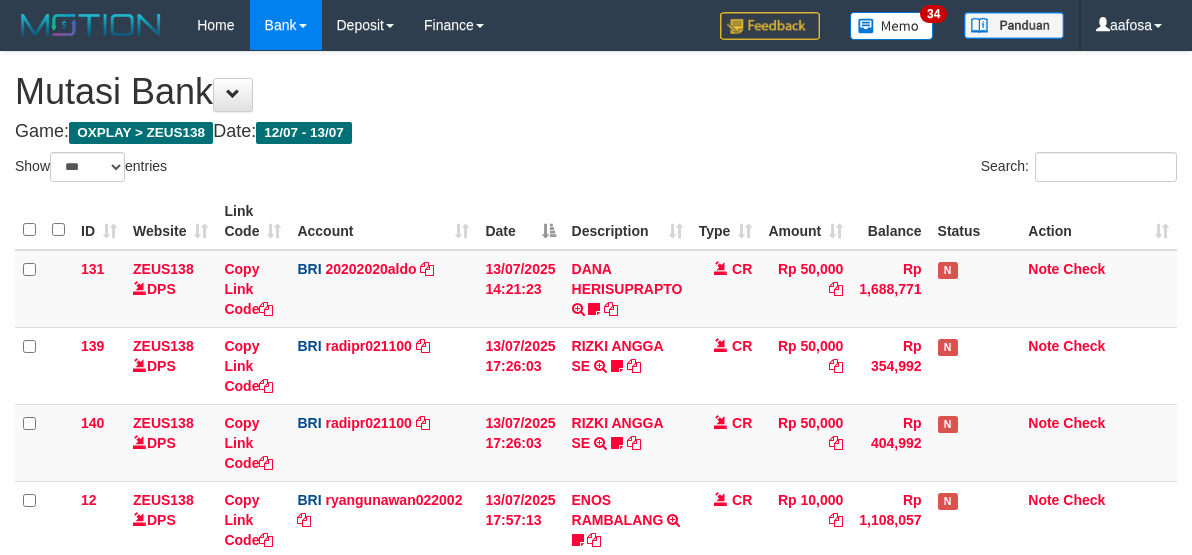 select on "***" 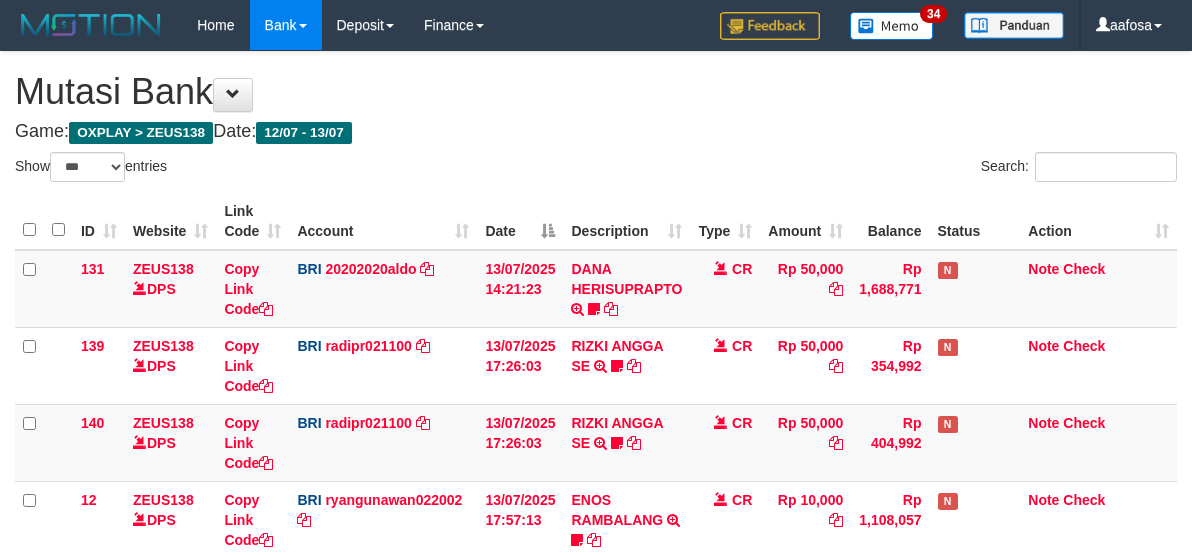 scroll, scrollTop: 700, scrollLeft: 0, axis: vertical 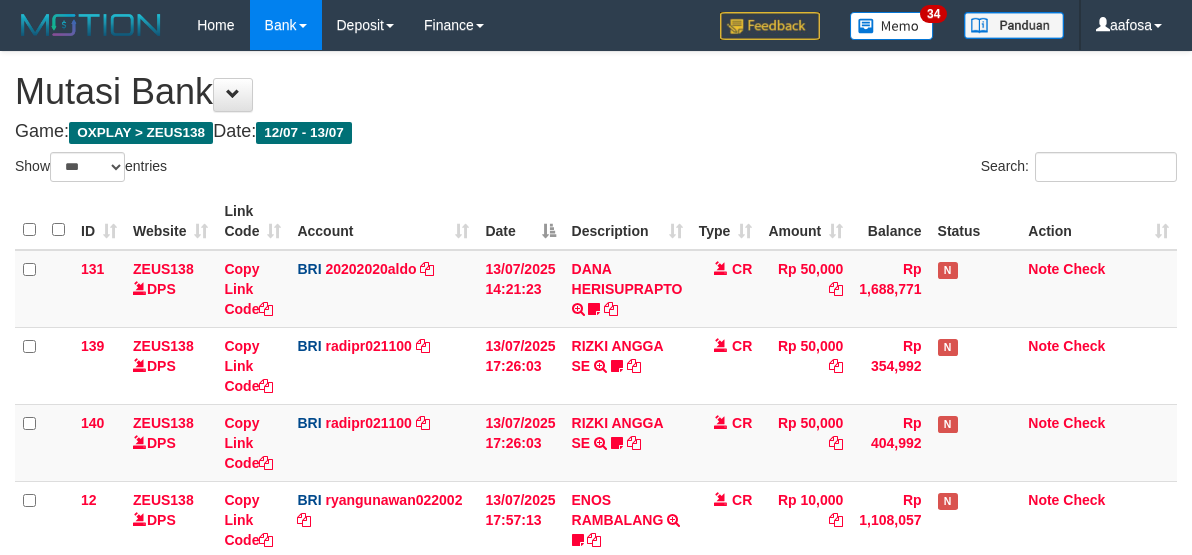 select on "***" 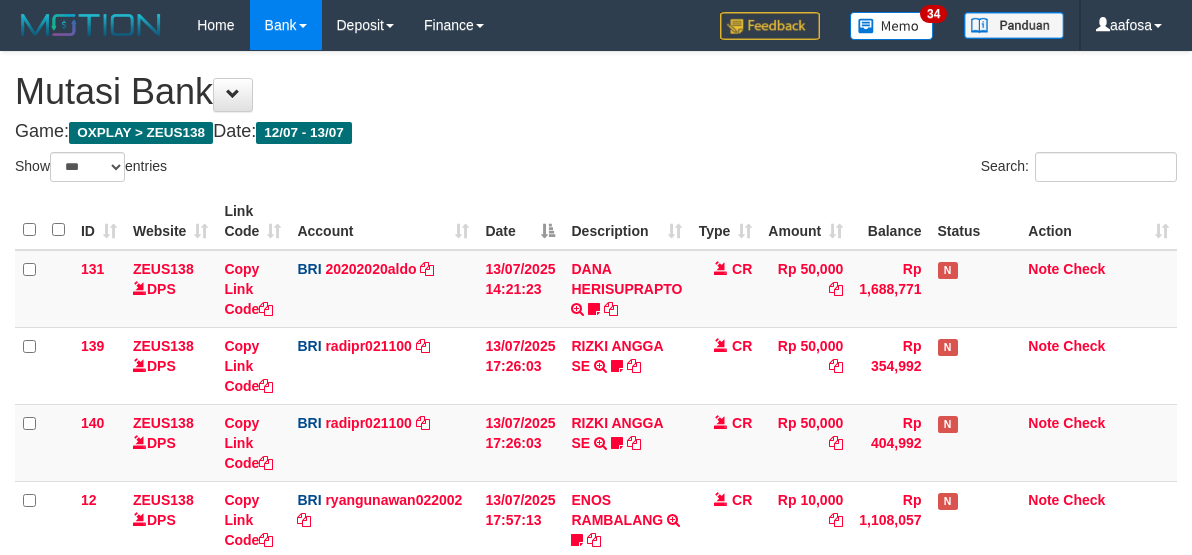 scroll, scrollTop: 700, scrollLeft: 0, axis: vertical 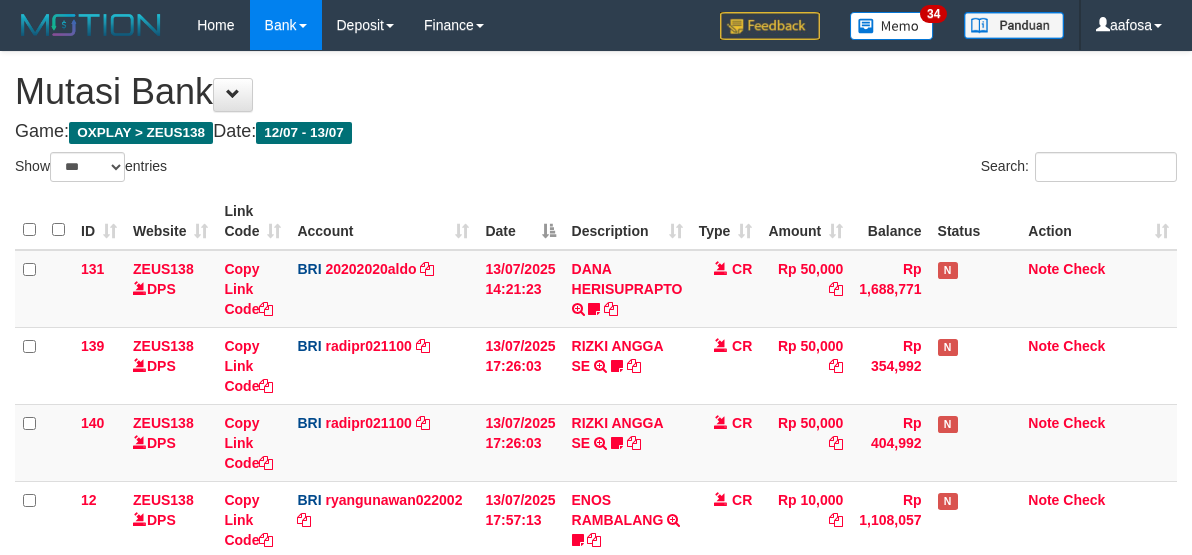 select on "***" 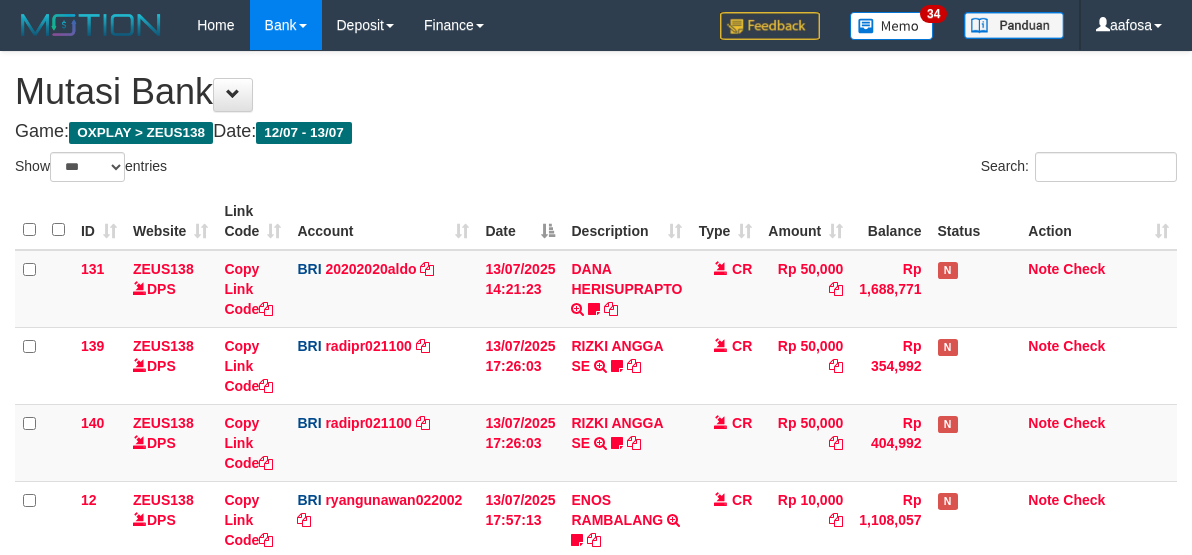 scroll, scrollTop: 700, scrollLeft: 0, axis: vertical 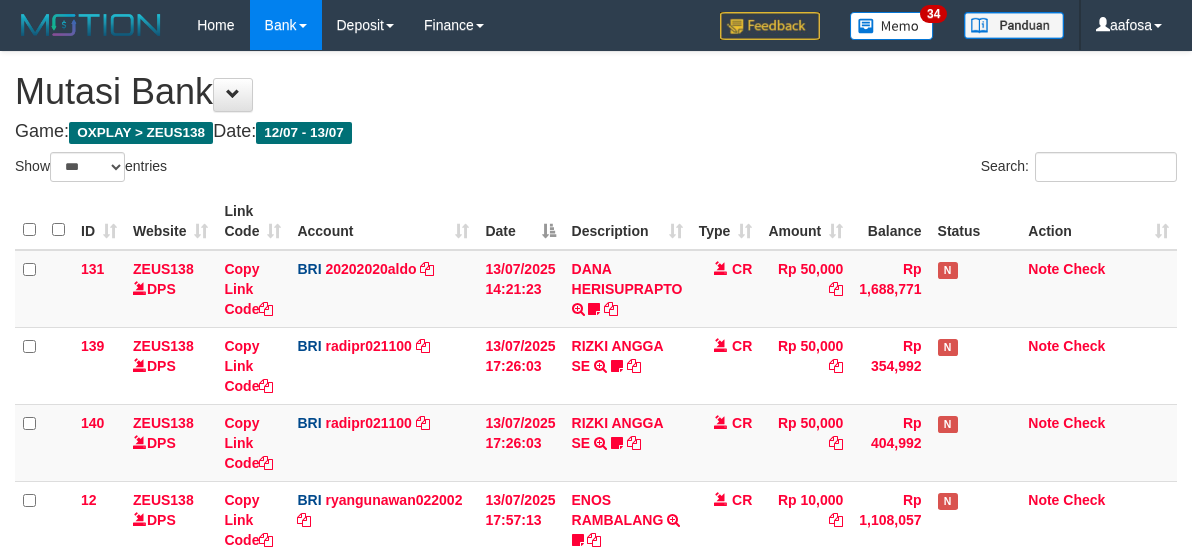 select on "***" 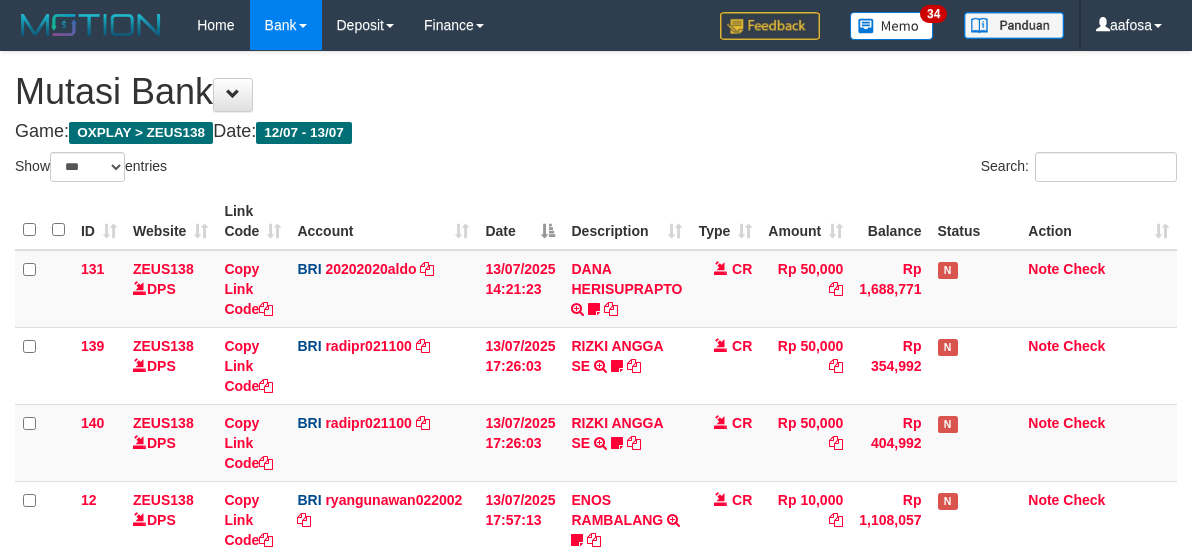 scroll, scrollTop: 700, scrollLeft: 0, axis: vertical 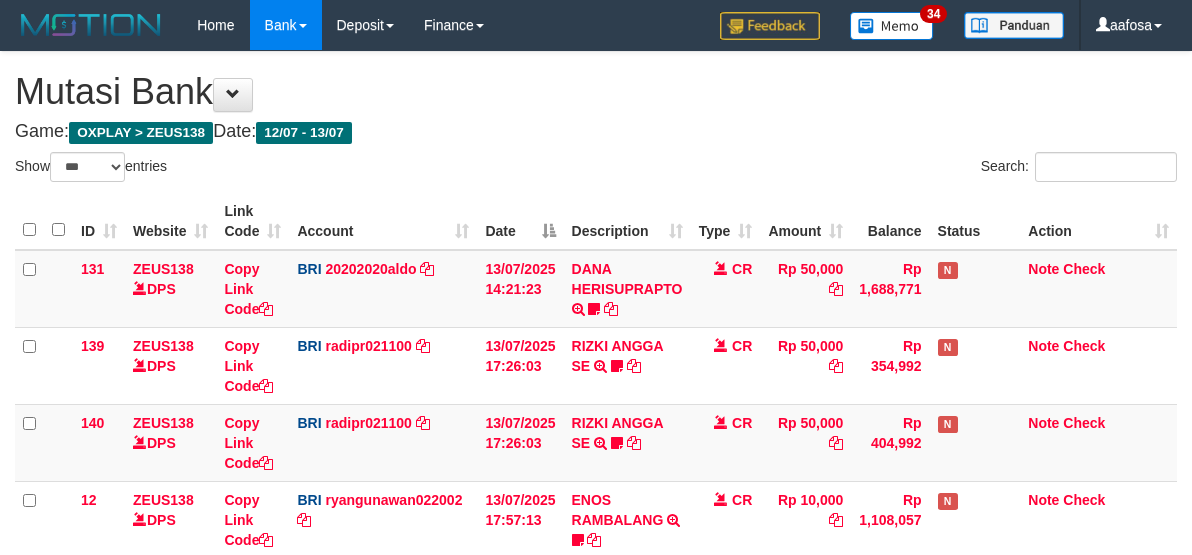 select on "***" 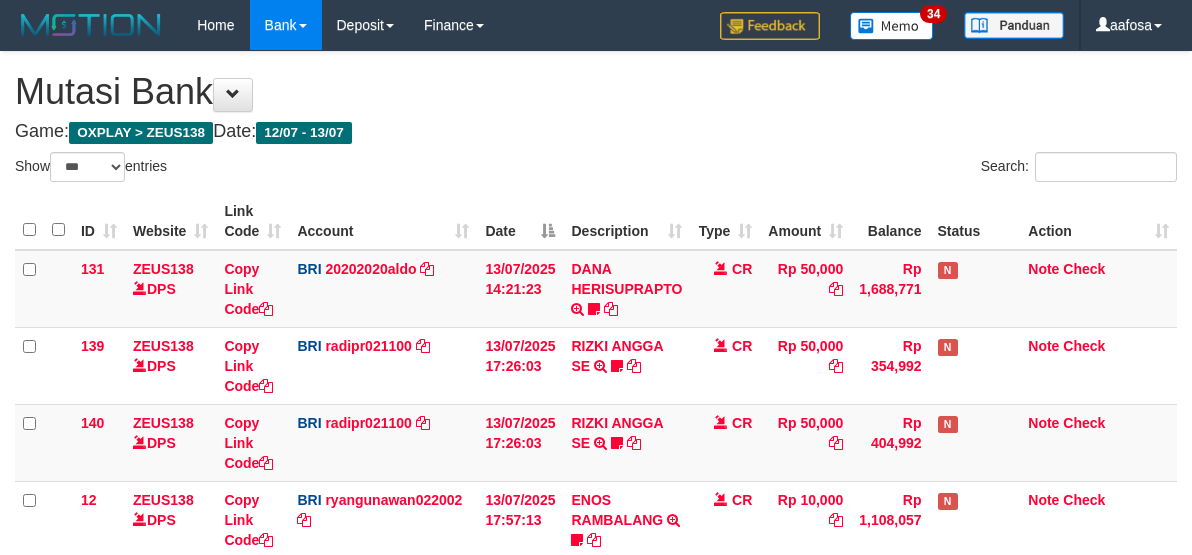 scroll, scrollTop: 700, scrollLeft: 0, axis: vertical 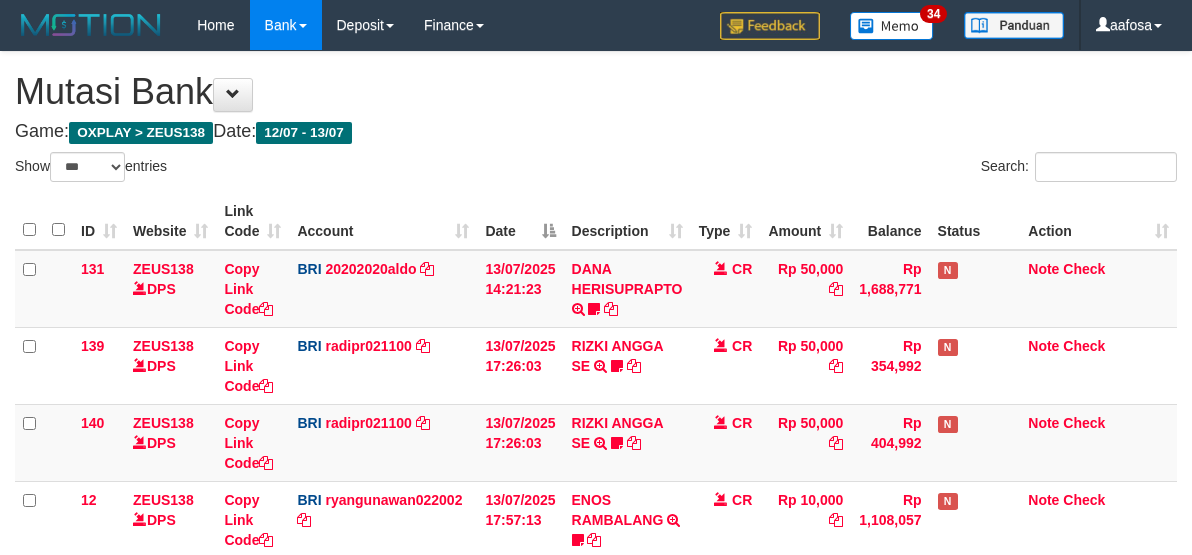 select on "***" 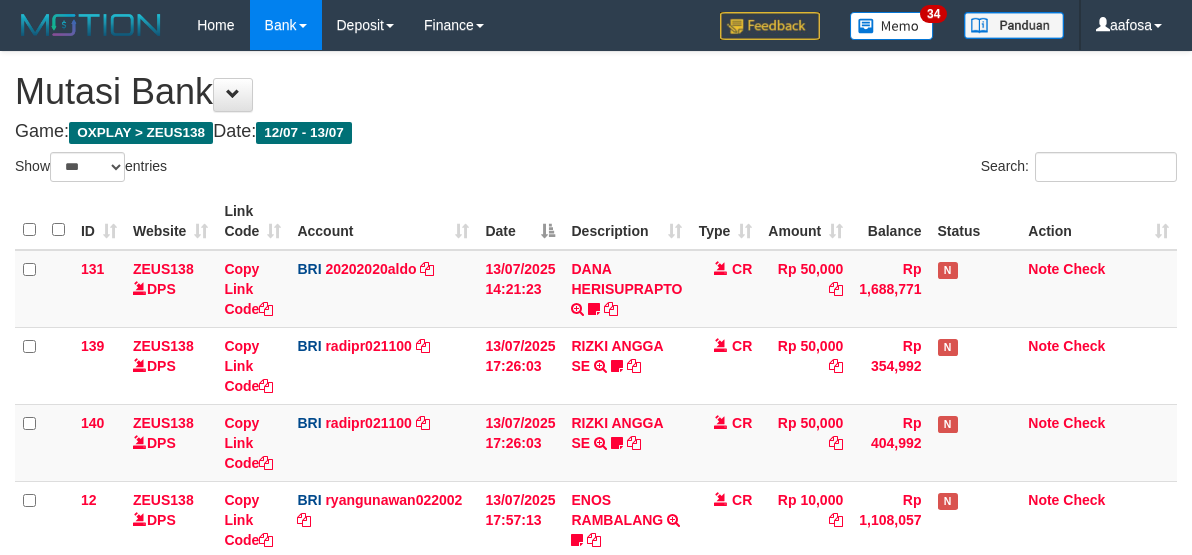 scroll, scrollTop: 700, scrollLeft: 0, axis: vertical 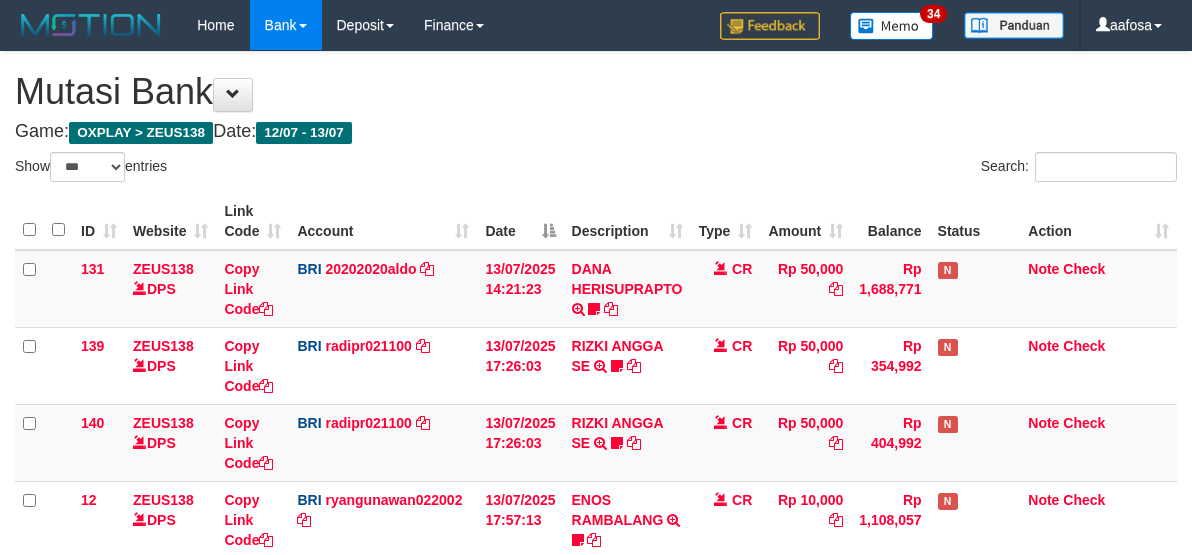 select on "***" 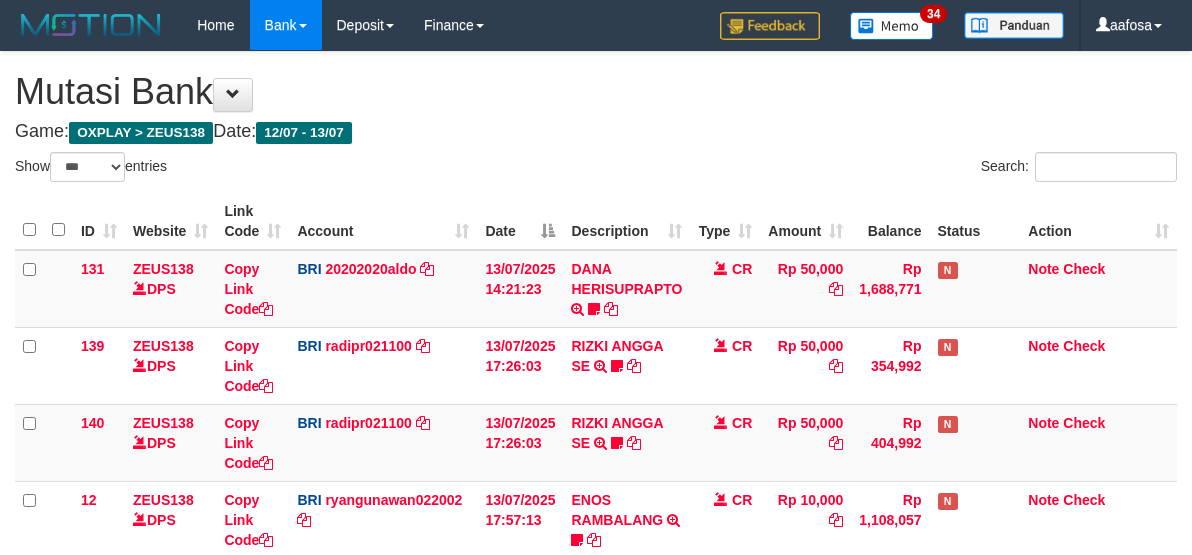 scroll, scrollTop: 700, scrollLeft: 0, axis: vertical 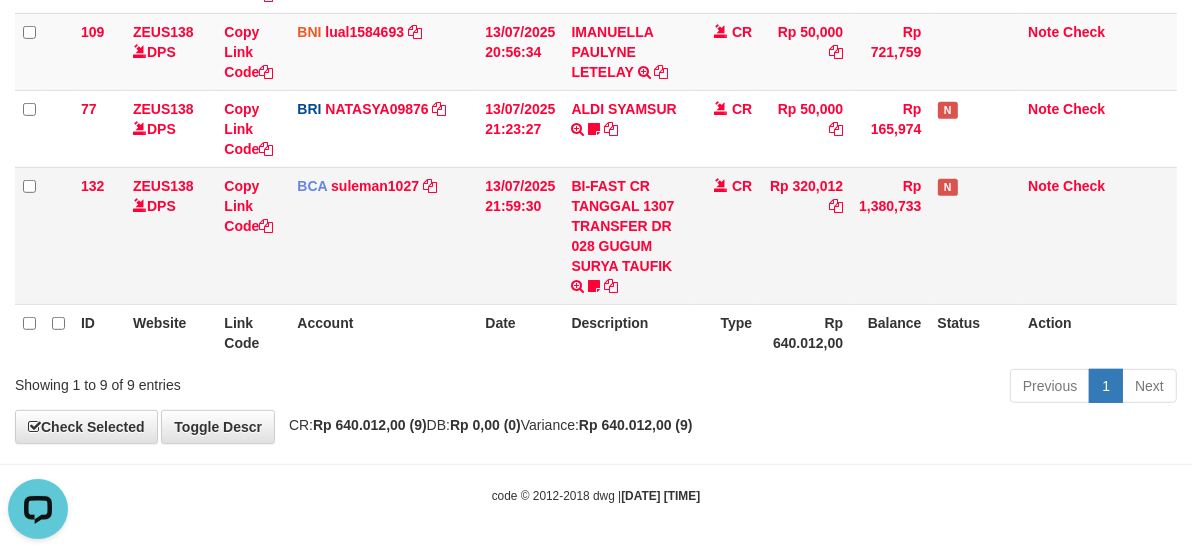 click on "CR" at bounding box center [725, 235] 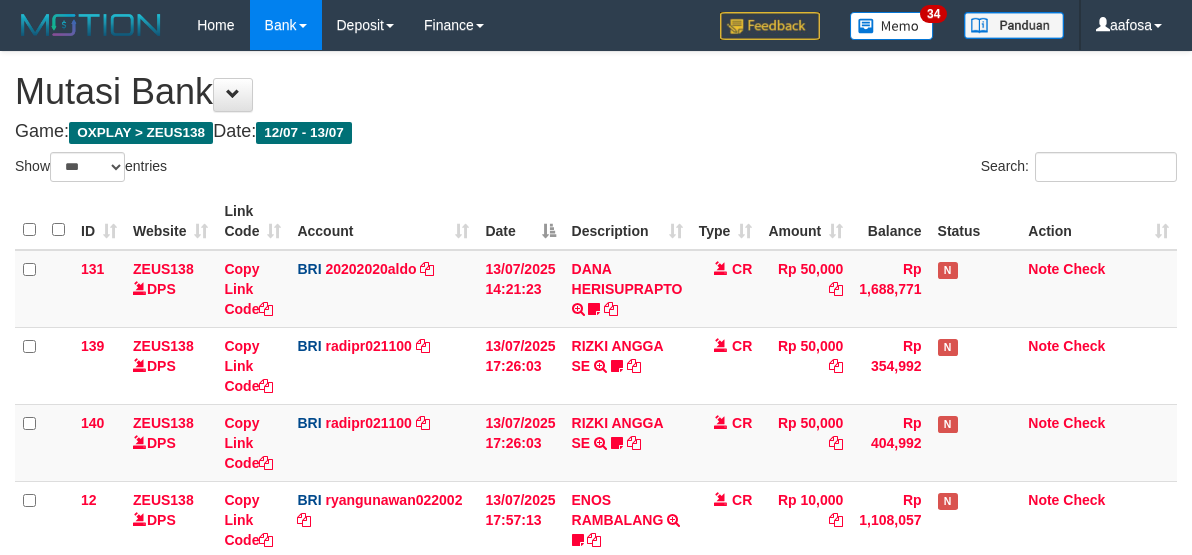 select on "***" 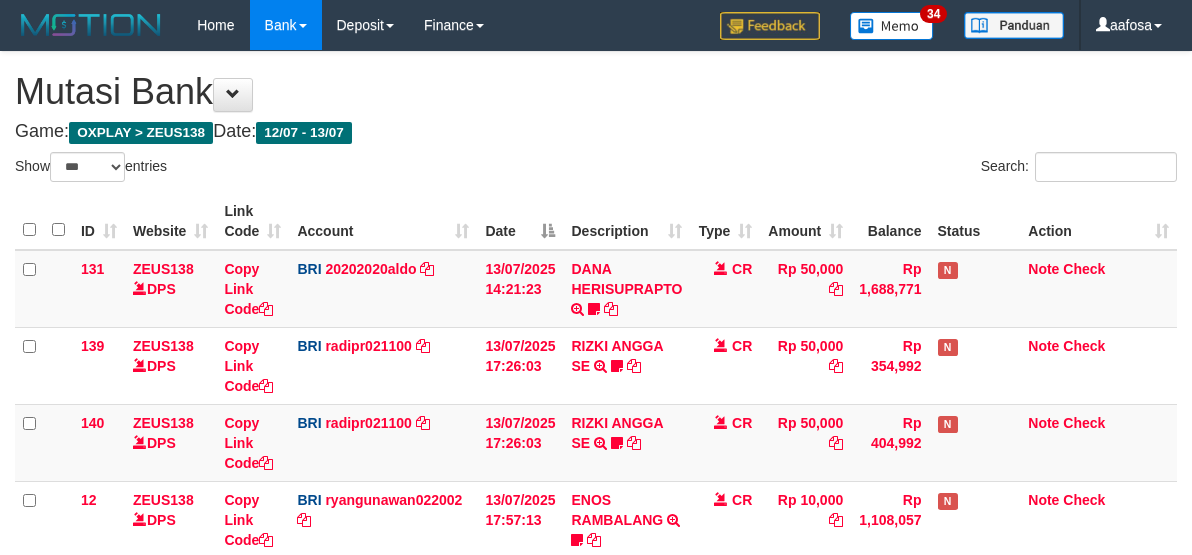 scroll, scrollTop: 700, scrollLeft: 0, axis: vertical 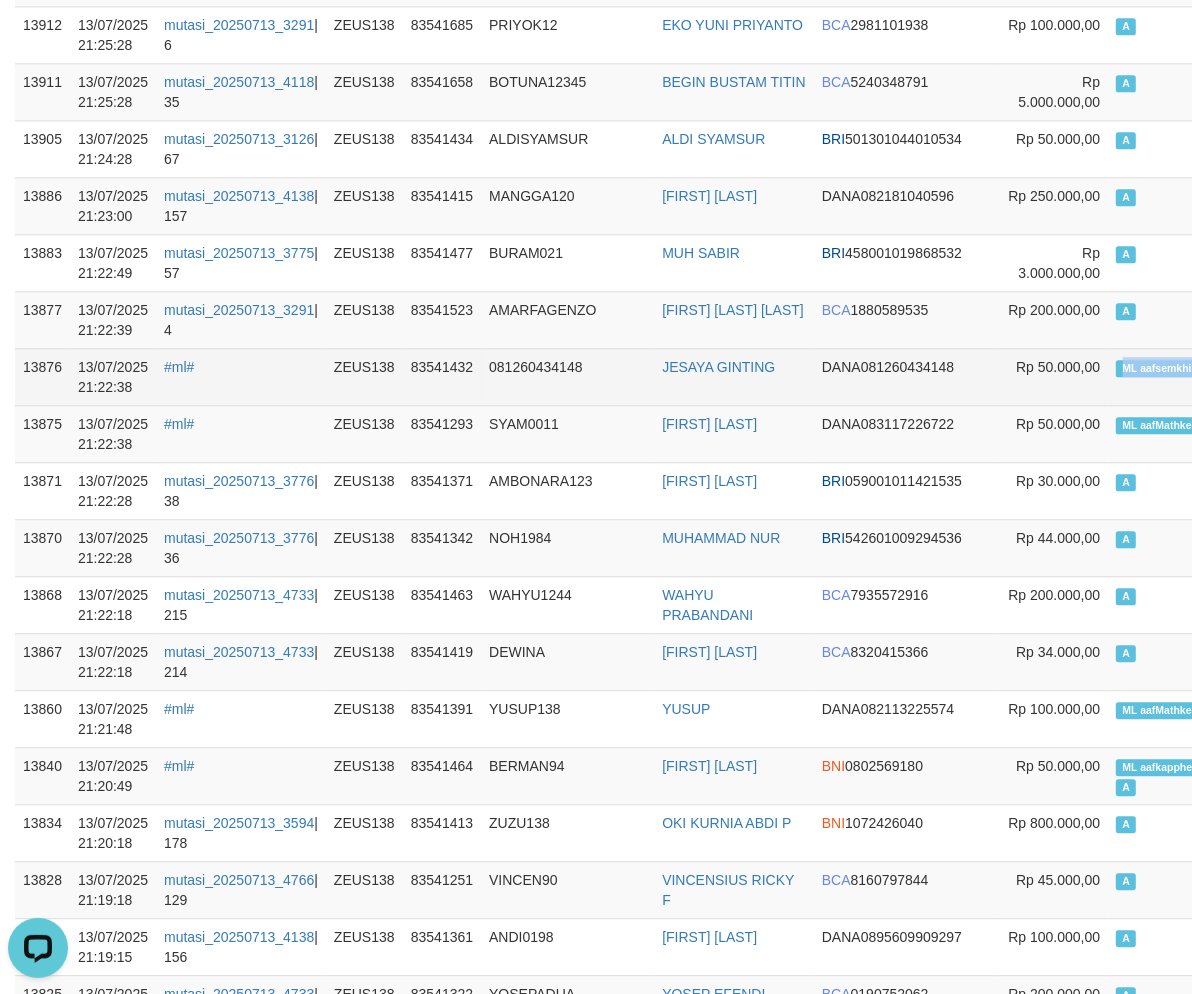 copy on "ML aafsemkhim" 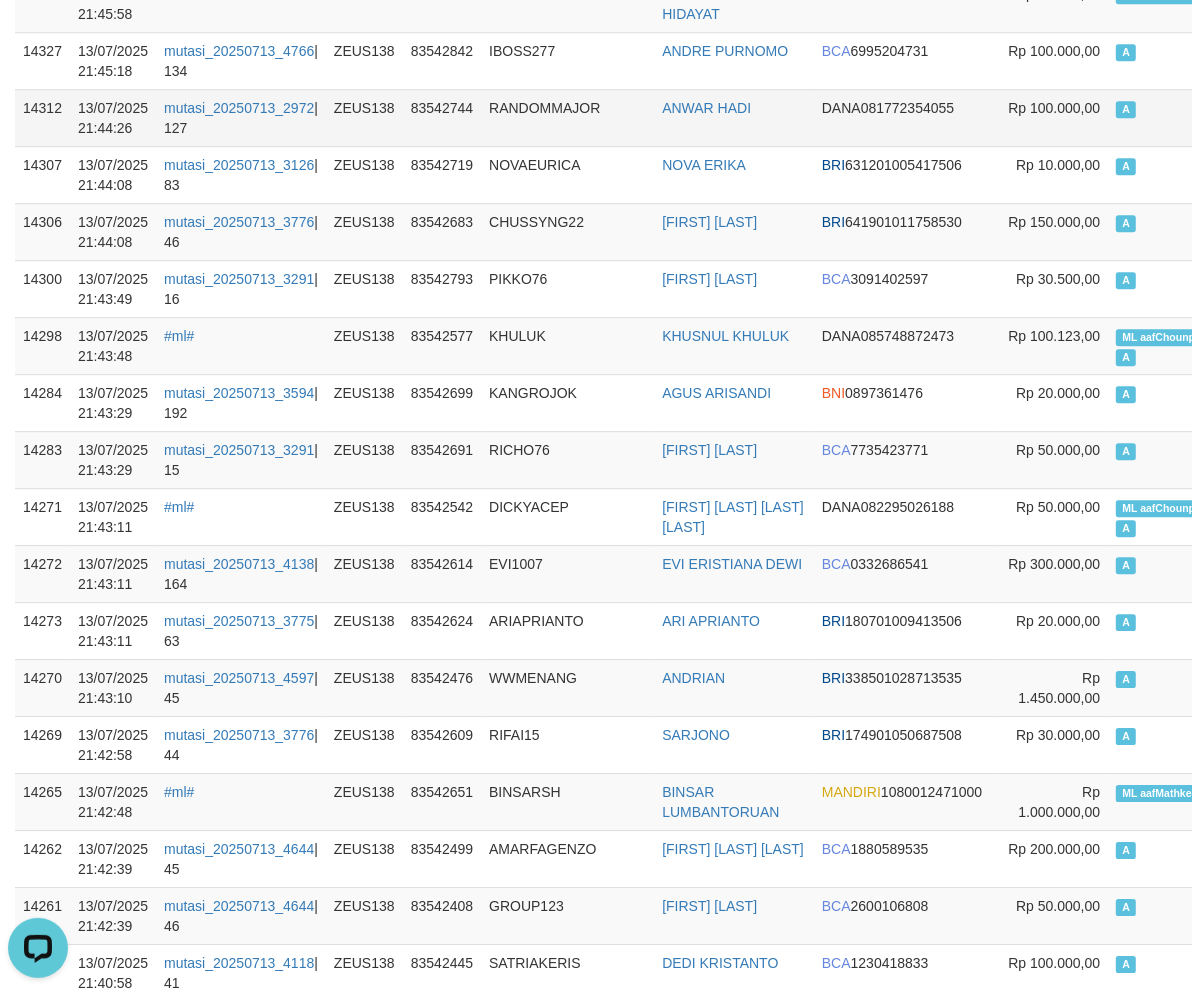 scroll, scrollTop: 3791, scrollLeft: 0, axis: vertical 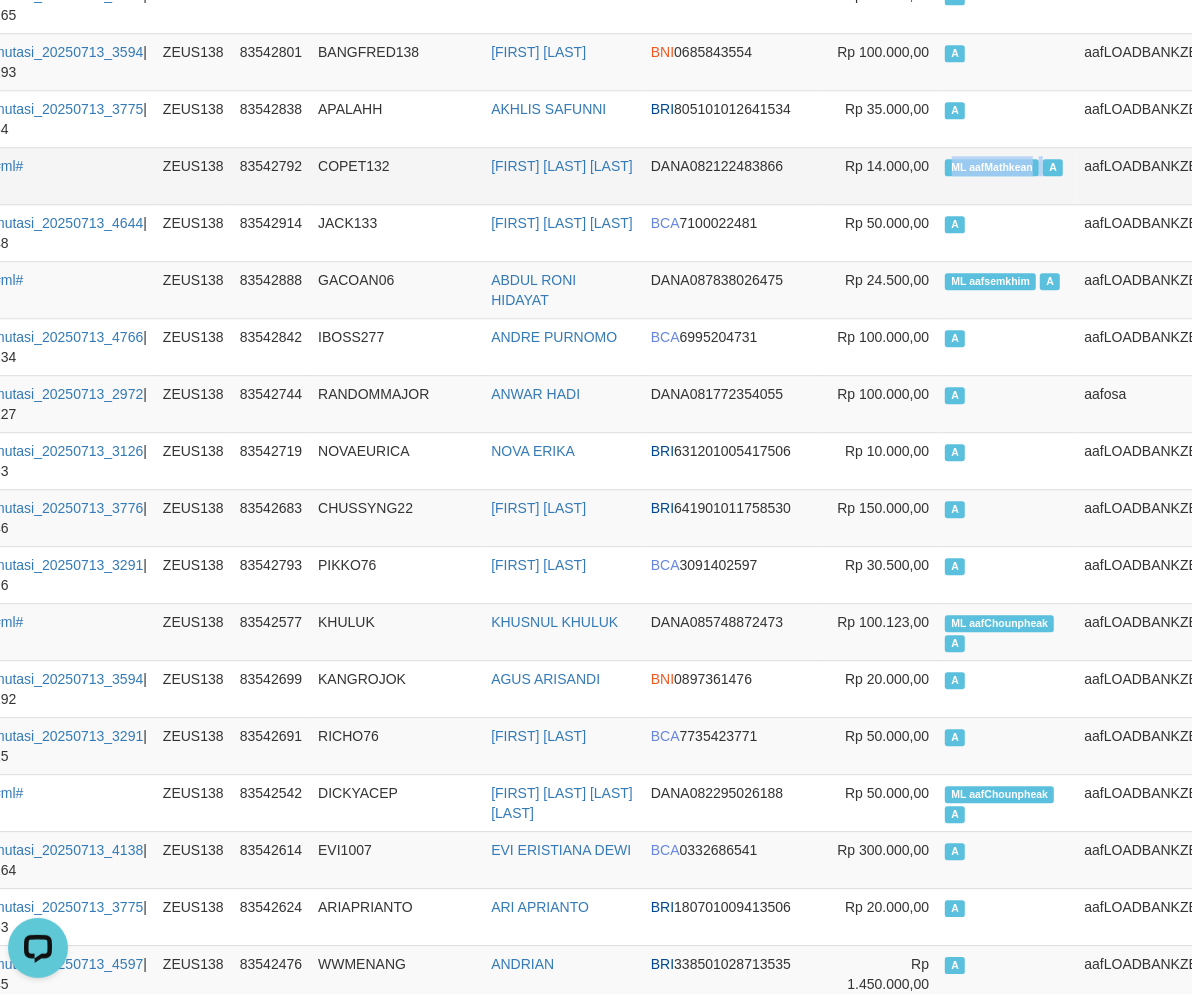 copy on "ML aafMathkean" 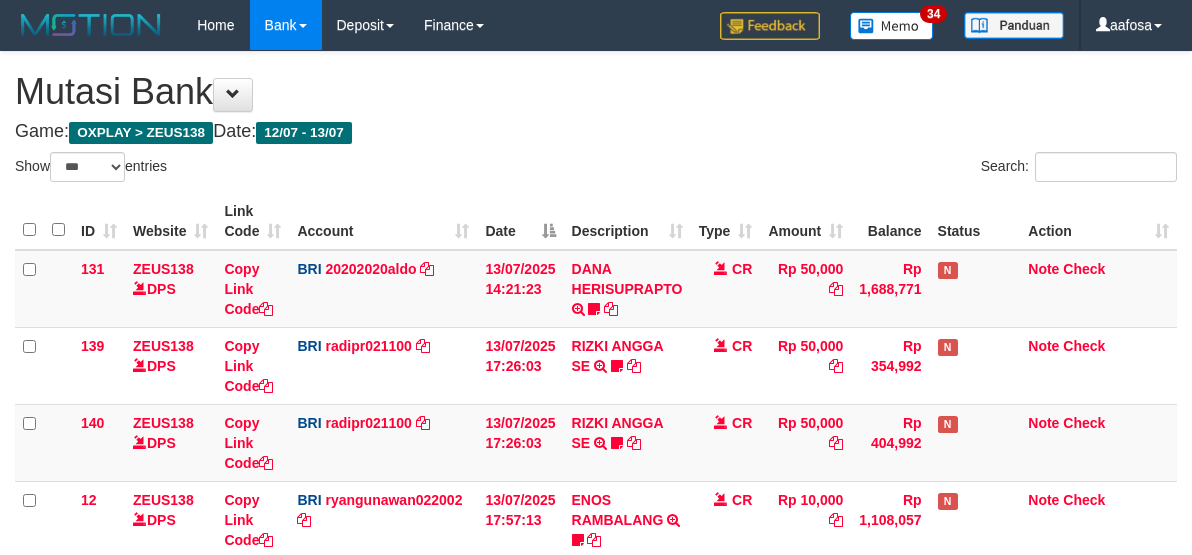 select on "***" 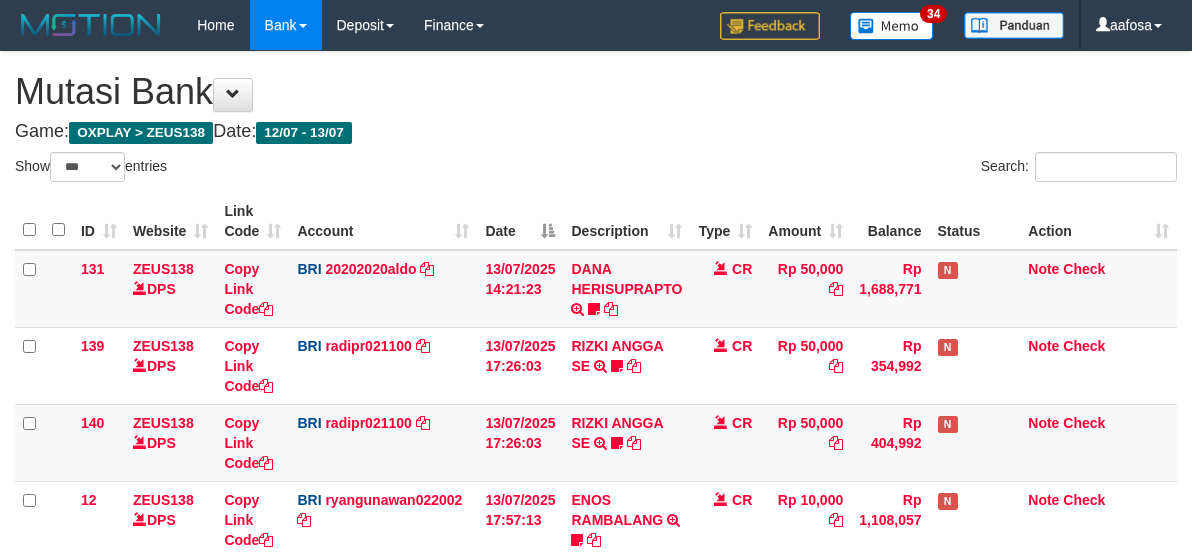 scroll, scrollTop: 700, scrollLeft: 0, axis: vertical 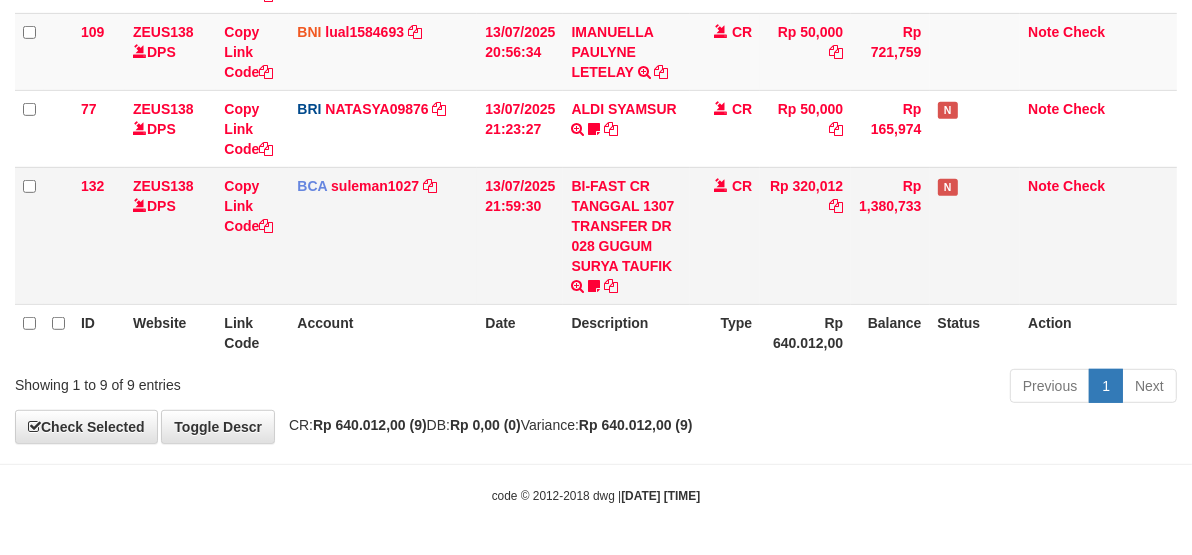 click on "BI-FAST CR TANGGAL 1307 TRANSFER DR 028 GUGUM SURYA TAUFIK            BI-FAST CR TANGGAL :13/07 TRANSFER DR 028 GUGUM SURYA TAUFIK    Seblak27" at bounding box center [626, 235] 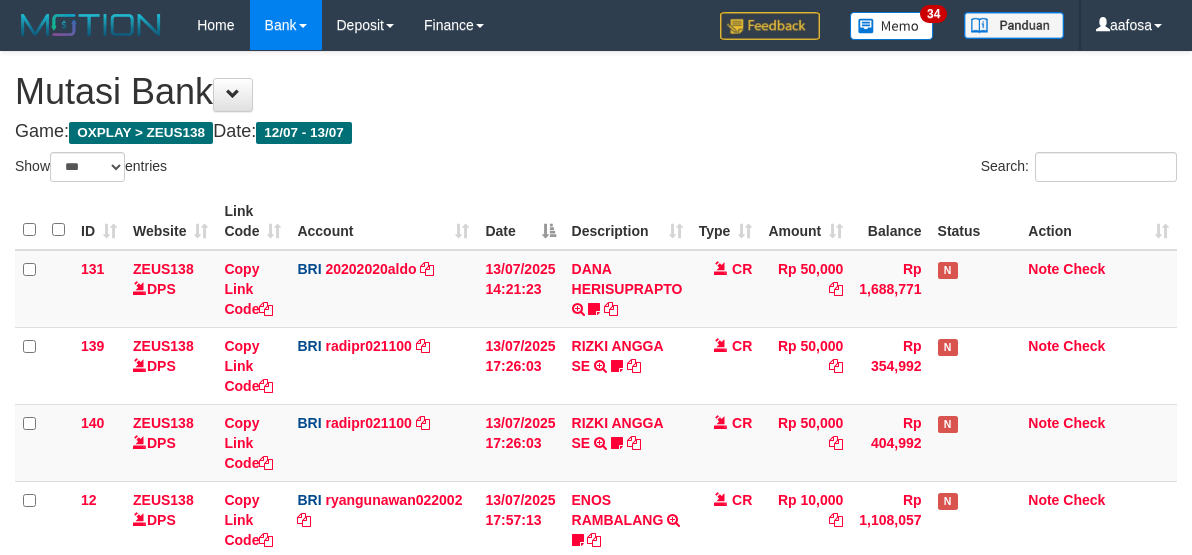 select on "***" 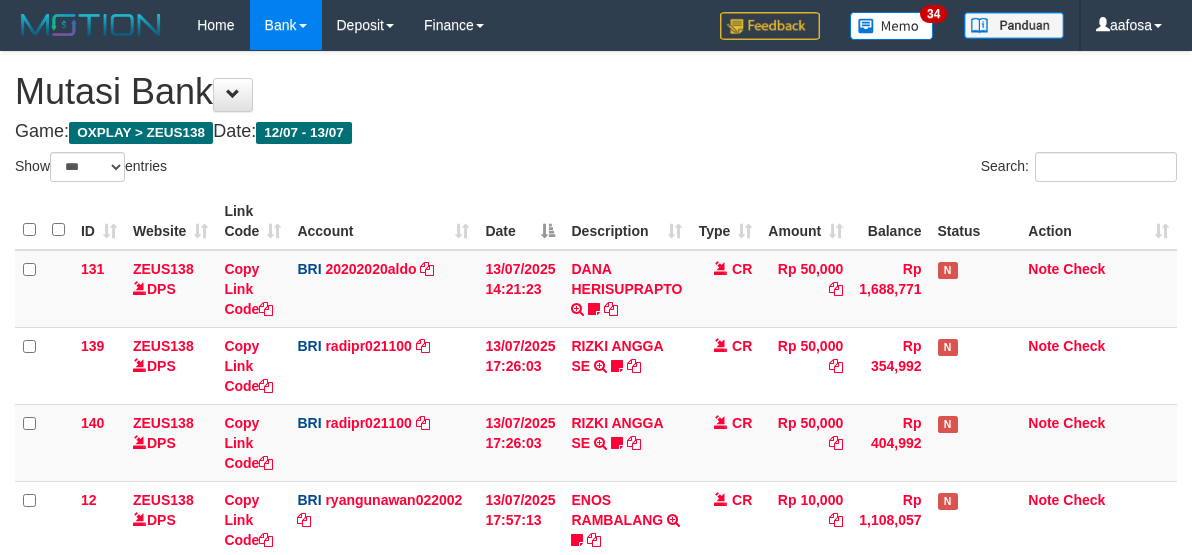 scroll, scrollTop: 700, scrollLeft: 0, axis: vertical 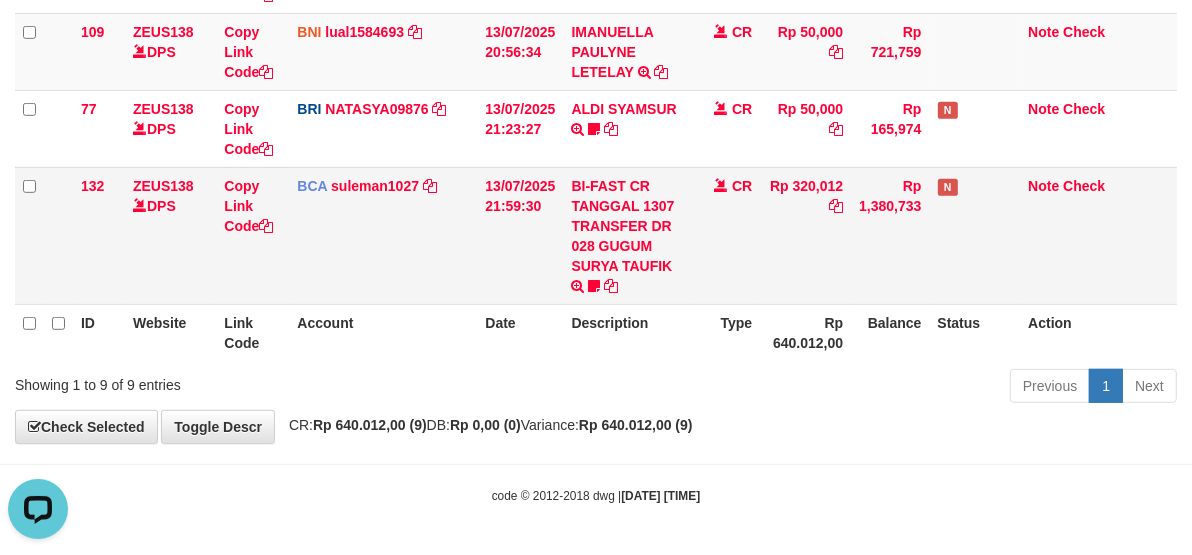click on "BI-FAST CR TANGGAL 1307 TRANSFER DR 028 GUGUM SURYA TAUFIK            BI-FAST CR TANGGAL :13/07 TRANSFER DR 028 GUGUM SURYA TAUFIK    Seblak27" at bounding box center [626, 235] 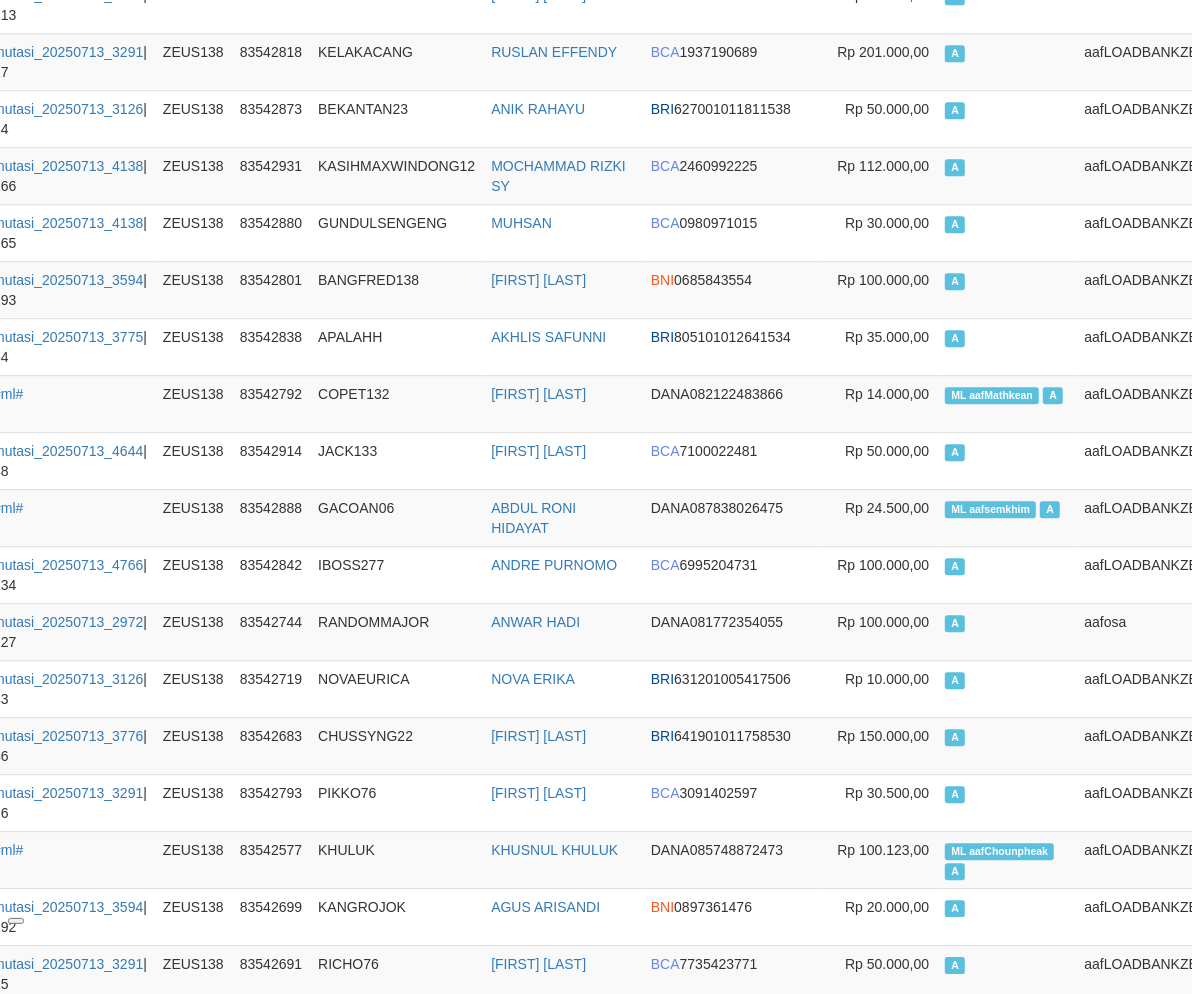 scroll, scrollTop: 3791, scrollLeft: 171, axis: both 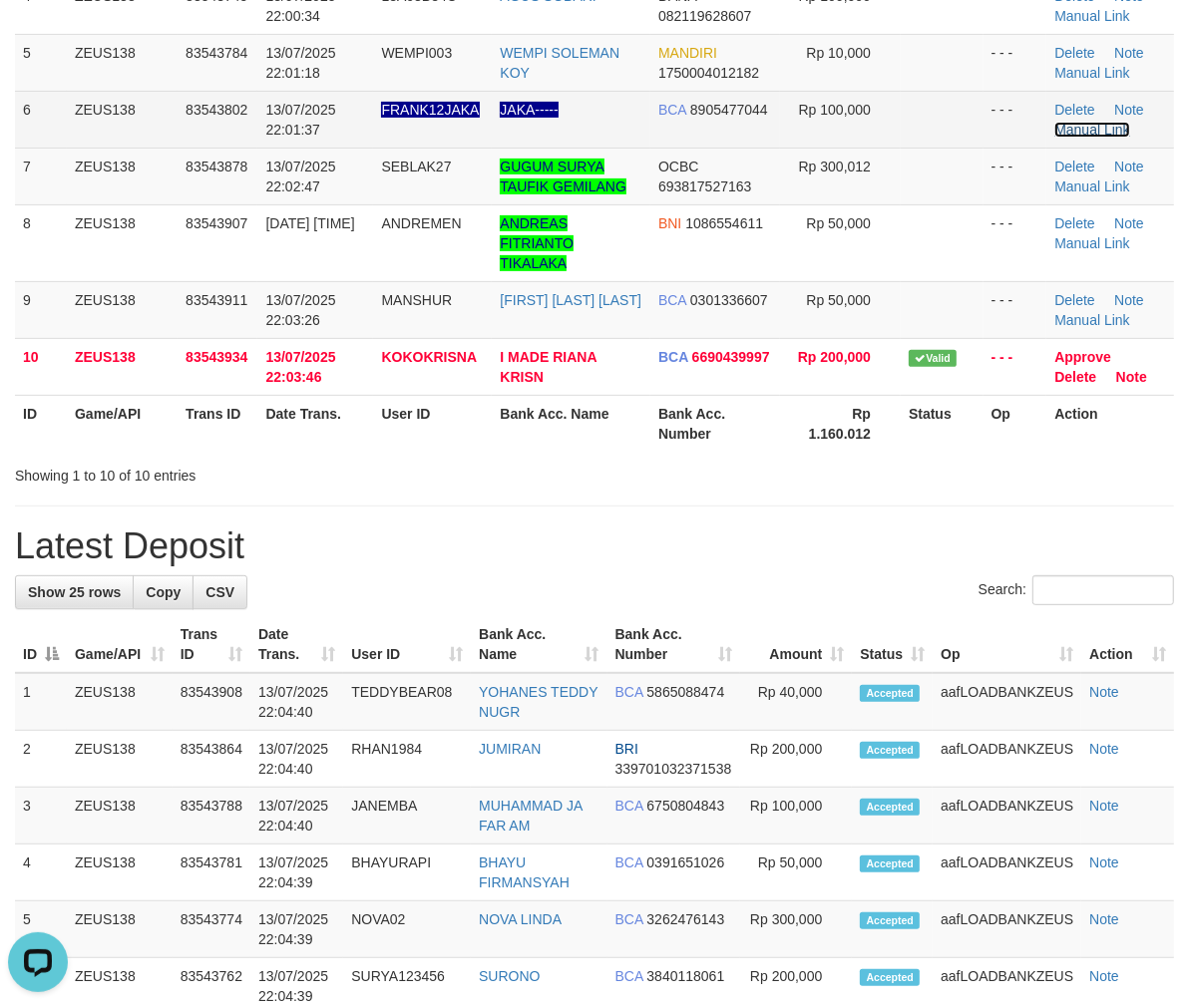 click on "Manual Link" at bounding box center (1092, 130) 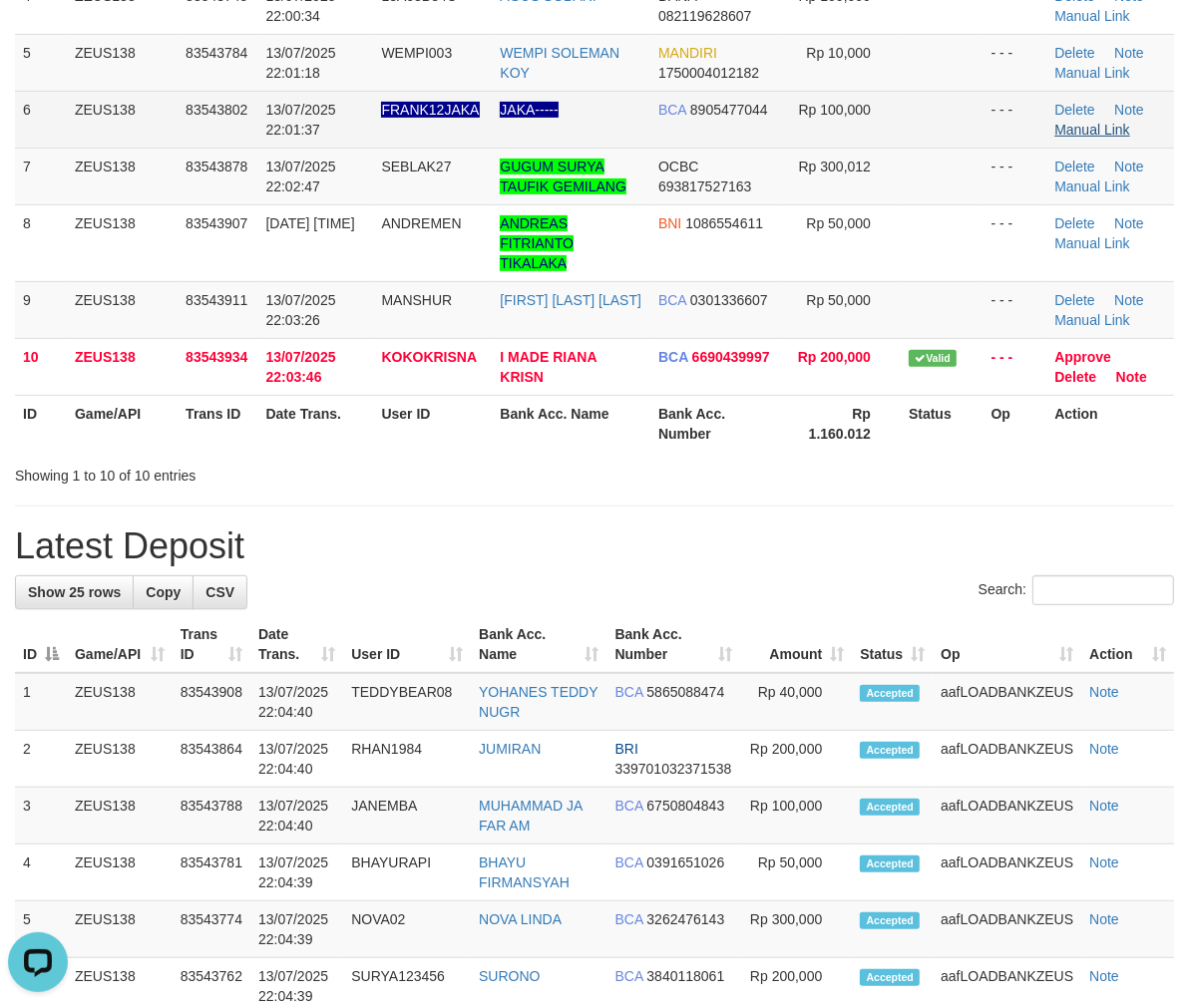click on "Delete
Note
Manual Link" at bounding box center (1110, 119) 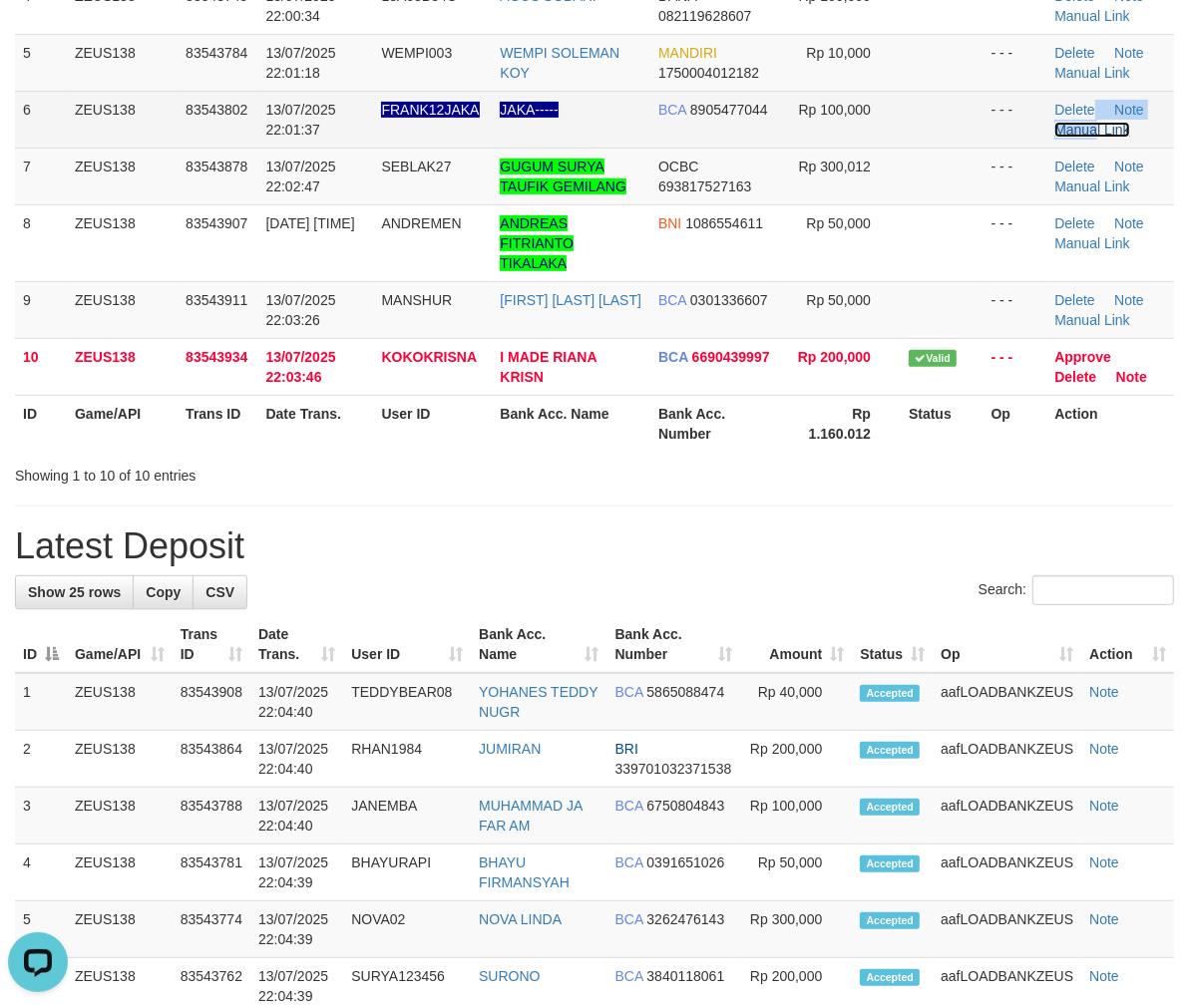 click on "Manual Link" at bounding box center [1092, 130] 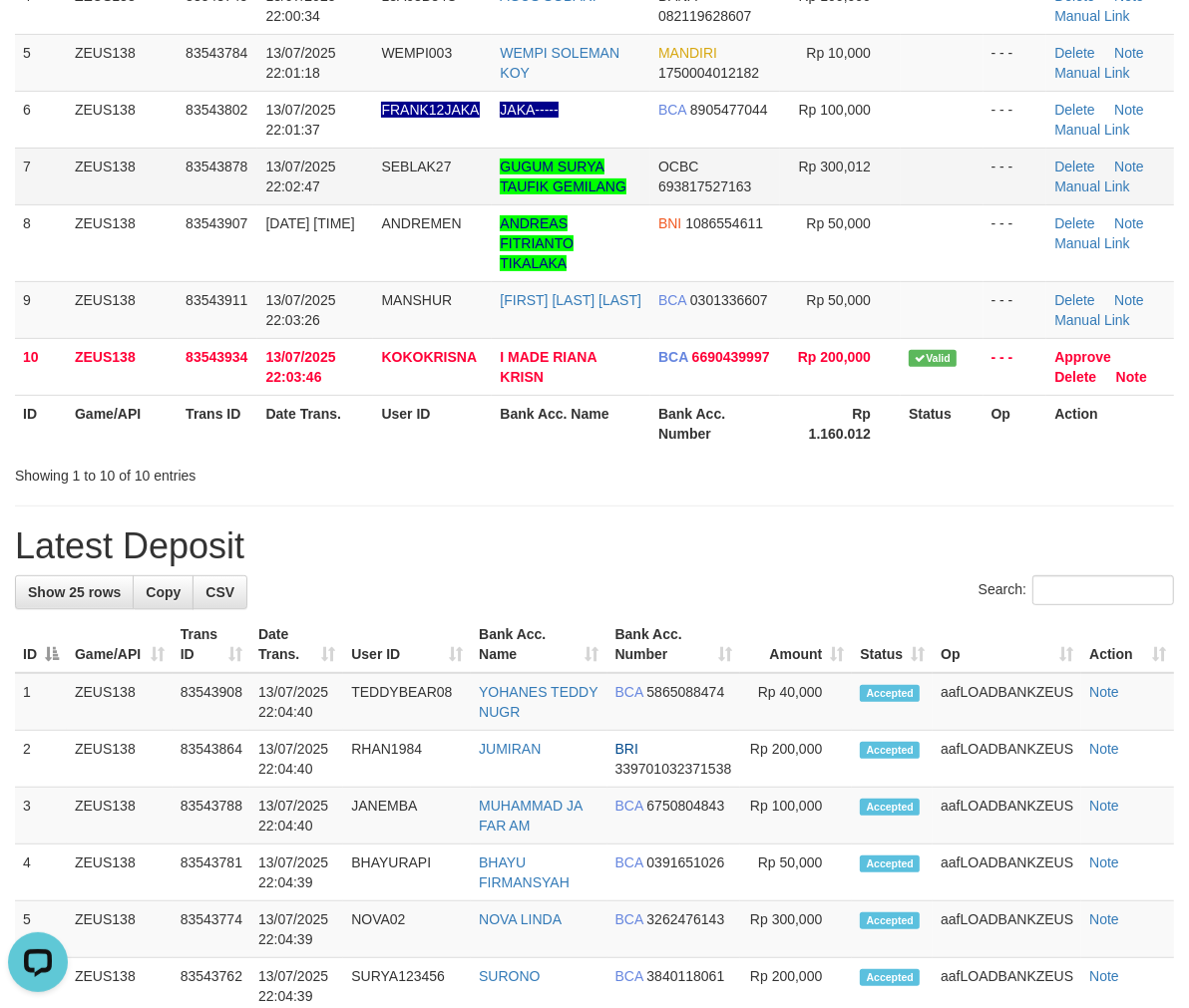 click on "Rp 300,012" at bounding box center (840, 175) 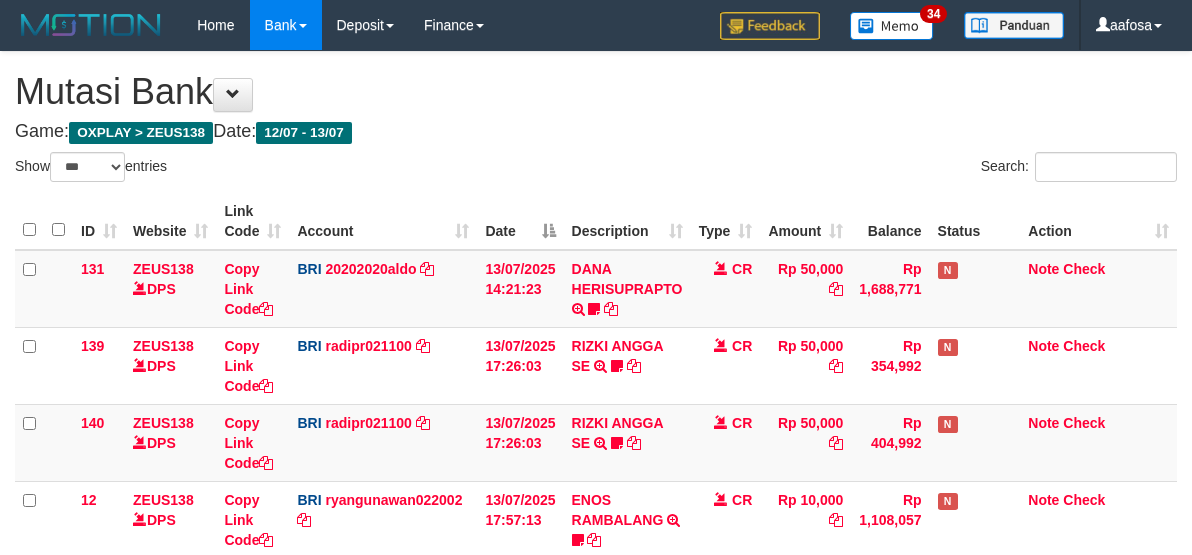select on "***" 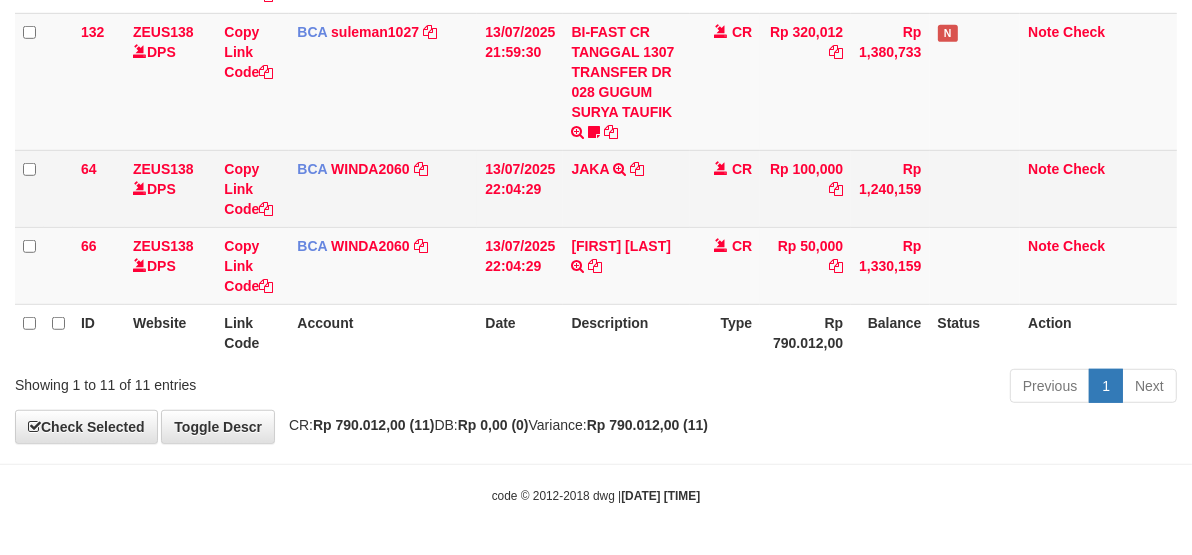 scroll, scrollTop: 700, scrollLeft: 0, axis: vertical 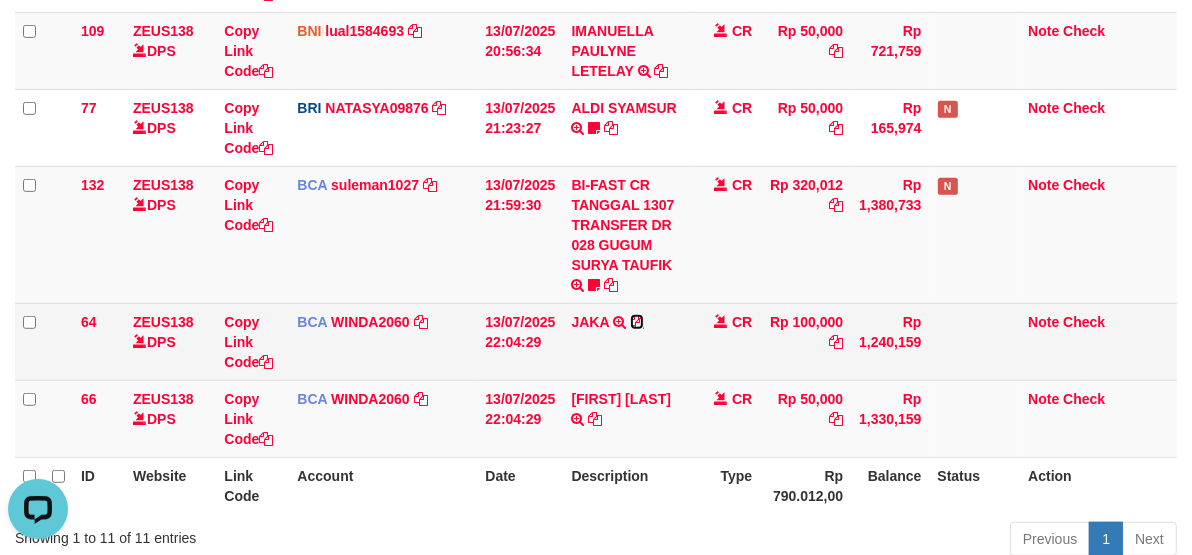 click at bounding box center (637, 322) 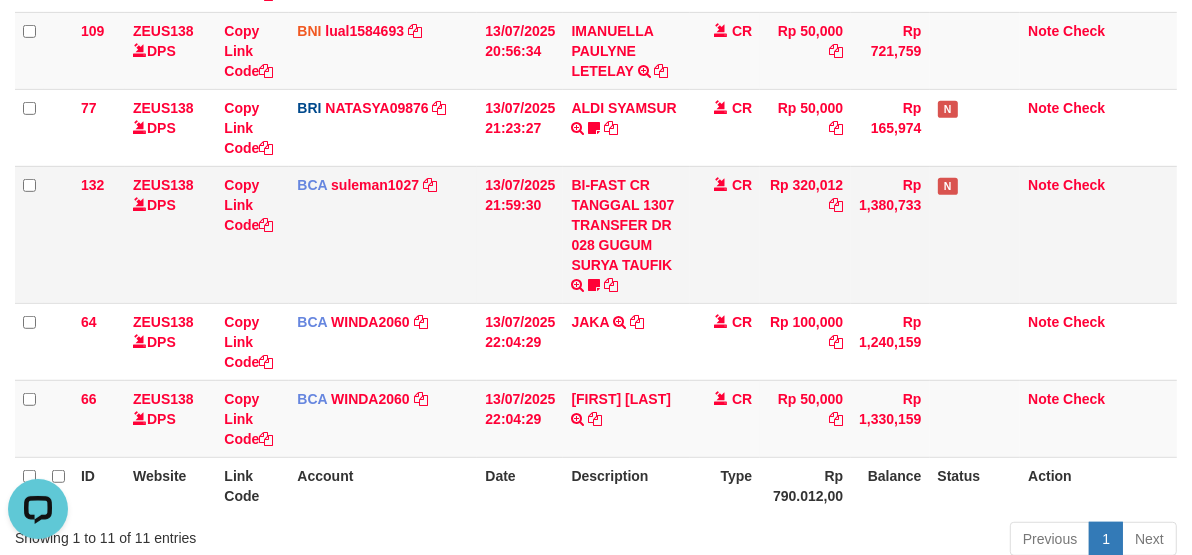 click on "CR" at bounding box center (725, 234) 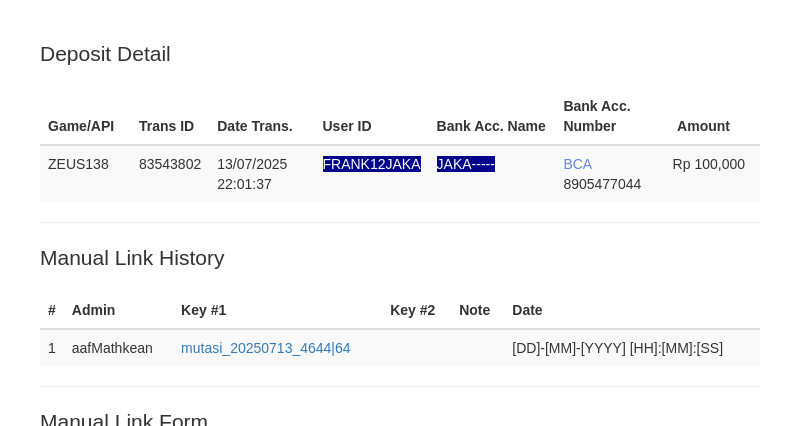 scroll, scrollTop: 0, scrollLeft: 0, axis: both 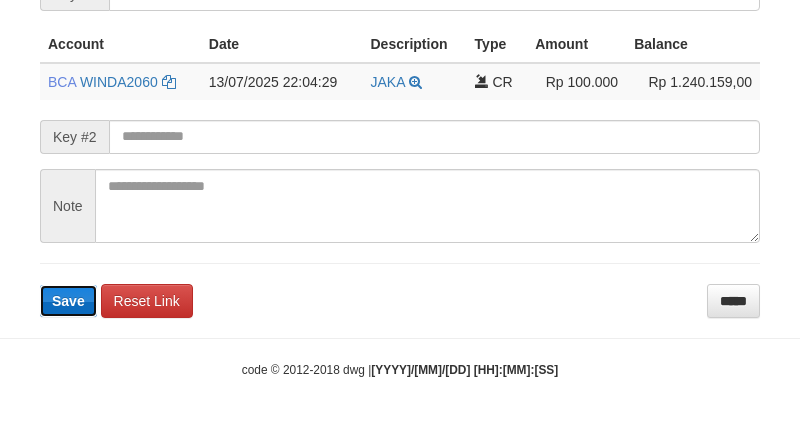 click on "Save" at bounding box center [68, 301] 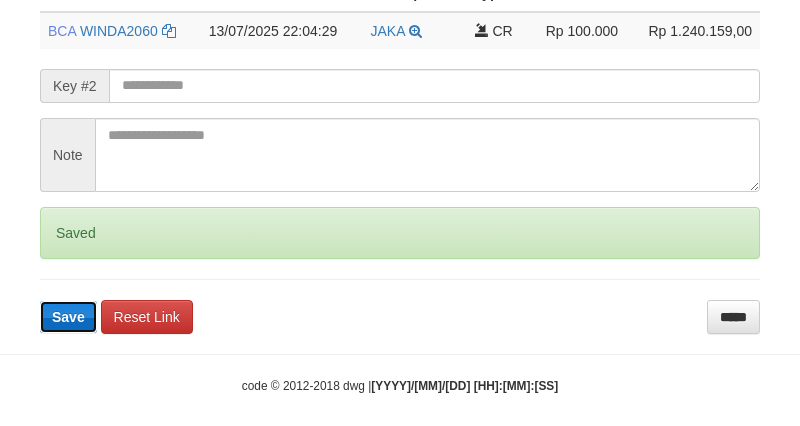 scroll, scrollTop: 546, scrollLeft: 0, axis: vertical 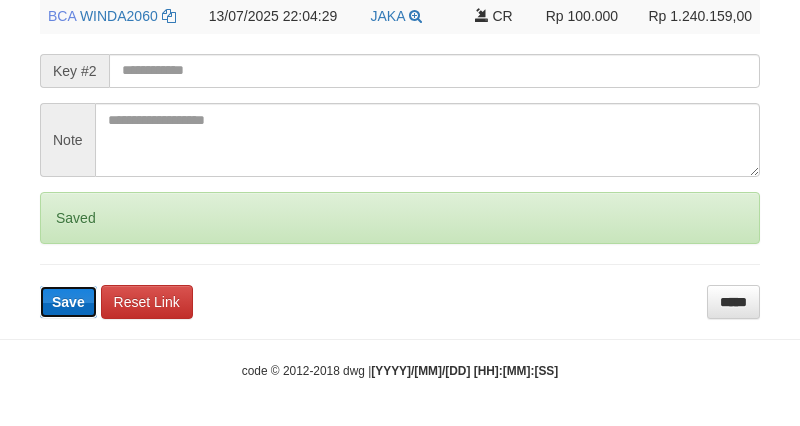 click on "Save" at bounding box center (68, 302) 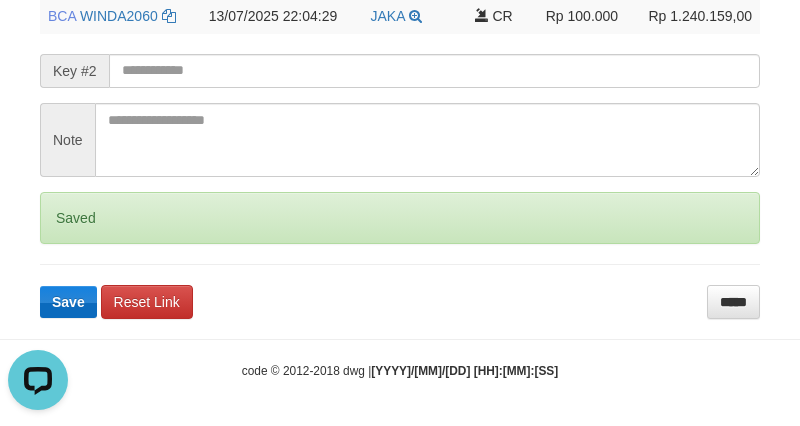 scroll, scrollTop: 0, scrollLeft: 0, axis: both 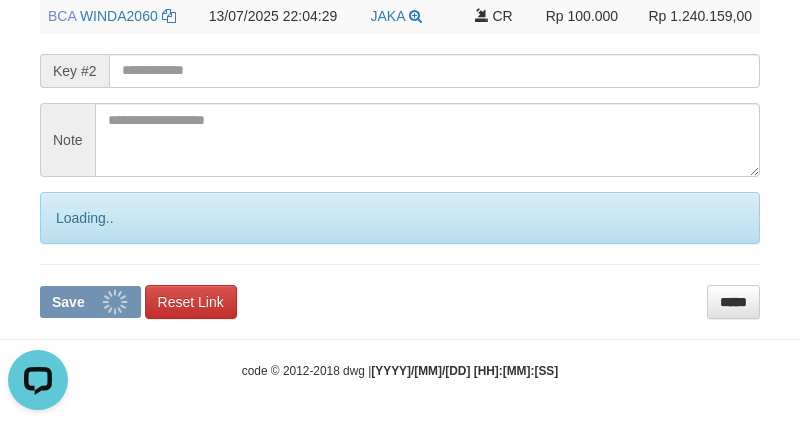 click on "Save" at bounding box center (68, 302) 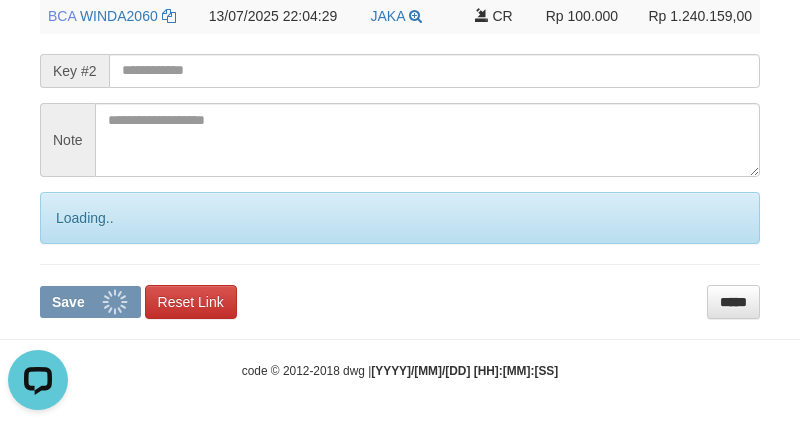 click on "Save" at bounding box center (68, 302) 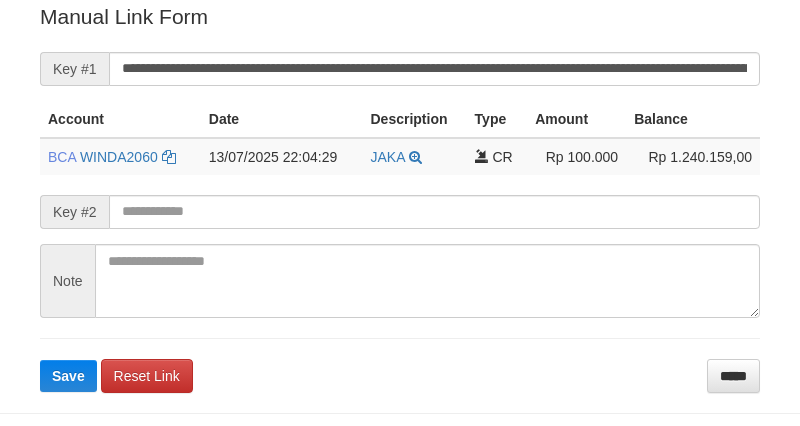 scroll, scrollTop: 404, scrollLeft: 0, axis: vertical 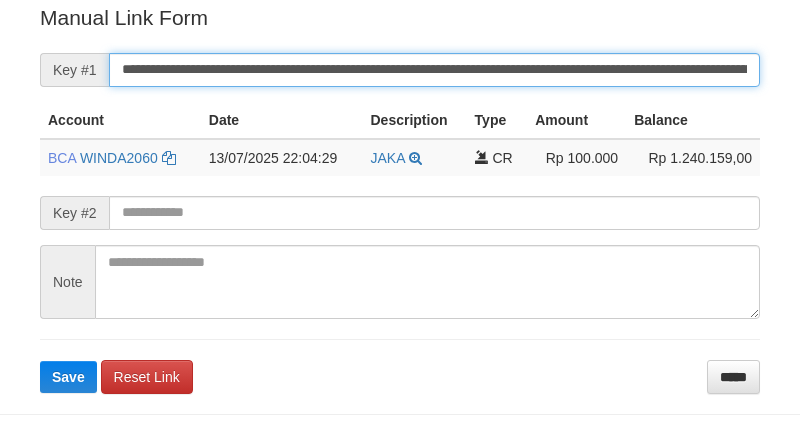 click on "**********" at bounding box center [434, 70] 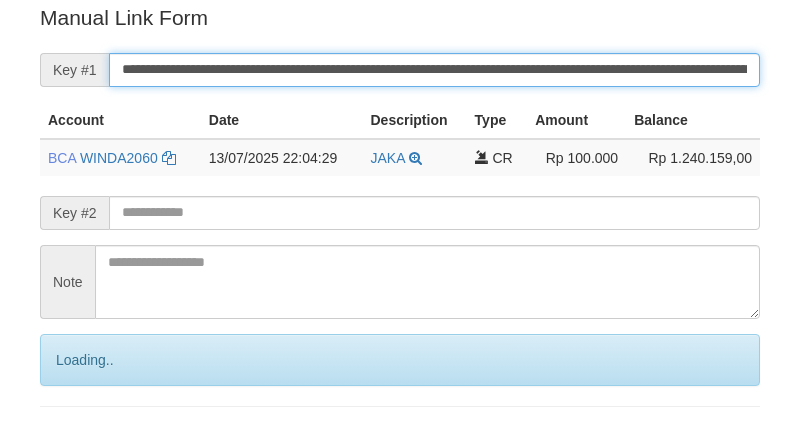 click on "Save" at bounding box center [90, 444] 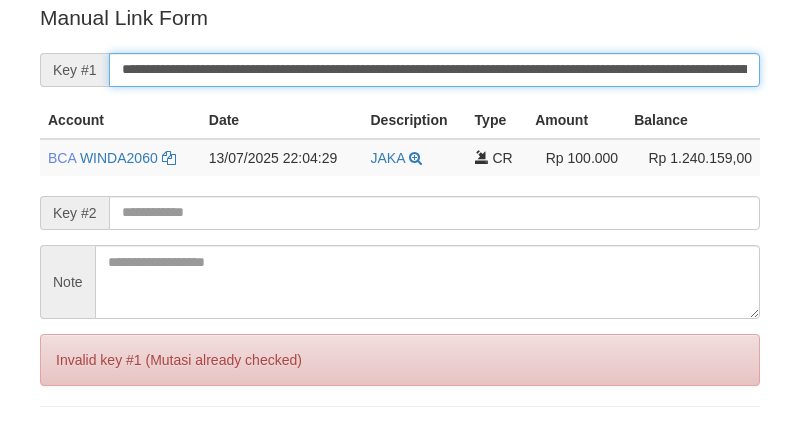 click on "Save" at bounding box center [68, 444] 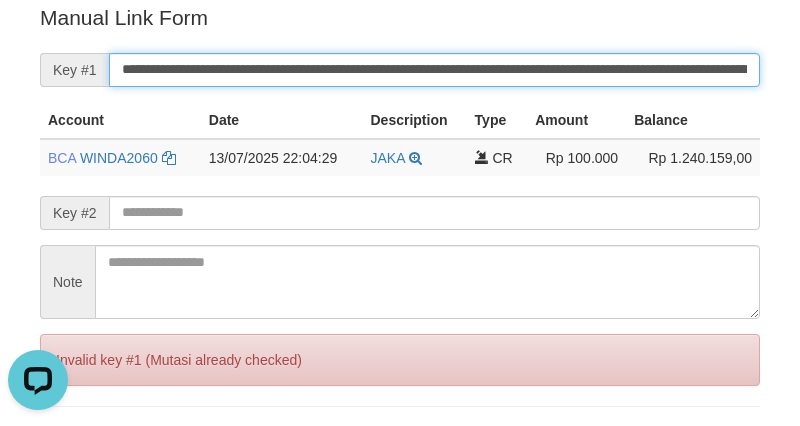 scroll, scrollTop: 0, scrollLeft: 0, axis: both 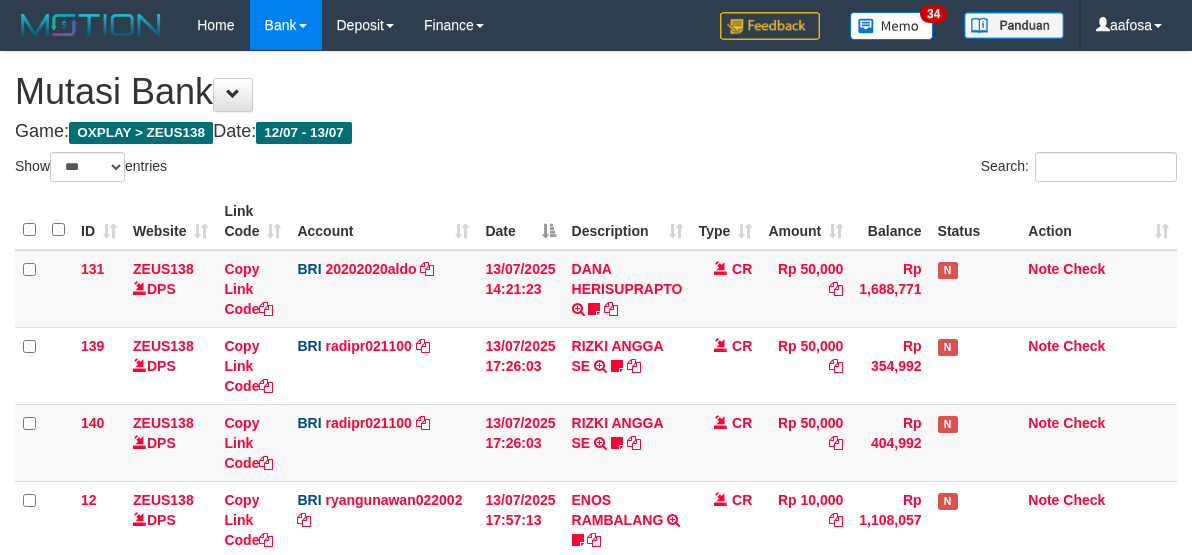 select on "***" 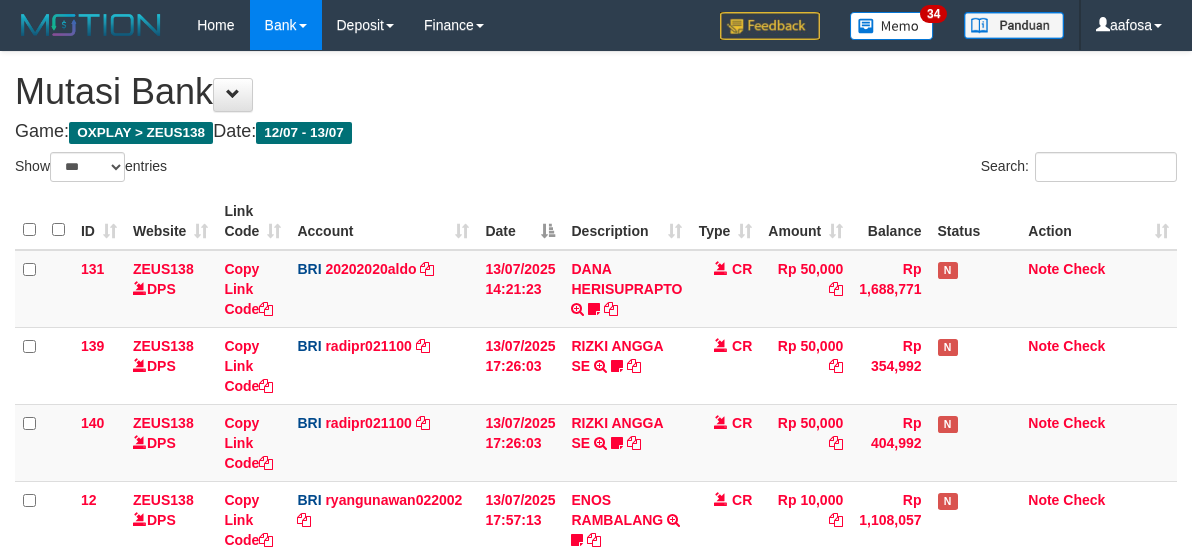 scroll, scrollTop: 700, scrollLeft: 0, axis: vertical 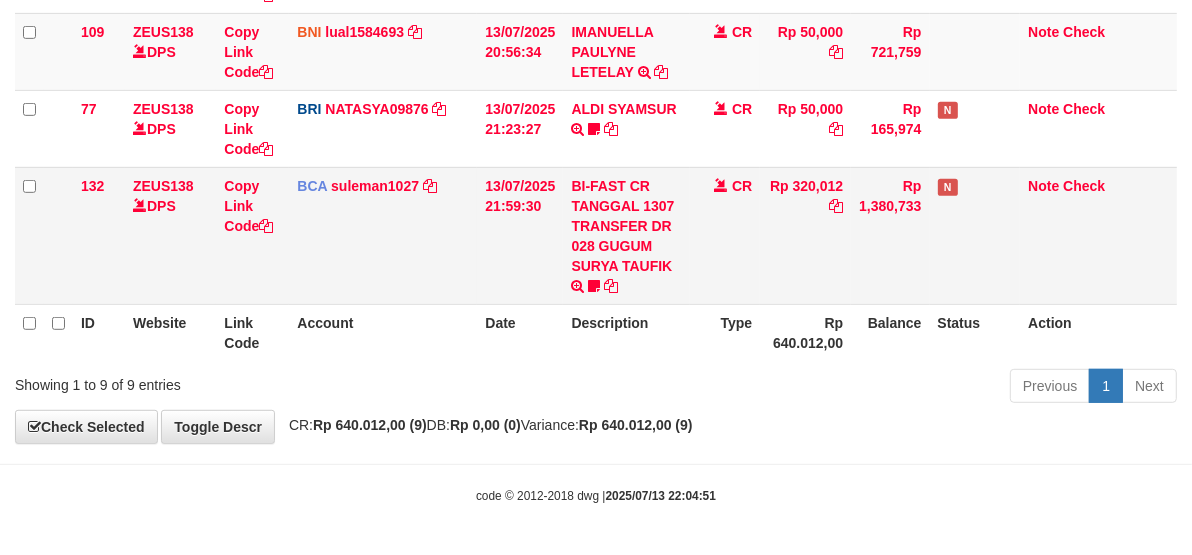 drag, startPoint x: 786, startPoint y: 223, endPoint x: 770, endPoint y: 220, distance: 16.27882 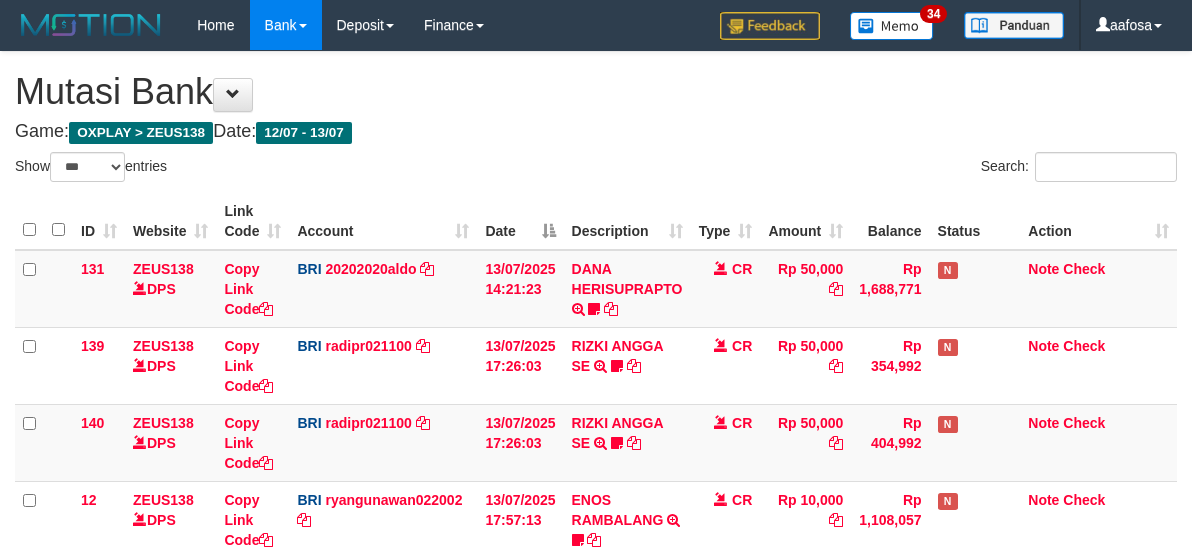 select on "***" 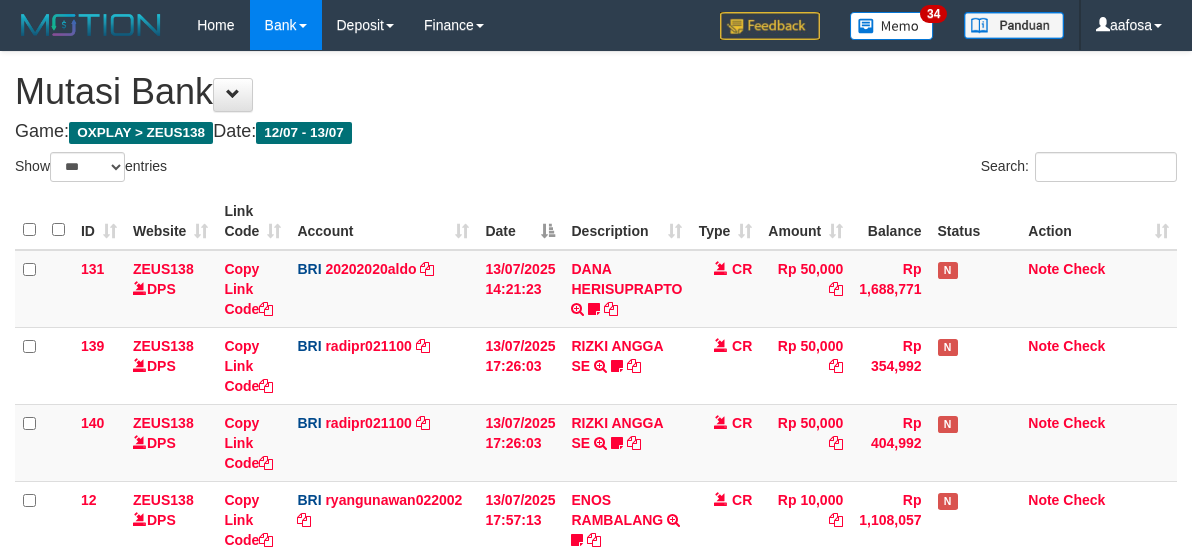 scroll, scrollTop: 700, scrollLeft: 0, axis: vertical 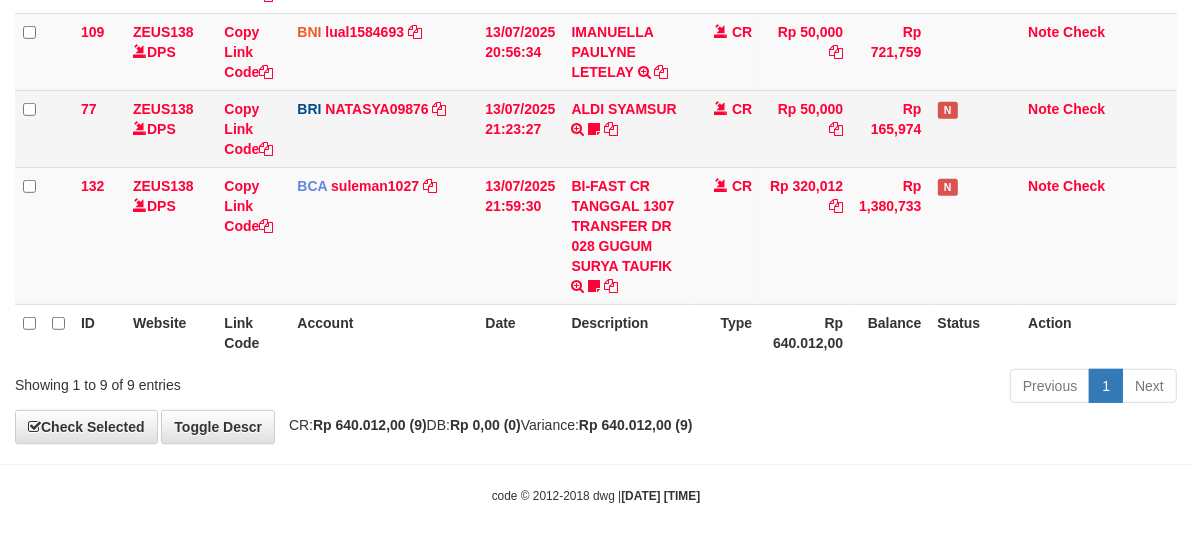 drag, startPoint x: 358, startPoint y: 150, endPoint x: 443, endPoint y: 152, distance: 85.02353 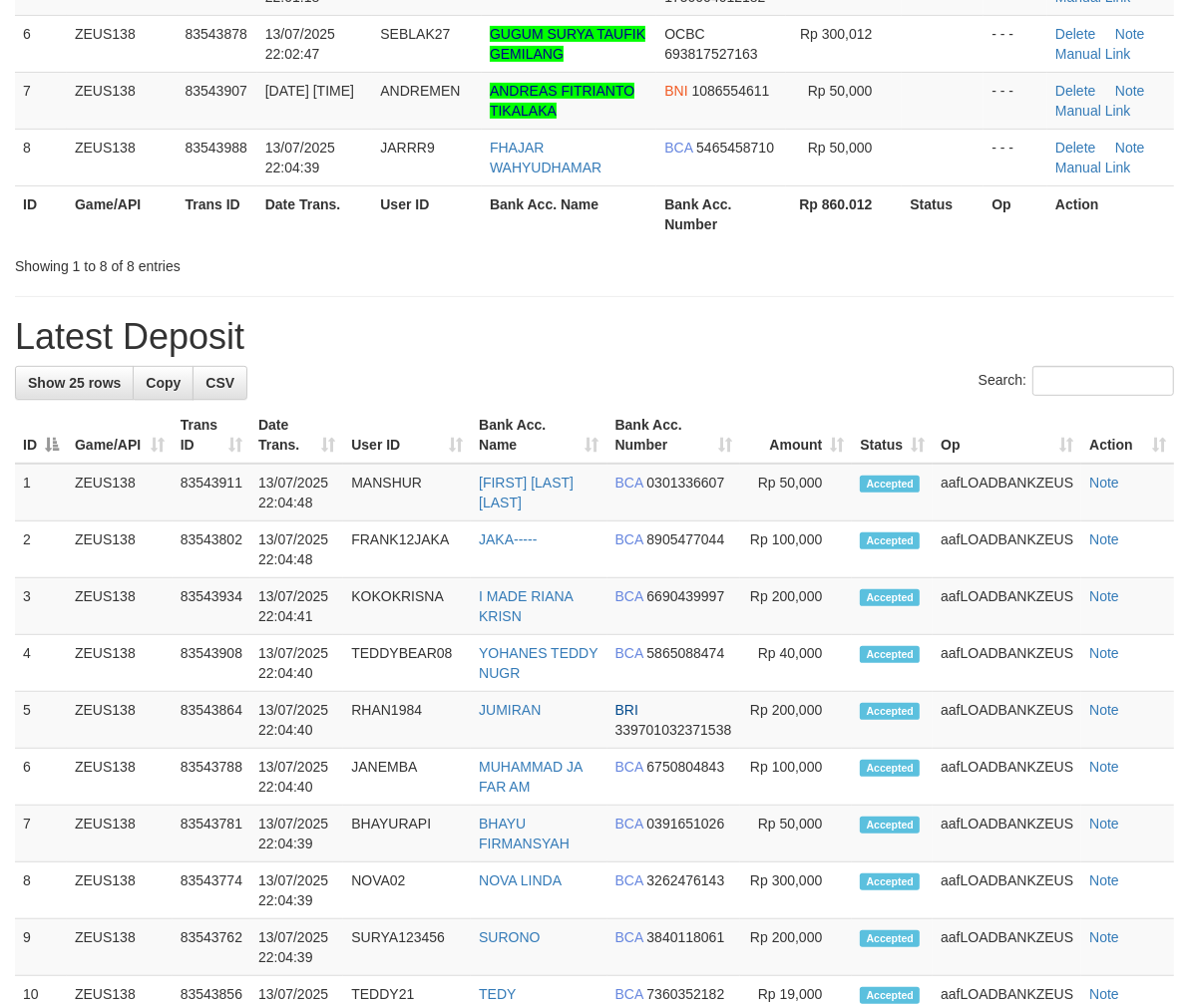 scroll, scrollTop: 443, scrollLeft: 0, axis: vertical 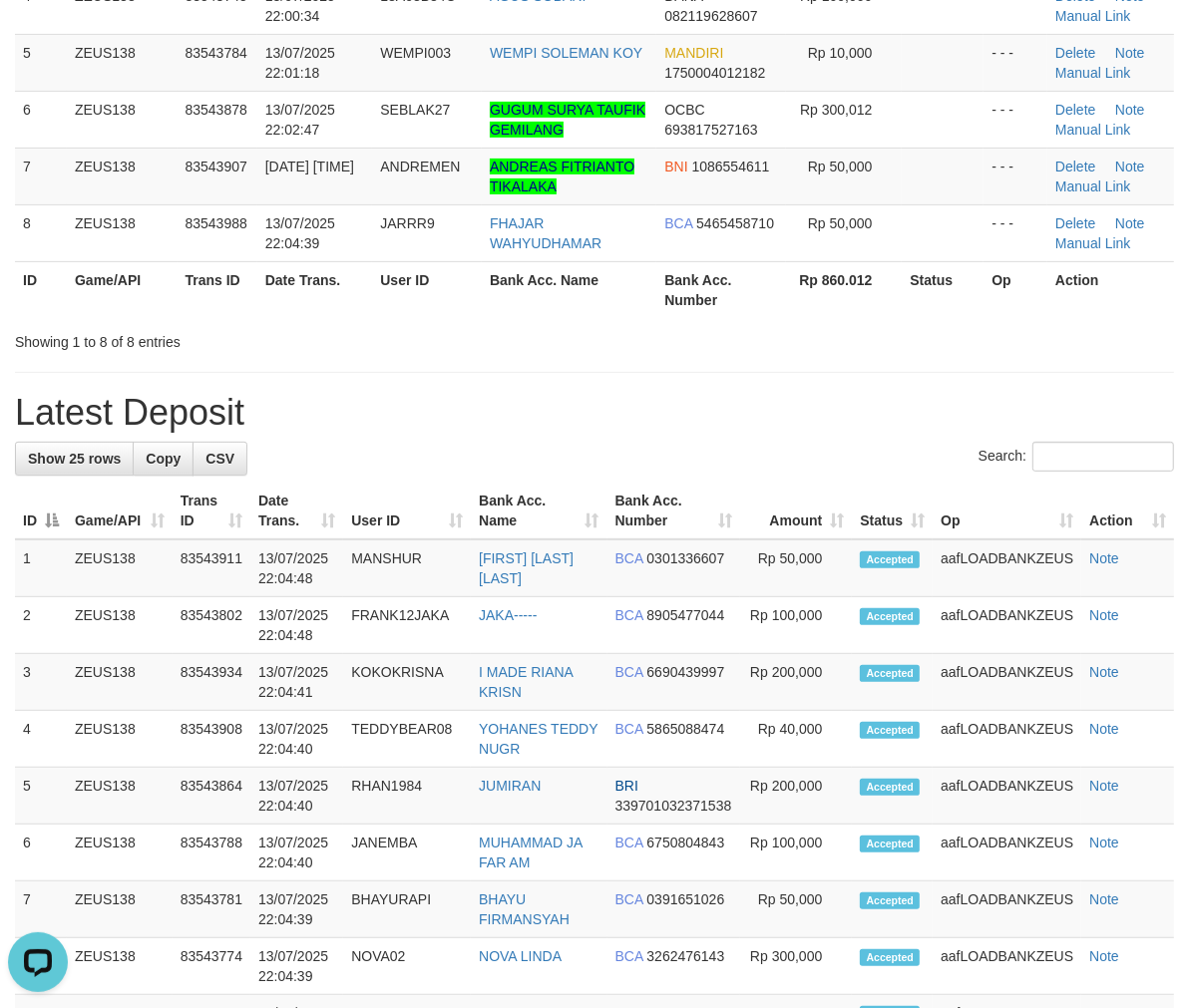 click on "Showing 1 to 8 of 8 entries" at bounding box center [594, 338] 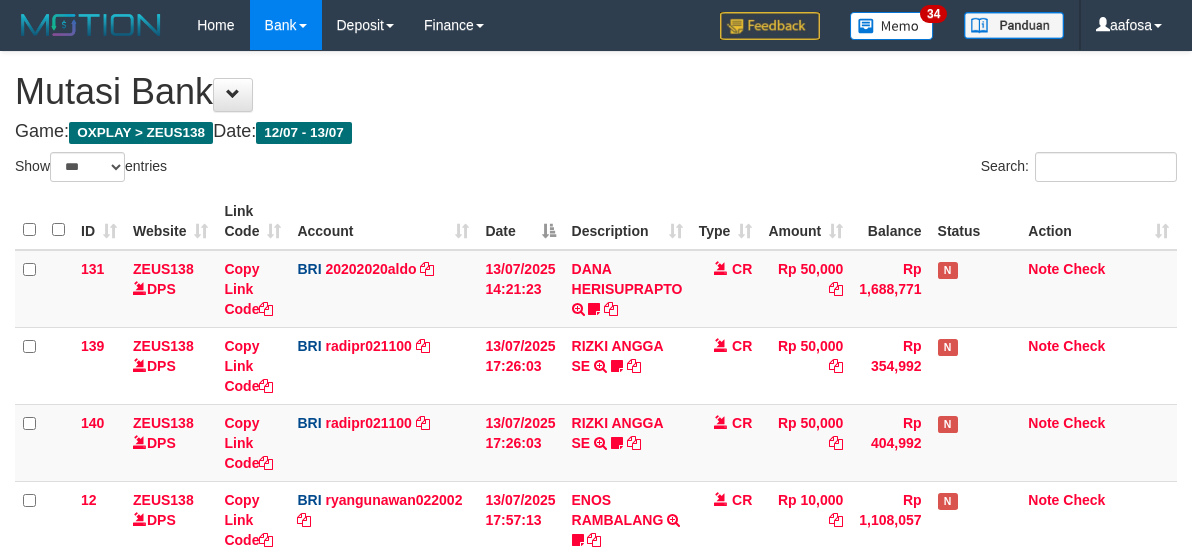 select on "***" 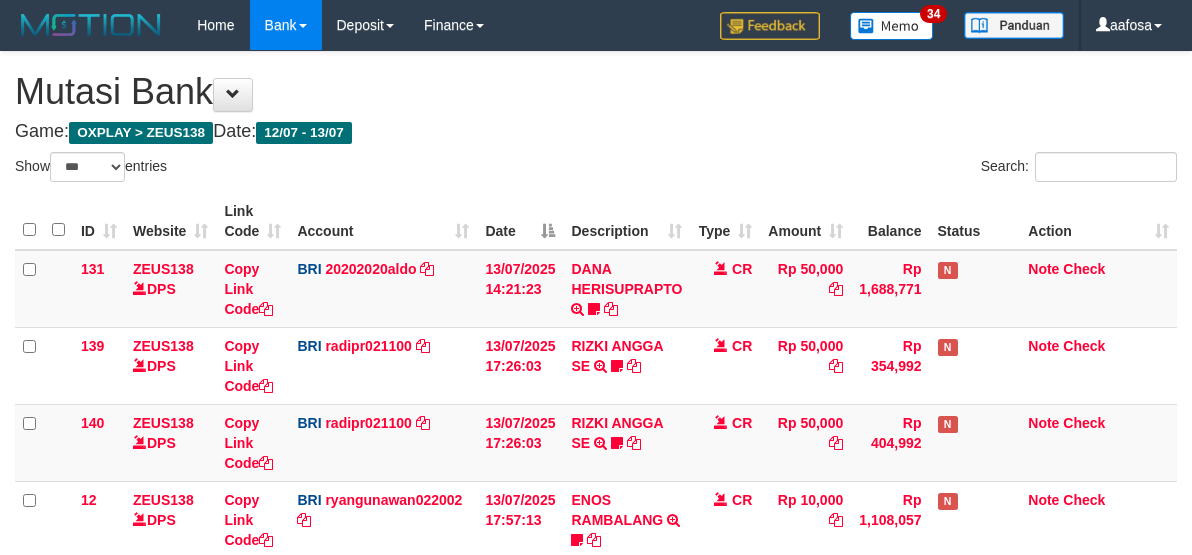 scroll, scrollTop: 700, scrollLeft: 0, axis: vertical 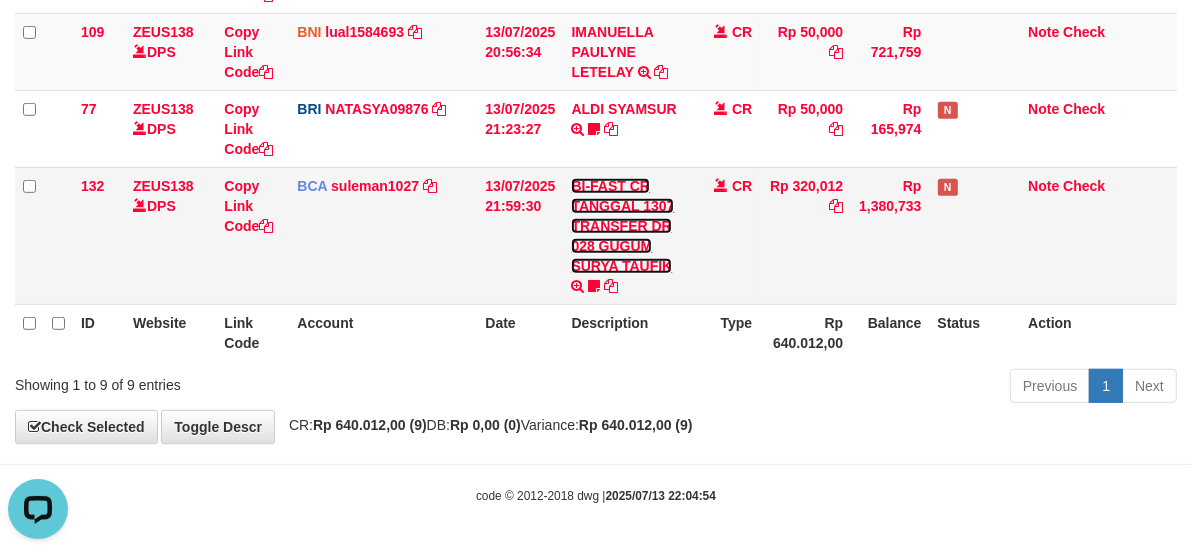 drag, startPoint x: 642, startPoint y: 212, endPoint x: 655, endPoint y: 205, distance: 14.764823 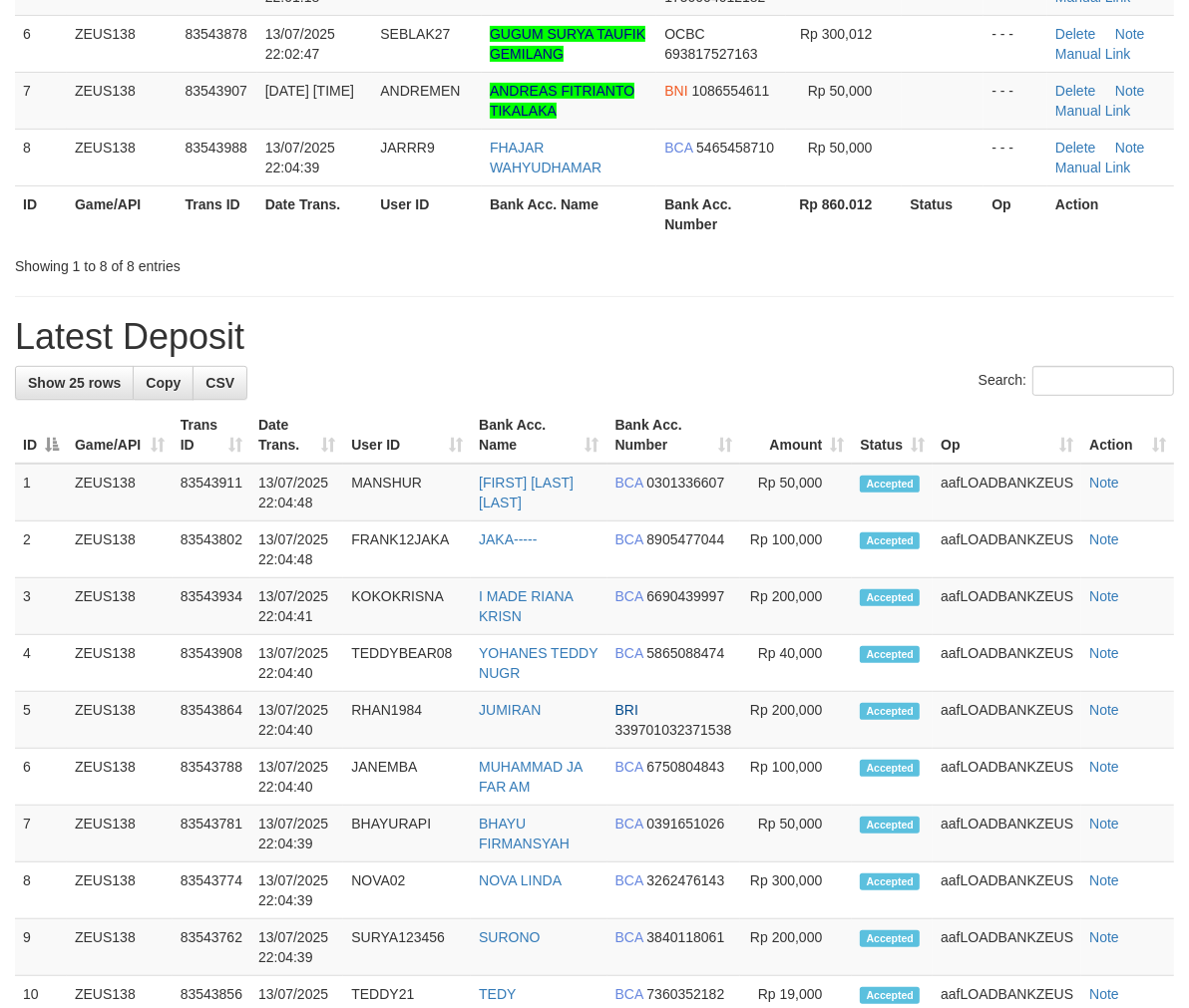 scroll, scrollTop: 443, scrollLeft: 0, axis: vertical 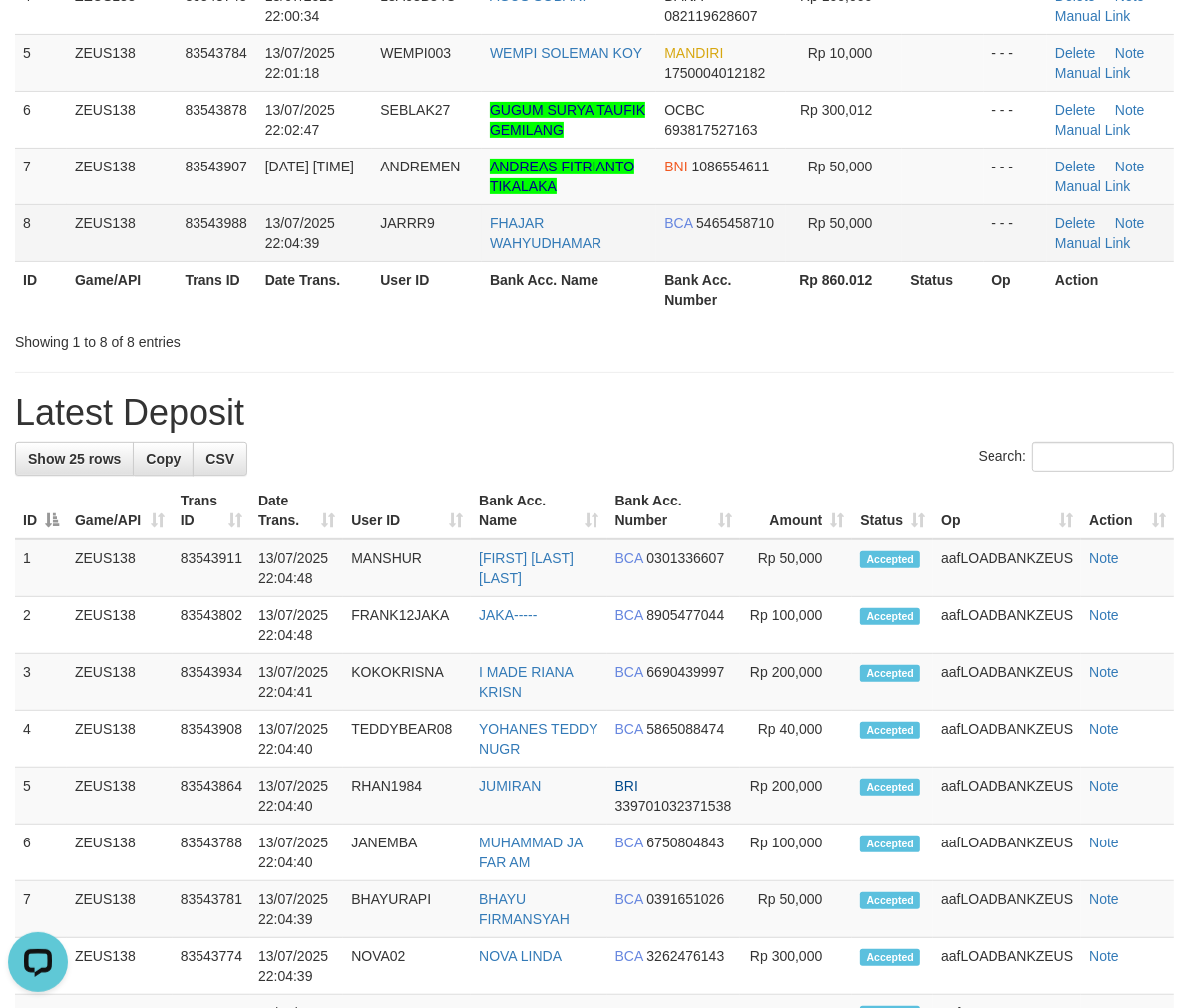 drag, startPoint x: 648, startPoint y: 203, endPoint x: 427, endPoint y: 224, distance: 221.9955 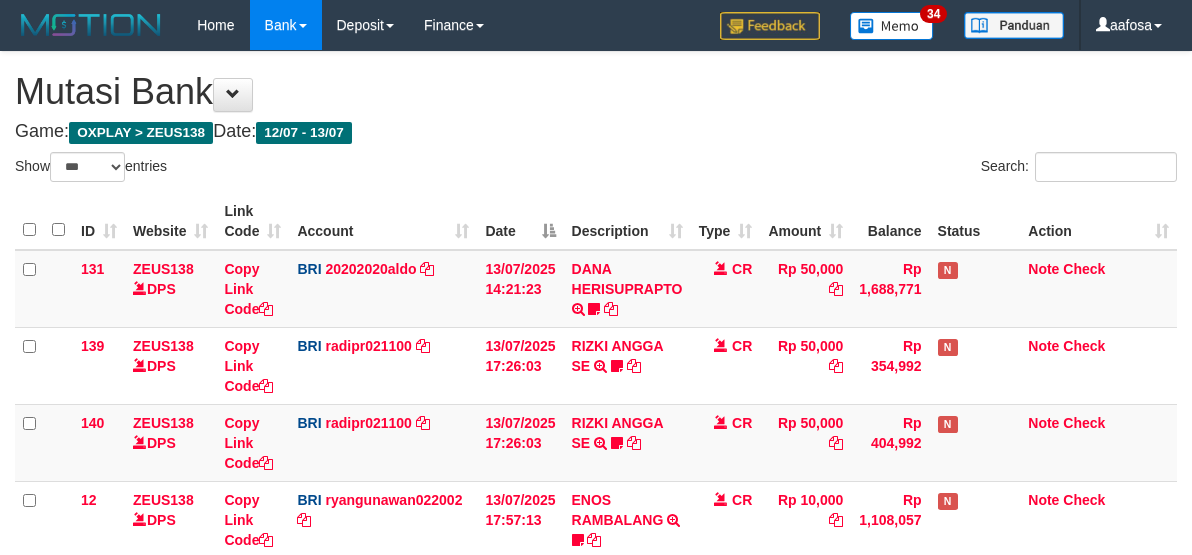 select on "***" 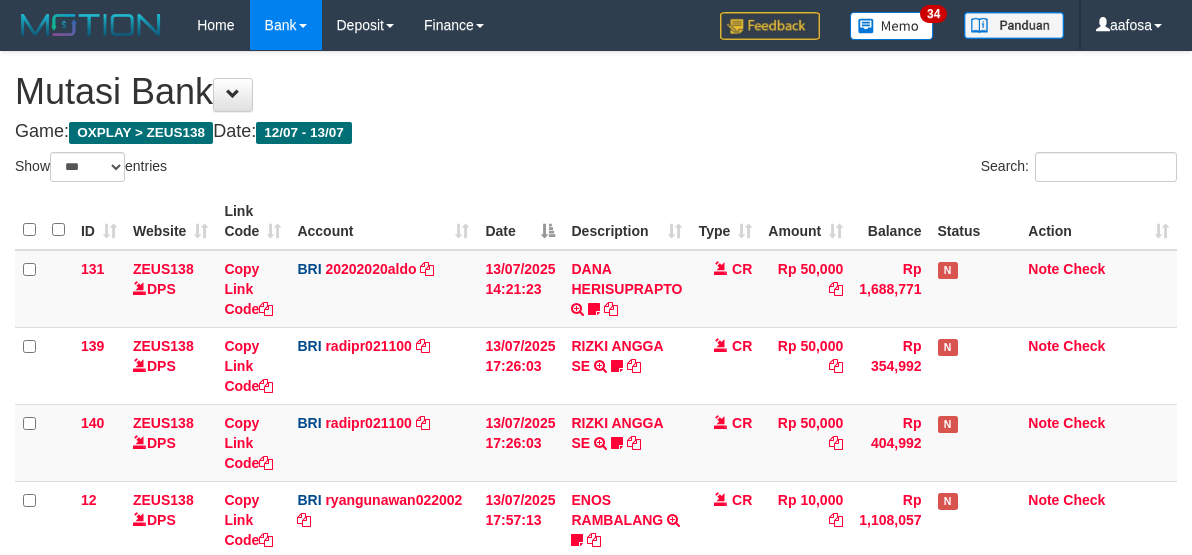 scroll, scrollTop: 700, scrollLeft: 0, axis: vertical 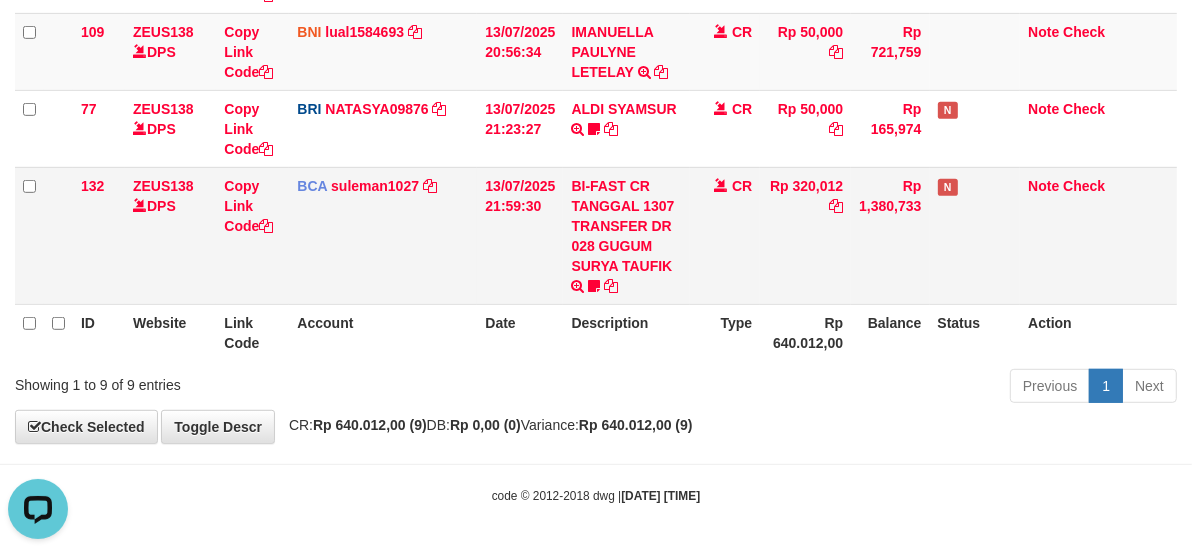 click on "Rp 320,012" at bounding box center [805, 235] 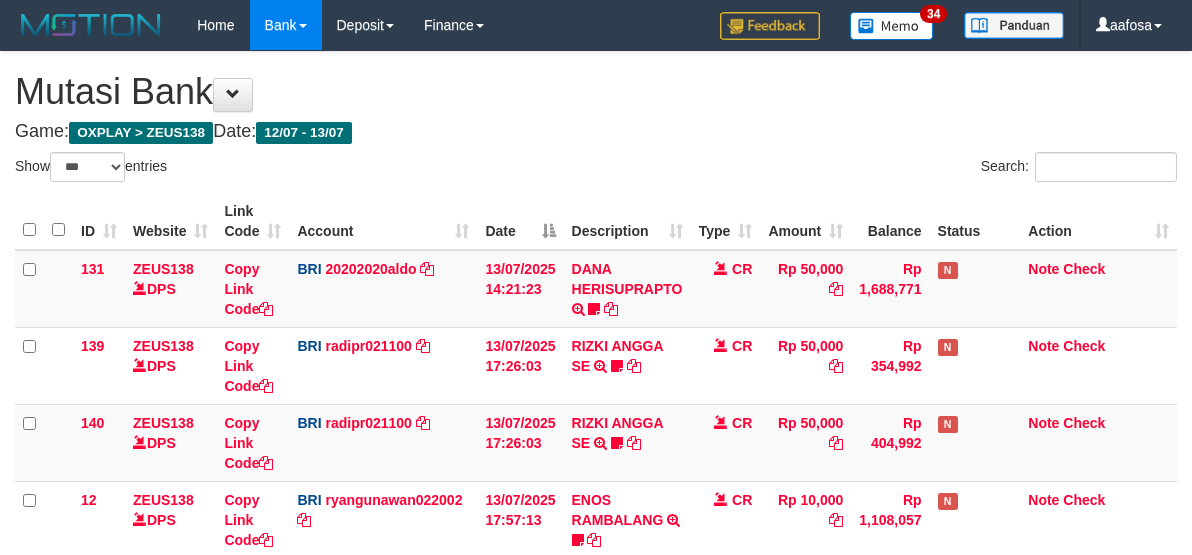 select on "***" 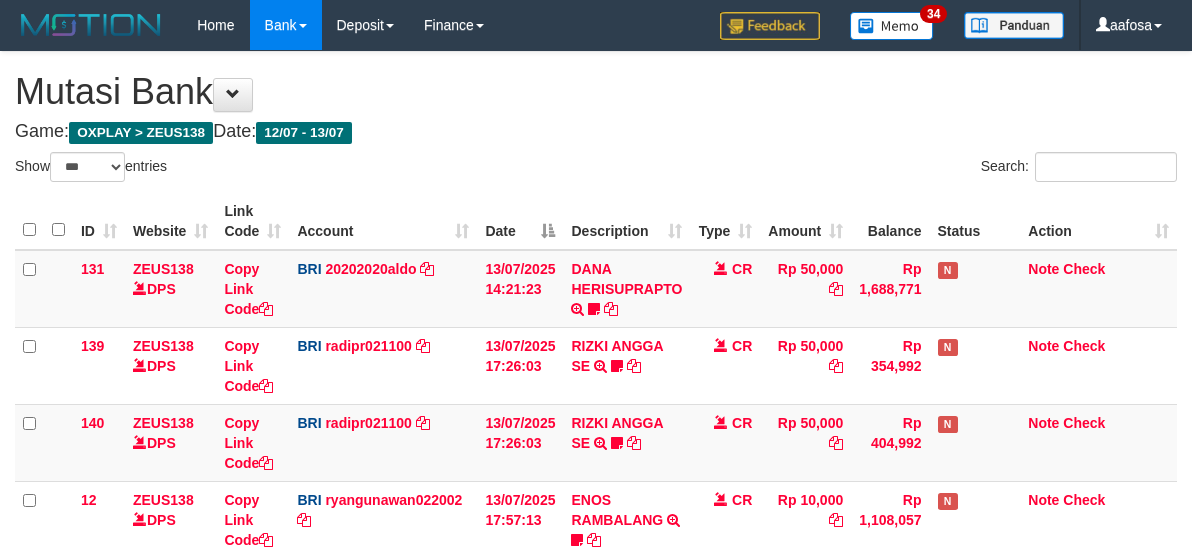 scroll, scrollTop: 700, scrollLeft: 0, axis: vertical 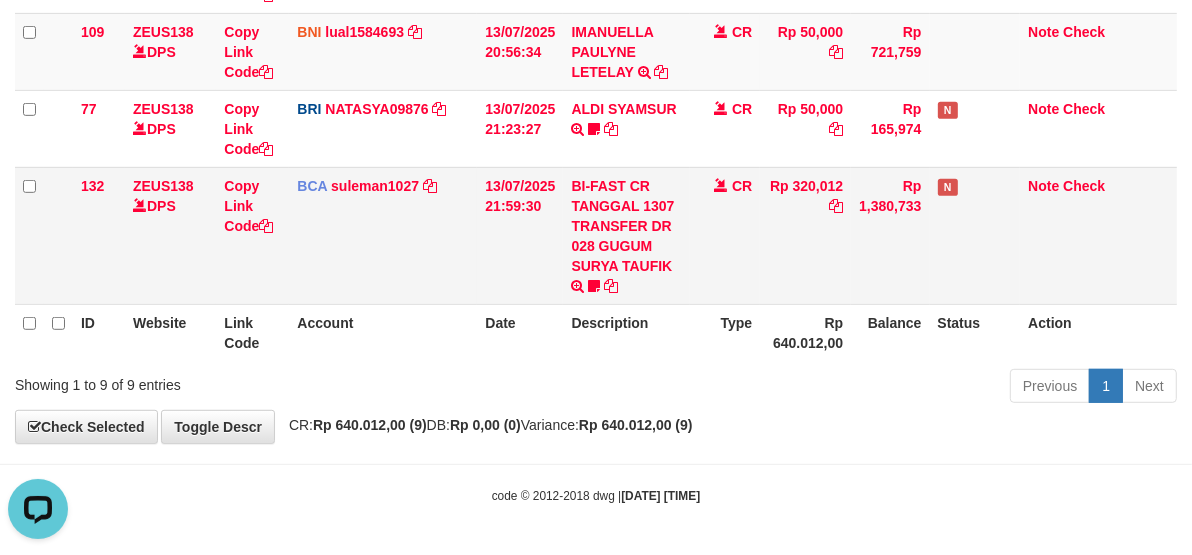 click on "Rp 1,380,733" at bounding box center (890, 235) 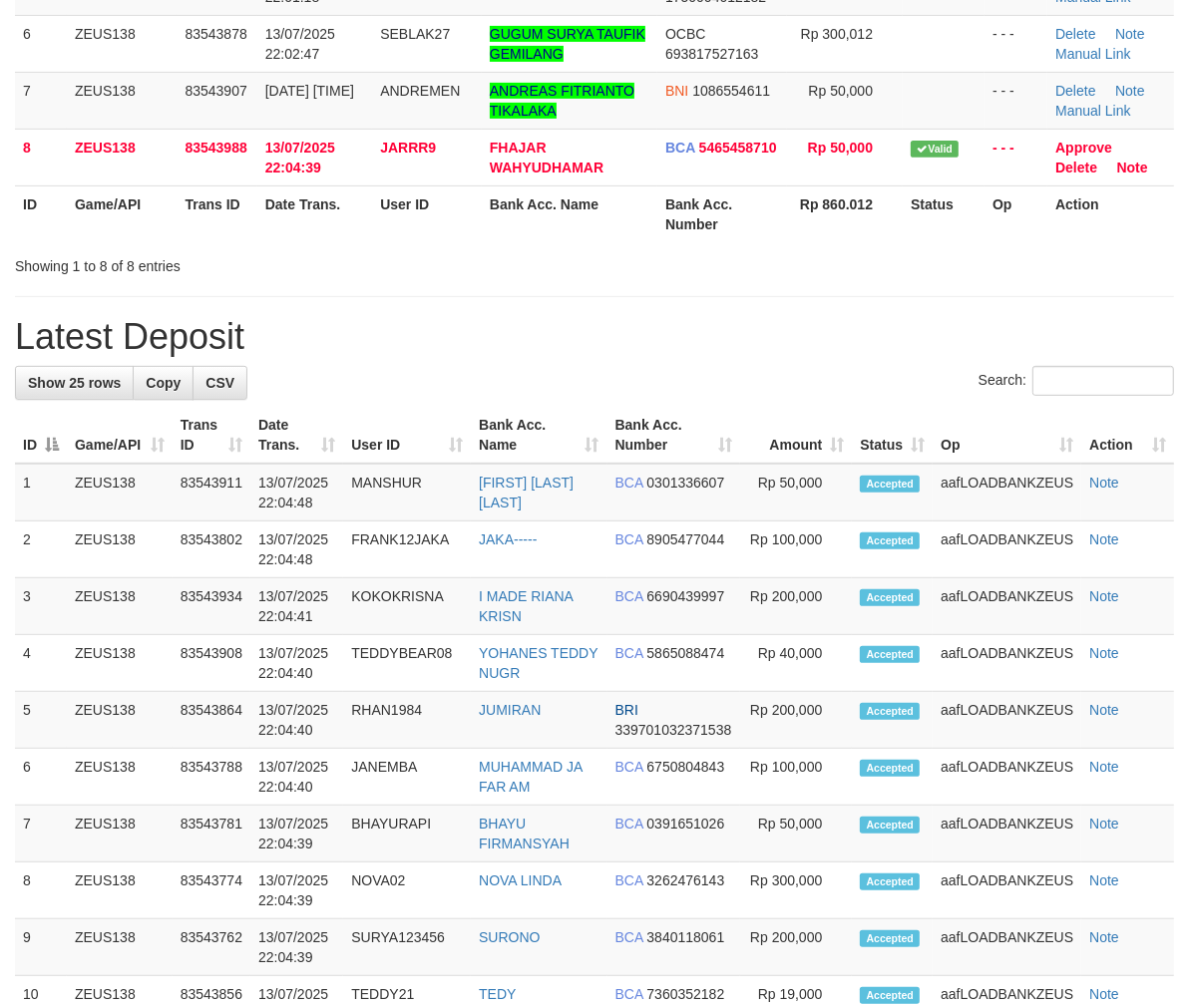scroll, scrollTop: 443, scrollLeft: 0, axis: vertical 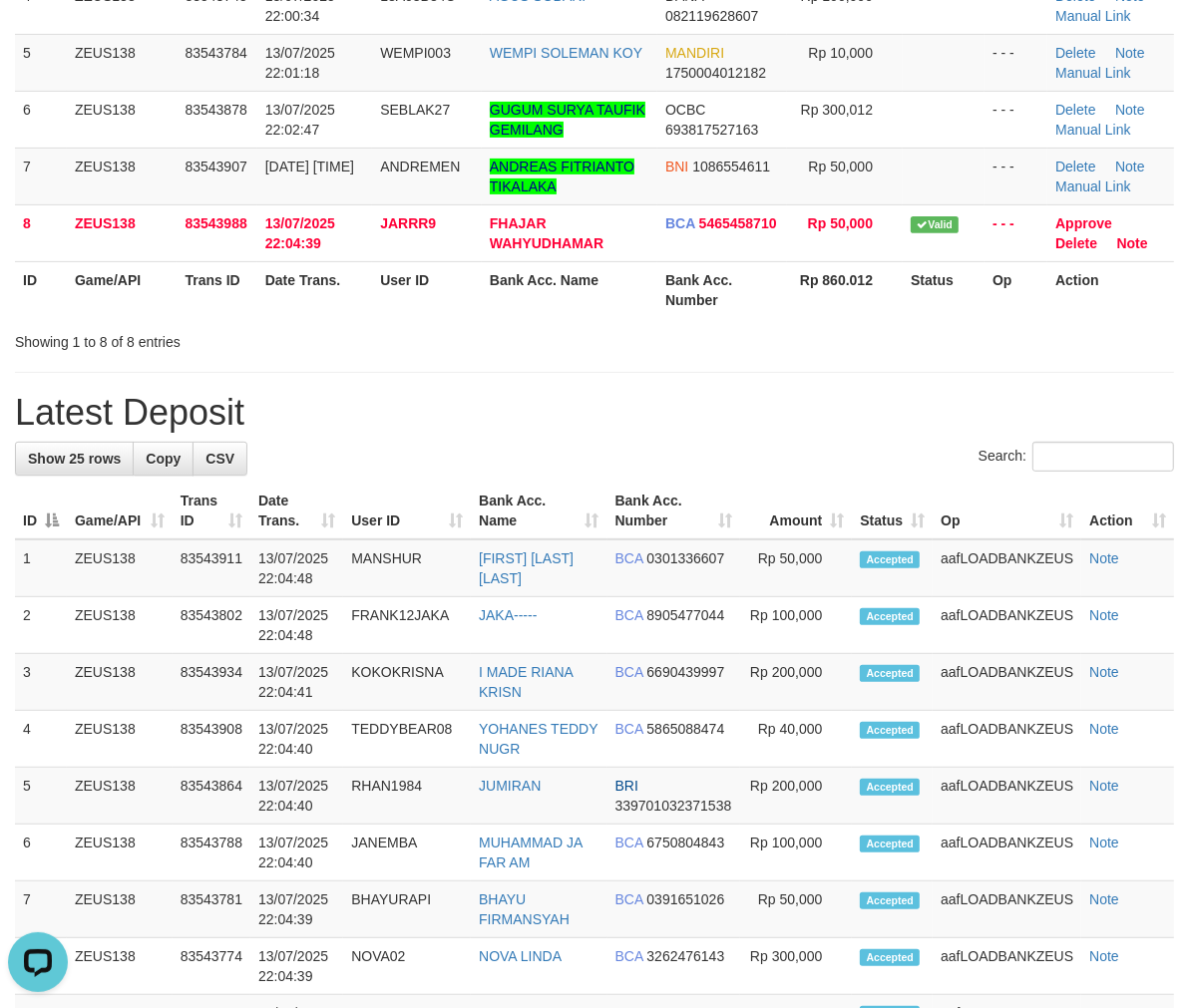 click on "Latest Deposit" at bounding box center (594, 413) 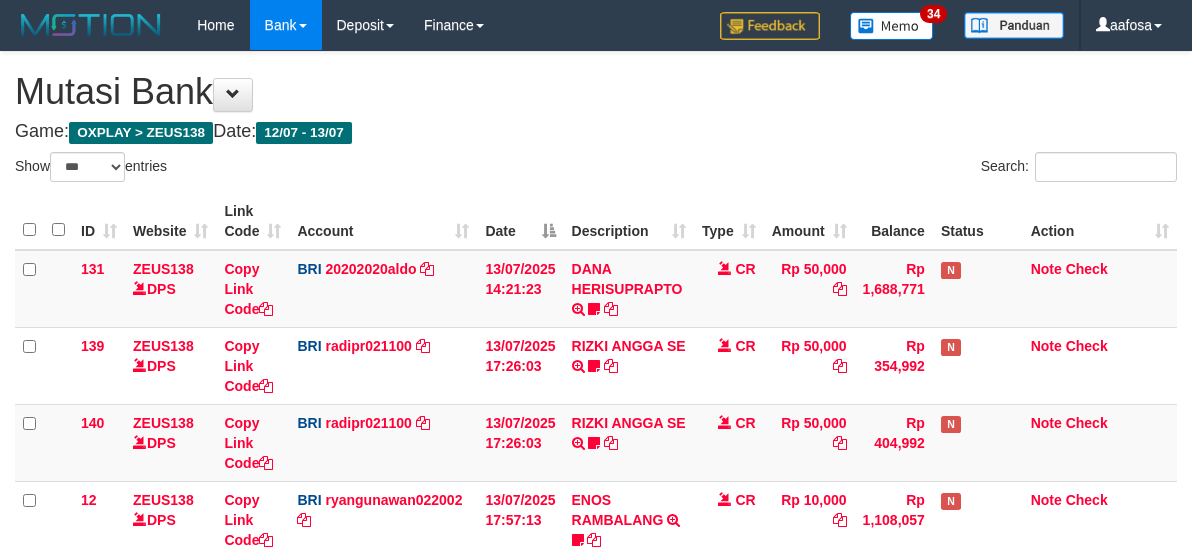 select on "***" 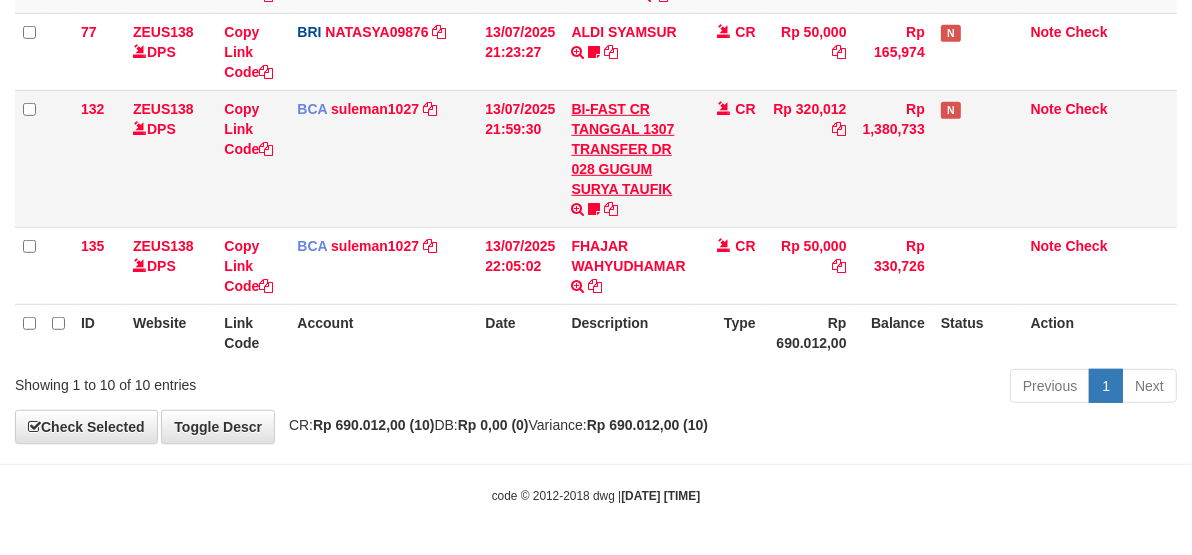 scroll, scrollTop: 700, scrollLeft: 0, axis: vertical 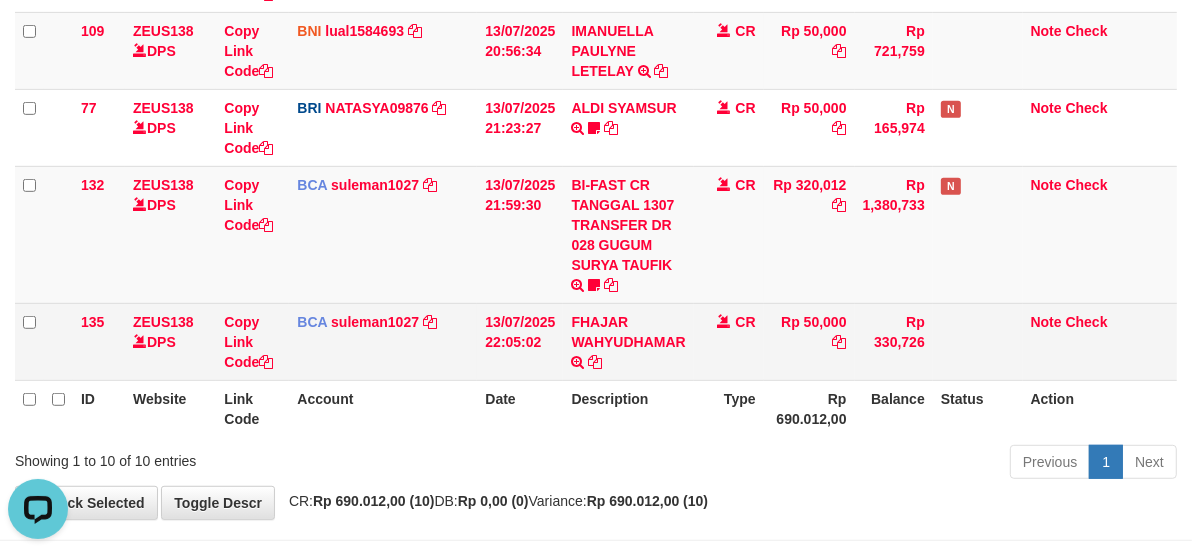 click on "FHAJAR WAHYUDHAMAR         TRSF E-BANKING CR 1307/FTSCY/WS95031
50000.00FHAJAR WAHYUDHAMAR" at bounding box center [628, 341] 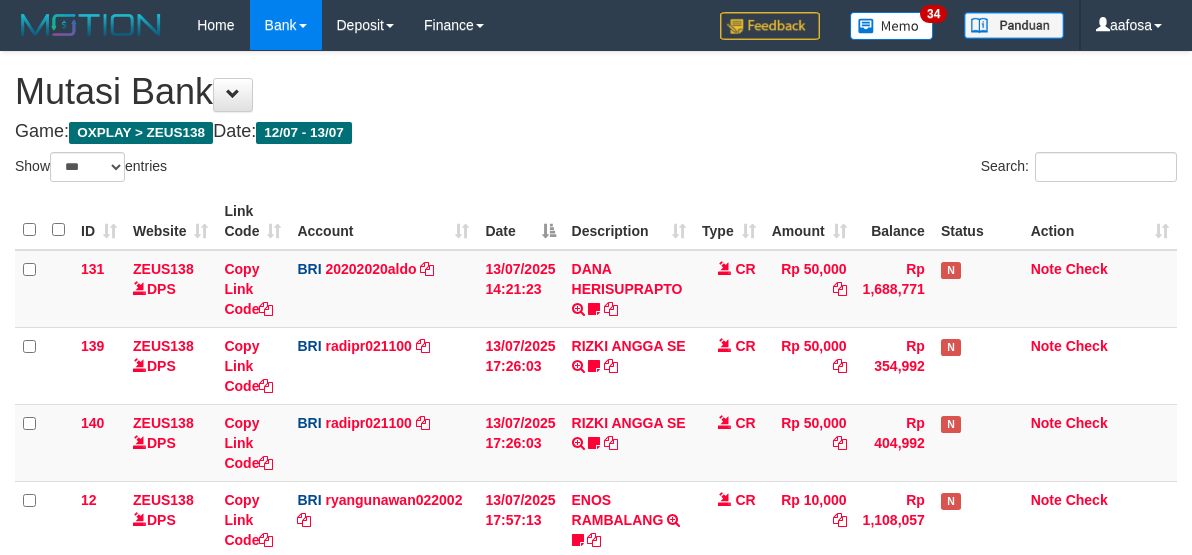 select on "***" 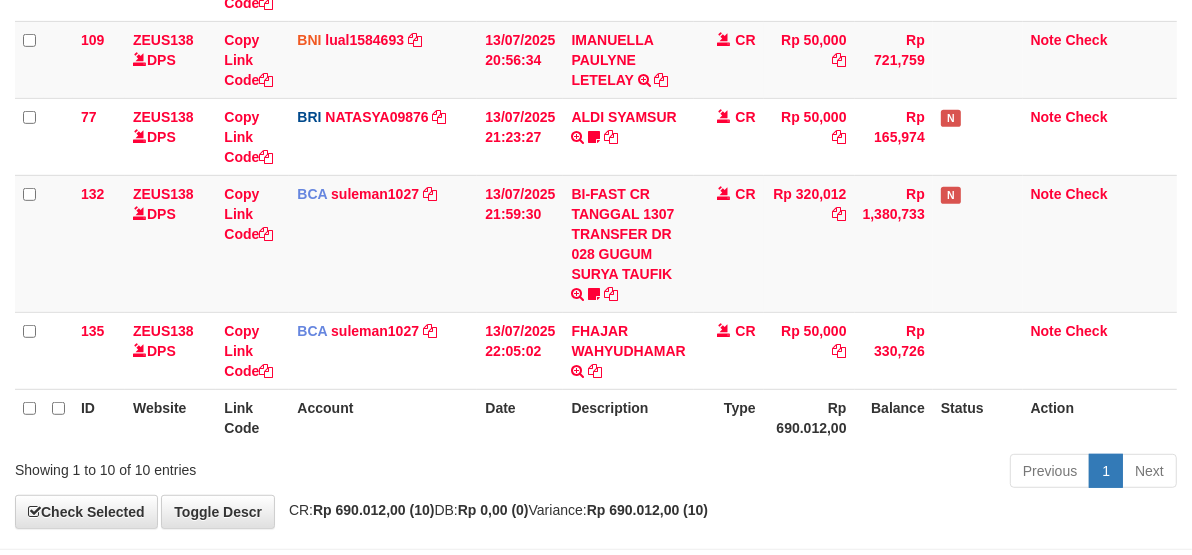 scroll, scrollTop: 700, scrollLeft: 0, axis: vertical 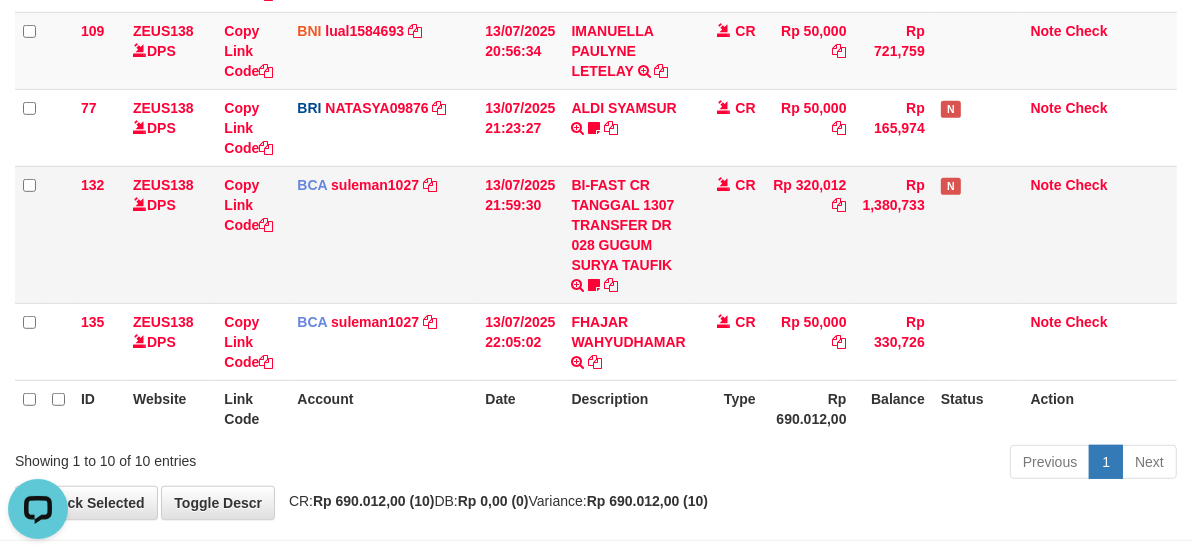 click on "Rp 320,012" at bounding box center (809, 234) 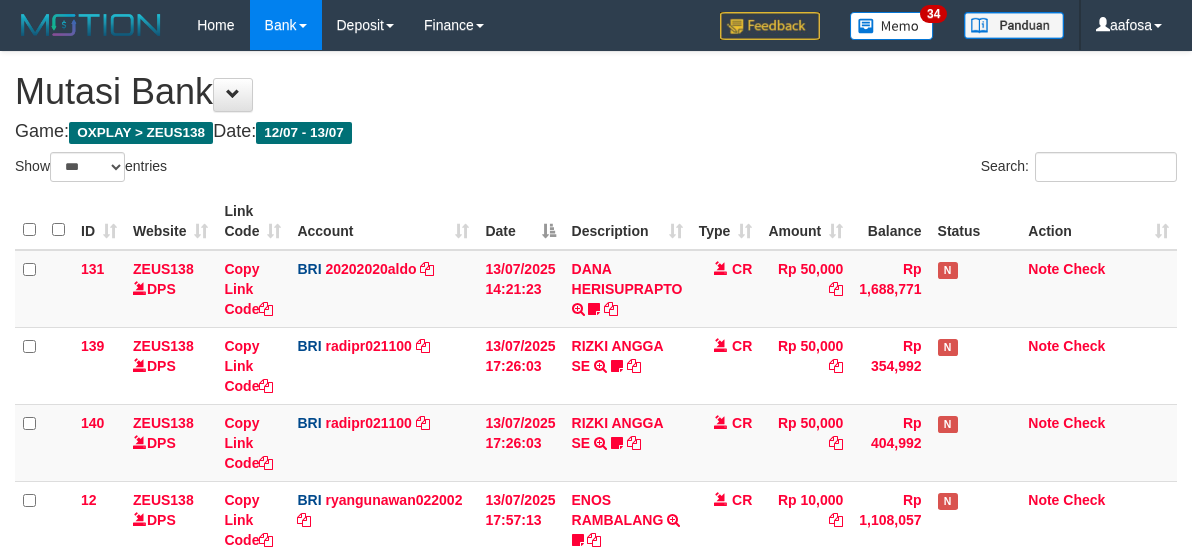 select on "***" 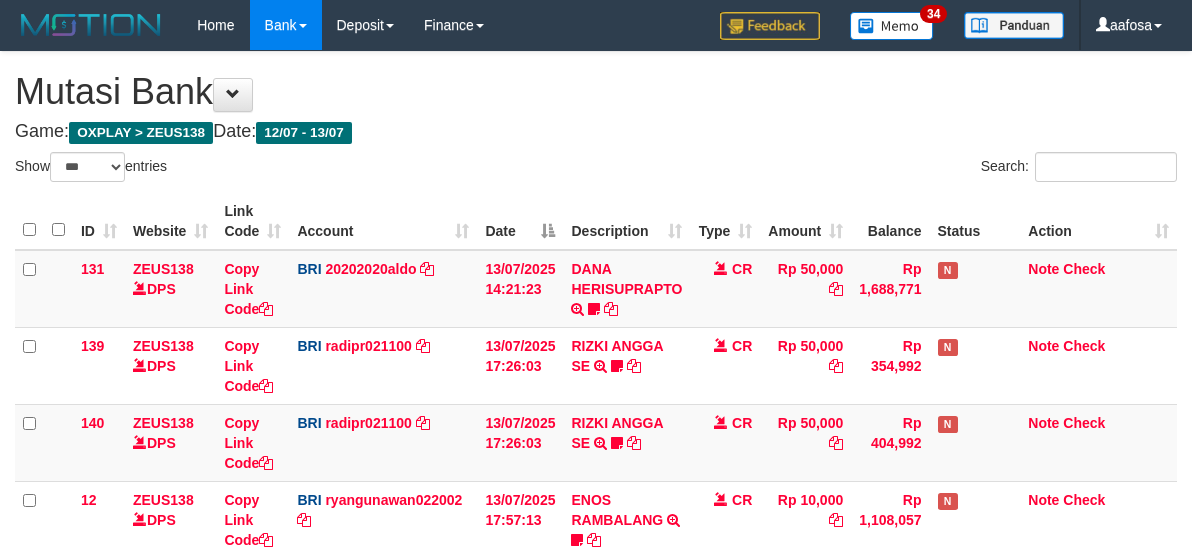 scroll, scrollTop: 700, scrollLeft: 0, axis: vertical 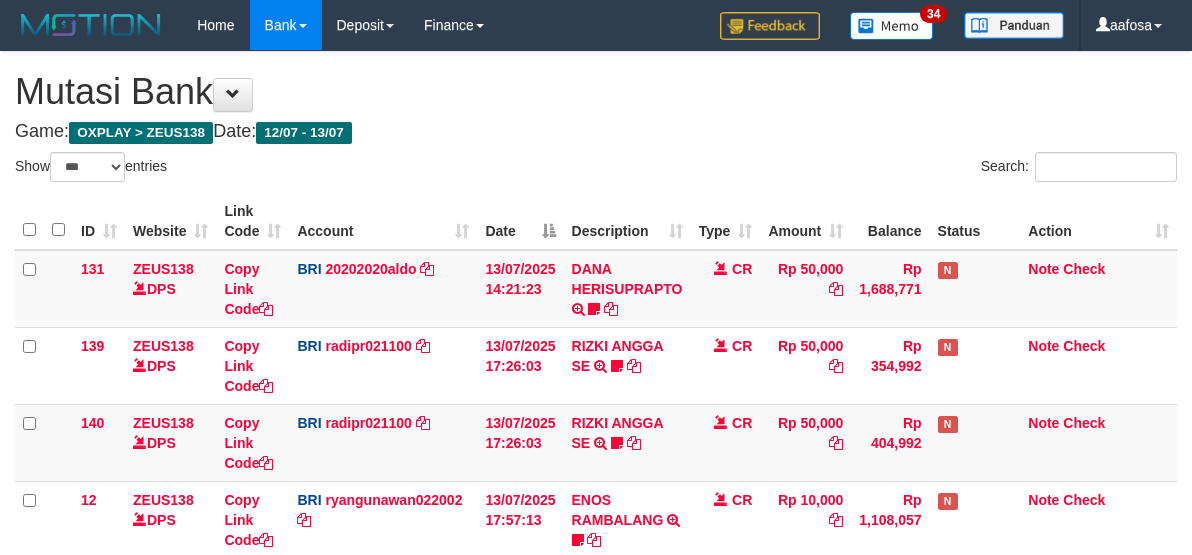 select on "***" 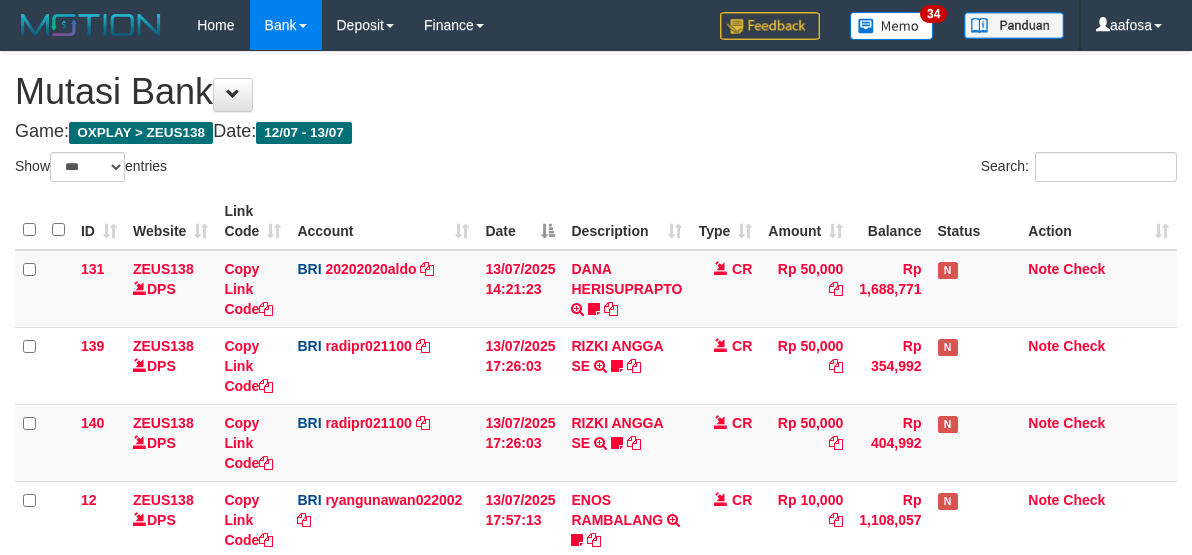 scroll, scrollTop: 700, scrollLeft: 0, axis: vertical 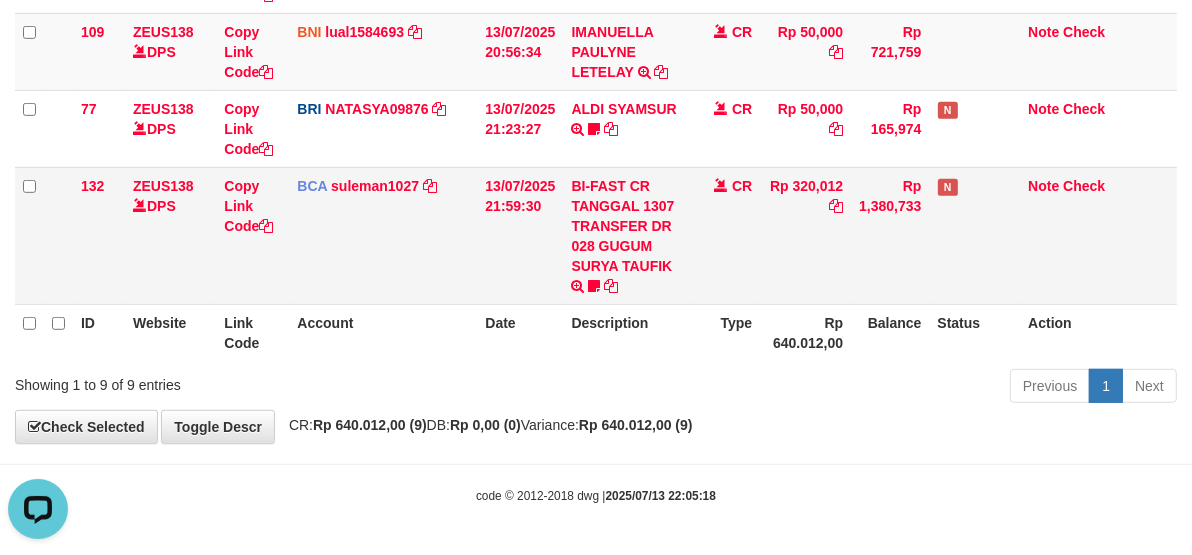click on "Rp 320,012" at bounding box center [805, 235] 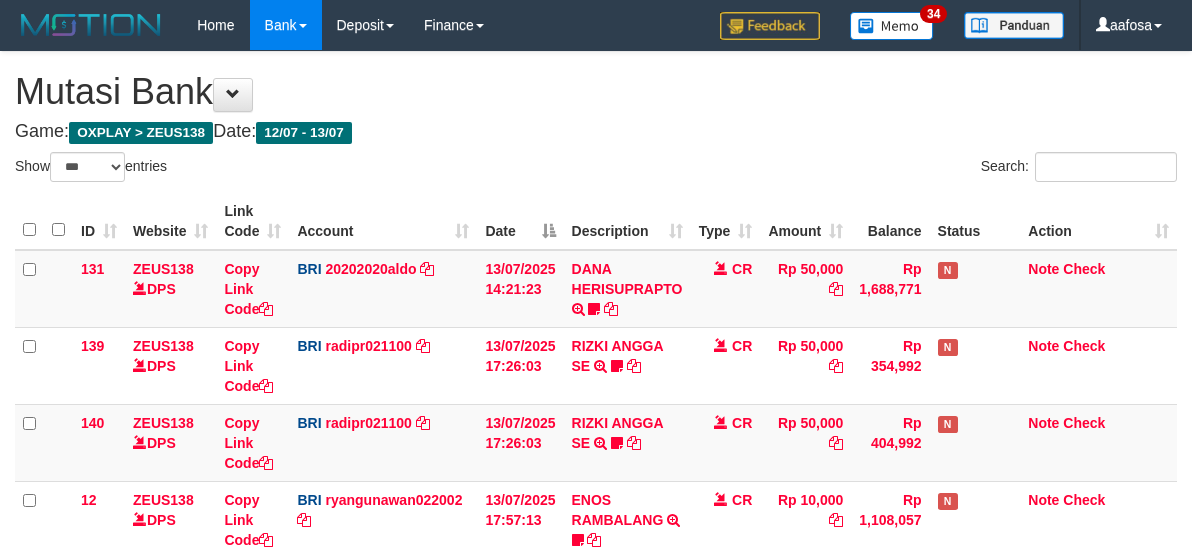 select on "***" 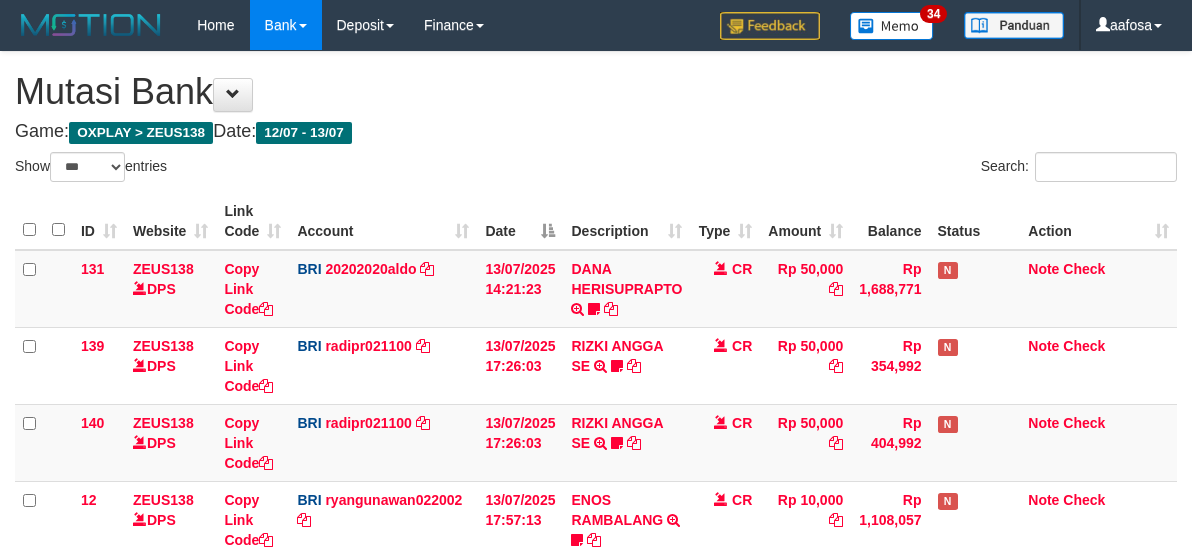 scroll, scrollTop: 700, scrollLeft: 0, axis: vertical 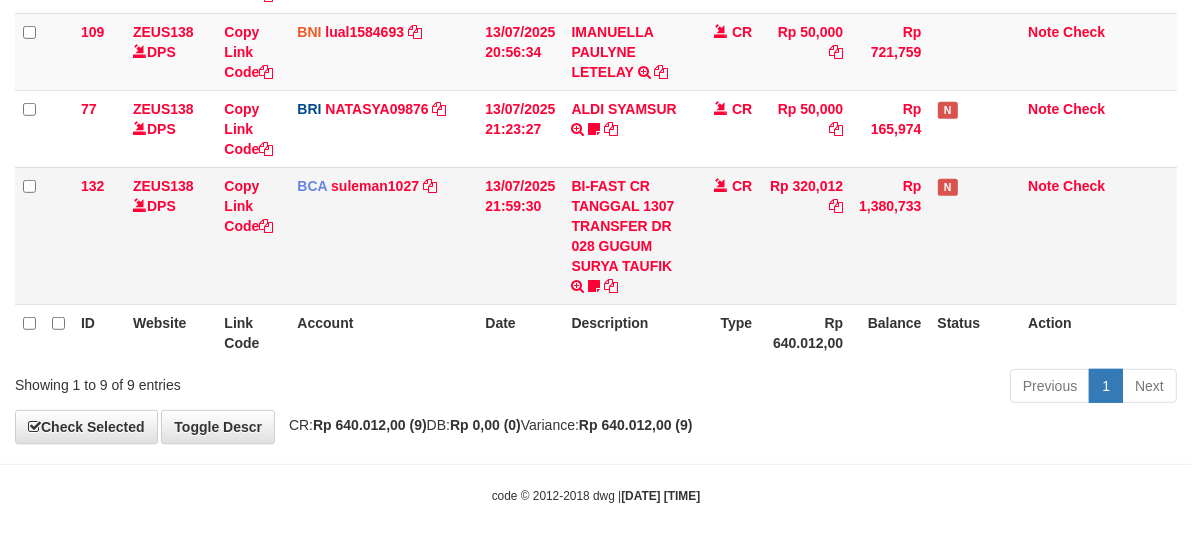 click on "Rp 320,012" at bounding box center (805, 235) 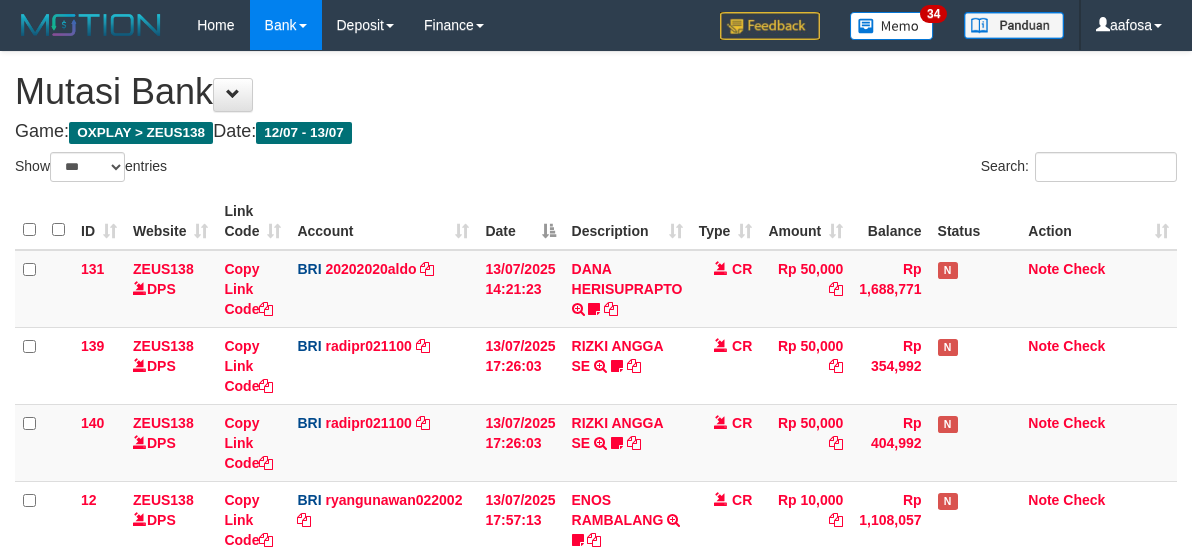 select on "***" 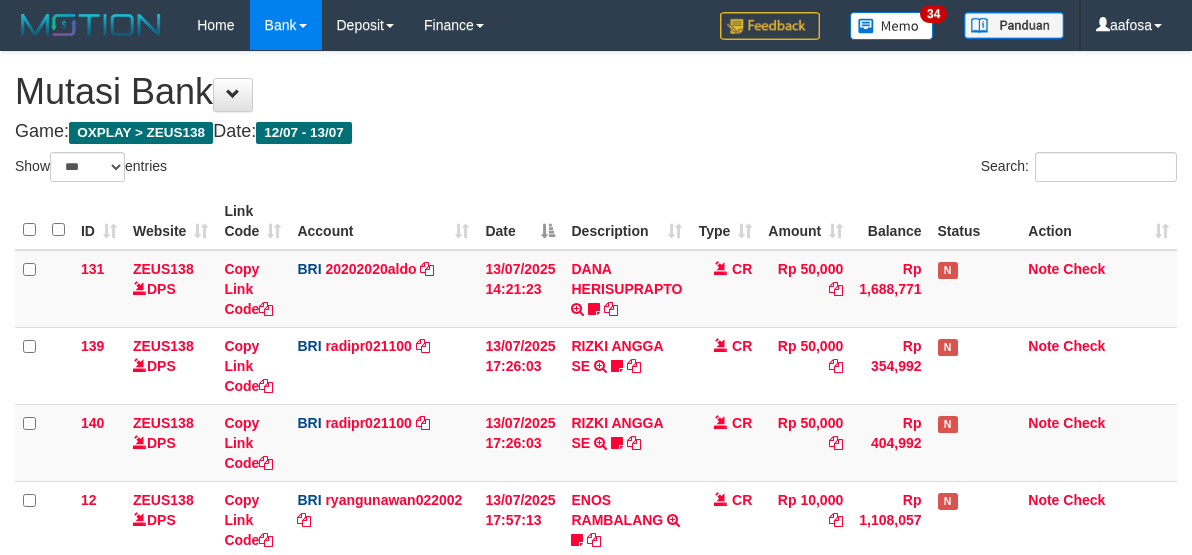 scroll, scrollTop: 700, scrollLeft: 0, axis: vertical 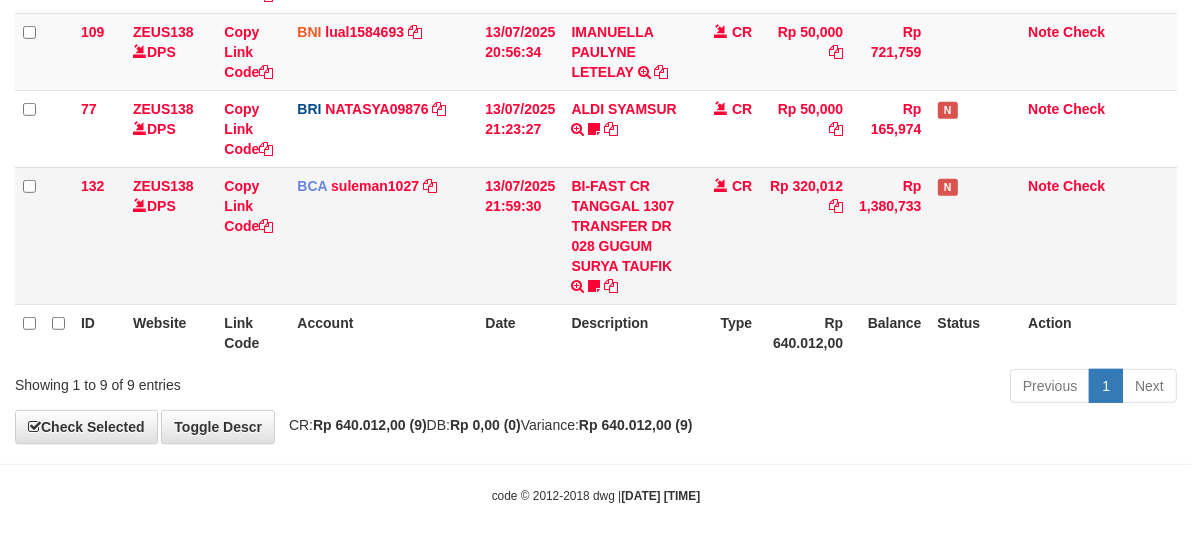 click on "Rp 320,012" at bounding box center [805, 235] 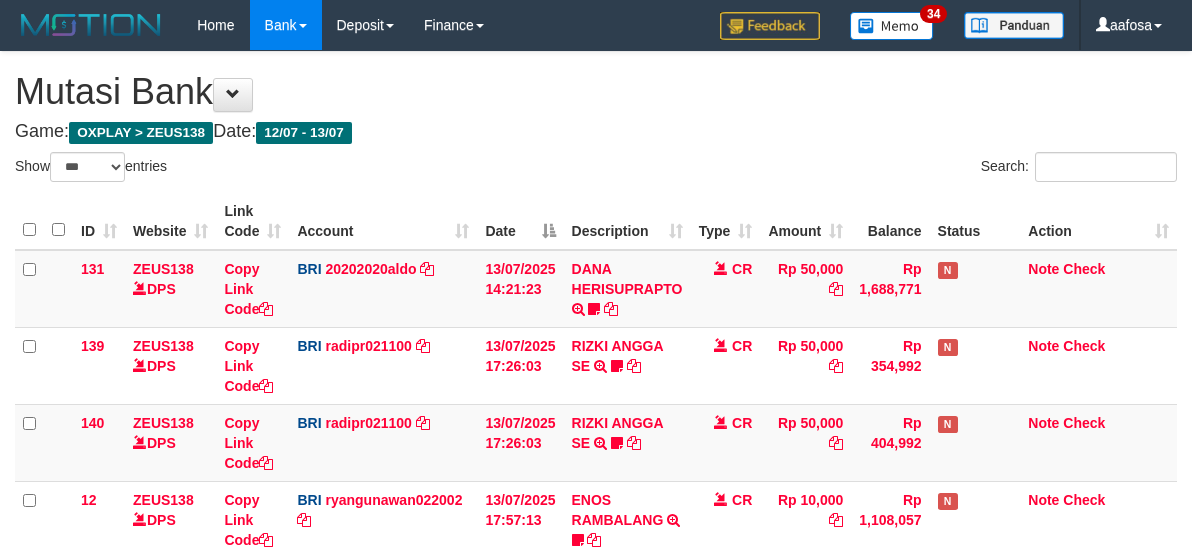 select on "***" 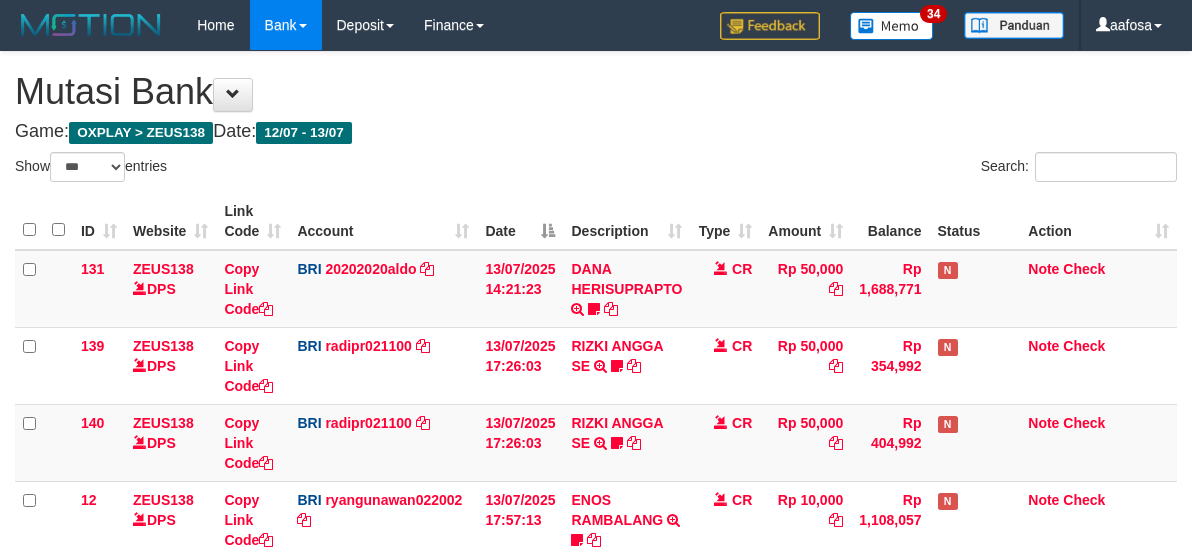 scroll, scrollTop: 700, scrollLeft: 0, axis: vertical 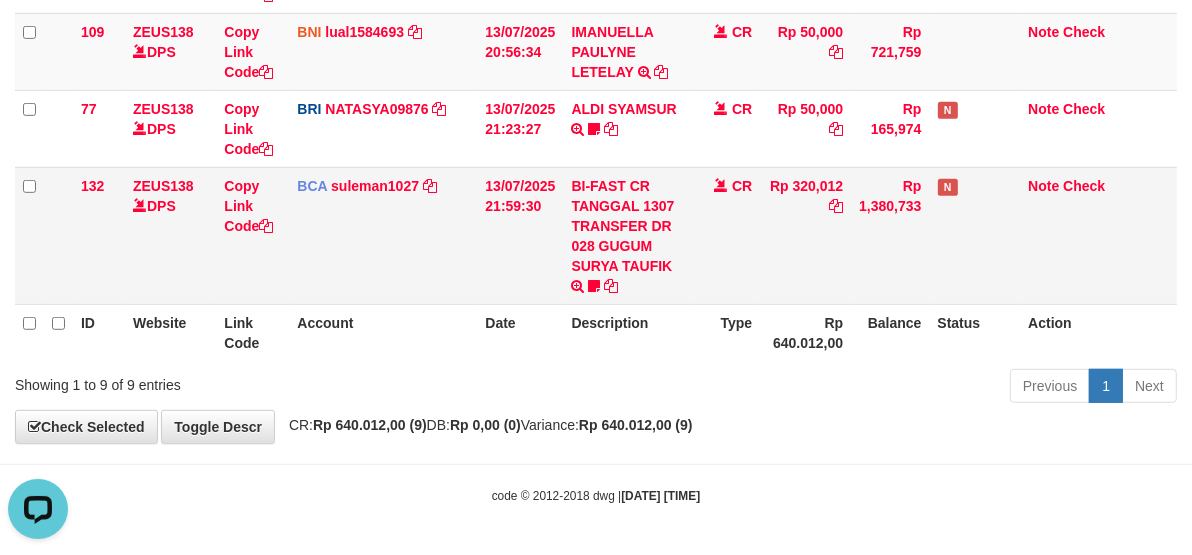 click on "CR" at bounding box center (725, 235) 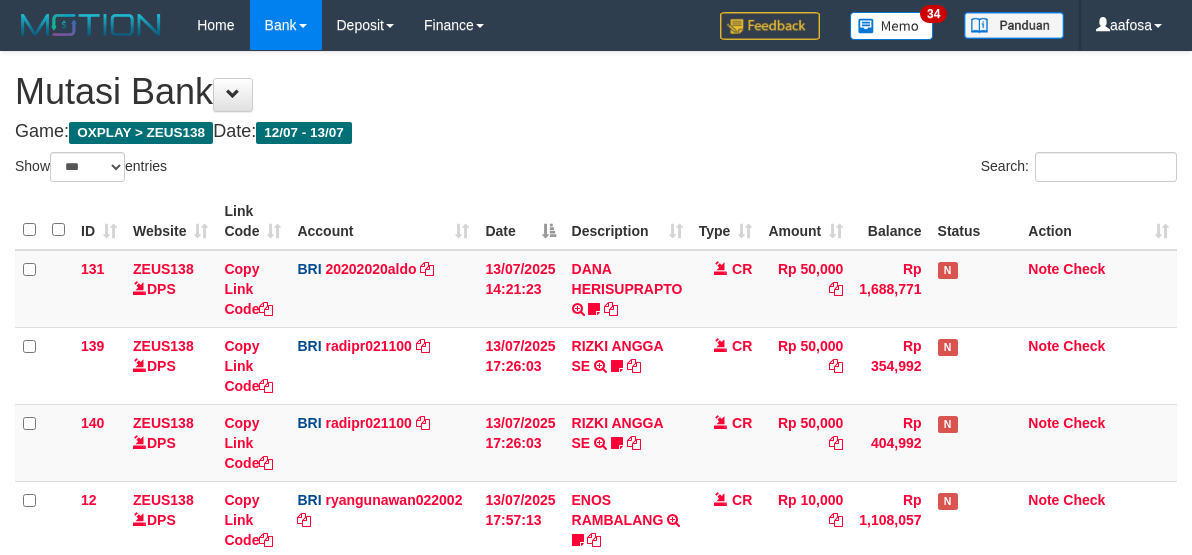 select on "***" 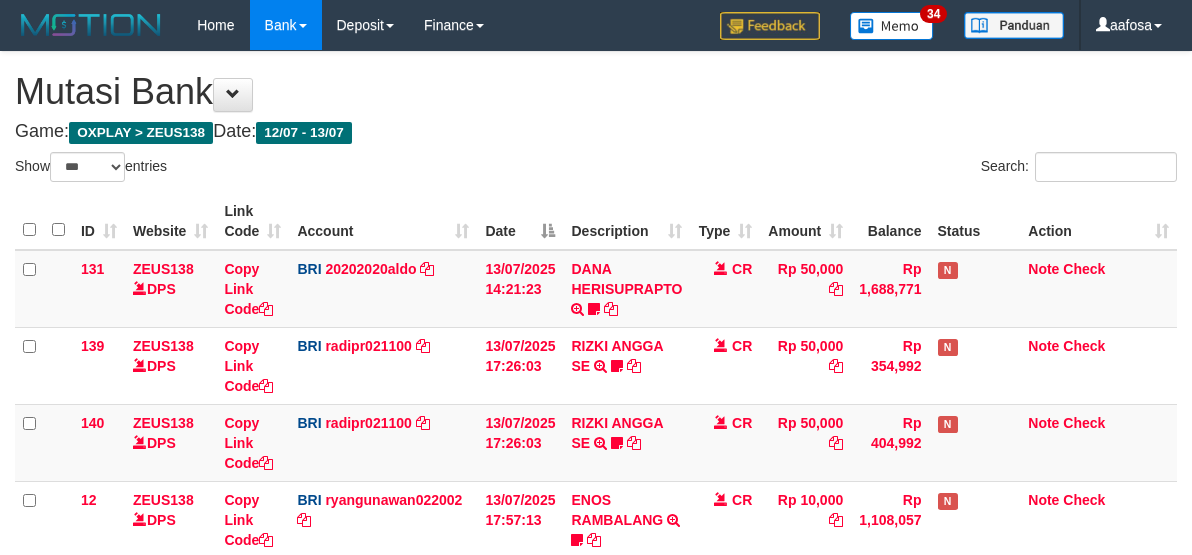 scroll, scrollTop: 700, scrollLeft: 0, axis: vertical 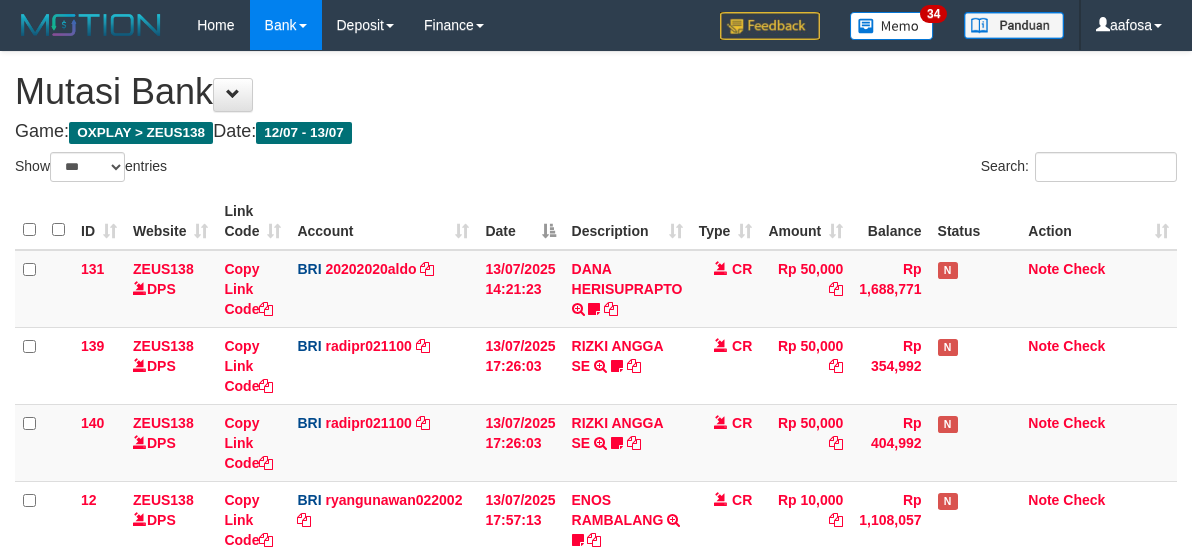 select on "***" 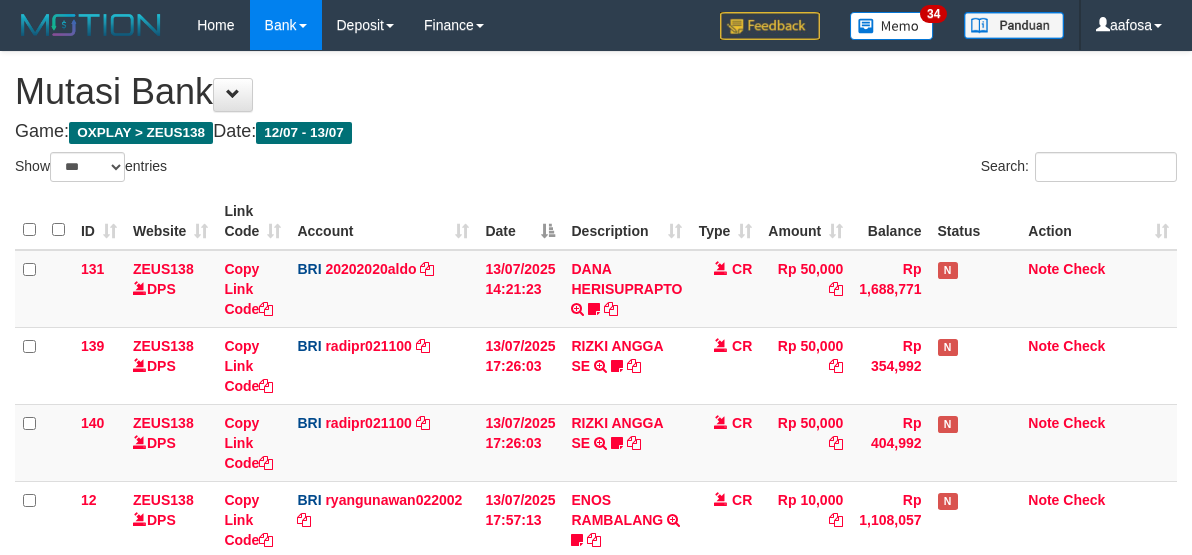scroll, scrollTop: 700, scrollLeft: 0, axis: vertical 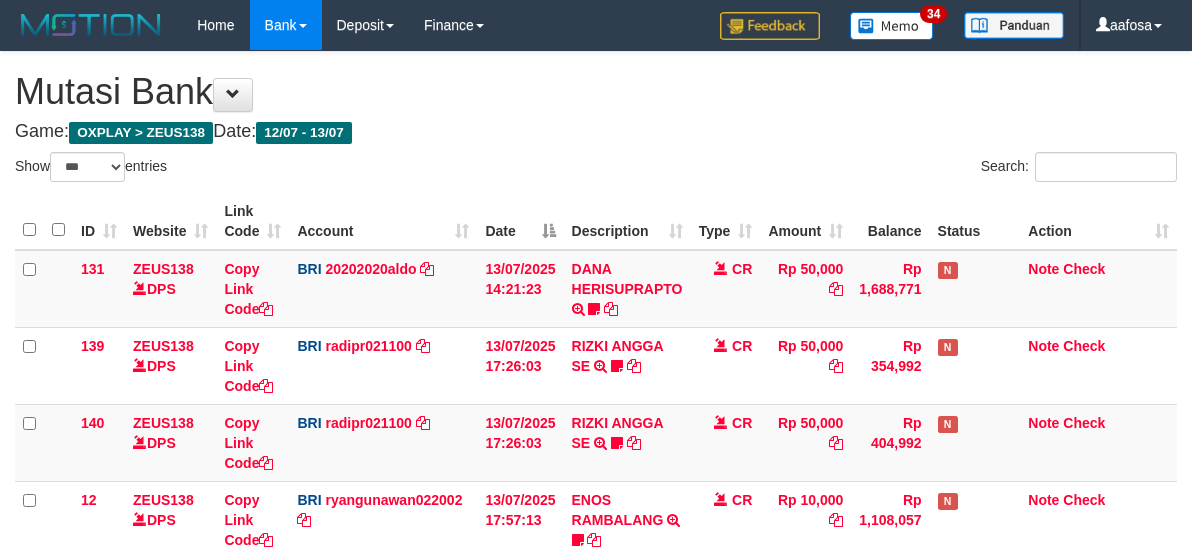 select on "***" 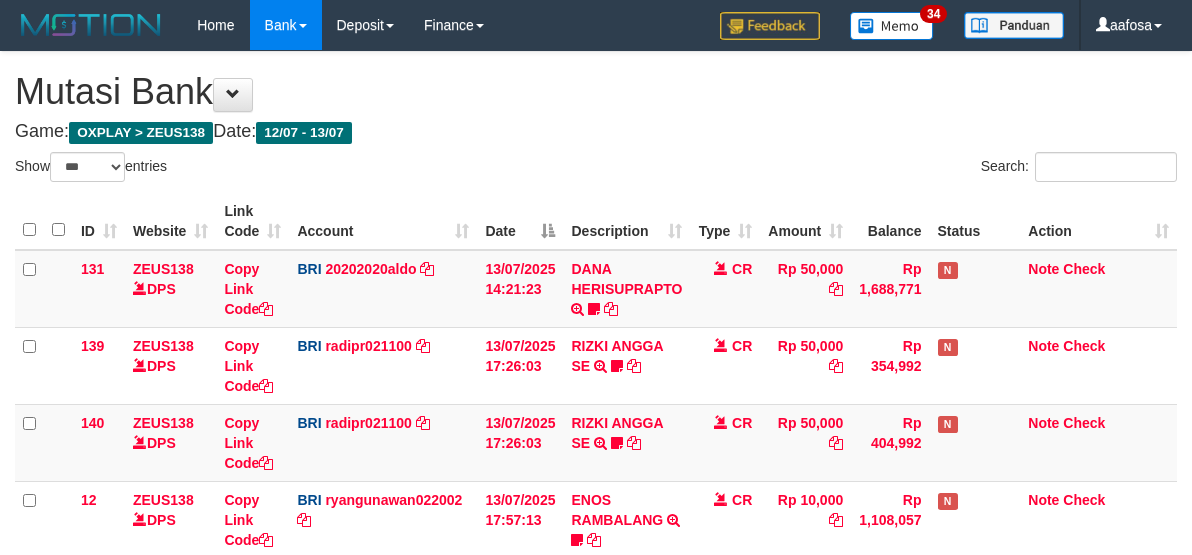 scroll, scrollTop: 700, scrollLeft: 0, axis: vertical 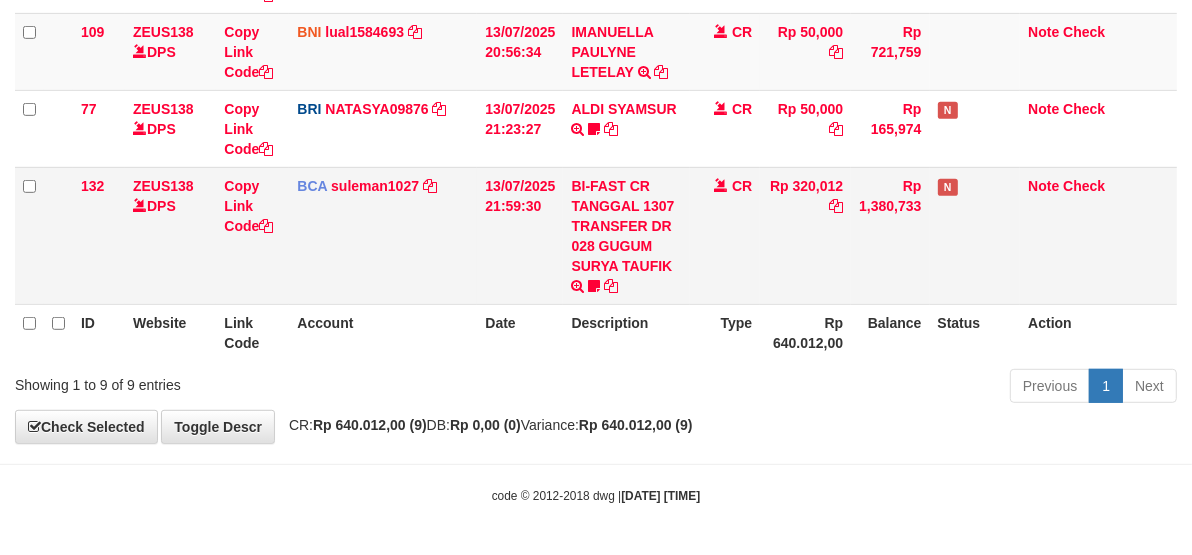 drag, startPoint x: 820, startPoint y: 274, endPoint x: 810, endPoint y: 267, distance: 12.206555 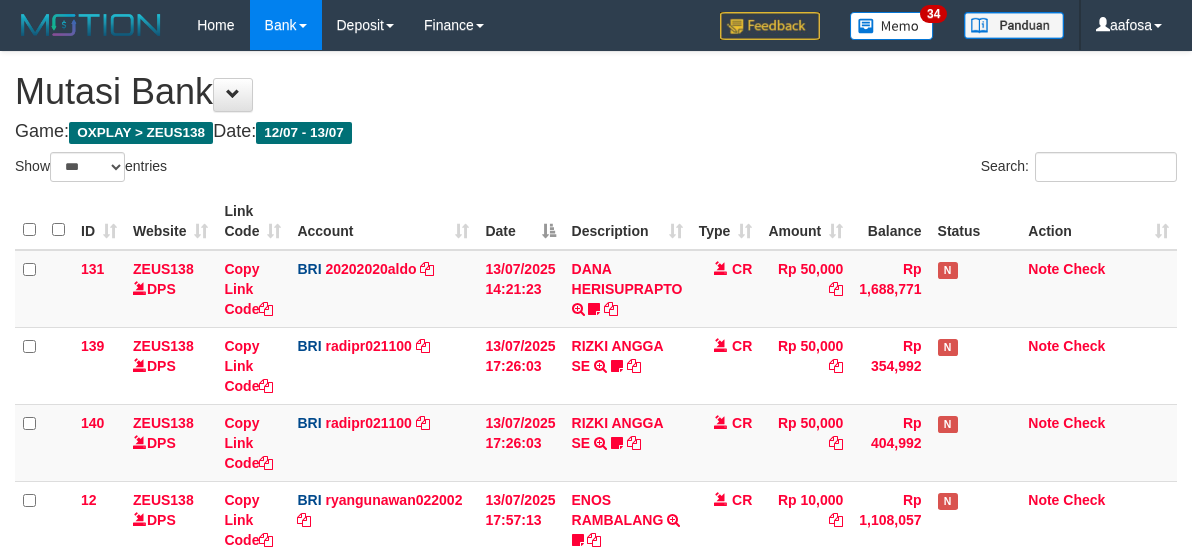 select on "***" 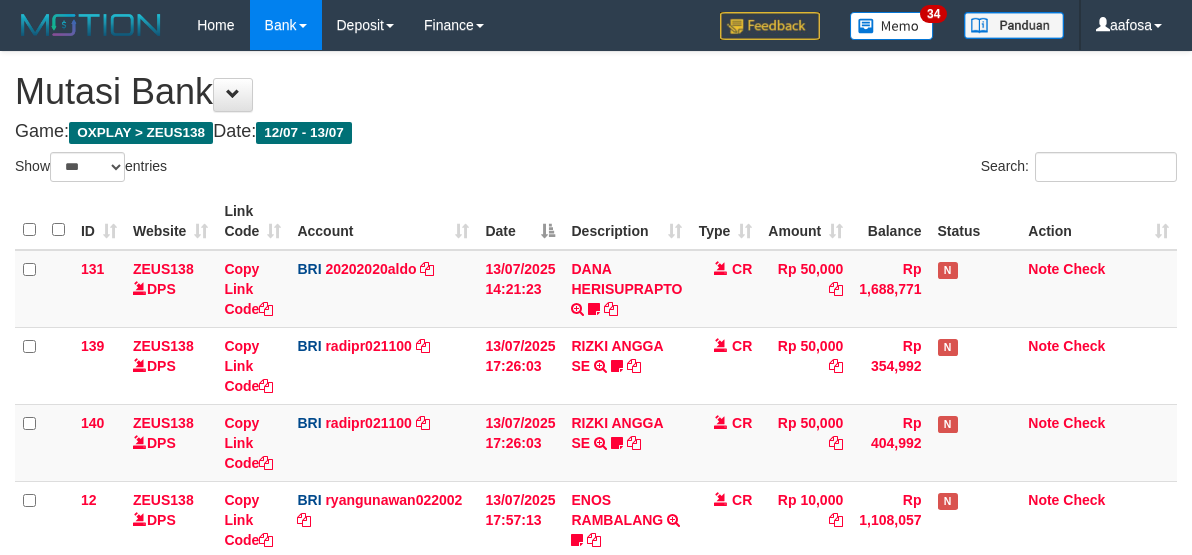 scroll, scrollTop: 700, scrollLeft: 0, axis: vertical 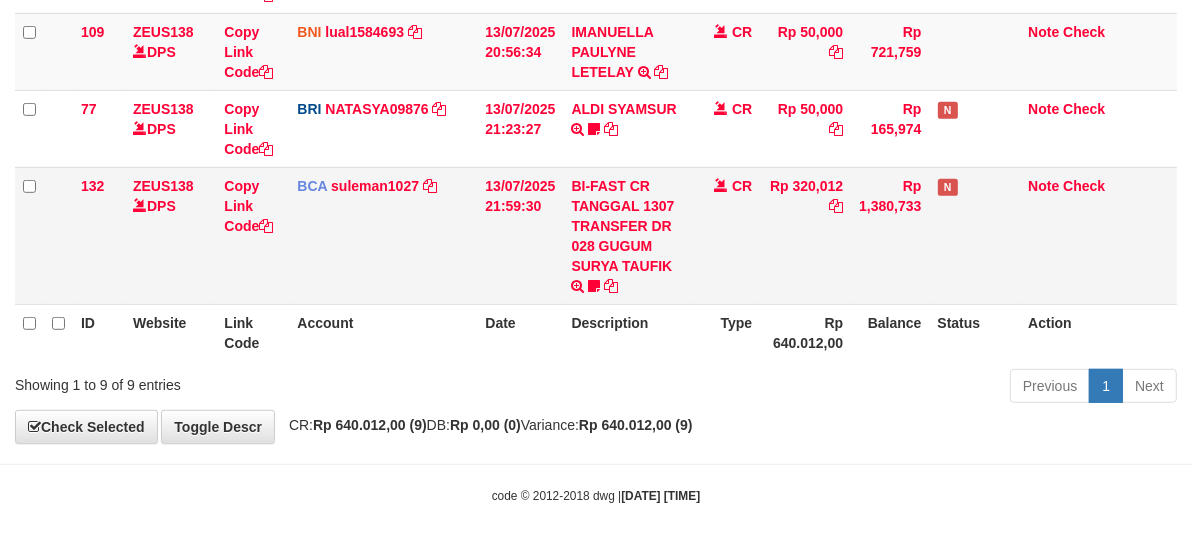 click on "Rp 320,012" at bounding box center [805, 235] 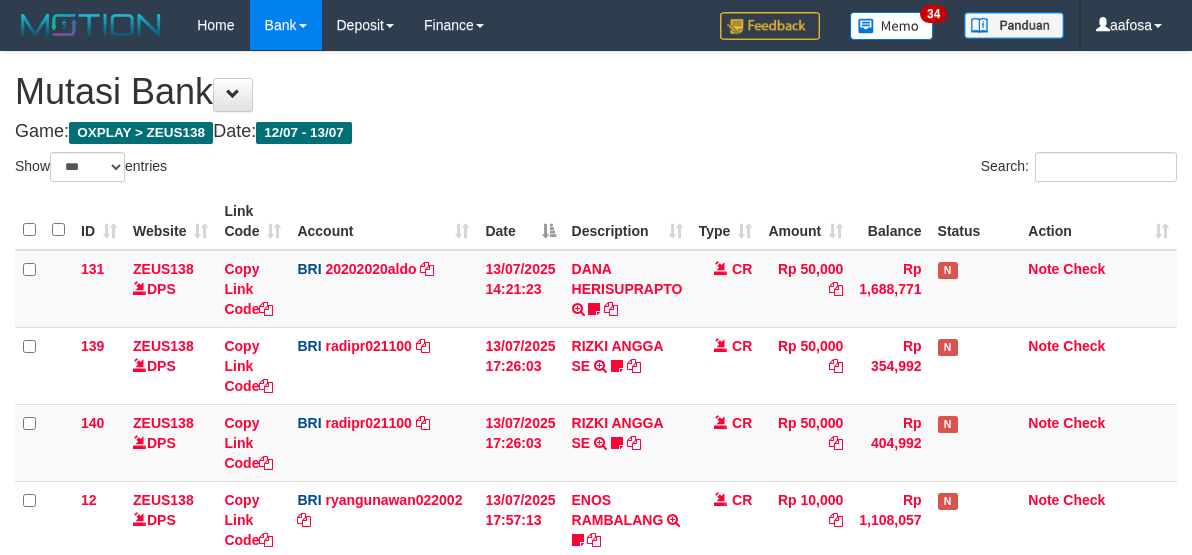 select on "***" 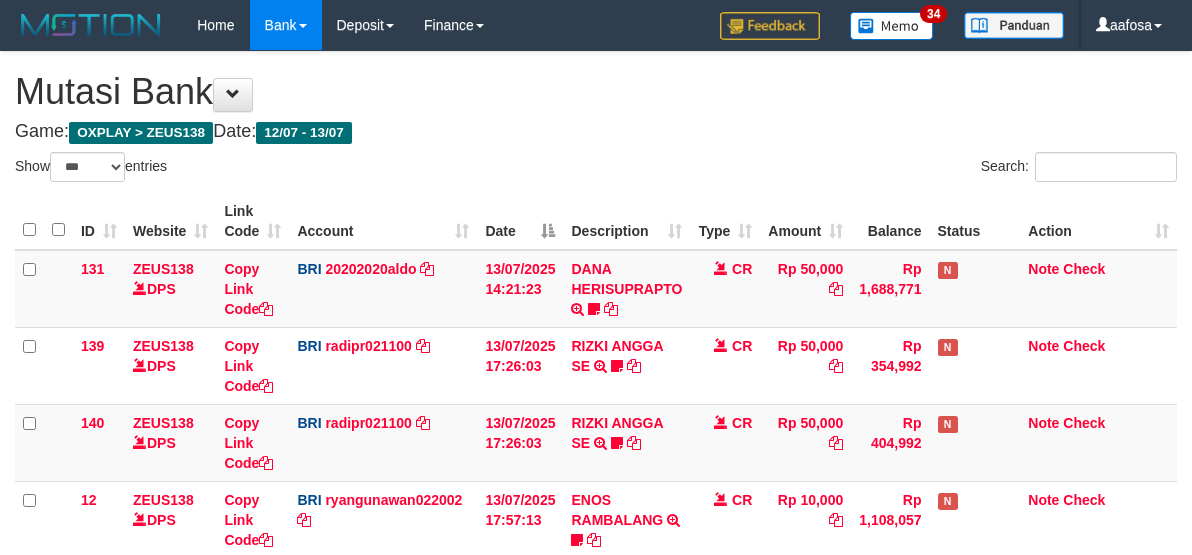 scroll, scrollTop: 700, scrollLeft: 0, axis: vertical 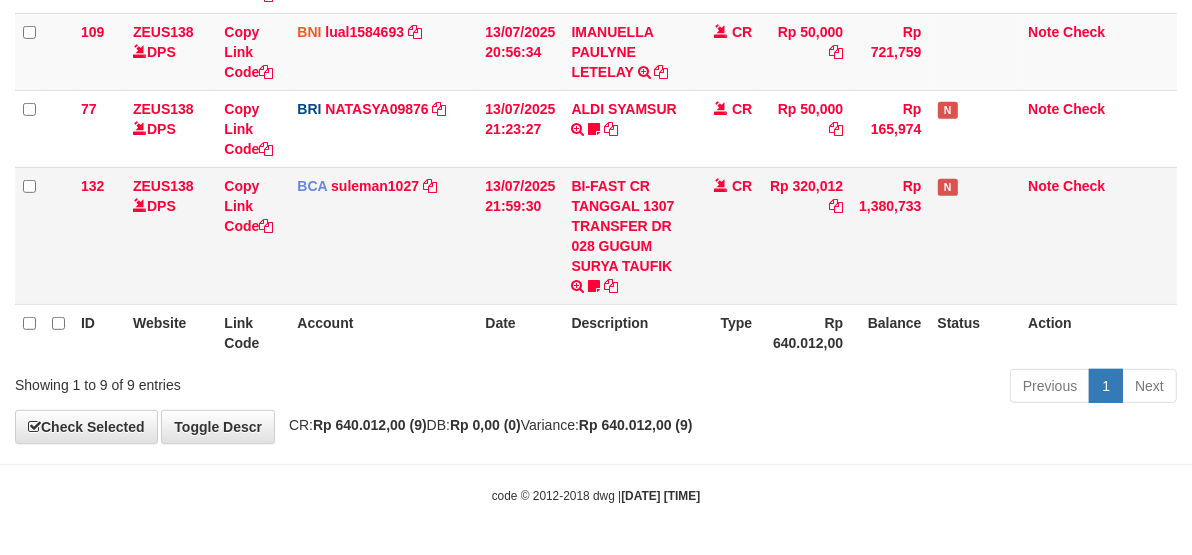 click on "Rp 320,012" at bounding box center (805, 235) 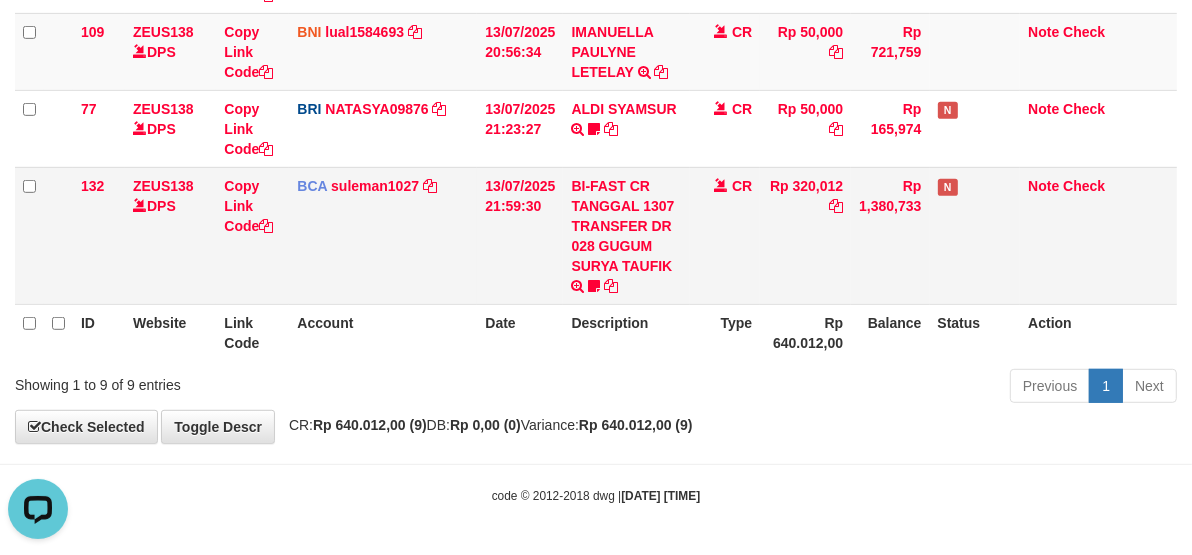 scroll, scrollTop: 0, scrollLeft: 0, axis: both 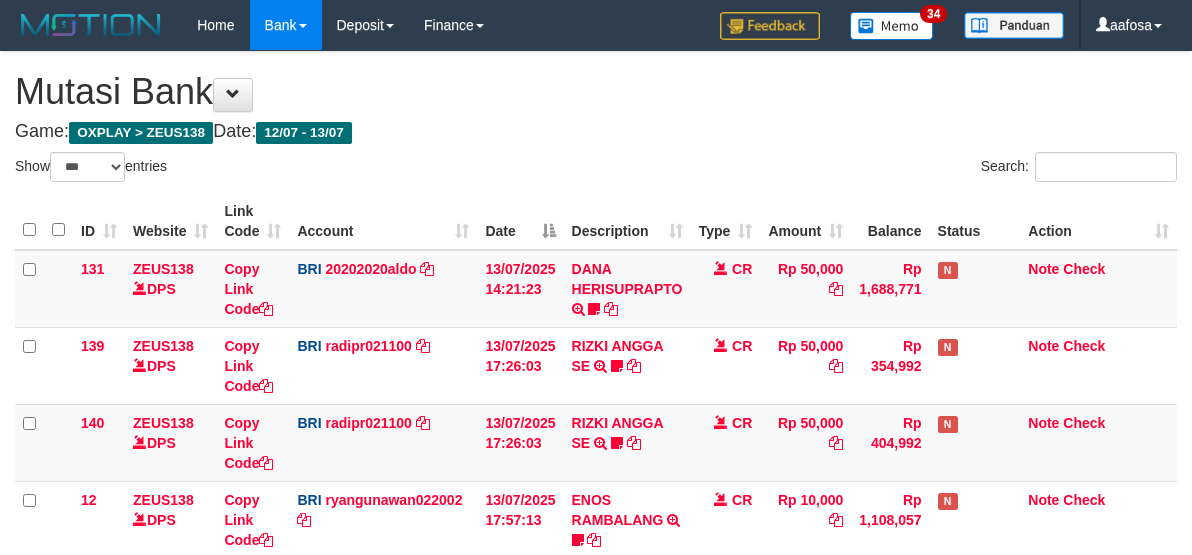 select on "***" 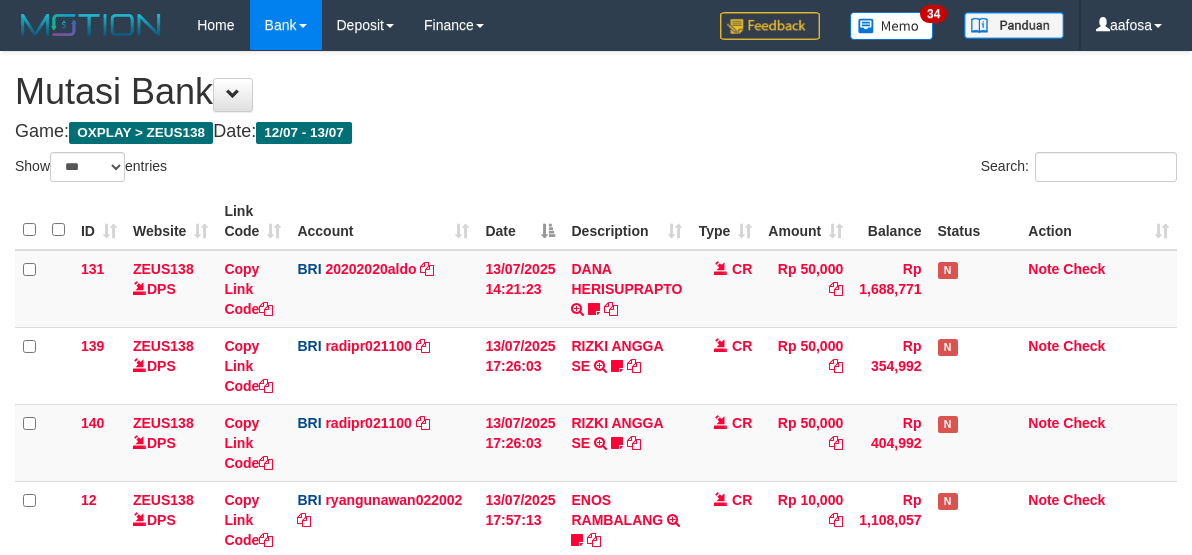 scroll, scrollTop: 700, scrollLeft: 0, axis: vertical 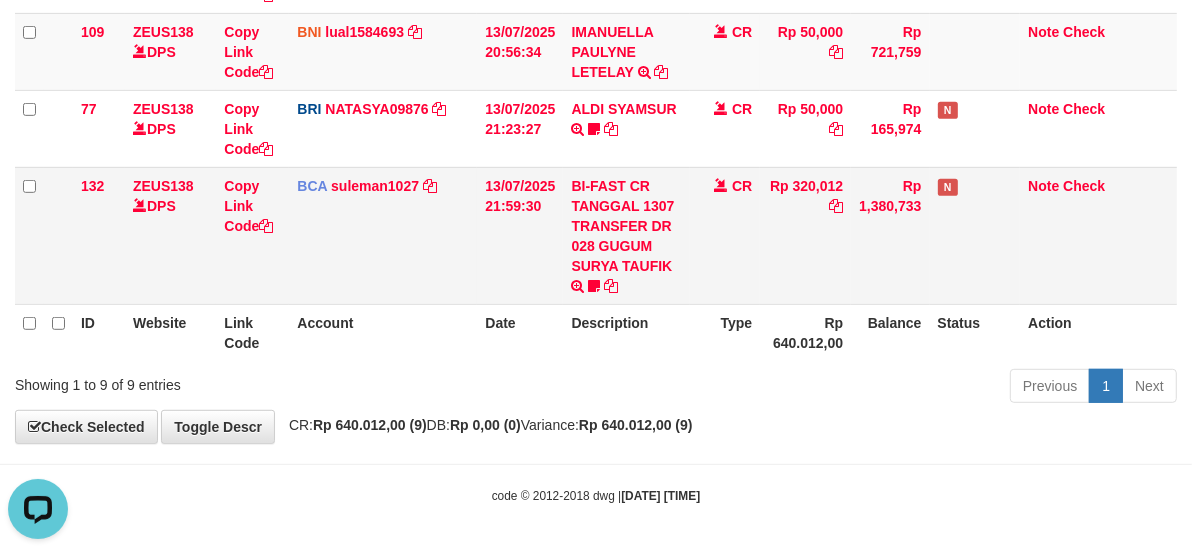 click on "CR" at bounding box center [725, 235] 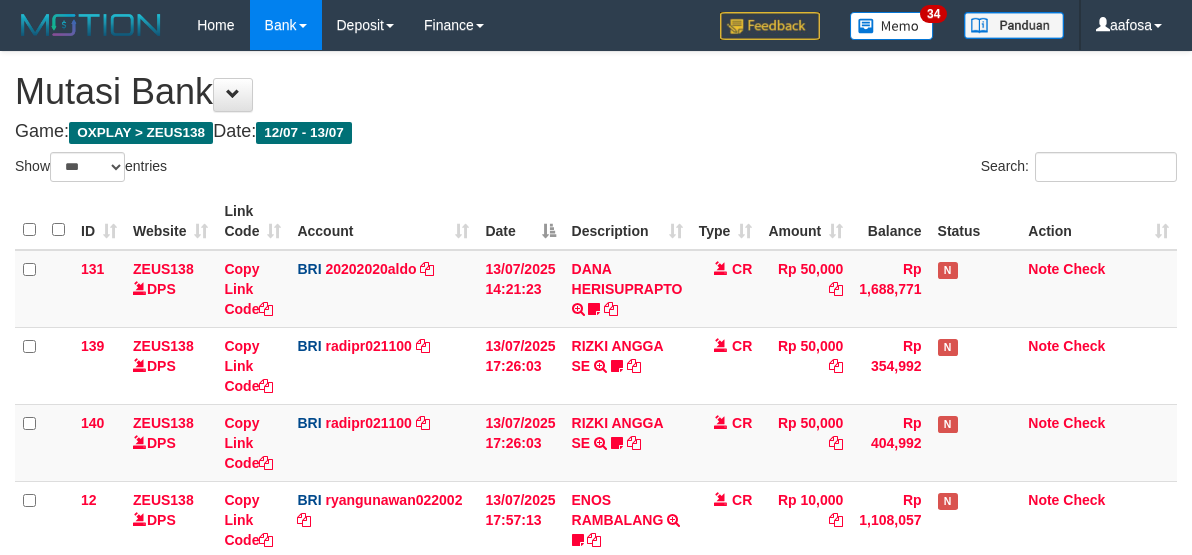 select on "***" 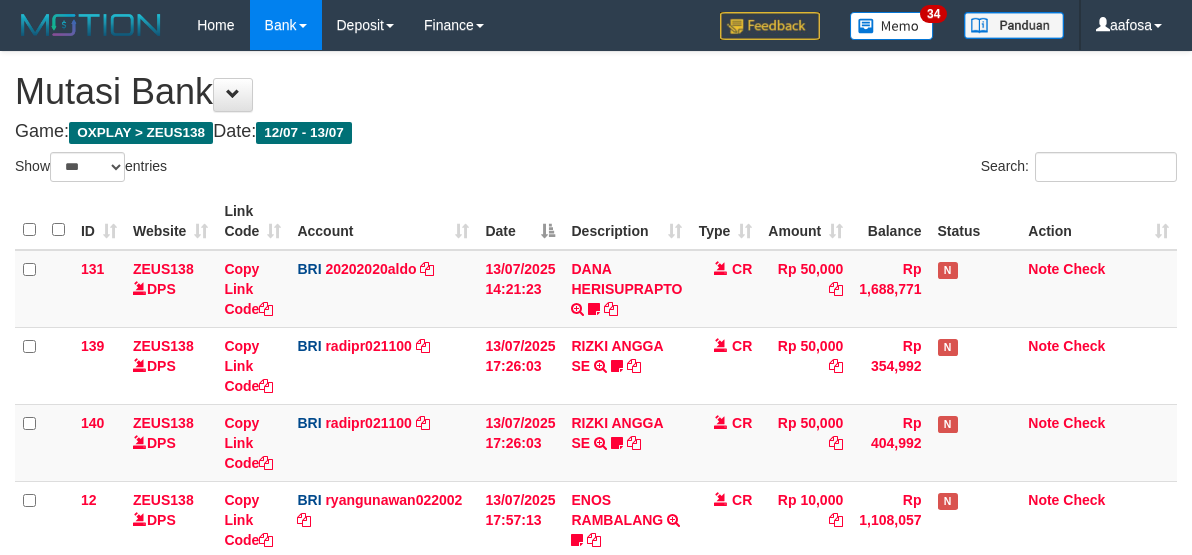 scroll, scrollTop: 700, scrollLeft: 0, axis: vertical 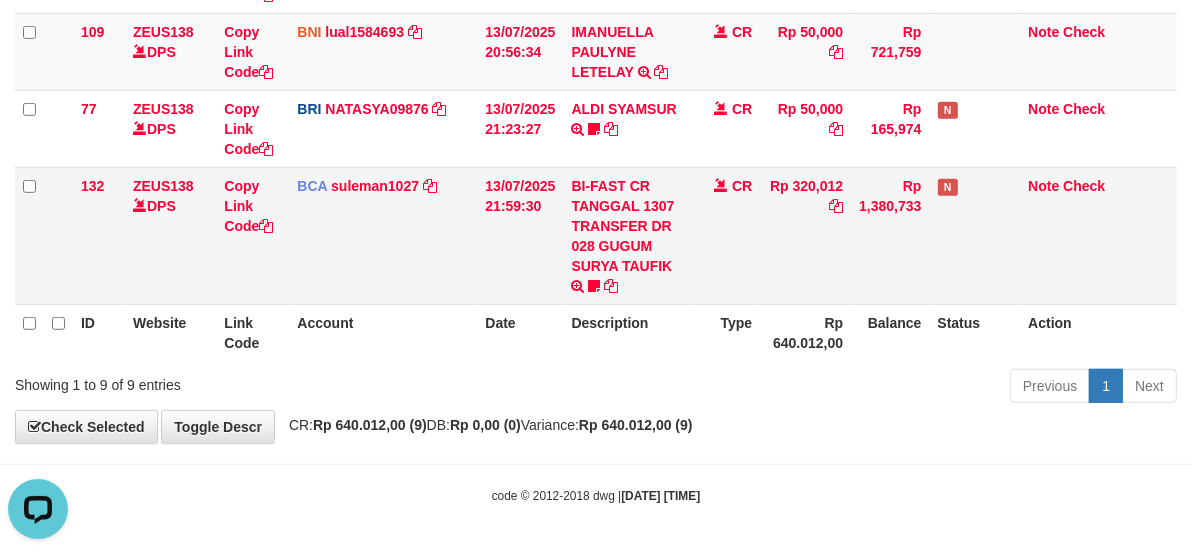 click on "CR" at bounding box center [725, 235] 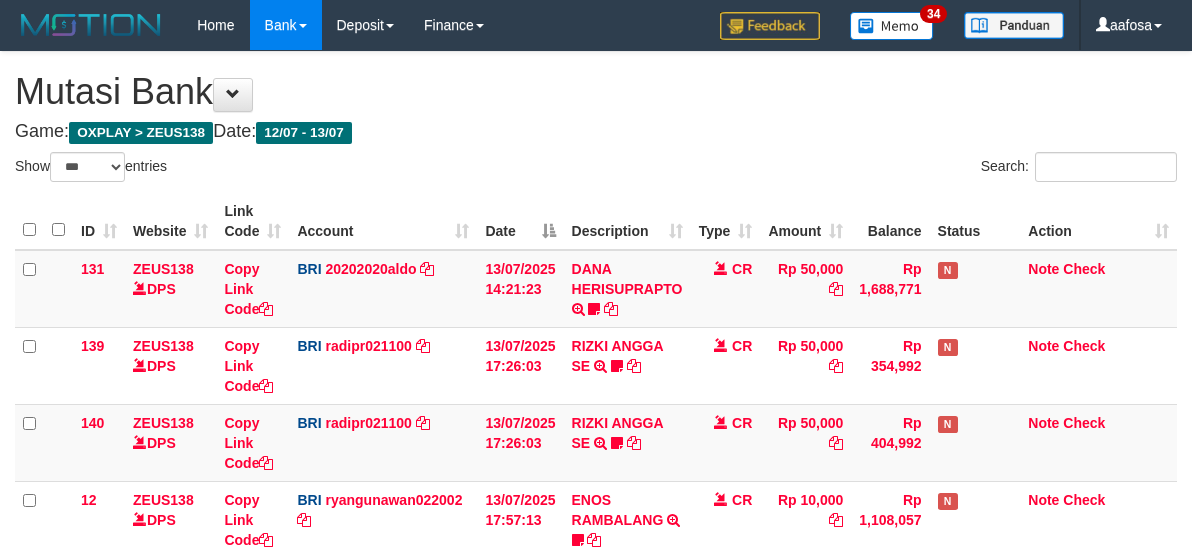 select on "***" 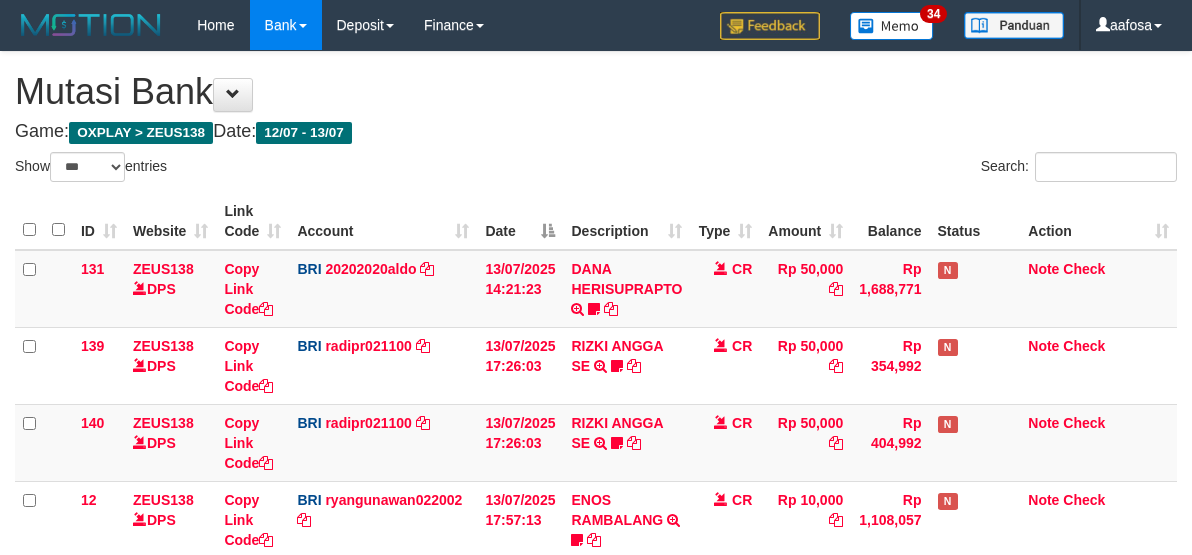 scroll, scrollTop: 700, scrollLeft: 0, axis: vertical 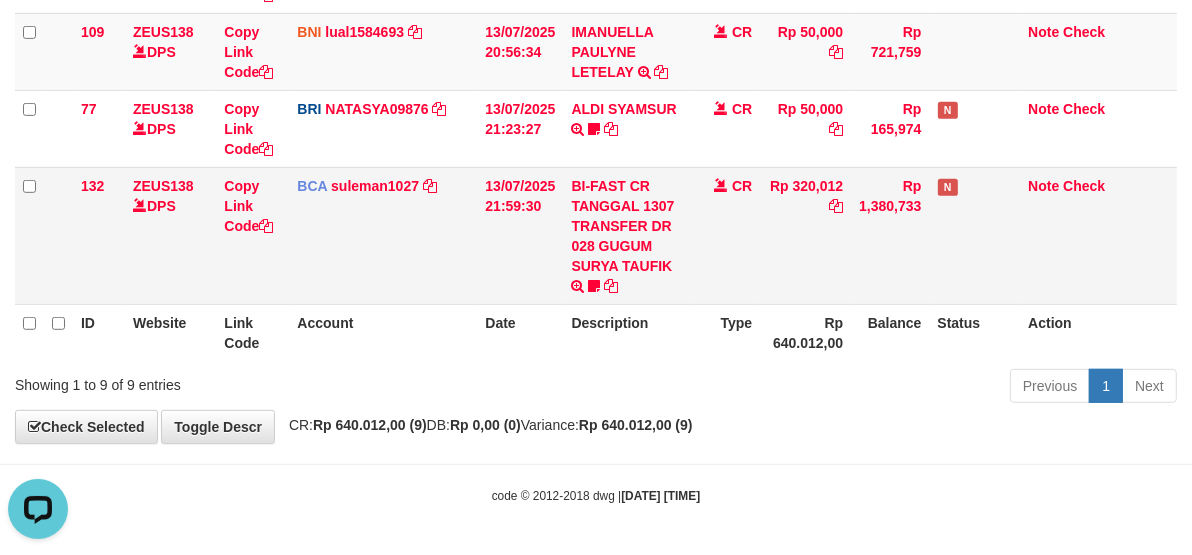 click on "CR" at bounding box center (725, 235) 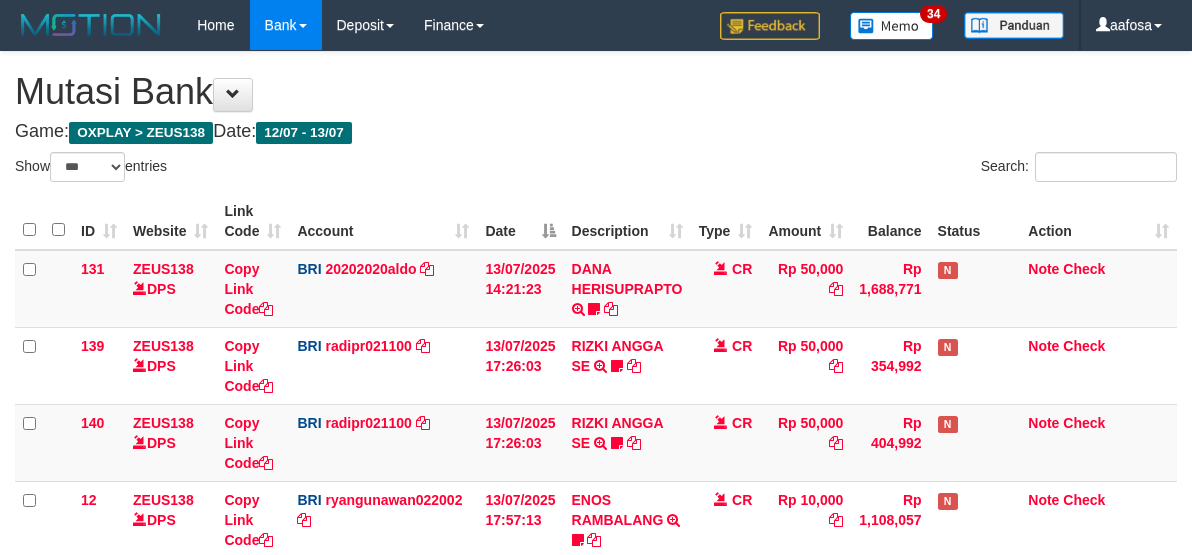 select on "***" 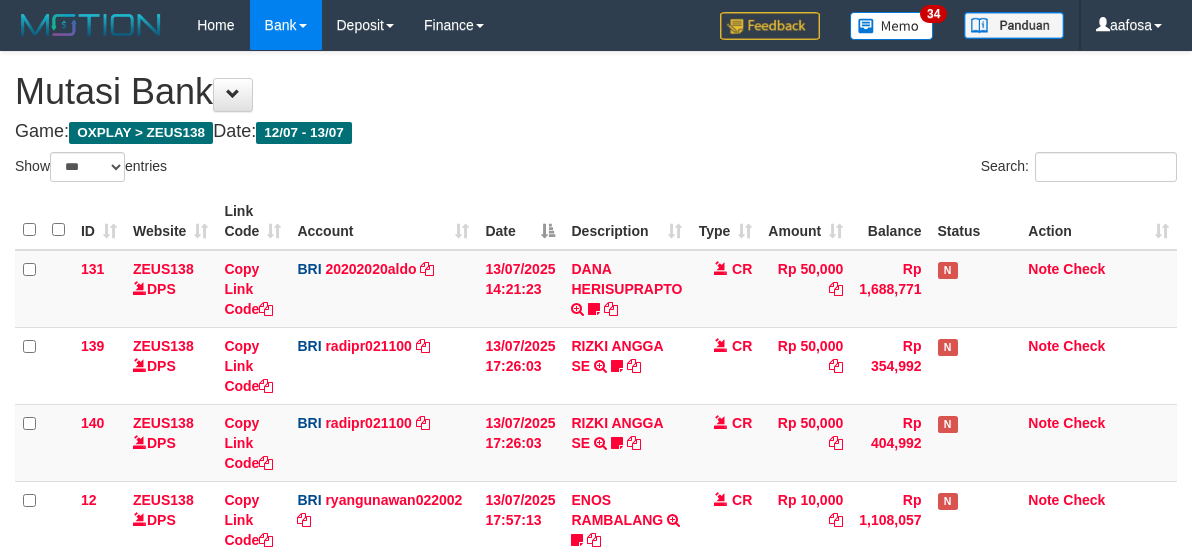 scroll, scrollTop: 700, scrollLeft: 0, axis: vertical 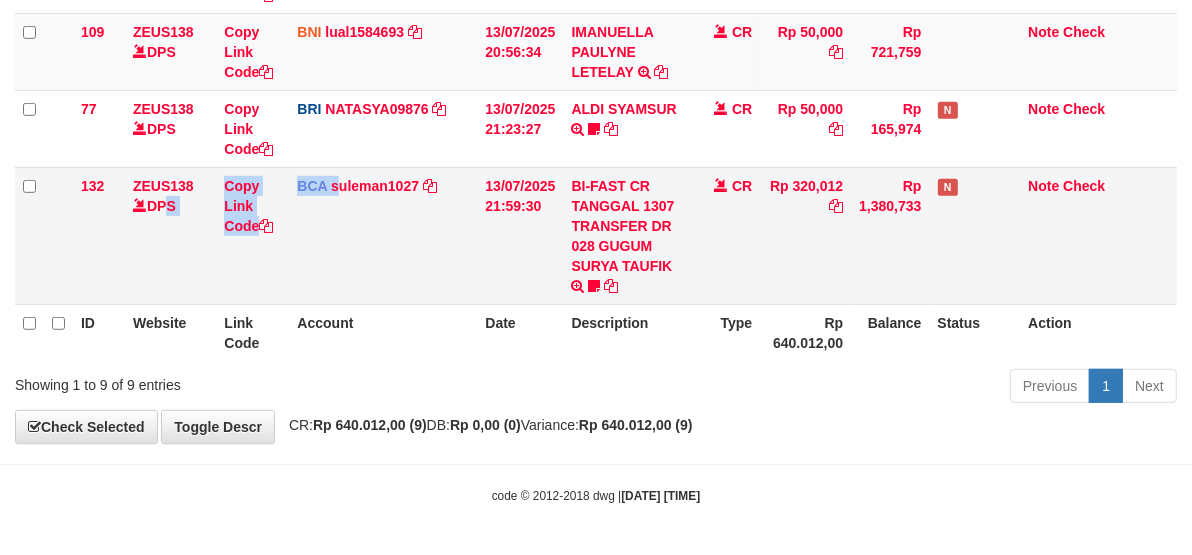 drag, startPoint x: 264, startPoint y: 263, endPoint x: 1, endPoint y: 256, distance: 263.09314 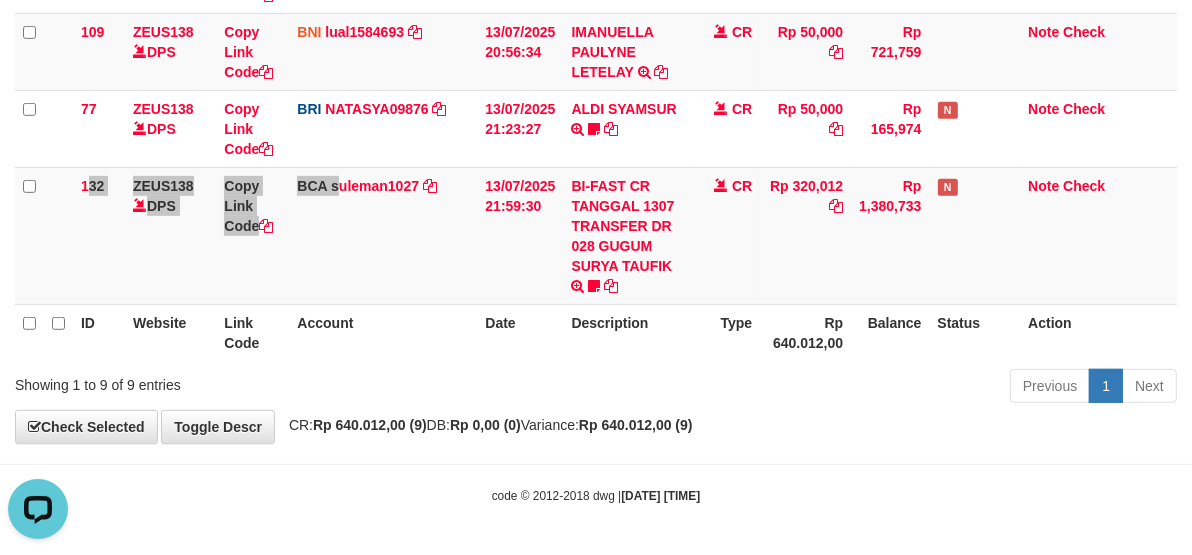 scroll, scrollTop: 0, scrollLeft: 0, axis: both 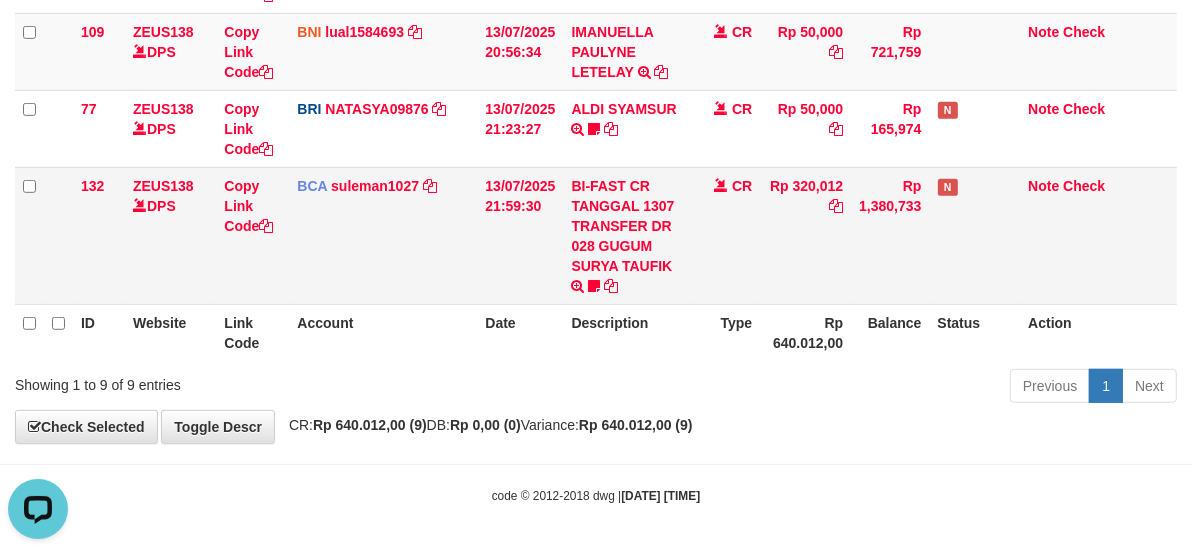 drag, startPoint x: 763, startPoint y: 235, endPoint x: 754, endPoint y: 228, distance: 11.401754 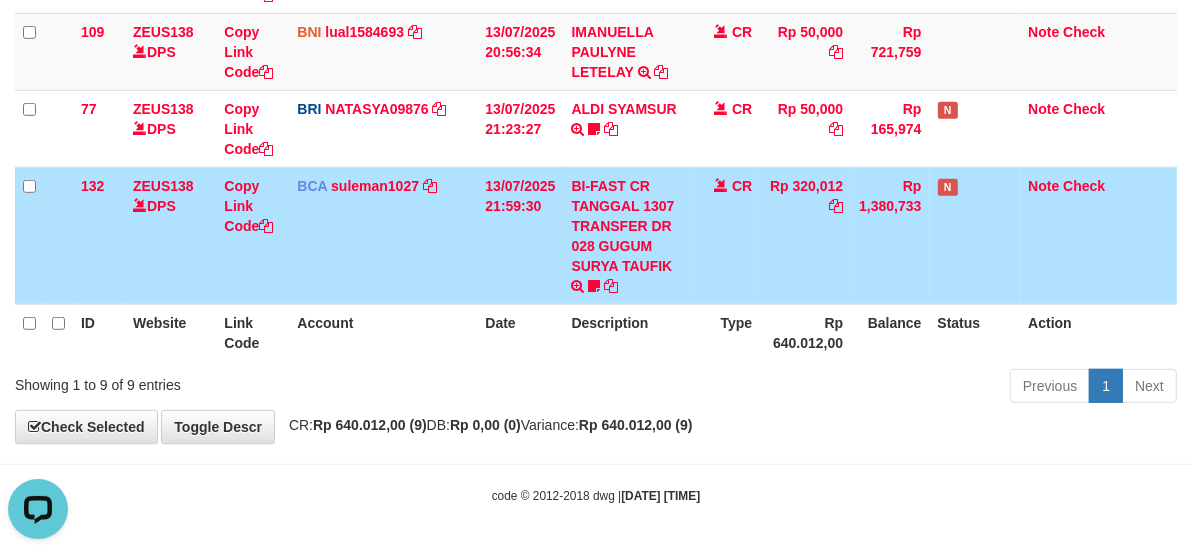 click on "CR" at bounding box center (725, 235) 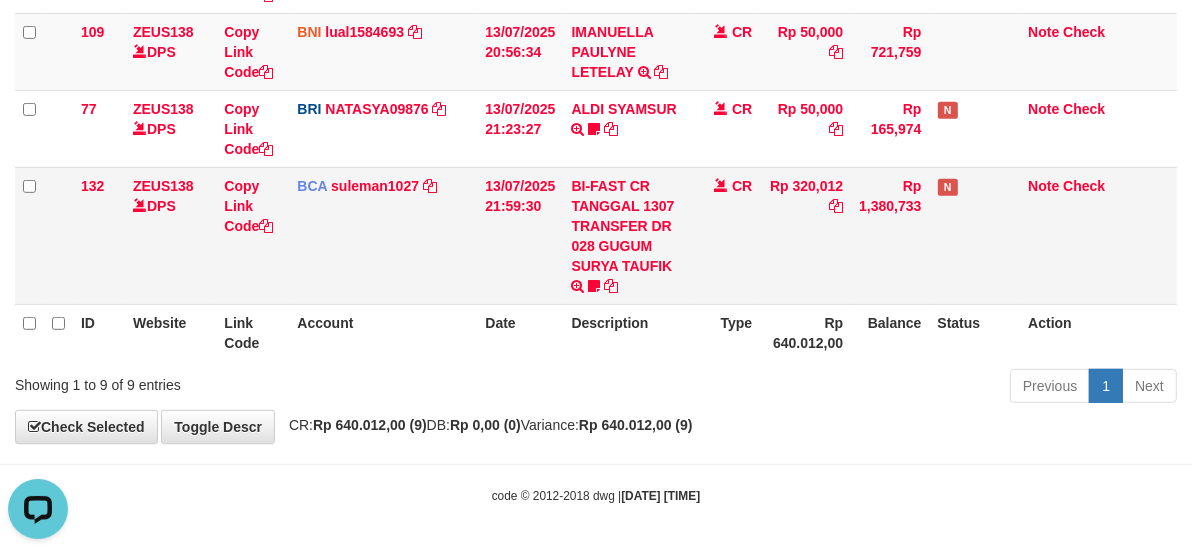 click on "Rp 320,012" at bounding box center [805, 235] 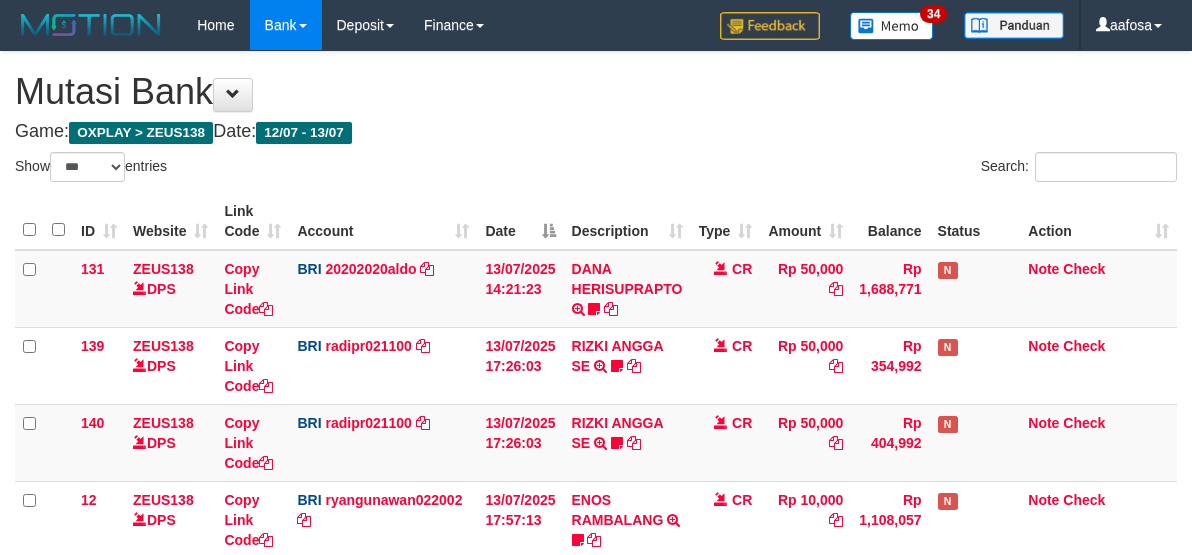 select on "***" 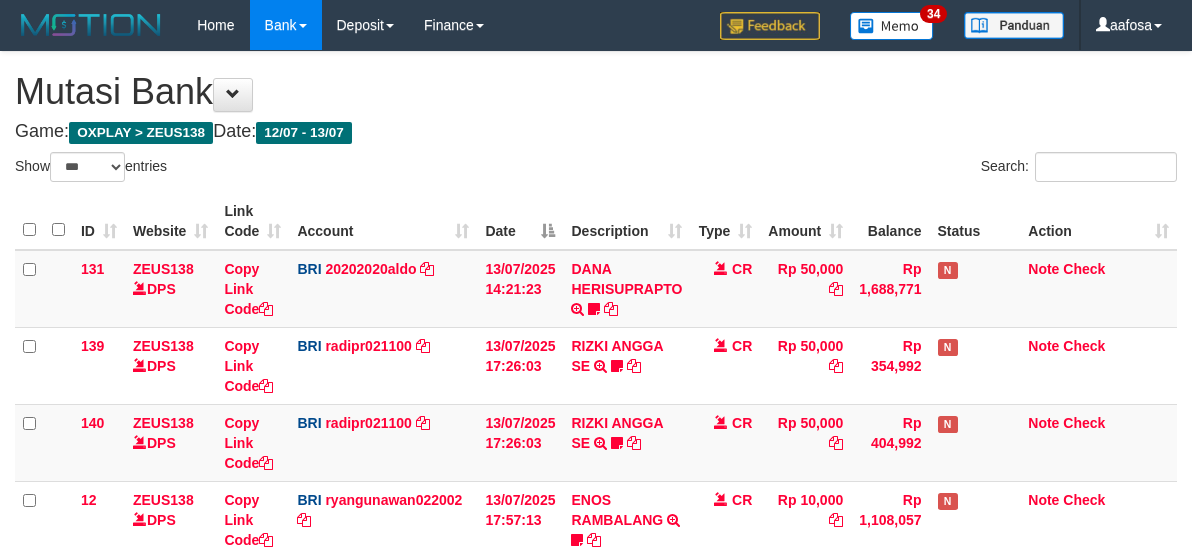 scroll, scrollTop: 700, scrollLeft: 0, axis: vertical 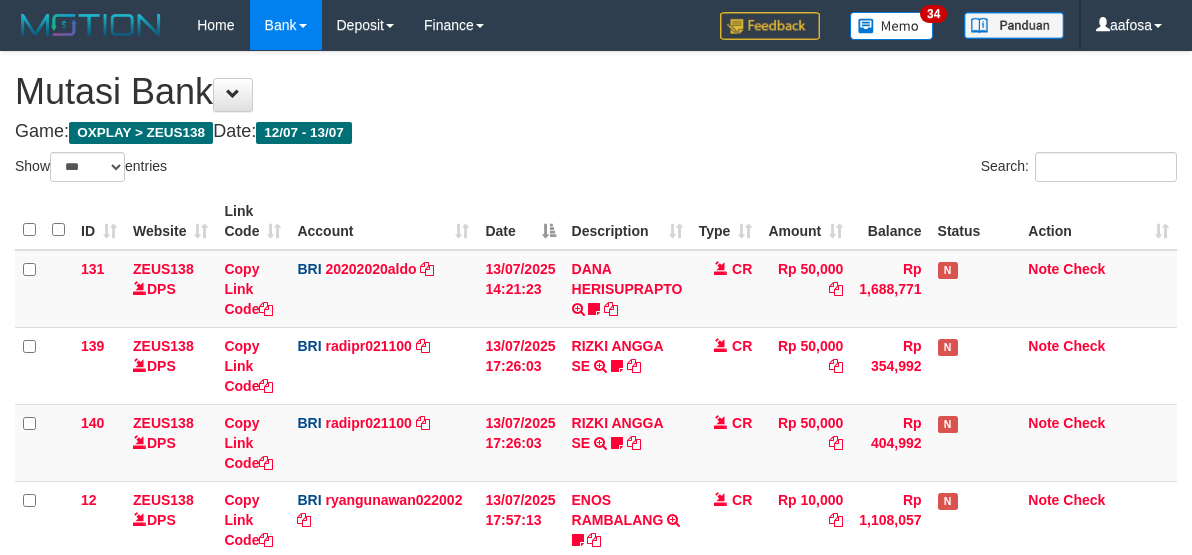 select on "***" 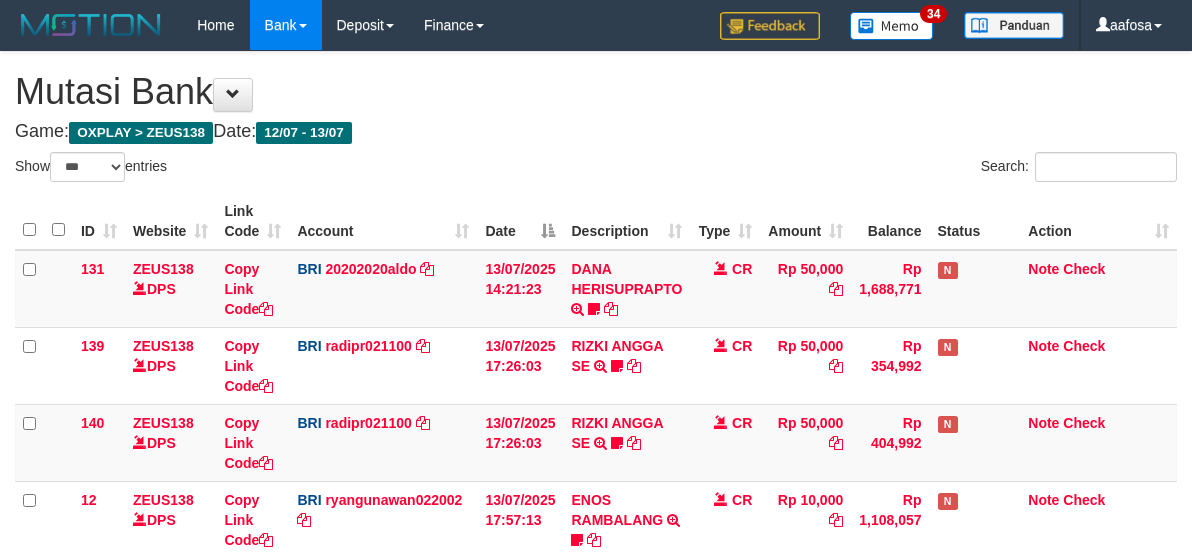 scroll, scrollTop: 700, scrollLeft: 0, axis: vertical 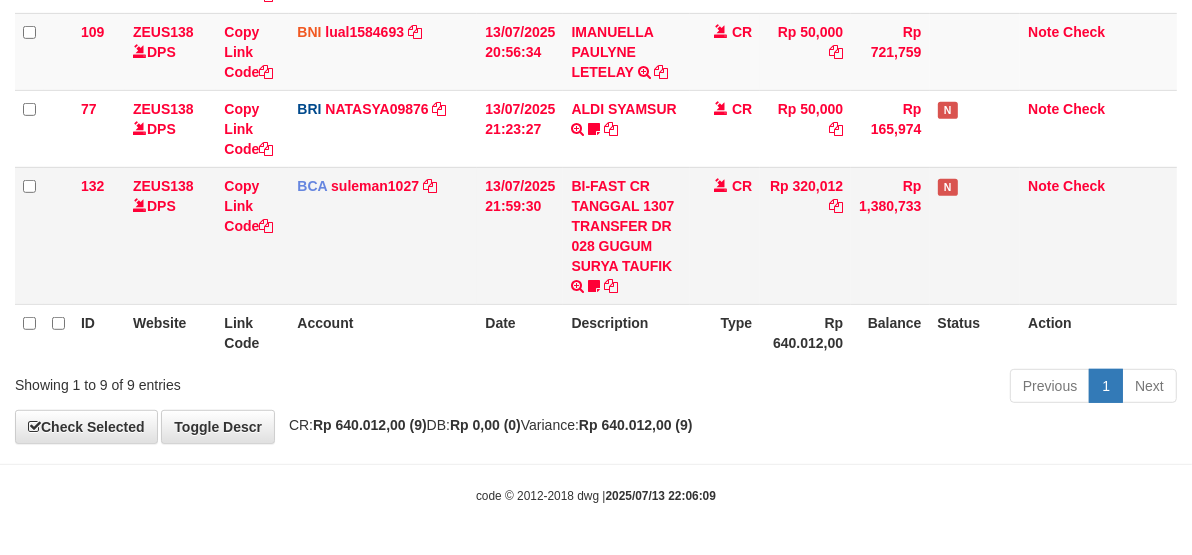 click on "CR" at bounding box center (725, 235) 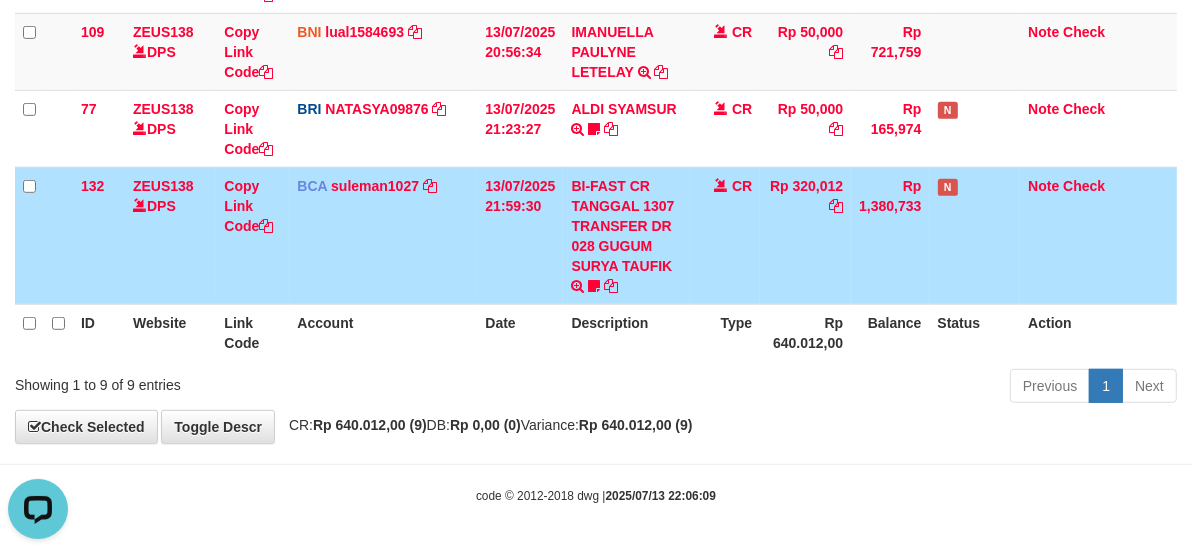 scroll, scrollTop: 0, scrollLeft: 0, axis: both 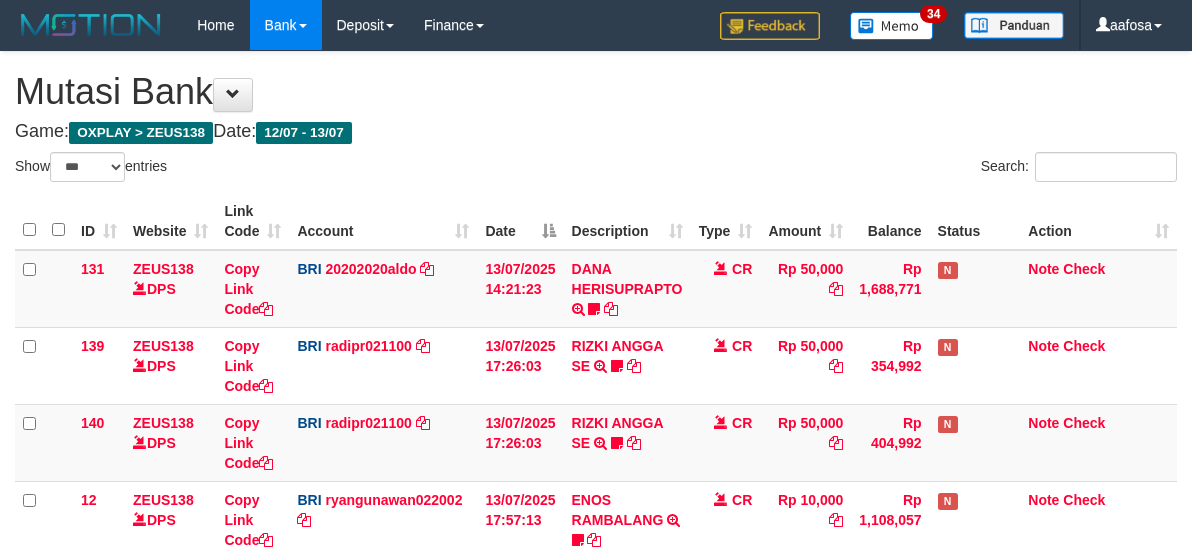 select on "***" 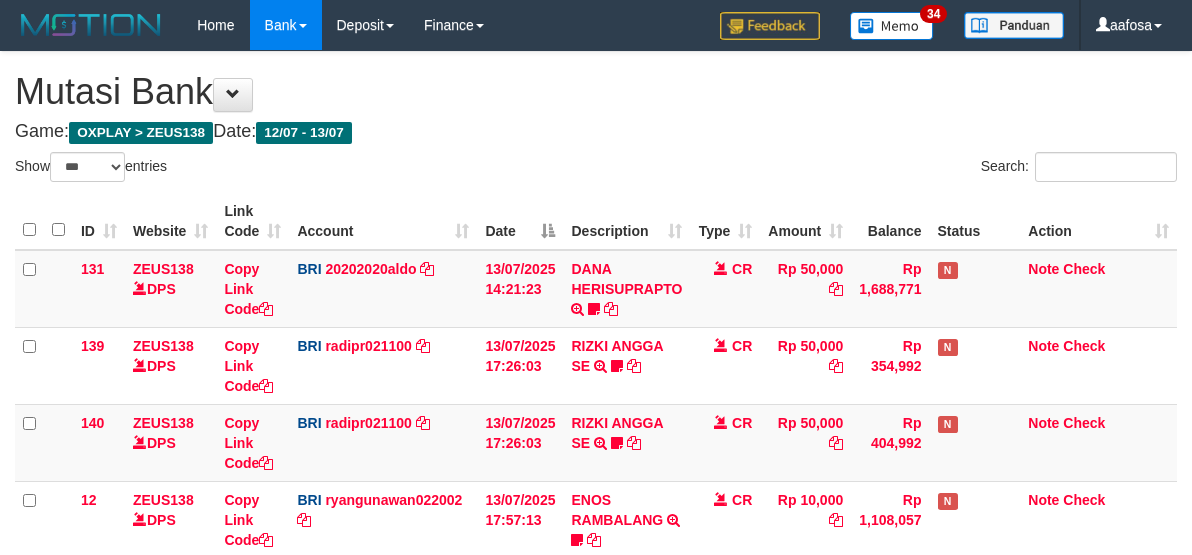 scroll, scrollTop: 700, scrollLeft: 0, axis: vertical 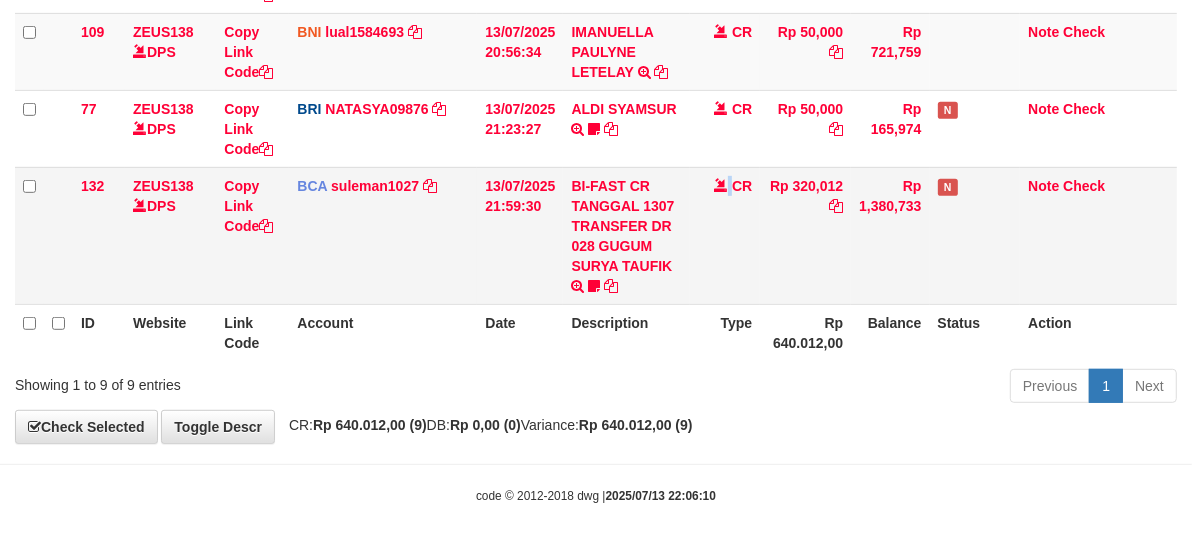 drag, startPoint x: 0, startPoint y: 0, endPoint x: 726, endPoint y: 264, distance: 772.5102 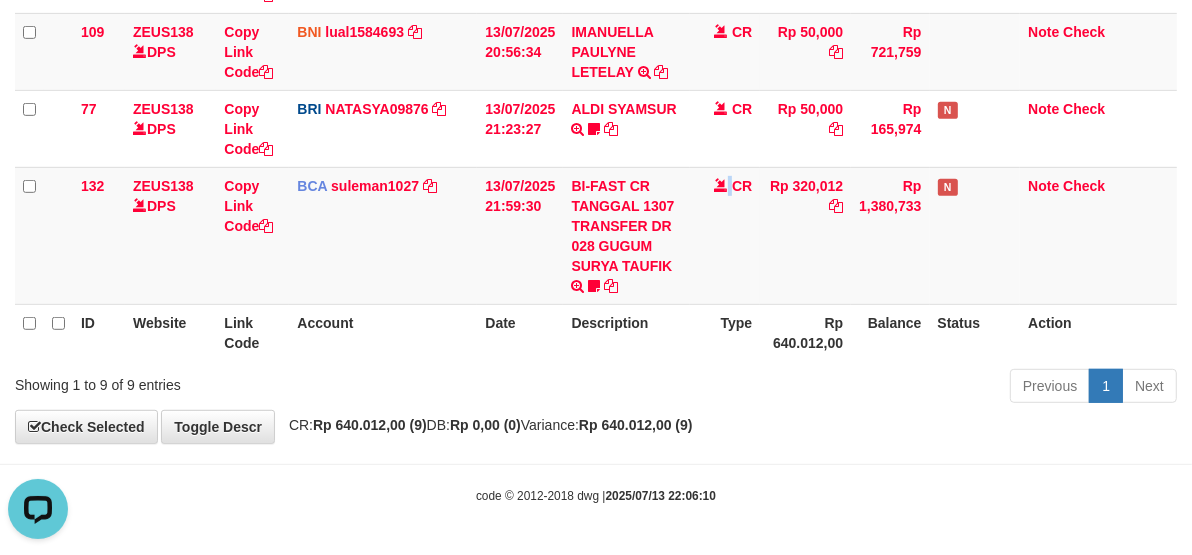 scroll, scrollTop: 0, scrollLeft: 0, axis: both 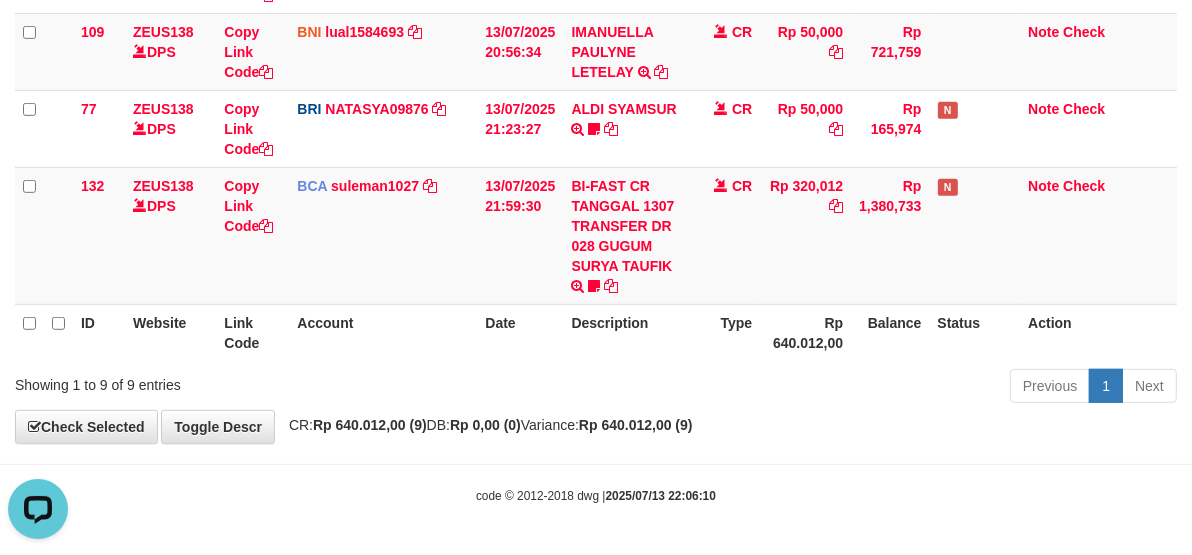 click on "ID Website Link Code Account Date Description Type Rp 640.012,00 Balance Status Action" at bounding box center (596, 332) 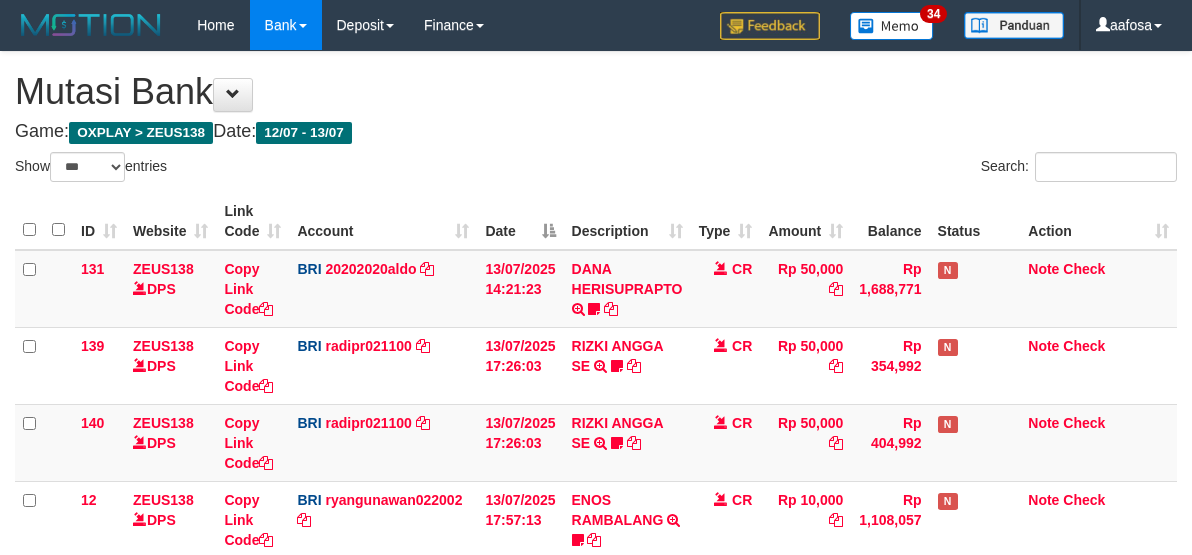 select on "***" 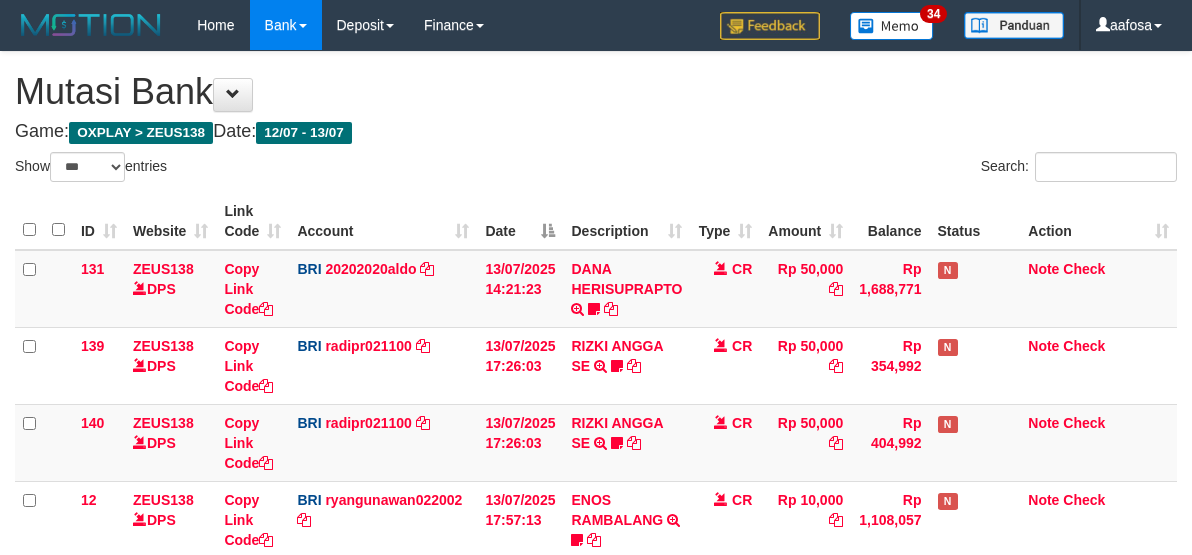 scroll, scrollTop: 700, scrollLeft: 0, axis: vertical 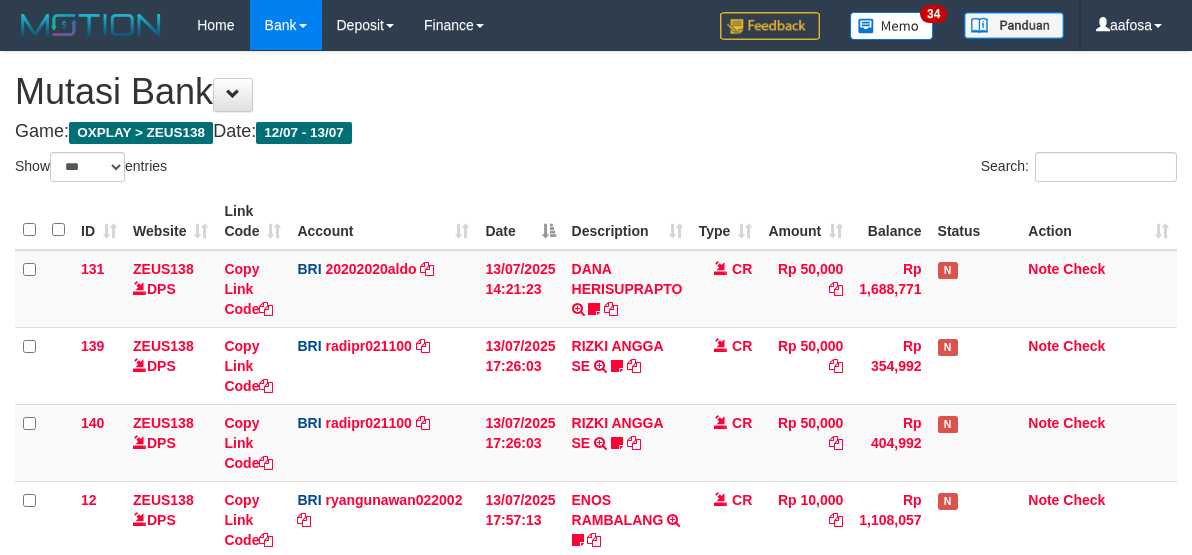 select on "***" 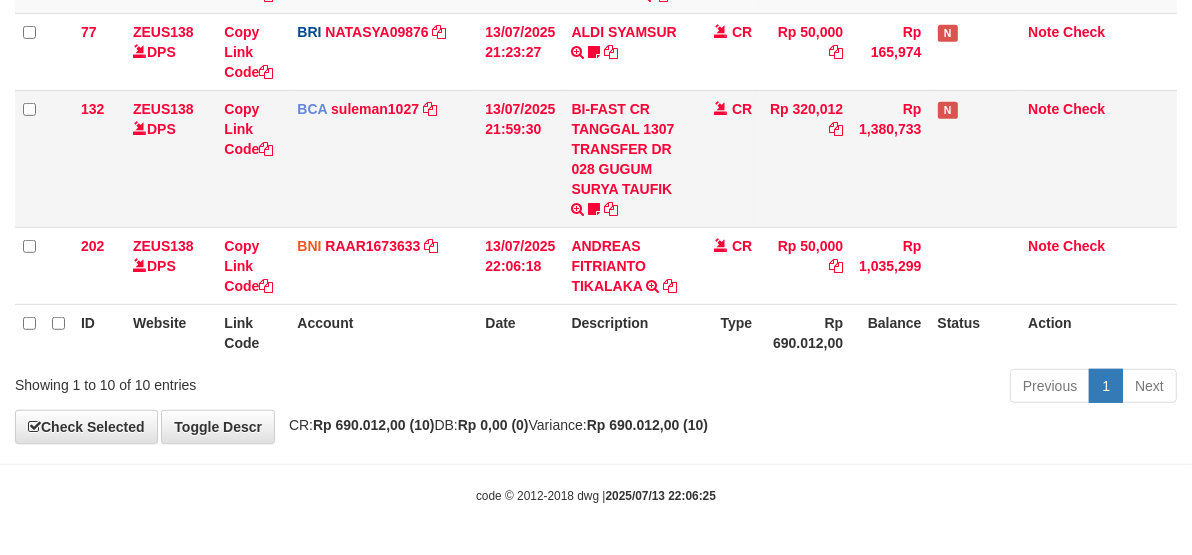 scroll, scrollTop: 700, scrollLeft: 0, axis: vertical 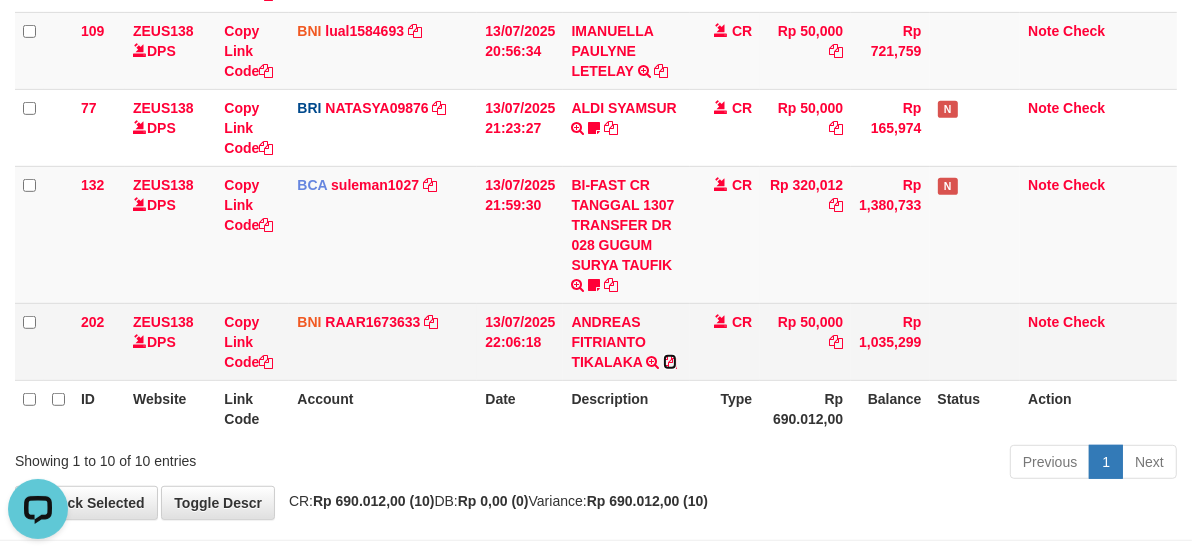 click at bounding box center [670, 362] 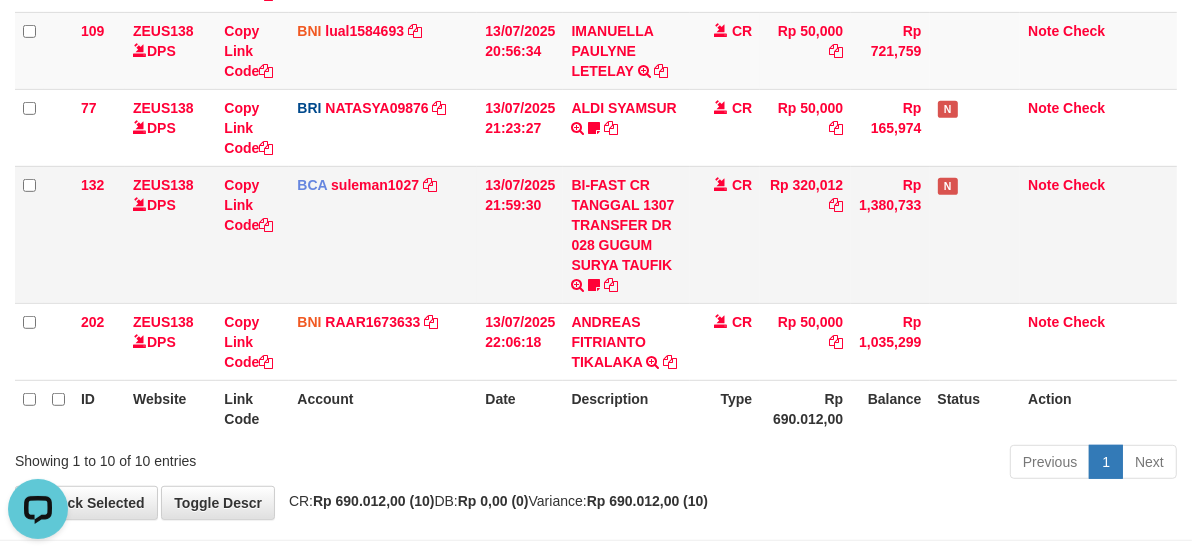 click on "CR" at bounding box center (725, 234) 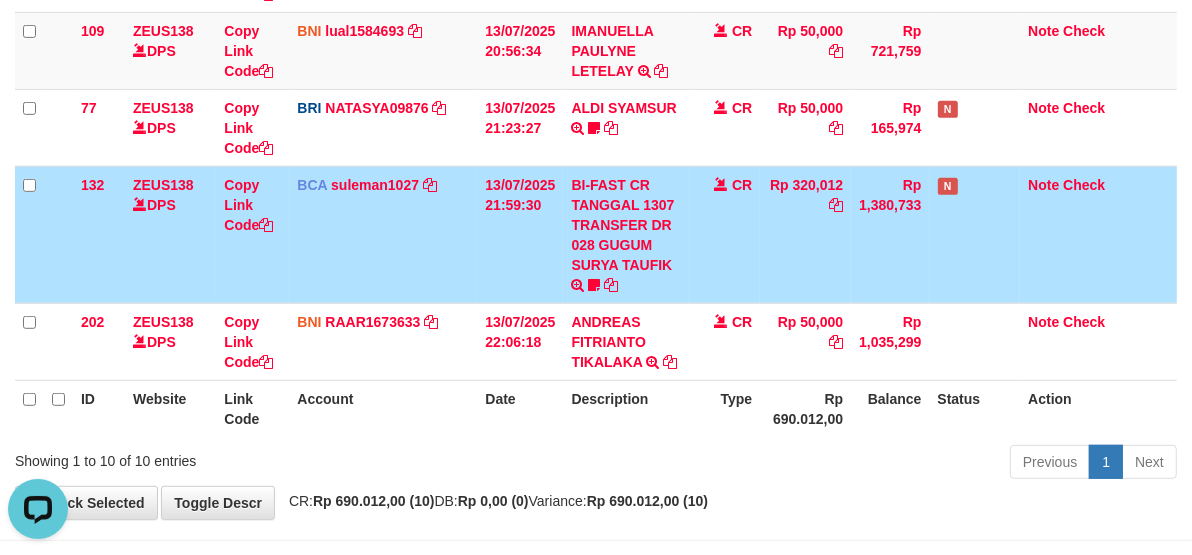 click on "Rp 1,380,733" at bounding box center [890, 234] 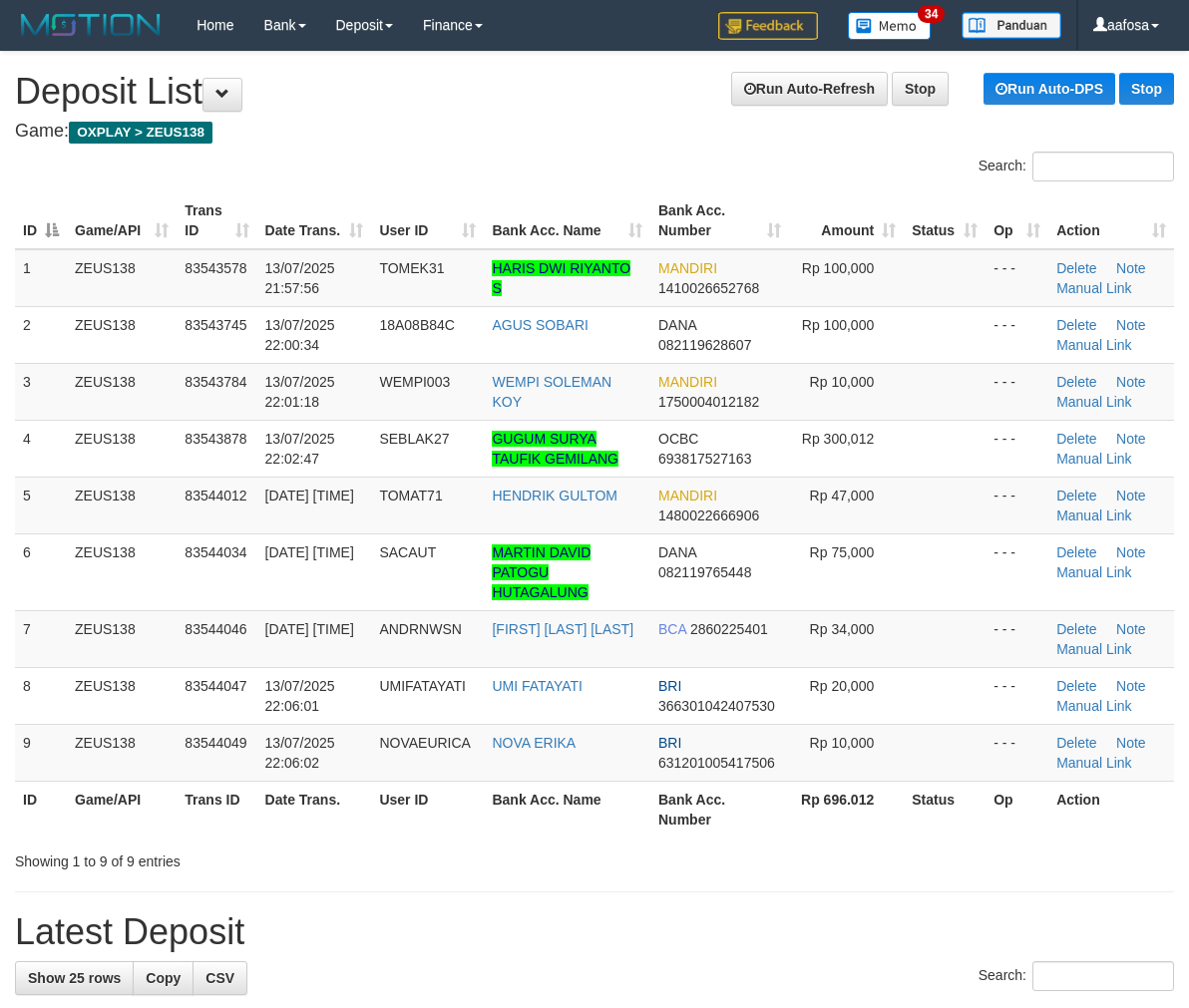 scroll, scrollTop: 539, scrollLeft: 0, axis: vertical 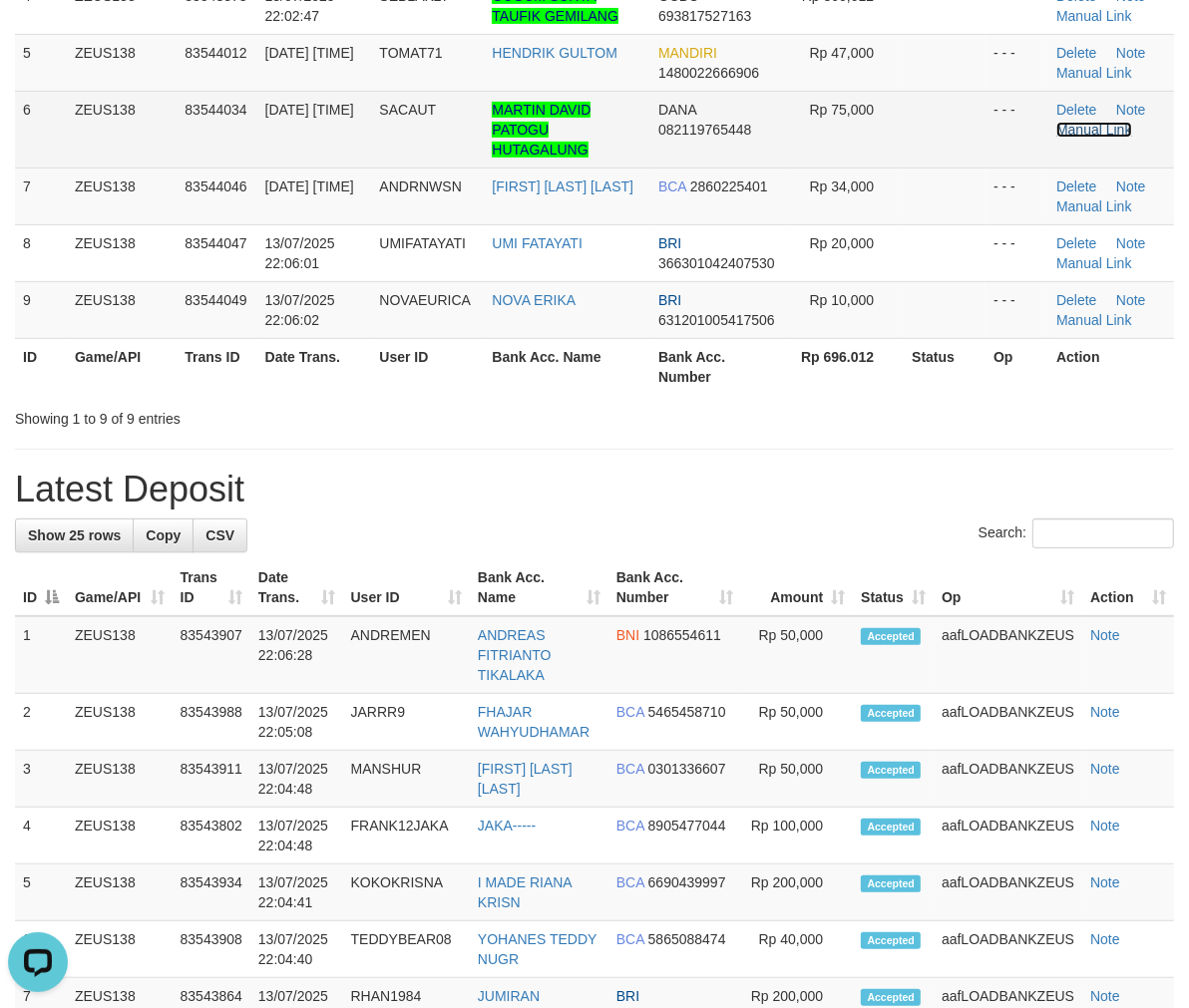 click on "Manual Link" at bounding box center (1094, 130) 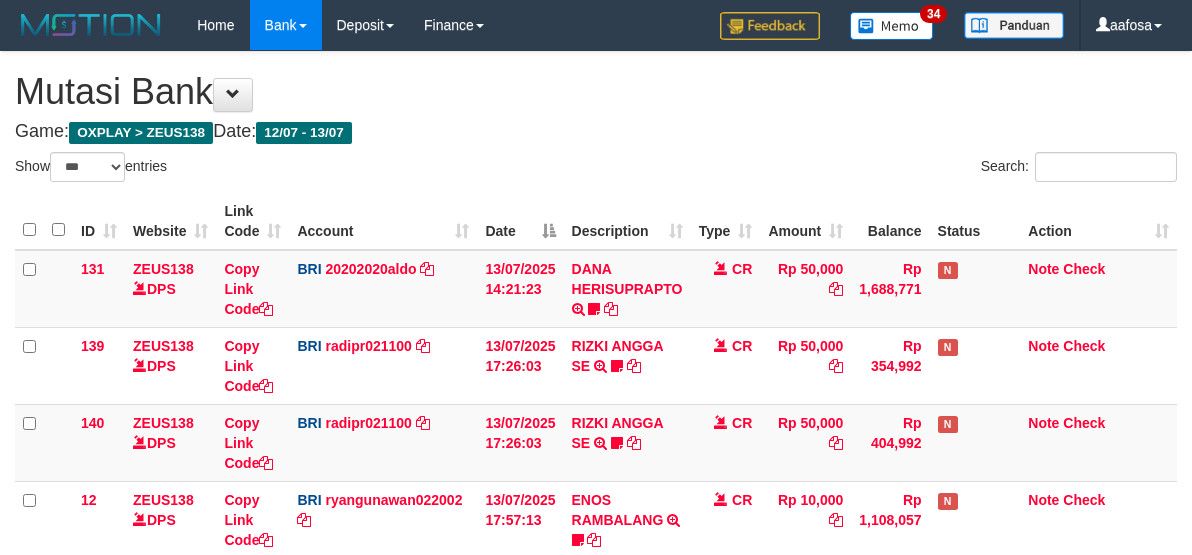 select on "***" 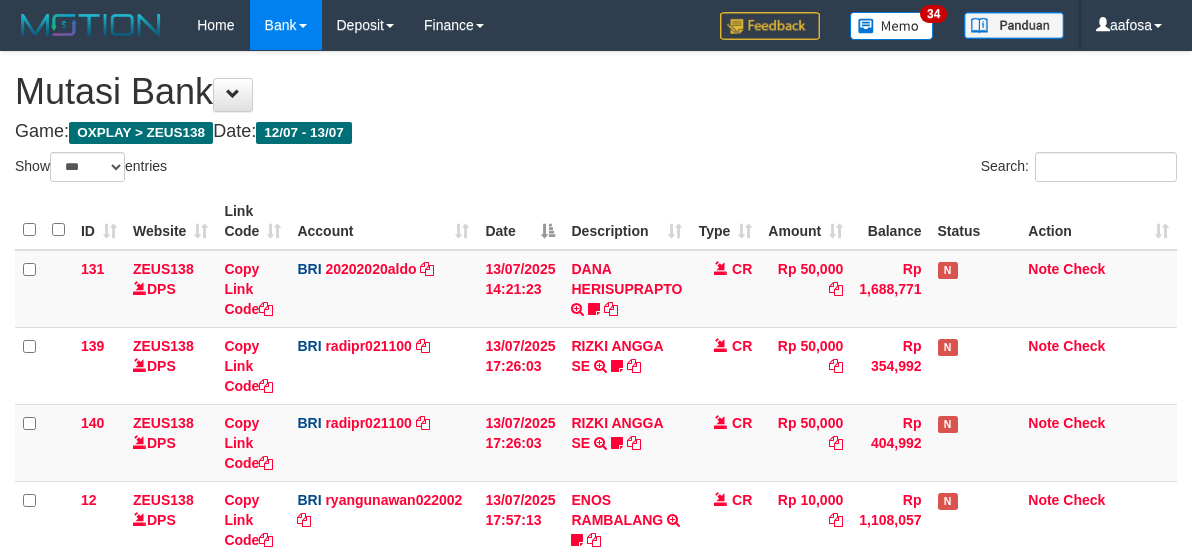 scroll, scrollTop: 700, scrollLeft: 0, axis: vertical 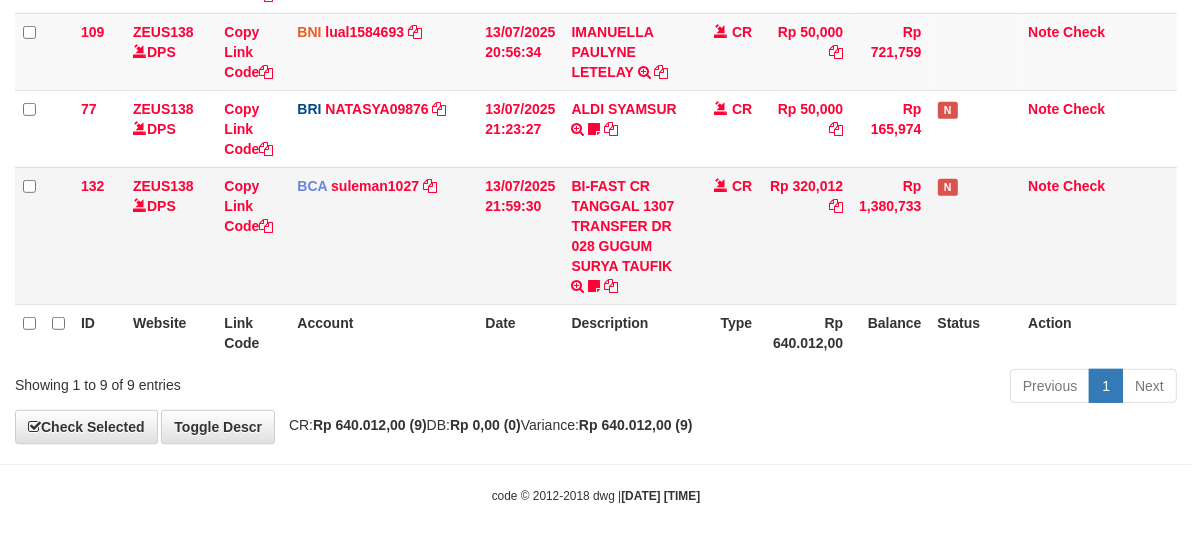 drag, startPoint x: 820, startPoint y: 262, endPoint x: 807, endPoint y: 253, distance: 15.811388 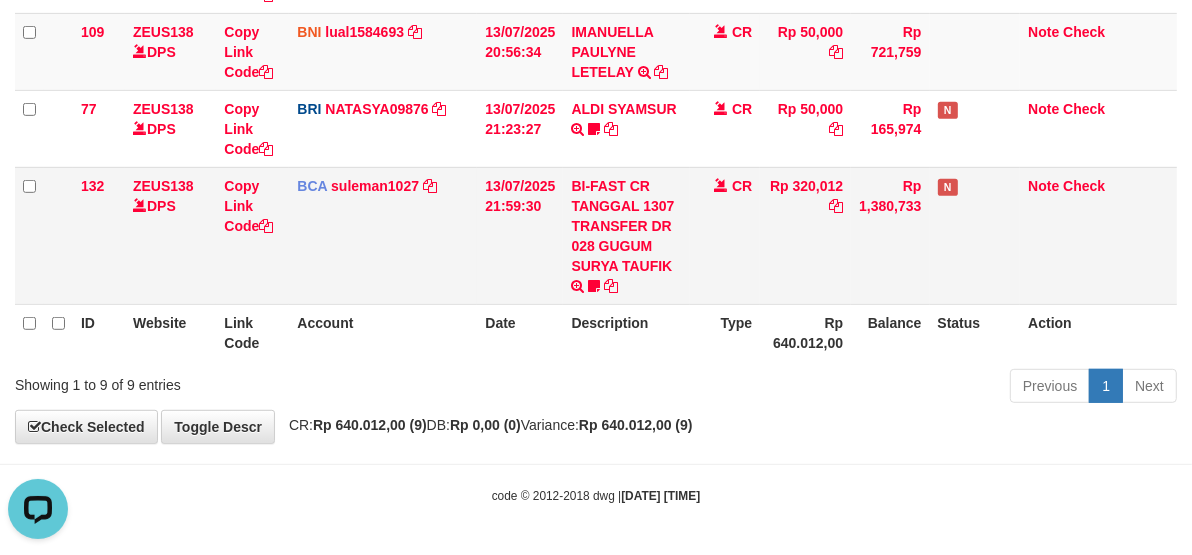 scroll, scrollTop: 0, scrollLeft: 0, axis: both 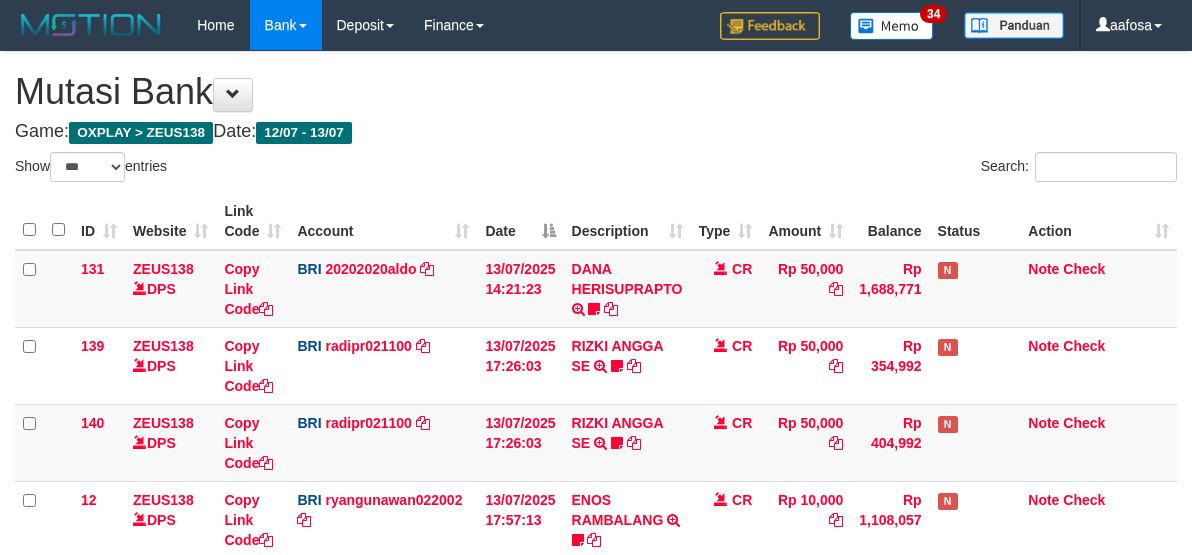 select on "***" 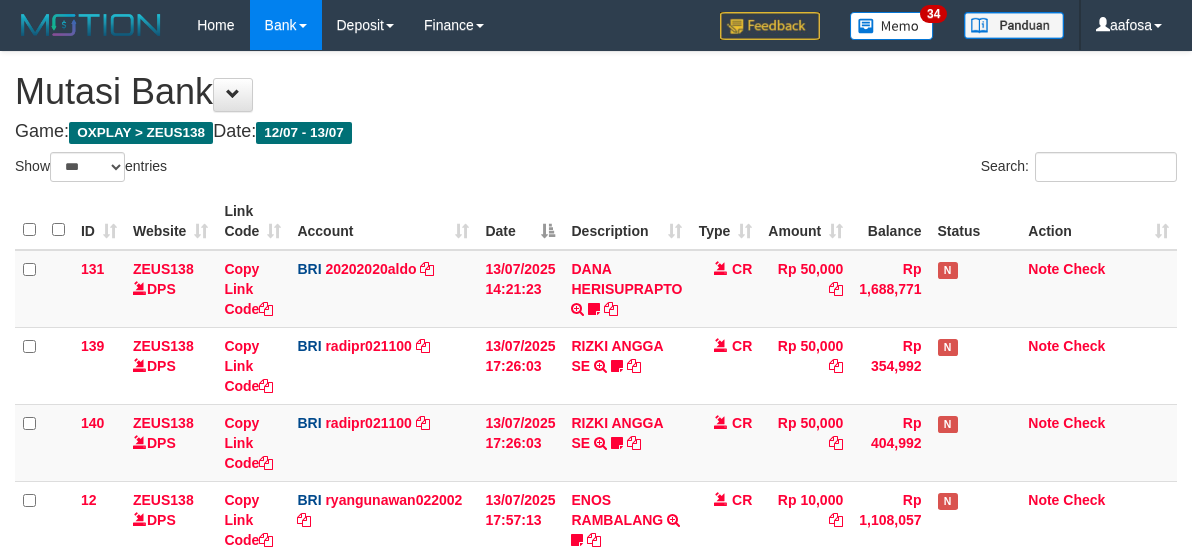 scroll, scrollTop: 700, scrollLeft: 0, axis: vertical 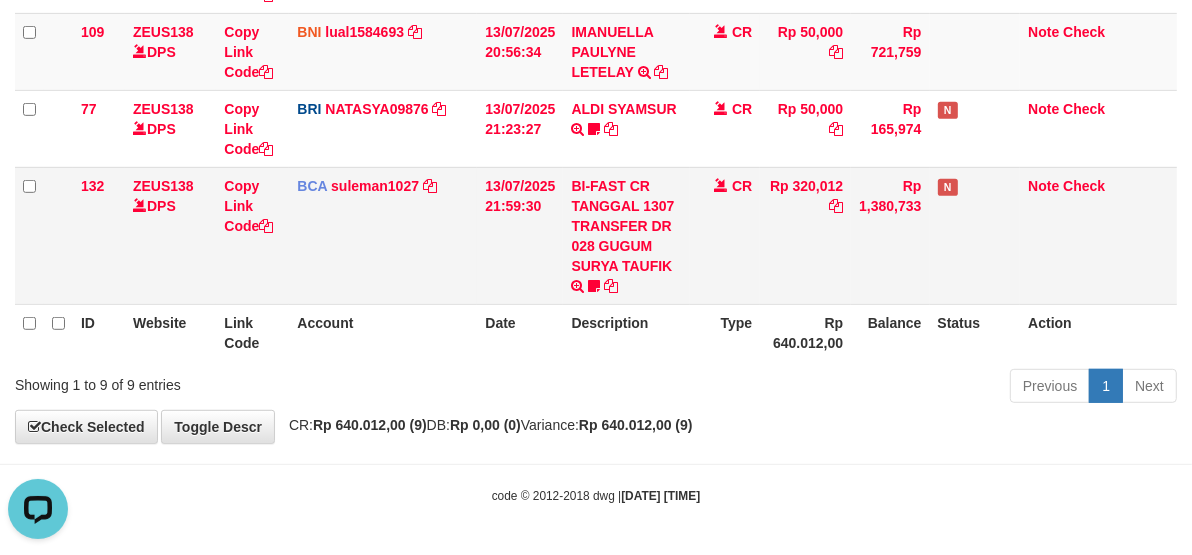 drag, startPoint x: 810, startPoint y: 252, endPoint x: 730, endPoint y: 227, distance: 83.81527 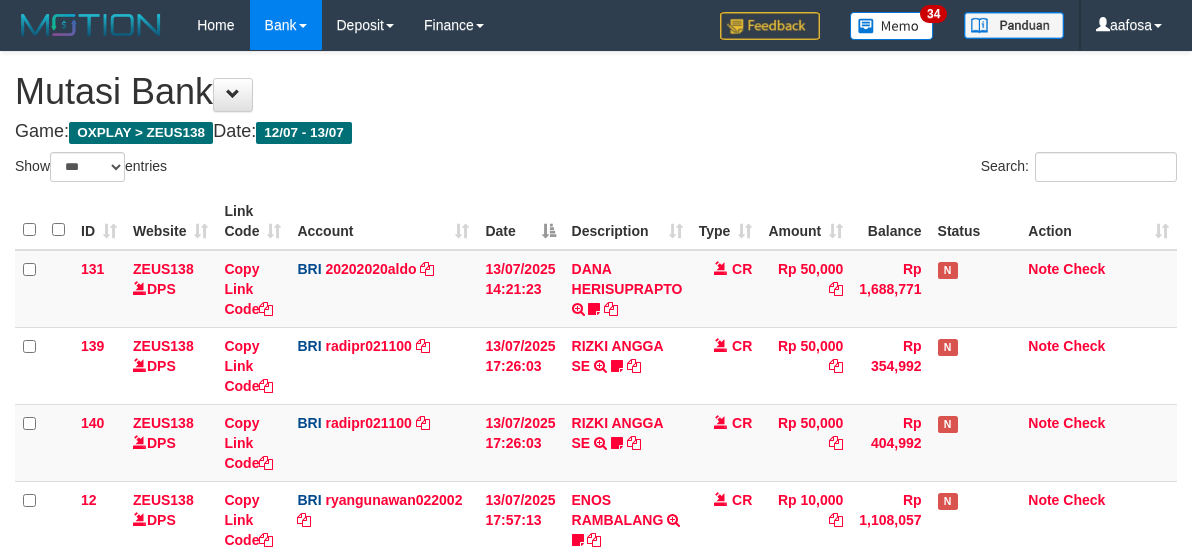 select on "***" 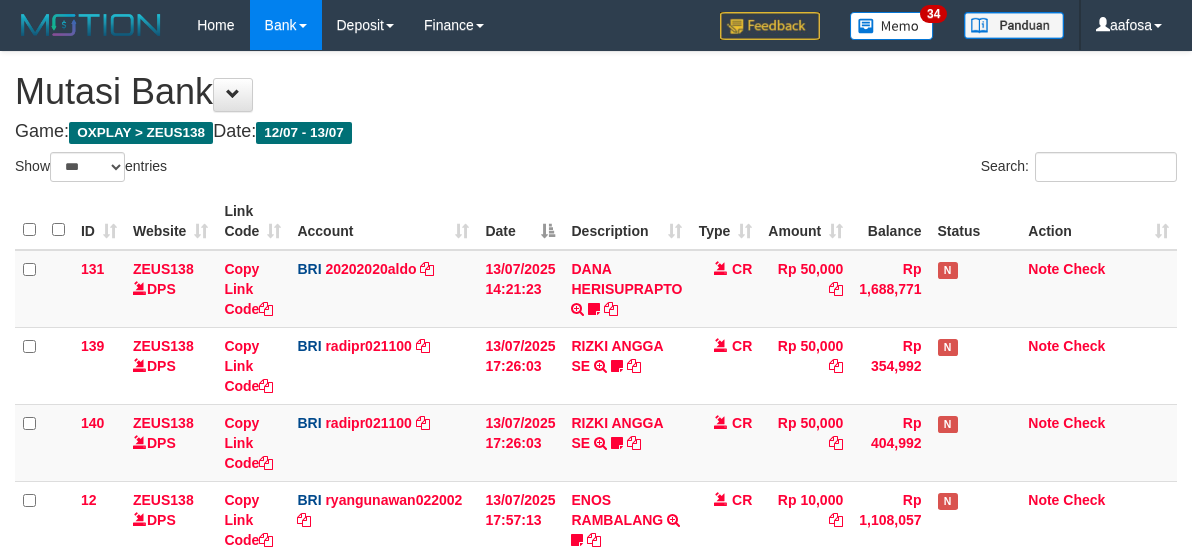 scroll, scrollTop: 700, scrollLeft: 0, axis: vertical 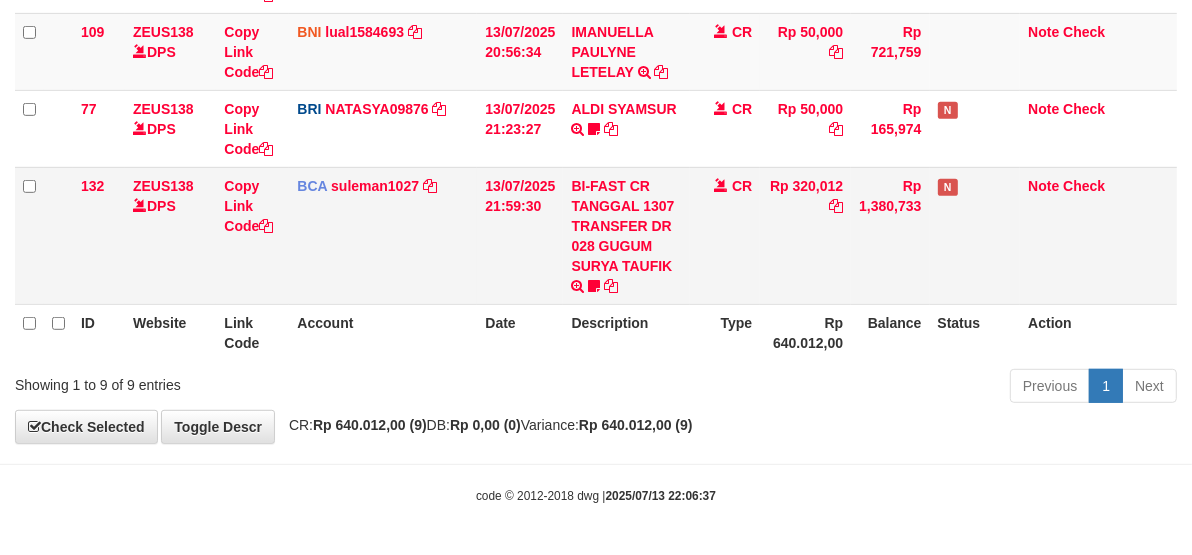 click on "CR" at bounding box center [725, 235] 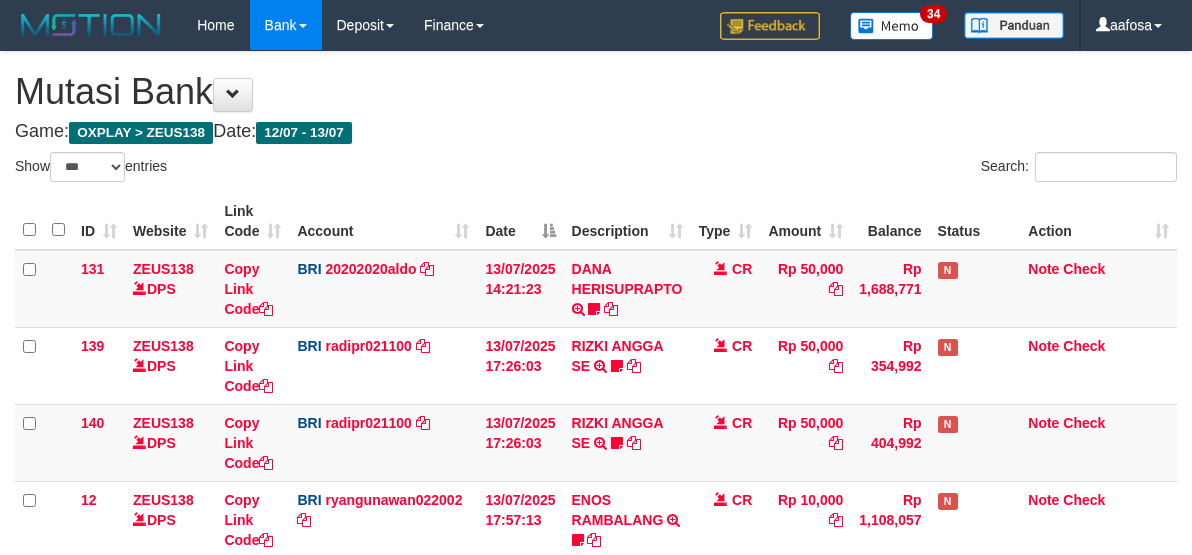 select on "***" 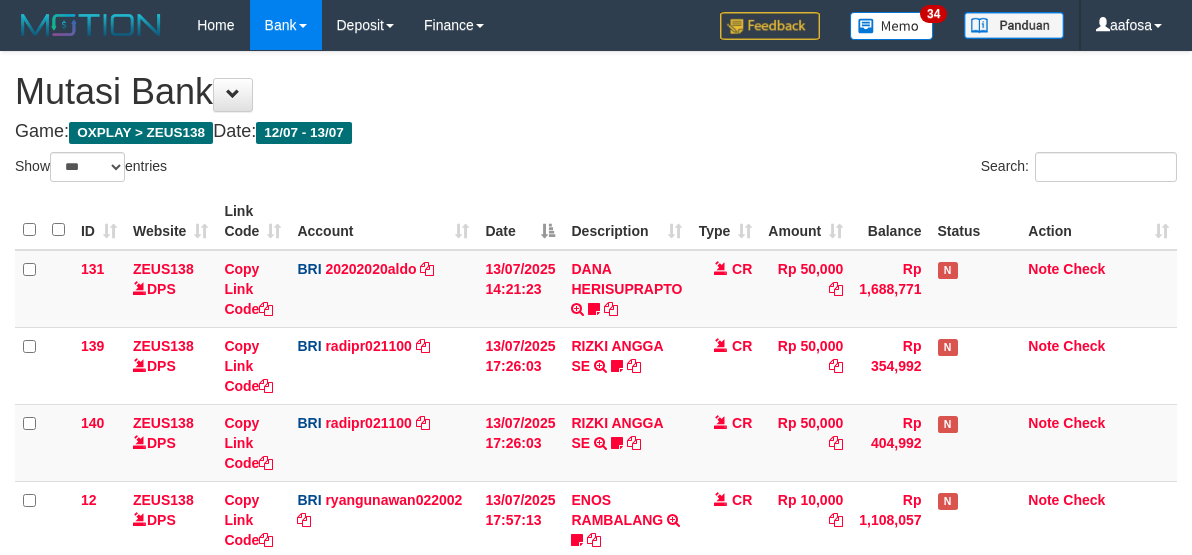 scroll, scrollTop: 700, scrollLeft: 0, axis: vertical 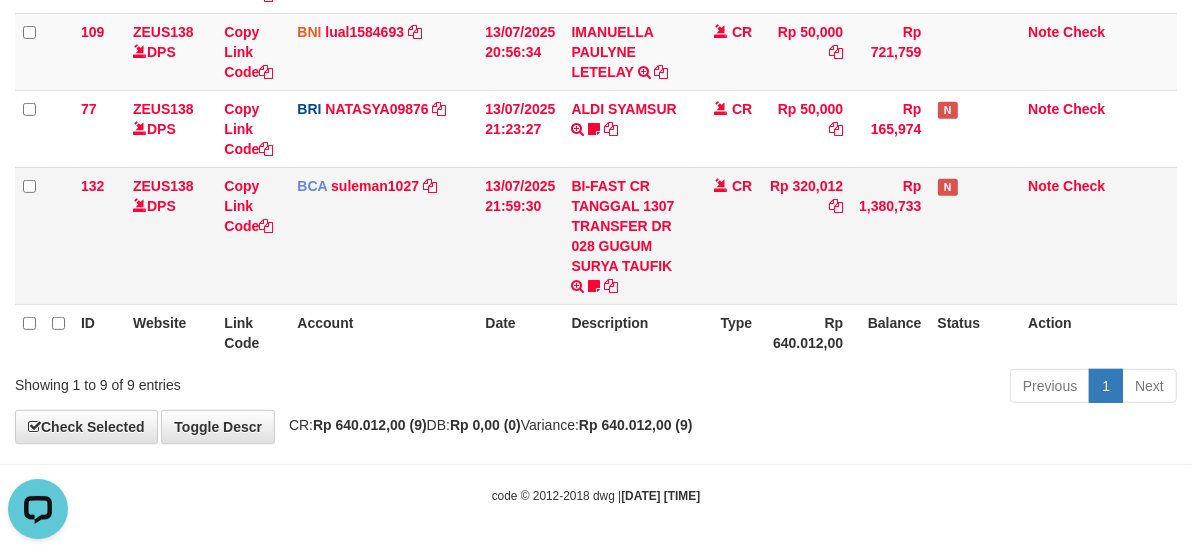 click on "CR" at bounding box center (725, 235) 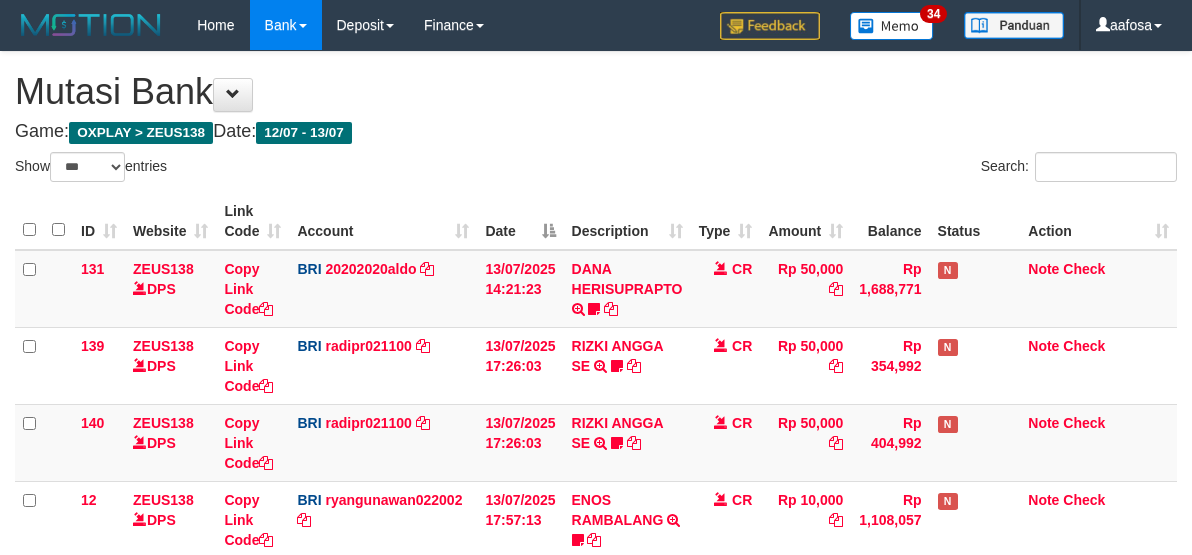select on "***" 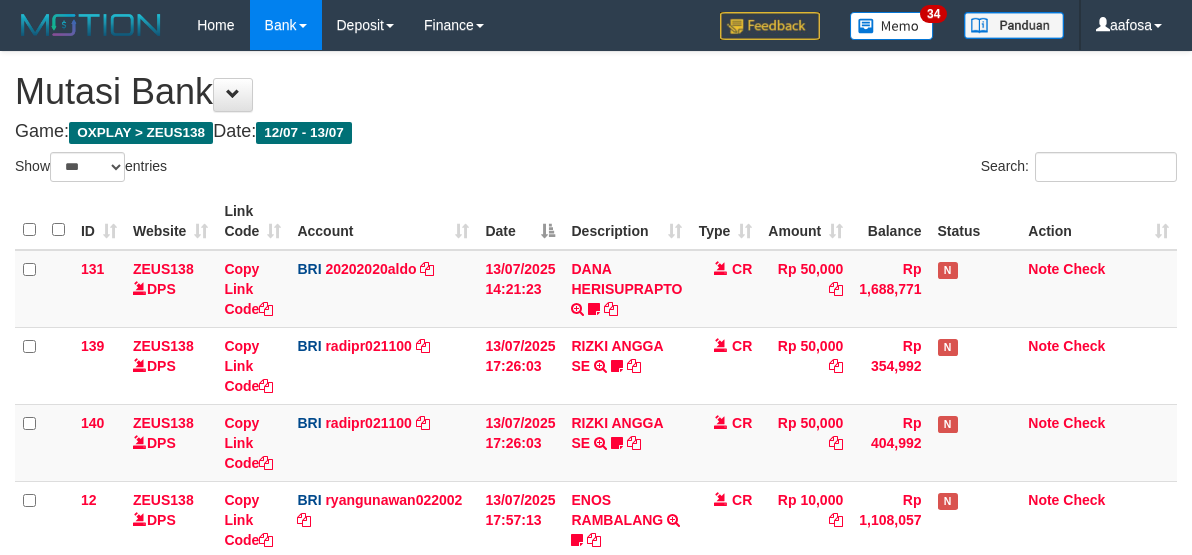 scroll, scrollTop: 700, scrollLeft: 0, axis: vertical 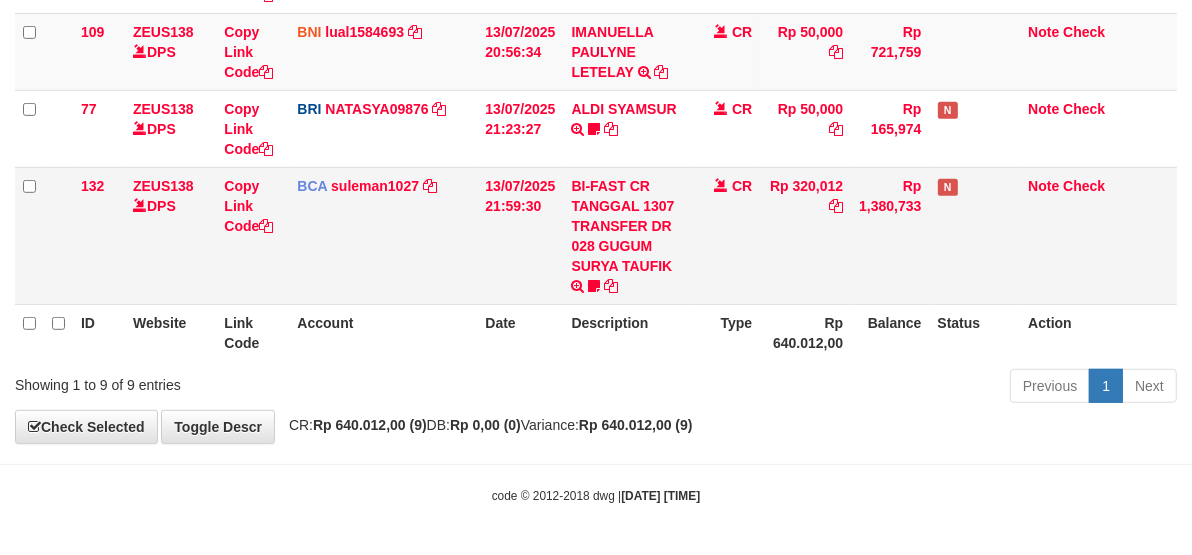click on "CR" at bounding box center (725, 235) 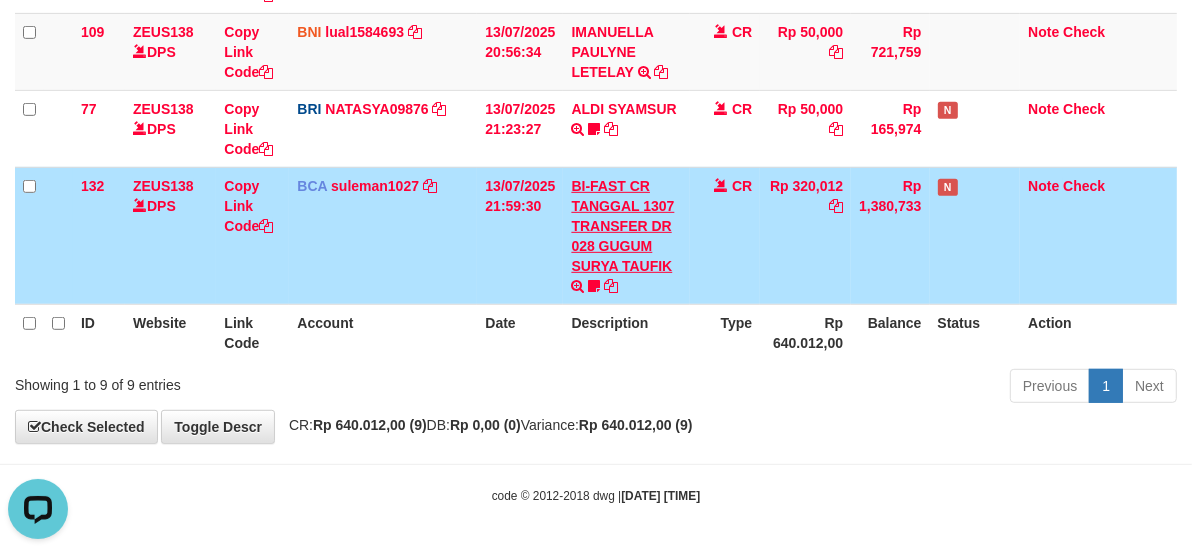 scroll, scrollTop: 0, scrollLeft: 0, axis: both 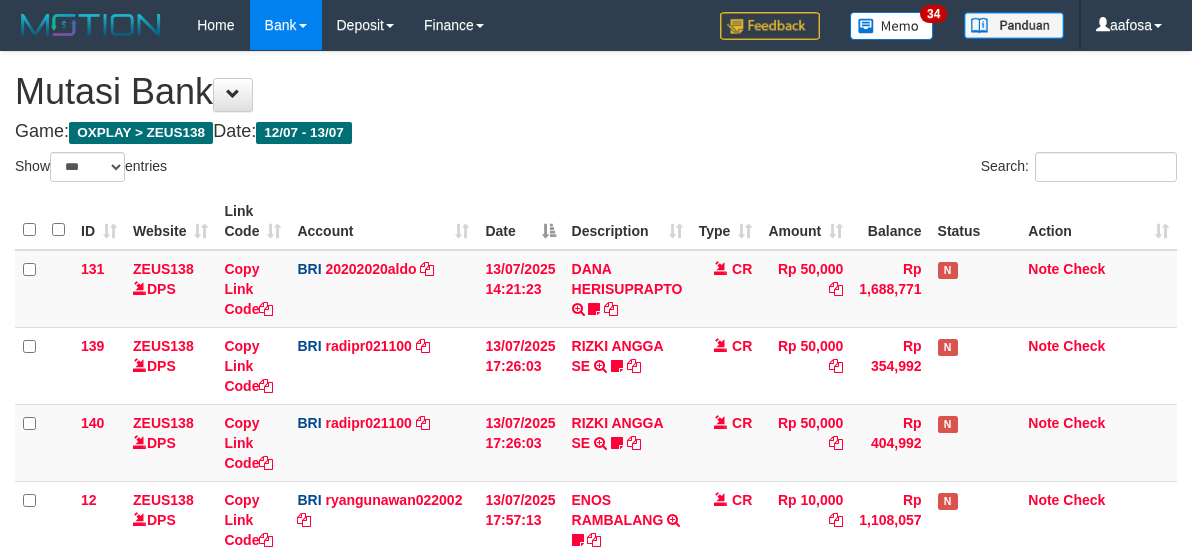 select on "***" 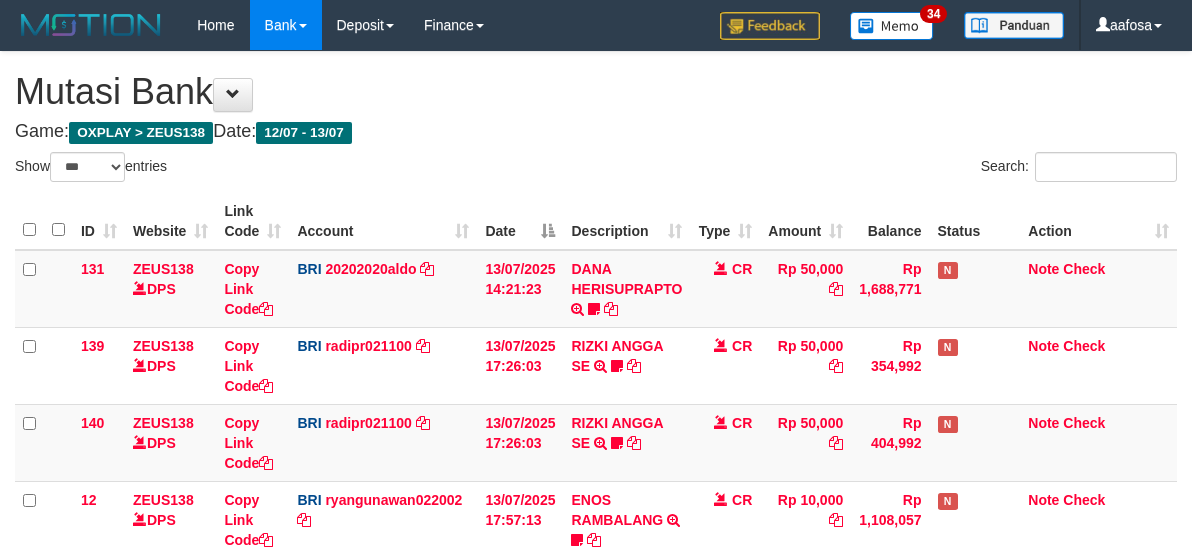 scroll, scrollTop: 700, scrollLeft: 0, axis: vertical 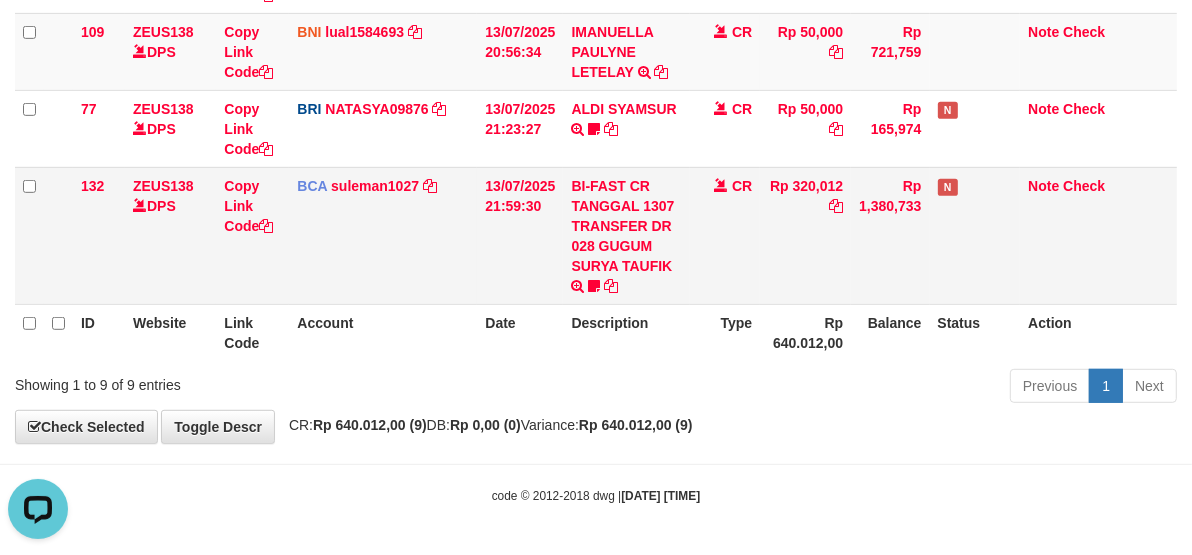 click on "CR" at bounding box center [725, 235] 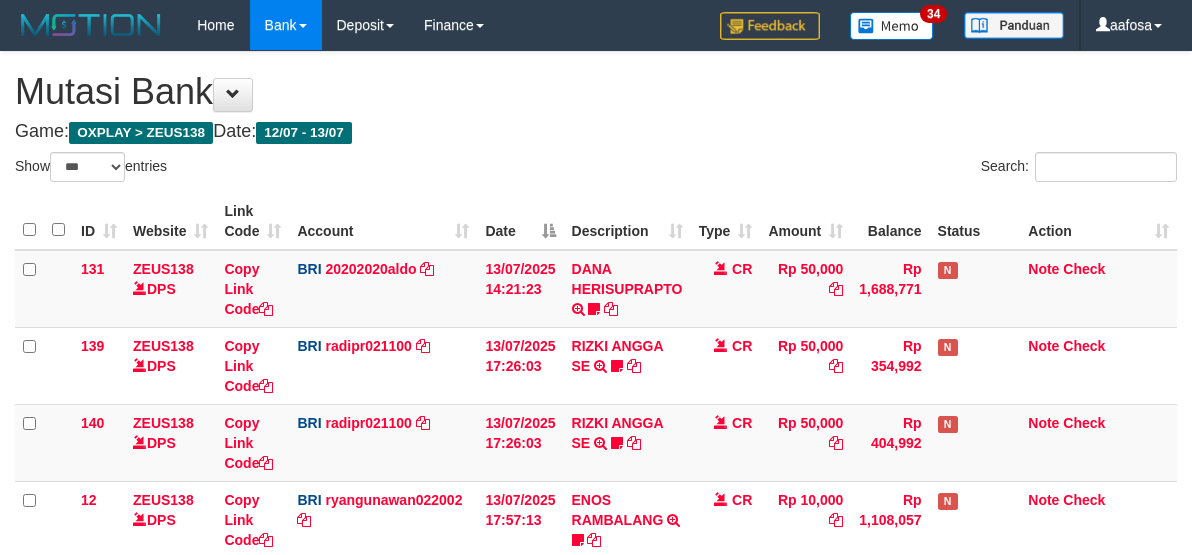 select on "***" 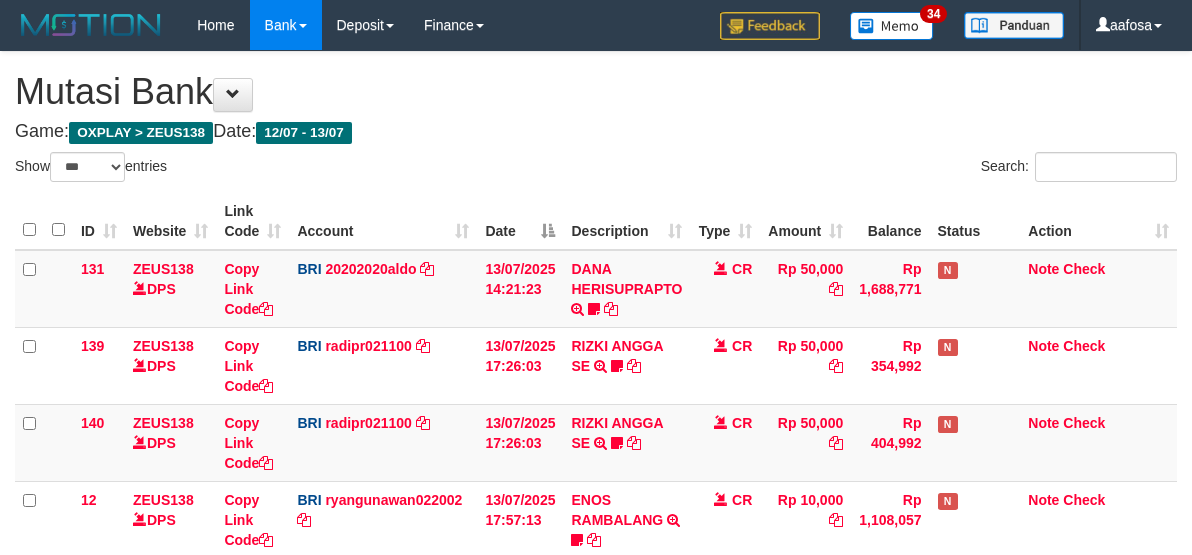 scroll, scrollTop: 700, scrollLeft: 0, axis: vertical 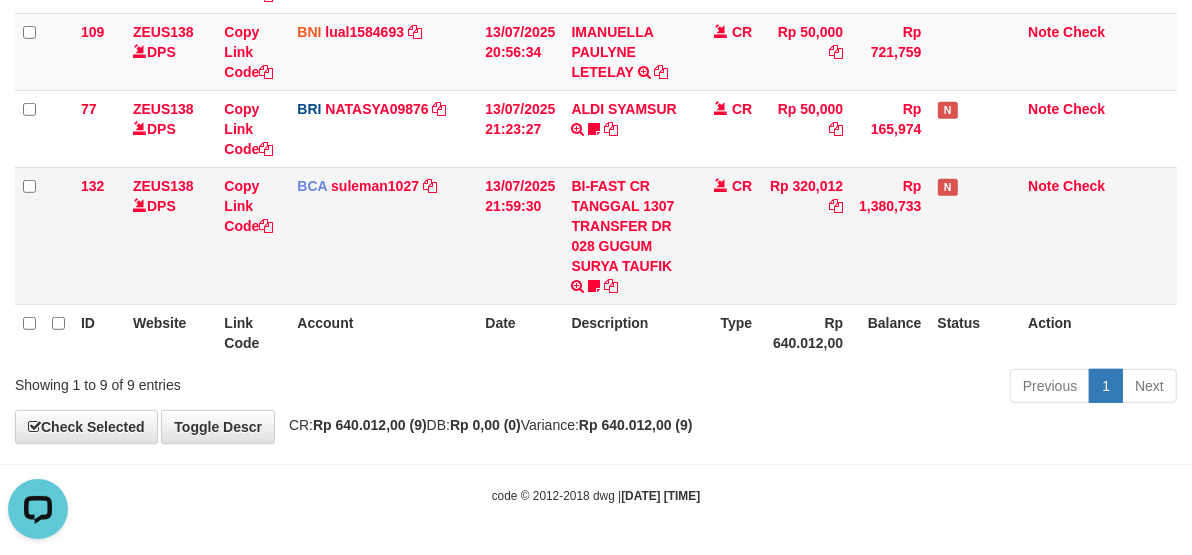 drag, startPoint x: 783, startPoint y: 227, endPoint x: 774, endPoint y: 232, distance: 10.29563 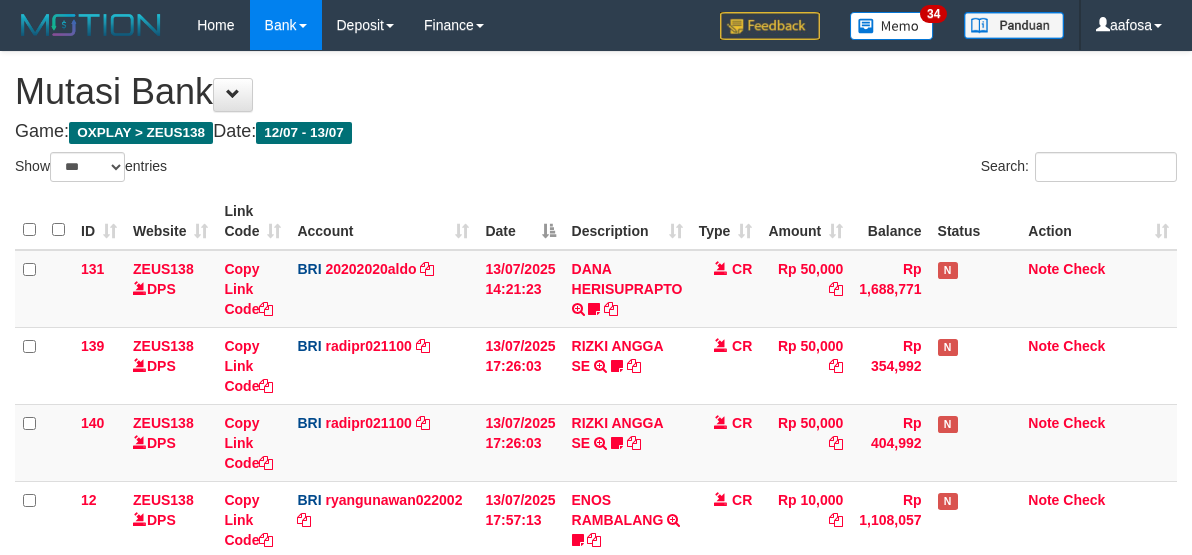 select on "***" 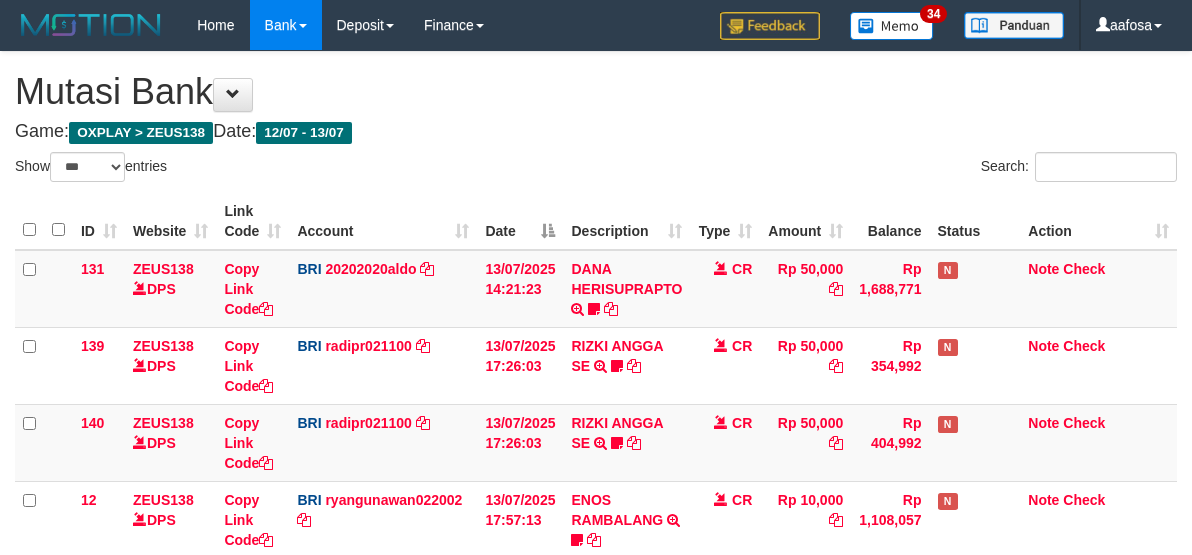 scroll, scrollTop: 700, scrollLeft: 0, axis: vertical 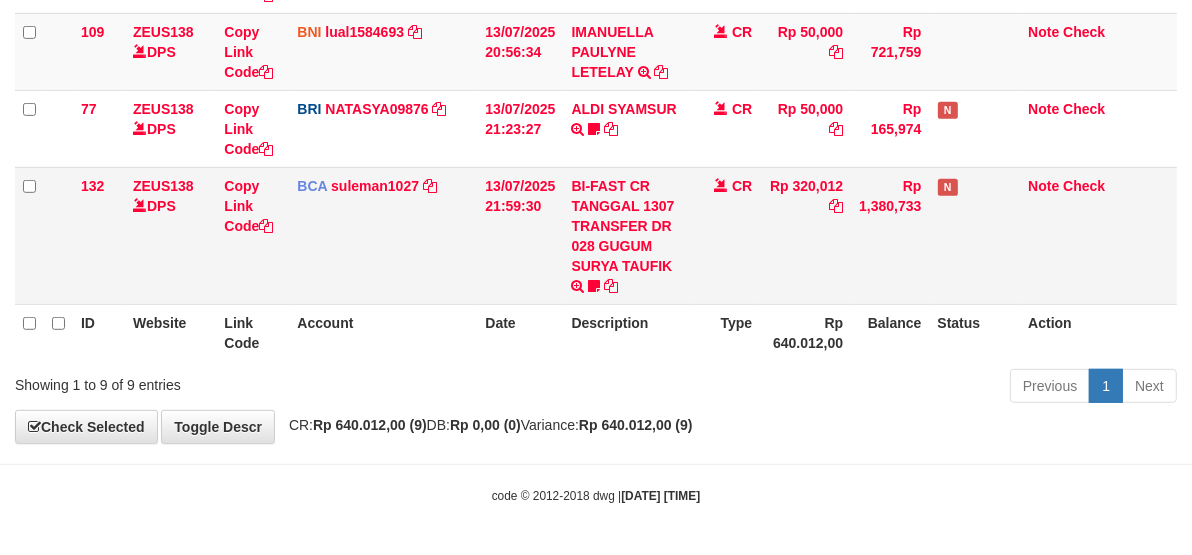 drag, startPoint x: 790, startPoint y: 197, endPoint x: 744, endPoint y: 194, distance: 46.09772 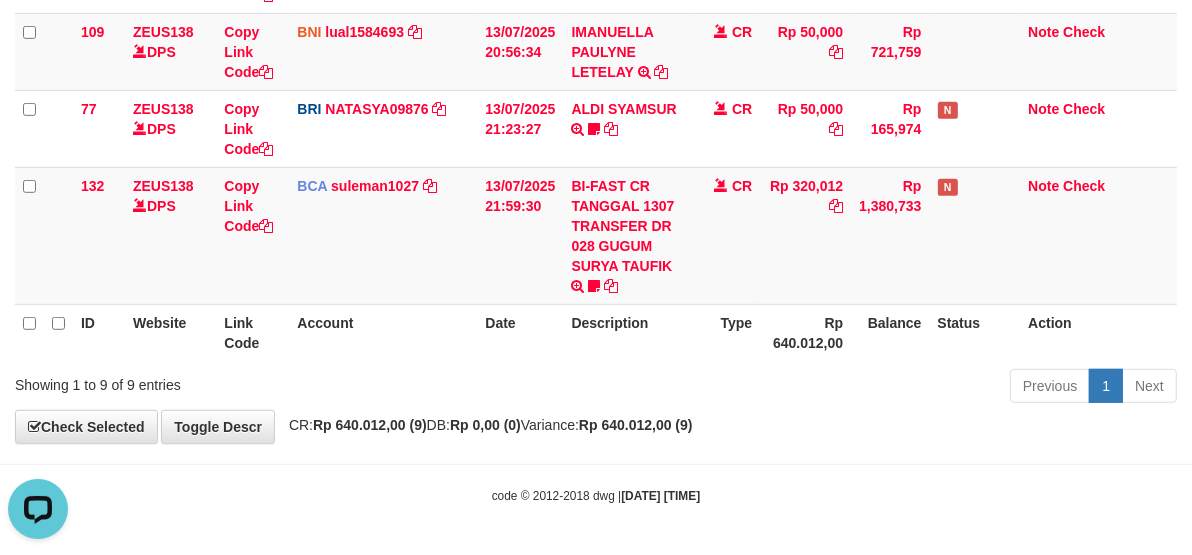 scroll, scrollTop: 0, scrollLeft: 0, axis: both 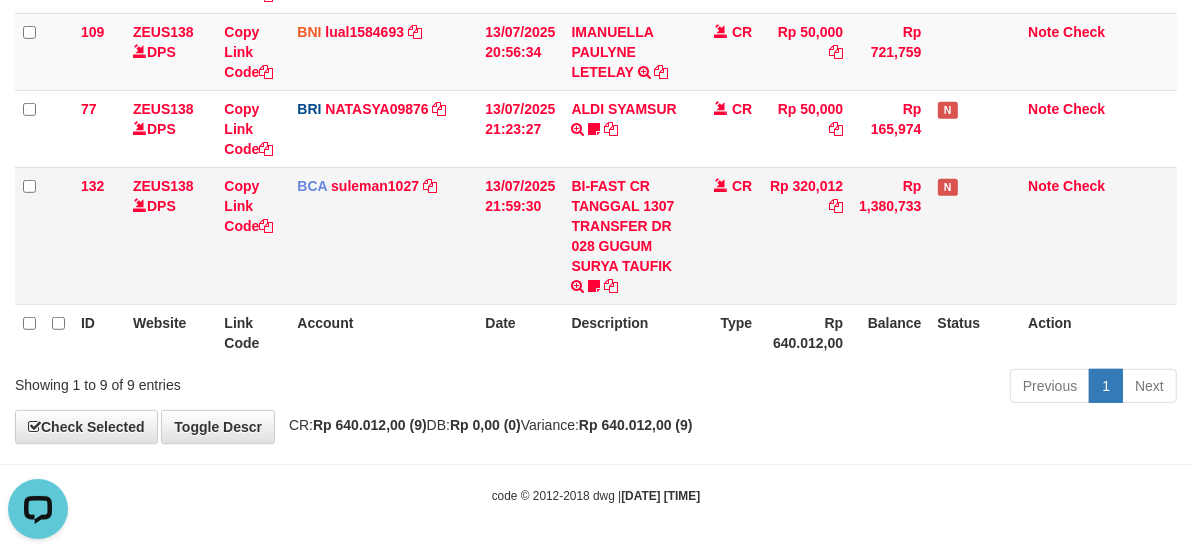 click on "Rp 320,012" at bounding box center [805, 235] 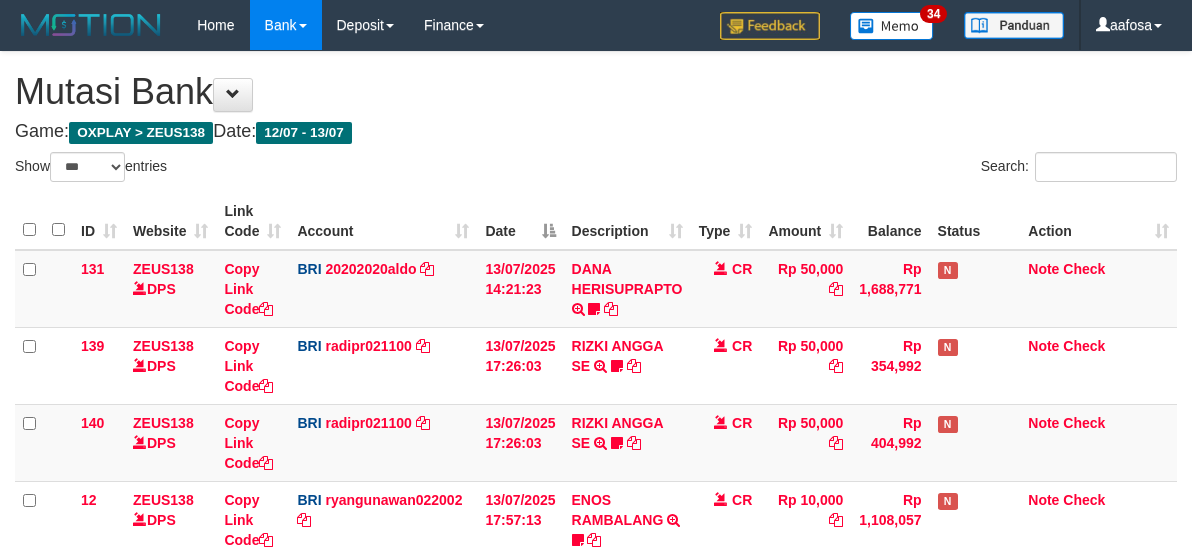 select on "***" 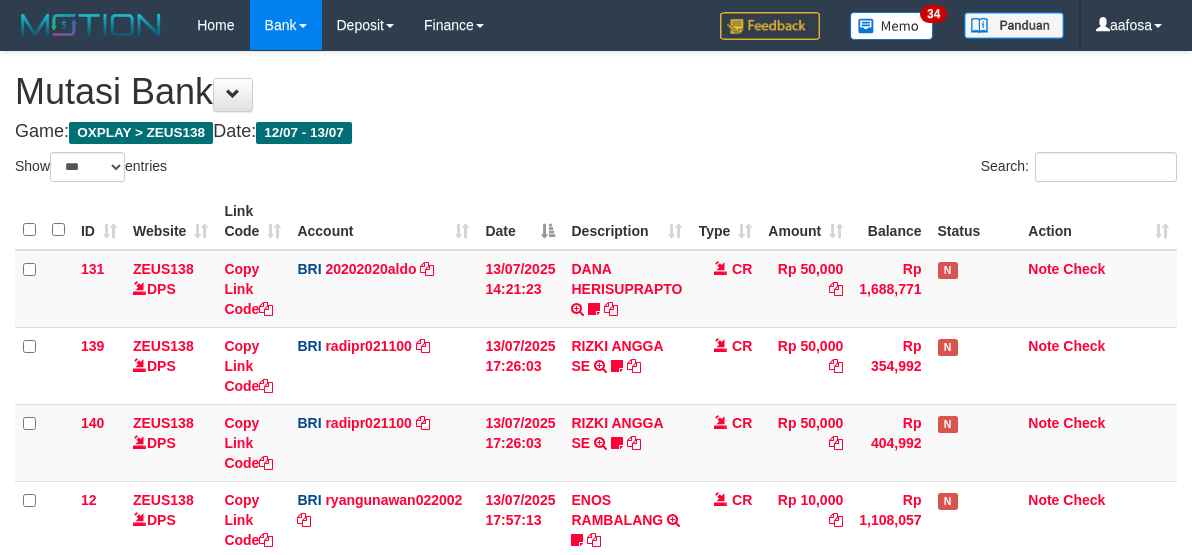 scroll, scrollTop: 700, scrollLeft: 0, axis: vertical 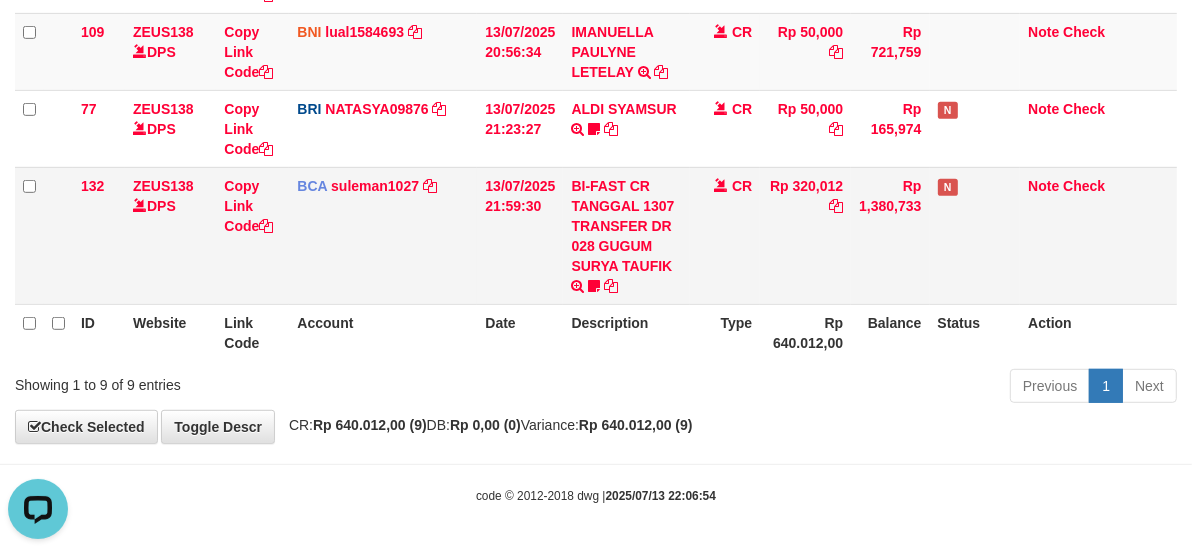click on "Rp 320,012" at bounding box center (805, 235) 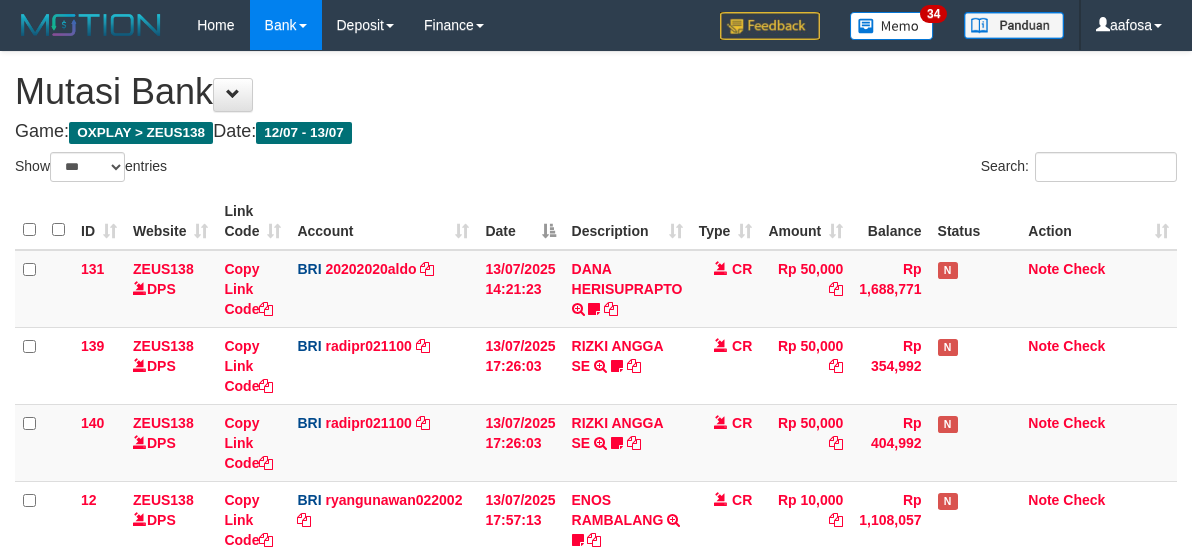 select on "***" 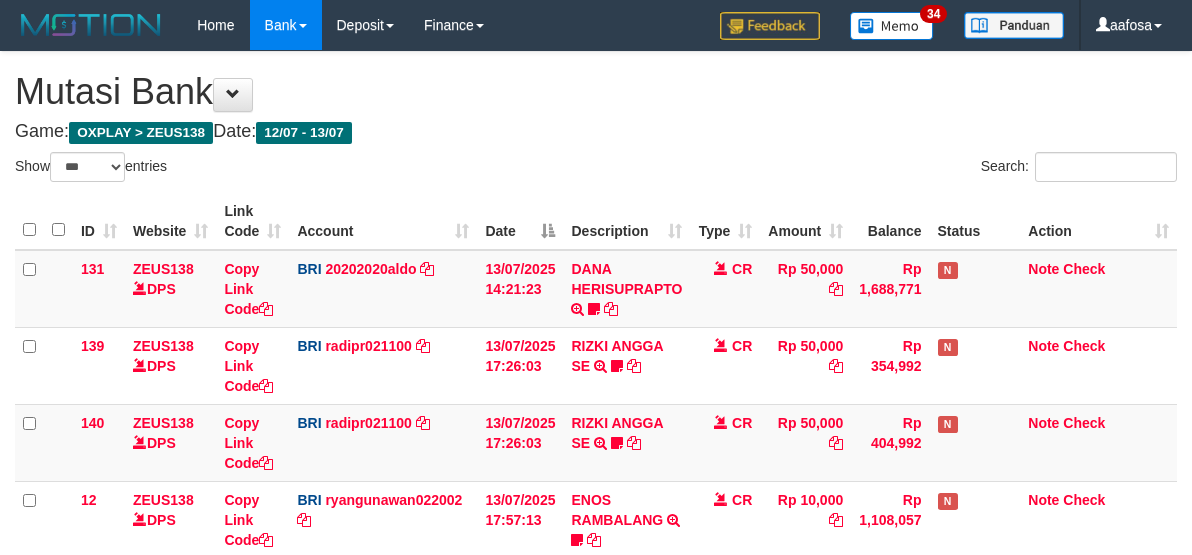 scroll, scrollTop: 700, scrollLeft: 0, axis: vertical 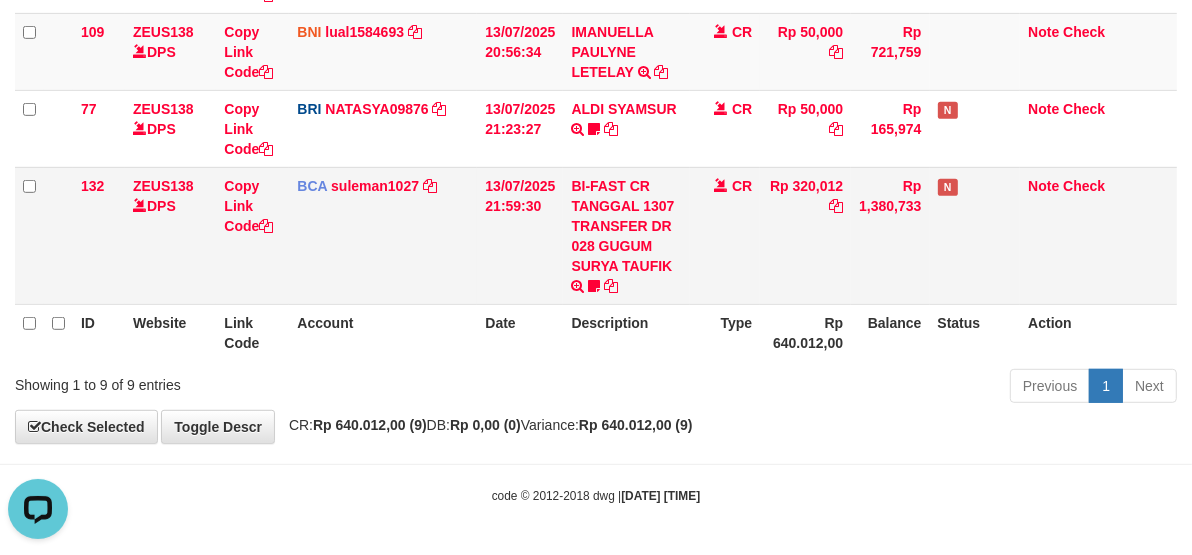 click on "Rp 320,012" at bounding box center (805, 235) 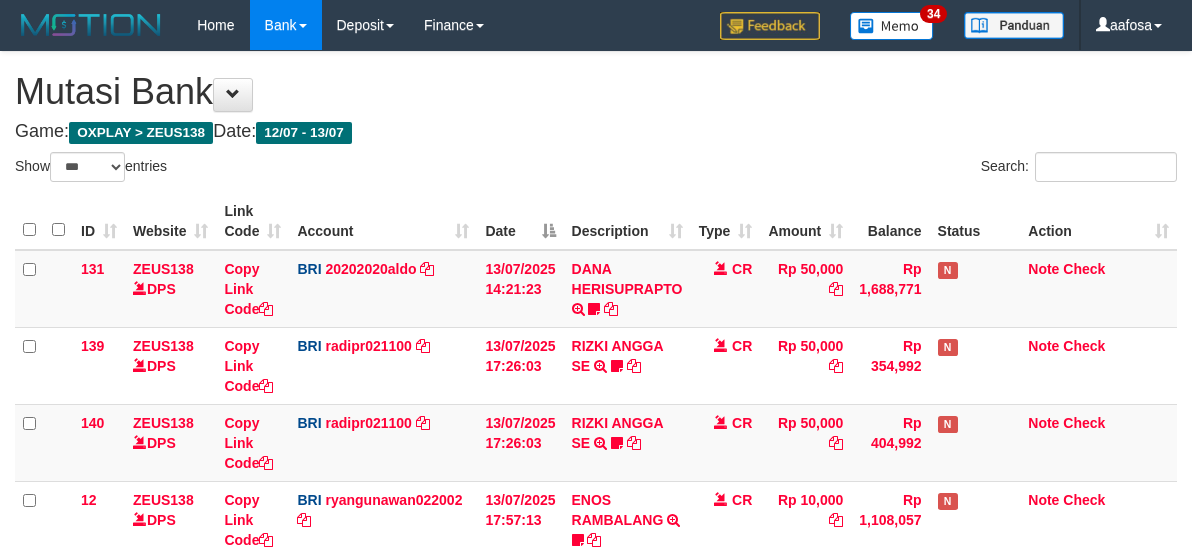 select on "***" 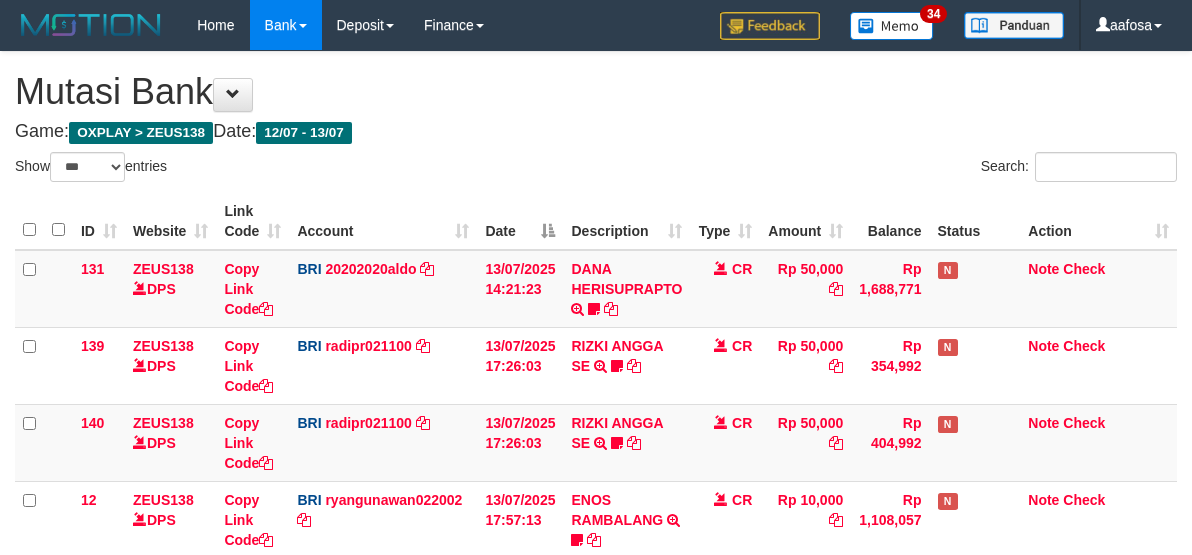 scroll, scrollTop: 700, scrollLeft: 0, axis: vertical 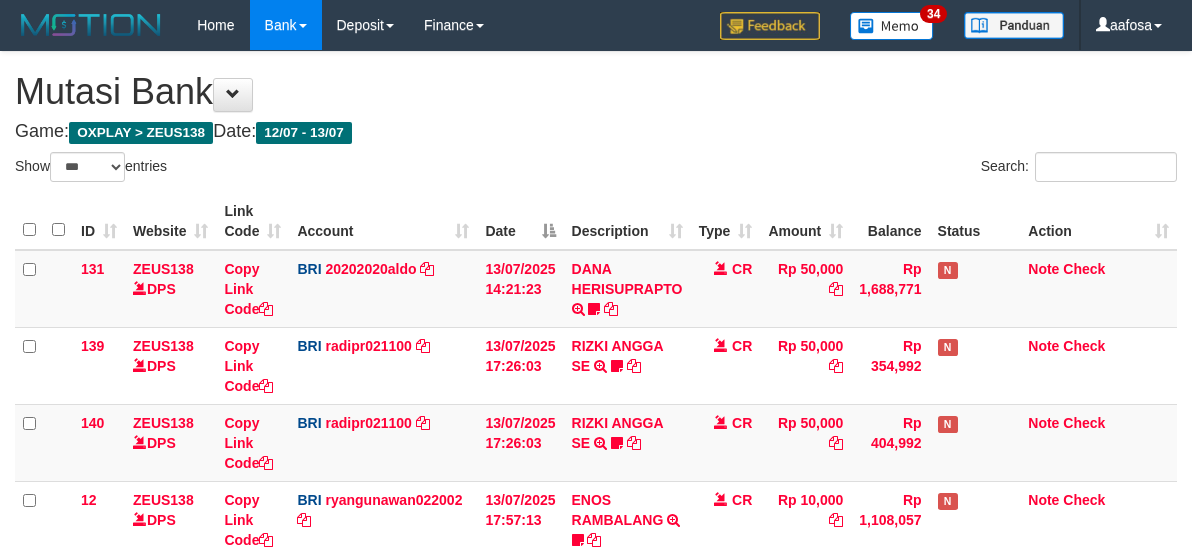 select on "***" 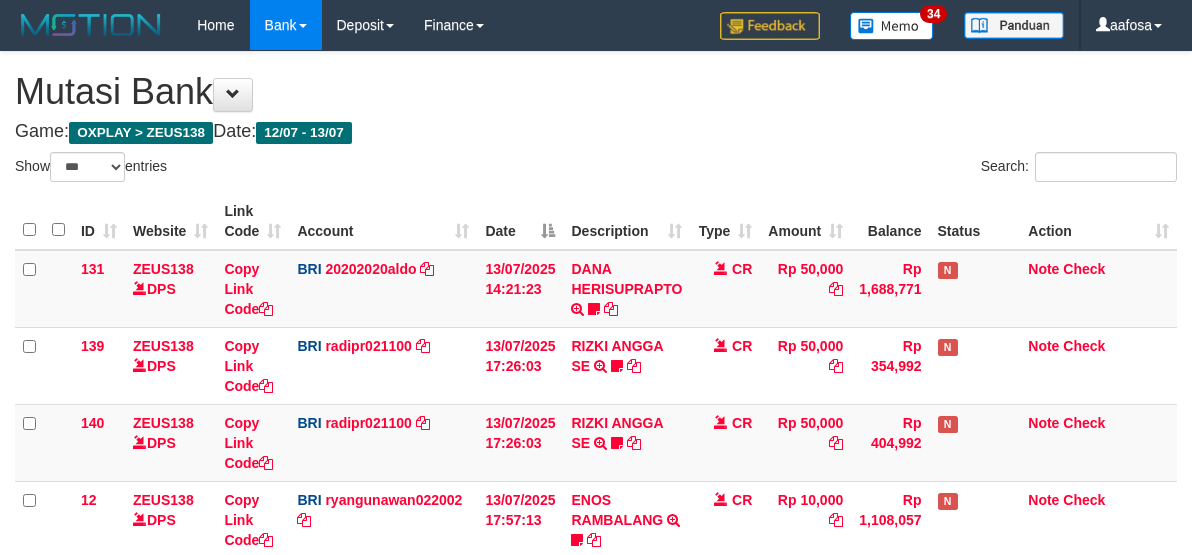 scroll, scrollTop: 700, scrollLeft: 0, axis: vertical 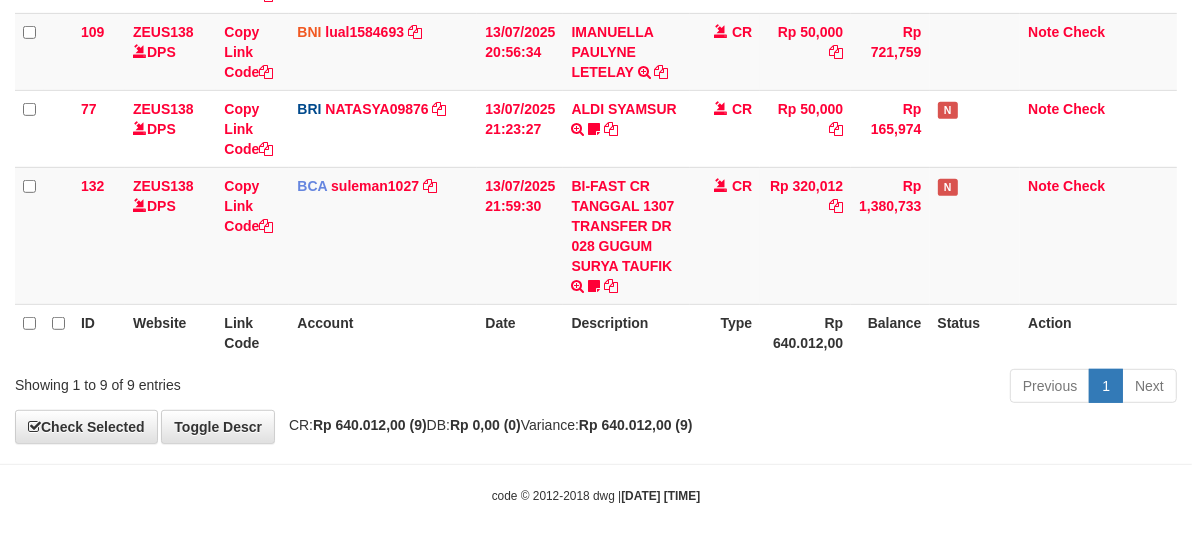 click on "BI-FAST CR TANGGAL 1307 TRANSFER DR 028 GUGUM SURYA TAUFIK            BI-FAST CR TANGGAL :13/07 TRANSFER DR 028 GUGUM SURYA TAUFIK    Seblak27" at bounding box center (626, 235) 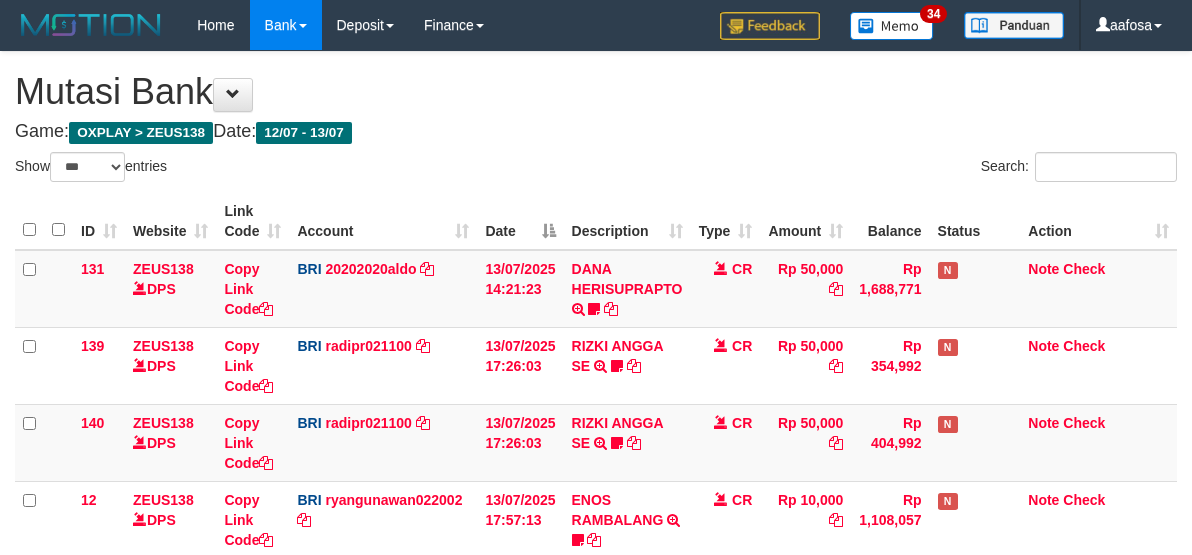 select on "***" 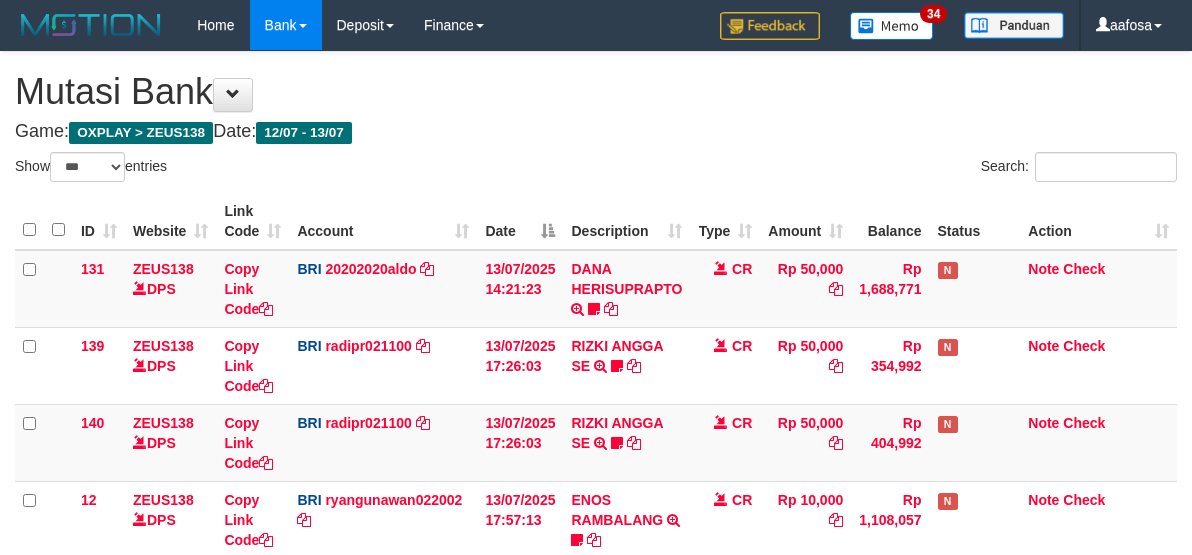 scroll, scrollTop: 700, scrollLeft: 0, axis: vertical 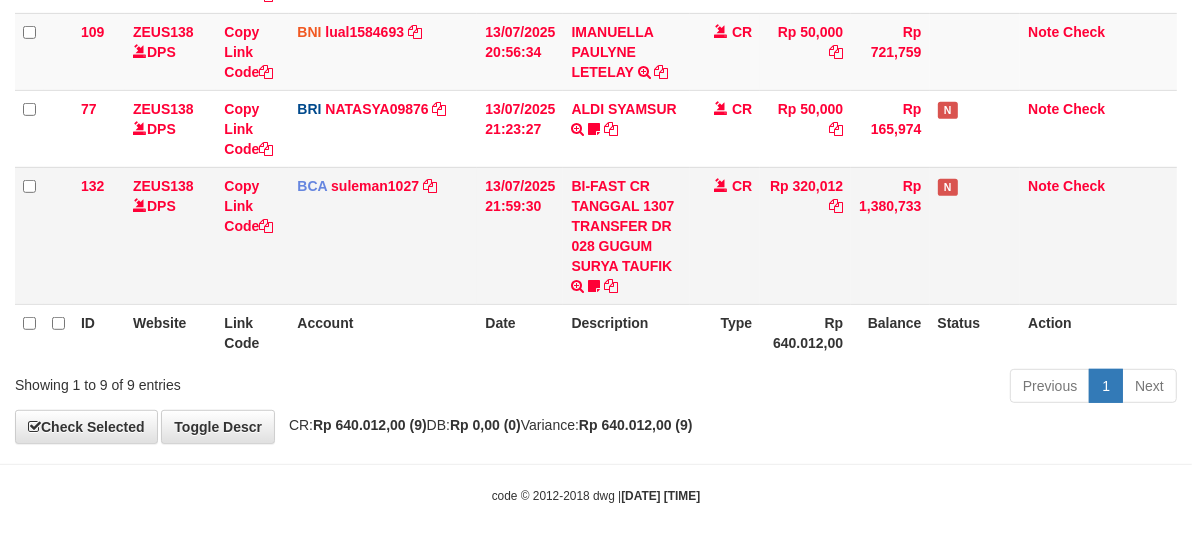 click on "CR" at bounding box center (725, 235) 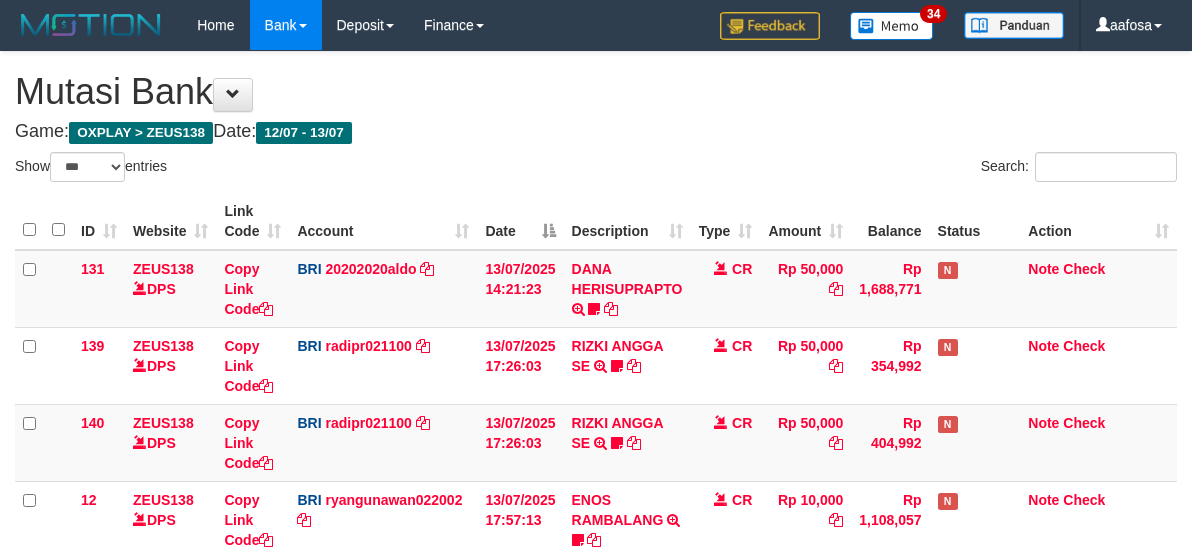 select on "***" 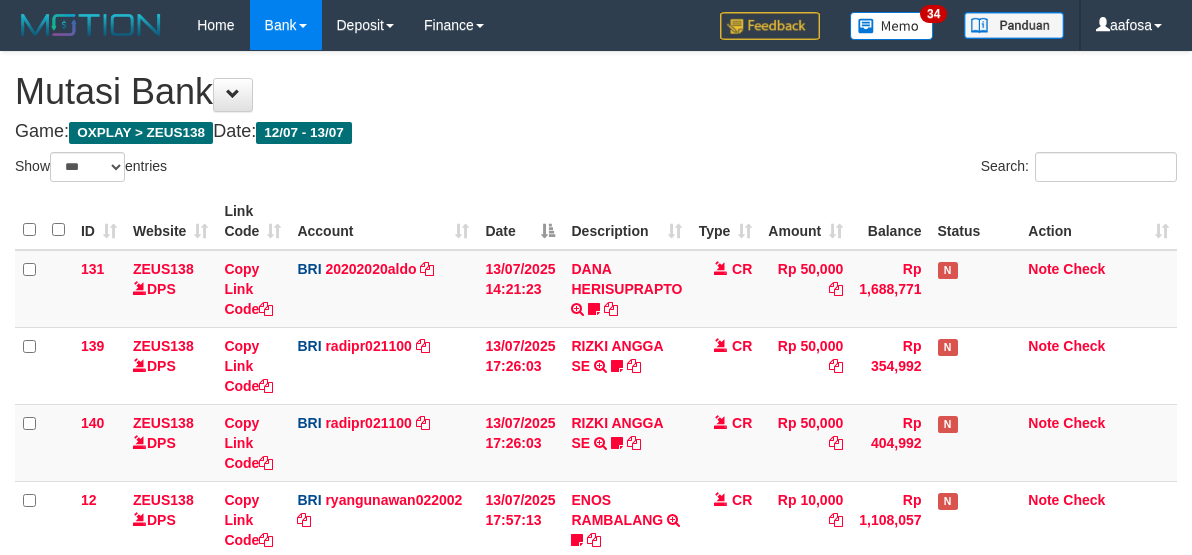 scroll, scrollTop: 700, scrollLeft: 0, axis: vertical 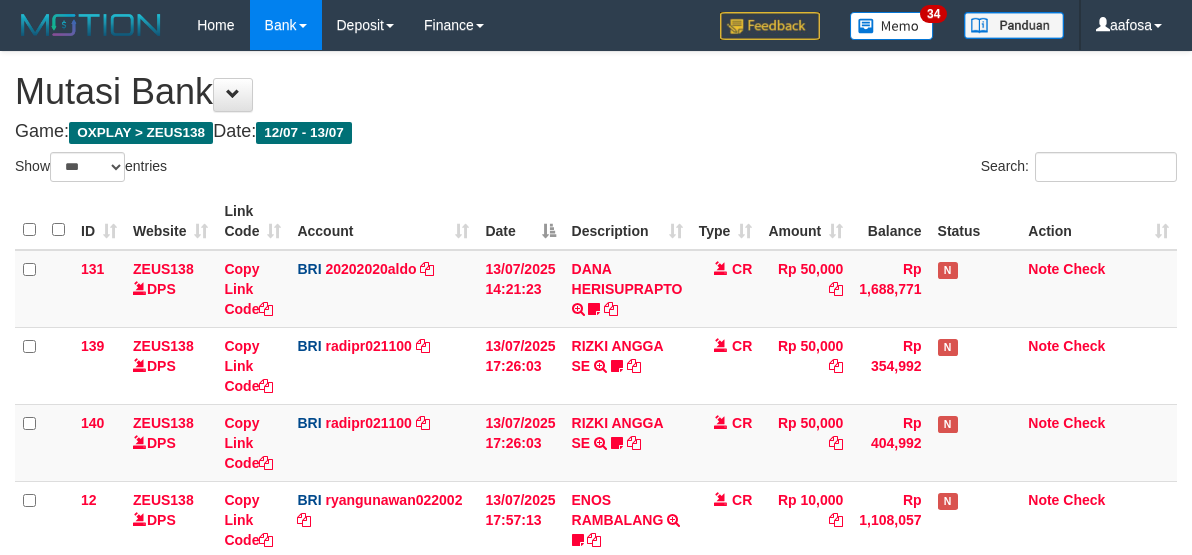 select on "***" 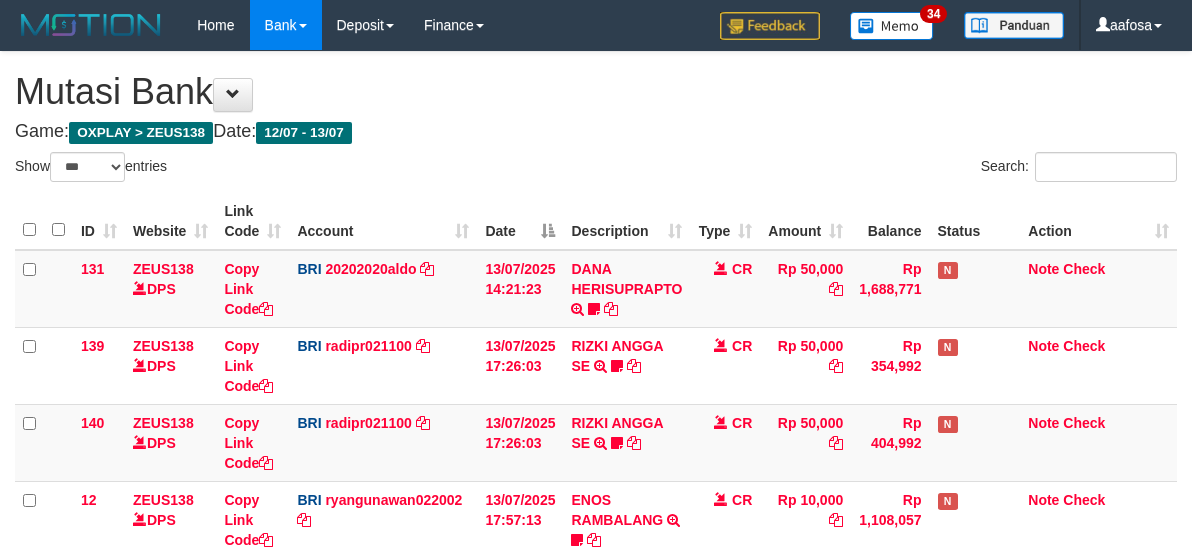 scroll, scrollTop: 700, scrollLeft: 0, axis: vertical 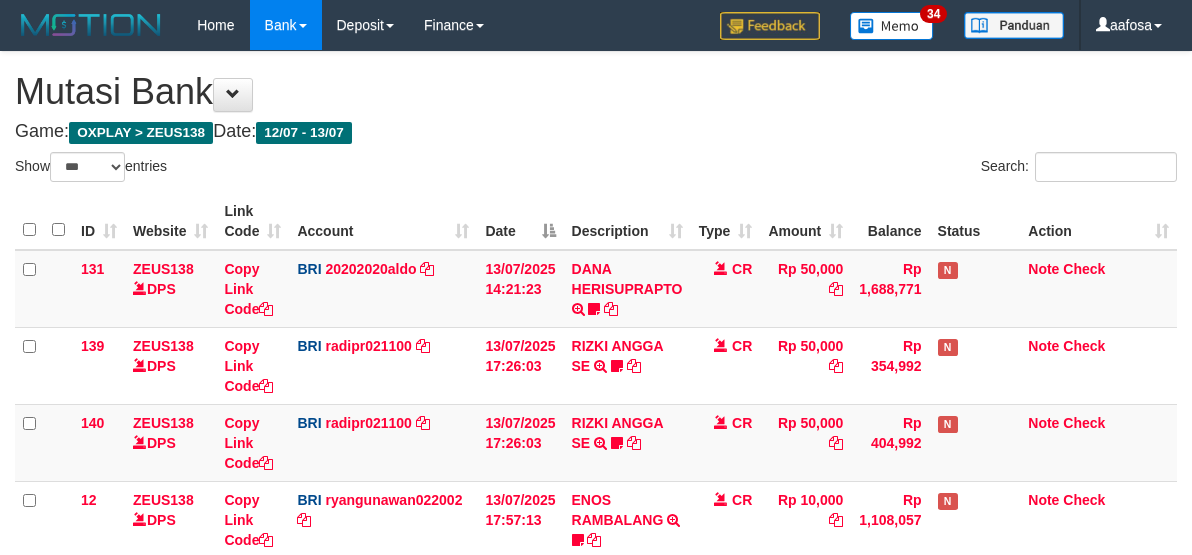 select on "***" 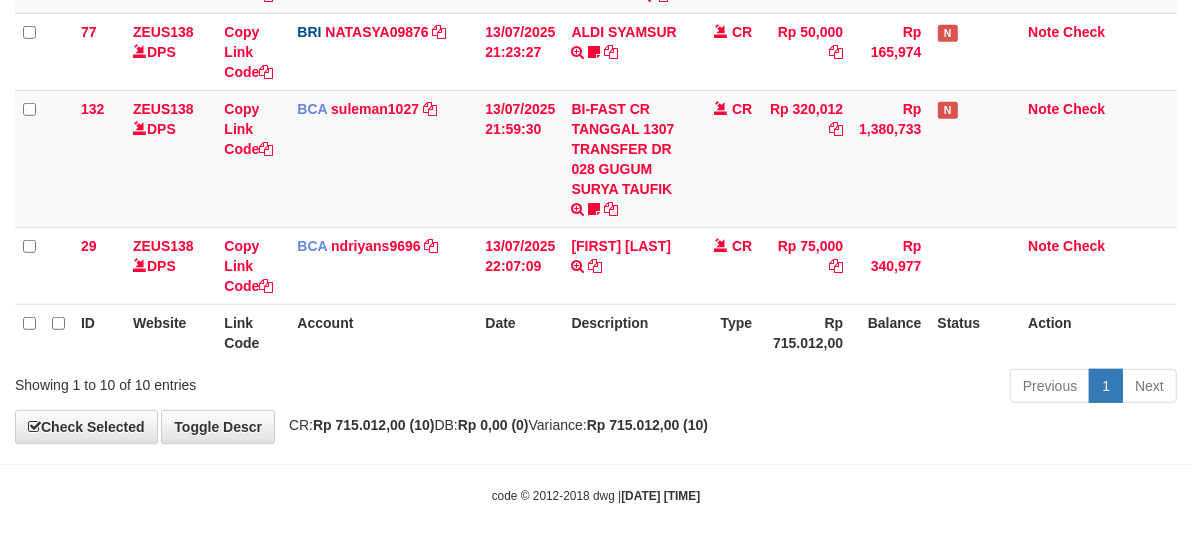 scroll, scrollTop: 700, scrollLeft: 0, axis: vertical 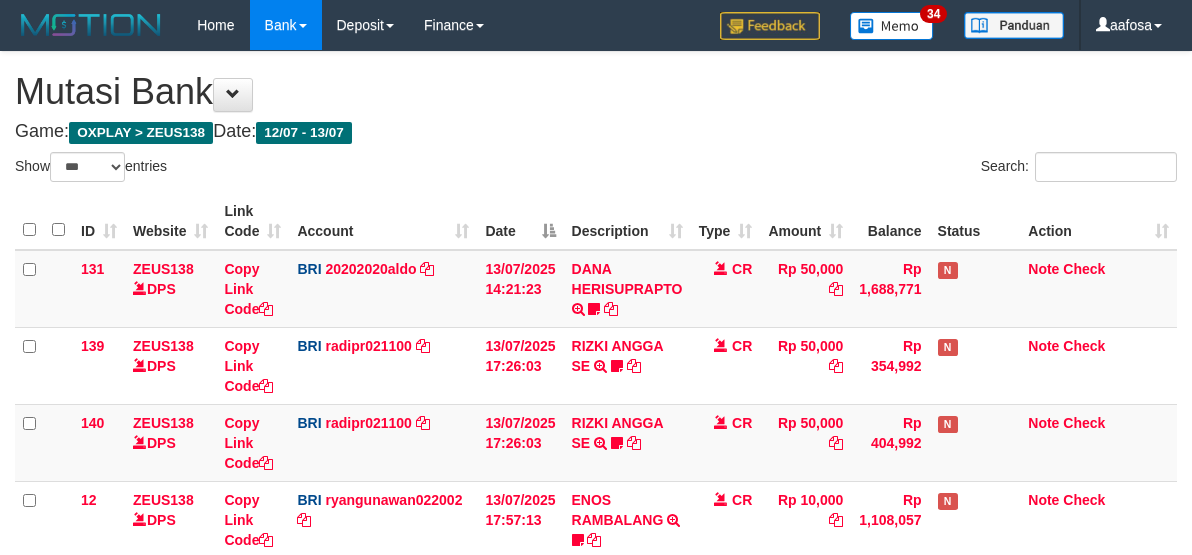 select on "***" 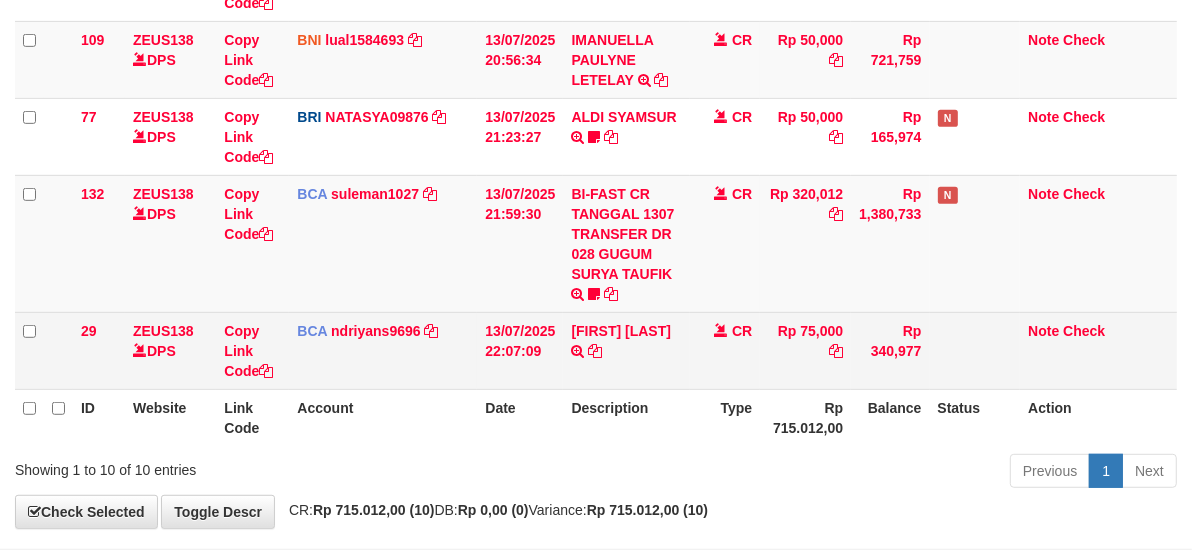 scroll, scrollTop: 700, scrollLeft: 0, axis: vertical 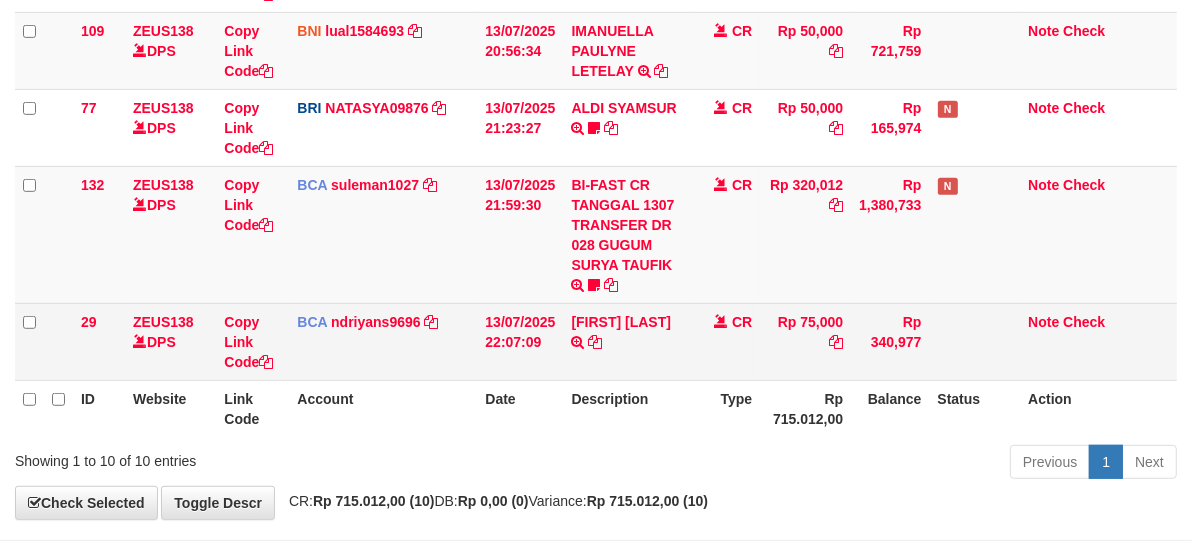 click on "[FIRST] [LAST]         TRSF E-BANKING CR 1307/FTSCY/WS95051
[AMOUNT] [DATE] [TIME] [TRANSACTION_ID] TRFDN-[FIRST] [LAST] ESPAY DEBIT INDONE" at bounding box center (626, 341) 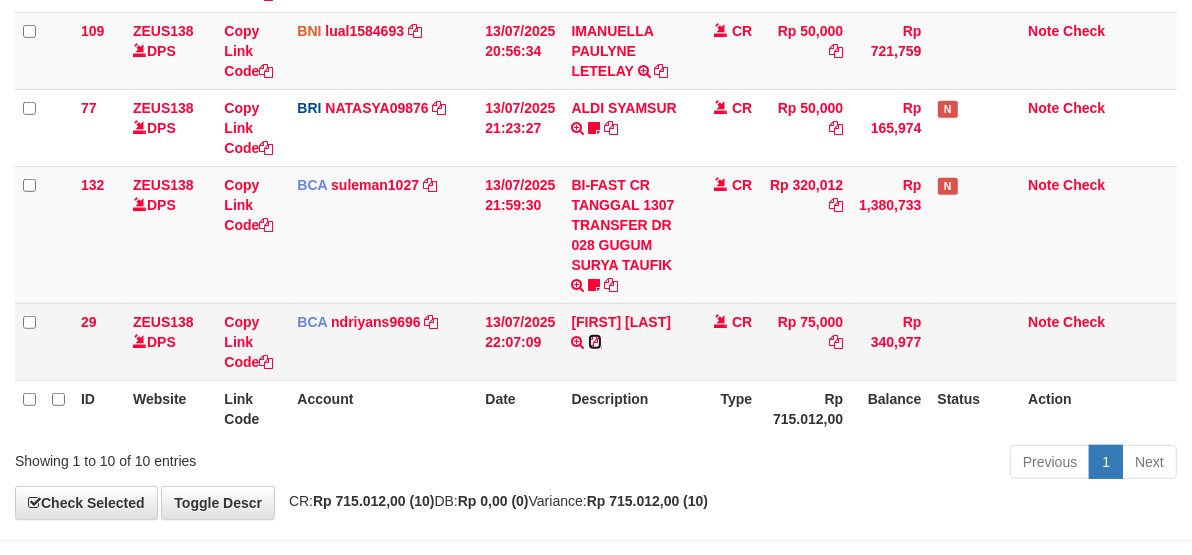 click at bounding box center (595, 342) 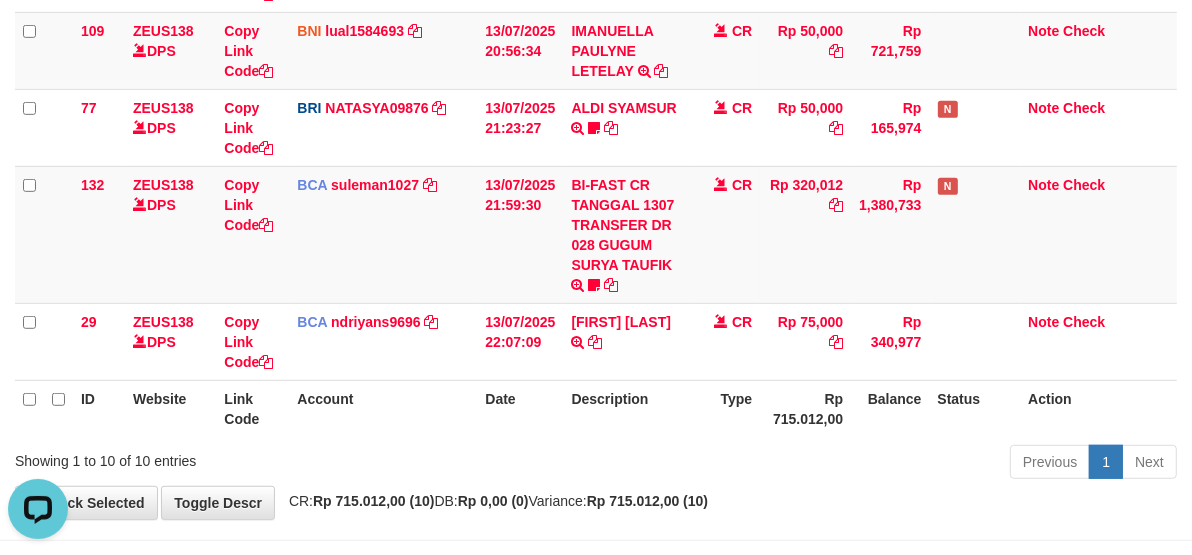 scroll, scrollTop: 0, scrollLeft: 0, axis: both 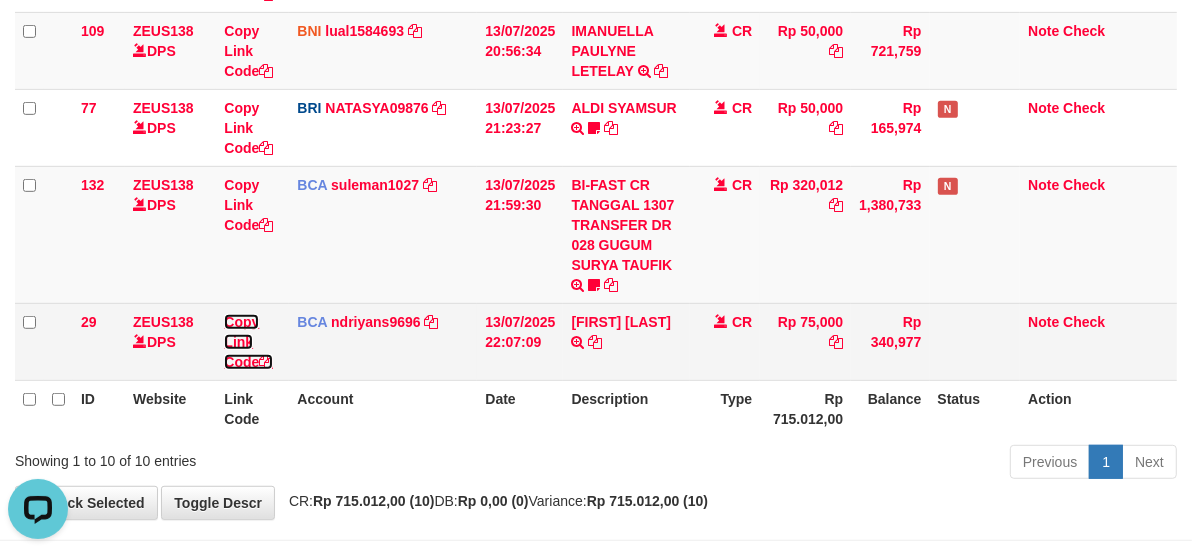 click on "Copy Link Code" at bounding box center [248, 342] 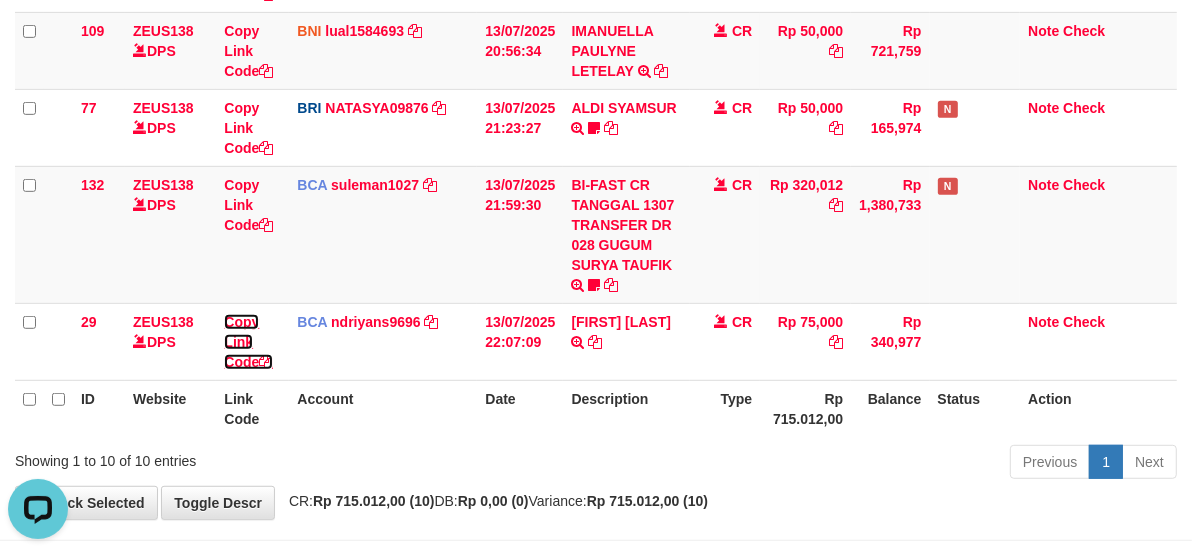 drag, startPoint x: 242, startPoint y: 336, endPoint x: 1003, endPoint y: 467, distance: 772.193 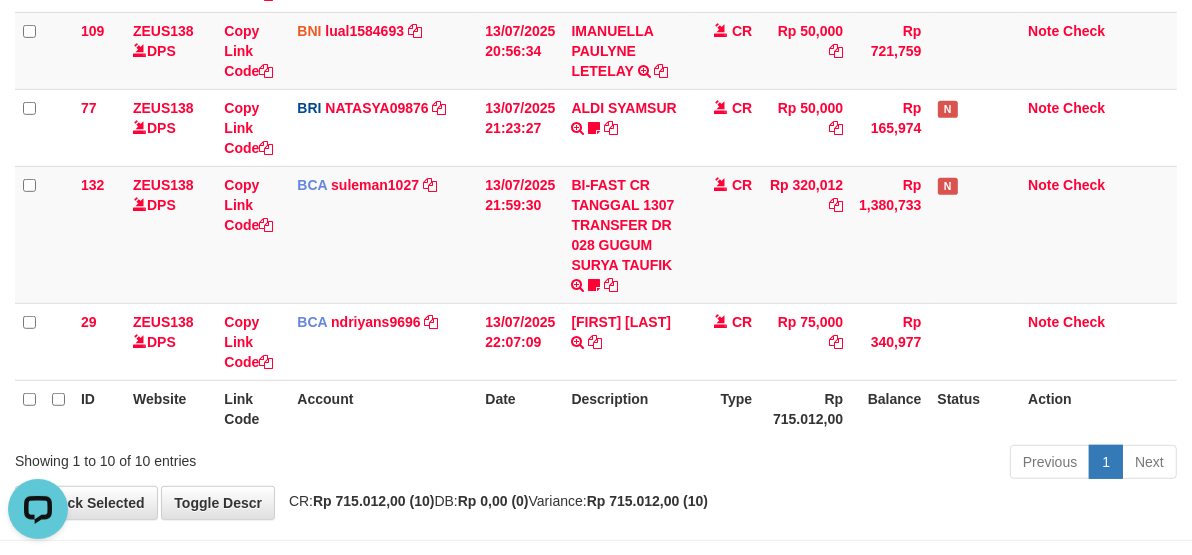 scroll, scrollTop: 274, scrollLeft: 0, axis: vertical 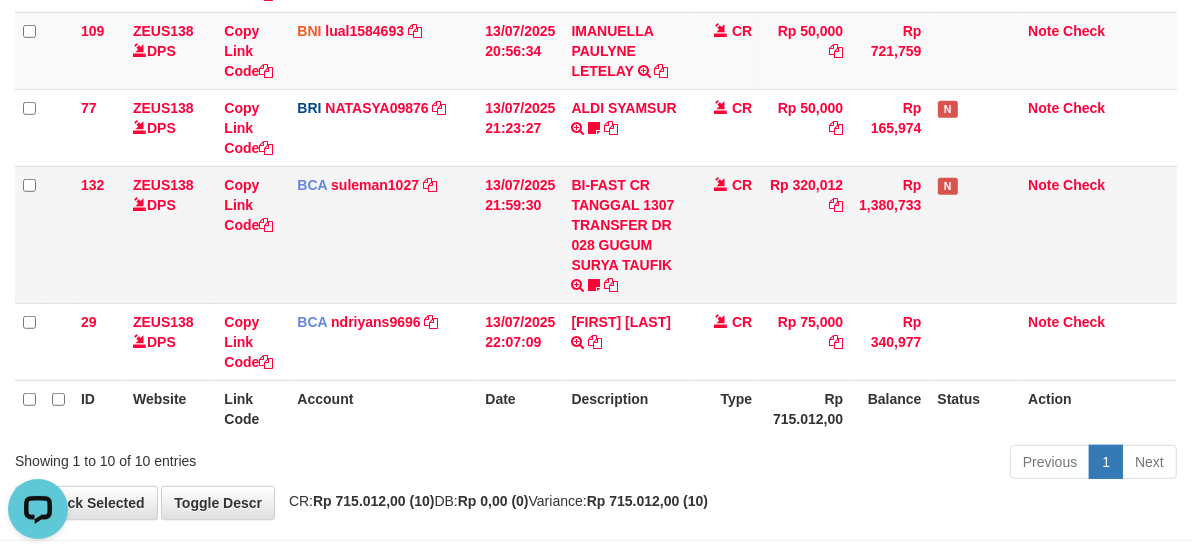 click on "Rp 320,012" at bounding box center (805, 234) 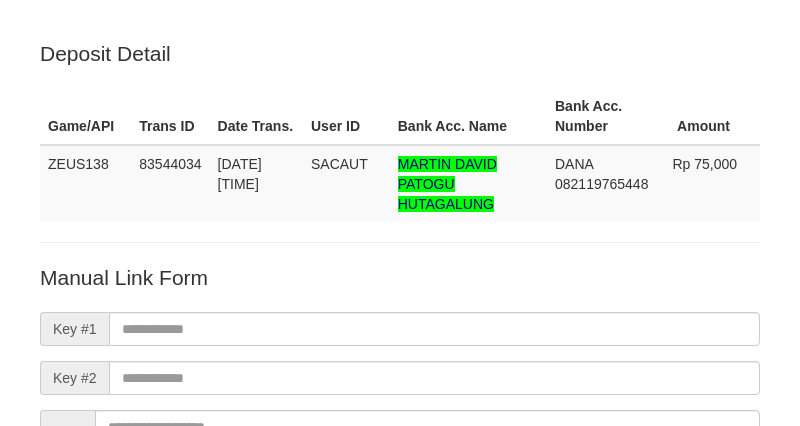 scroll, scrollTop: 0, scrollLeft: 0, axis: both 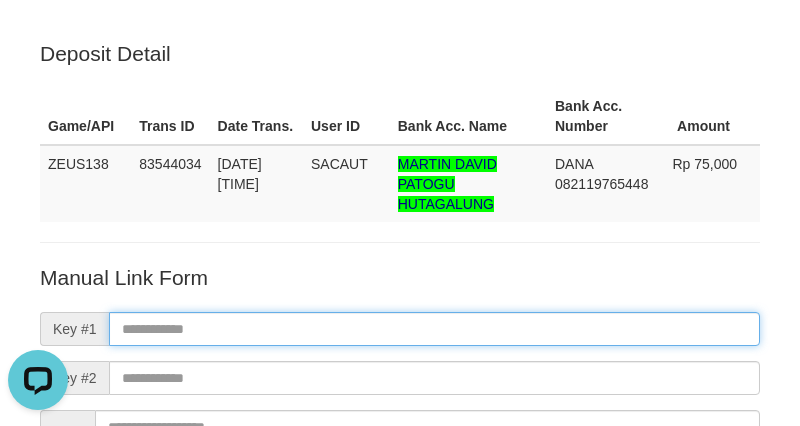 paste on "**********" 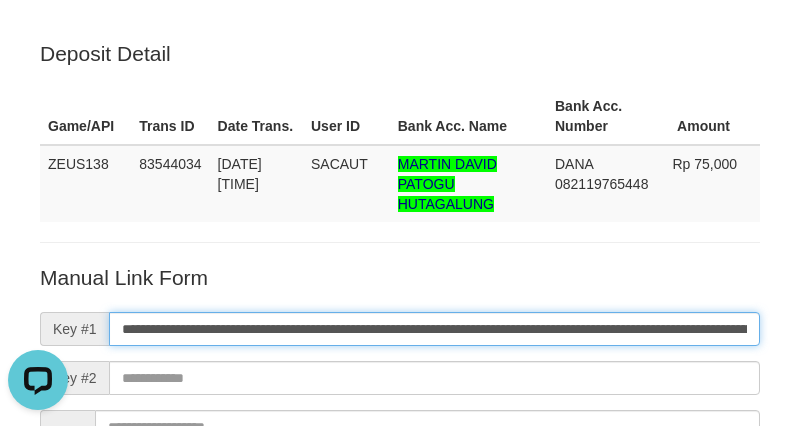 click on "**********" at bounding box center (434, 329) 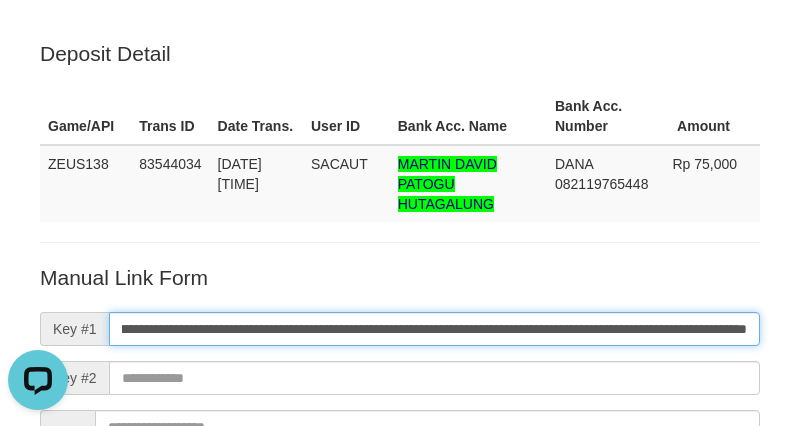 type on "**********" 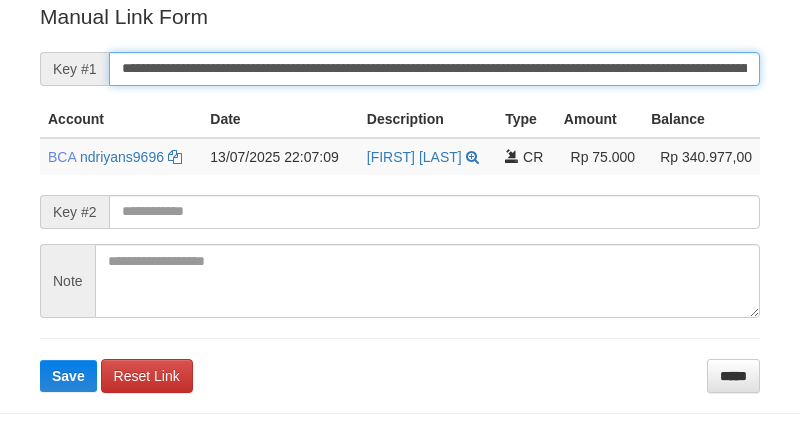 click on "**********" at bounding box center [434, 69] 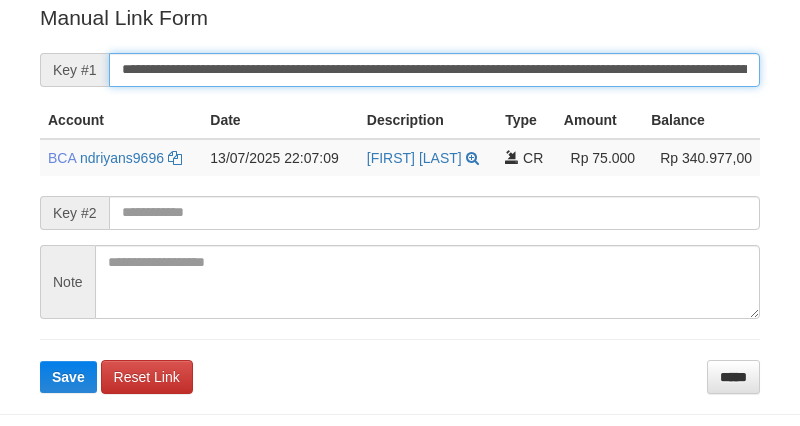 click on "Save" at bounding box center [68, 377] 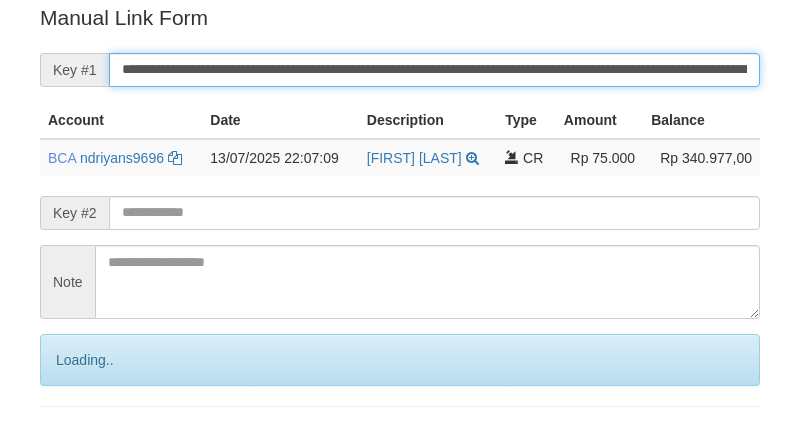 click on "Save" at bounding box center [90, 444] 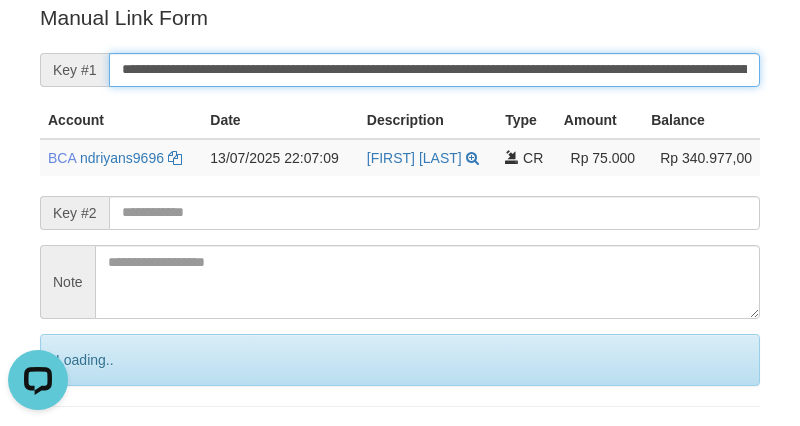 scroll, scrollTop: 0, scrollLeft: 0, axis: both 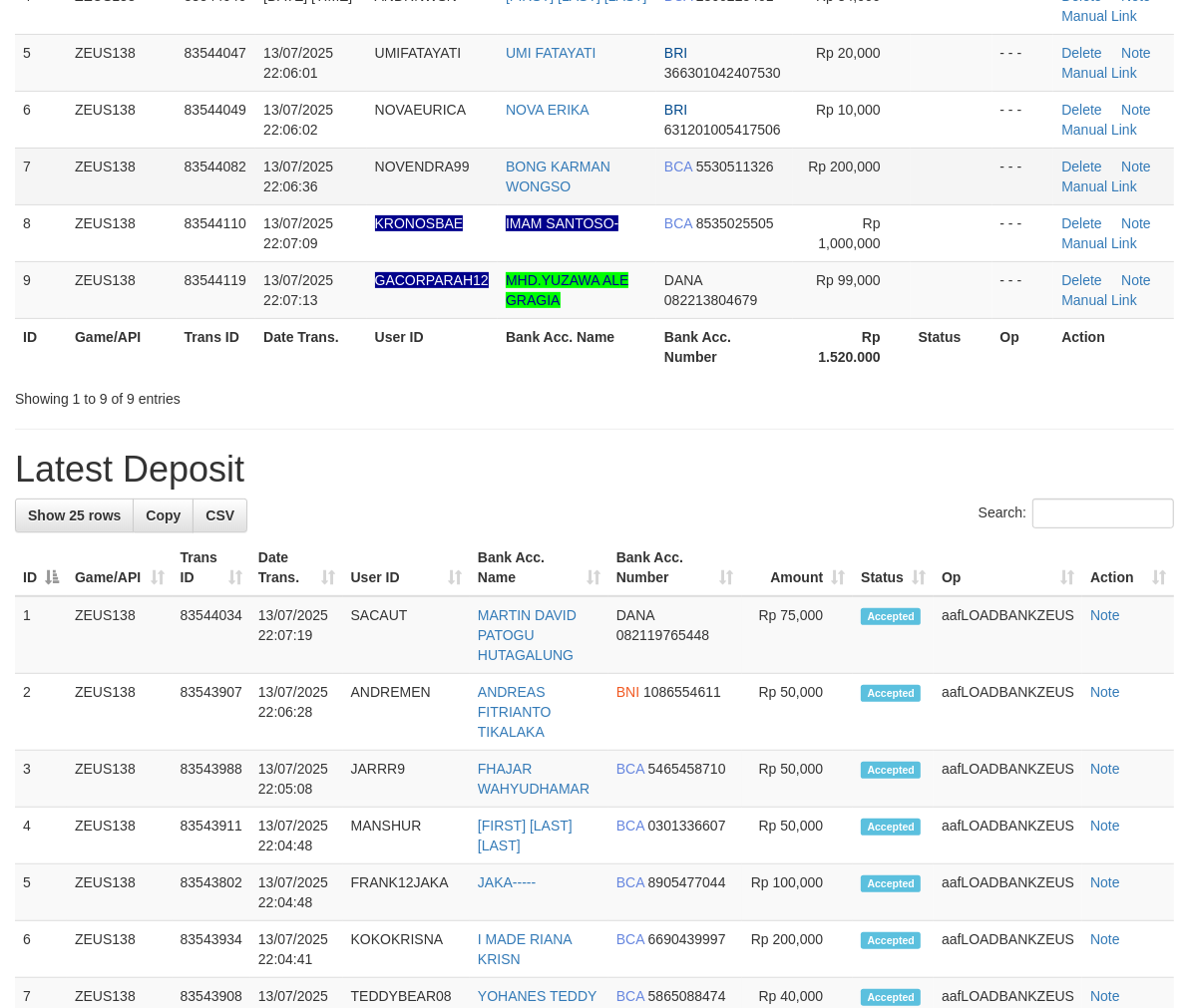 click on "BONG KARMAN WONGSO" at bounding box center (577, 175) 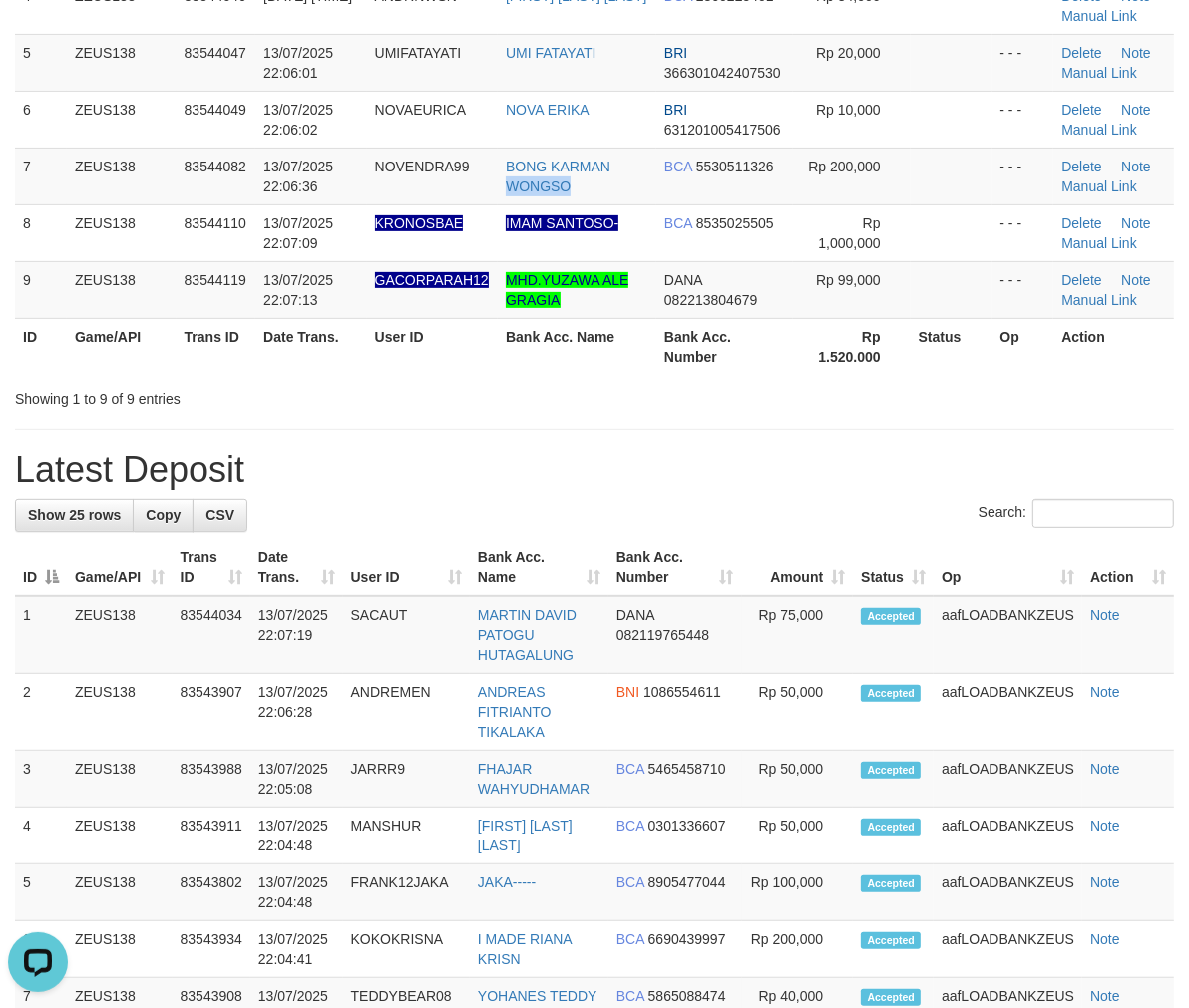 scroll, scrollTop: 0, scrollLeft: 0, axis: both 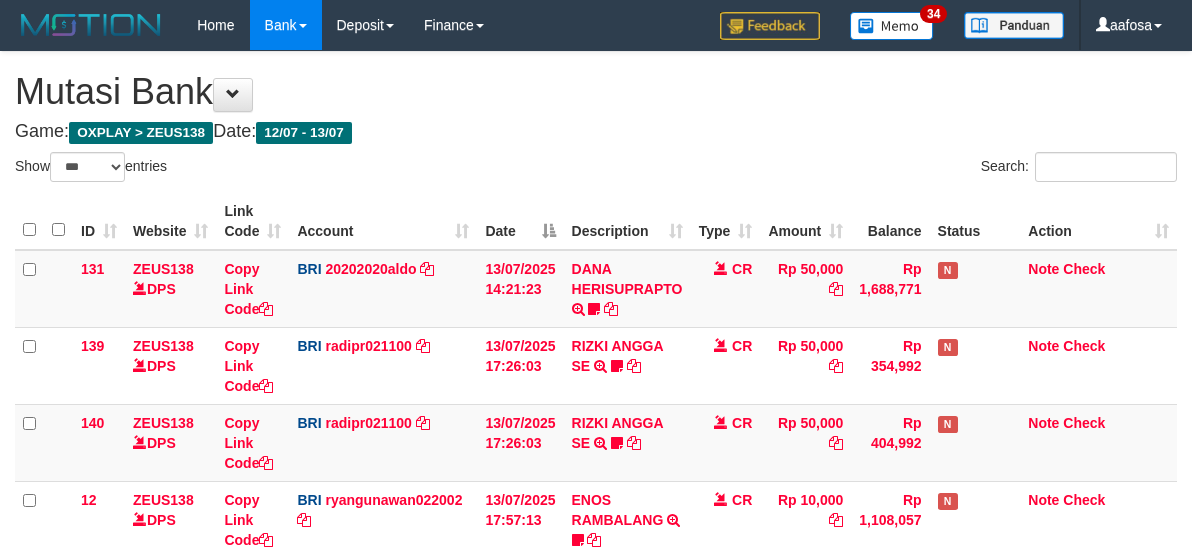 select on "***" 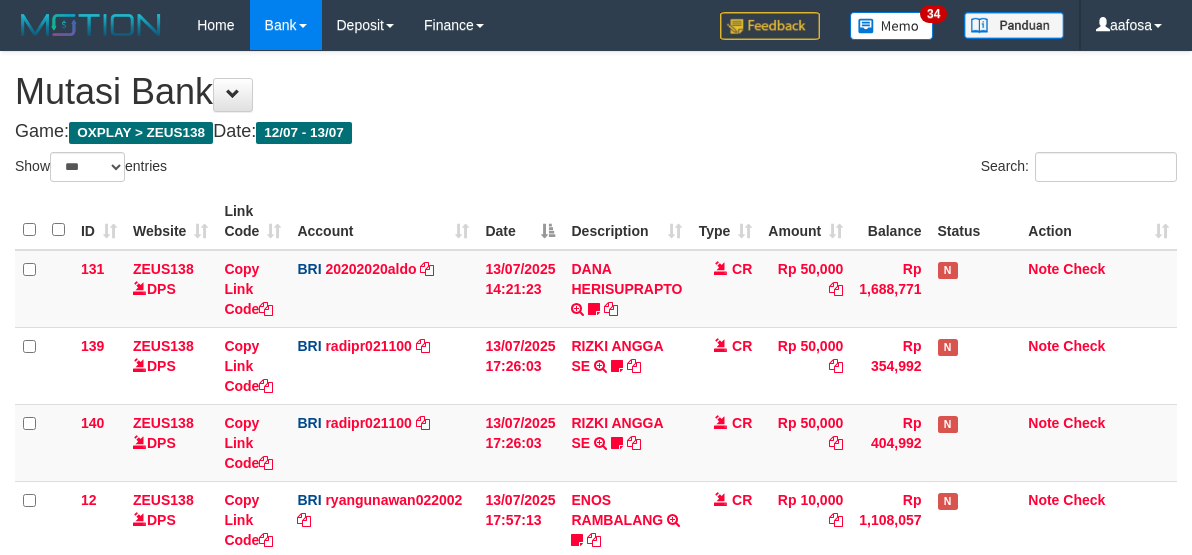 scroll, scrollTop: 700, scrollLeft: 0, axis: vertical 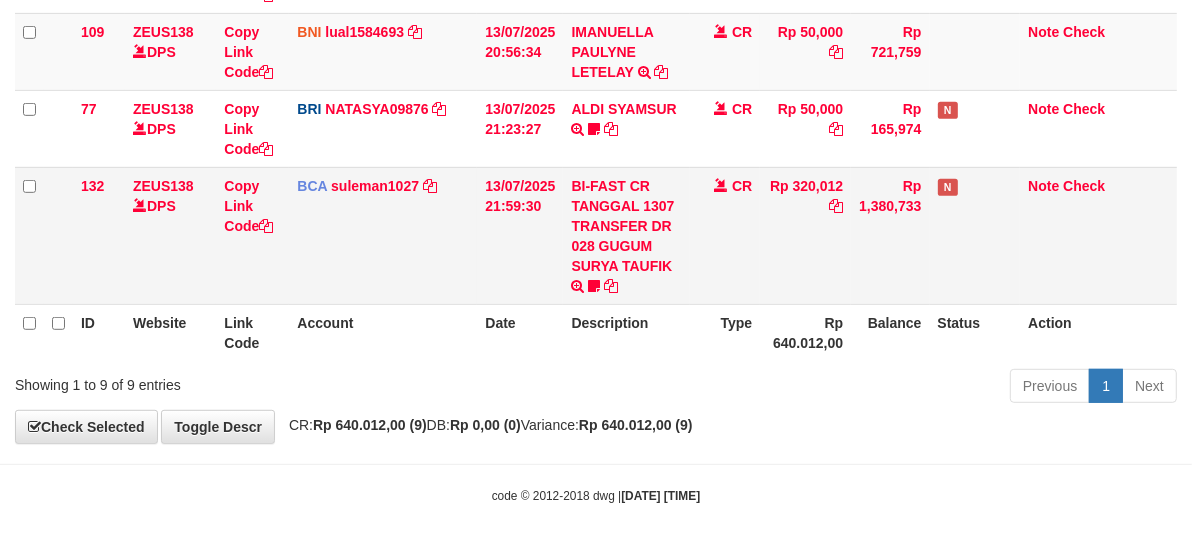 click on "Rp 320,012" at bounding box center [805, 235] 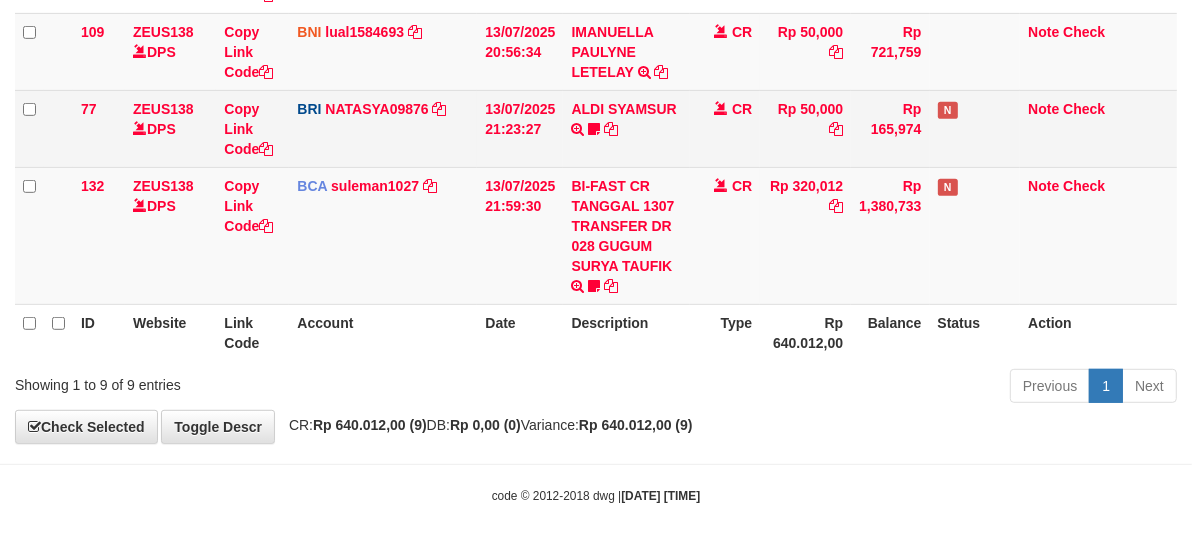 click on "CR" at bounding box center [725, 128] 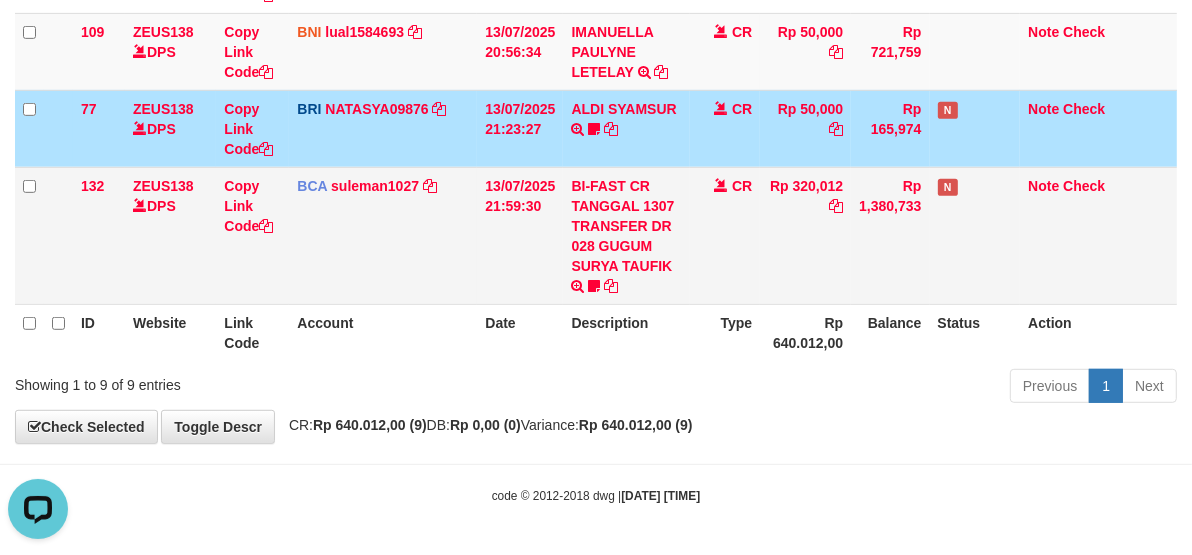 scroll, scrollTop: 0, scrollLeft: 0, axis: both 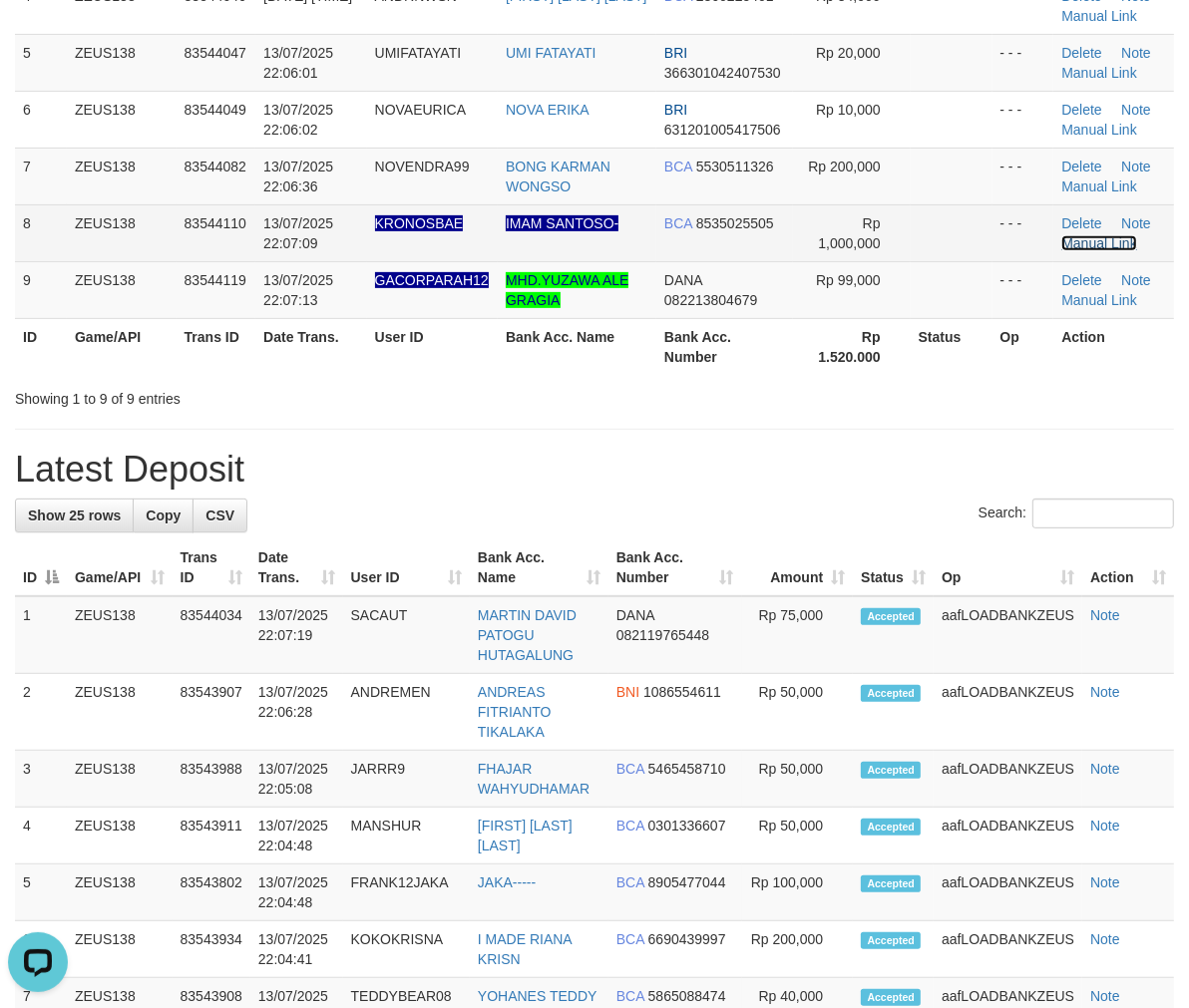 click on "Manual Link" at bounding box center [1099, 243] 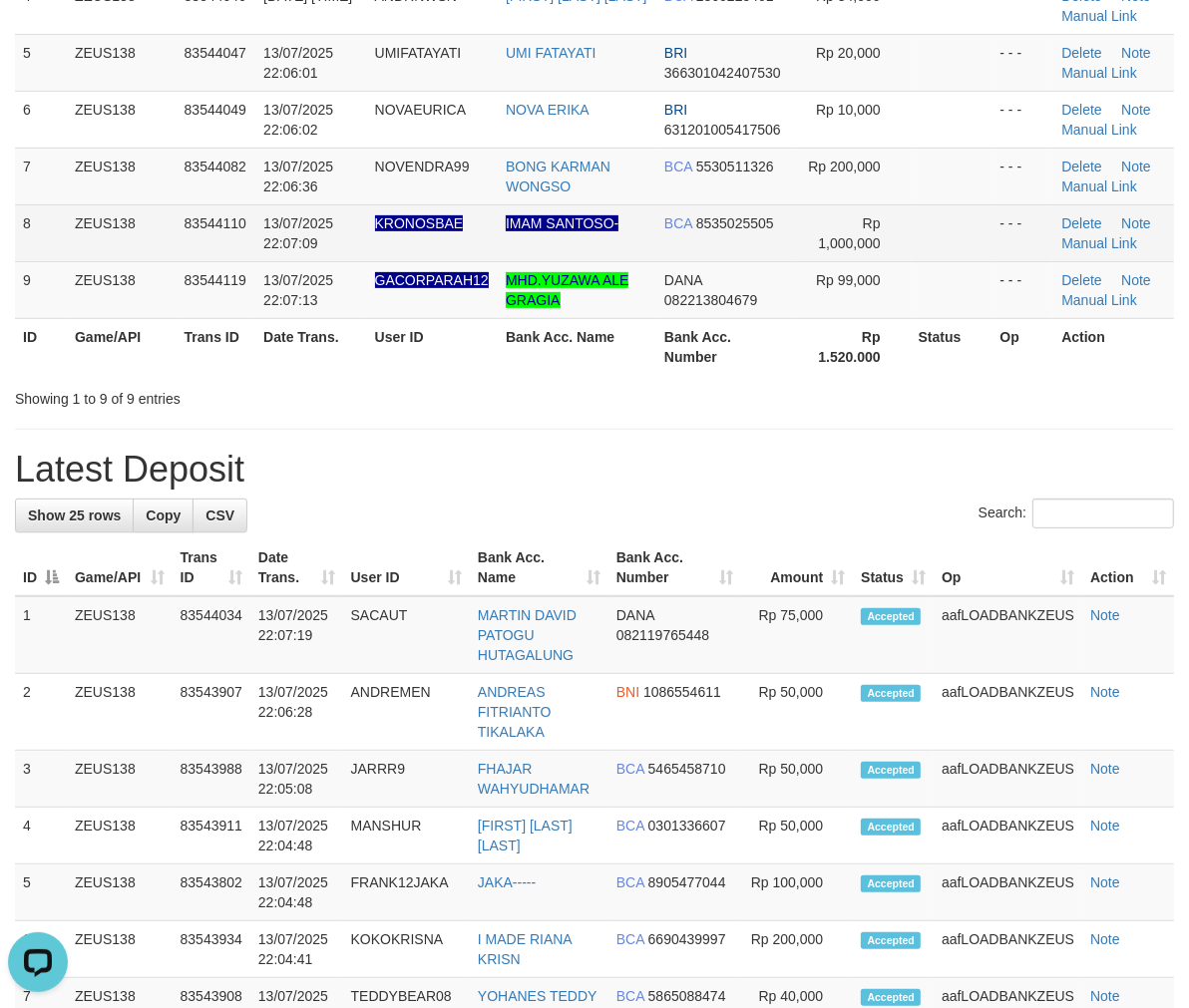 click on "KRONOSBAE" at bounding box center (419, 223) 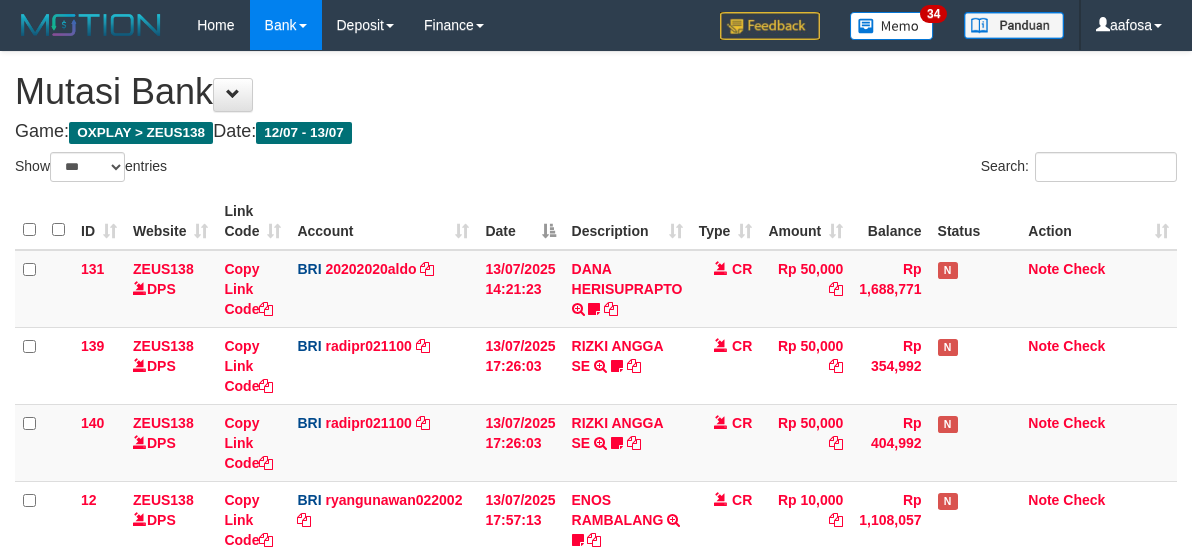 select on "***" 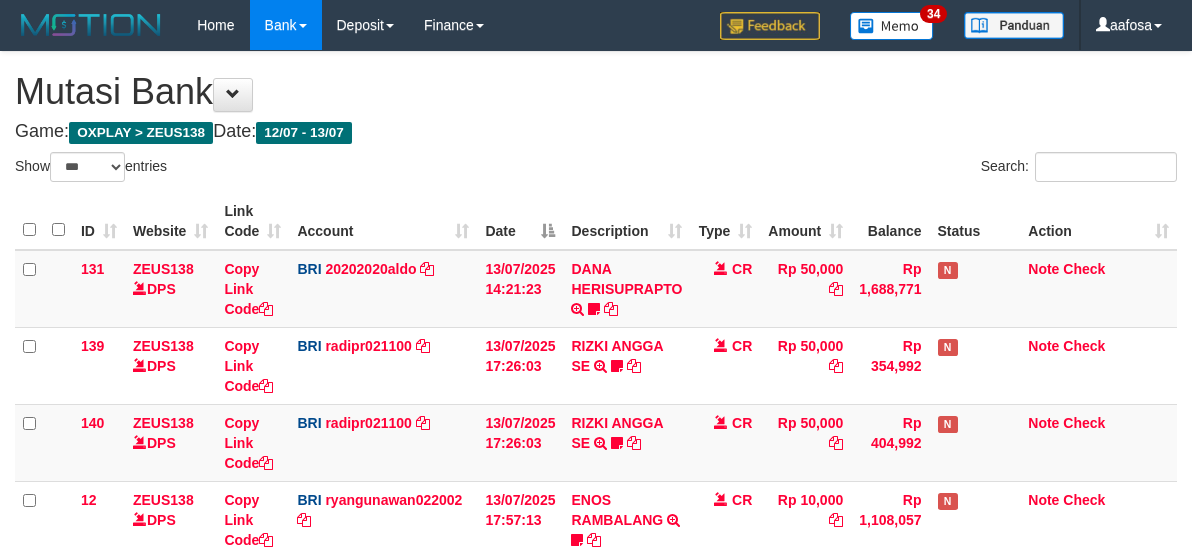 scroll, scrollTop: 700, scrollLeft: 0, axis: vertical 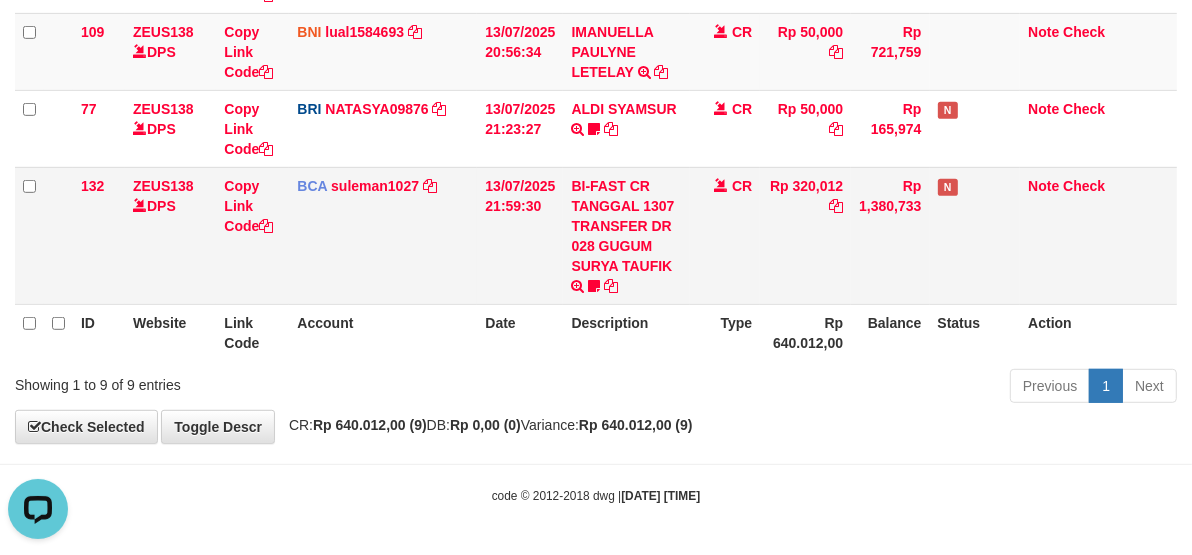 click on "CR" at bounding box center [725, 235] 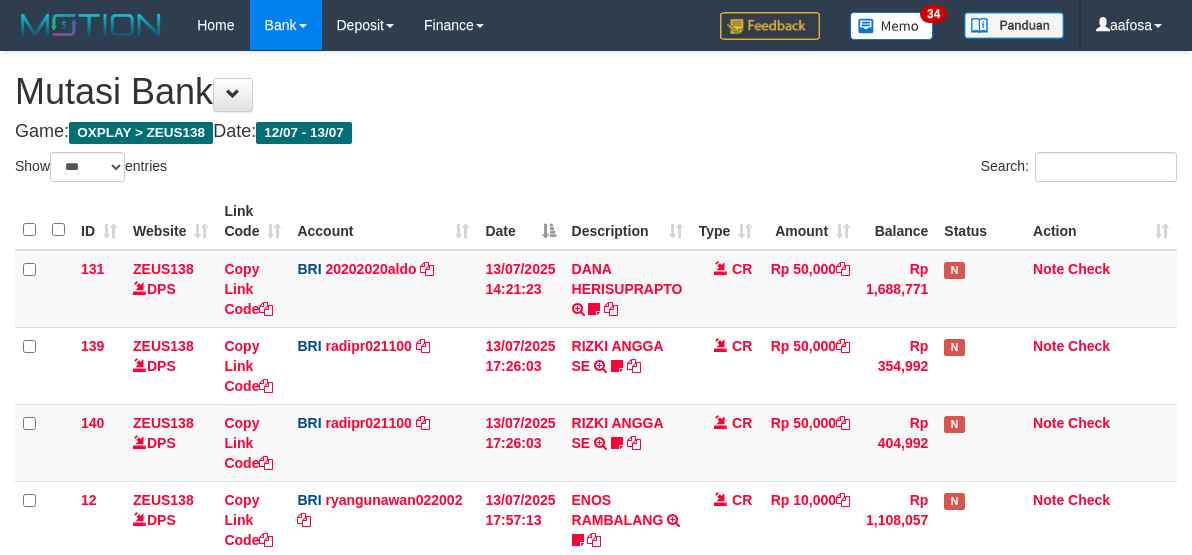 select on "***" 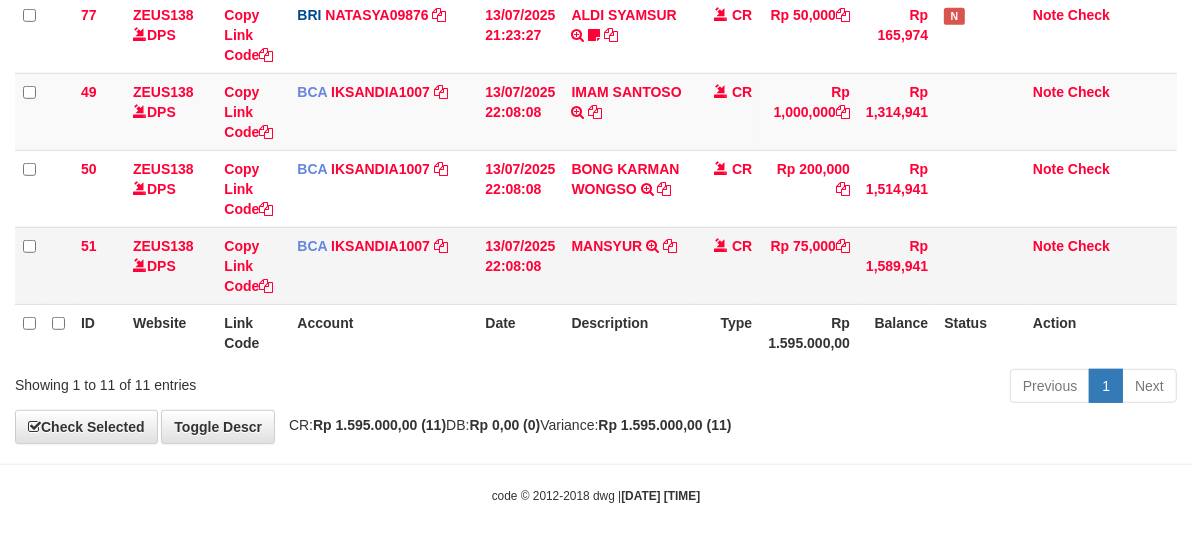 click on "CR" at bounding box center [725, 265] 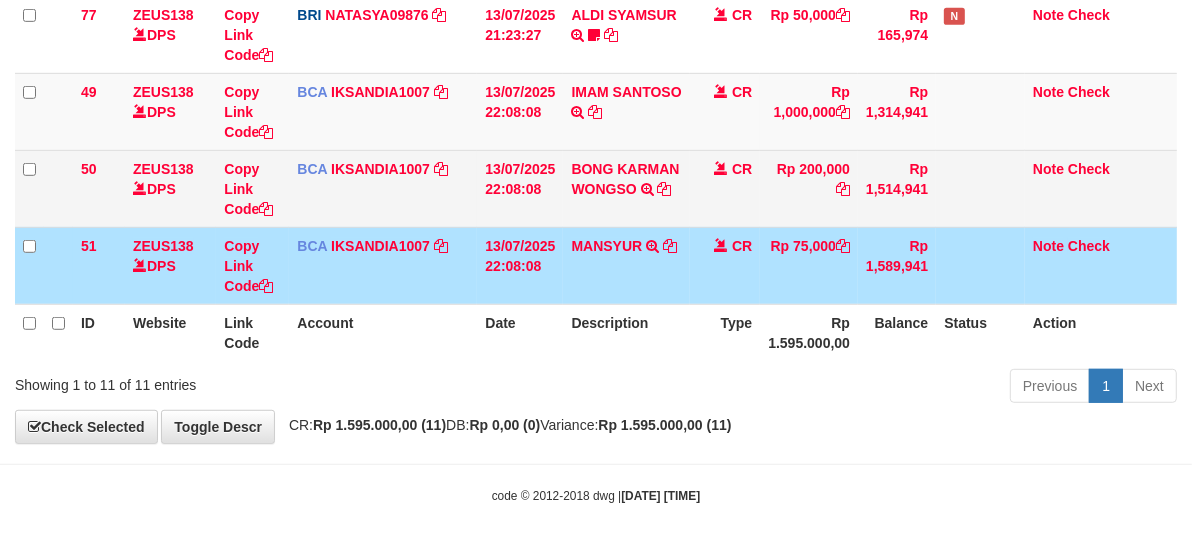 scroll, scrollTop: 700, scrollLeft: 0, axis: vertical 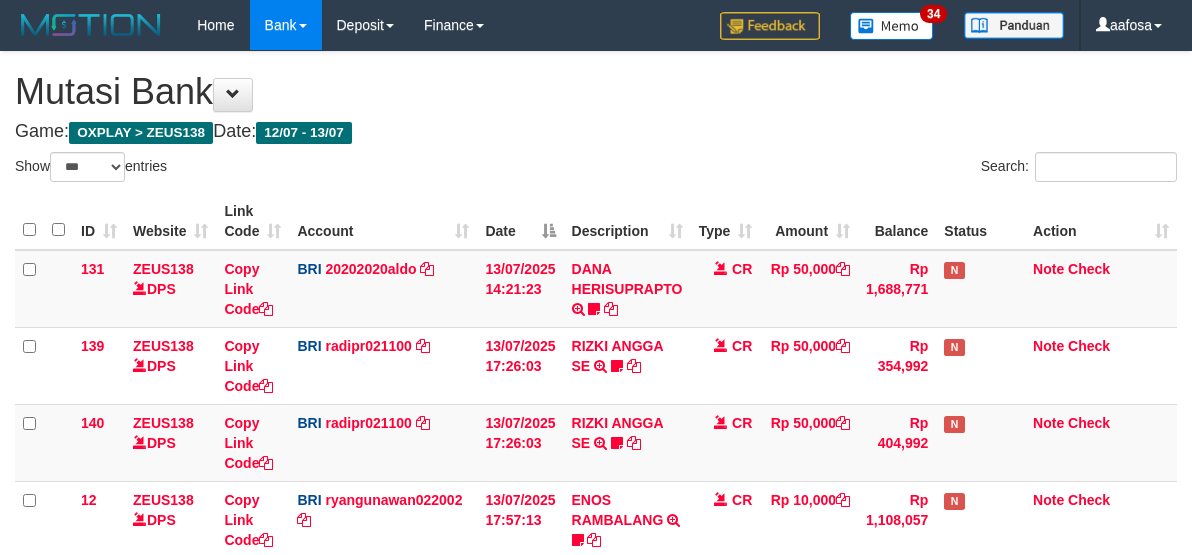 select on "***" 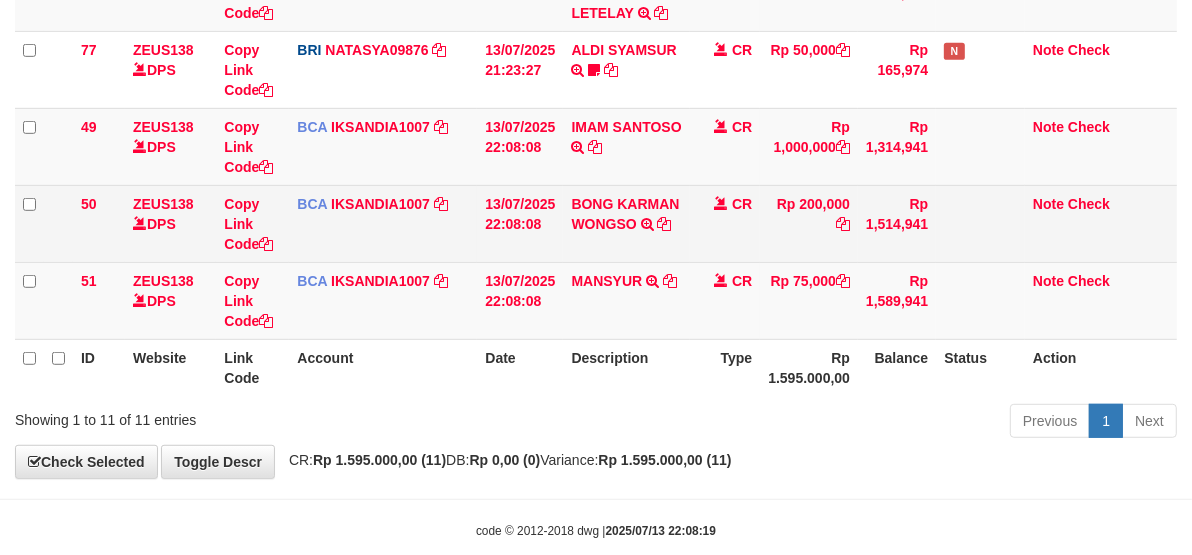 scroll, scrollTop: 700, scrollLeft: 0, axis: vertical 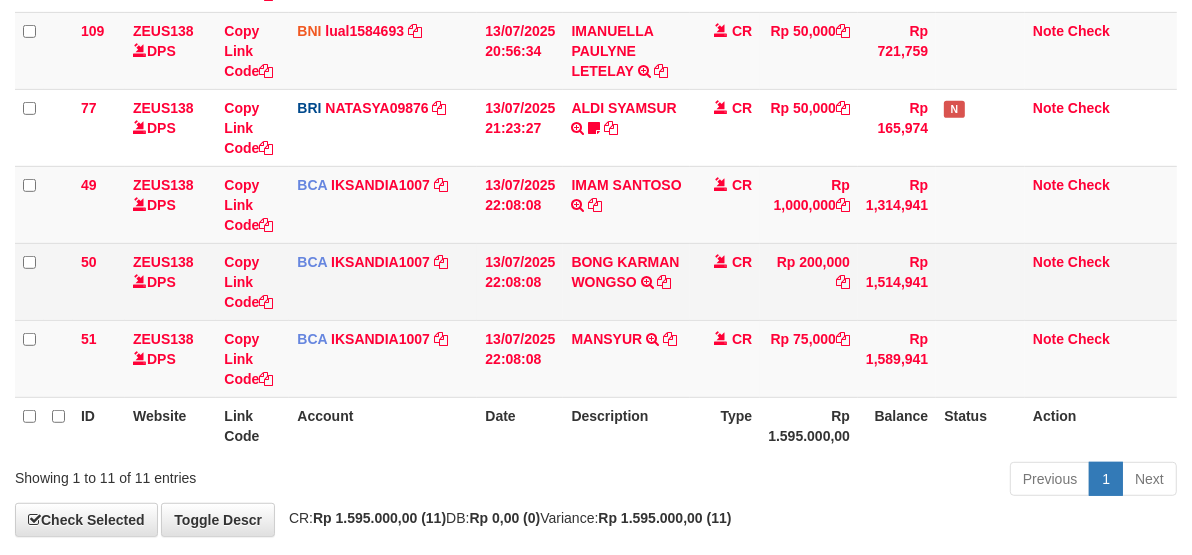 click on "CR" at bounding box center [725, 281] 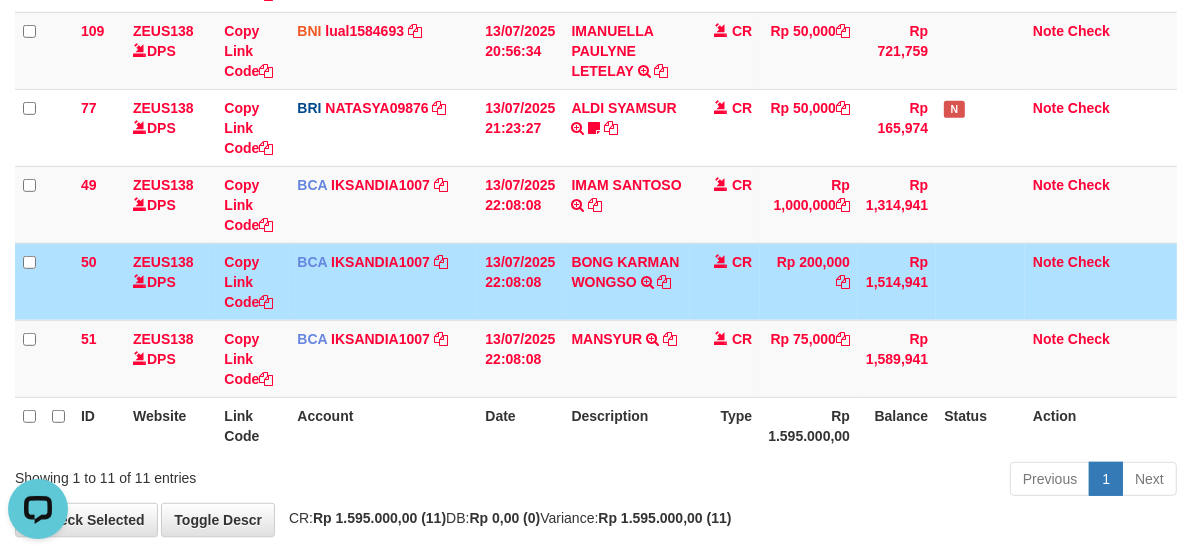 scroll, scrollTop: 0, scrollLeft: 0, axis: both 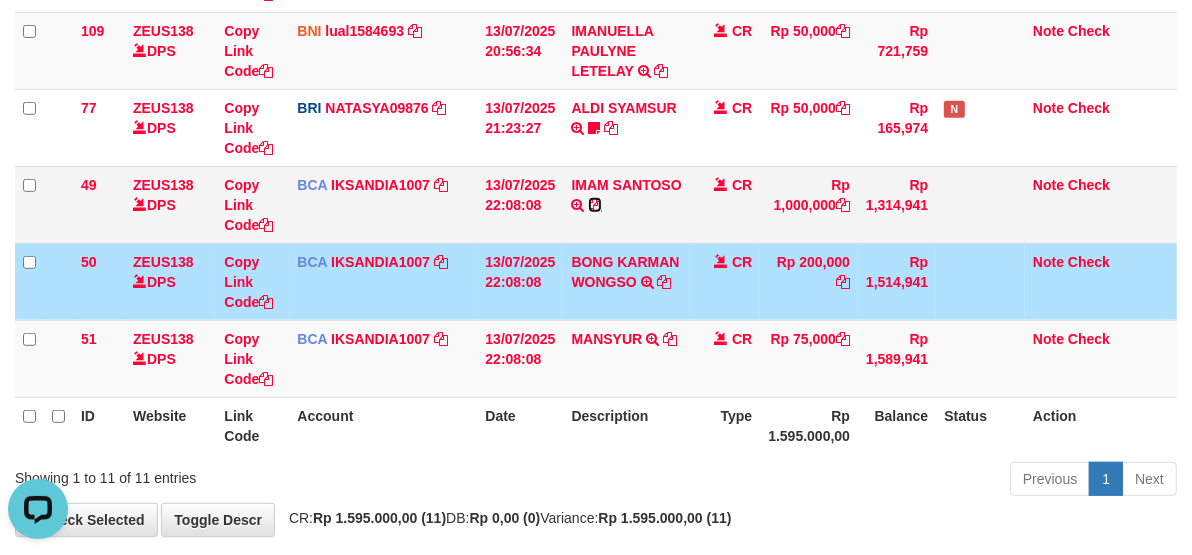 click at bounding box center (595, 205) 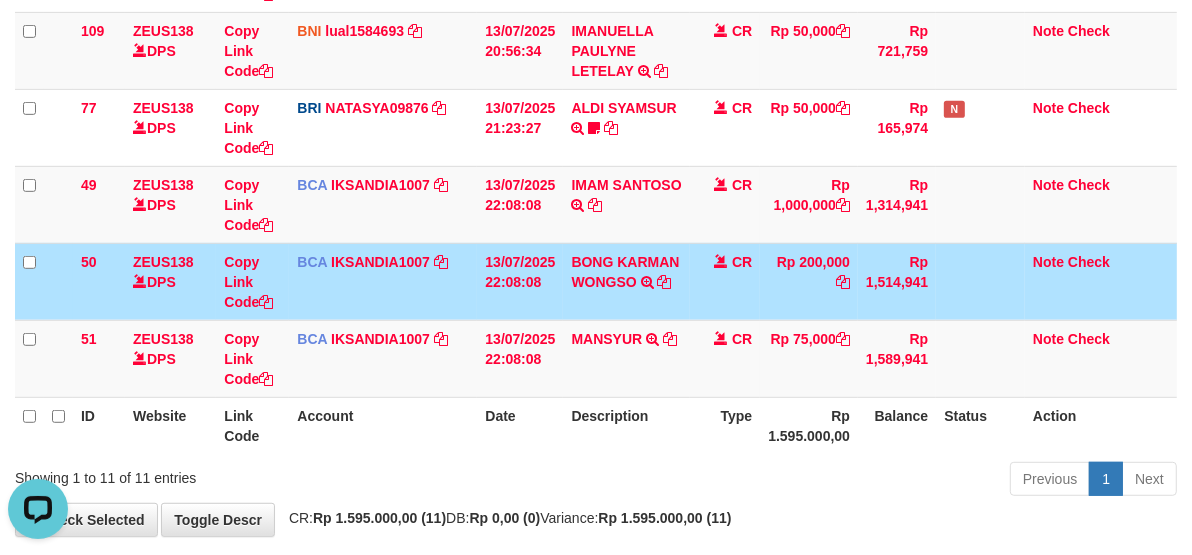 click on "13/07/2025 22:08:08" at bounding box center [520, 281] 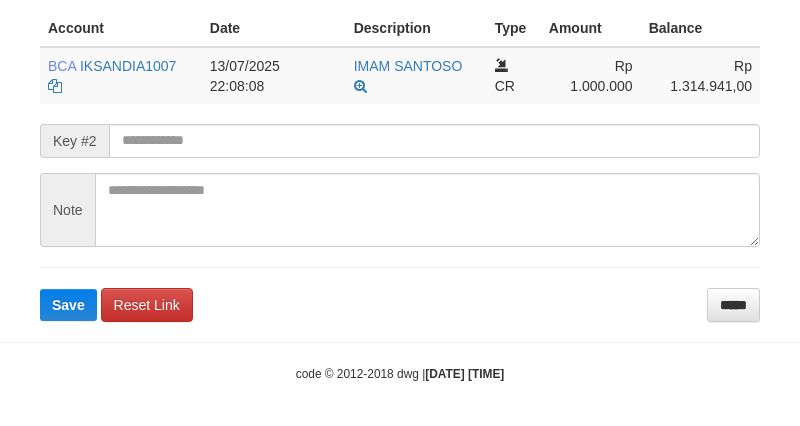 scroll, scrollTop: 574, scrollLeft: 0, axis: vertical 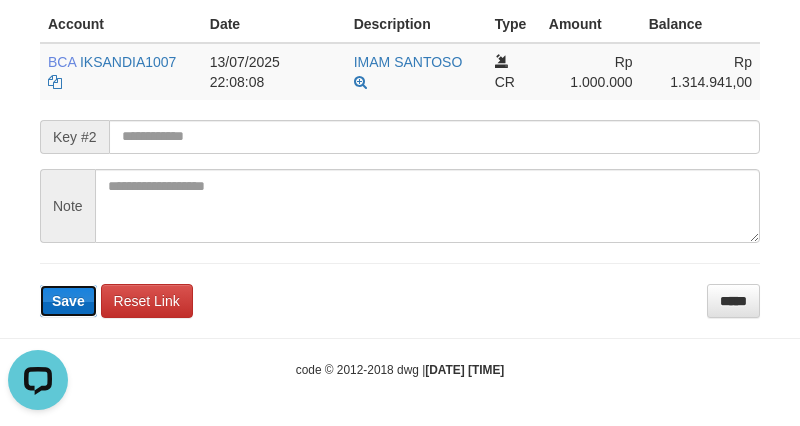 click on "Save" at bounding box center (68, 301) 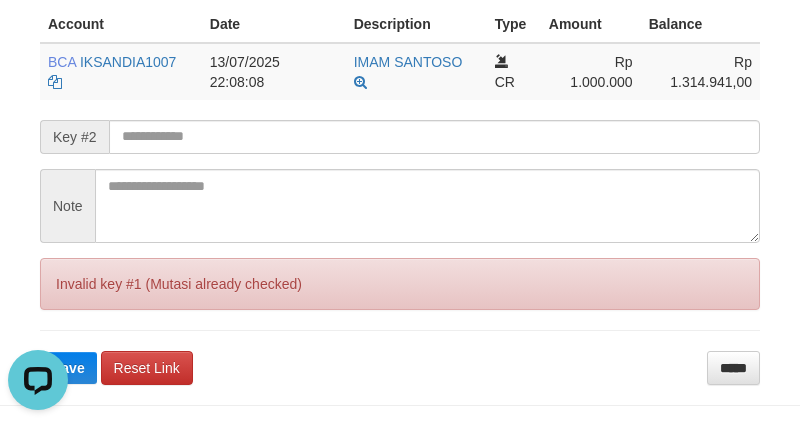 scroll, scrollTop: 641, scrollLeft: 0, axis: vertical 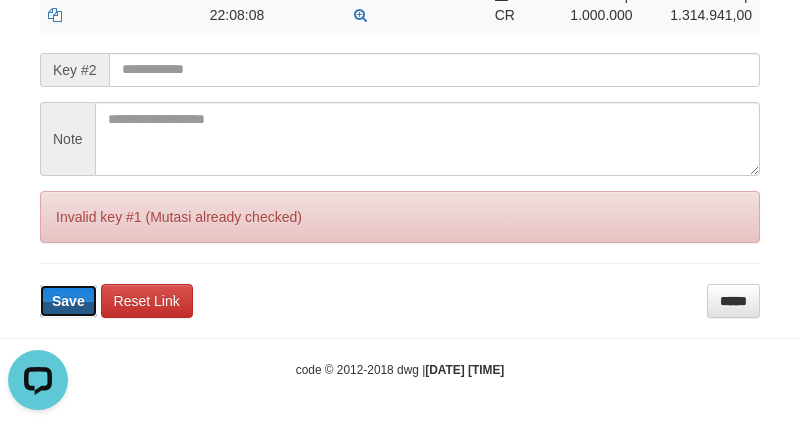 click on "Save" at bounding box center [68, 301] 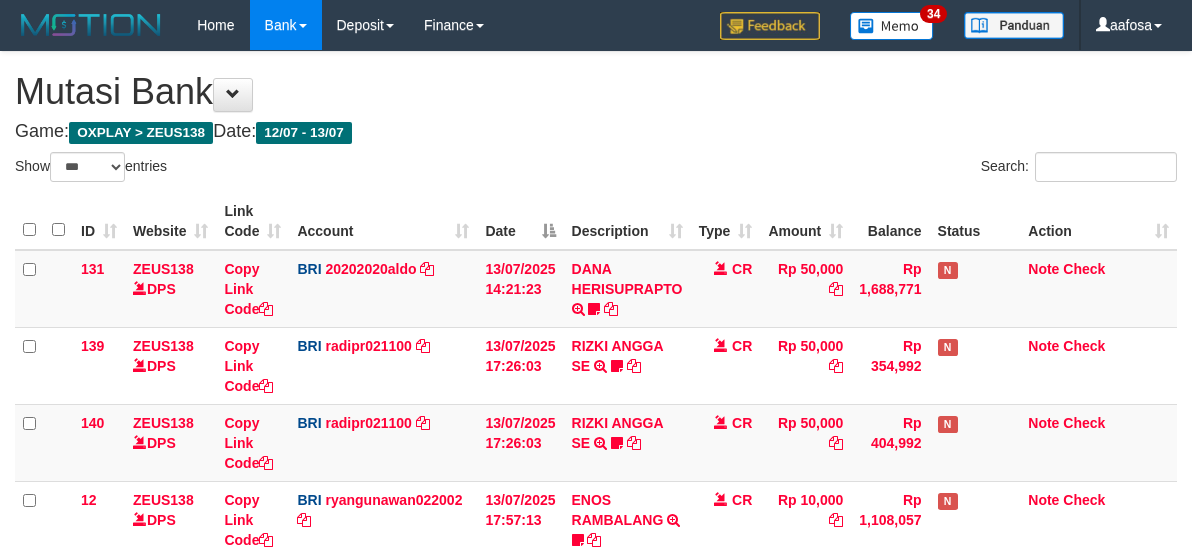 select on "***" 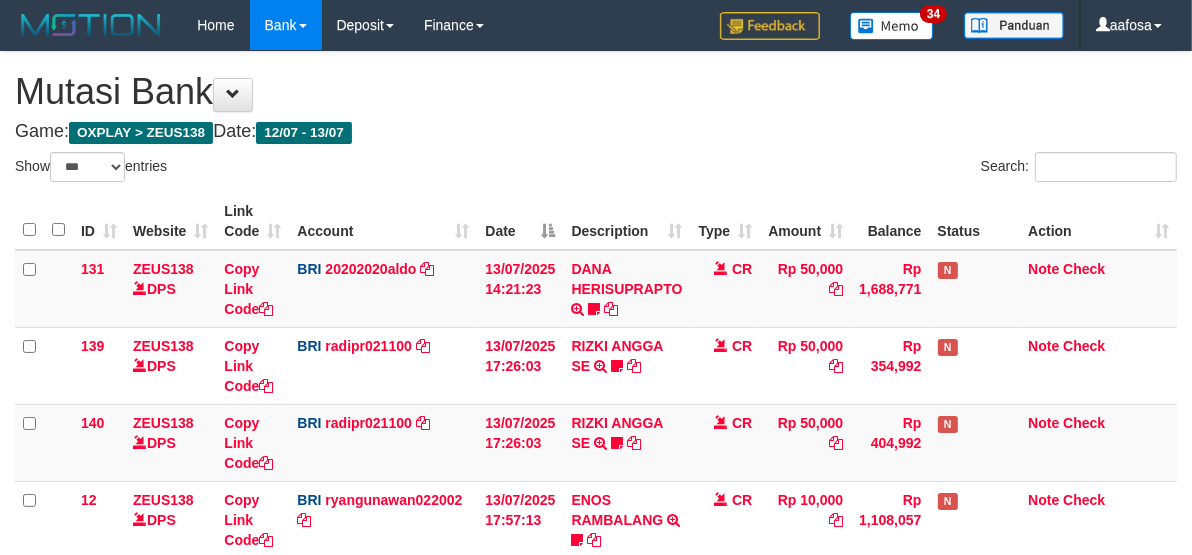 scroll, scrollTop: 562, scrollLeft: 0, axis: vertical 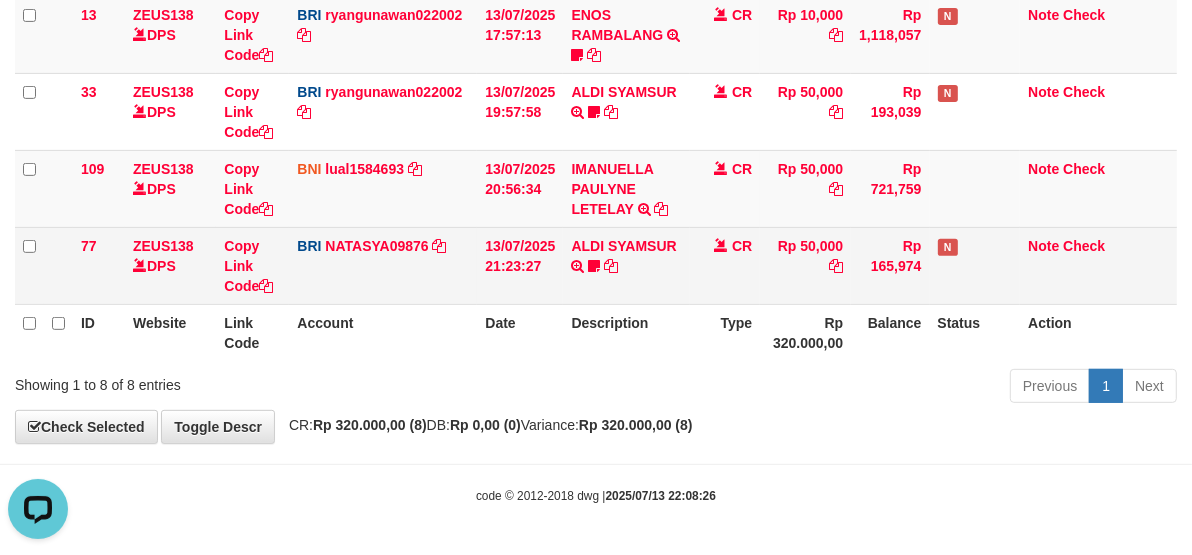 click on "ALDI SYAMSUR            TRANSFER NBMB ALDI SYAMSUR TO SITI NURLITA SAPITRI    ALDISYAMSUR" at bounding box center (626, 265) 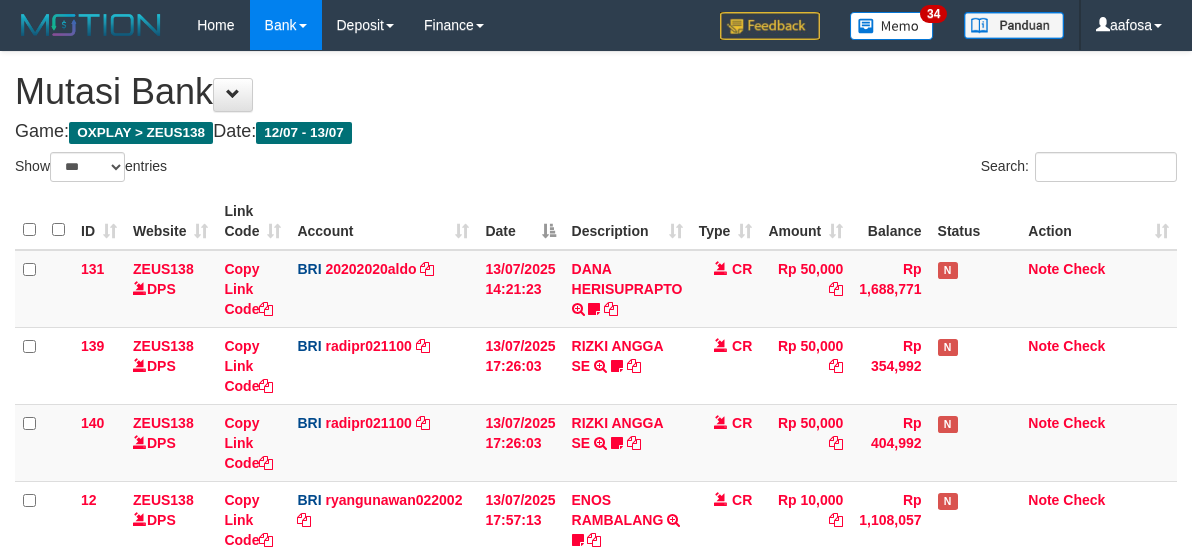 select on "***" 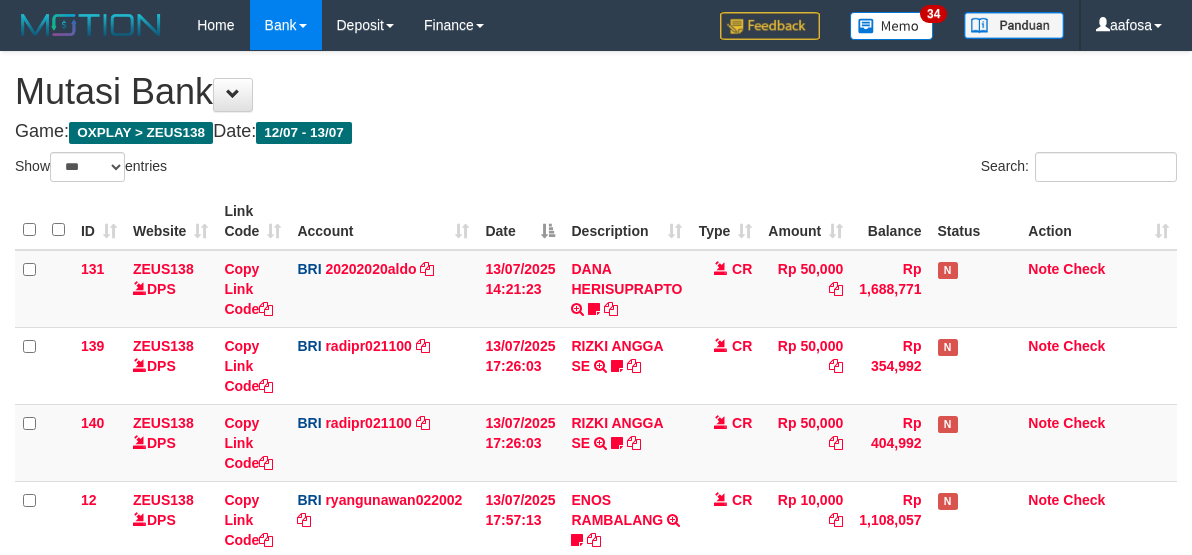 scroll, scrollTop: 562, scrollLeft: 0, axis: vertical 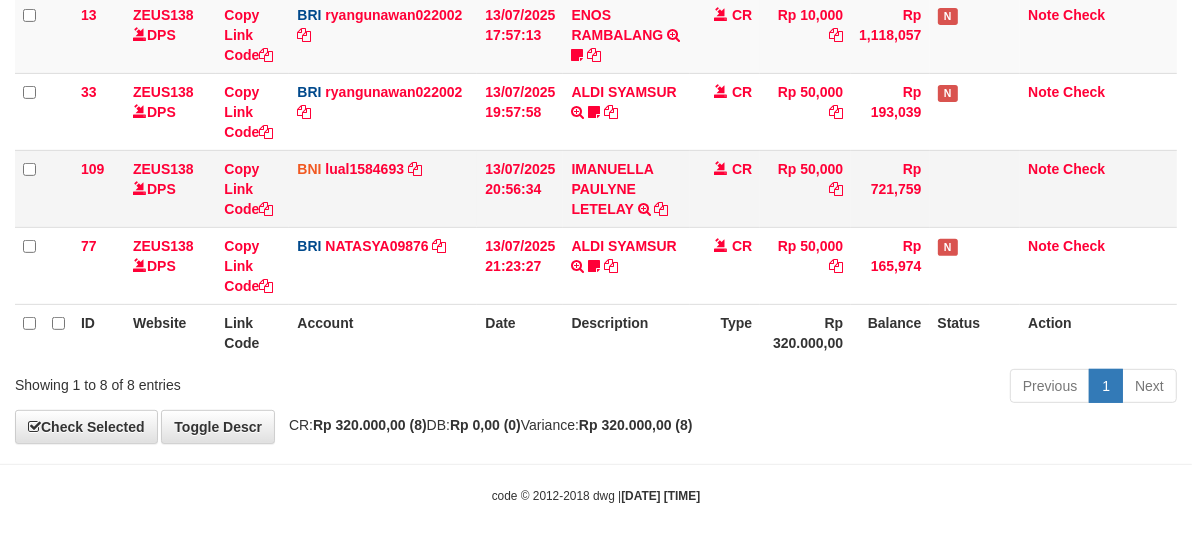 click on "[FIRST] [LAST]         TRANSFER DARI SDRI [FIRST] [LAST]" at bounding box center [626, 188] 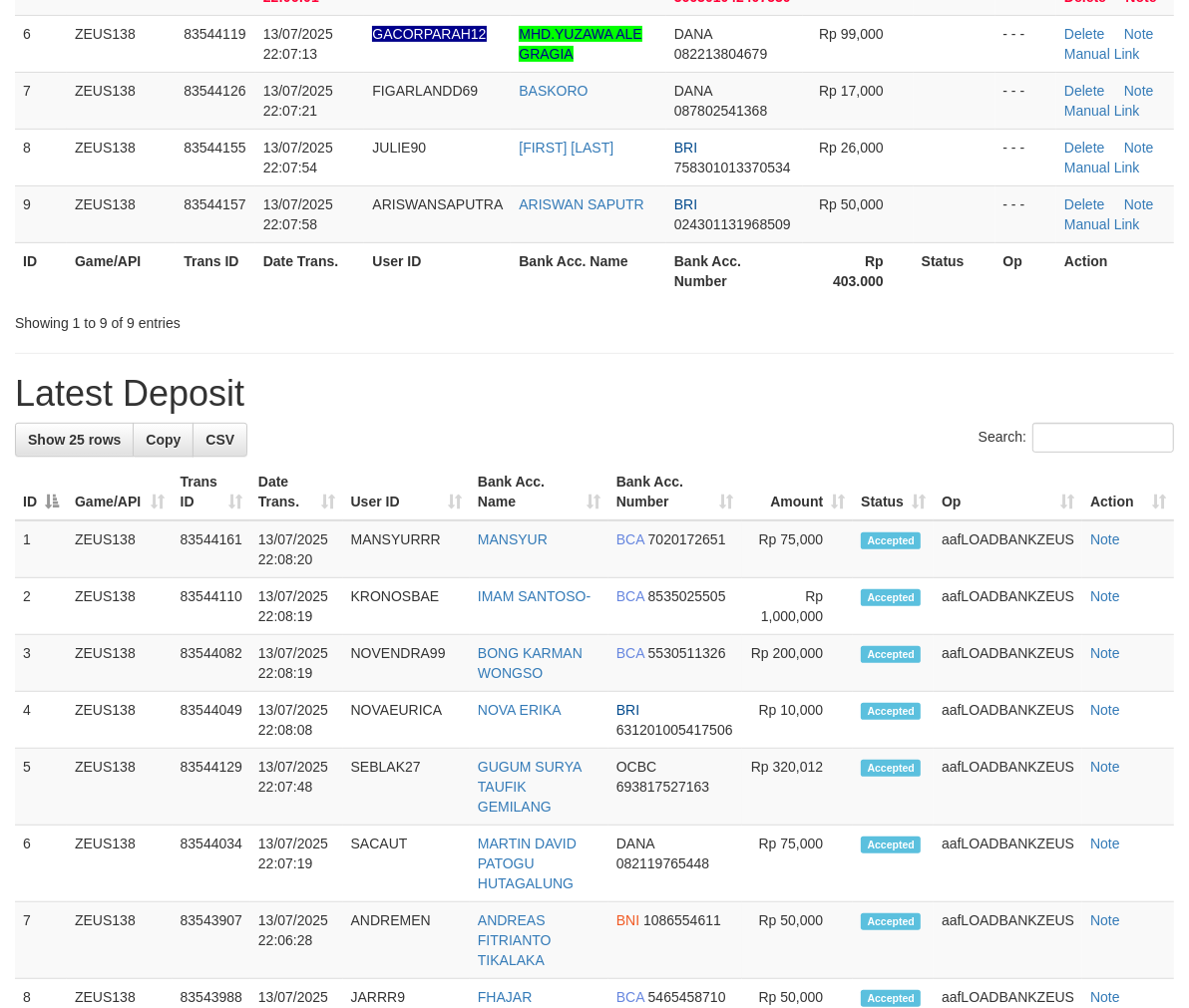 scroll, scrollTop: 443, scrollLeft: 0, axis: vertical 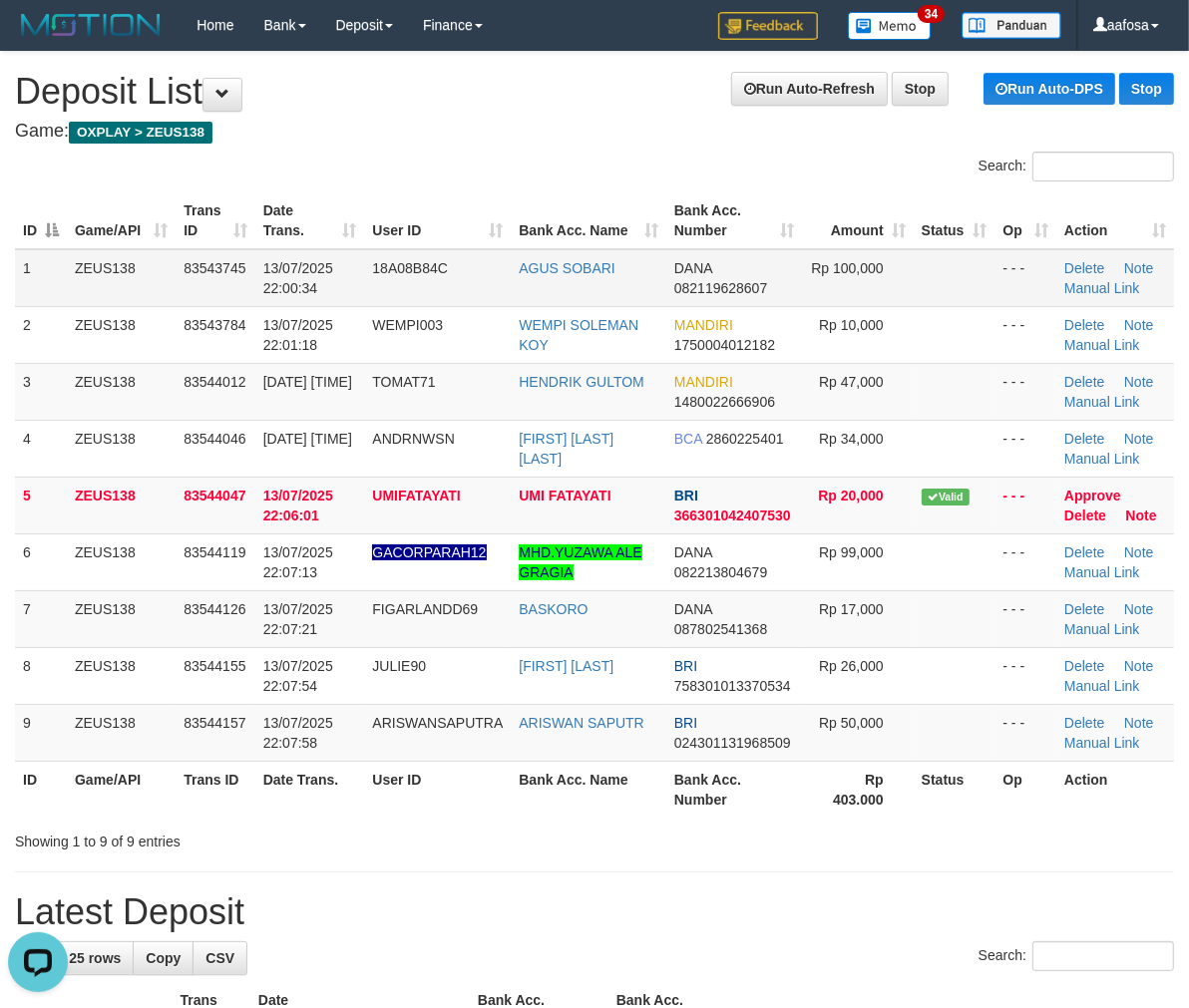 click on "1
ZEUS138
83543745
13/07/2025 22:00:34
18A08B84C
AGUS SOBARI
DANA
082119628607
Rp 100,000
- - -
Delete
Note
Manual Link" at bounding box center [594, 278] 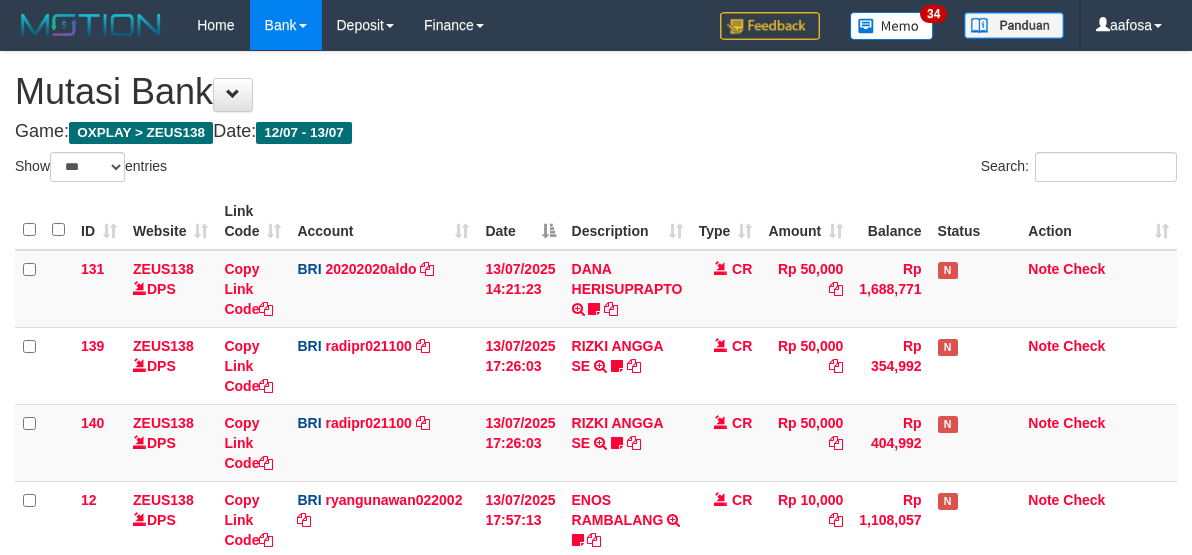 select on "***" 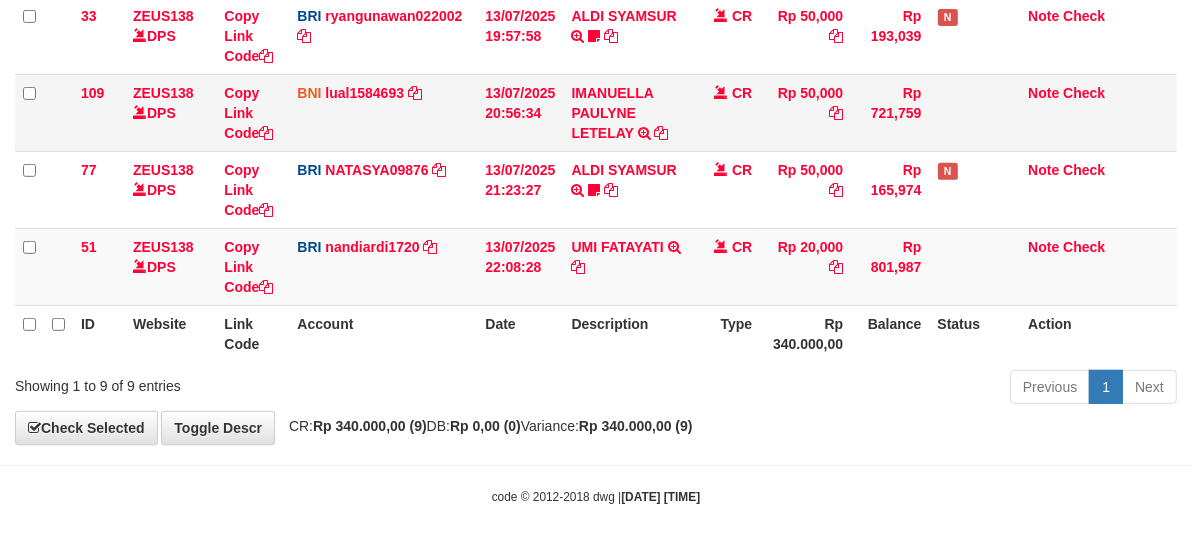 scroll, scrollTop: 562, scrollLeft: 0, axis: vertical 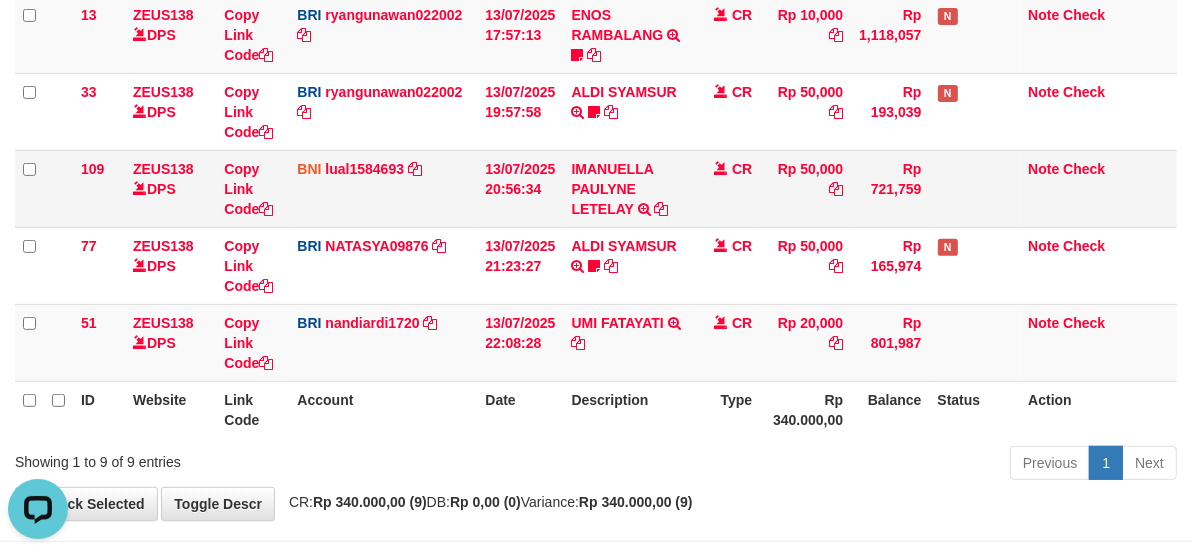 click on "[FIRST] [LAST] [LAST] TRANSFER DARI SDRI [FIRST] [LAST] [LAST]" at bounding box center (626, 188) 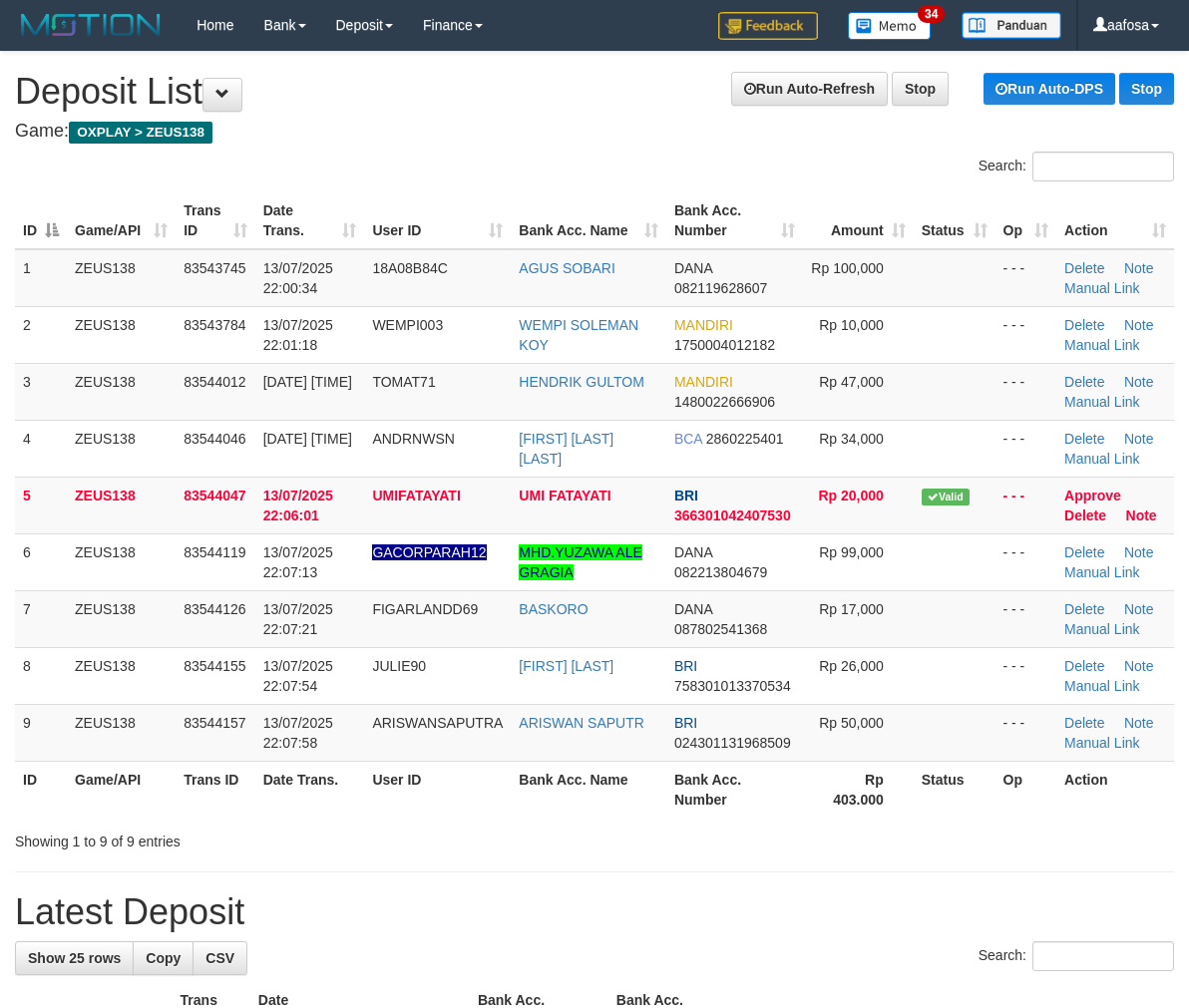 scroll, scrollTop: 0, scrollLeft: 0, axis: both 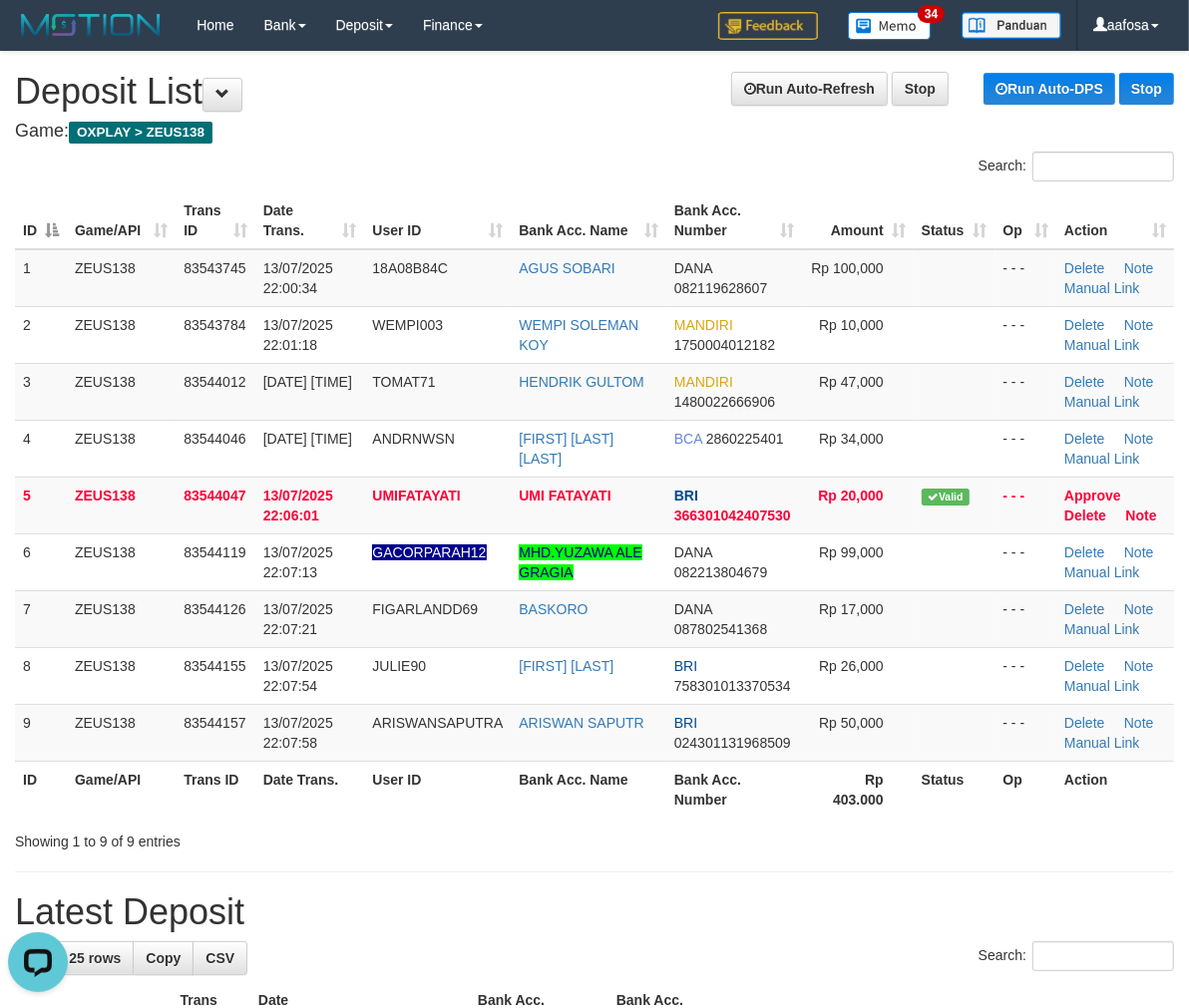click on "**********" at bounding box center (594, 1352) 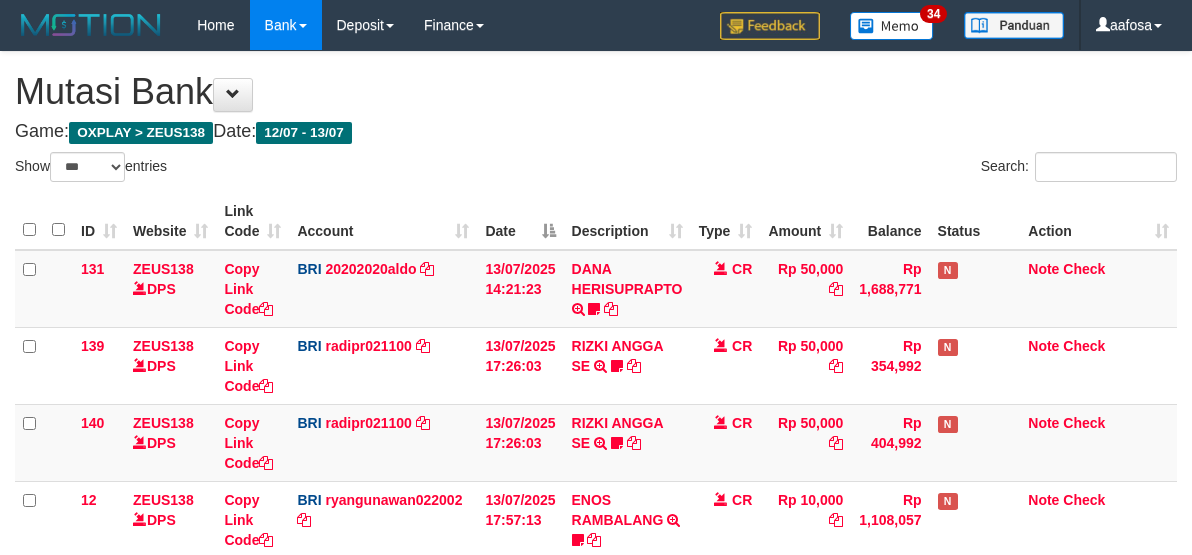 select on "***" 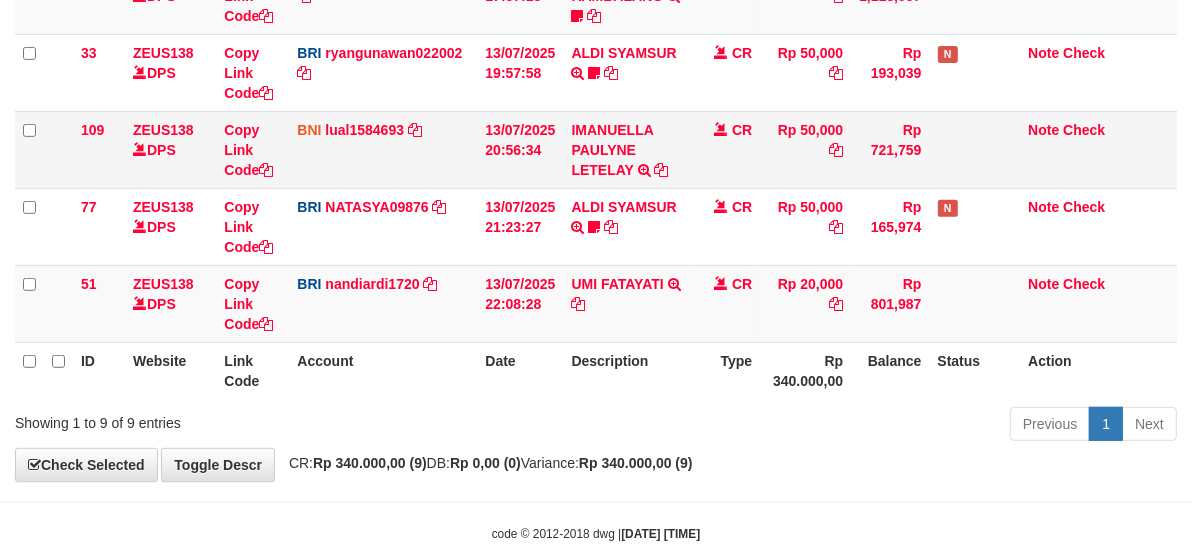 scroll, scrollTop: 562, scrollLeft: 0, axis: vertical 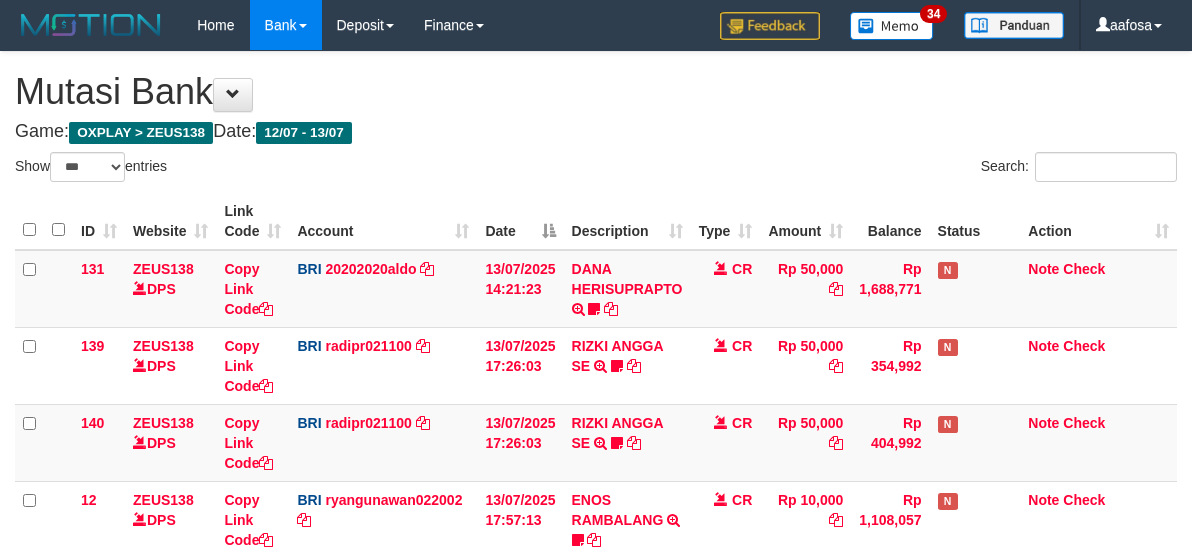 select on "***" 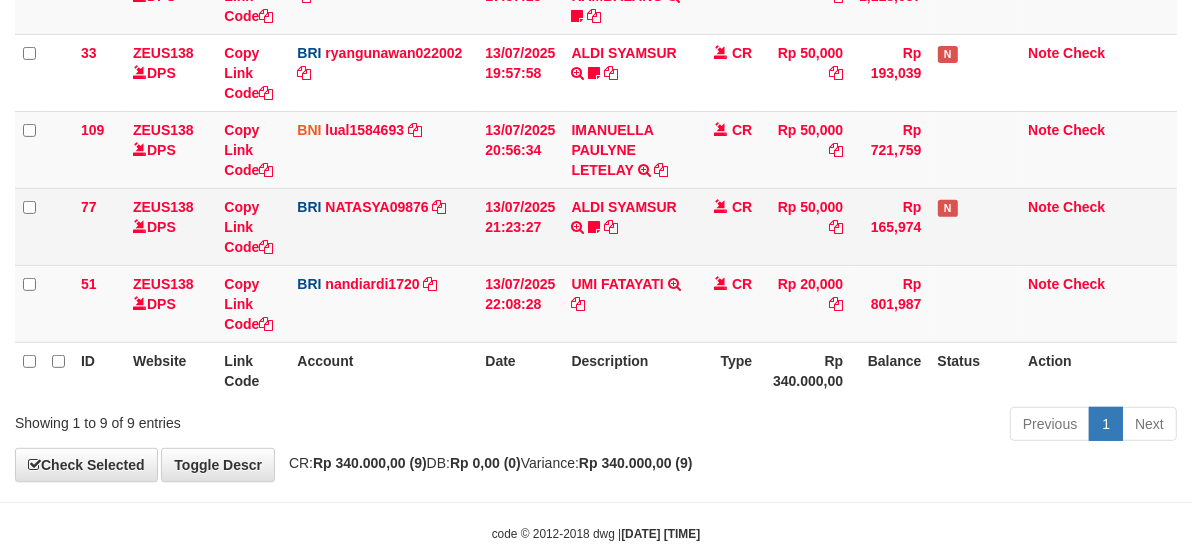scroll, scrollTop: 562, scrollLeft: 0, axis: vertical 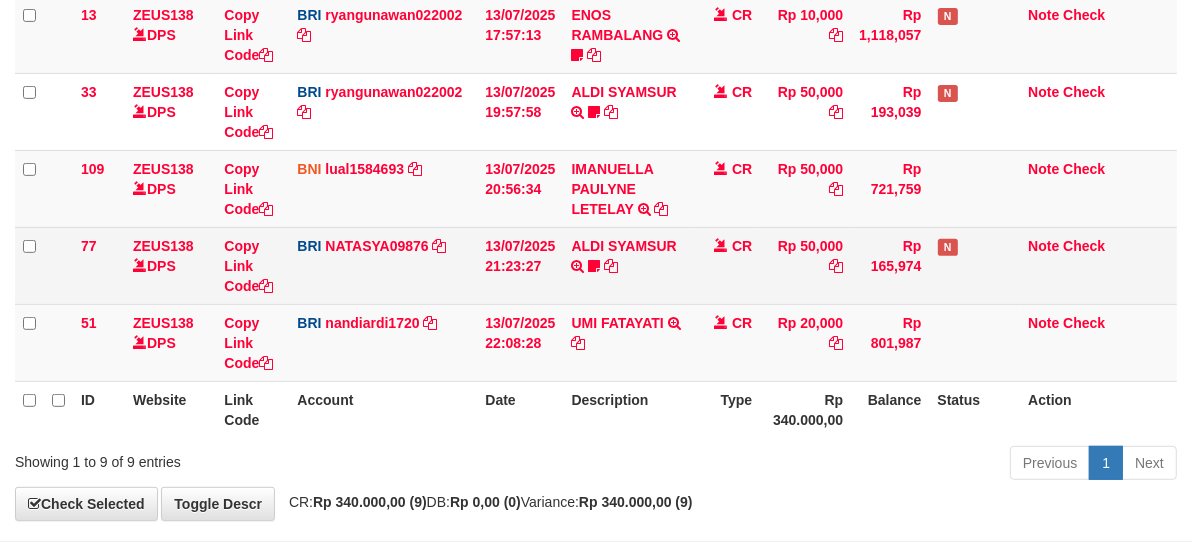 click at bounding box center (721, 245) 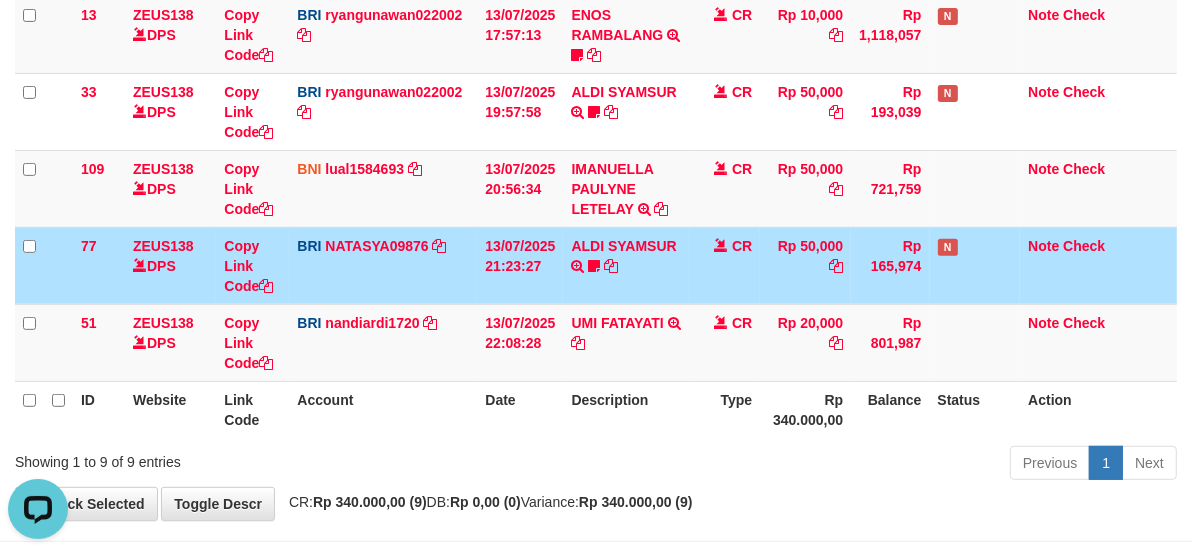 scroll, scrollTop: 0, scrollLeft: 0, axis: both 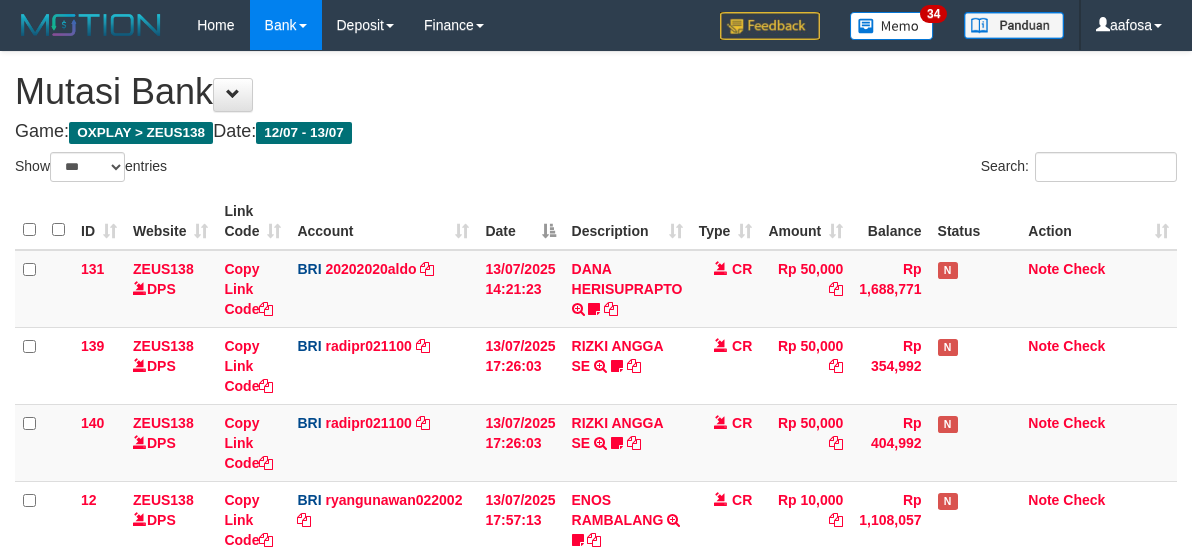 select on "***" 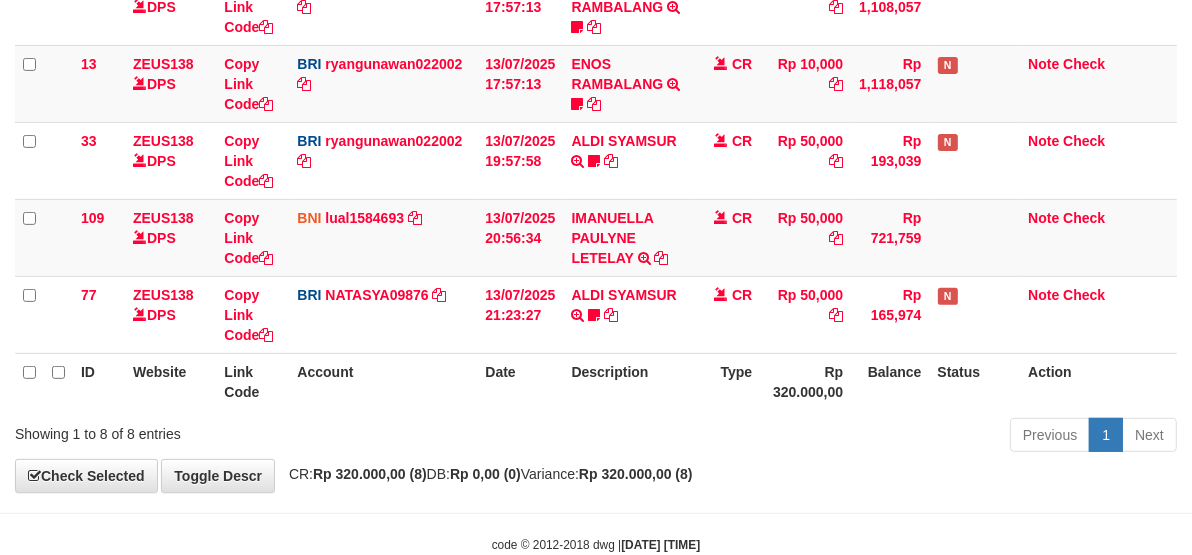 scroll, scrollTop: 562, scrollLeft: 0, axis: vertical 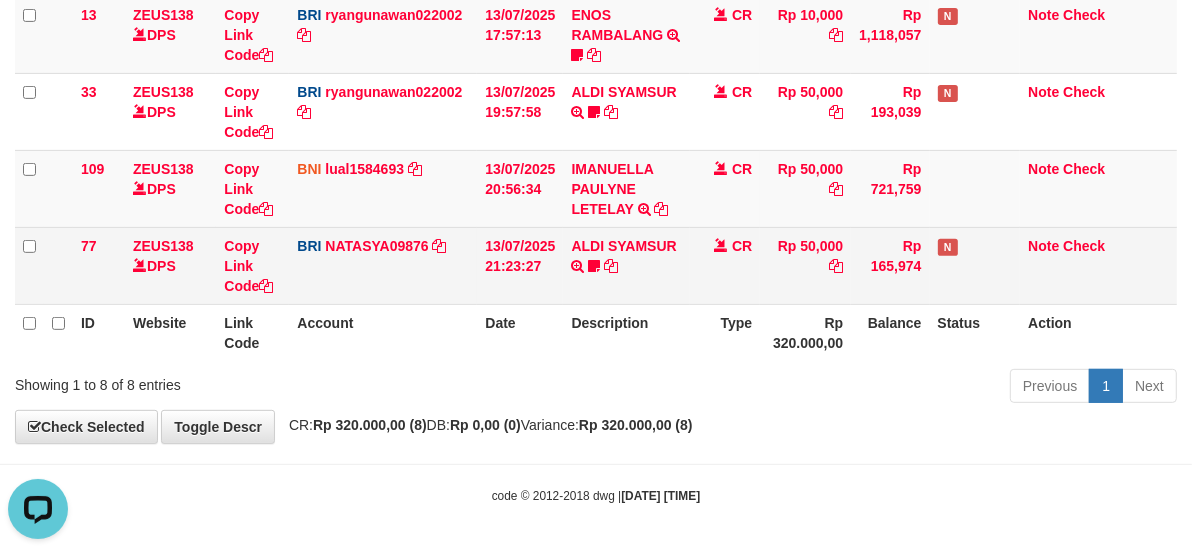 drag, startPoint x: 696, startPoint y: 254, endPoint x: 765, endPoint y: 260, distance: 69.260376 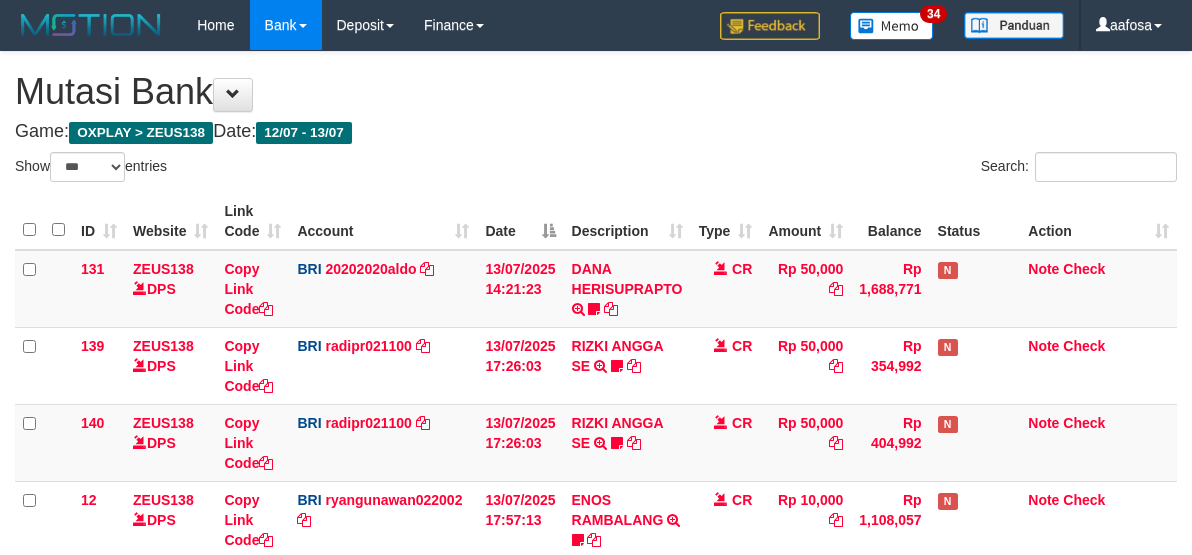 select on "***" 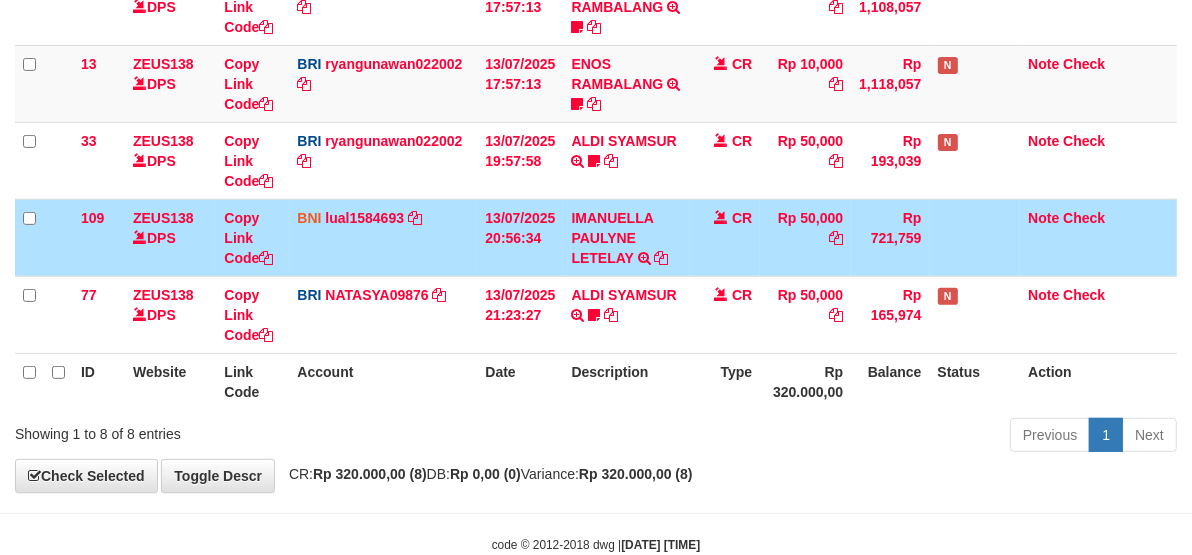 scroll, scrollTop: 562, scrollLeft: 0, axis: vertical 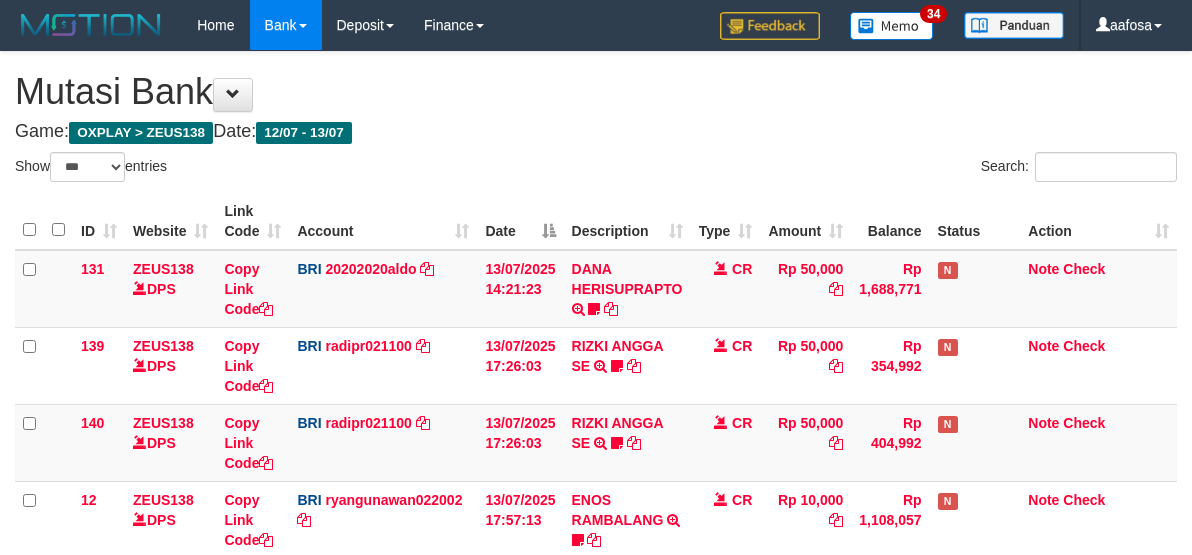 select on "***" 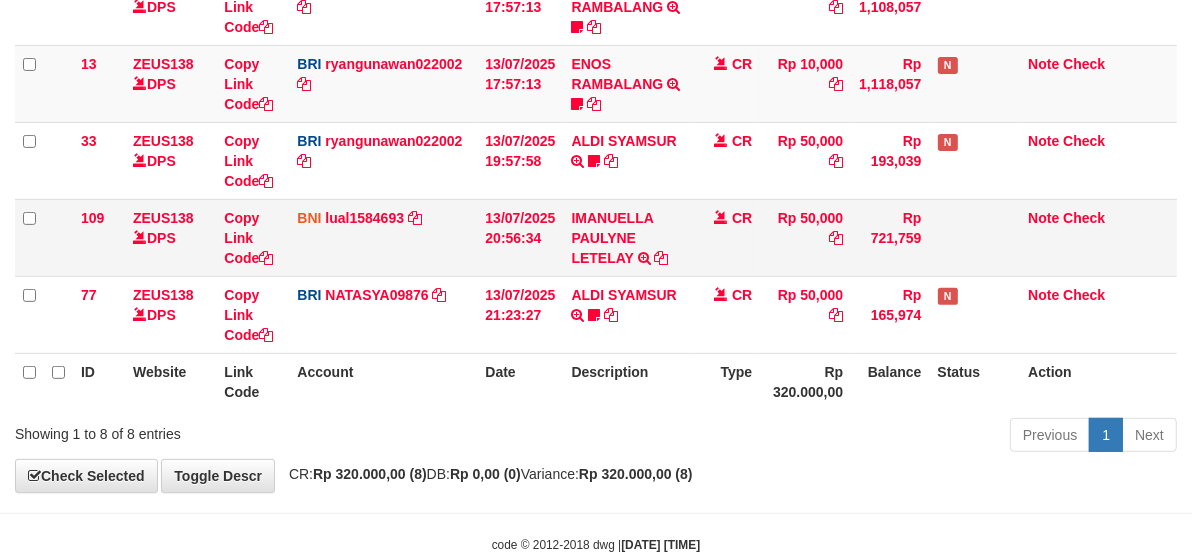 click on "CR" at bounding box center (725, 237) 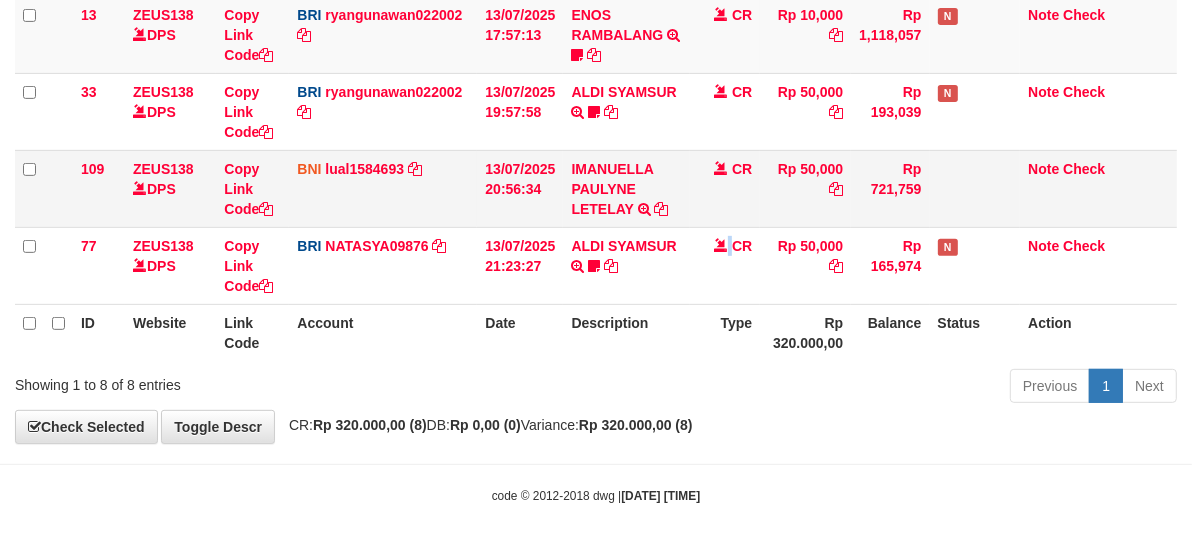 click on "CR" at bounding box center (725, 265) 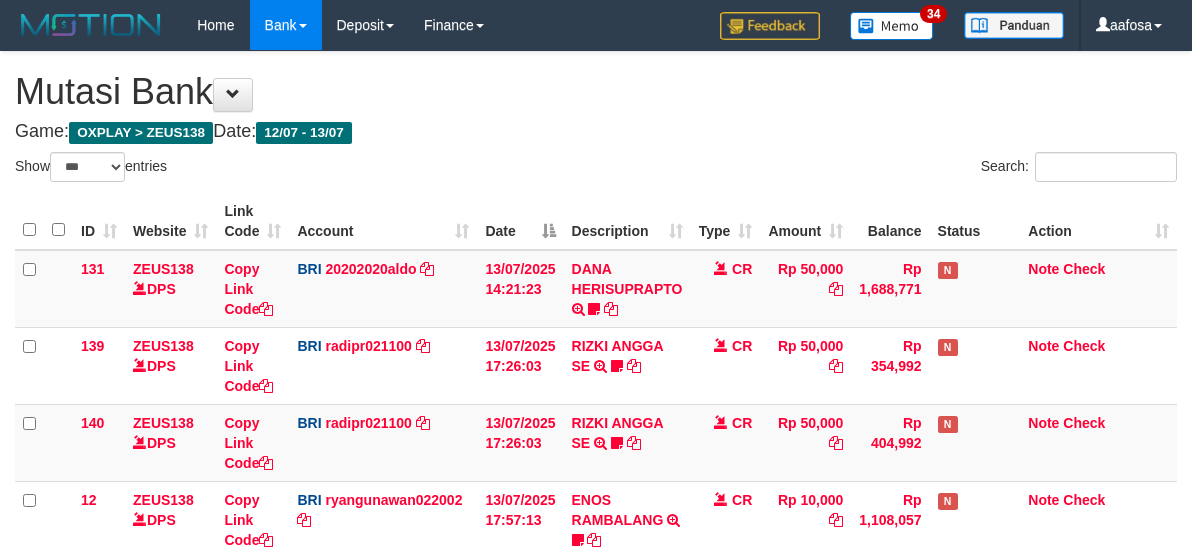 select on "***" 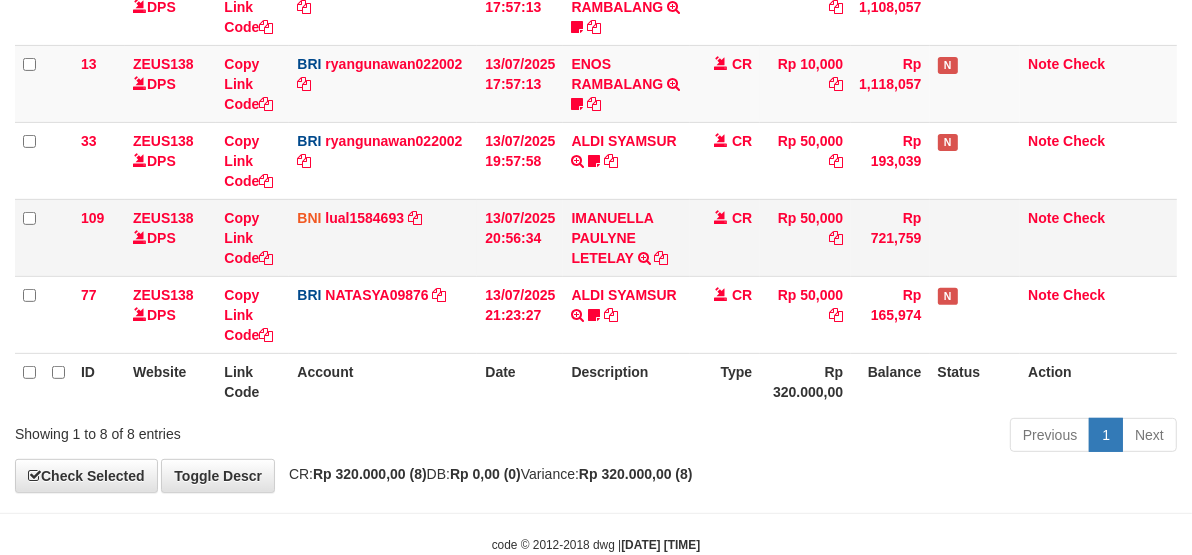 scroll, scrollTop: 562, scrollLeft: 0, axis: vertical 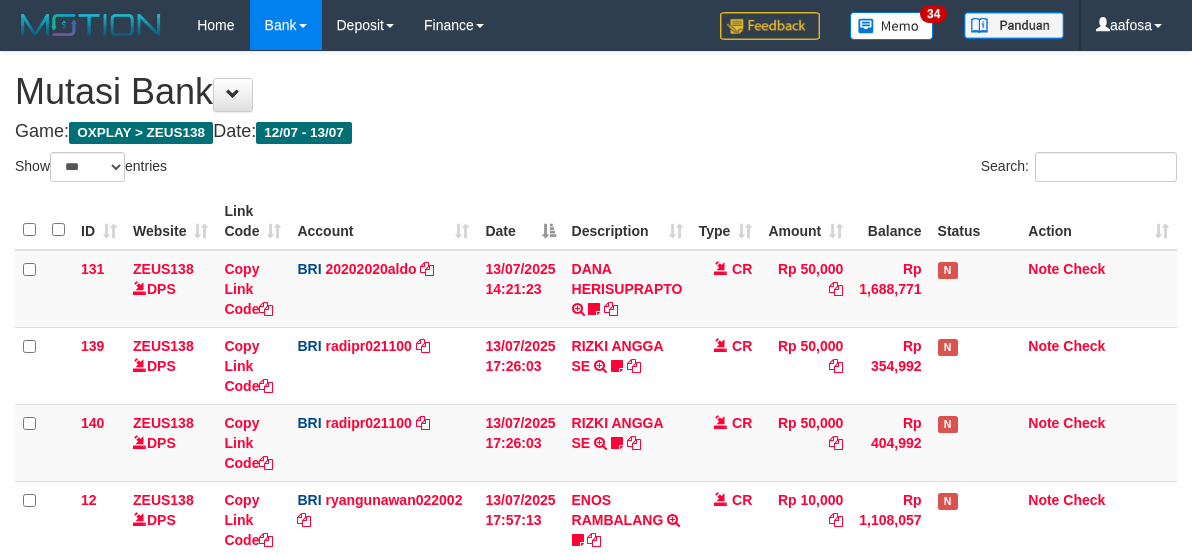select on "***" 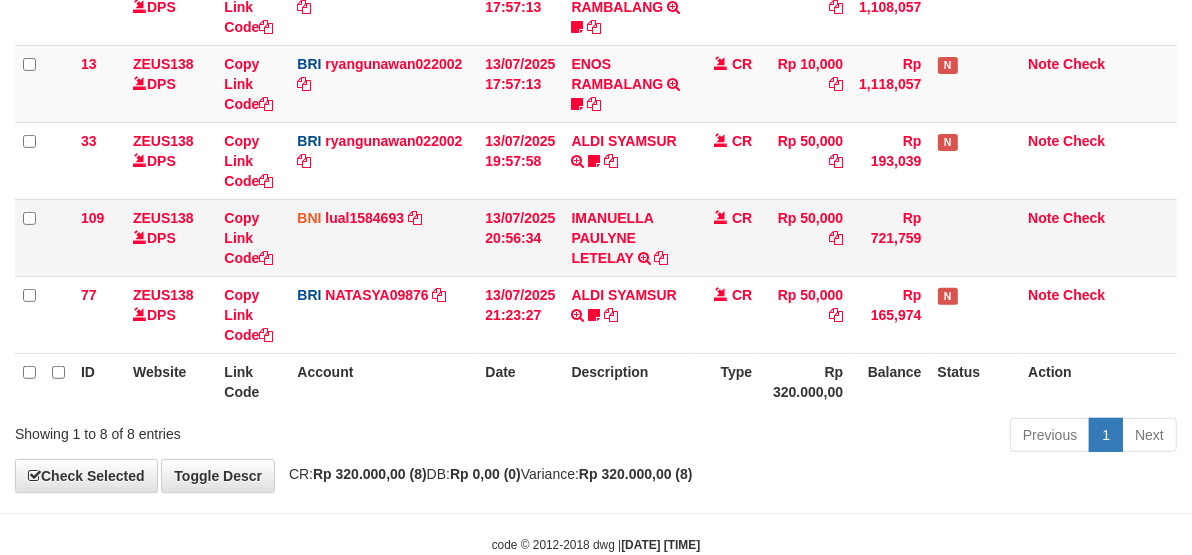 scroll, scrollTop: 562, scrollLeft: 0, axis: vertical 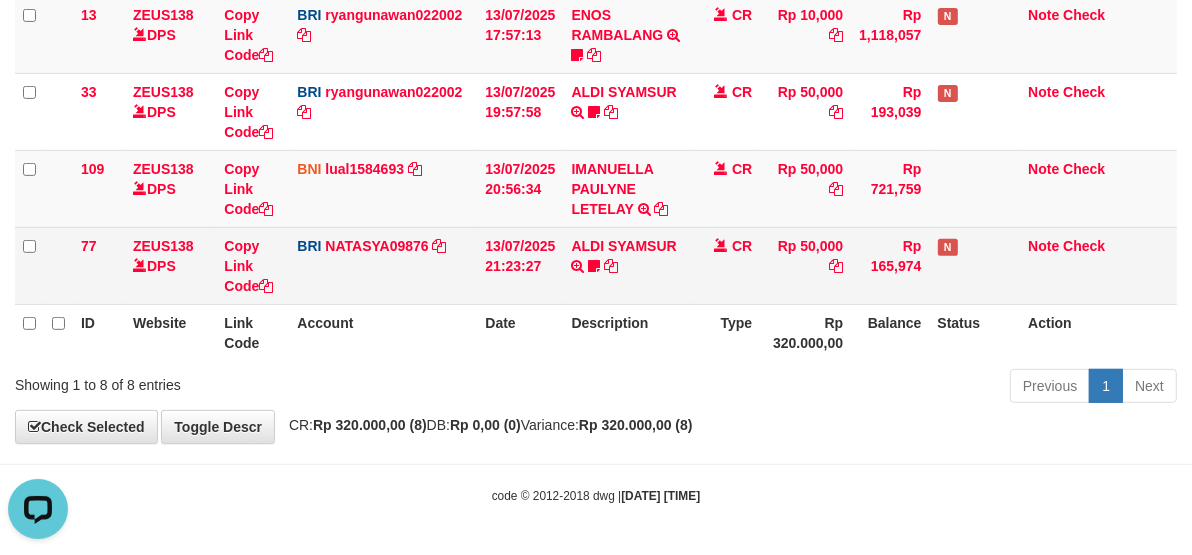 click on "CR" at bounding box center [725, 265] 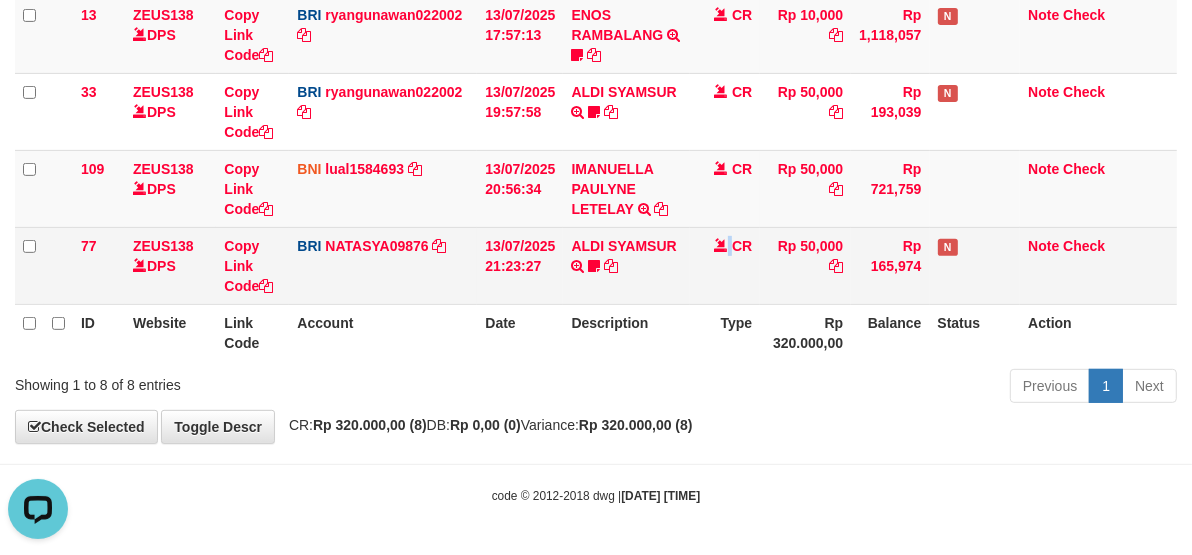 click on "CR" at bounding box center (725, 265) 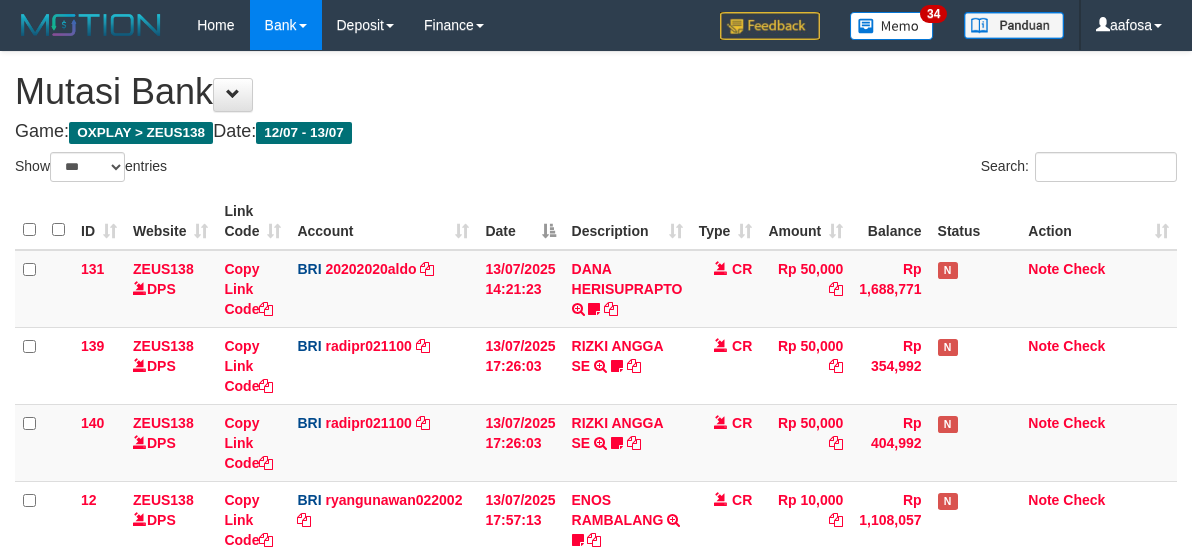 select on "***" 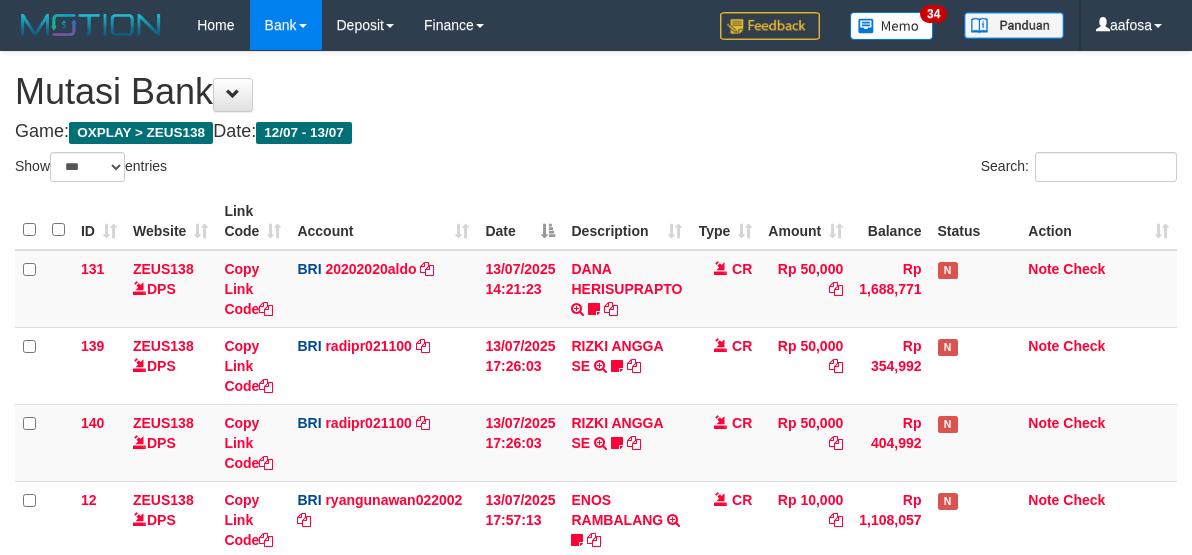 scroll, scrollTop: 513, scrollLeft: 0, axis: vertical 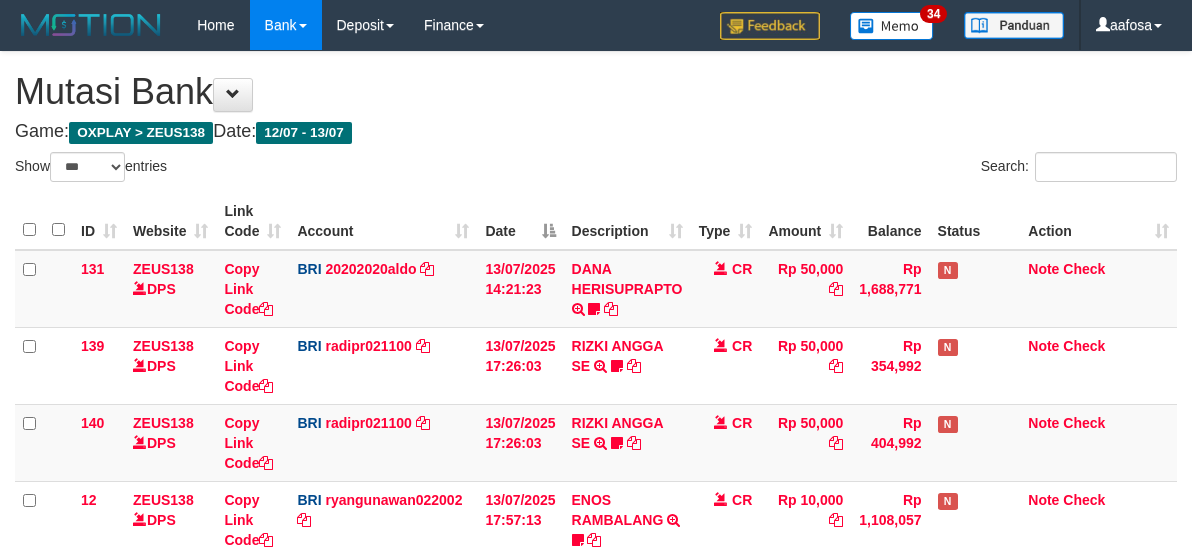 select on "***" 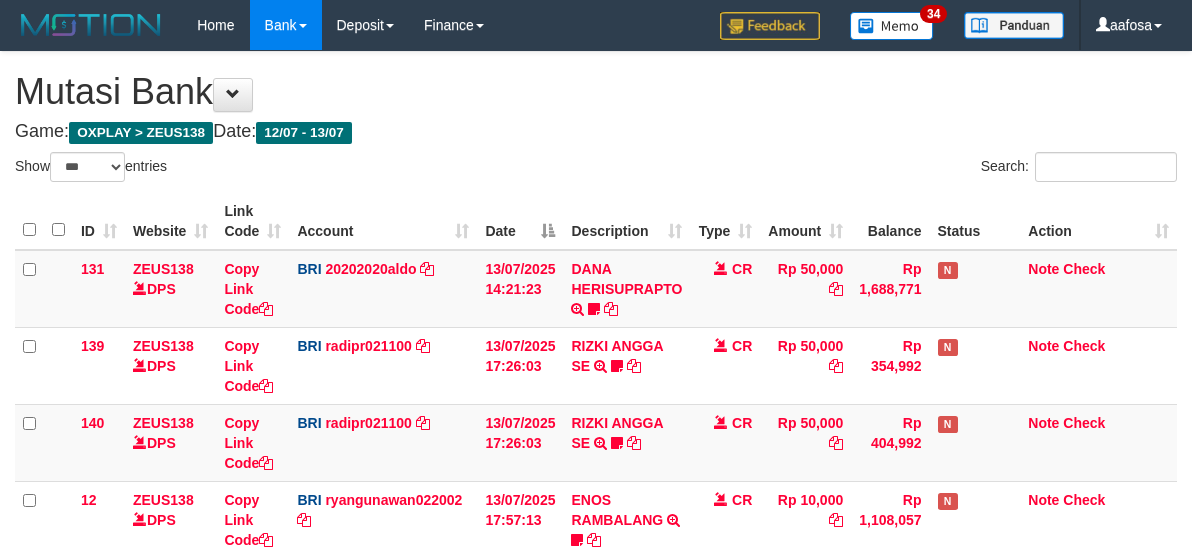 scroll, scrollTop: 513, scrollLeft: 0, axis: vertical 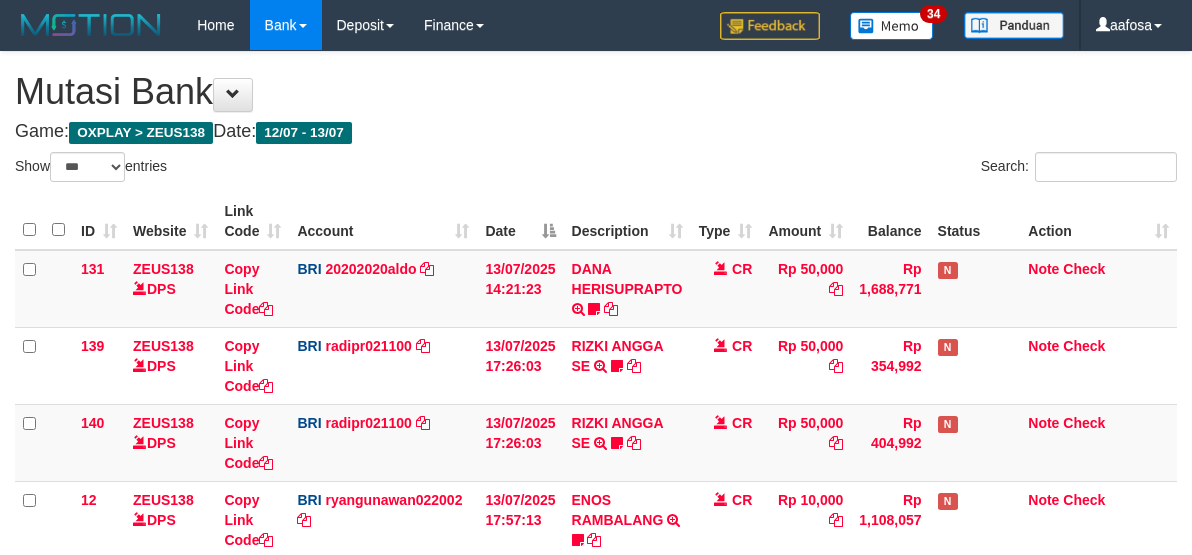 select on "***" 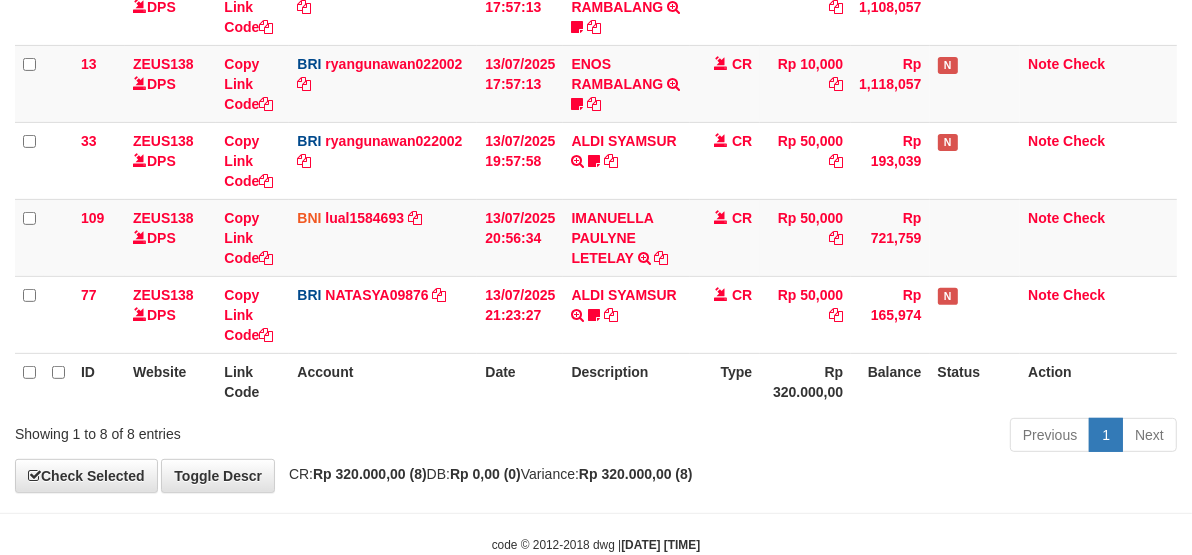 scroll, scrollTop: 562, scrollLeft: 0, axis: vertical 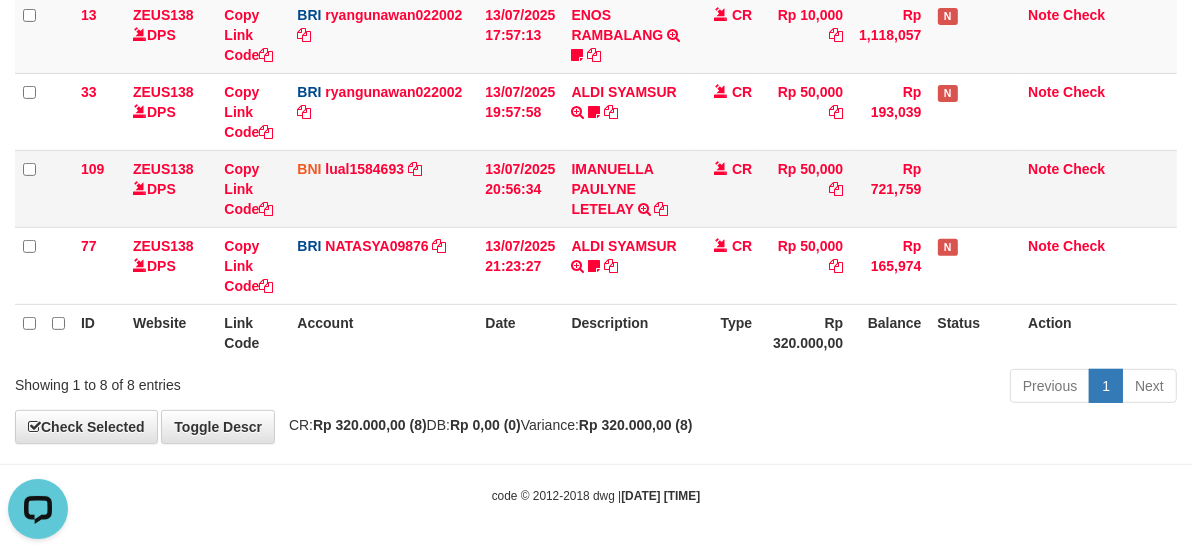 click on "CR" at bounding box center [725, 188] 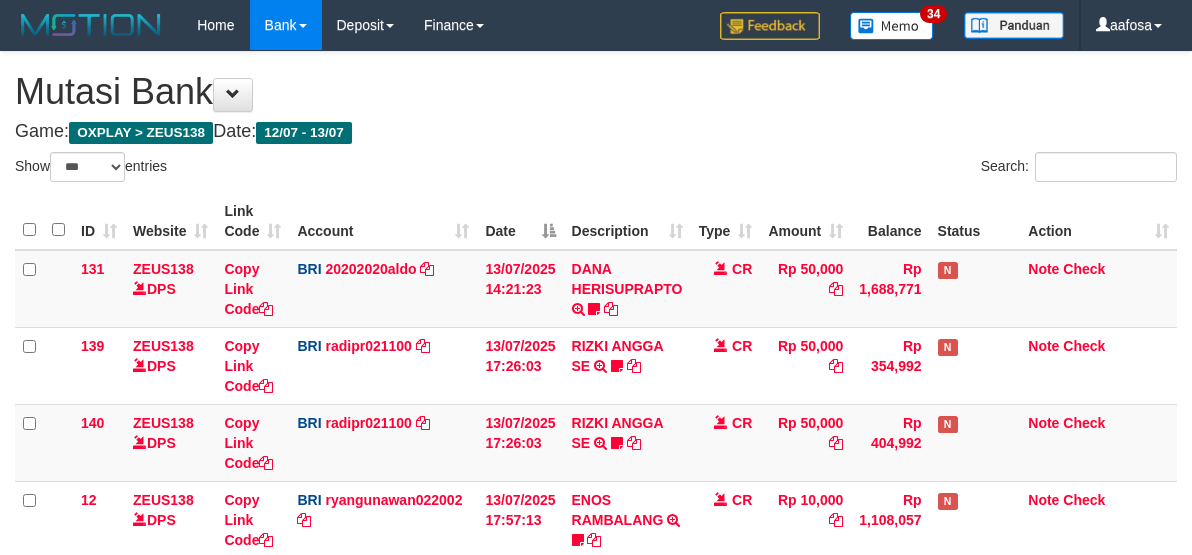 select on "***" 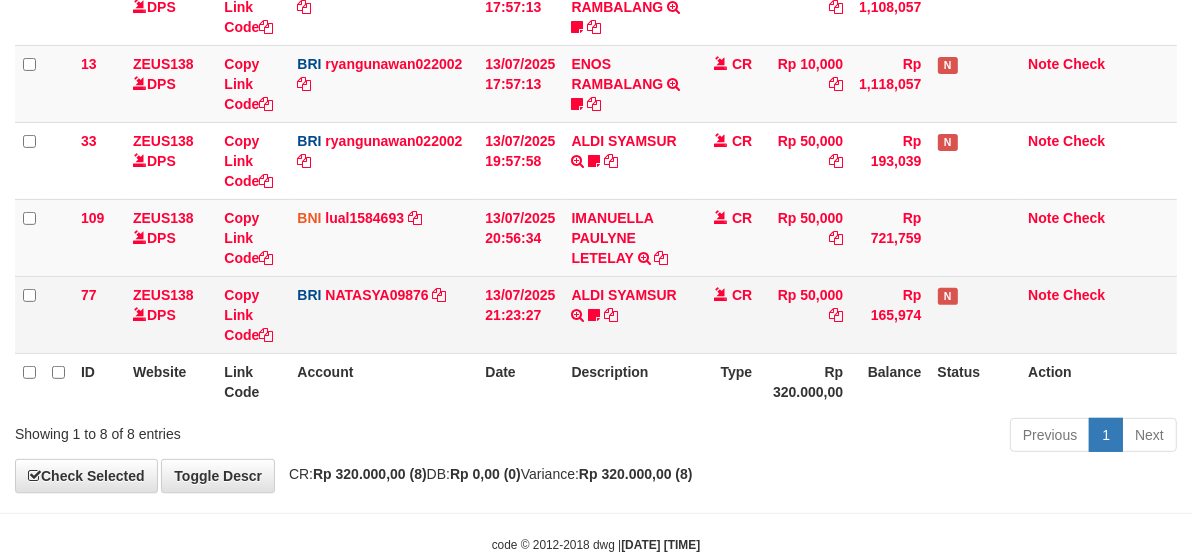 scroll, scrollTop: 562, scrollLeft: 0, axis: vertical 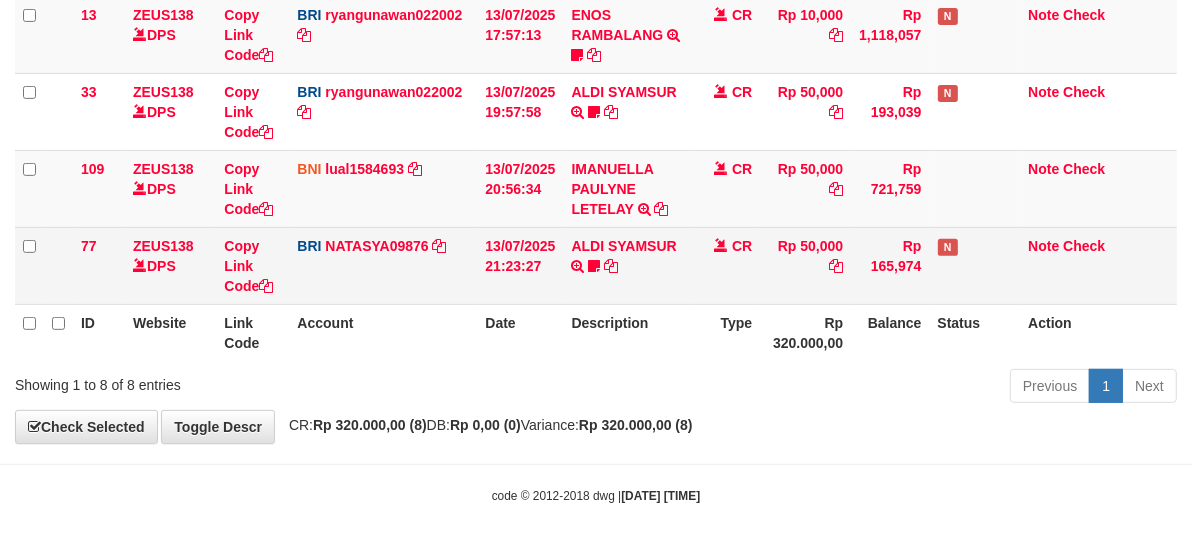 click on "77
ZEUS138    DPS
Copy Link Code
BRI
NATASYA09876
DPS
SITI NURLITA SAPITRI
mutasi_20250713_3126 | 77
mutasi_20250713_3126 | 77
13/07/2025 21:23:27
ALDI SYAMSUR            TRANSFER NBMB ALDI SYAMSUR TO SITI NURLITA SAPITRI    ALDISYAMSUR
CR
Rp 50,000
Rp 165,974
N
Note
Check" at bounding box center (596, 265) 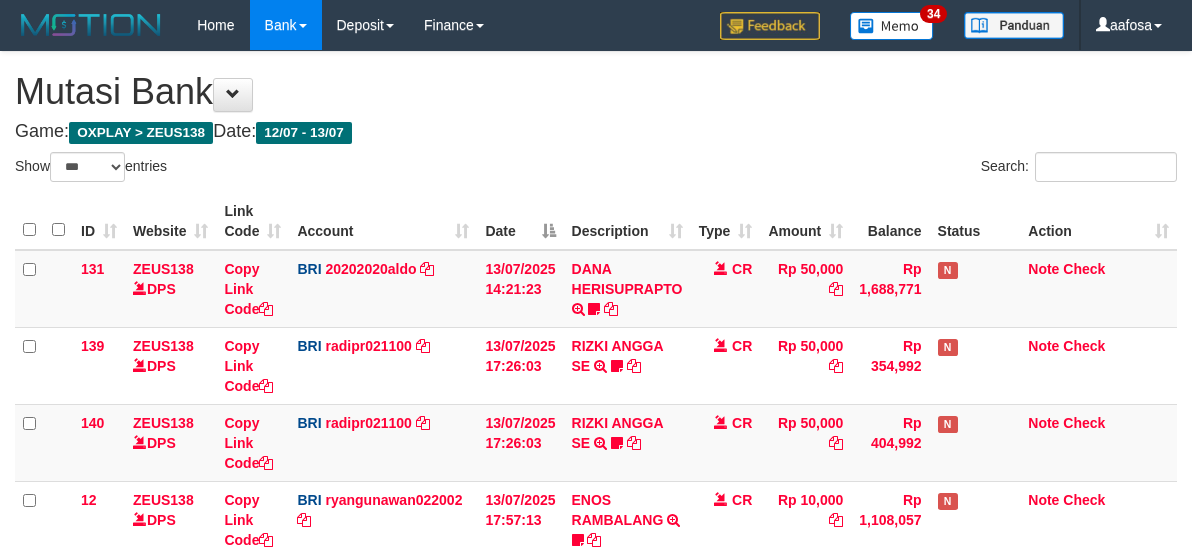 select on "***" 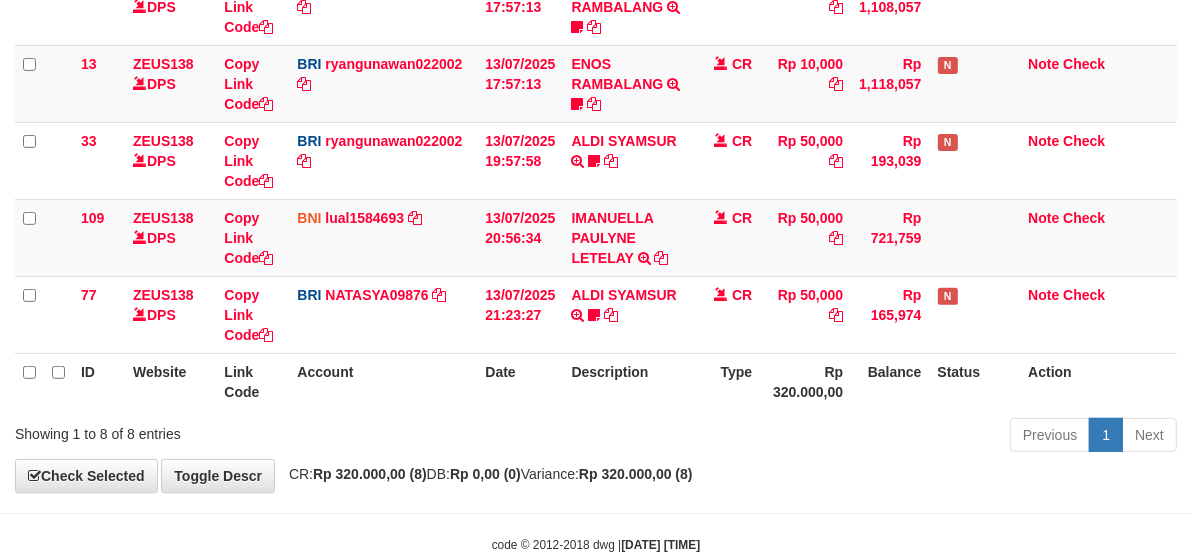 scroll, scrollTop: 562, scrollLeft: 0, axis: vertical 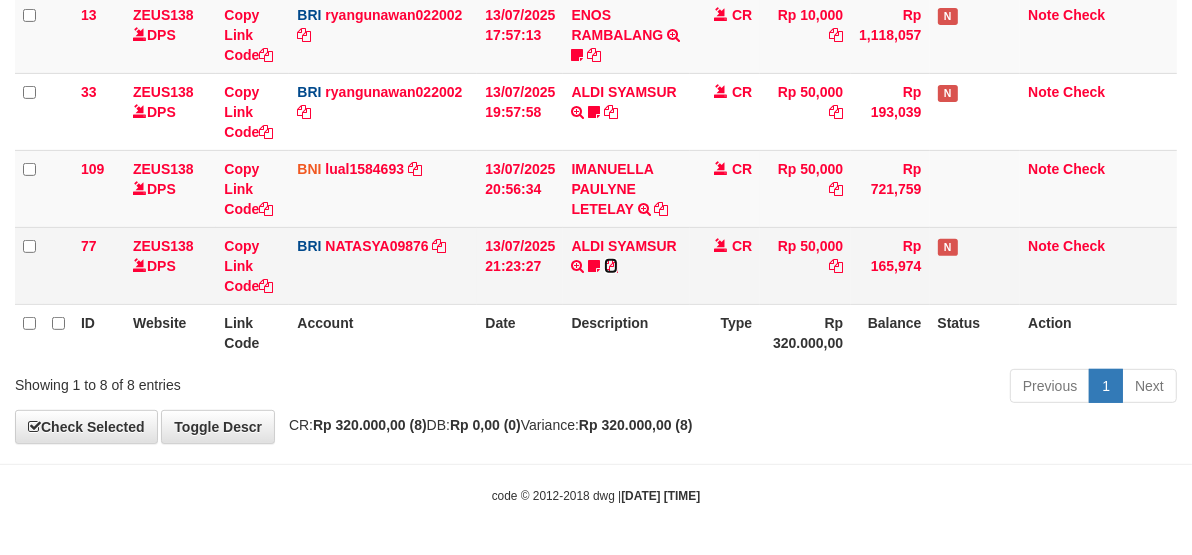 click on "ALDI SYAMSUR            TRANSFER NBMB ALDI SYAMSUR TO SITI NURLITA SAPITRI    ALDISYAMSUR" at bounding box center [626, 265] 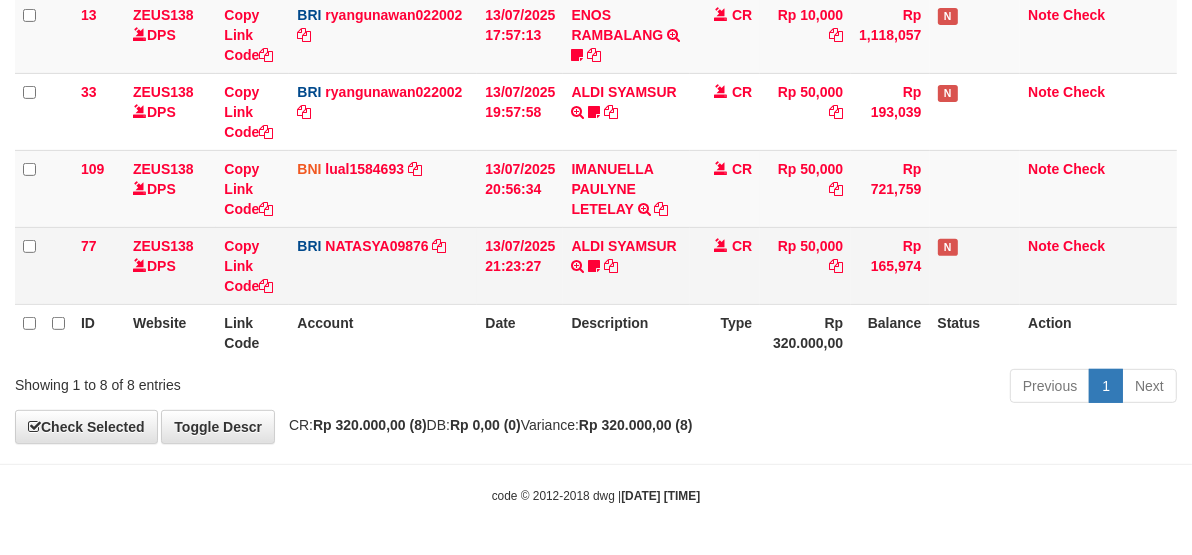 click on "ALDI SYAMSUR            TRANSFER NBMB ALDI SYAMSUR TO SITI NURLITA SAPITRI    ALDISYAMSUR" at bounding box center (626, 265) 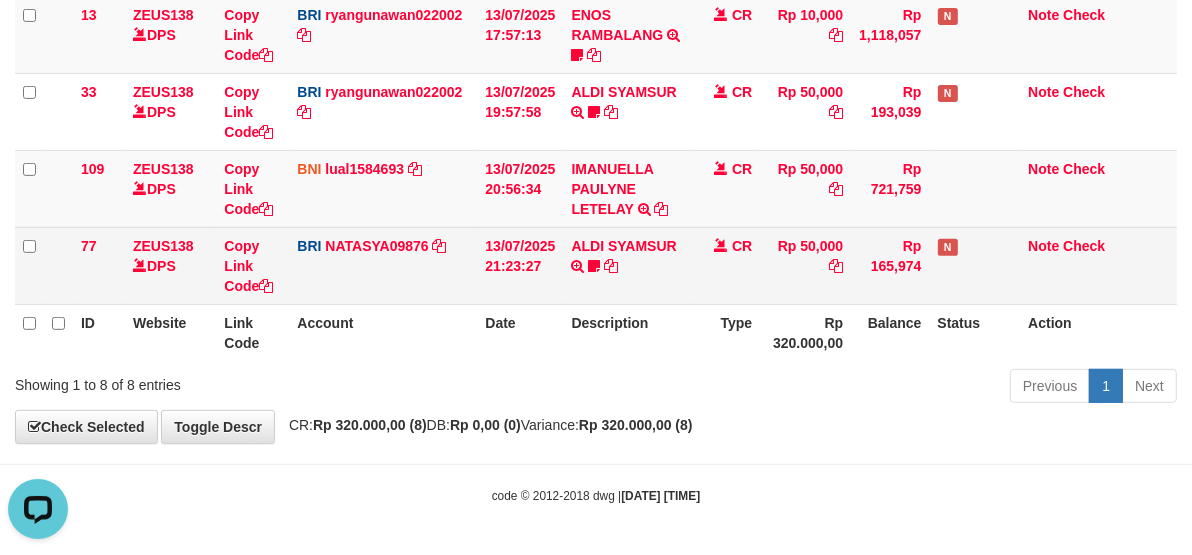 scroll, scrollTop: 0, scrollLeft: 0, axis: both 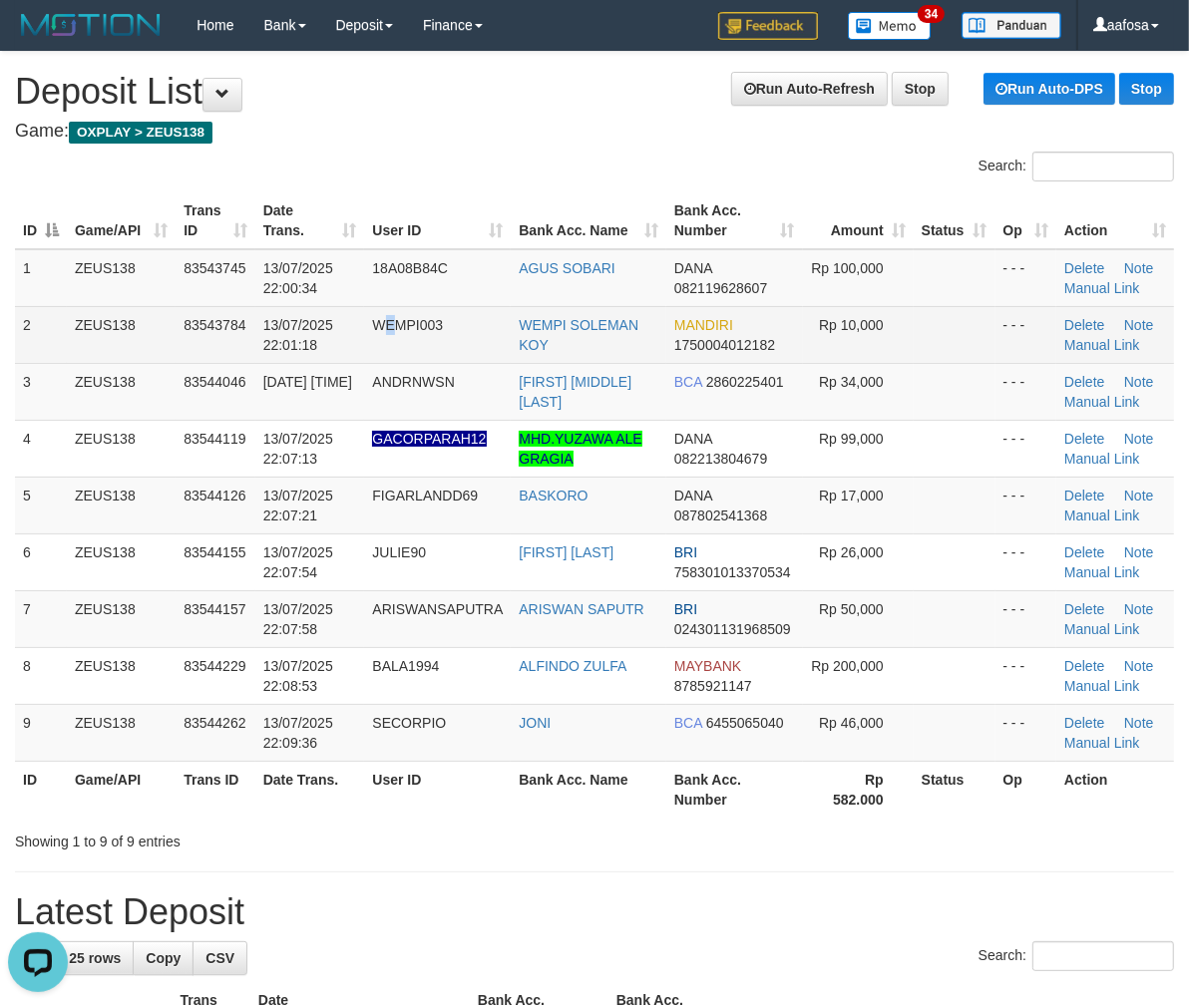 click on "WEMPI003" at bounding box center (437, 334) 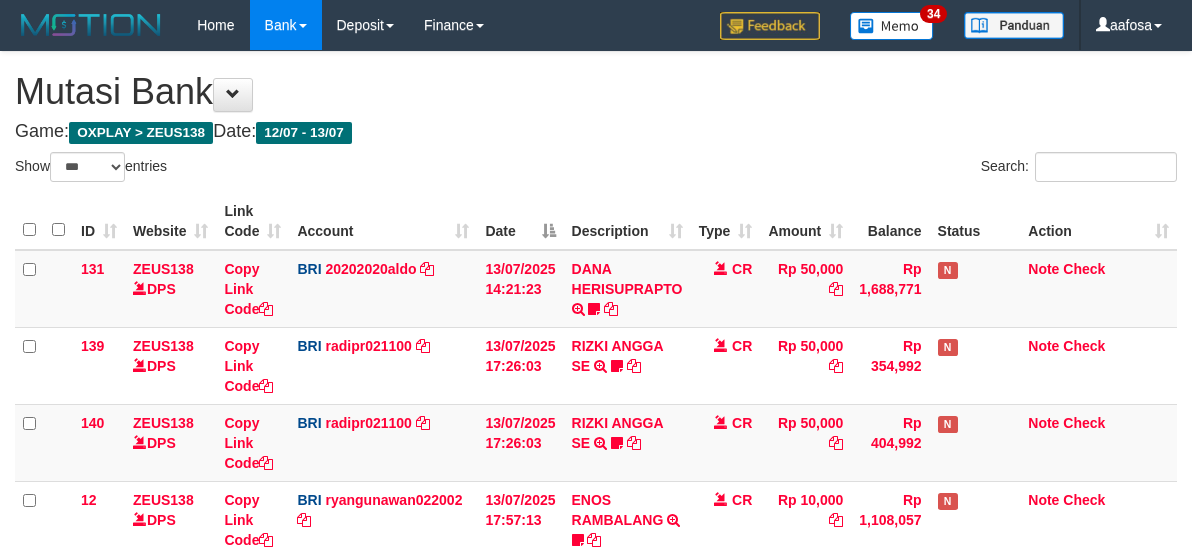select on "***" 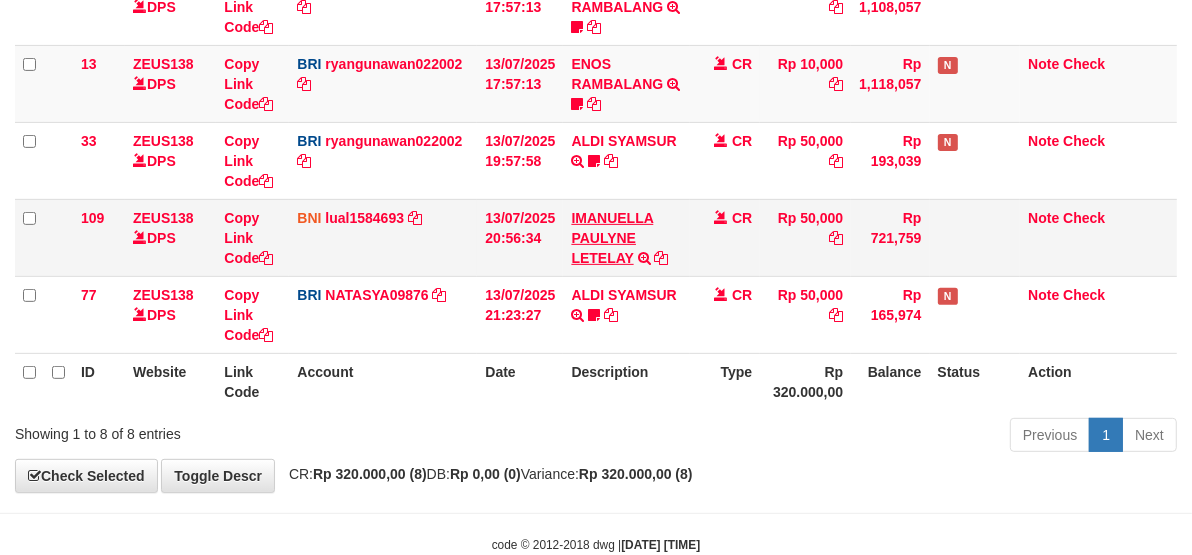 scroll, scrollTop: 562, scrollLeft: 0, axis: vertical 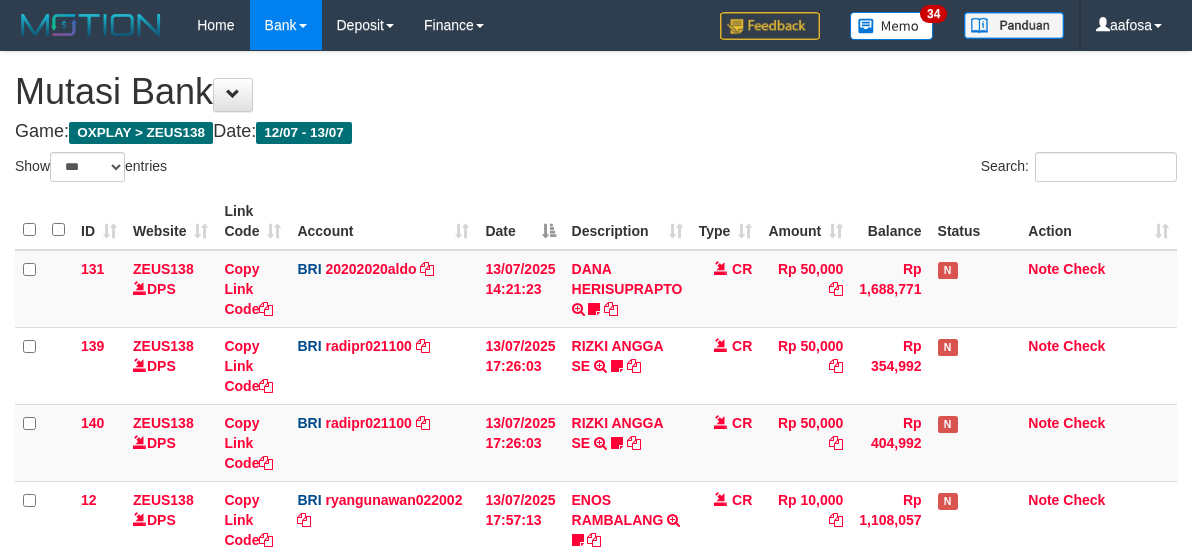 select on "***" 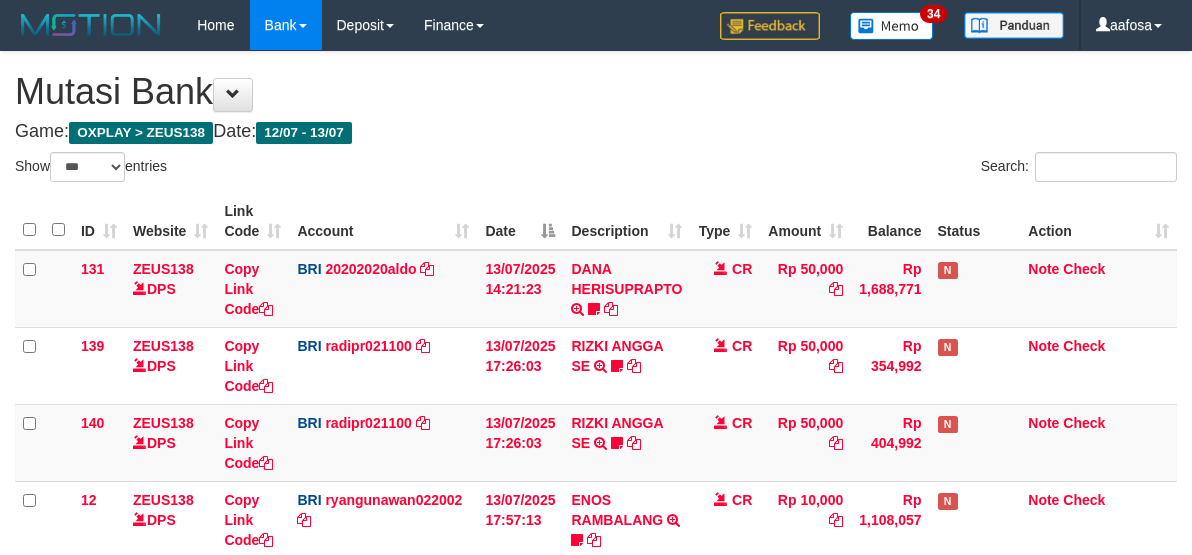 scroll, scrollTop: 513, scrollLeft: 0, axis: vertical 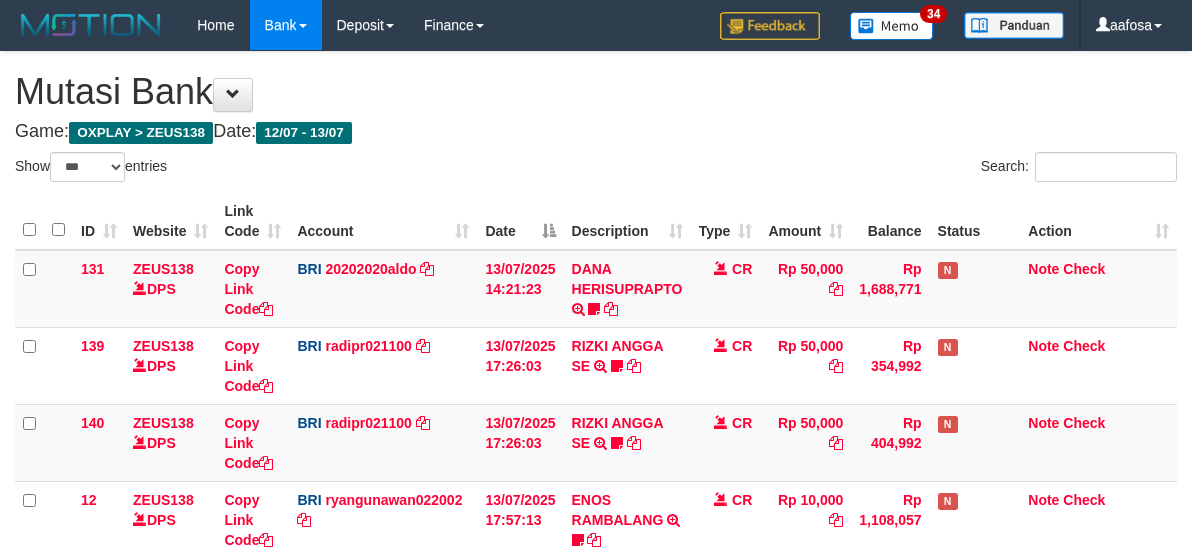 select on "***" 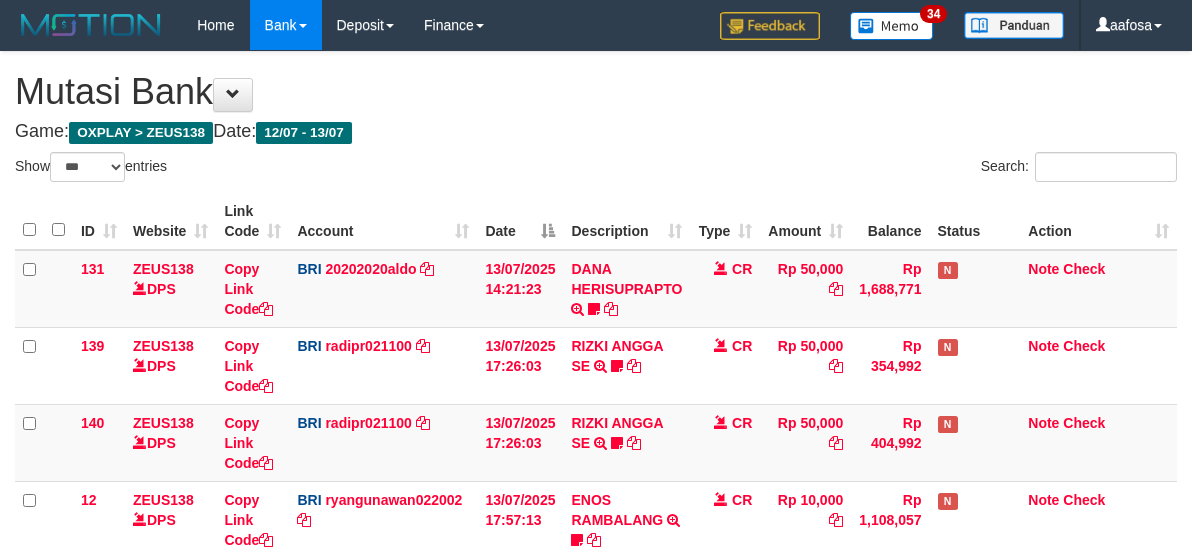scroll, scrollTop: 513, scrollLeft: 0, axis: vertical 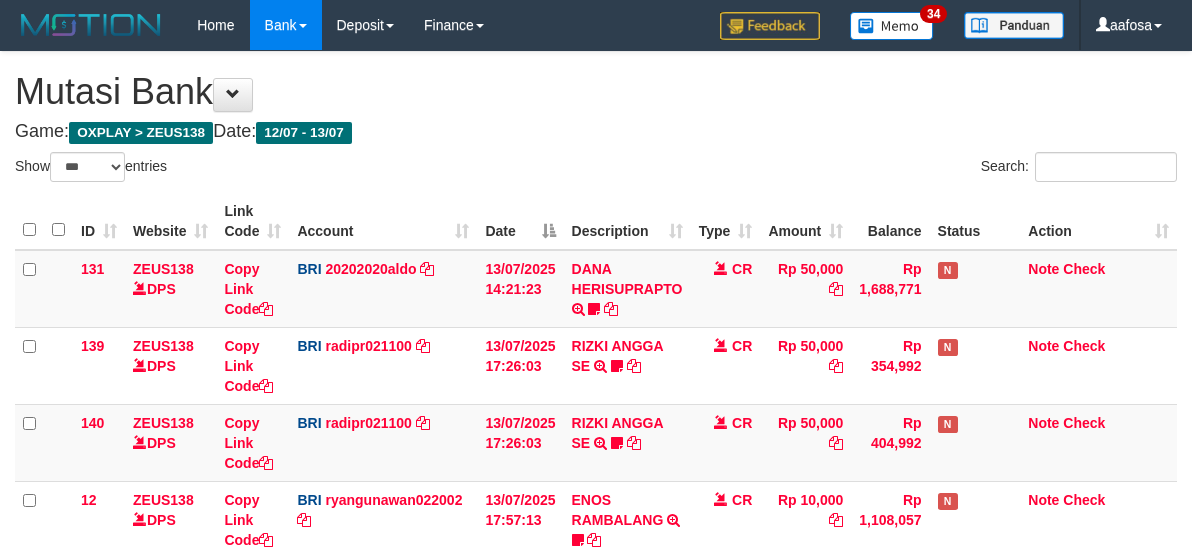 select on "***" 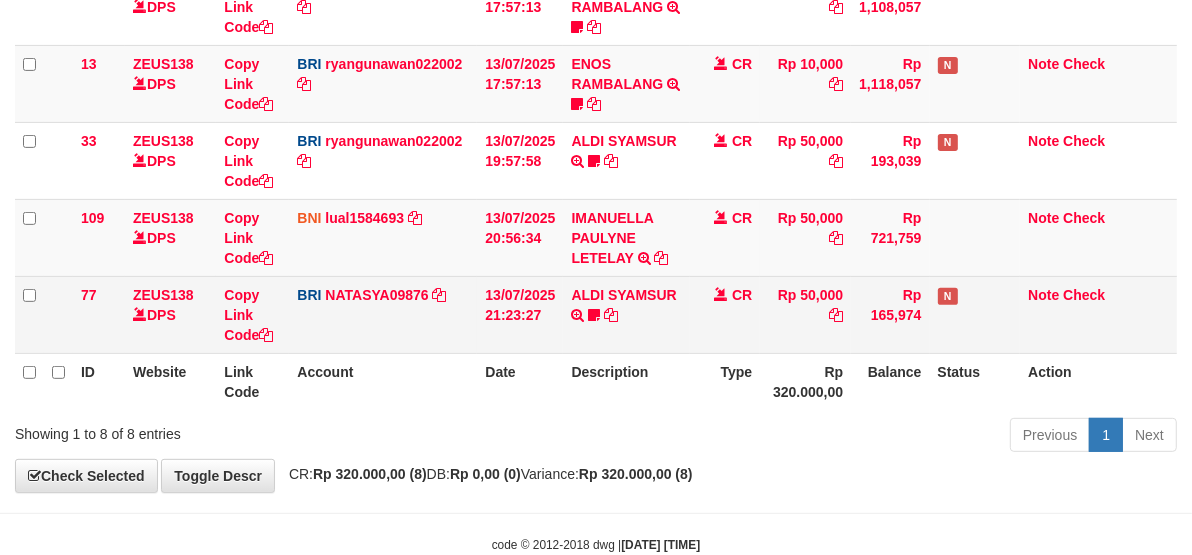 scroll, scrollTop: 562, scrollLeft: 0, axis: vertical 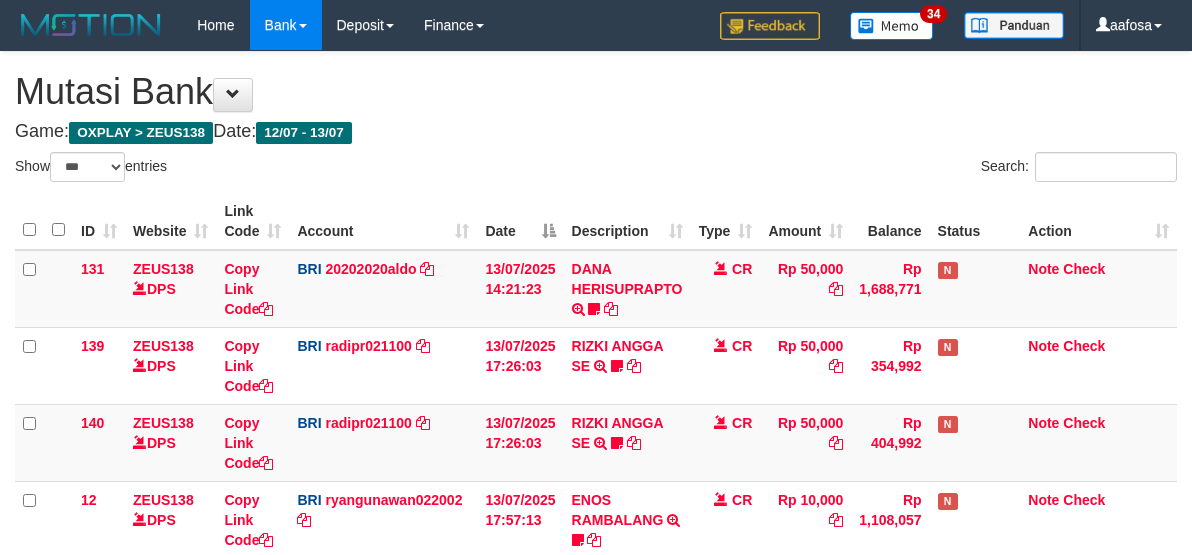 select on "***" 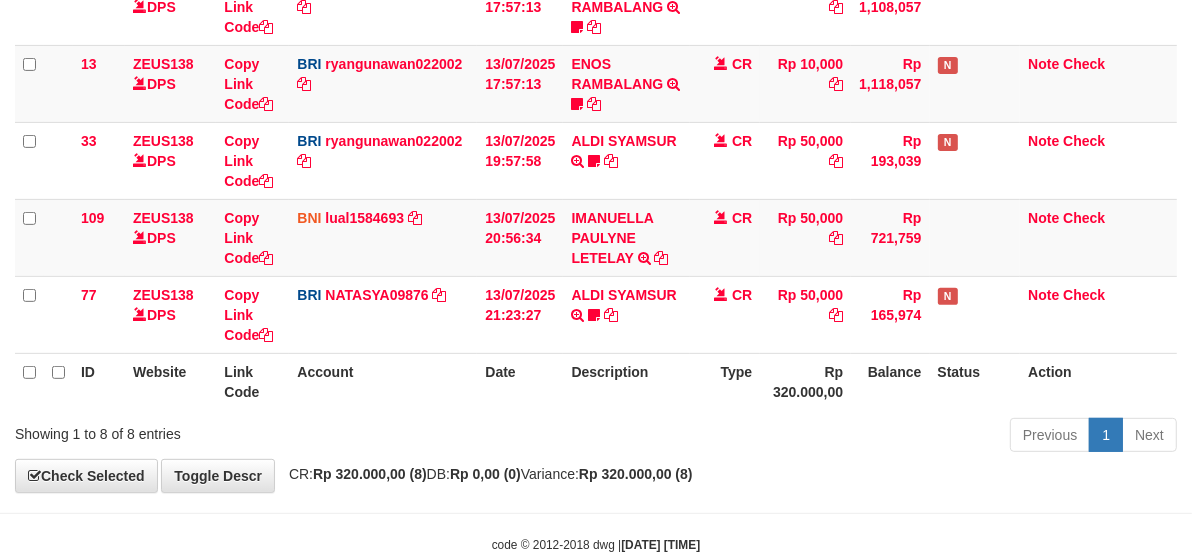scroll, scrollTop: 562, scrollLeft: 0, axis: vertical 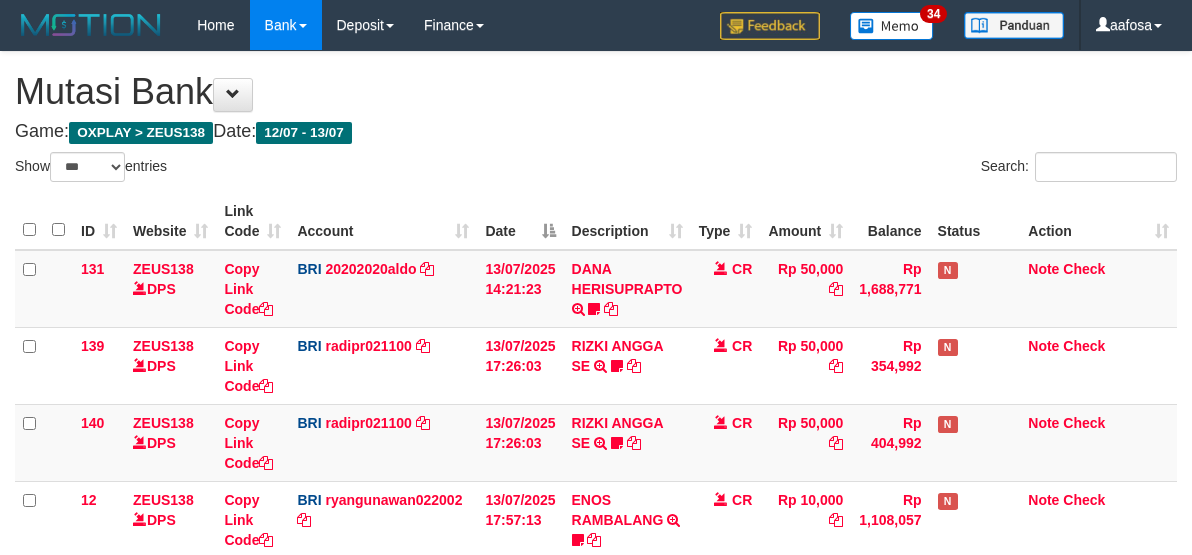 select on "***" 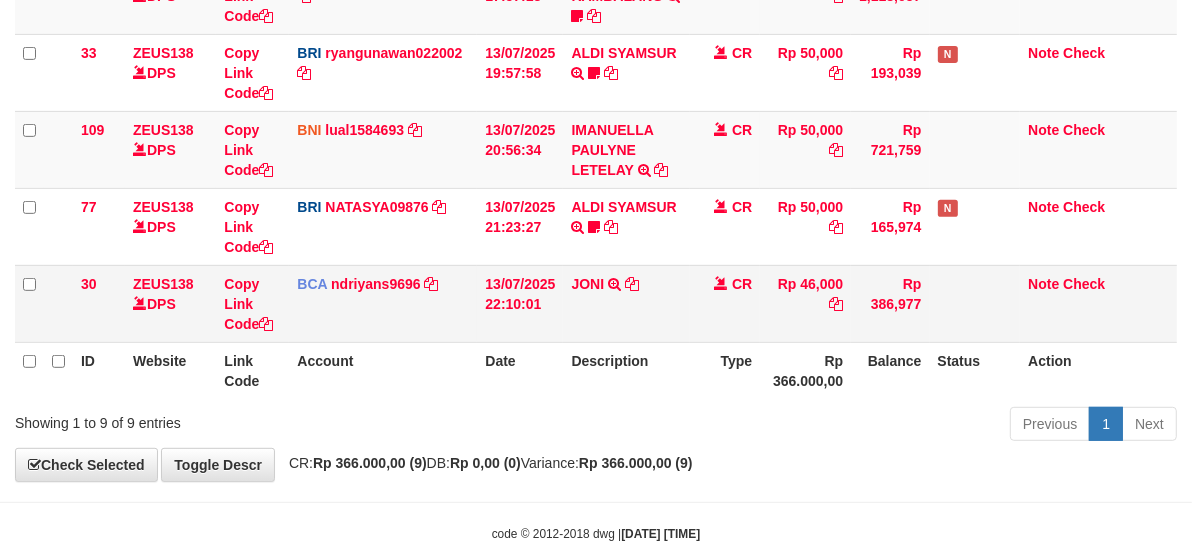 scroll, scrollTop: 562, scrollLeft: 0, axis: vertical 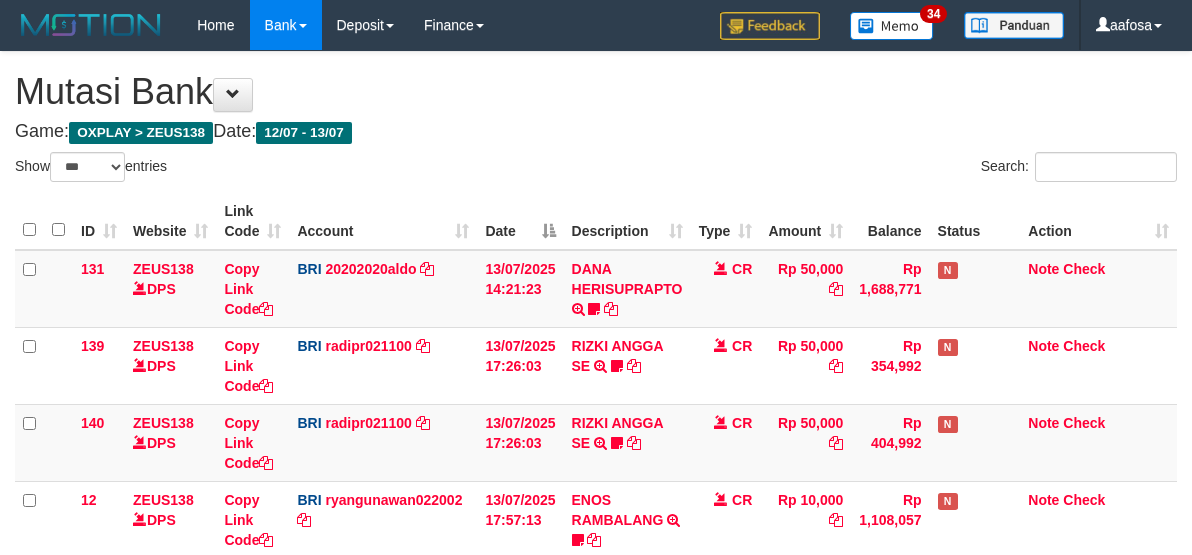select on "***" 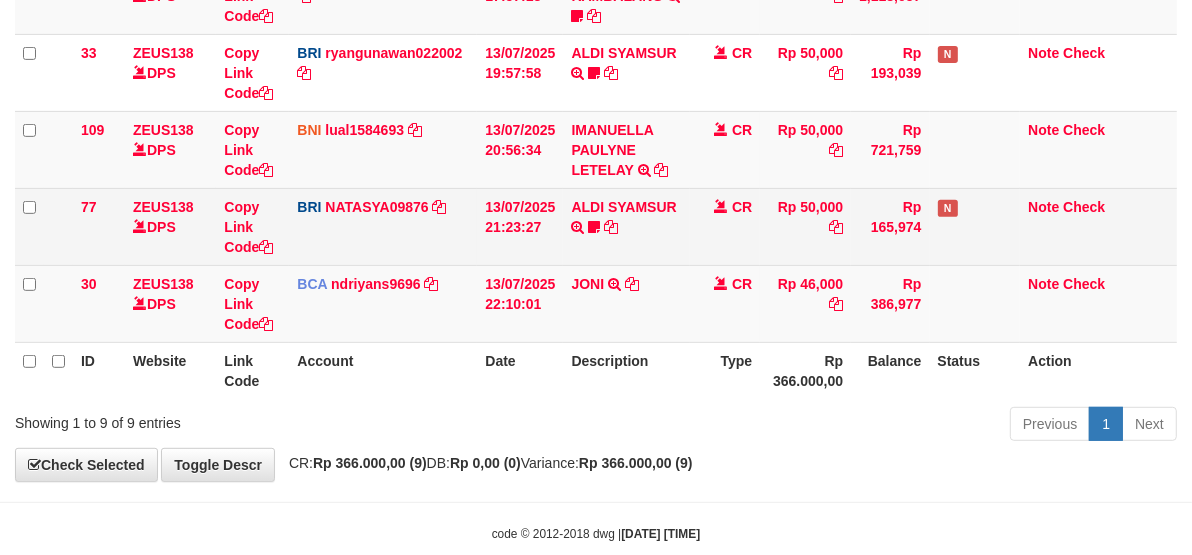 scroll, scrollTop: 562, scrollLeft: 0, axis: vertical 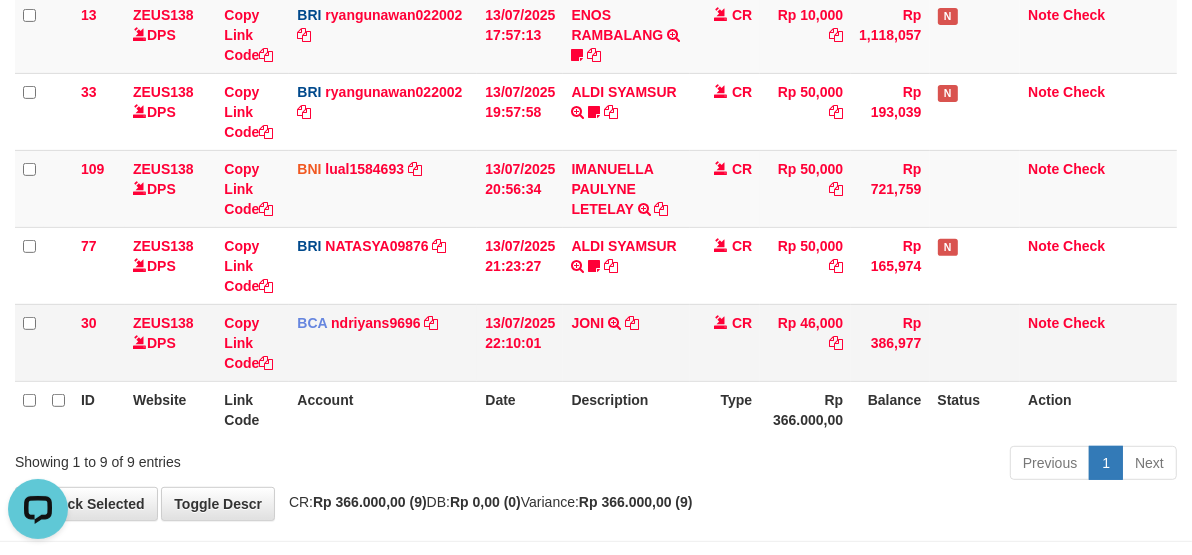 click on "JONI         TRSF E-BANKING CR 1307/FTSCY/WS95031
46000.00JONI" at bounding box center [626, 342] 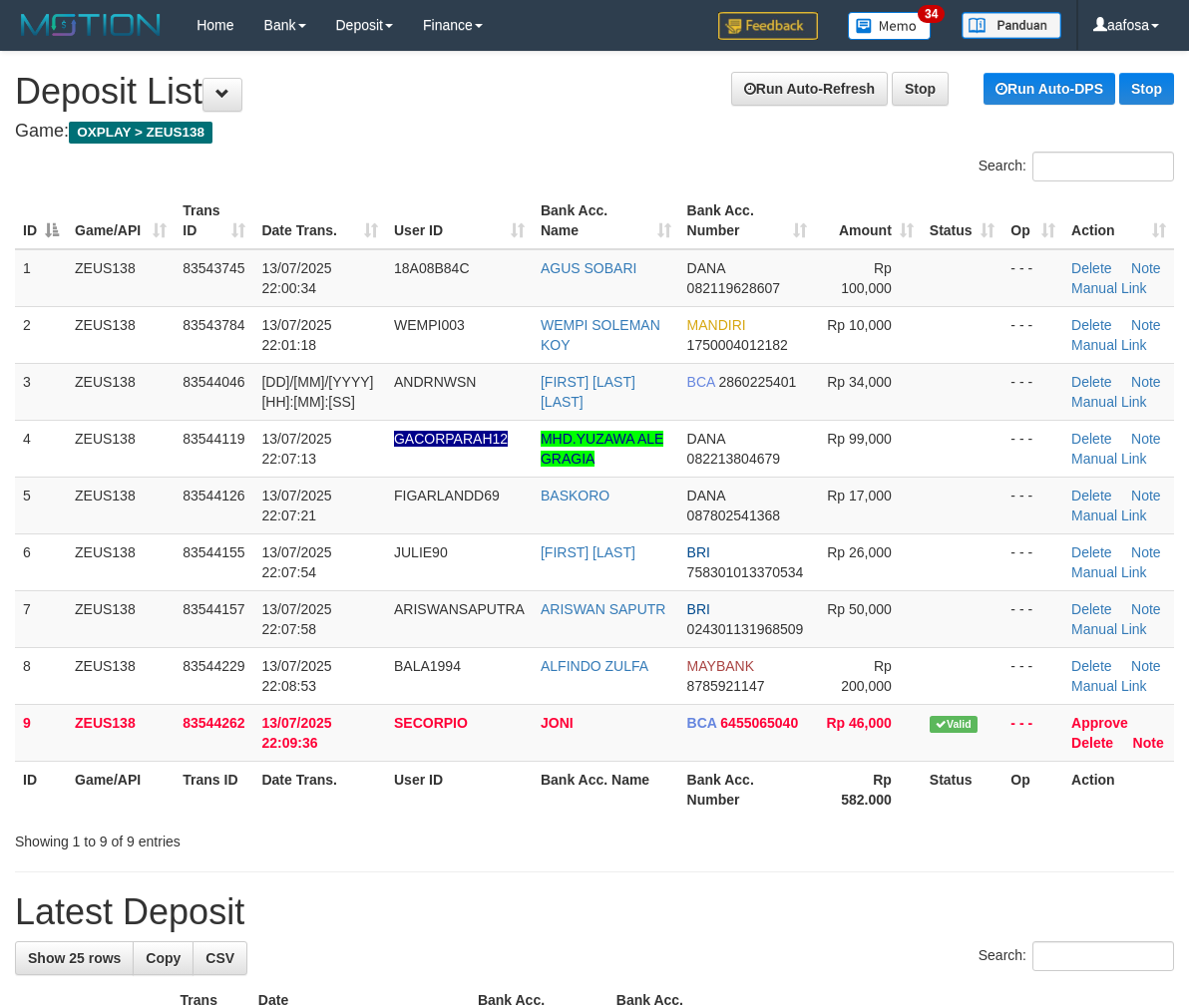 scroll, scrollTop: 0, scrollLeft: 0, axis: both 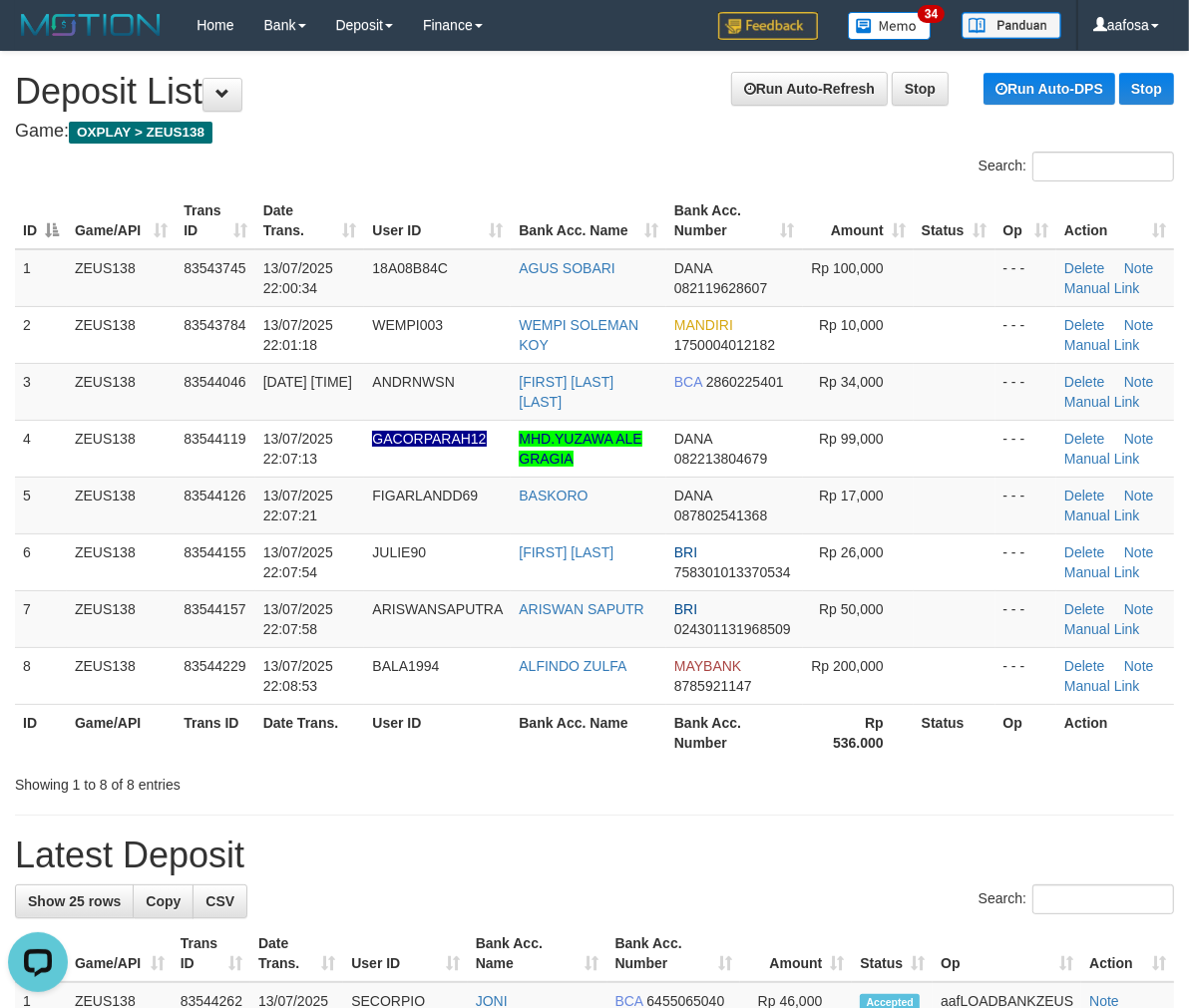click on "Game:   OXPLAY > ZEUS138" at bounding box center (594, 132) 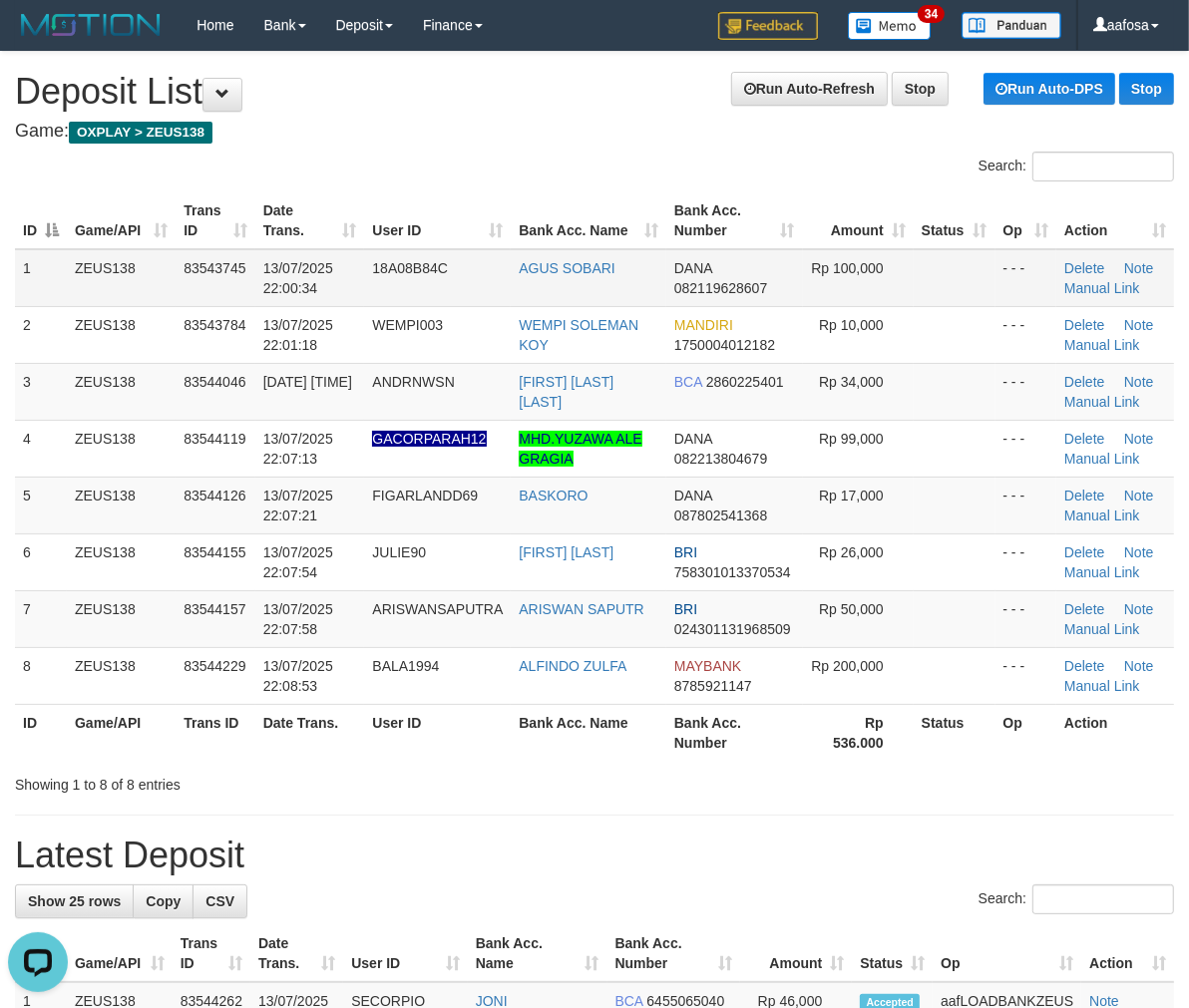 click on "13/07/2025 22:00:34" at bounding box center [310, 278] 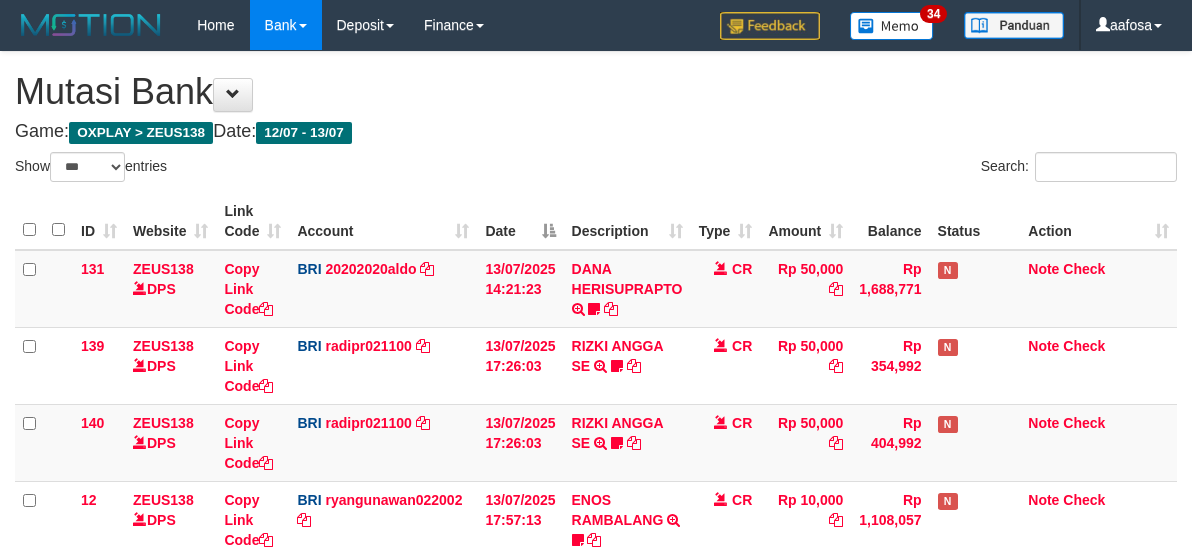 select on "***" 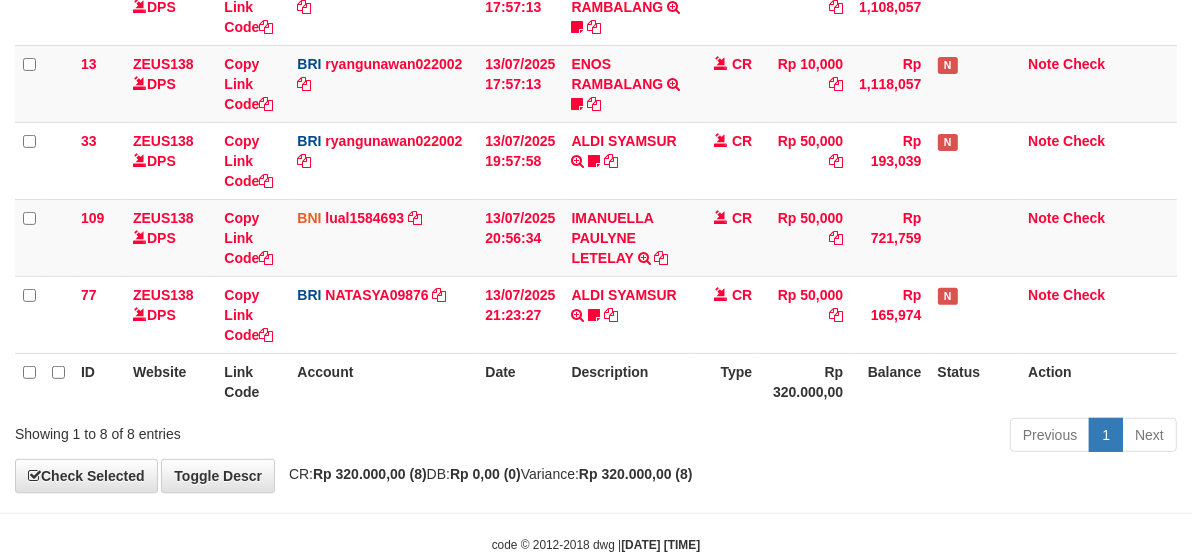 scroll, scrollTop: 562, scrollLeft: 0, axis: vertical 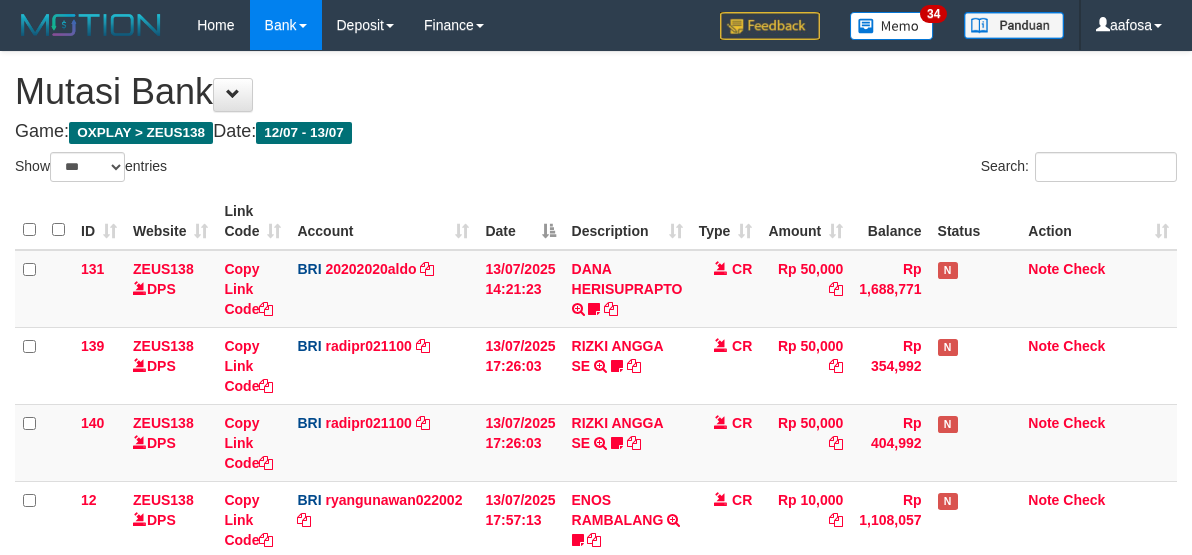 select on "***" 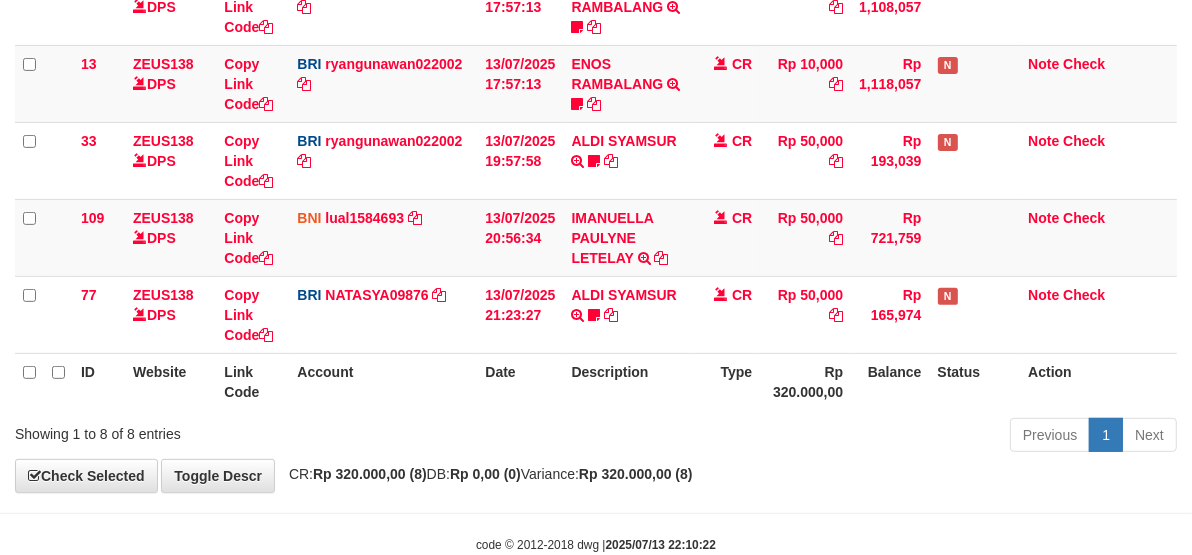 scroll, scrollTop: 562, scrollLeft: 0, axis: vertical 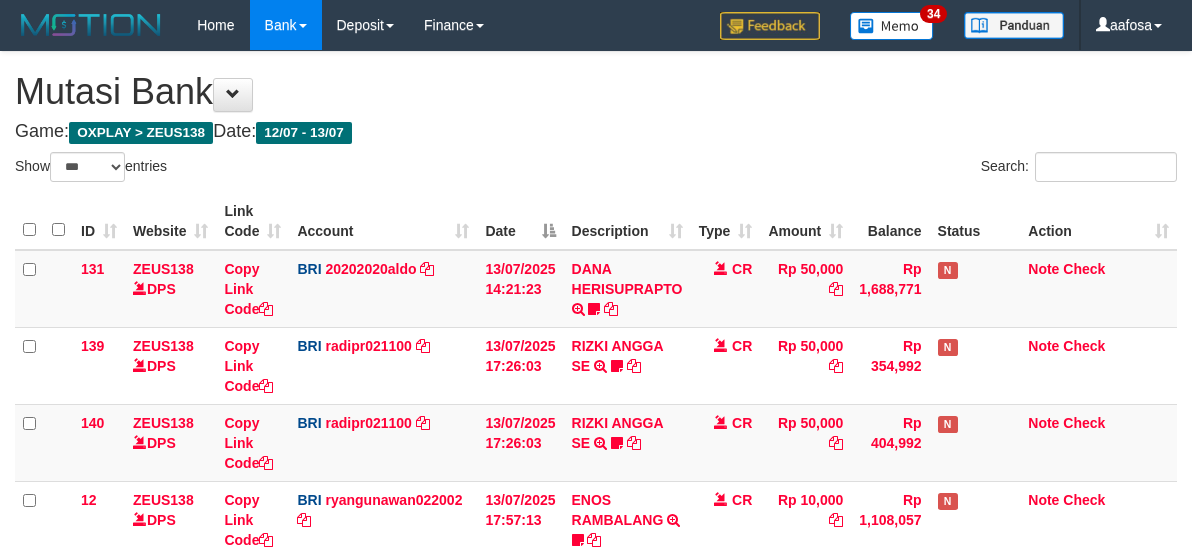select on "***" 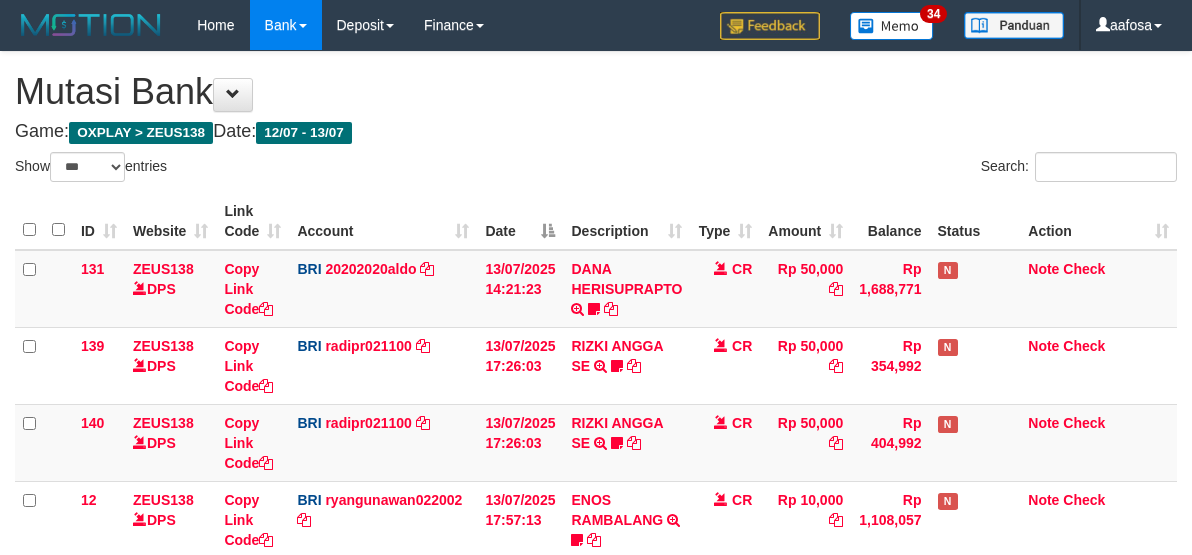 scroll, scrollTop: 513, scrollLeft: 0, axis: vertical 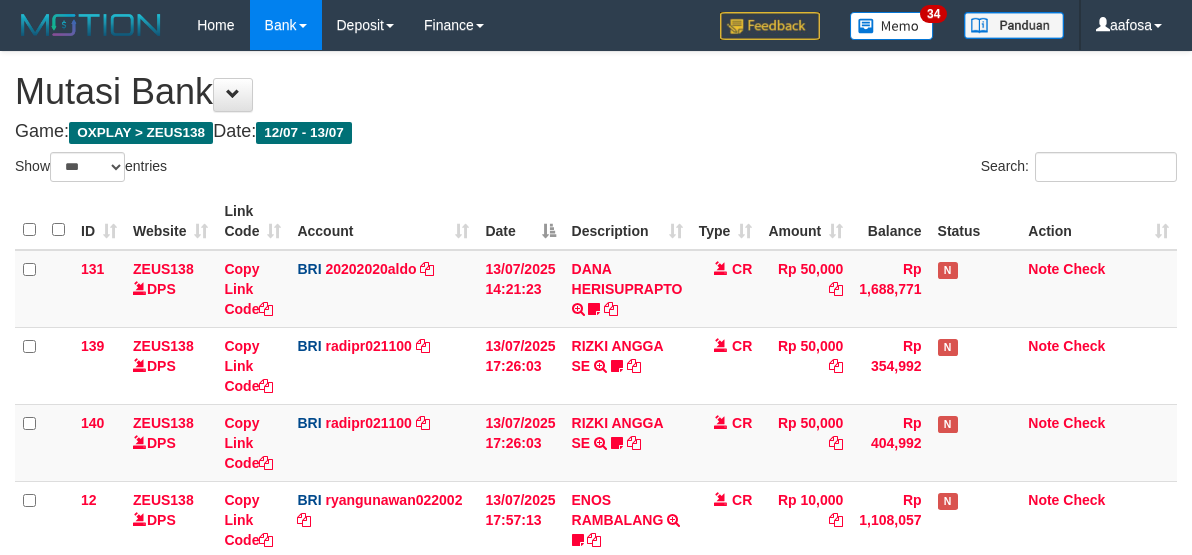 select on "***" 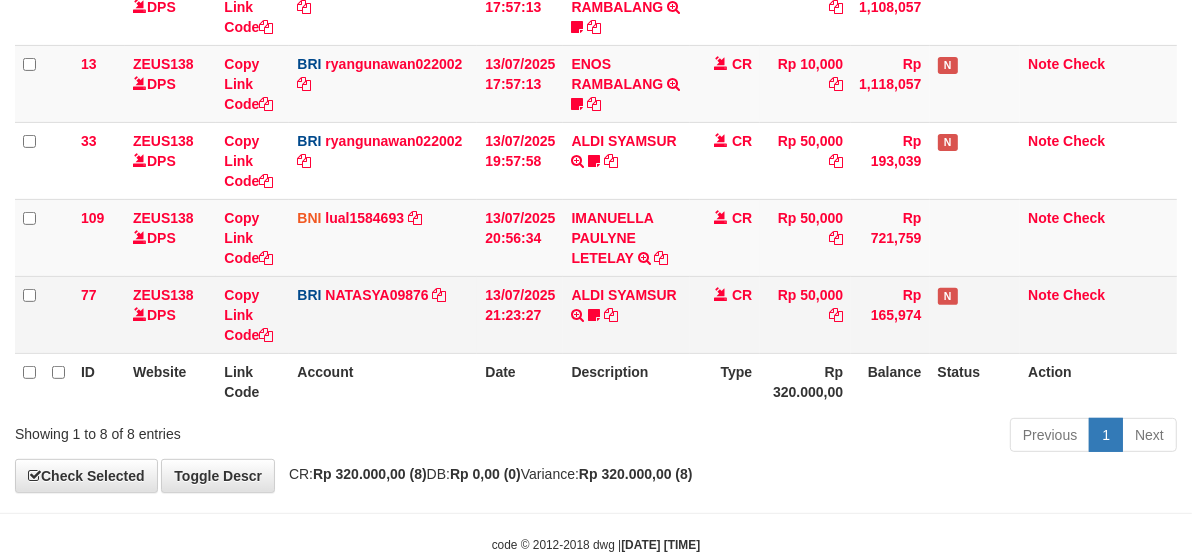 scroll, scrollTop: 562, scrollLeft: 0, axis: vertical 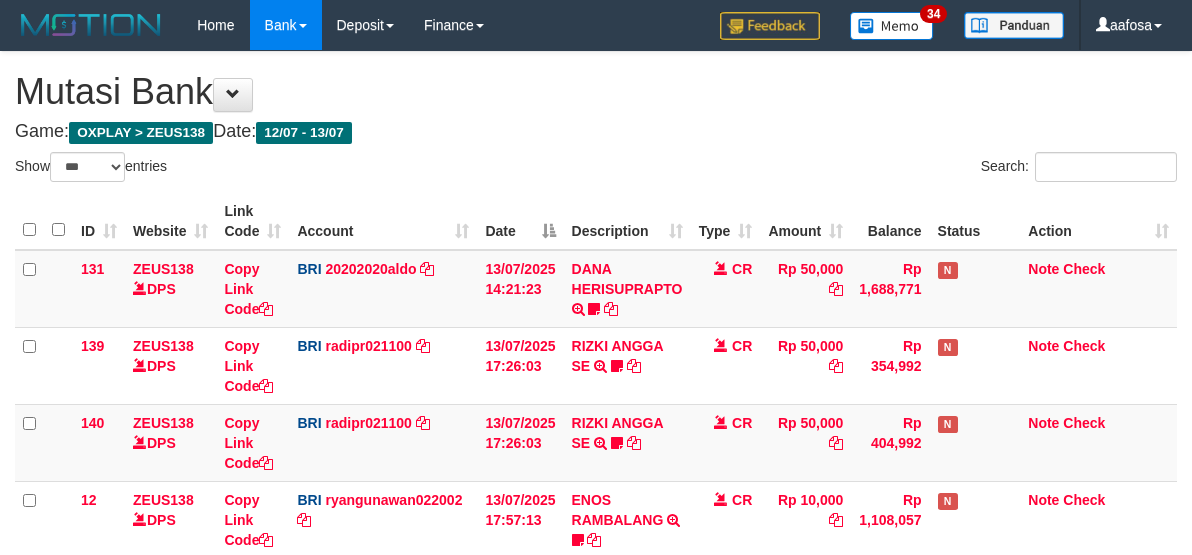 select on "***" 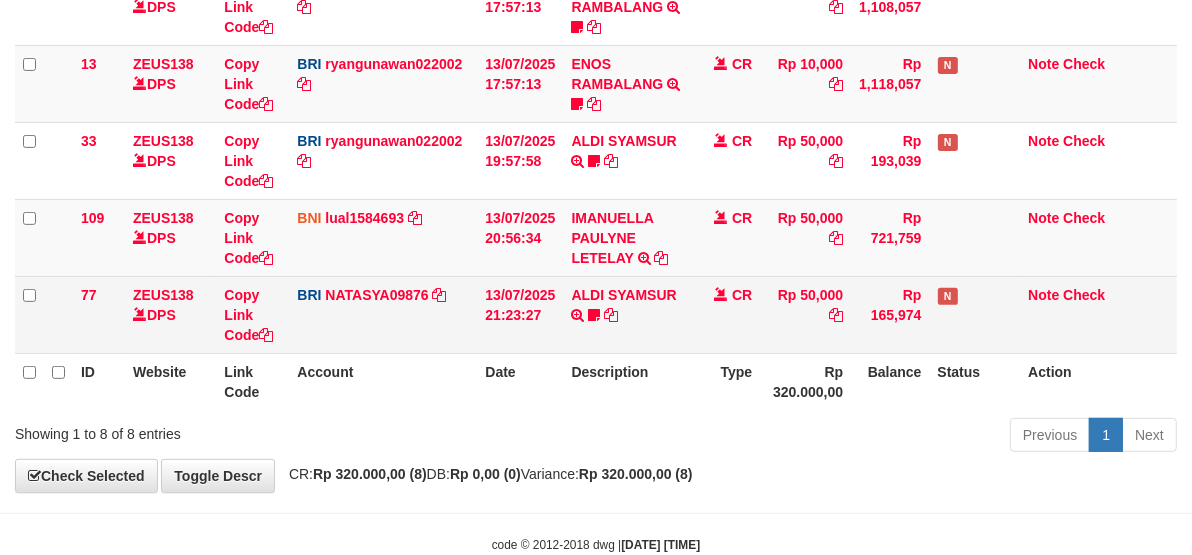 scroll, scrollTop: 562, scrollLeft: 0, axis: vertical 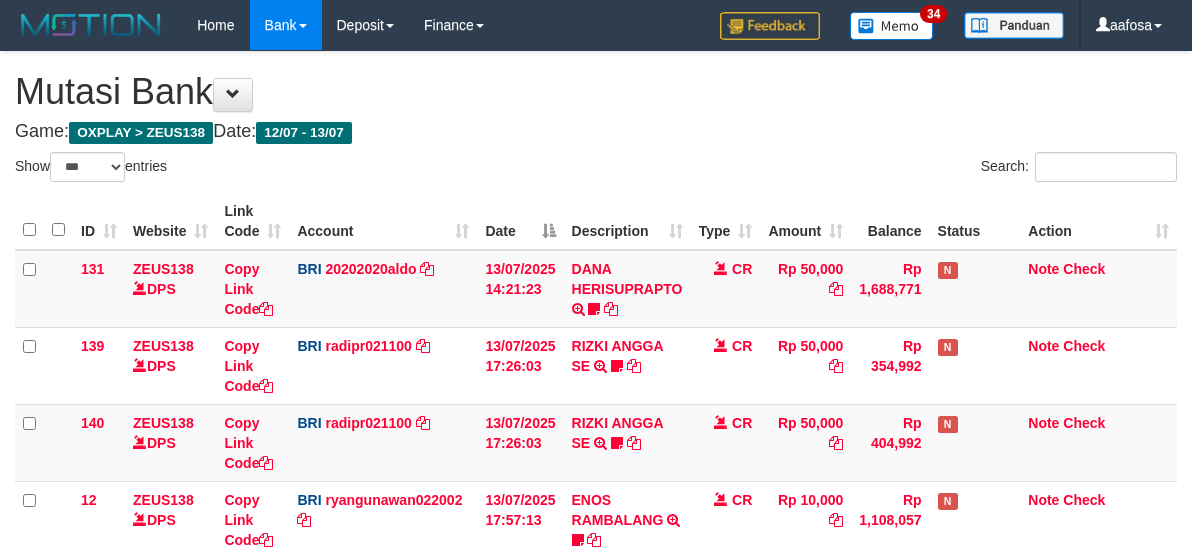 select on "***" 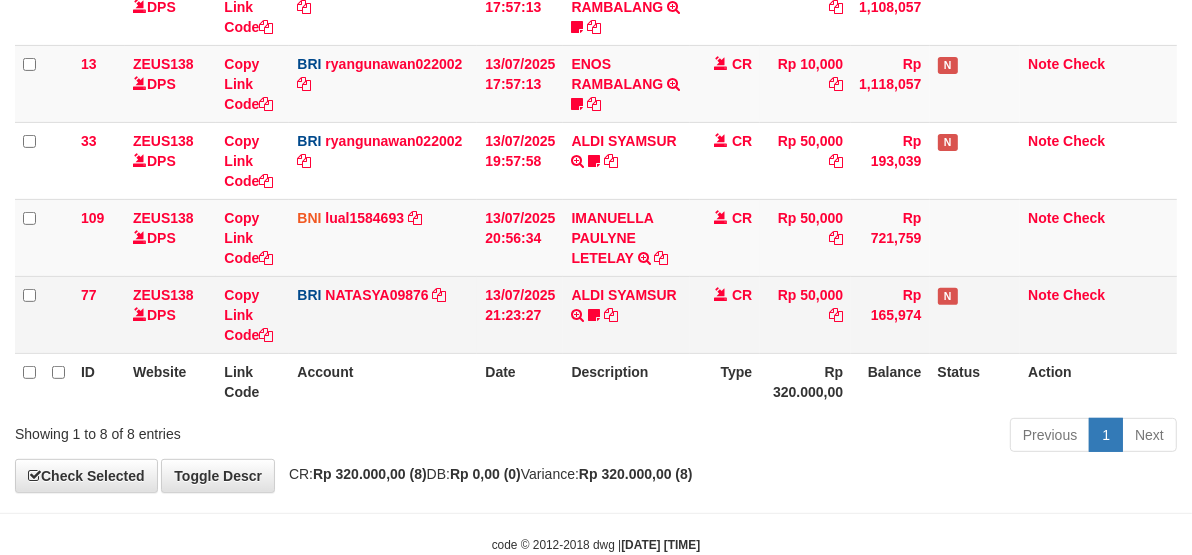 scroll, scrollTop: 562, scrollLeft: 0, axis: vertical 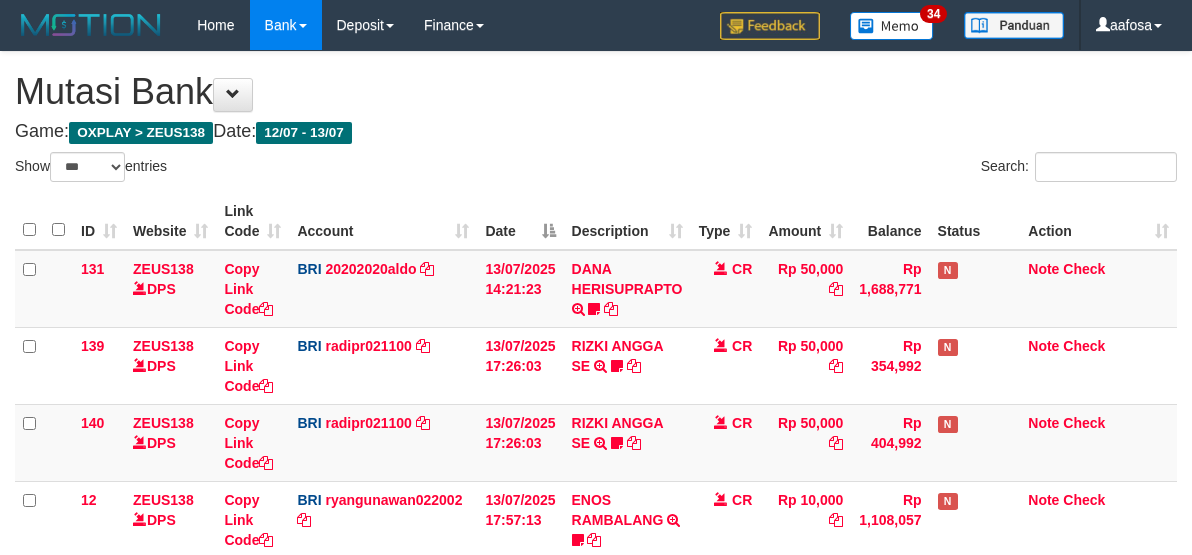 select on "***" 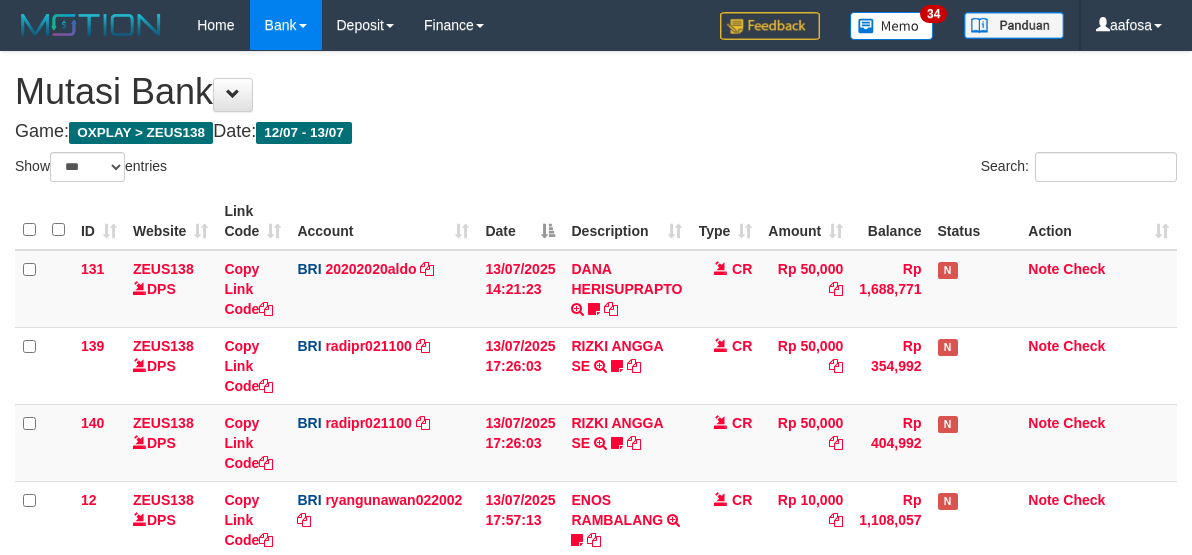 scroll, scrollTop: 513, scrollLeft: 0, axis: vertical 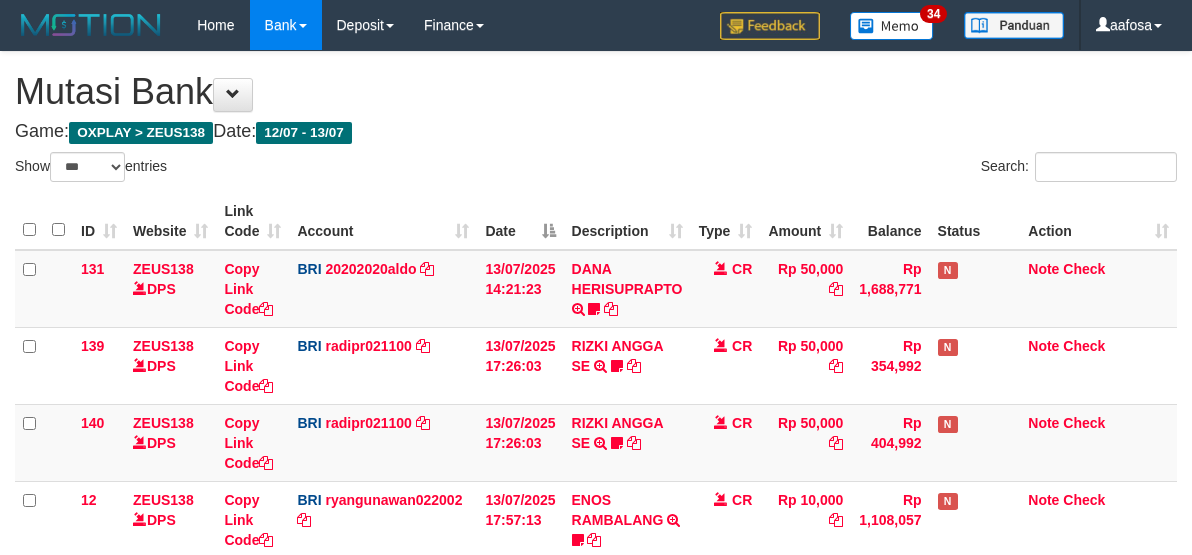 select on "***" 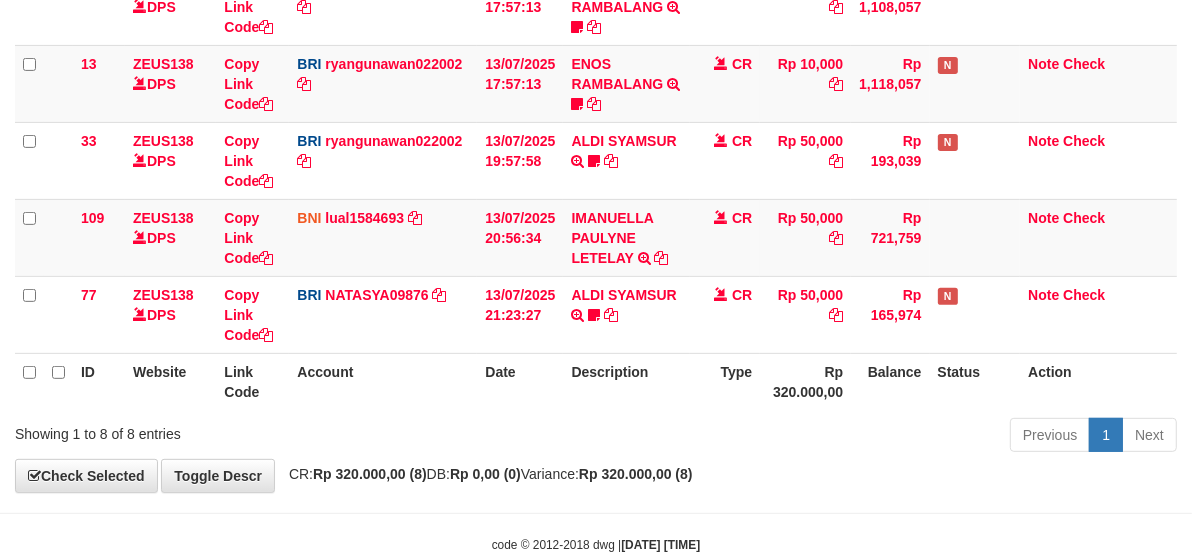 scroll, scrollTop: 562, scrollLeft: 0, axis: vertical 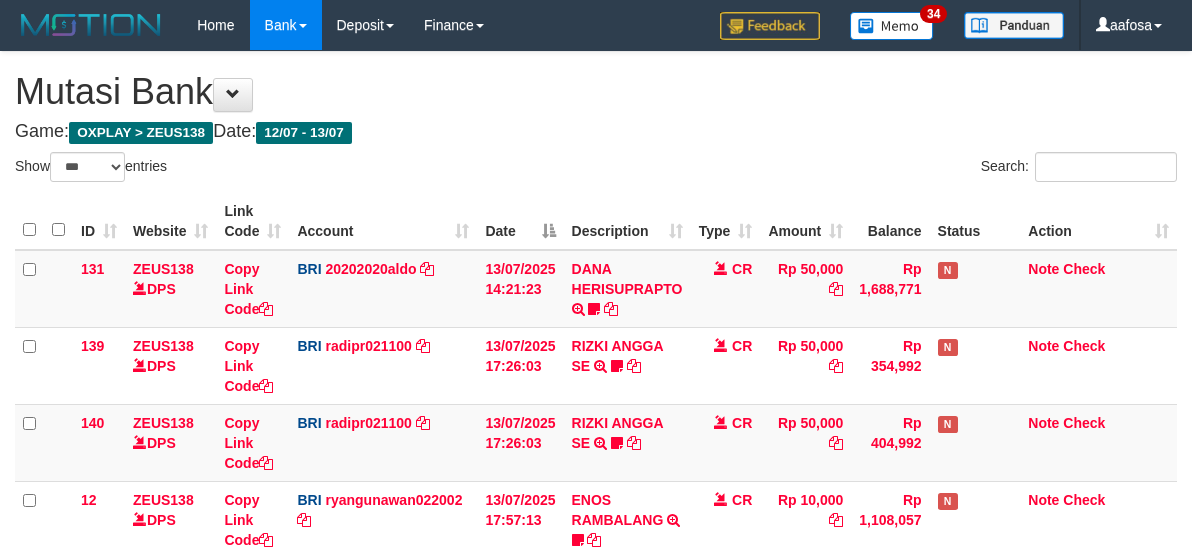 select on "***" 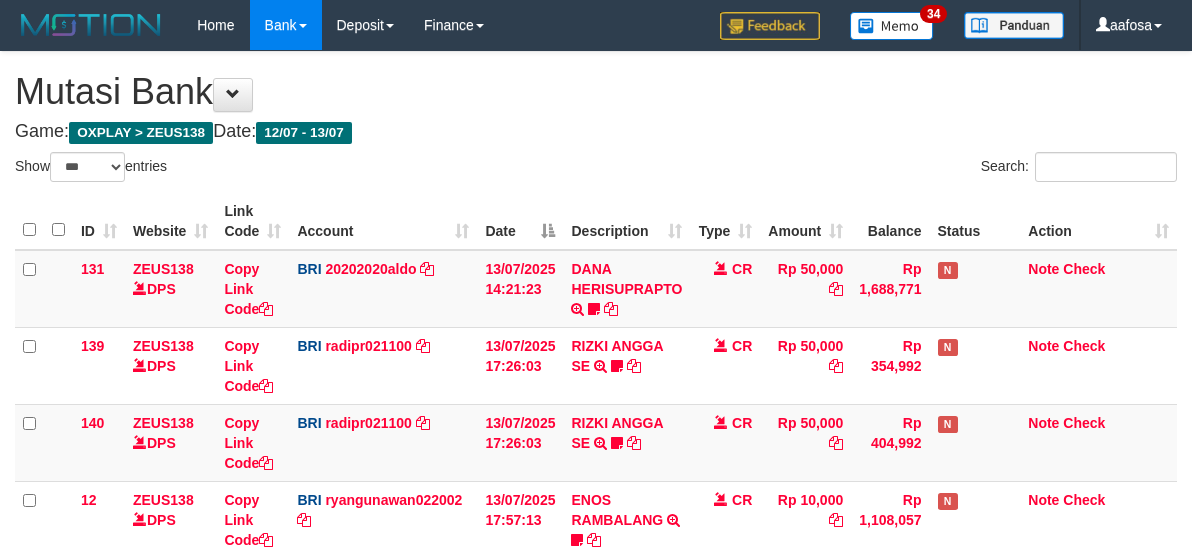 scroll, scrollTop: 513, scrollLeft: 0, axis: vertical 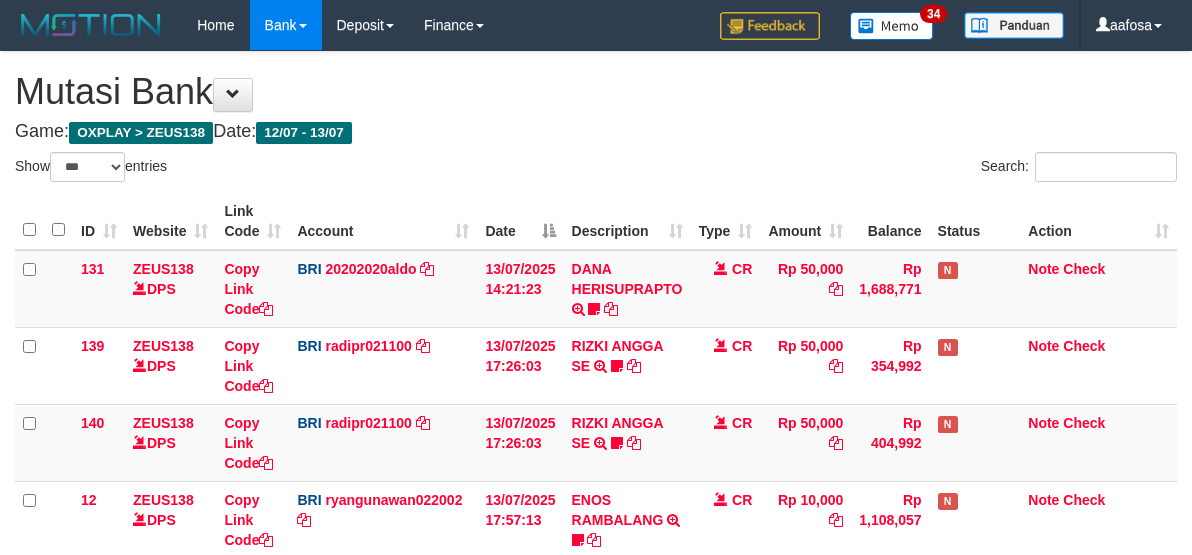 select on "***" 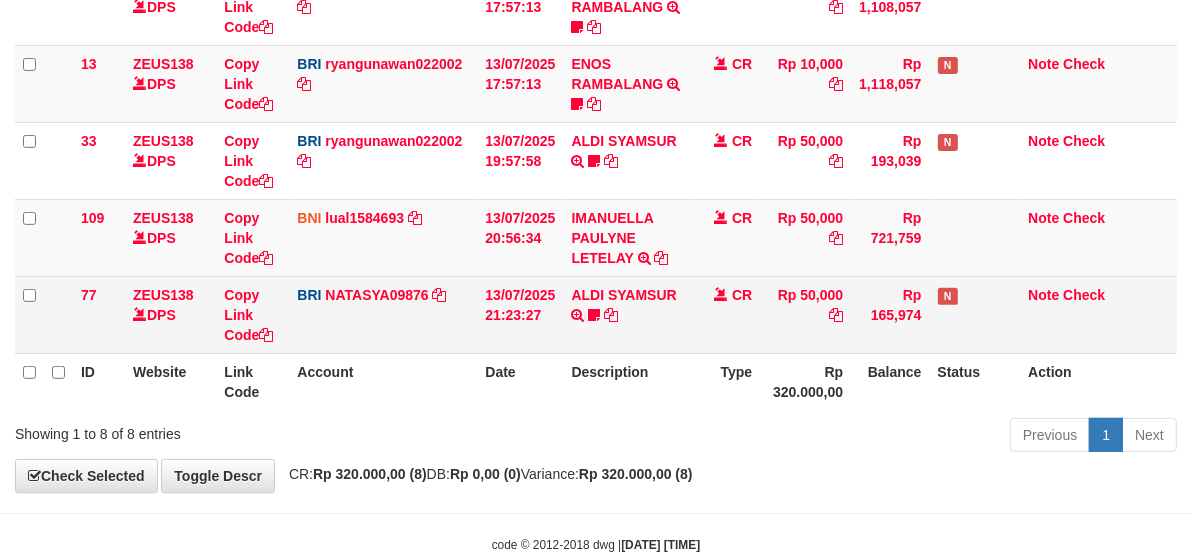scroll, scrollTop: 562, scrollLeft: 0, axis: vertical 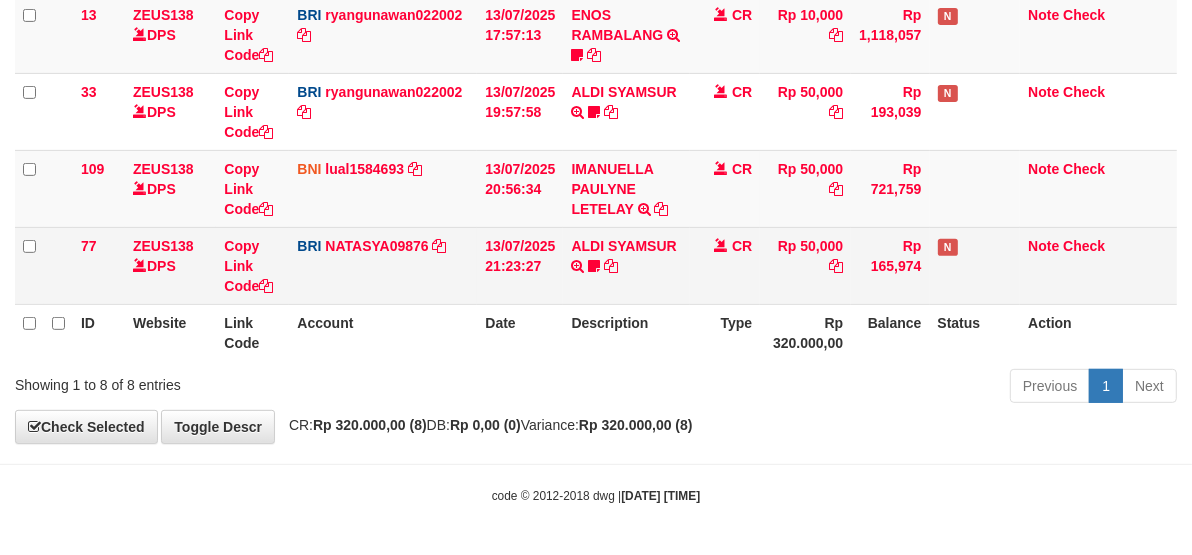 click on "CR" at bounding box center (725, 265) 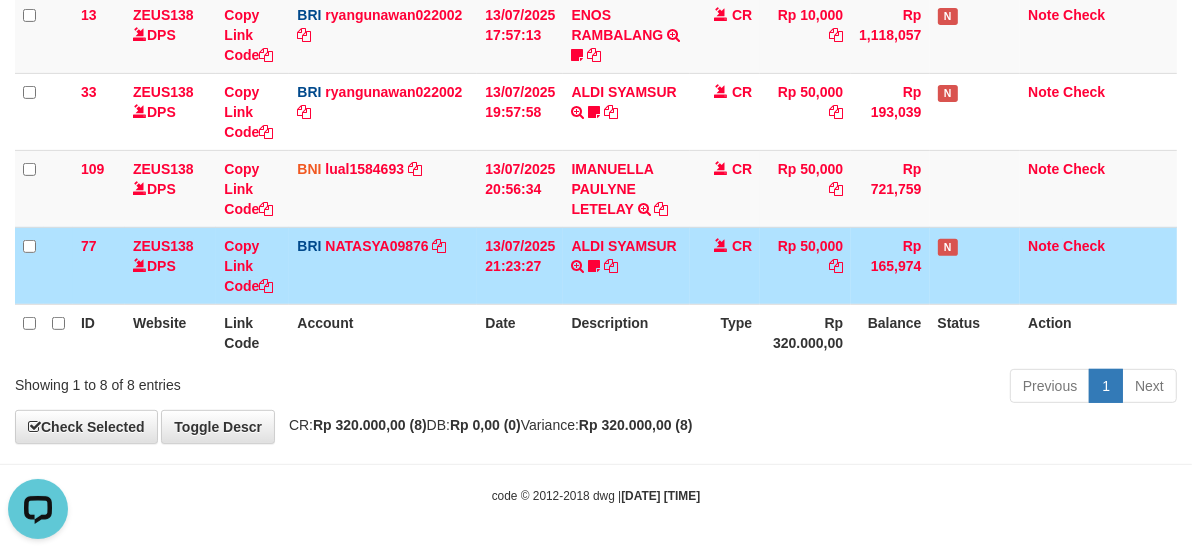 scroll, scrollTop: 0, scrollLeft: 0, axis: both 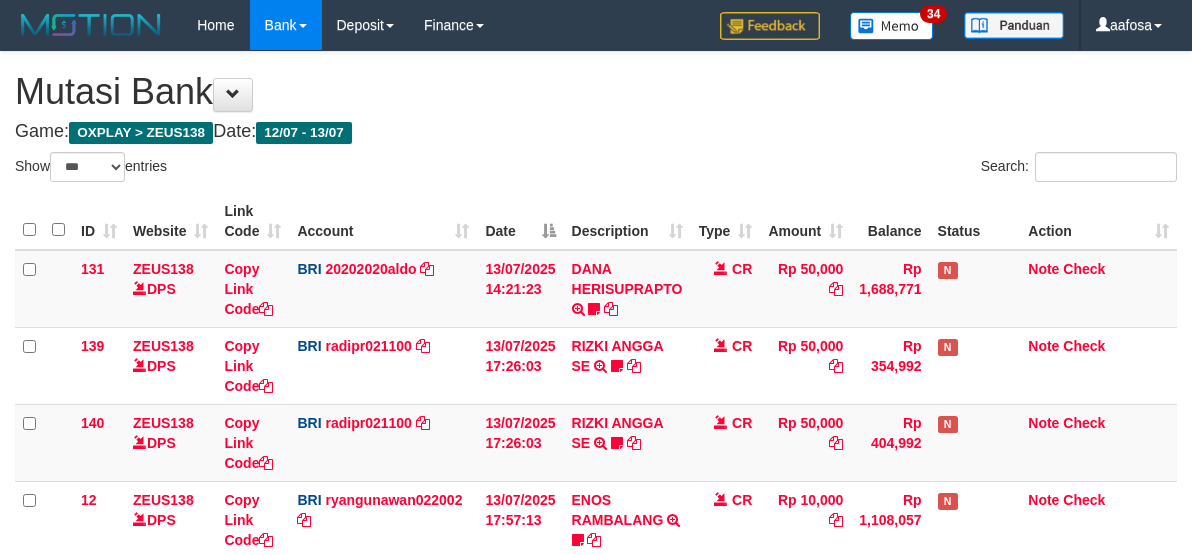 select on "***" 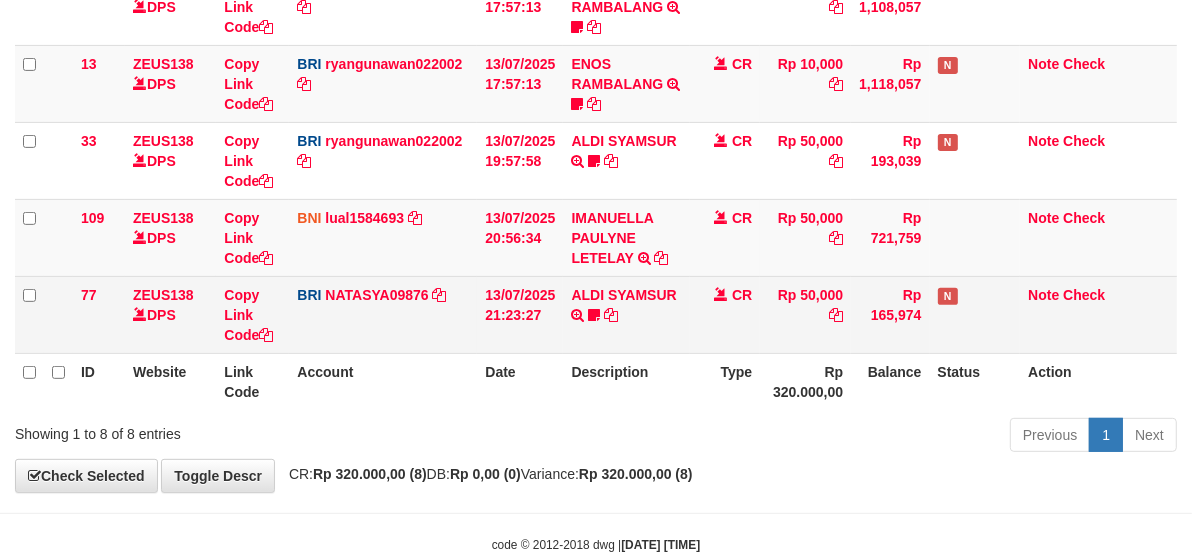 scroll, scrollTop: 562, scrollLeft: 0, axis: vertical 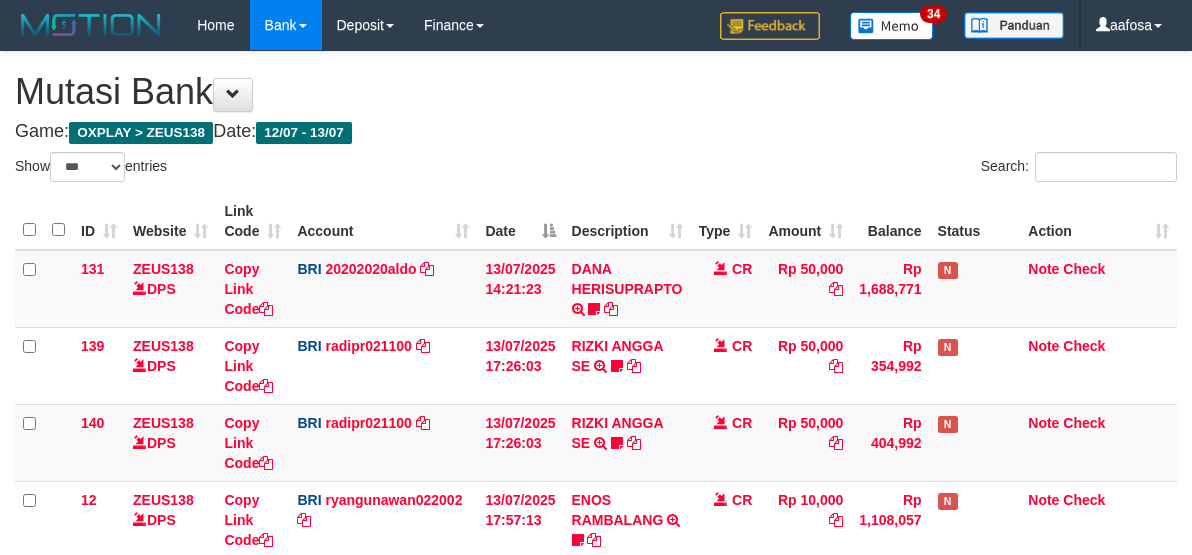 select on "***" 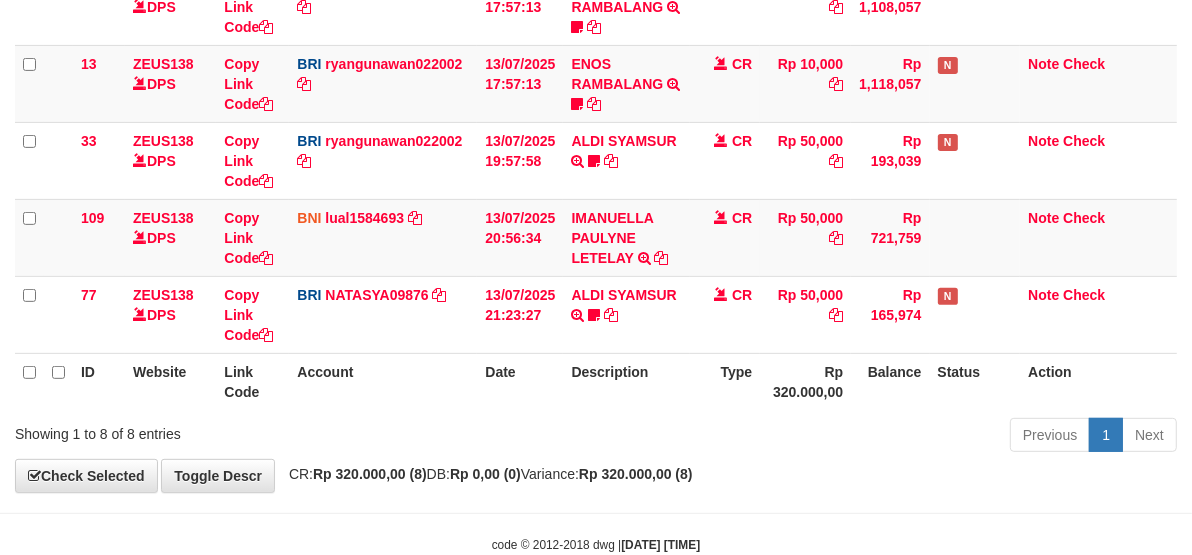 scroll, scrollTop: 562, scrollLeft: 0, axis: vertical 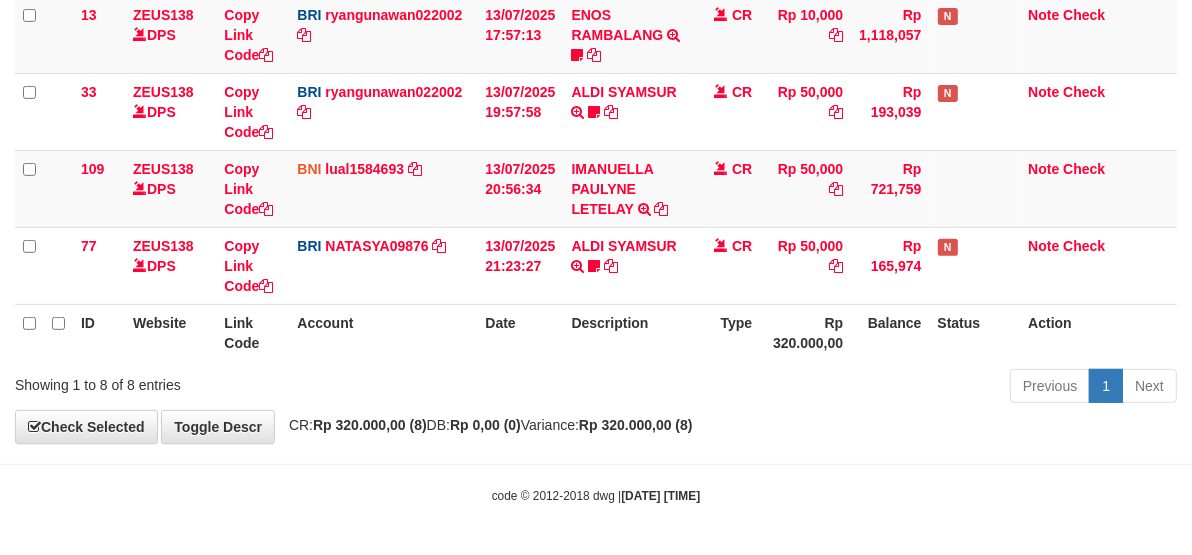 click on "ID Website Link Code Account Date Description Type Rp 320.000,00 Balance Status Action" at bounding box center (596, 332) 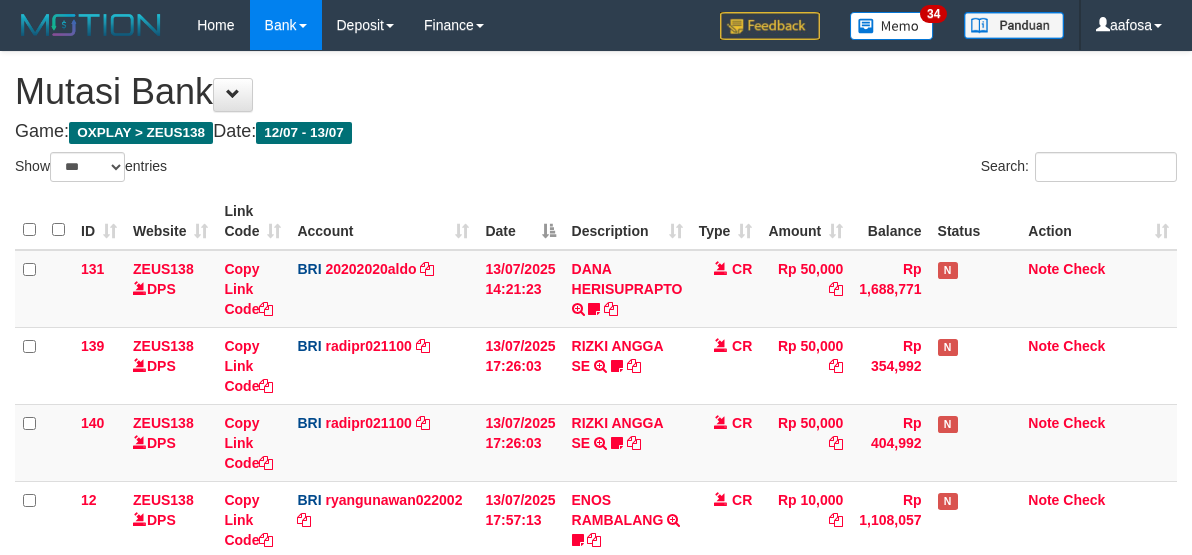 select on "***" 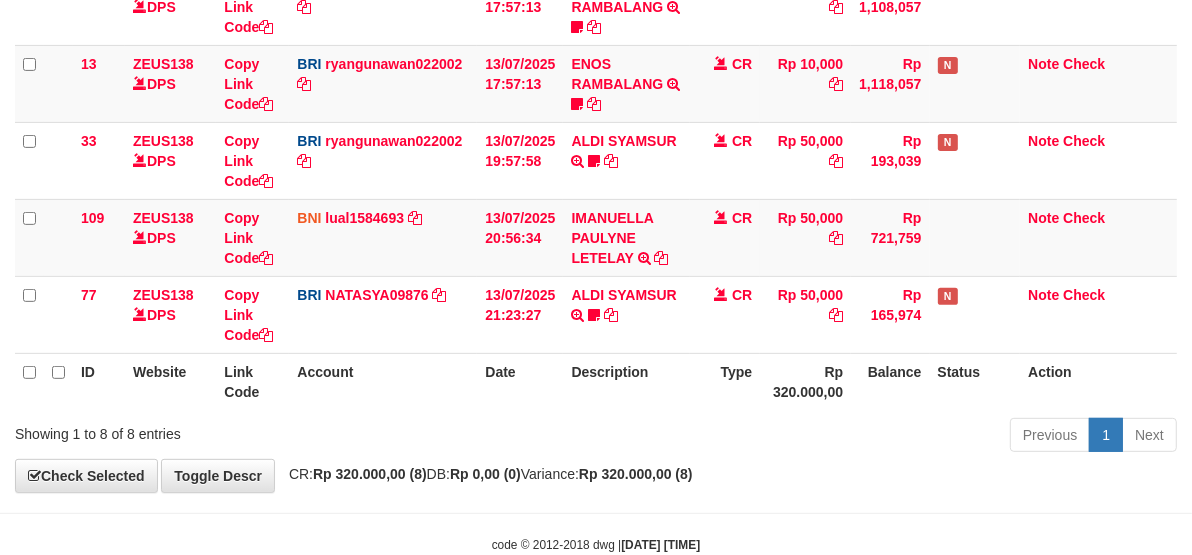 scroll, scrollTop: 562, scrollLeft: 0, axis: vertical 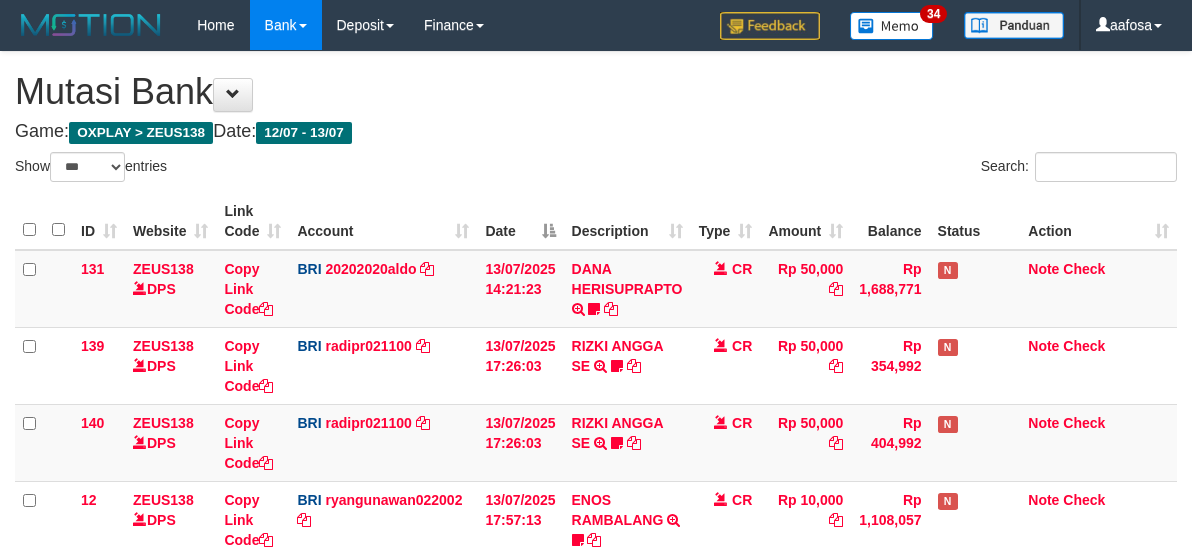 select on "***" 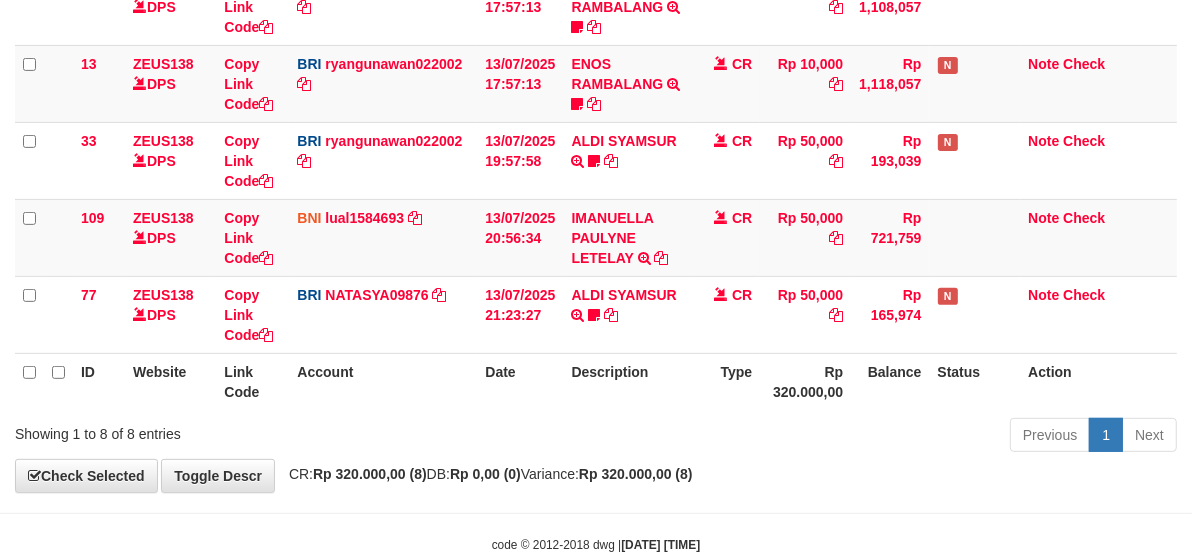 scroll, scrollTop: 562, scrollLeft: 0, axis: vertical 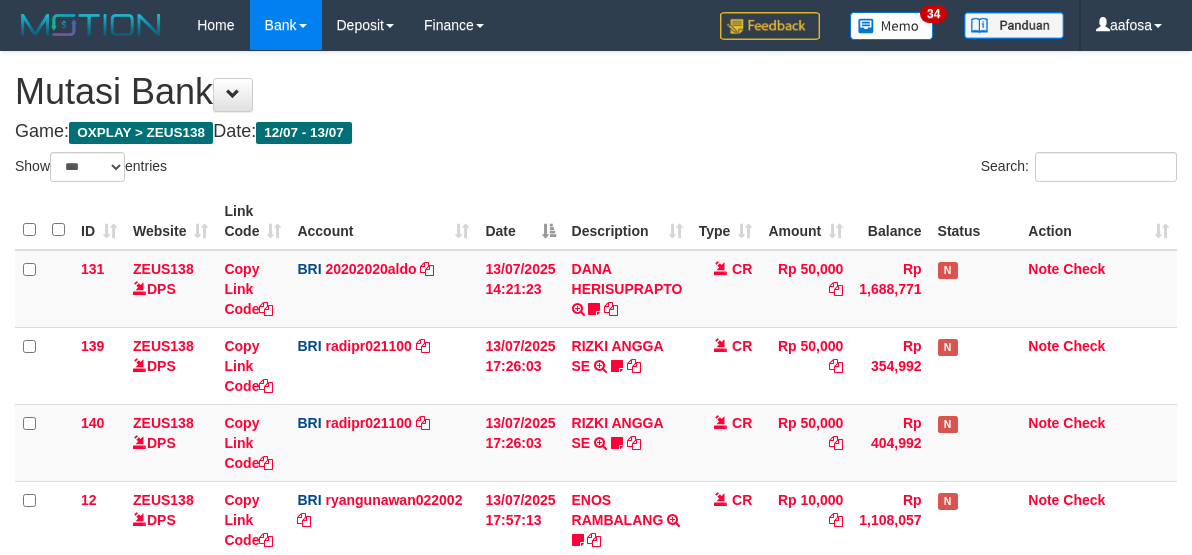 select on "***" 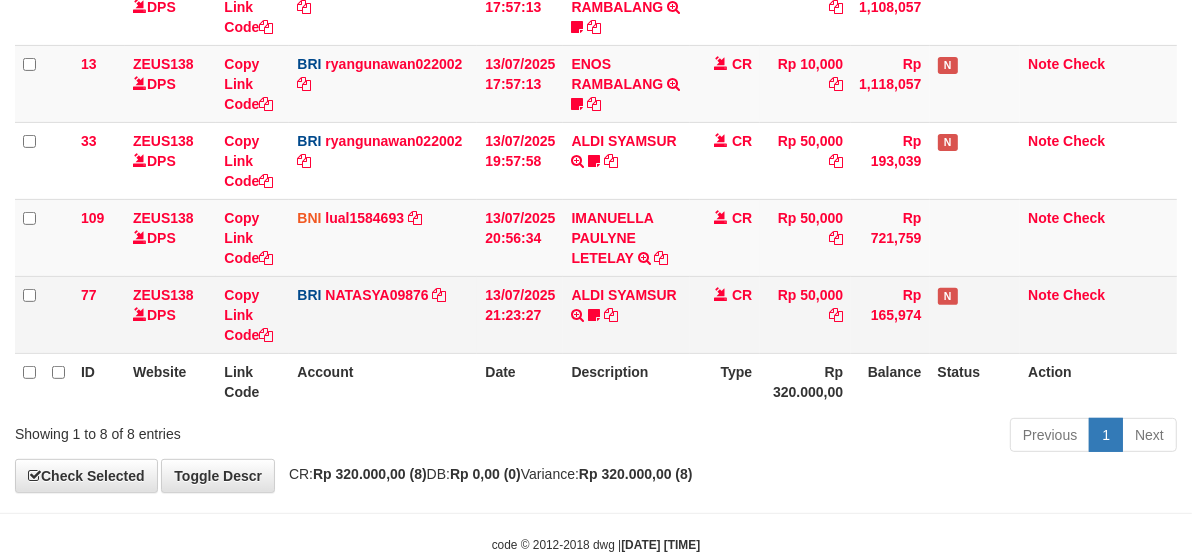 scroll, scrollTop: 562, scrollLeft: 0, axis: vertical 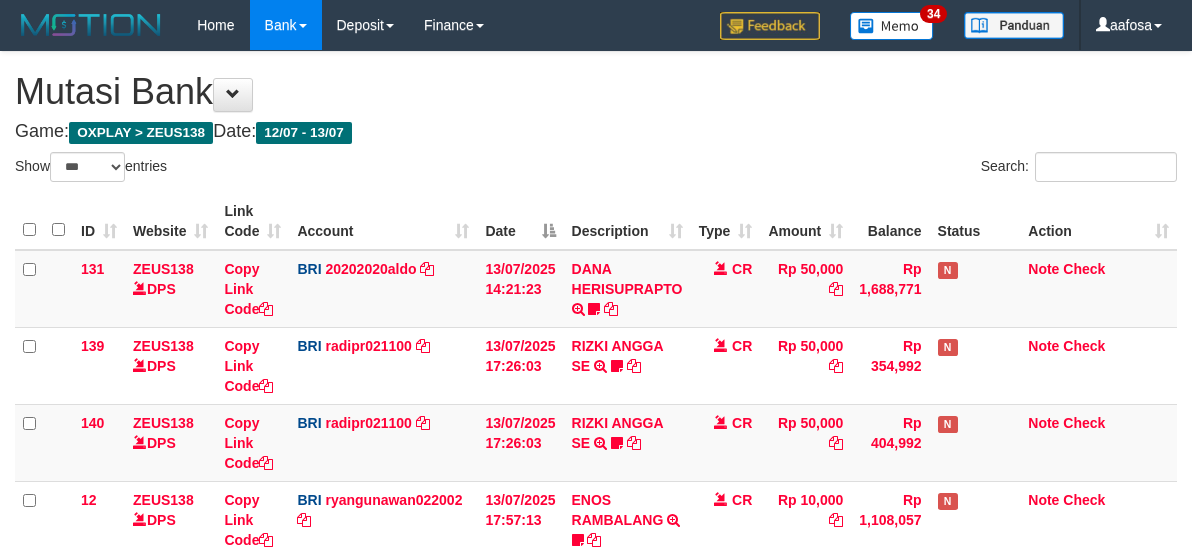 select on "***" 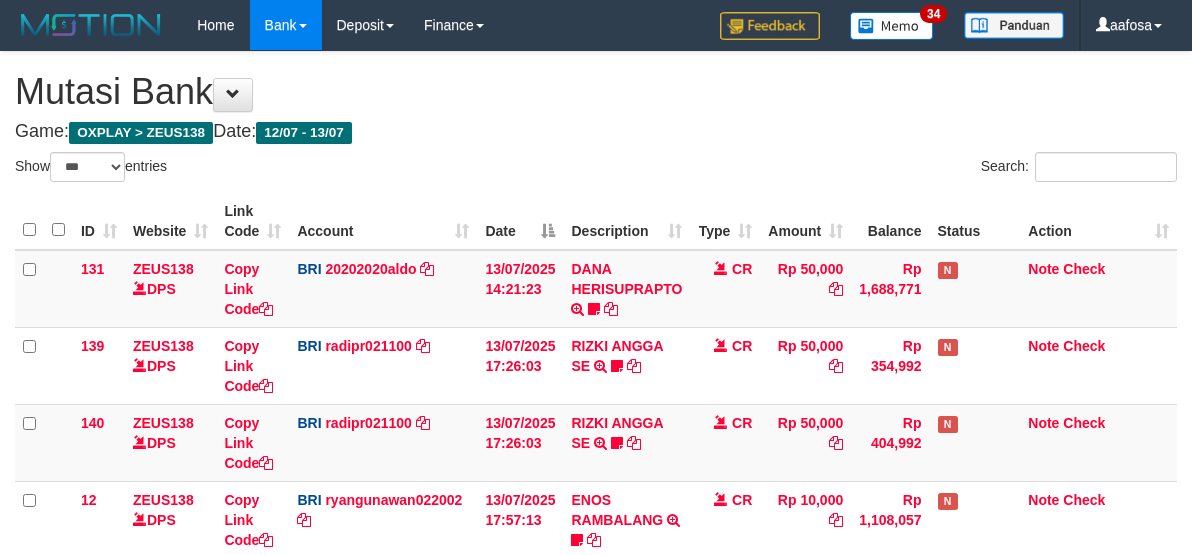 scroll, scrollTop: 513, scrollLeft: 0, axis: vertical 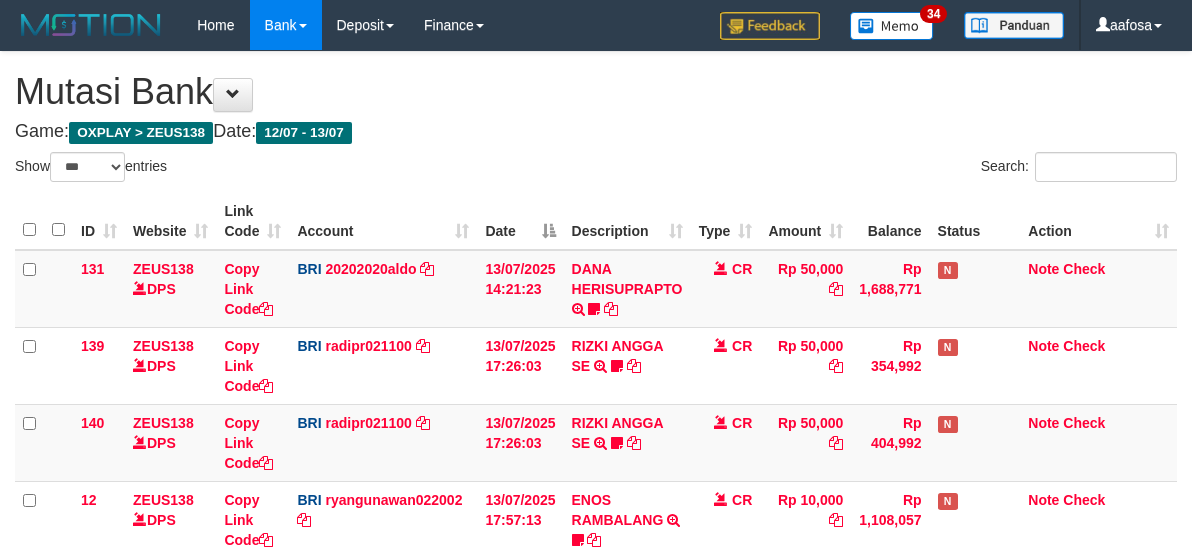 select on "***" 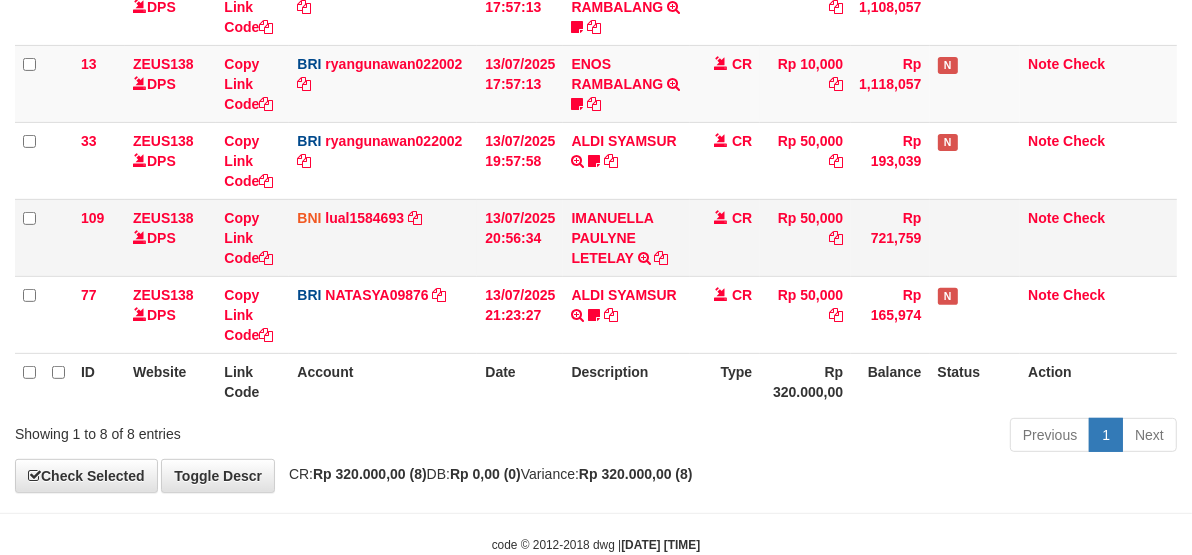 scroll, scrollTop: 562, scrollLeft: 0, axis: vertical 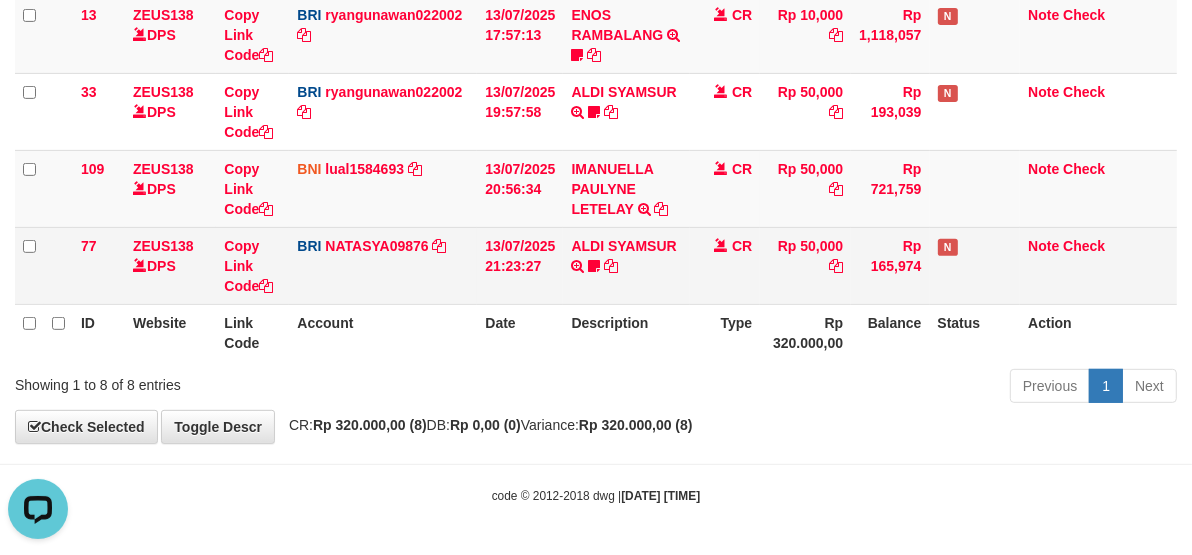 click on "Rp 50,000" at bounding box center (805, 265) 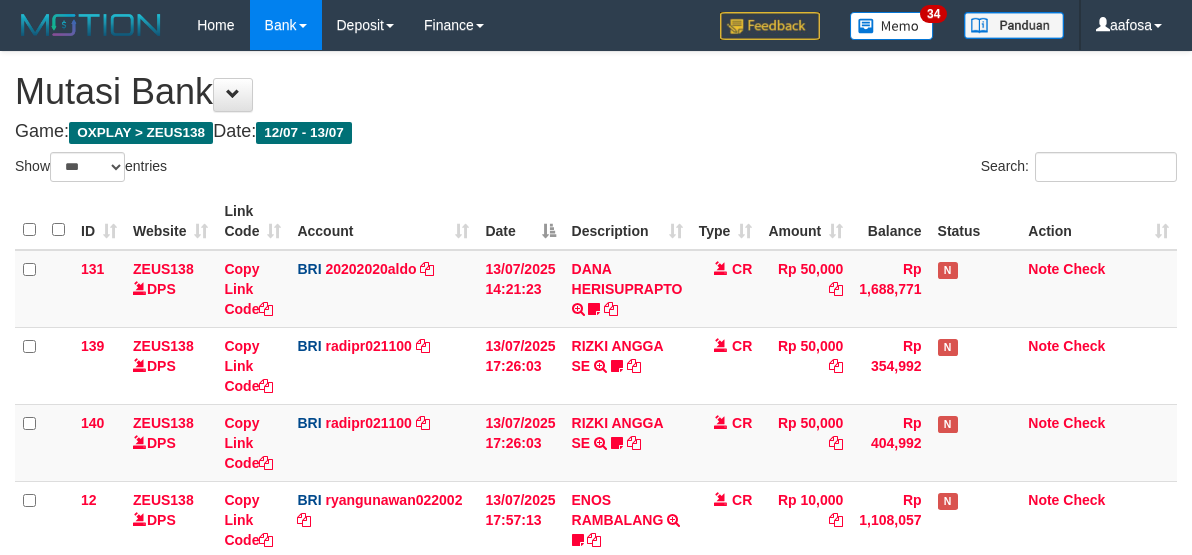 select on "***" 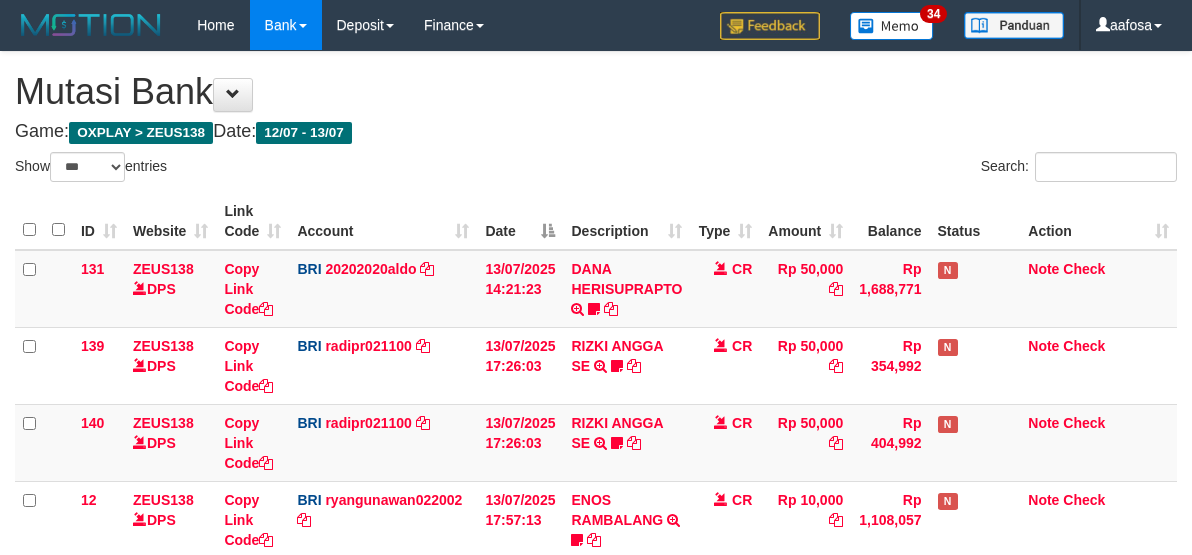 scroll, scrollTop: 513, scrollLeft: 0, axis: vertical 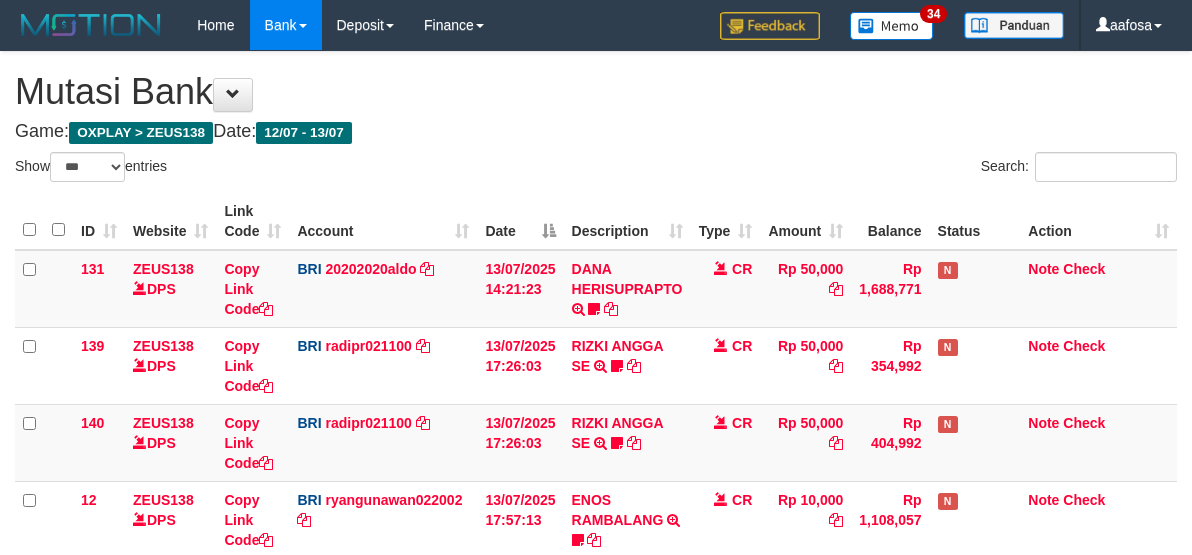 select on "***" 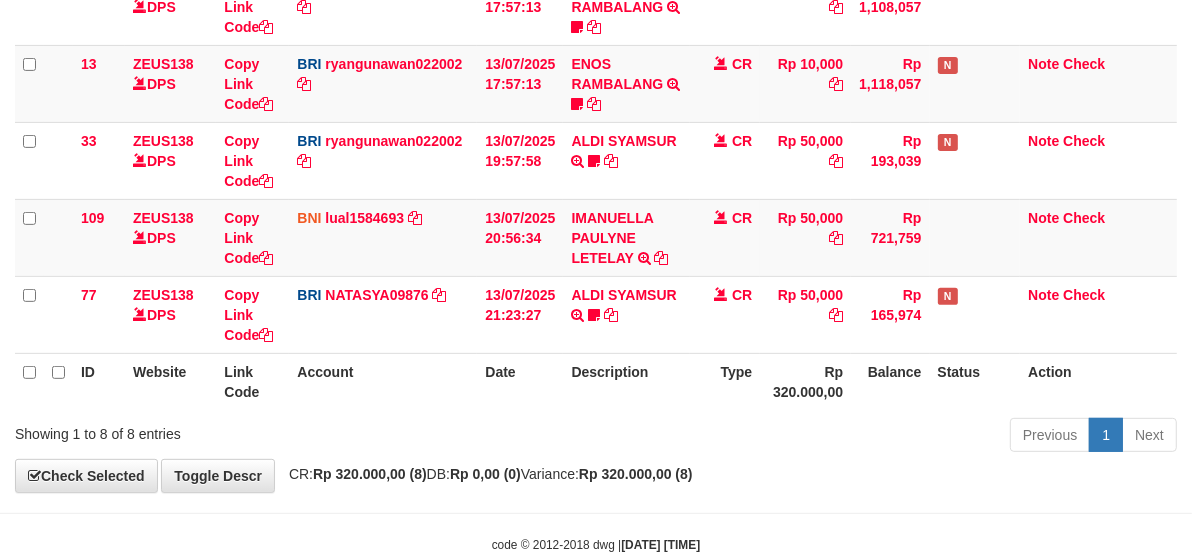 scroll, scrollTop: 562, scrollLeft: 0, axis: vertical 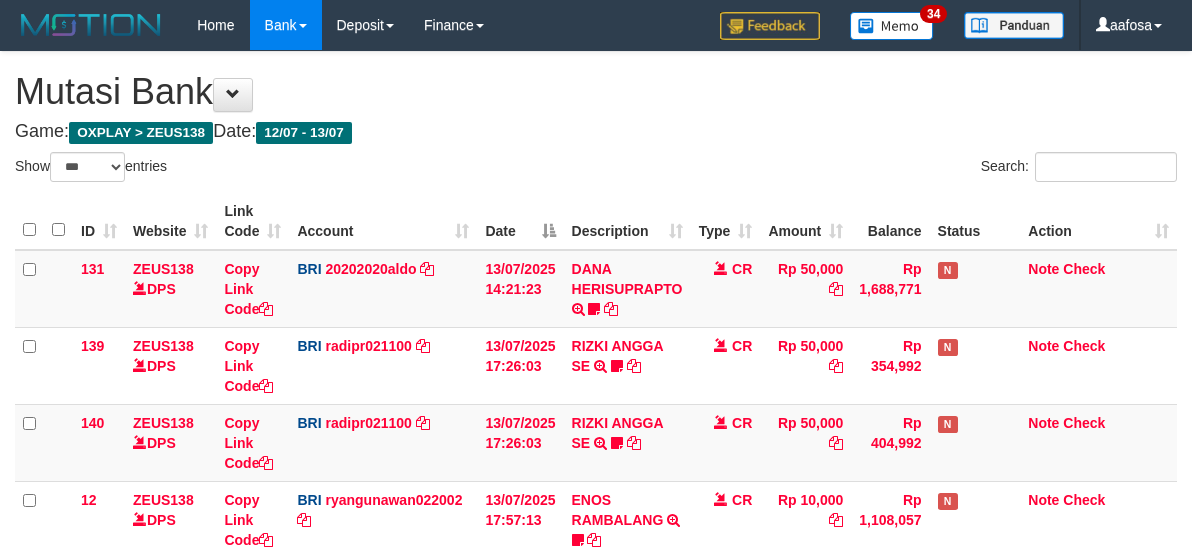 select on "***" 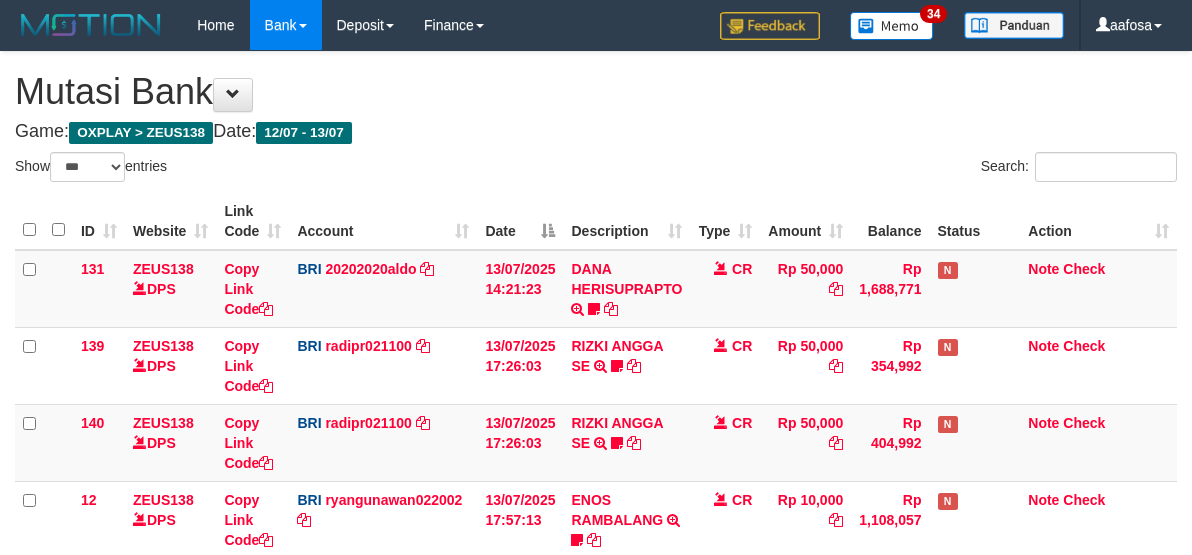 scroll, scrollTop: 513, scrollLeft: 0, axis: vertical 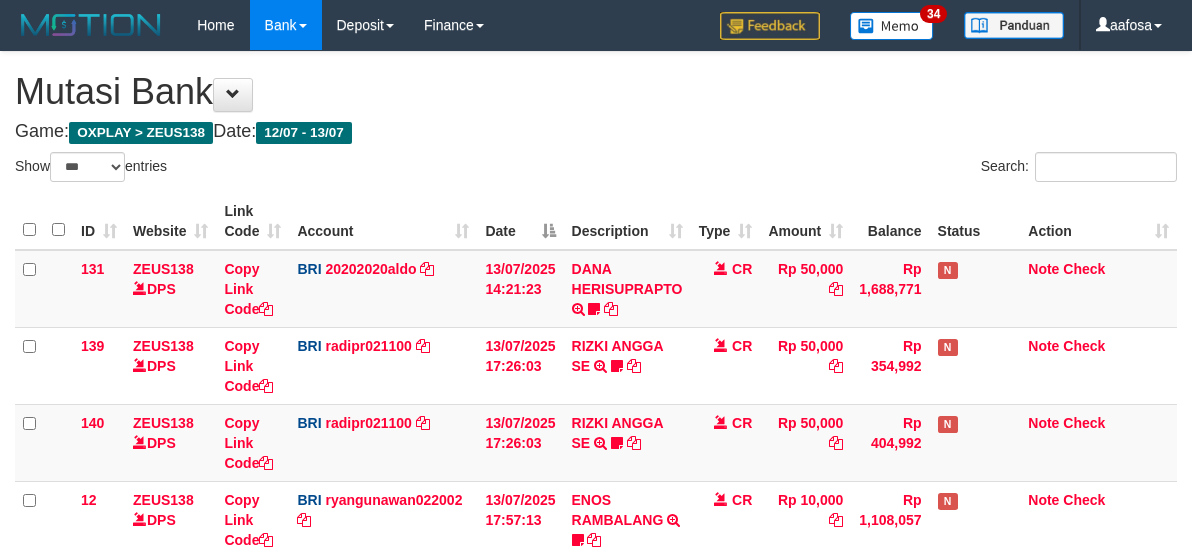 select on "***" 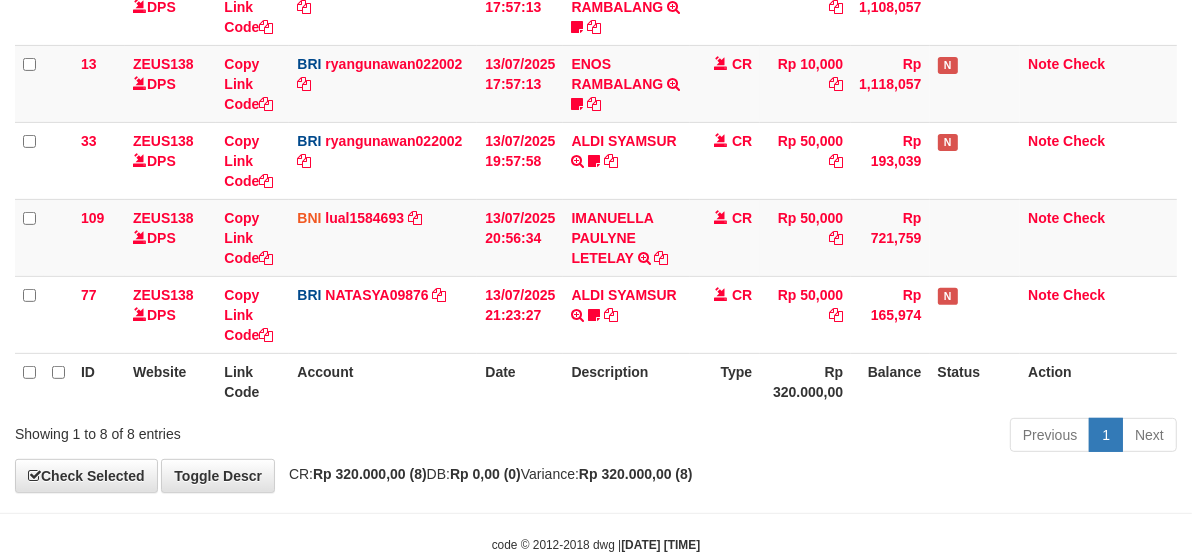 scroll, scrollTop: 562, scrollLeft: 0, axis: vertical 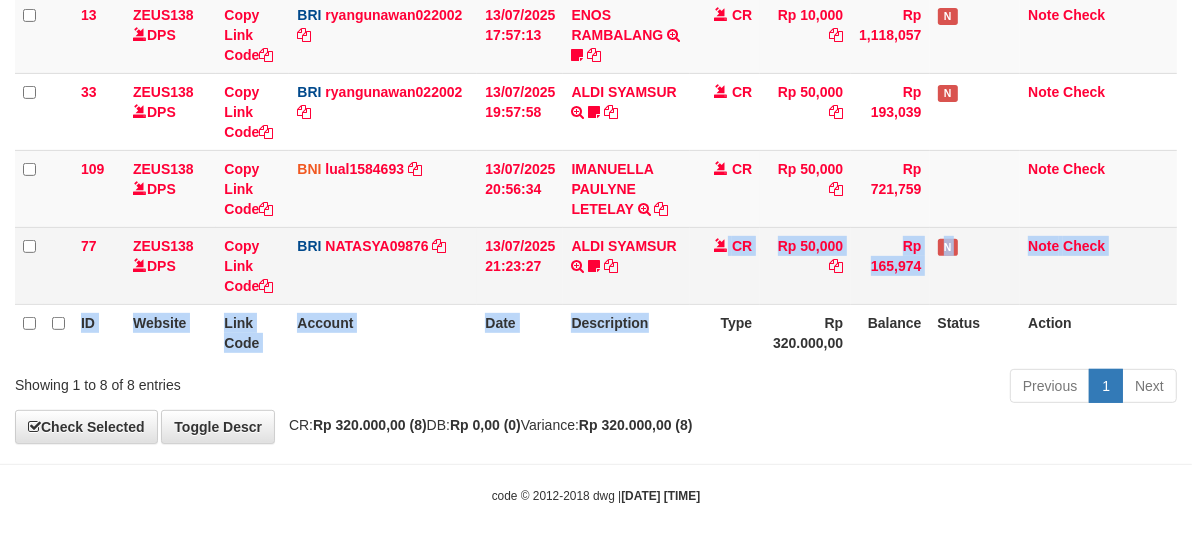 click on "ID Website Link Code Account Date Description Type Amount Balance Status Action
131
ZEUS138    DPS
Copy Link Code
BRI
20202020aldo
DPS
REVALDO SAGITA
mutasi_20250713_3778 | 131
mutasi_20250713_3778 | 131
13/07/2025 14:21:23
DANA HERISUPRAPTO            TRANSFER NBMB DANA HERISUPRAPTO TO REVALDO SAGITA    Herisuprapto
CR
Rp 50,000
Rp 1,688,771
N
Note
Check
139
ZEUS138    DPS
Copy Link Code
BRI
radipr021100" at bounding box center [596, -4] 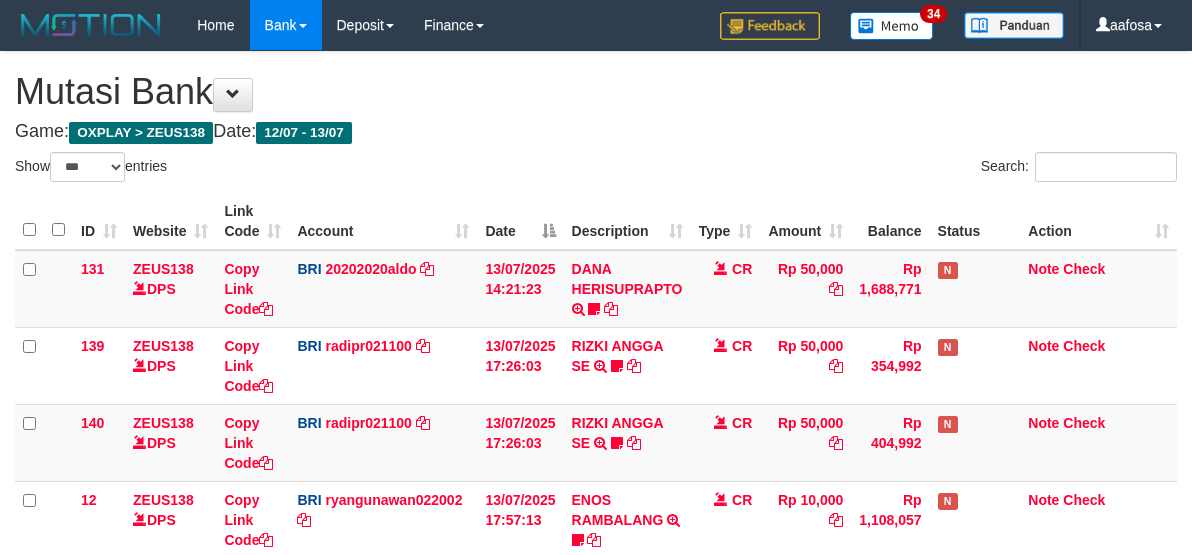 select on "***" 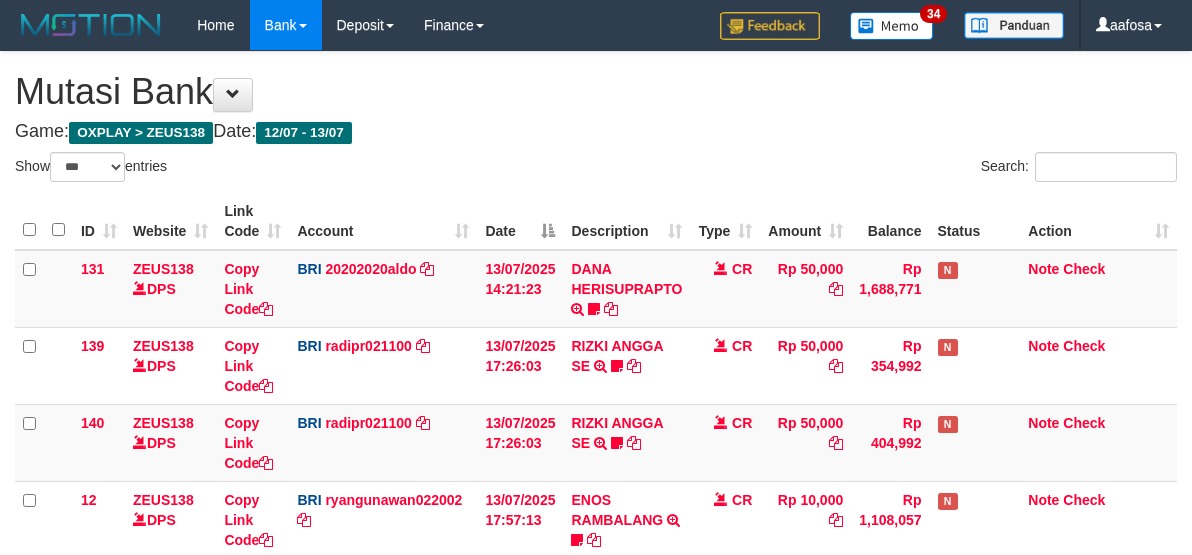 scroll, scrollTop: 601, scrollLeft: 0, axis: vertical 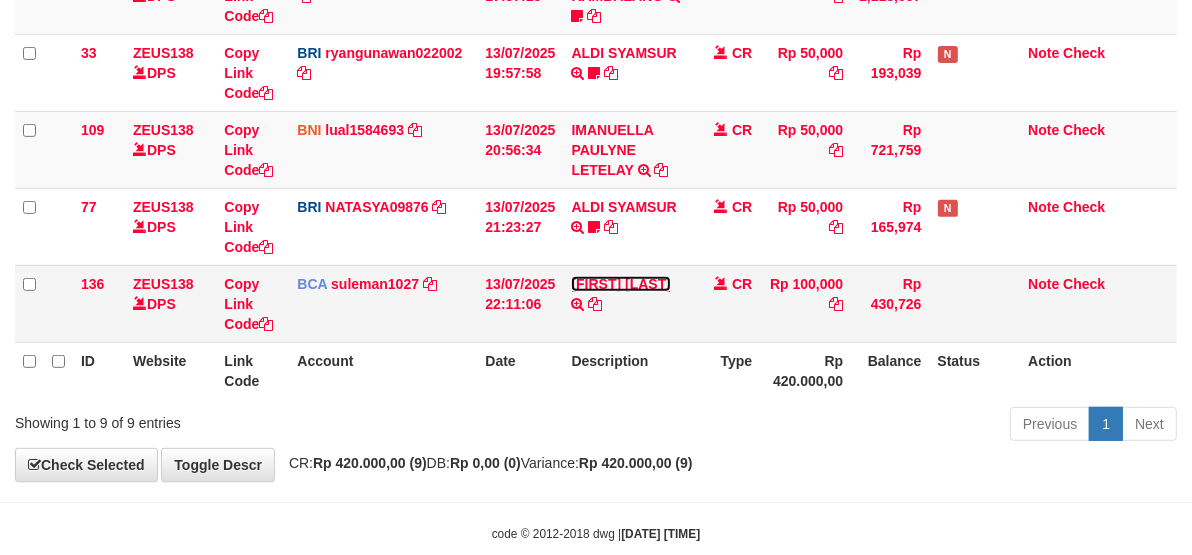 drag, startPoint x: 0, startPoint y: 0, endPoint x: 635, endPoint y: 288, distance: 697.2582 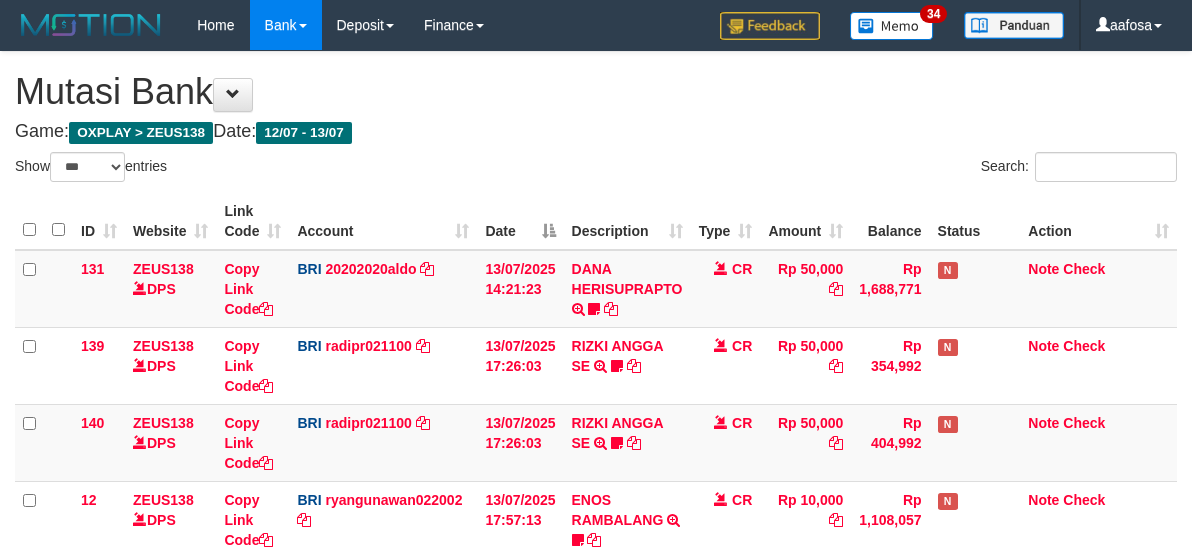 select on "***" 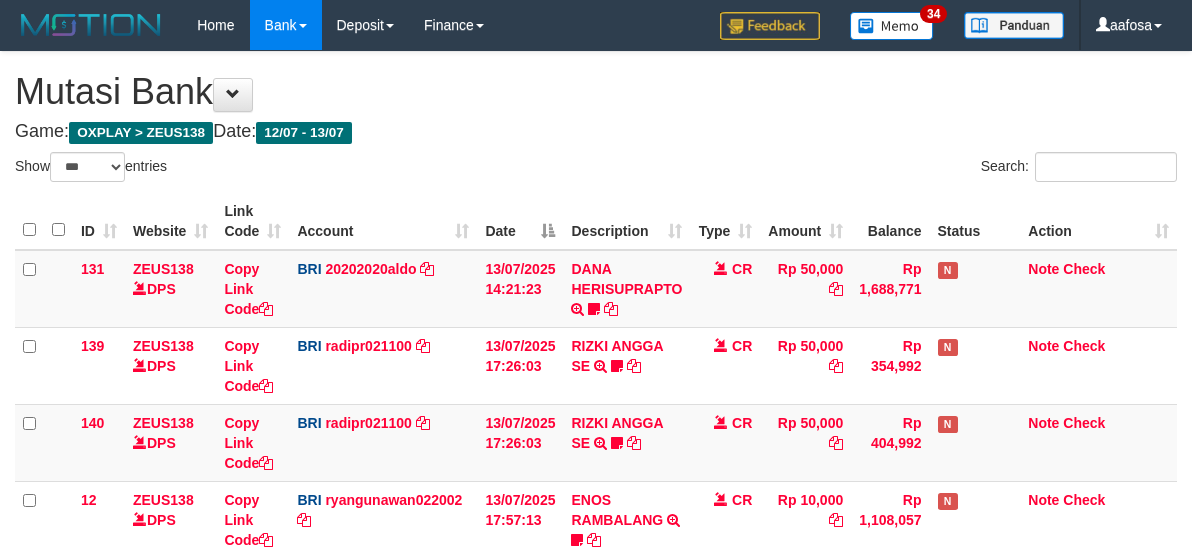 scroll, scrollTop: 601, scrollLeft: 0, axis: vertical 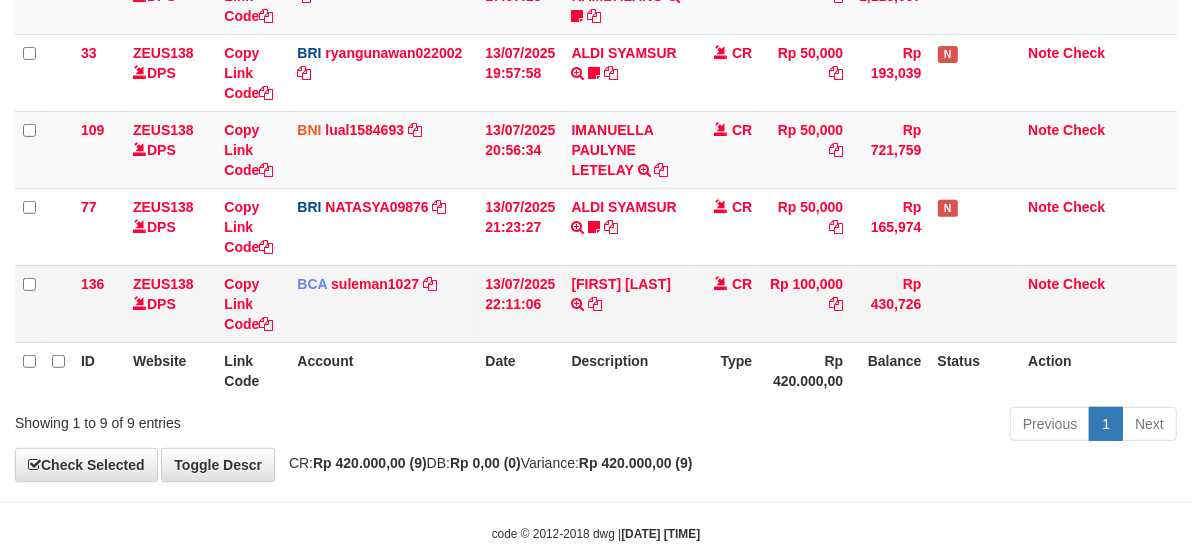 click on "RONI ADRIYADI         SETORAN VIA CDM TANGGAL :13/07 13/07 WSID:Z6VB1 RONI ADRIYADI" at bounding box center [626, 303] 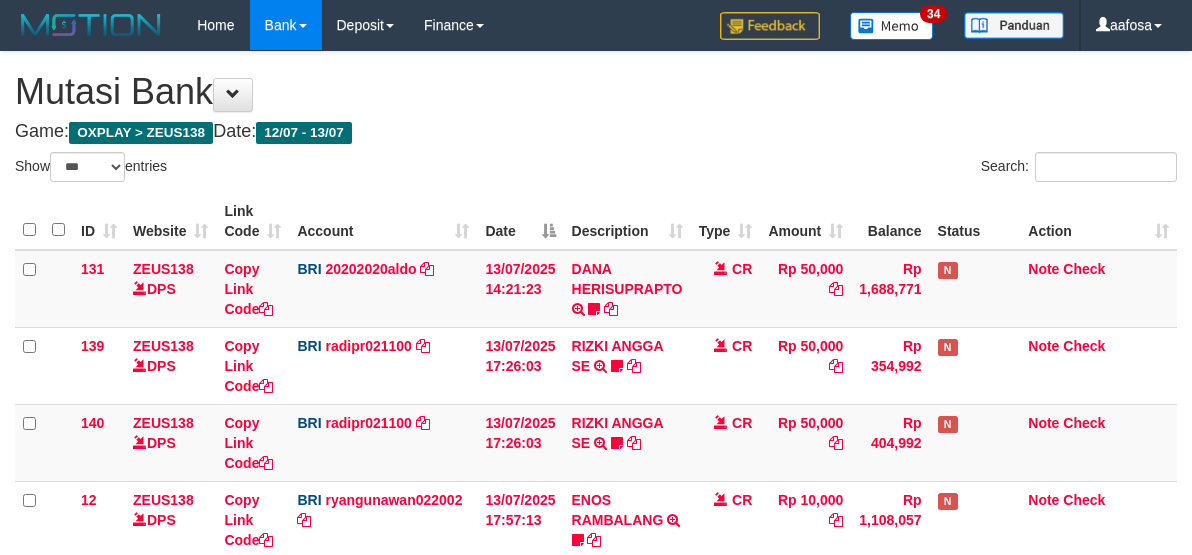 select on "***" 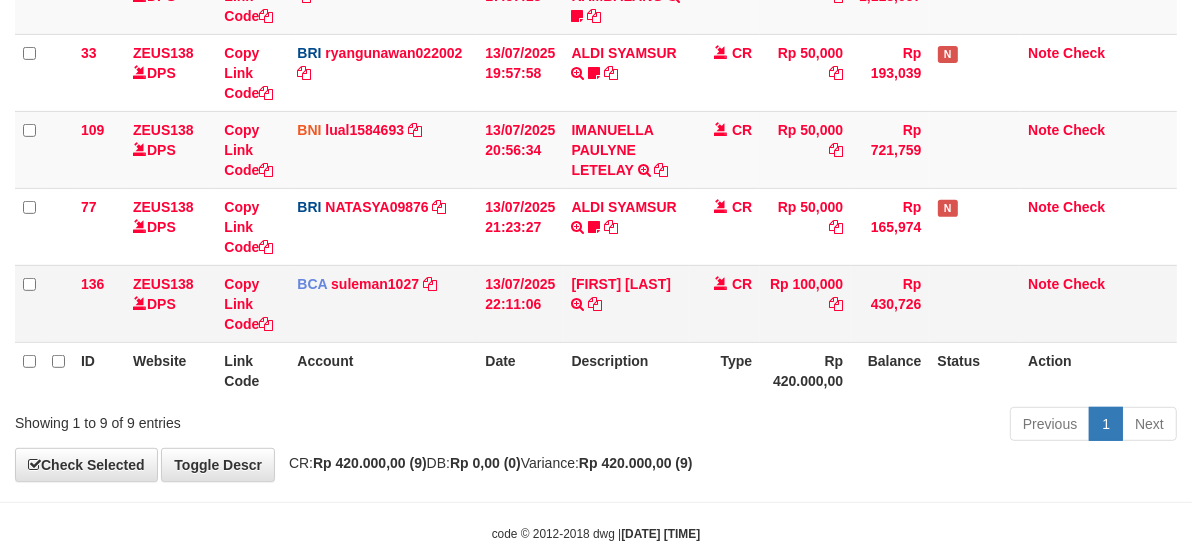 scroll, scrollTop: 562, scrollLeft: 0, axis: vertical 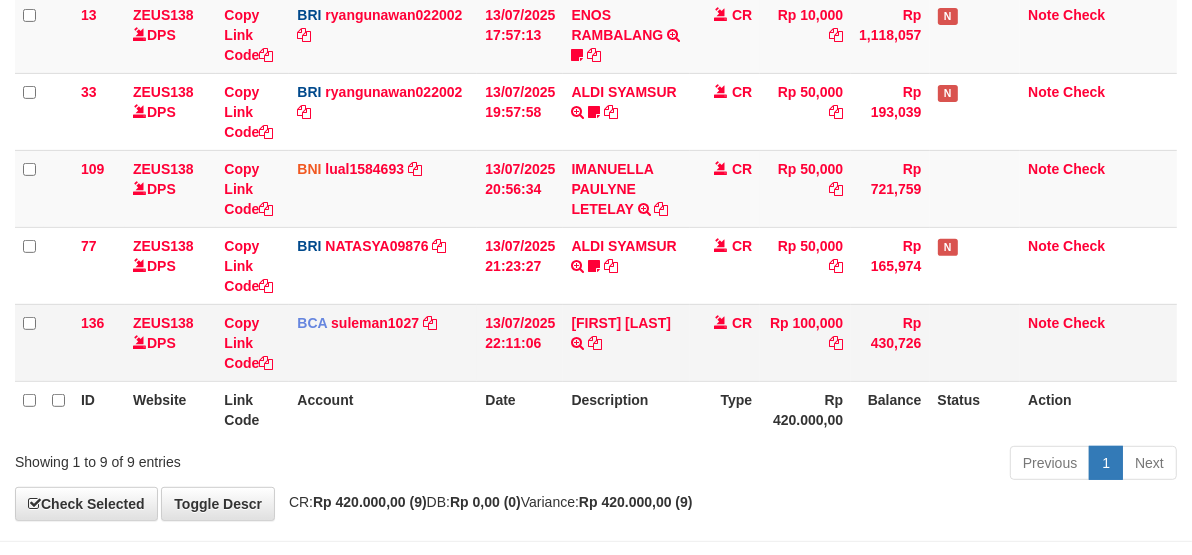 click on "[FIRST] [LAST]         SETORAN VIA CDM TANGGAL :[DATE] [DATE] WSID:Z6VB1 [FIRST] [LAST]" at bounding box center [626, 342] 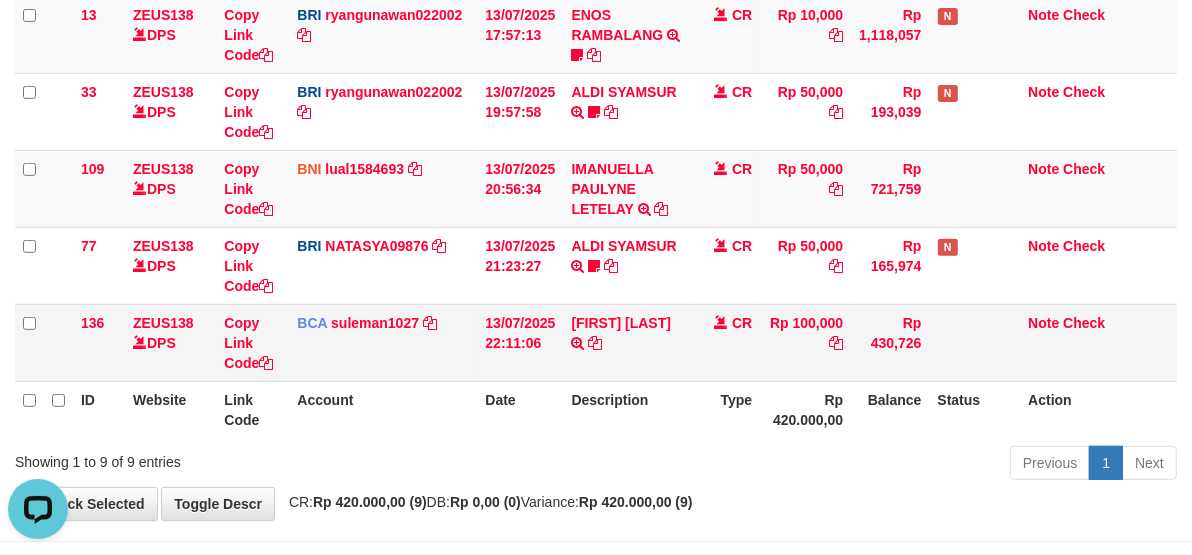 scroll, scrollTop: 0, scrollLeft: 0, axis: both 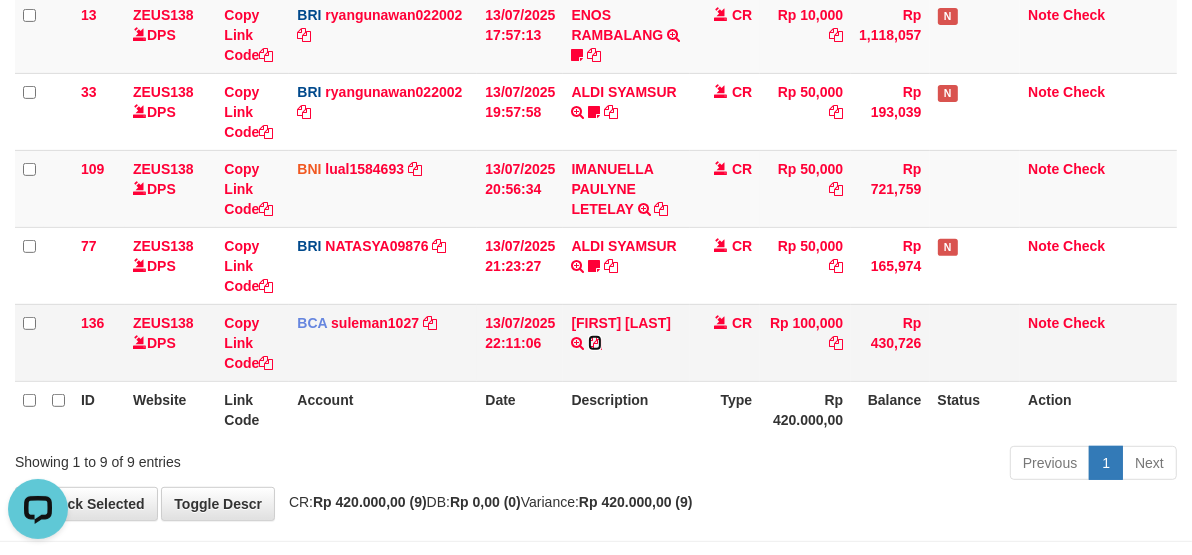 click at bounding box center [595, 343] 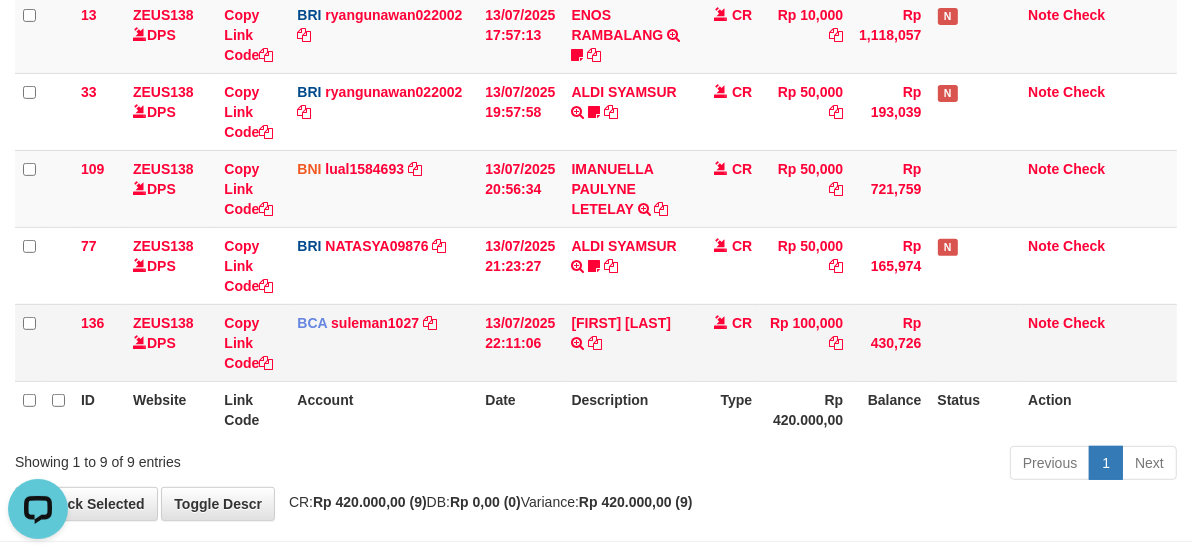 click on "[FIRST] [LAST]         SETORAN VIA CDM TANGGAL :[DATE] [DATE] WSID:Z6VB1 [FIRST] [LAST]" at bounding box center [626, 342] 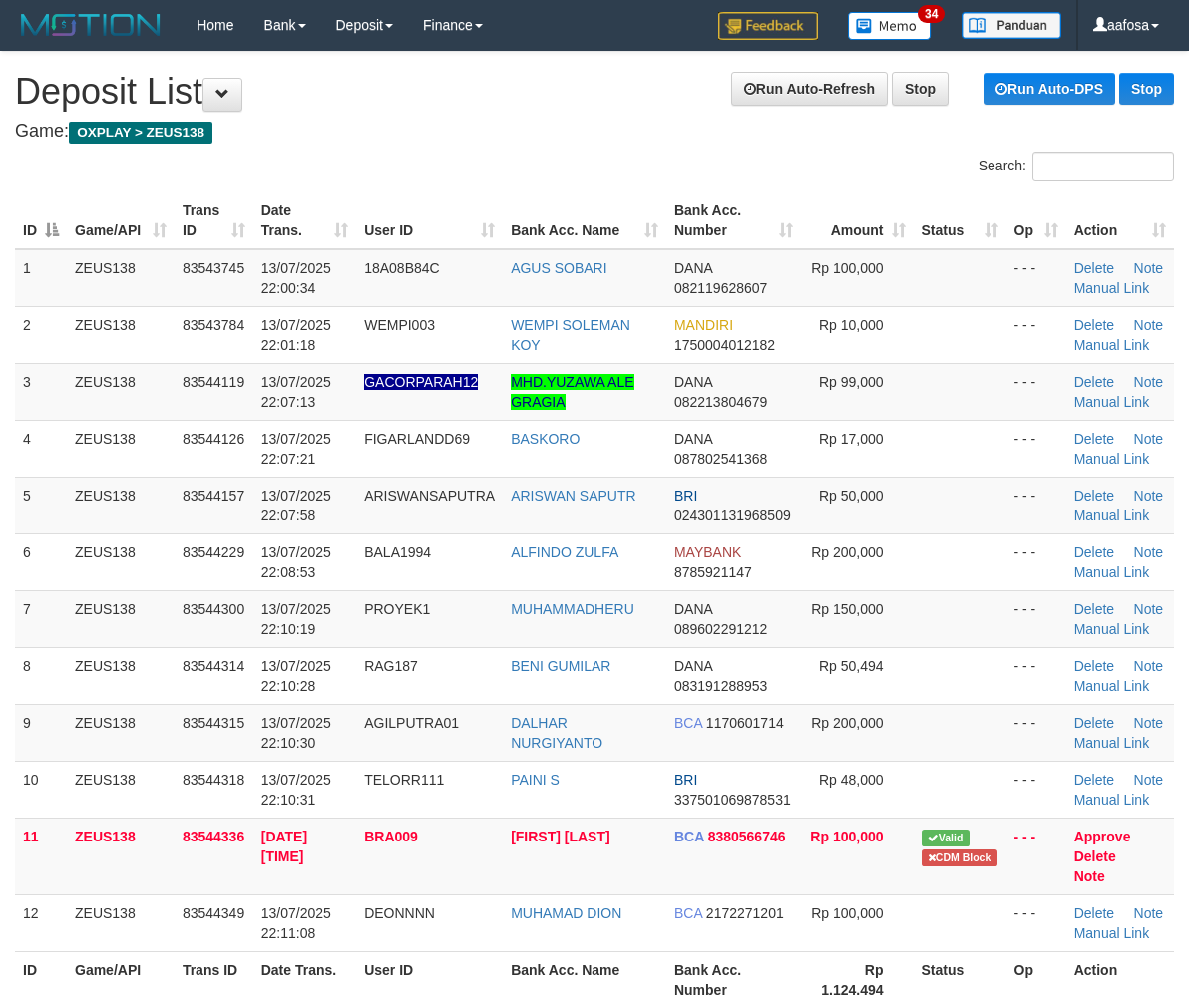 scroll, scrollTop: 0, scrollLeft: 0, axis: both 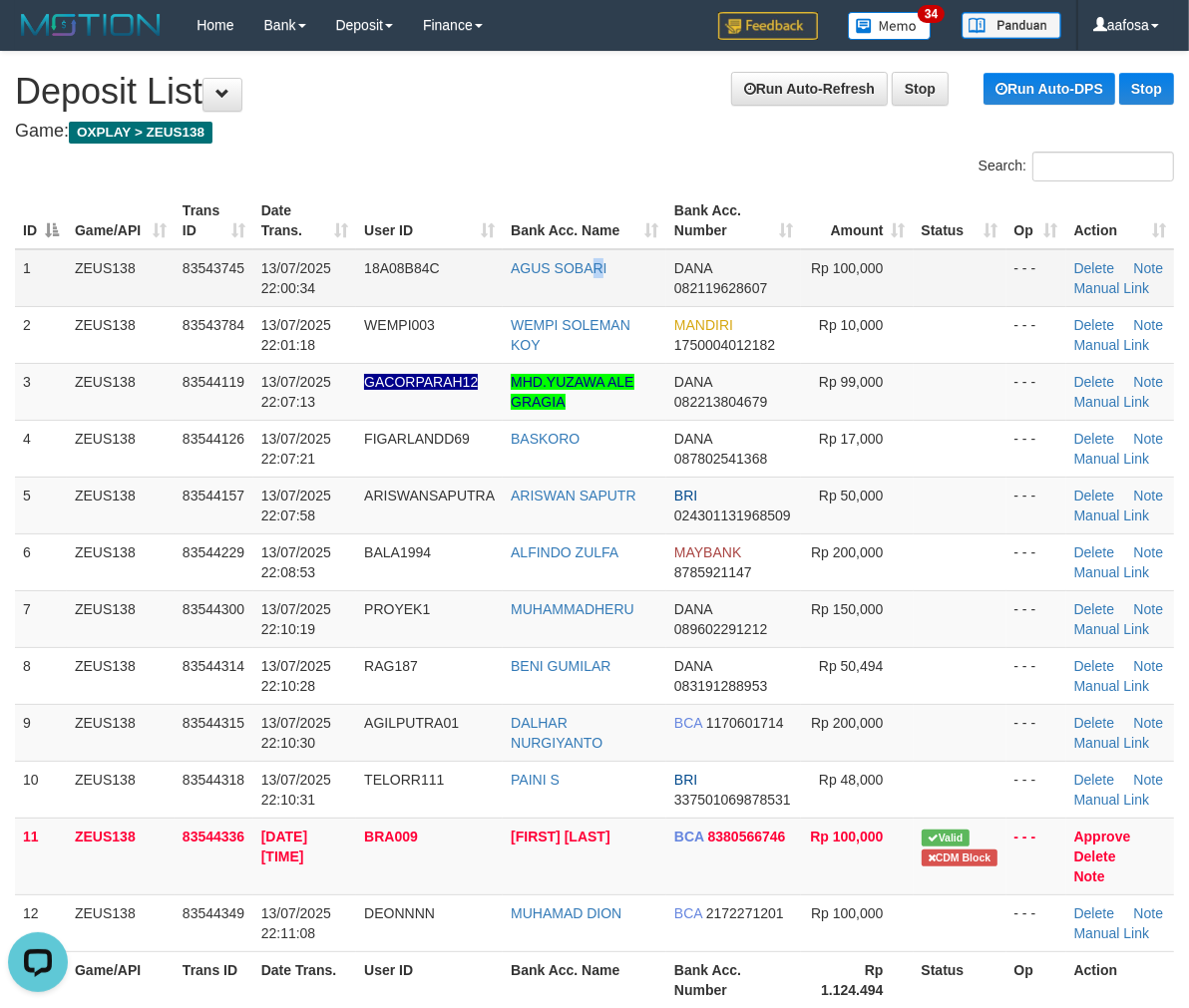 click on "AGUS SOBARI" at bounding box center [585, 278] 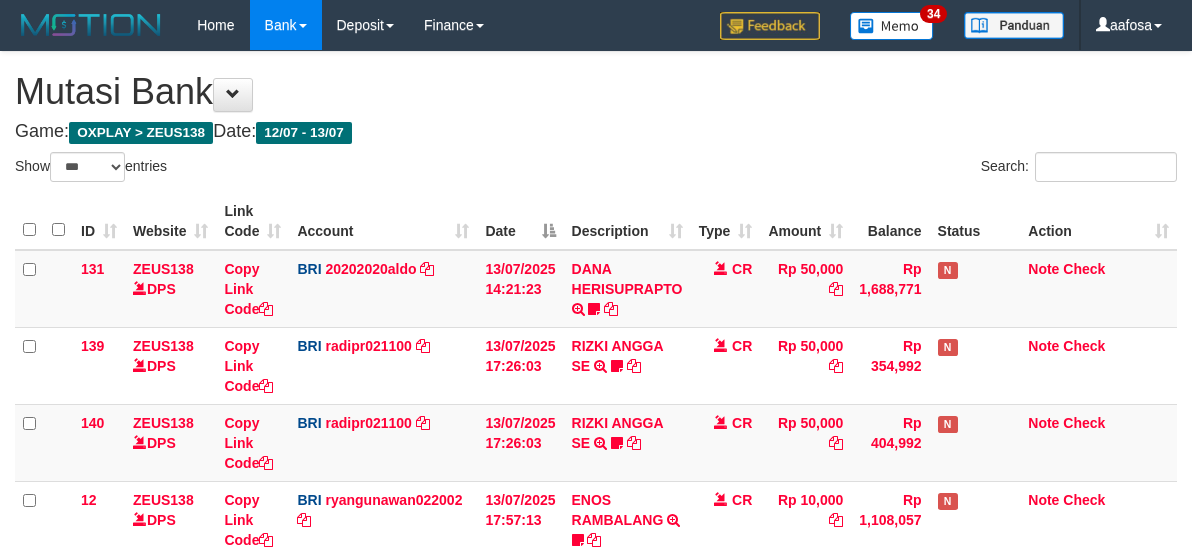 select on "***" 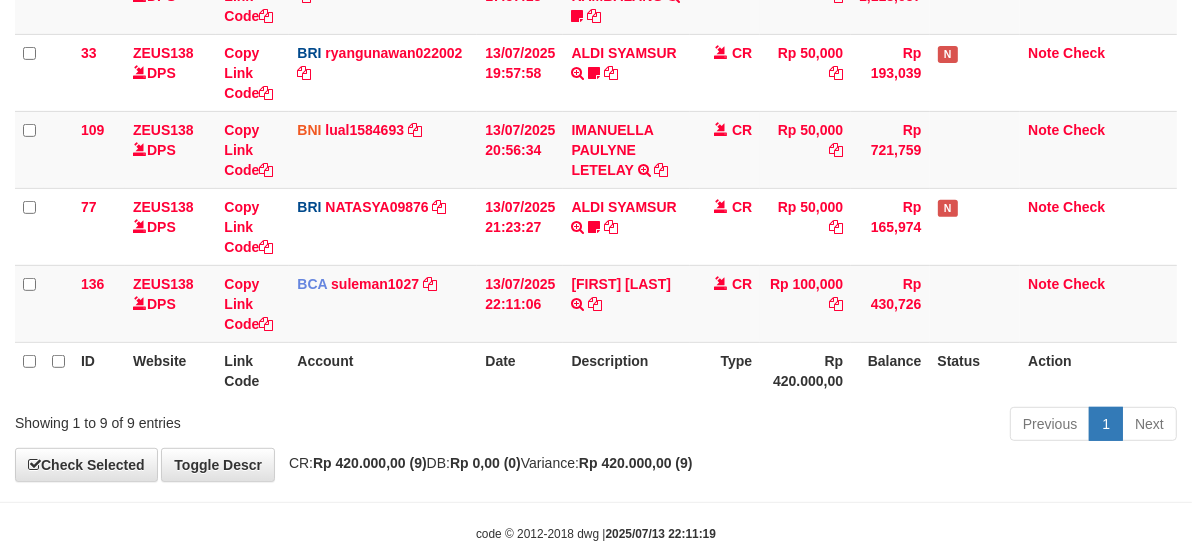 scroll, scrollTop: 562, scrollLeft: 0, axis: vertical 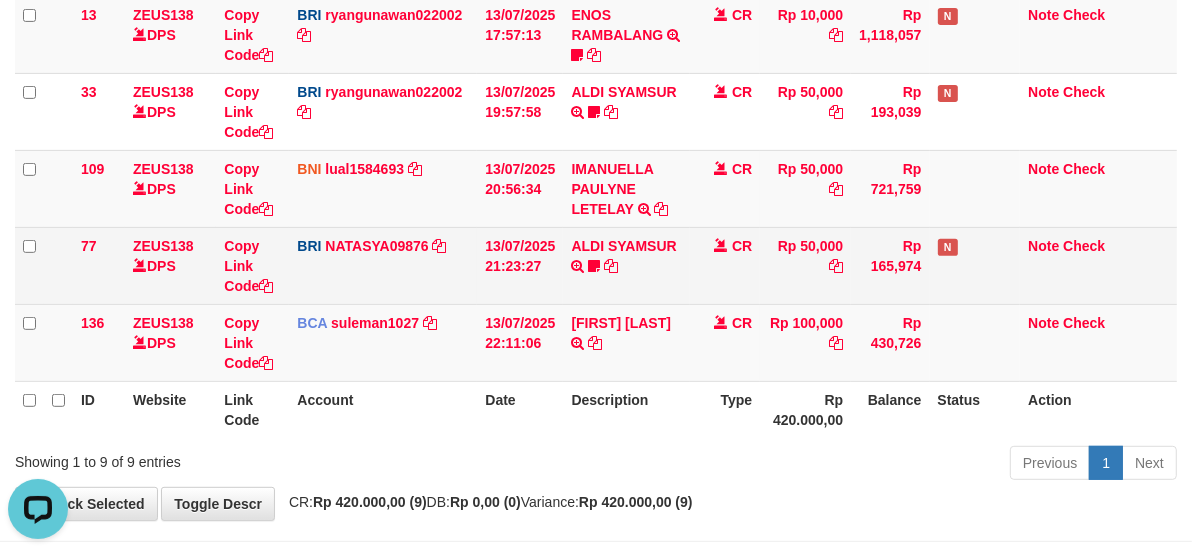click on "CR" at bounding box center [725, 265] 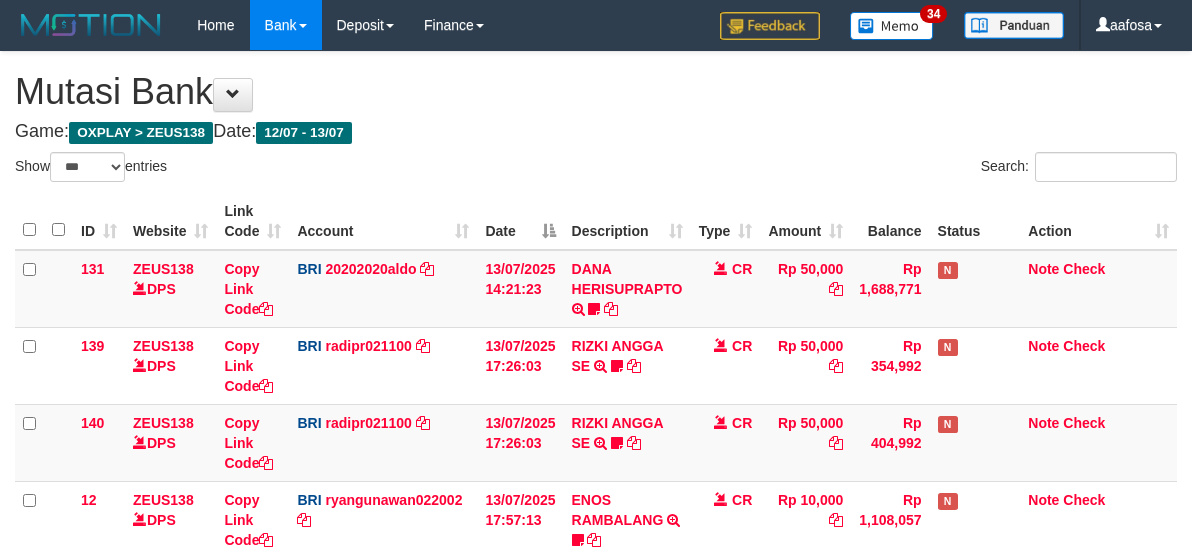 select on "***" 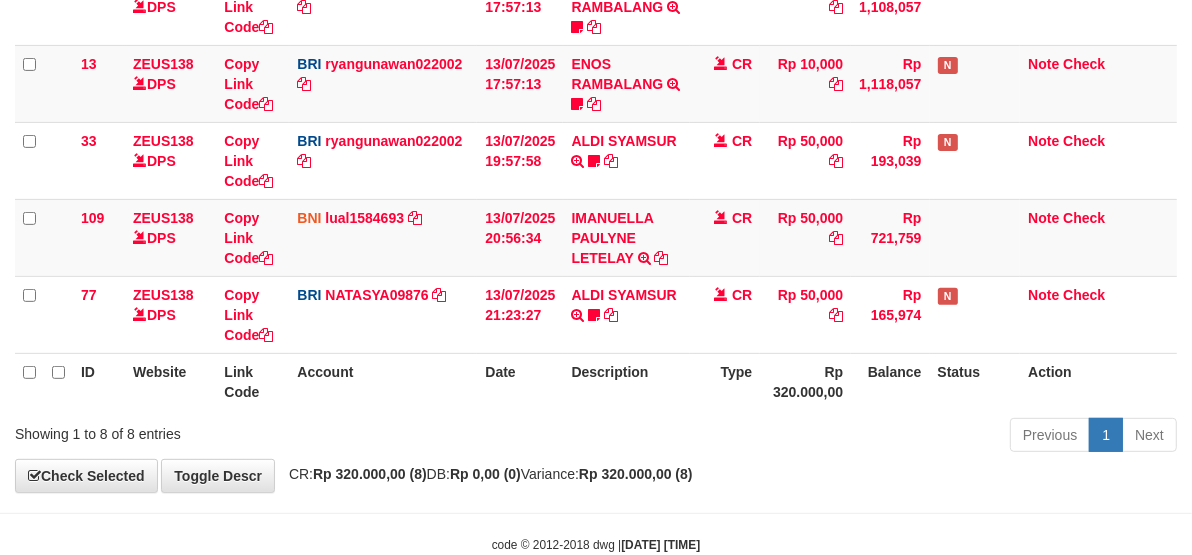 scroll, scrollTop: 562, scrollLeft: 0, axis: vertical 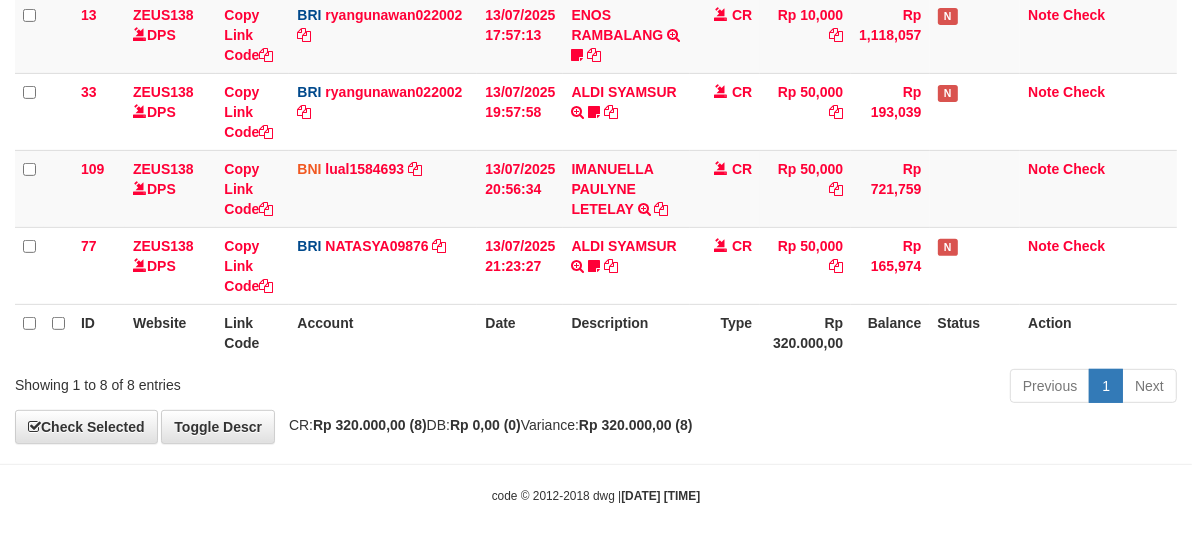 click on "Description" at bounding box center (626, 332) 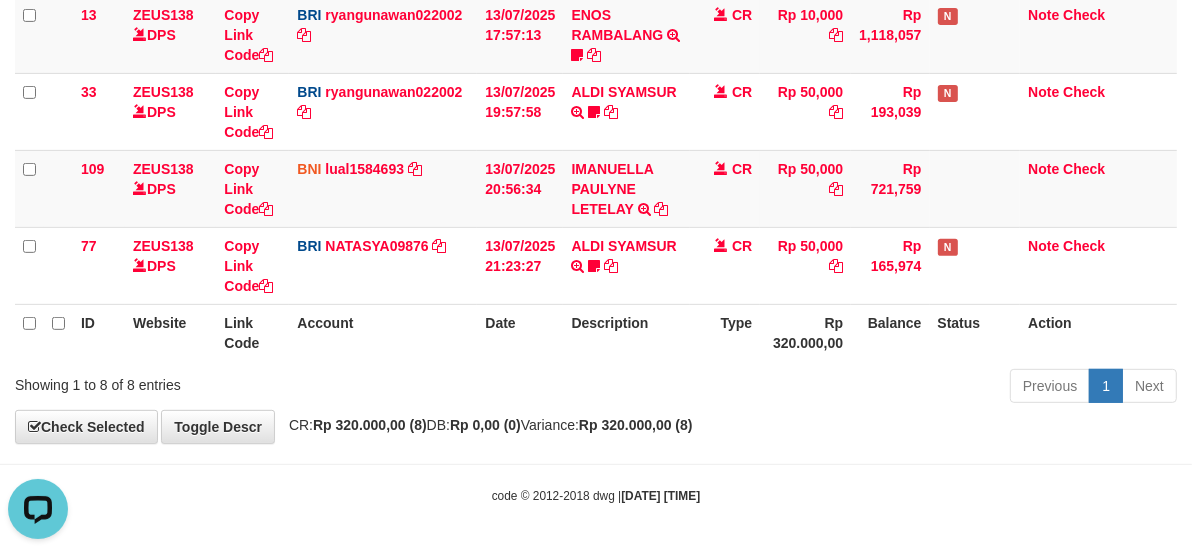 scroll, scrollTop: 0, scrollLeft: 0, axis: both 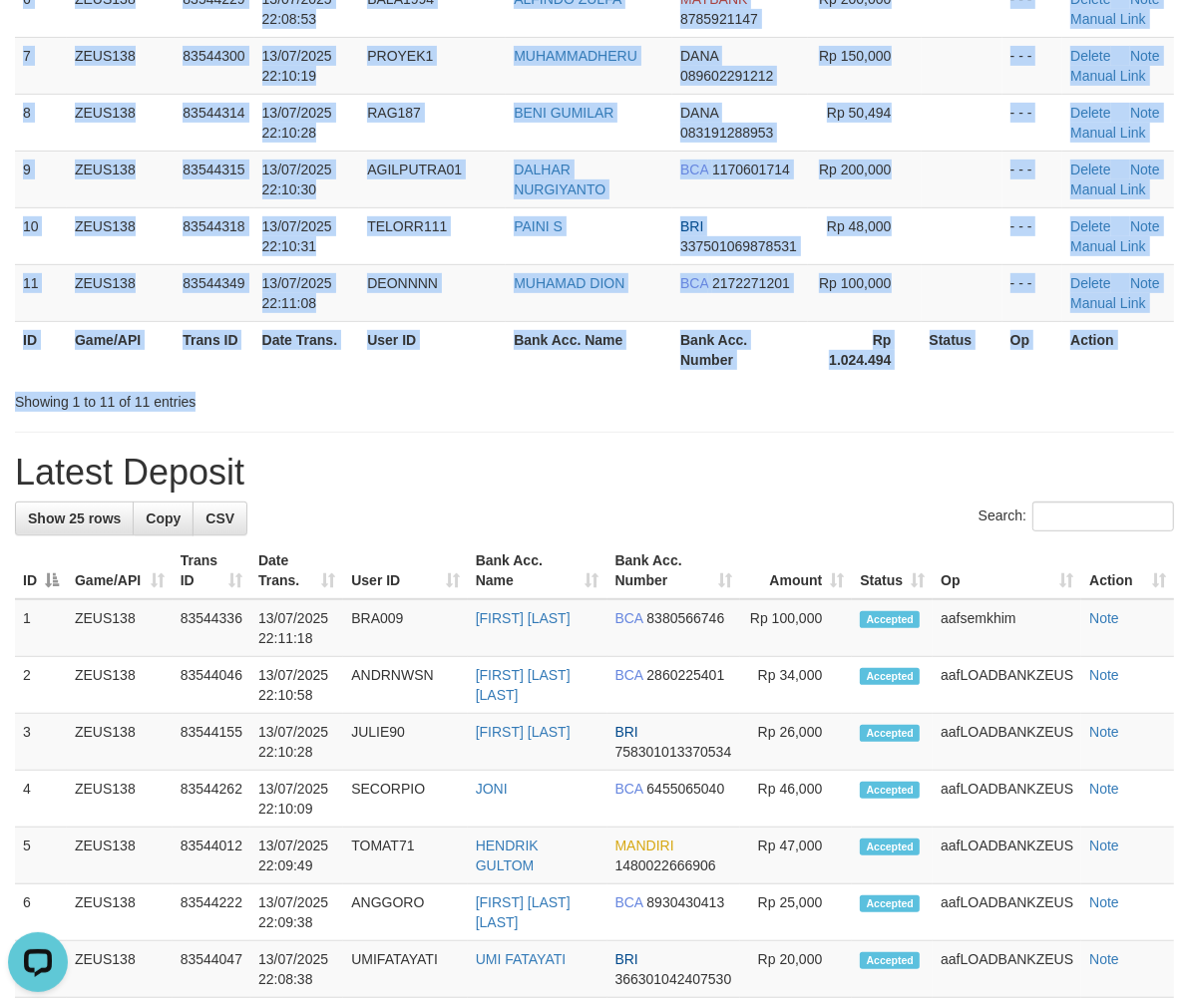 drag, startPoint x: 741, startPoint y: 386, endPoint x: 485, endPoint y: 353, distance: 258.11819 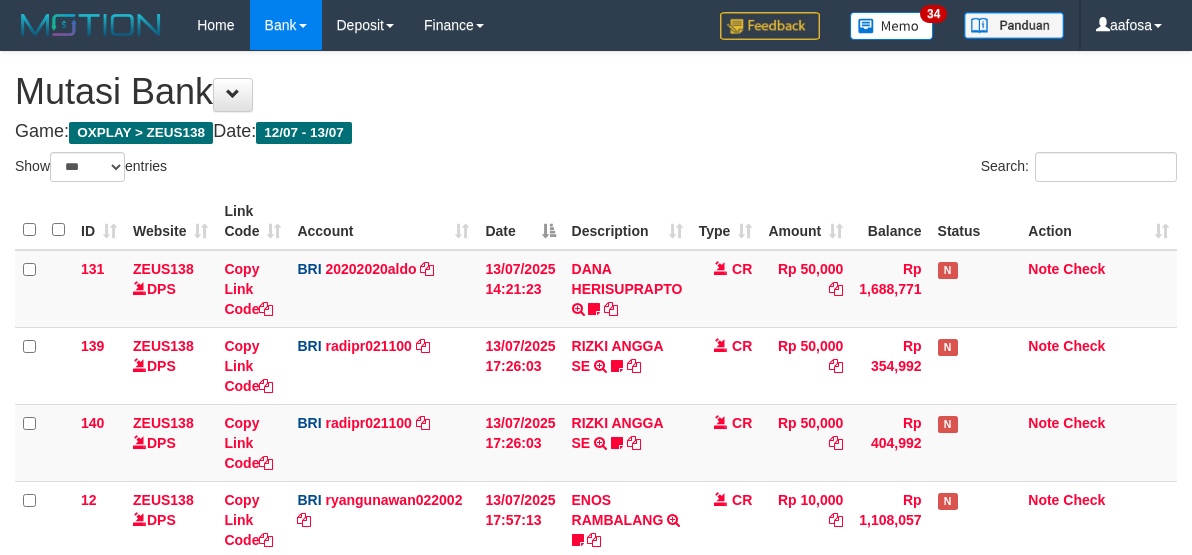 select on "***" 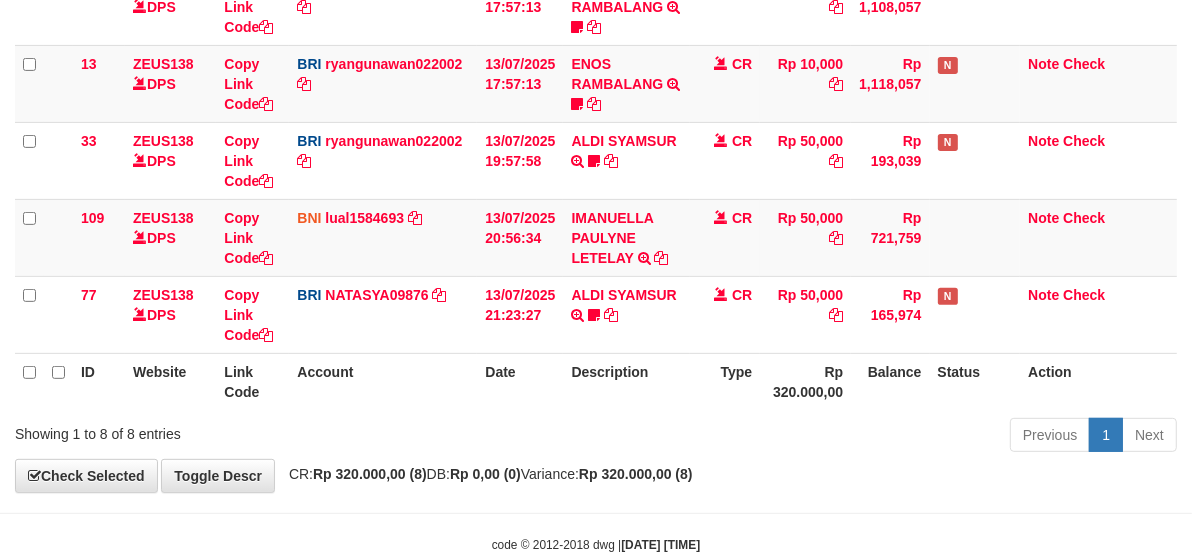 scroll, scrollTop: 562, scrollLeft: 0, axis: vertical 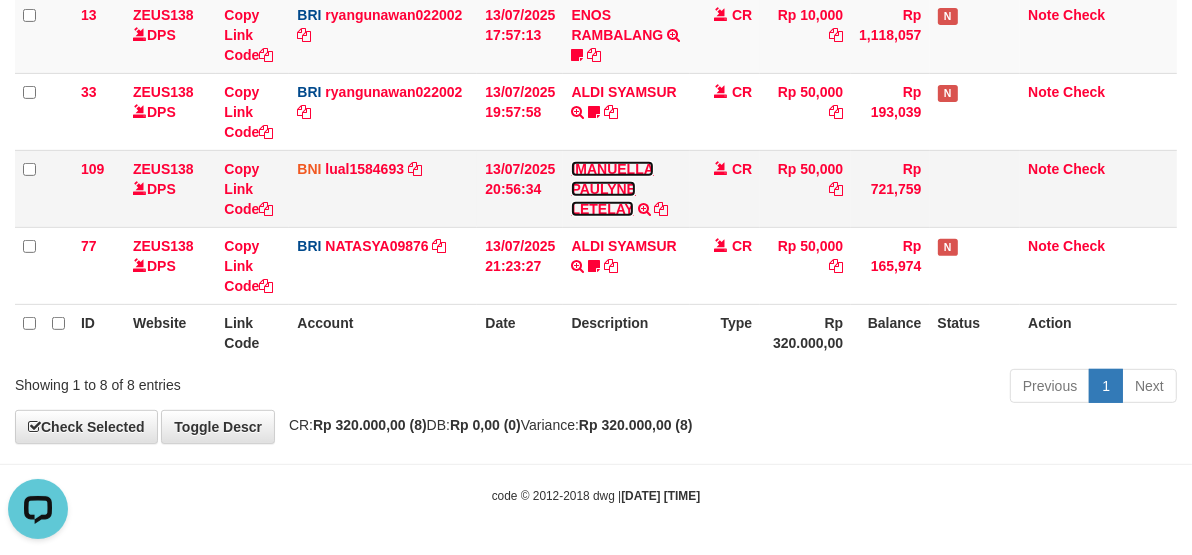 click on "IMANUELLA PAULYNE LETELAY" at bounding box center (612, 189) 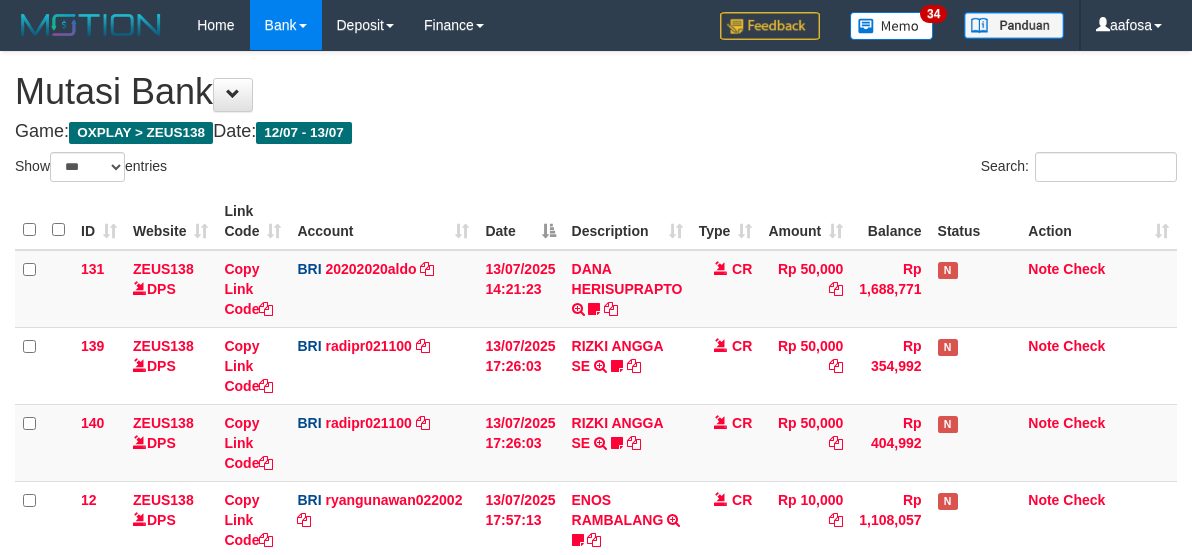 select on "***" 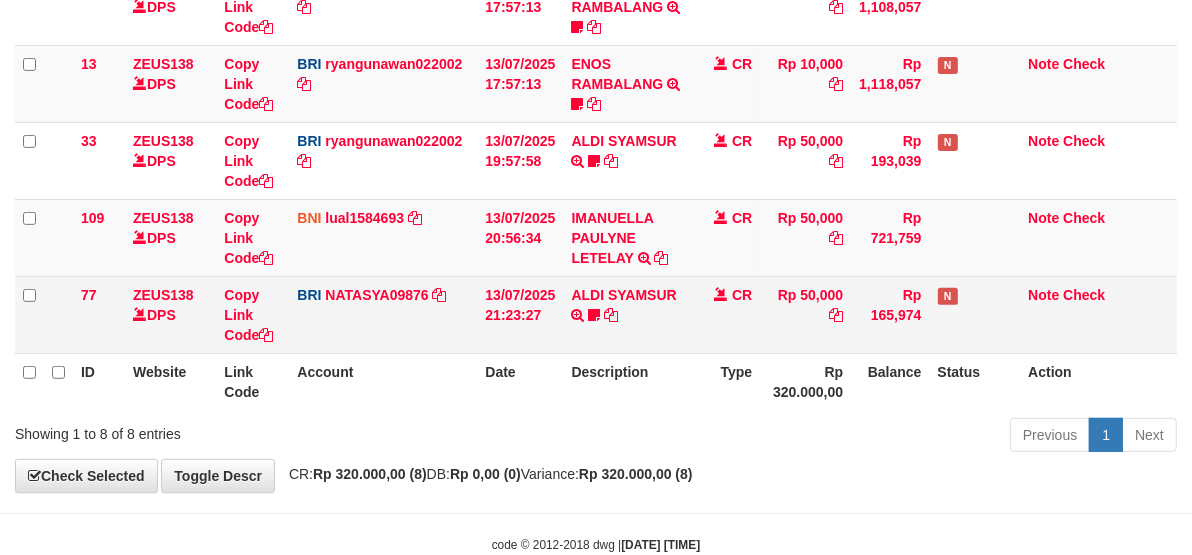 scroll, scrollTop: 562, scrollLeft: 0, axis: vertical 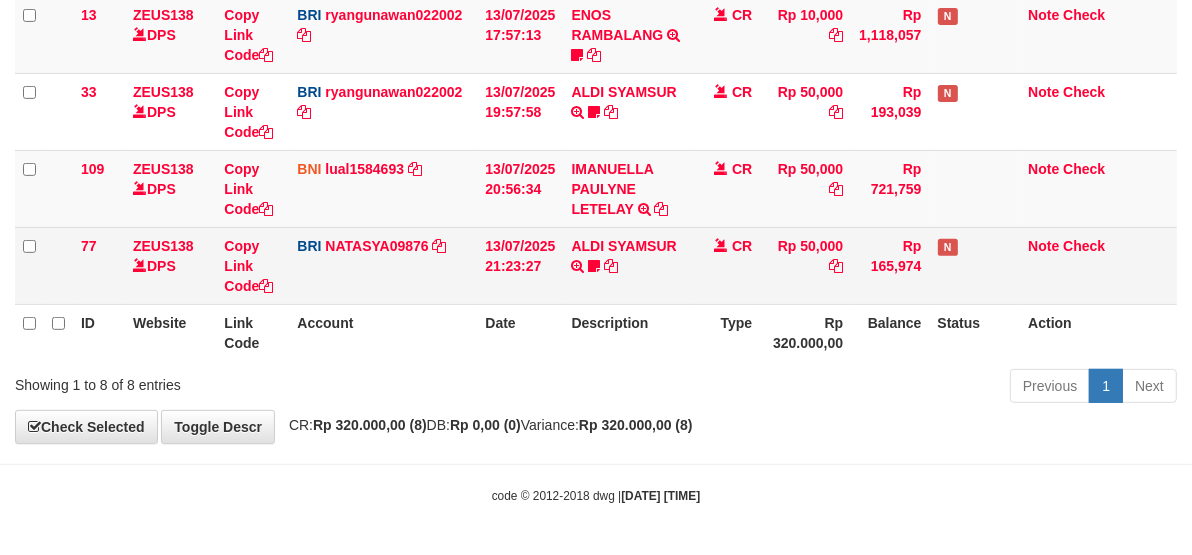 click on "CR" at bounding box center (725, 265) 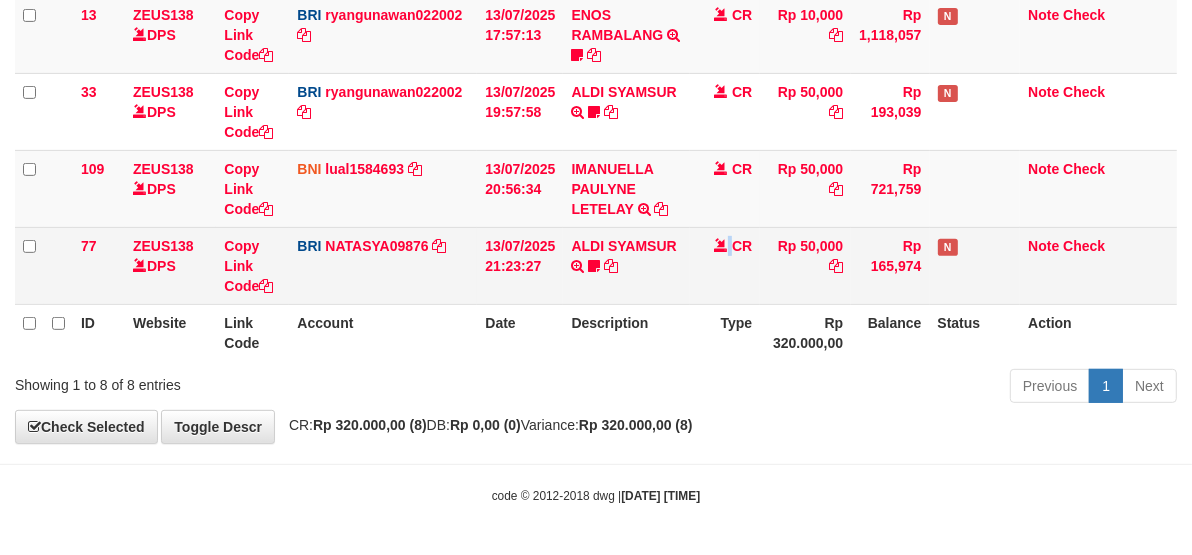 click on "CR" at bounding box center [725, 265] 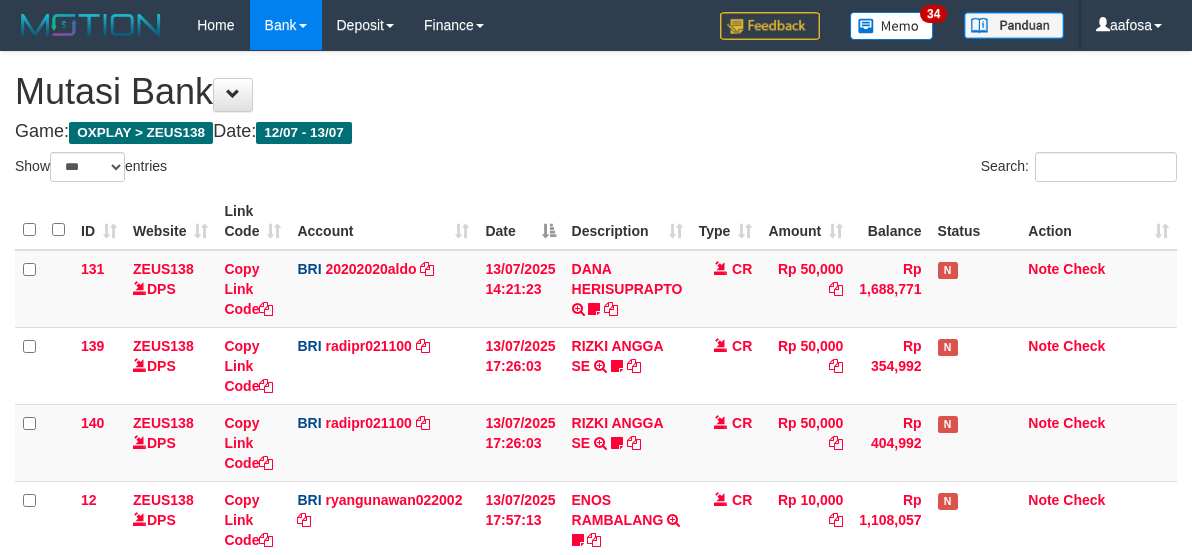 select on "***" 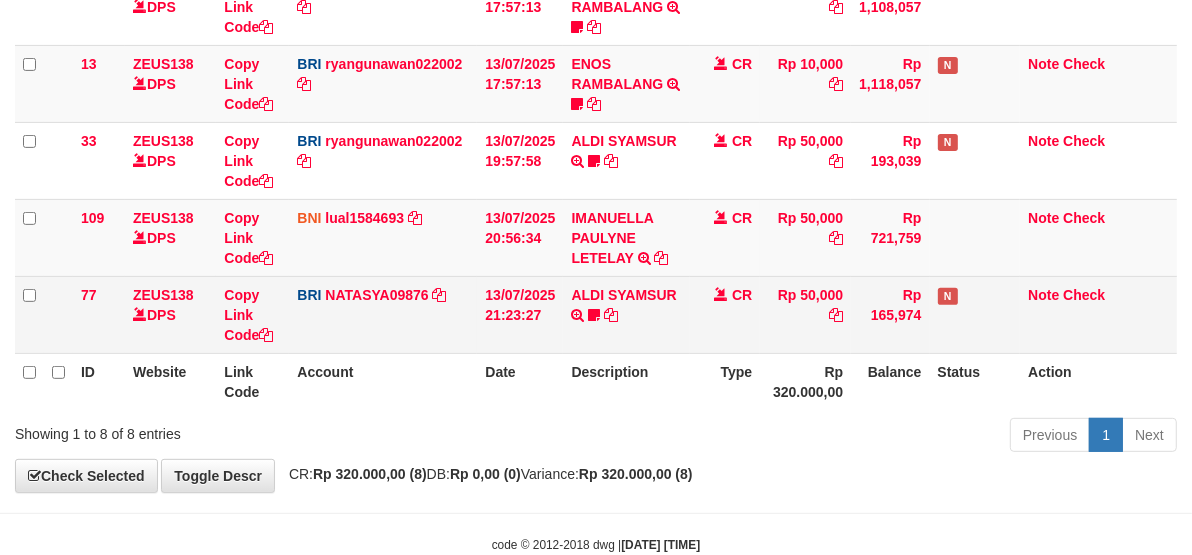 click on "CR" at bounding box center [725, 314] 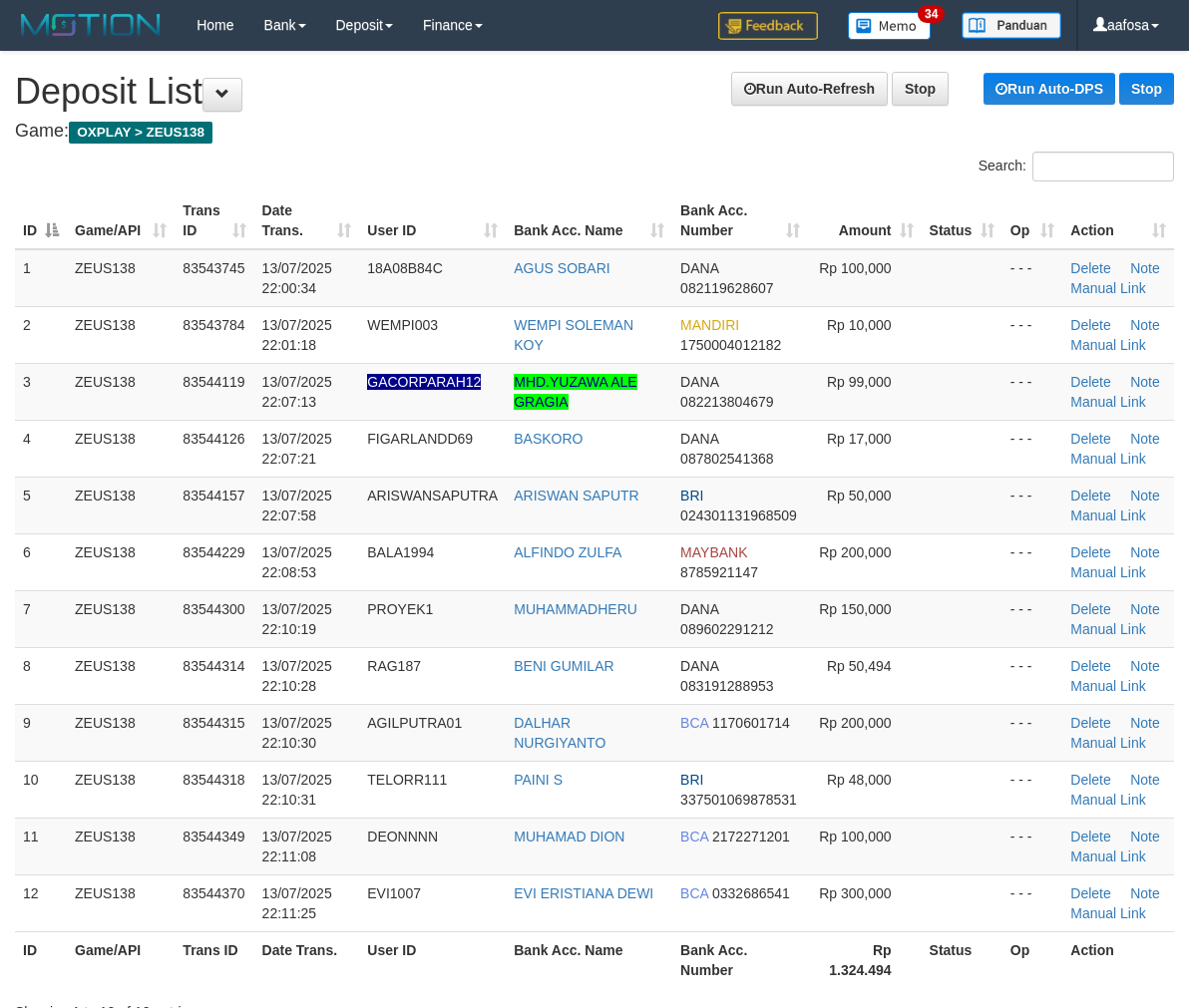 scroll, scrollTop: 553, scrollLeft: 0, axis: vertical 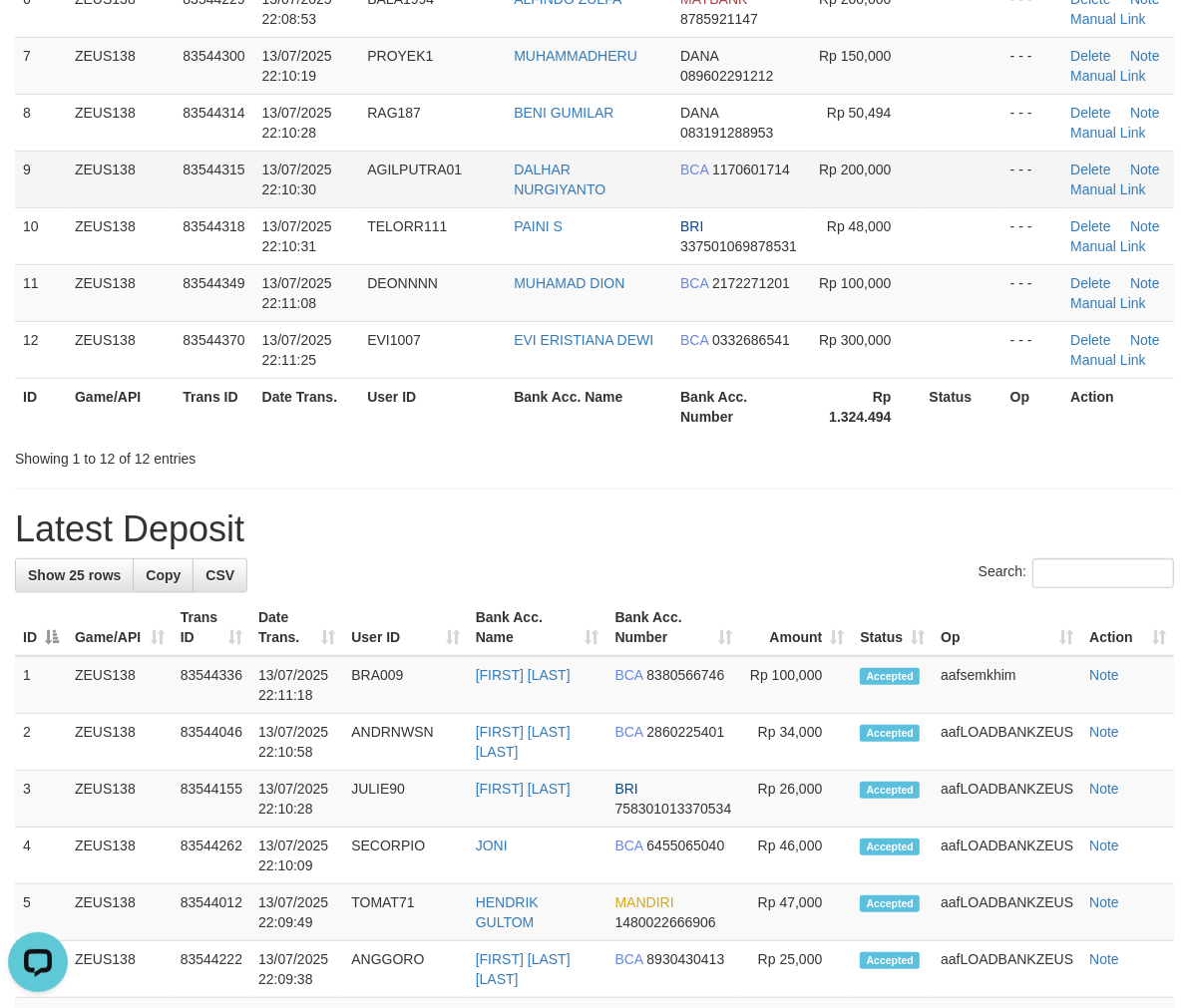 click on "BCA
1170601714" at bounding box center [740, 178] 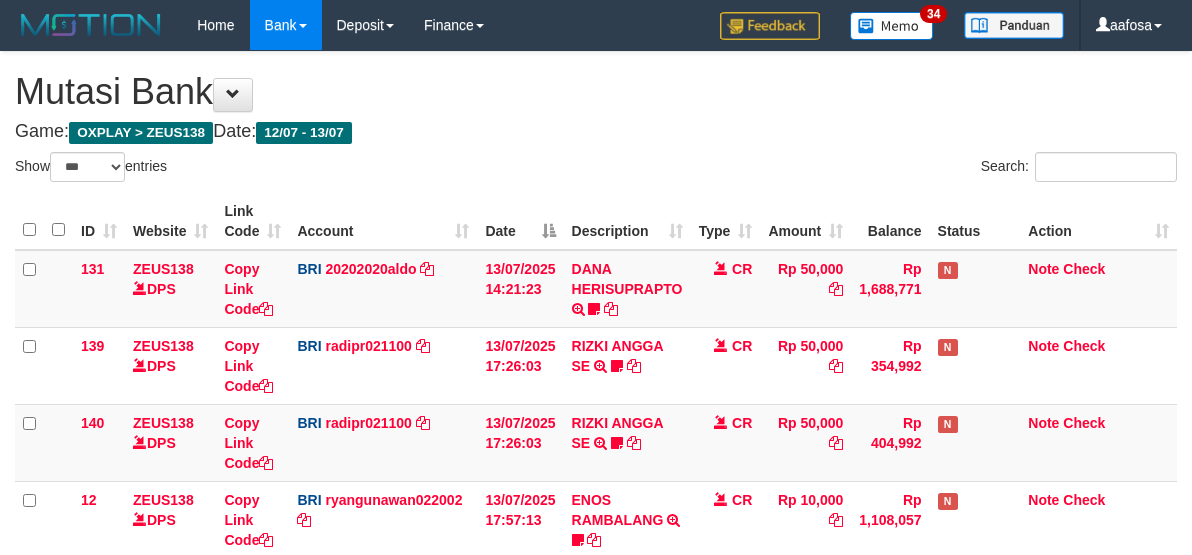select on "***" 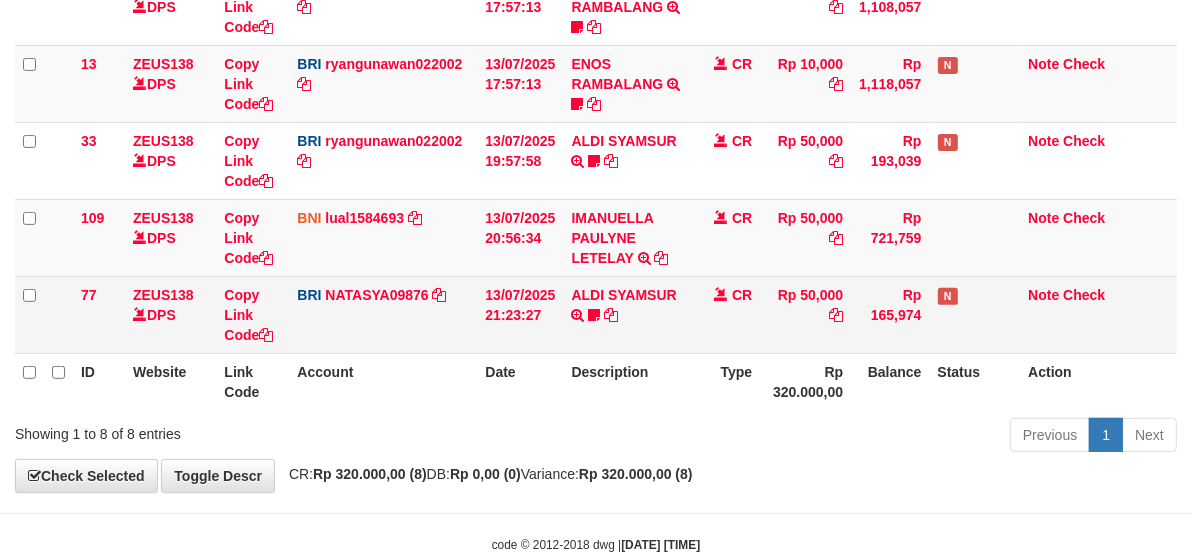 scroll, scrollTop: 562, scrollLeft: 0, axis: vertical 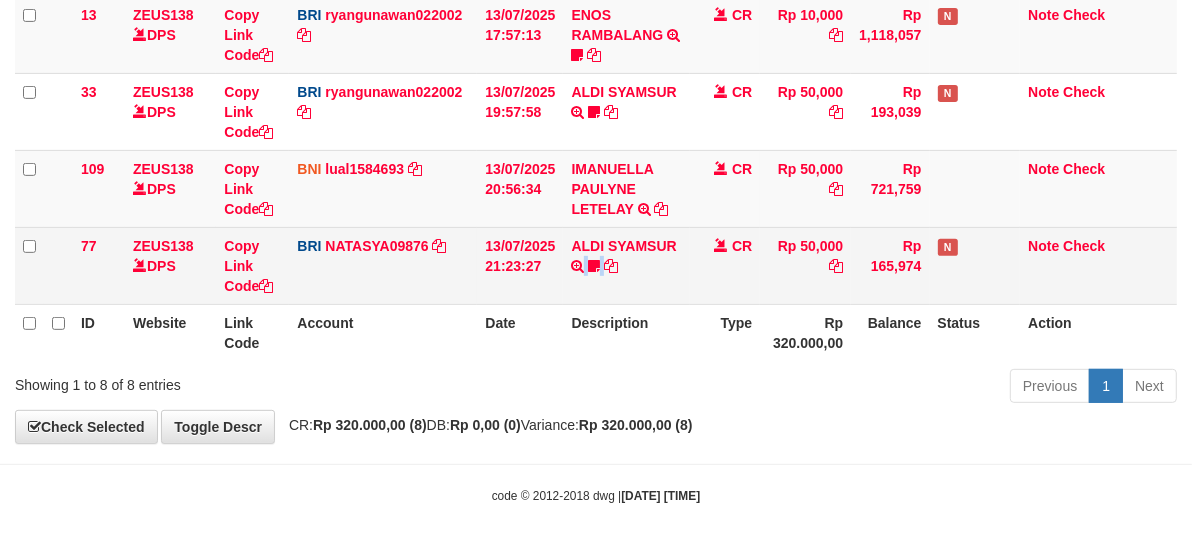 click on "ALDI SYAMSUR            TRANSFER NBMB ALDI SYAMSUR TO SITI NURLITA SAPITRI    ALDISYAMSUR" at bounding box center (626, 265) 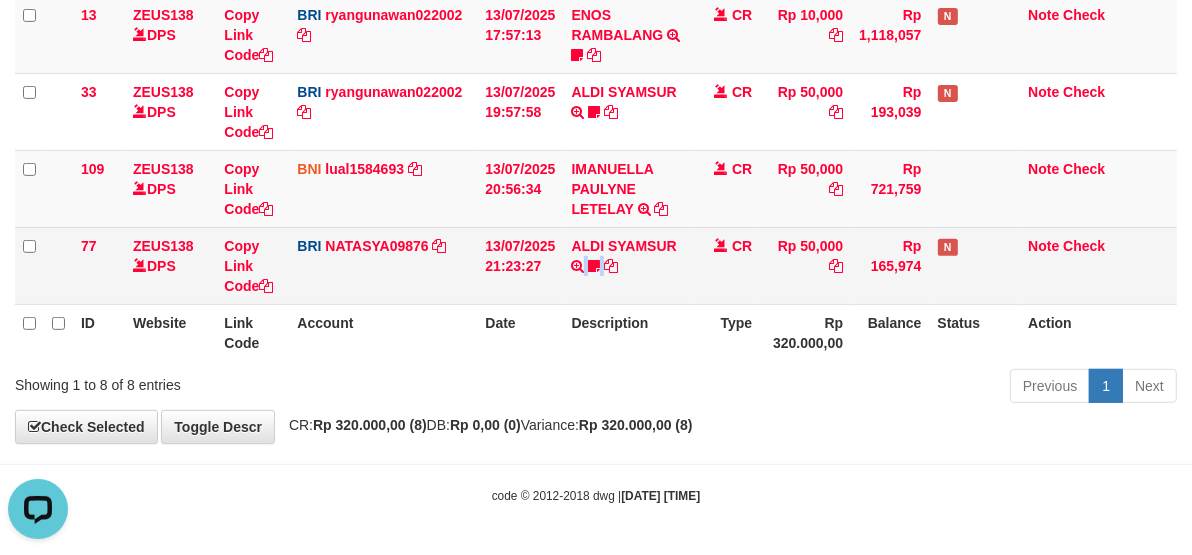 scroll, scrollTop: 0, scrollLeft: 0, axis: both 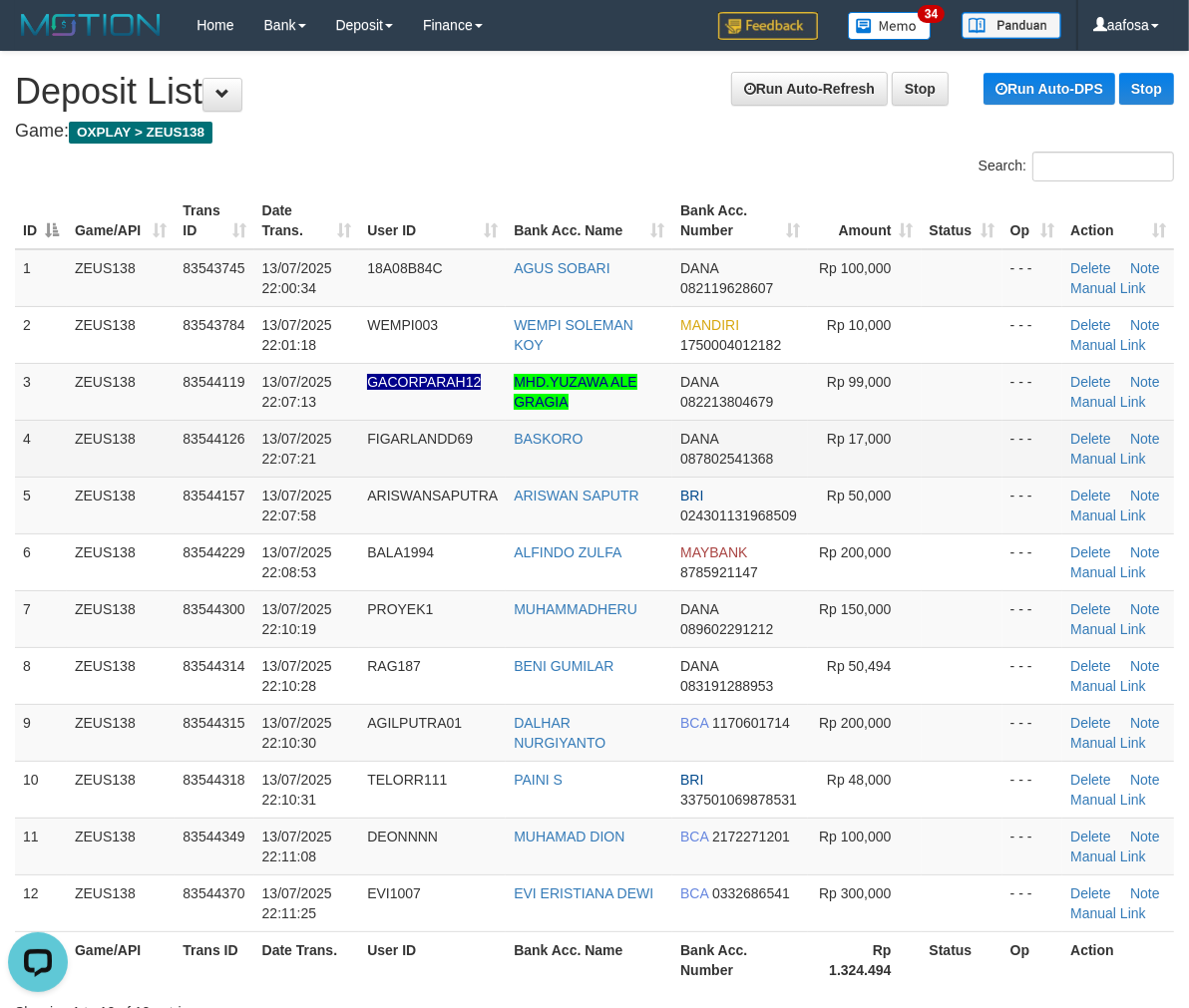 click on "13/07/2025 22:07:21" at bounding box center (297, 449) 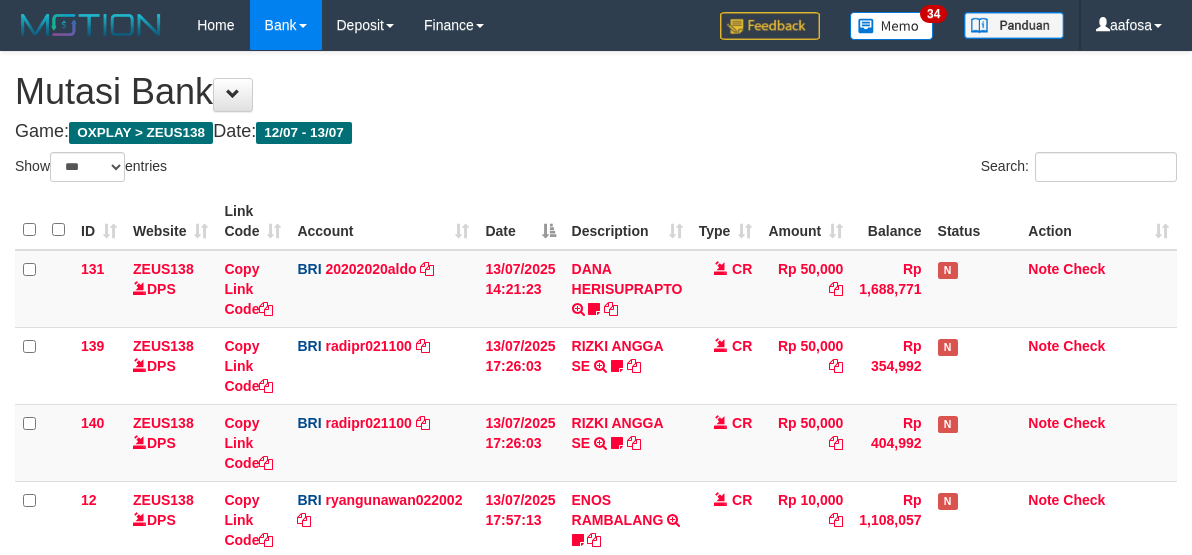 select on "***" 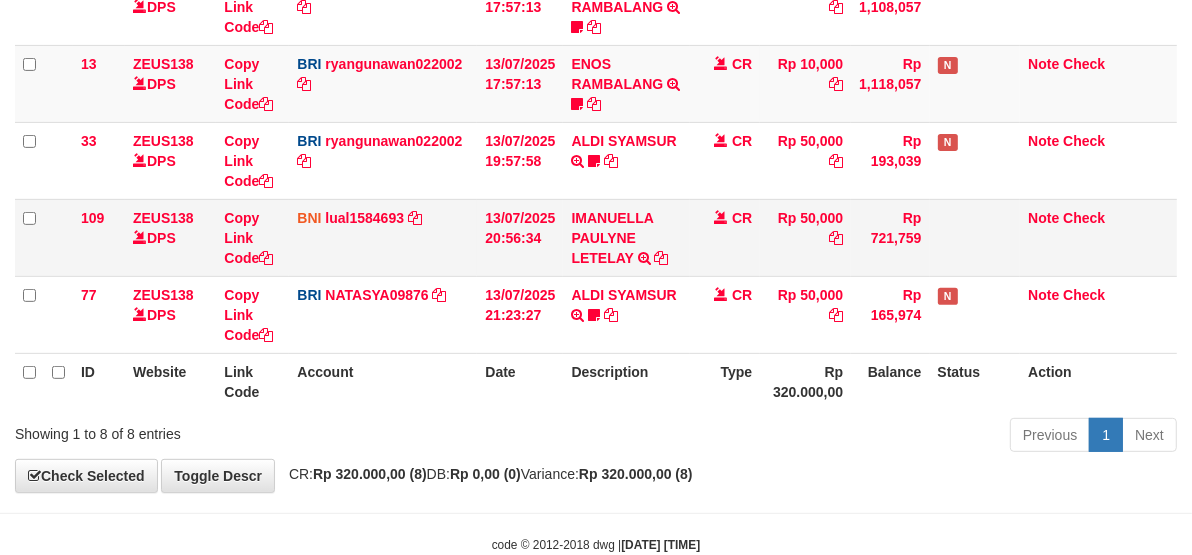 scroll, scrollTop: 562, scrollLeft: 0, axis: vertical 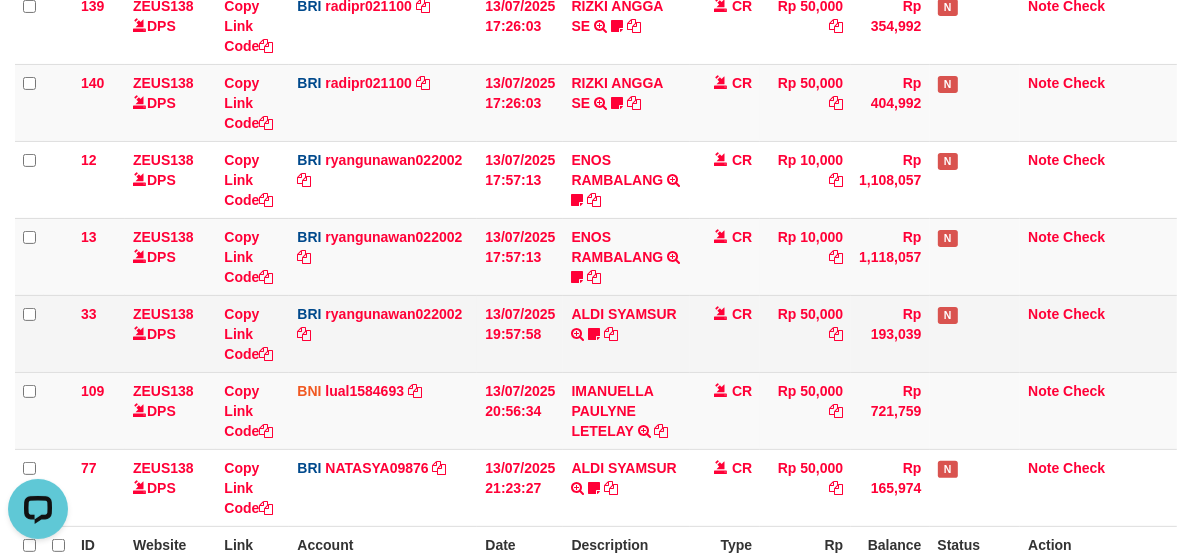 click on "ALDI SYAMSUR            TRANSFER NBMB ALDI SYAMSUR TO RYAN GUNAWAN    ALDISYAMSUR" at bounding box center [626, 333] 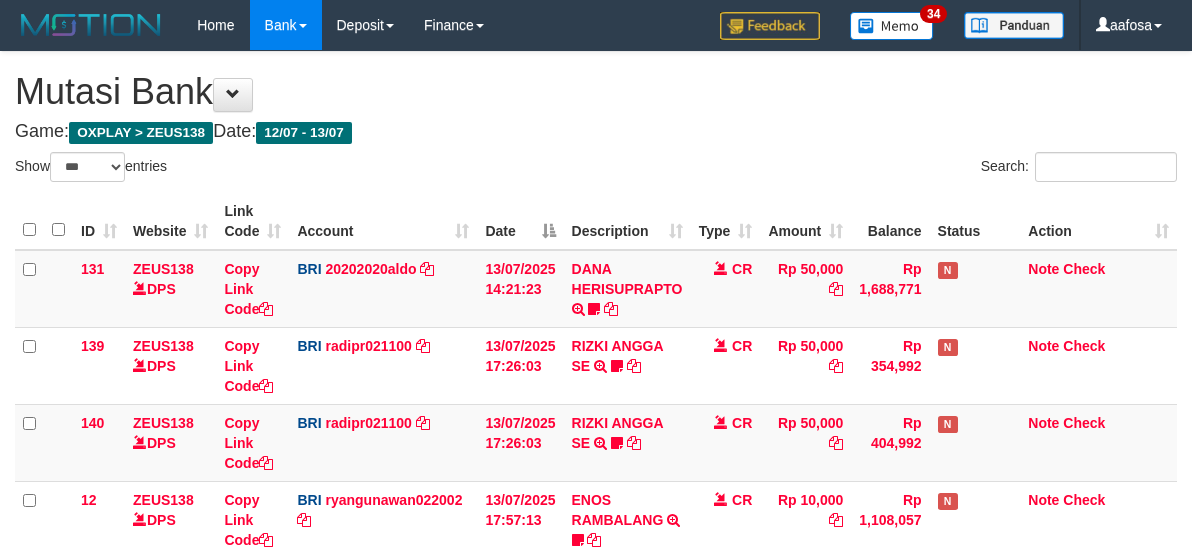 select on "***" 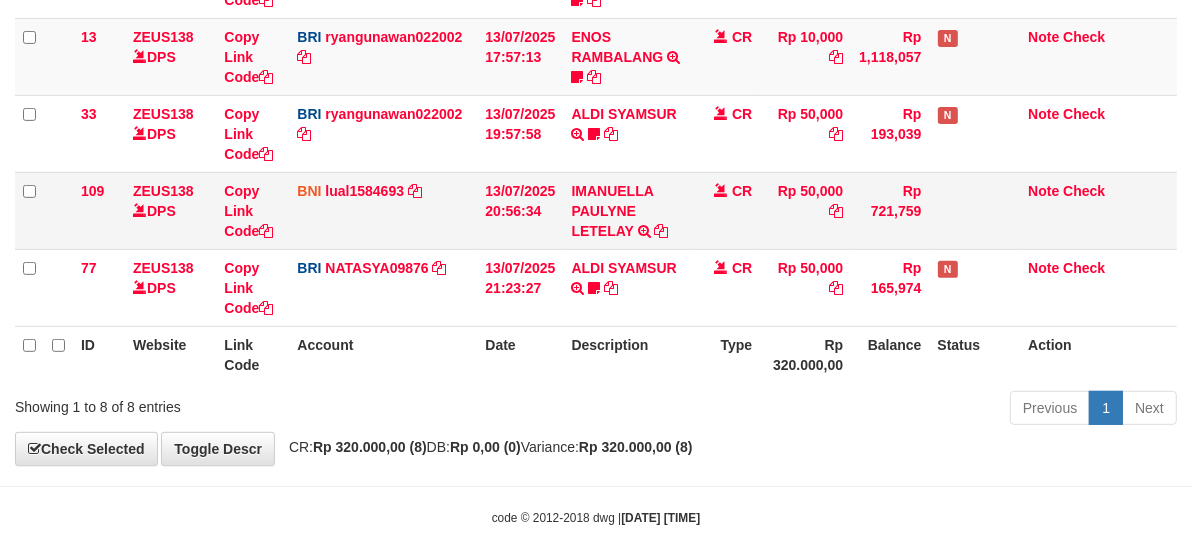 scroll, scrollTop: 562, scrollLeft: 0, axis: vertical 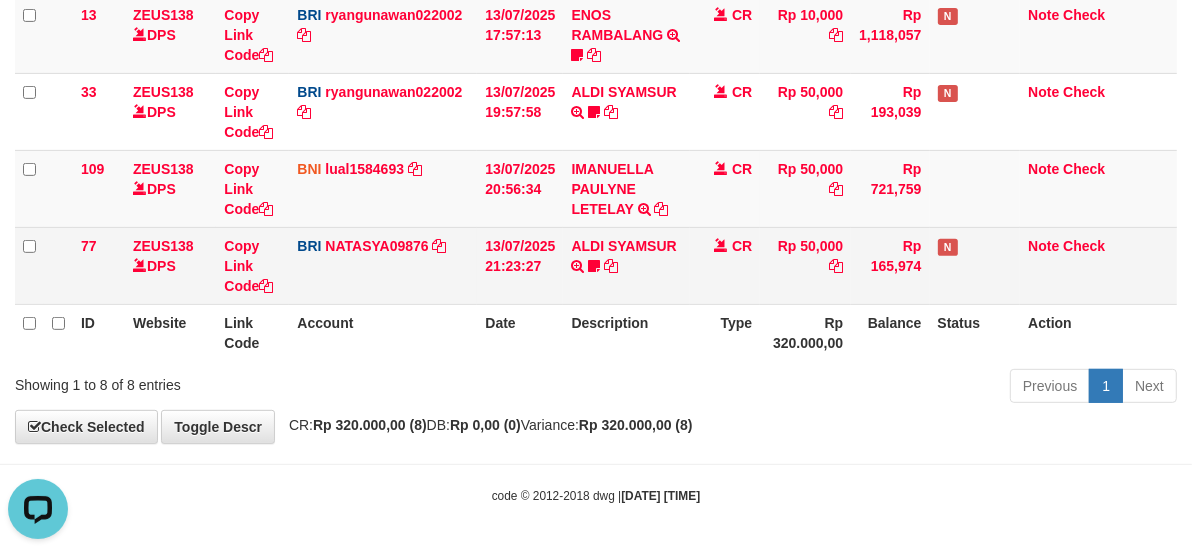click on "CR" at bounding box center (725, 265) 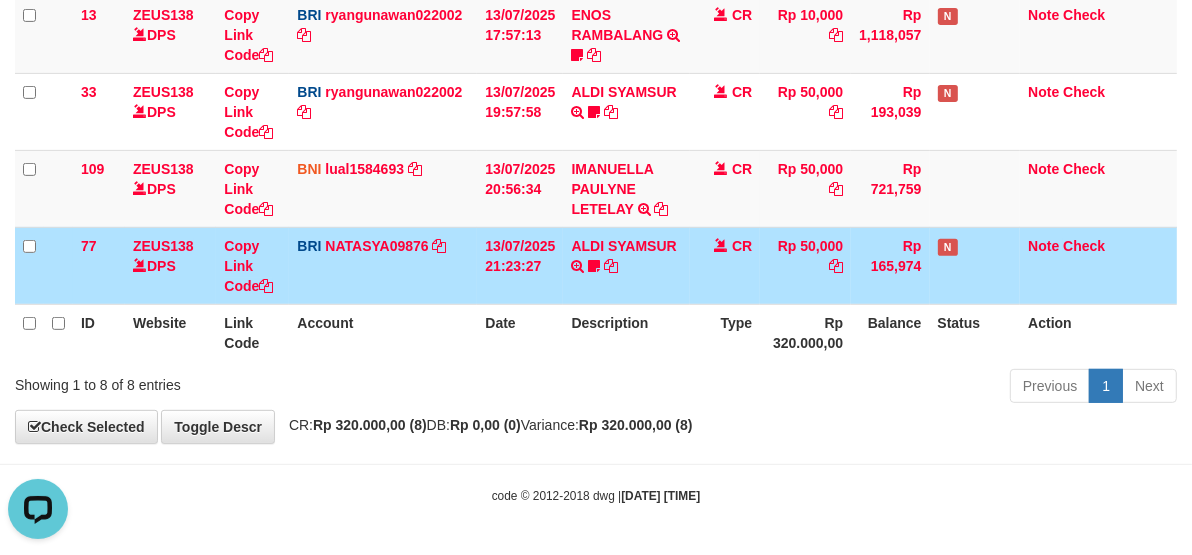 click on "CR" at bounding box center [725, 265] 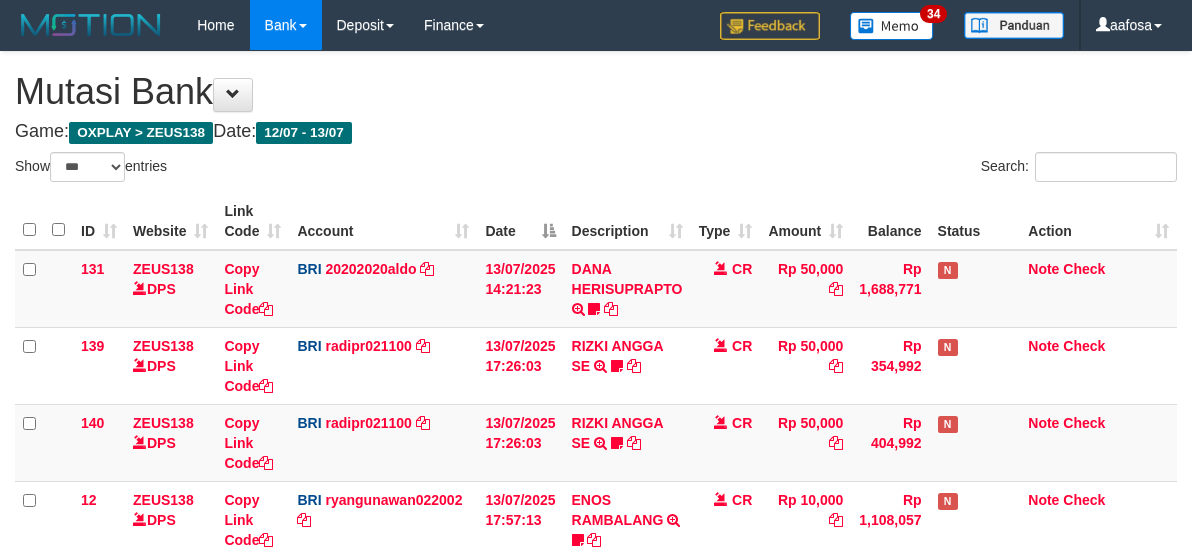 select on "***" 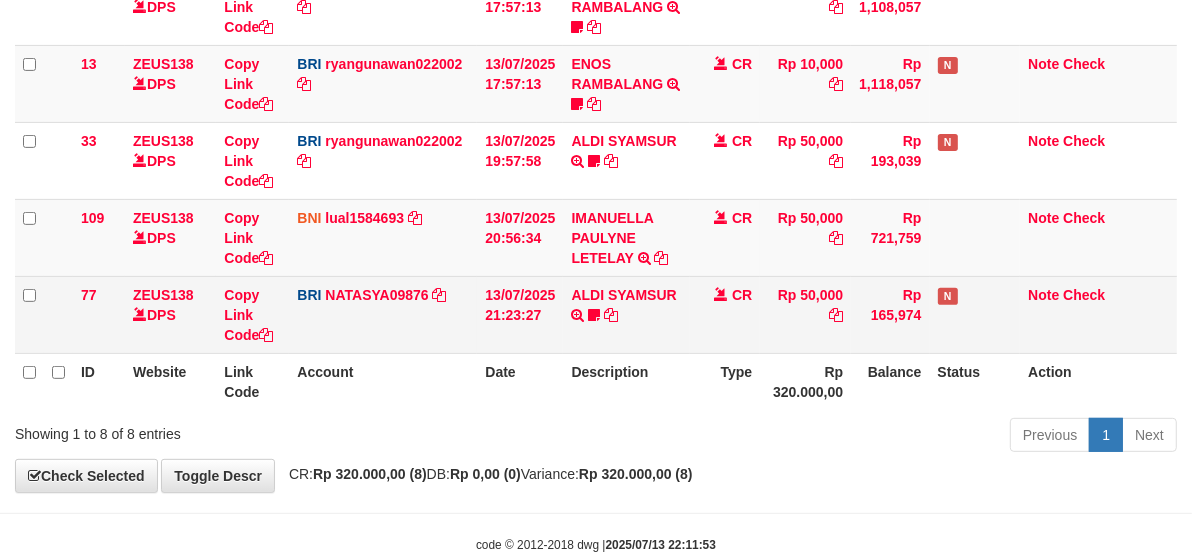 scroll, scrollTop: 562, scrollLeft: 0, axis: vertical 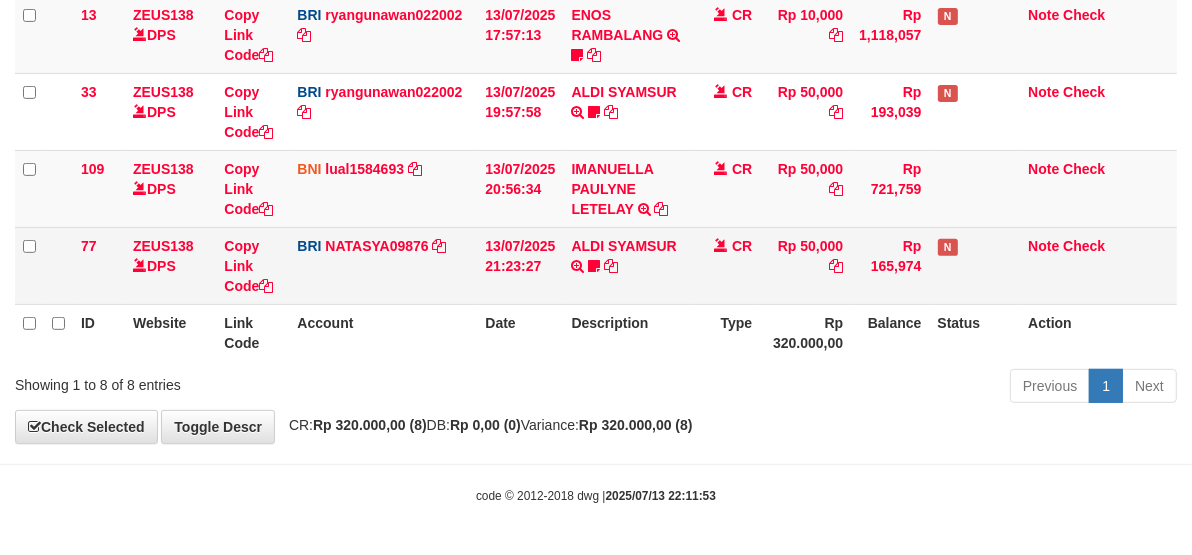click on "CR" at bounding box center (742, 246) 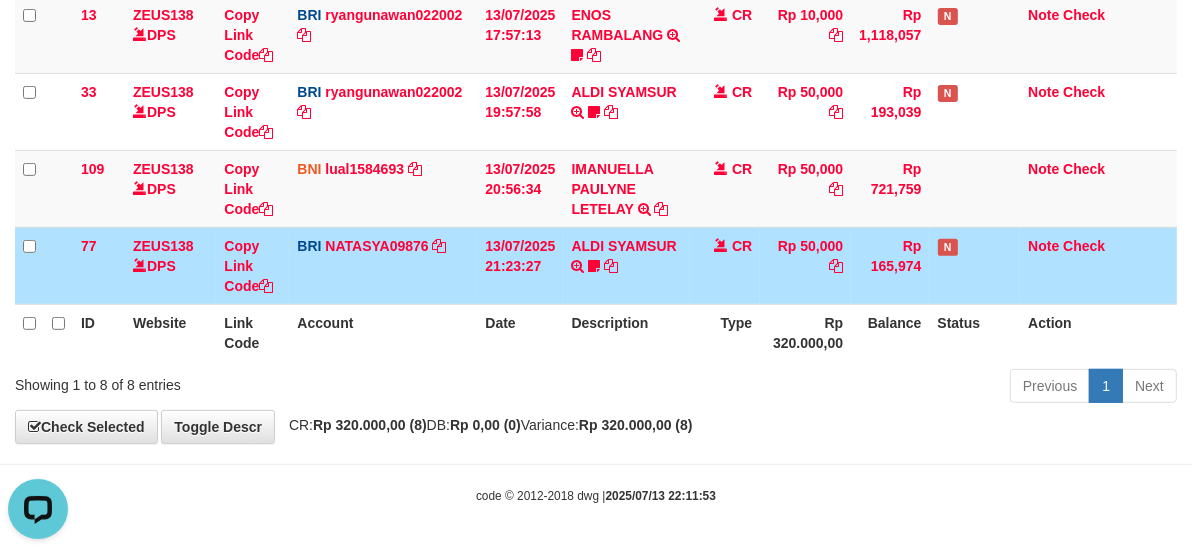 scroll, scrollTop: 0, scrollLeft: 0, axis: both 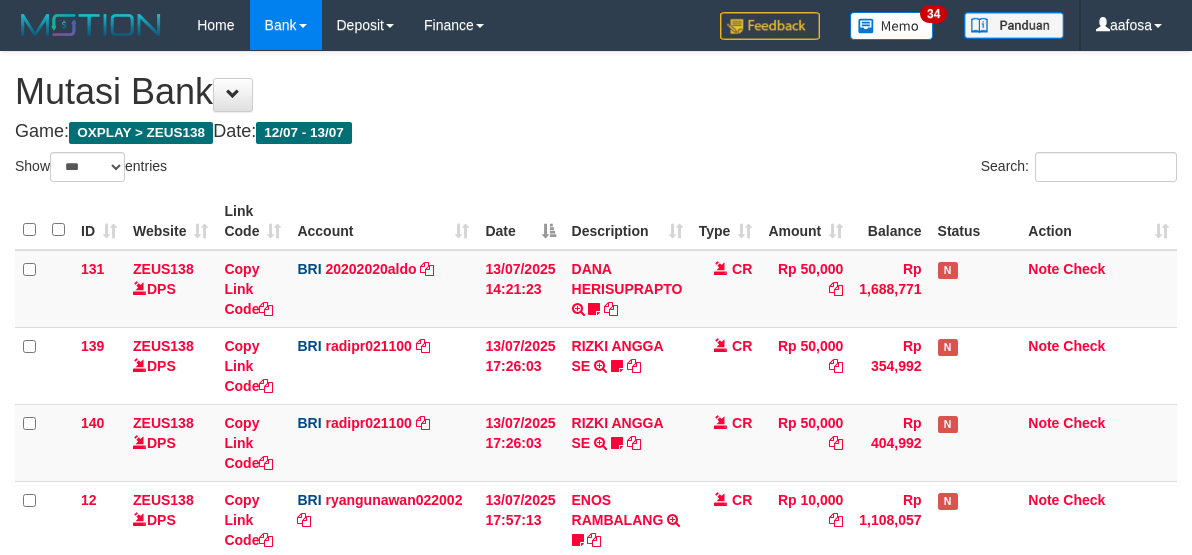 select on "***" 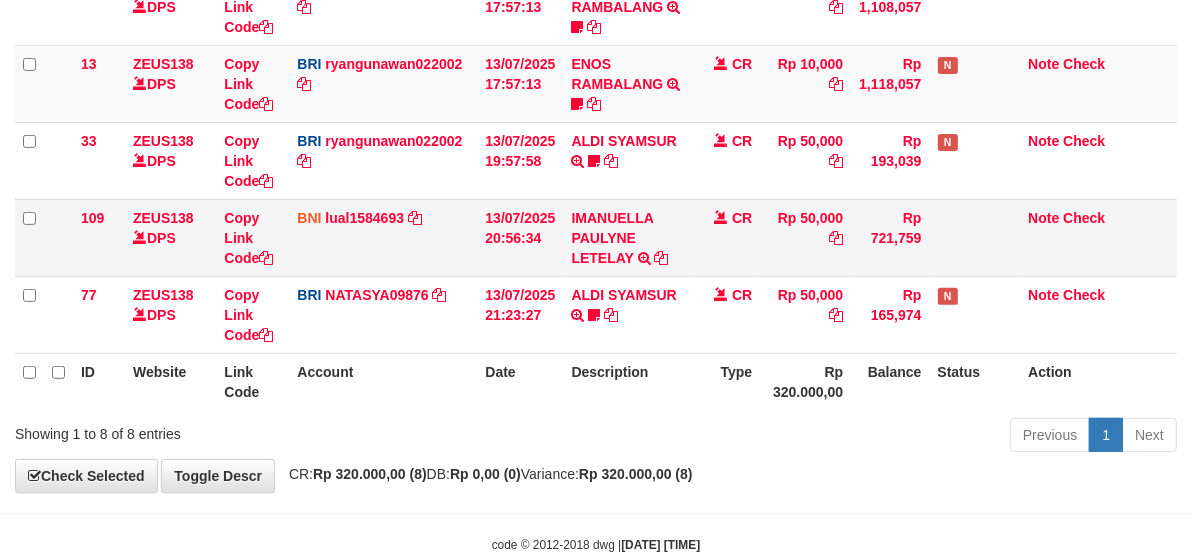 scroll, scrollTop: 562, scrollLeft: 0, axis: vertical 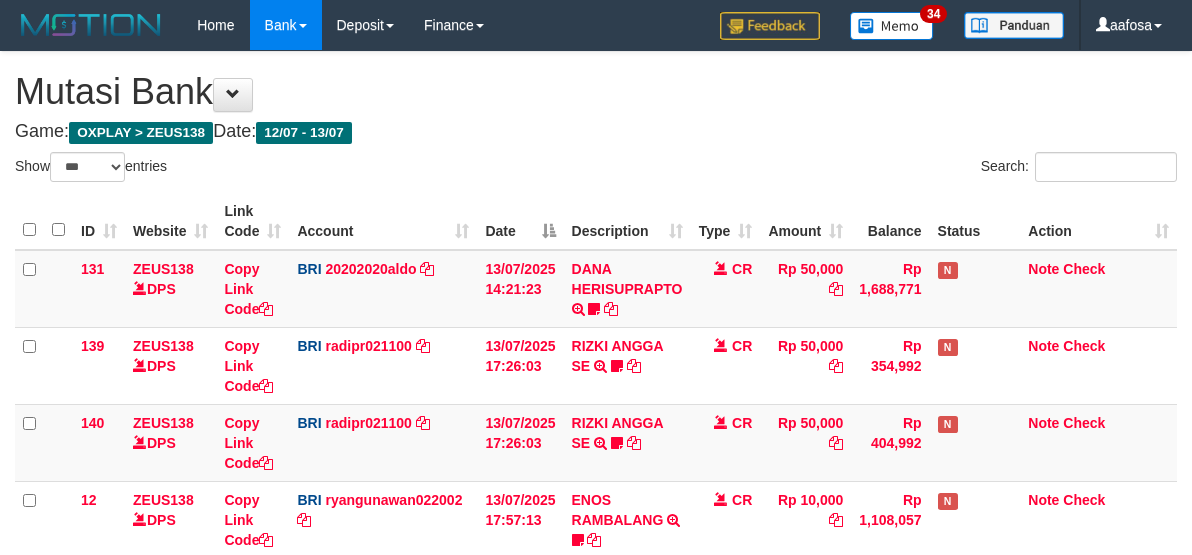select on "***" 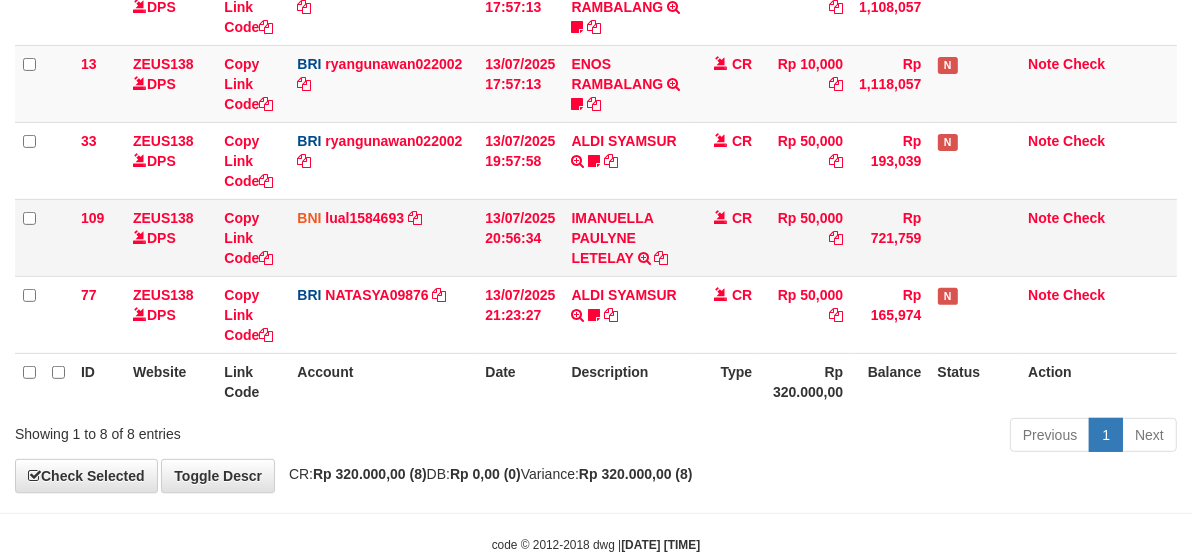 scroll, scrollTop: 562, scrollLeft: 0, axis: vertical 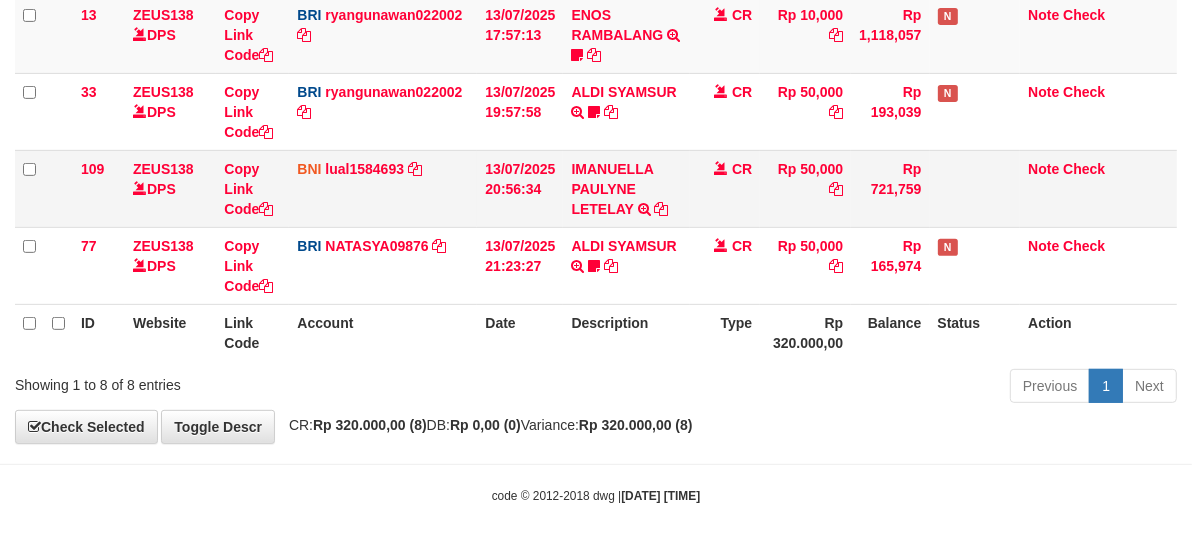 click on "ALDI SYAMSUR            TRANSFER NBMB ALDI SYAMSUR TO SITI NURLITA SAPITRI    ALDISYAMSUR" at bounding box center (626, 265) 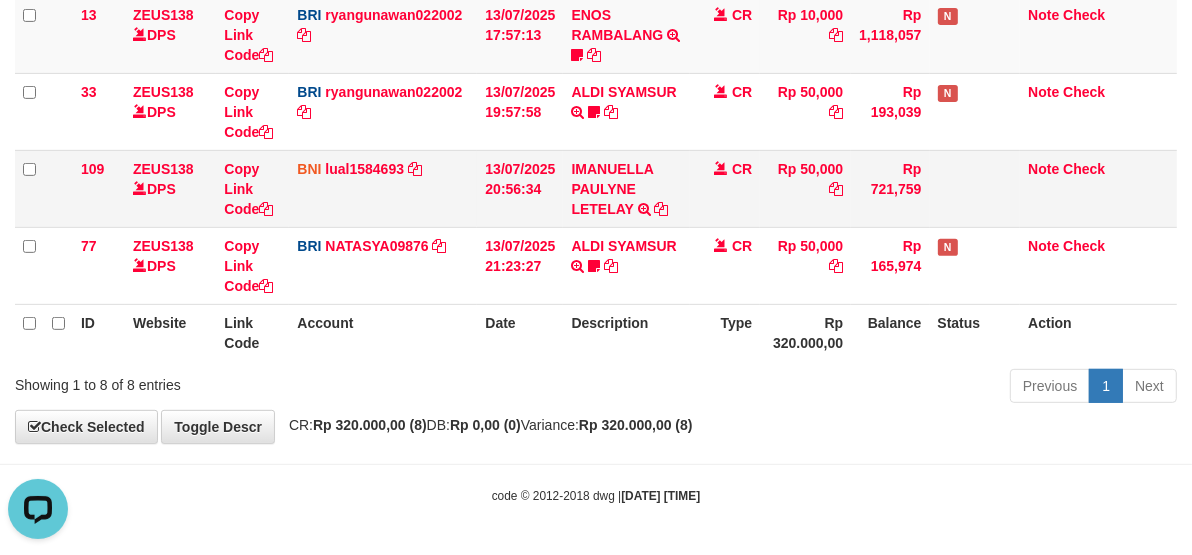 scroll, scrollTop: 0, scrollLeft: 0, axis: both 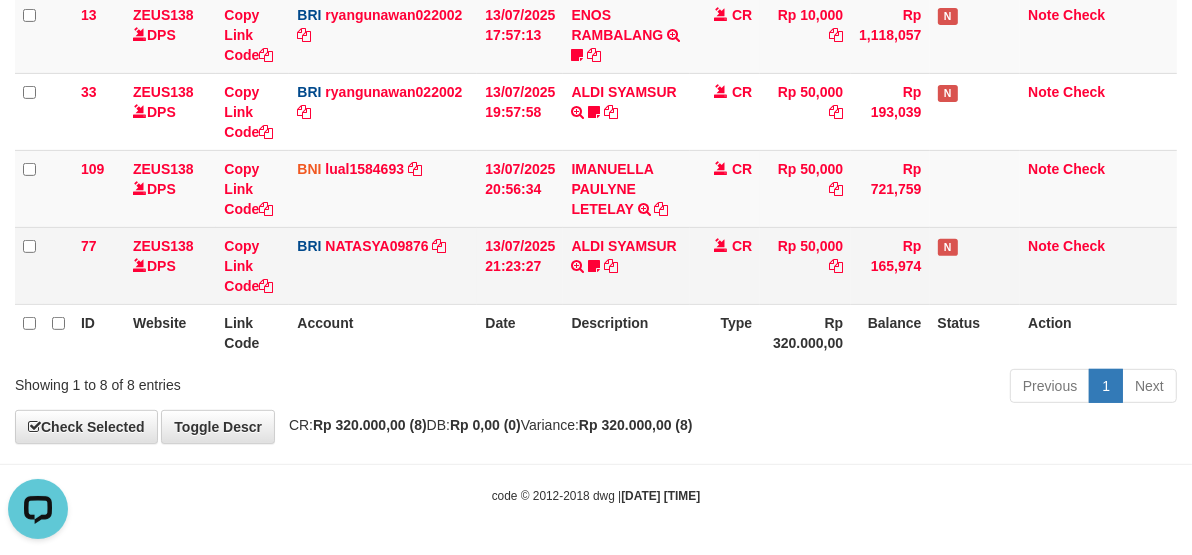 click on "CR" at bounding box center [725, 265] 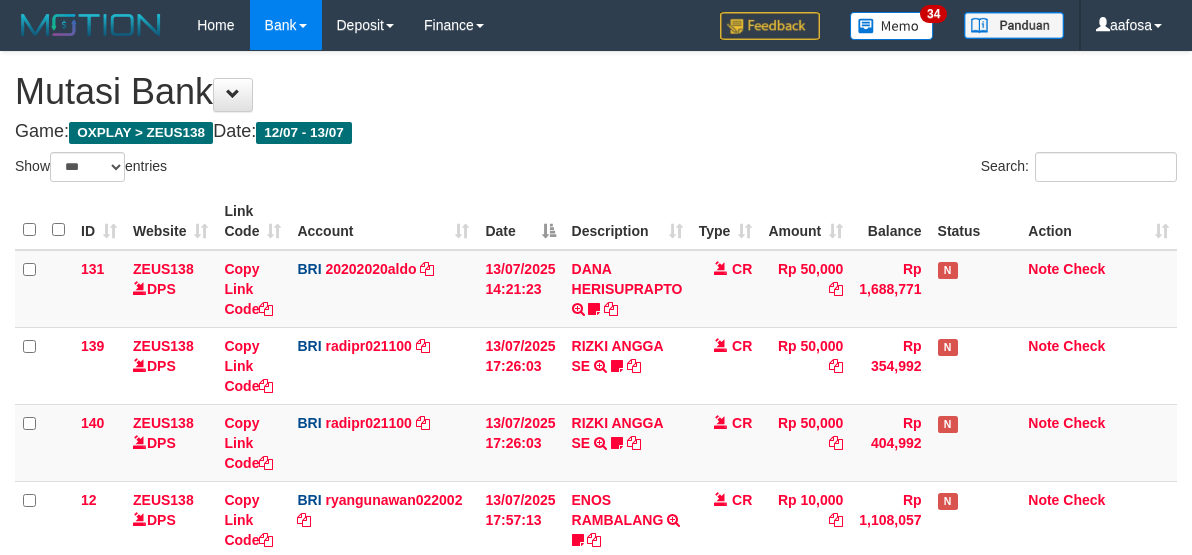 select on "***" 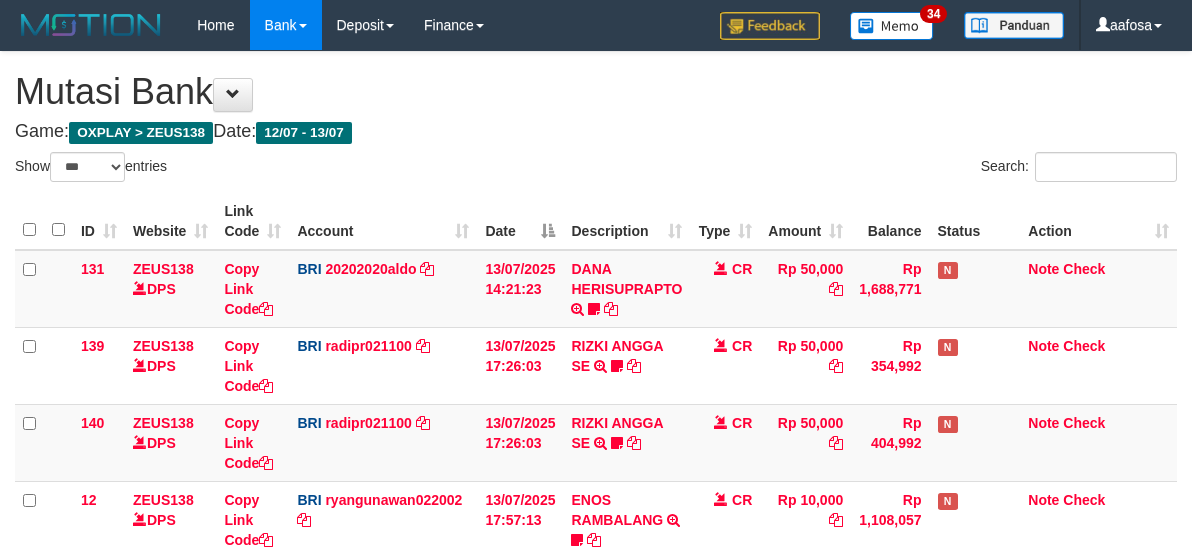 scroll, scrollTop: 513, scrollLeft: 0, axis: vertical 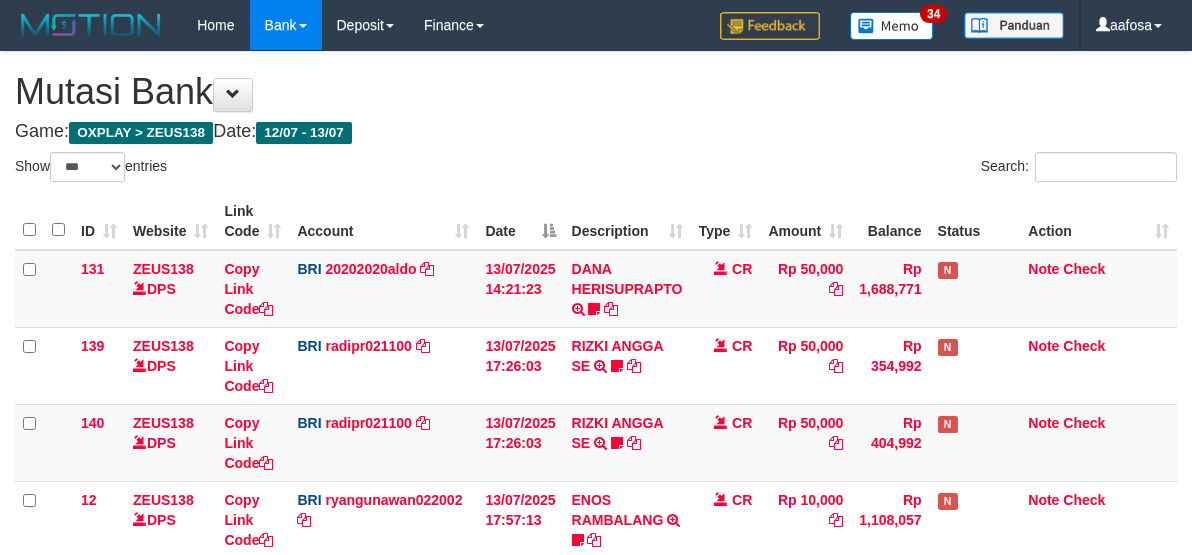select on "***" 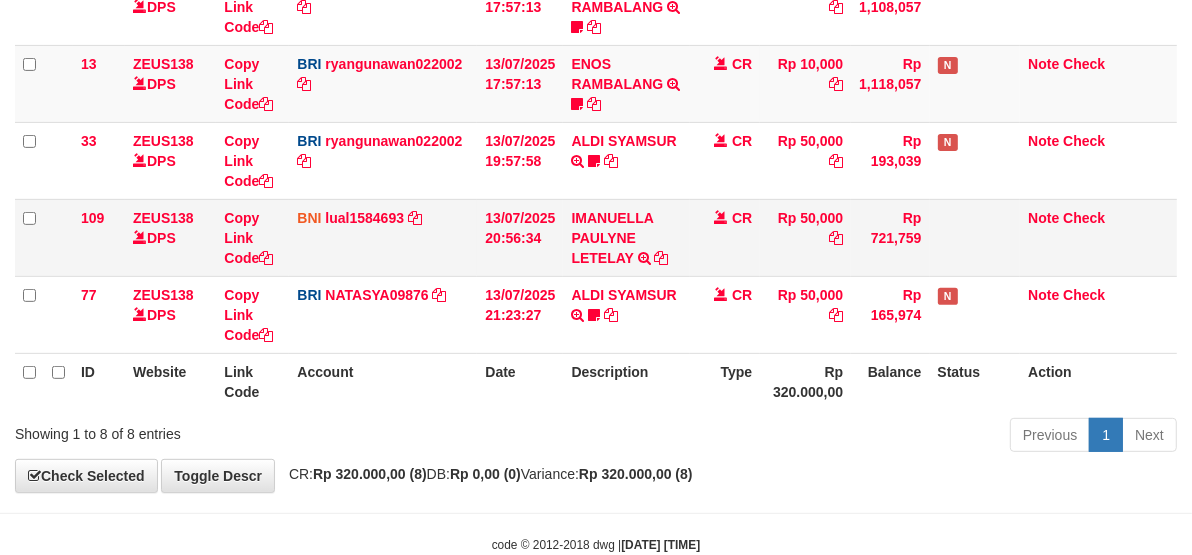 scroll, scrollTop: 562, scrollLeft: 0, axis: vertical 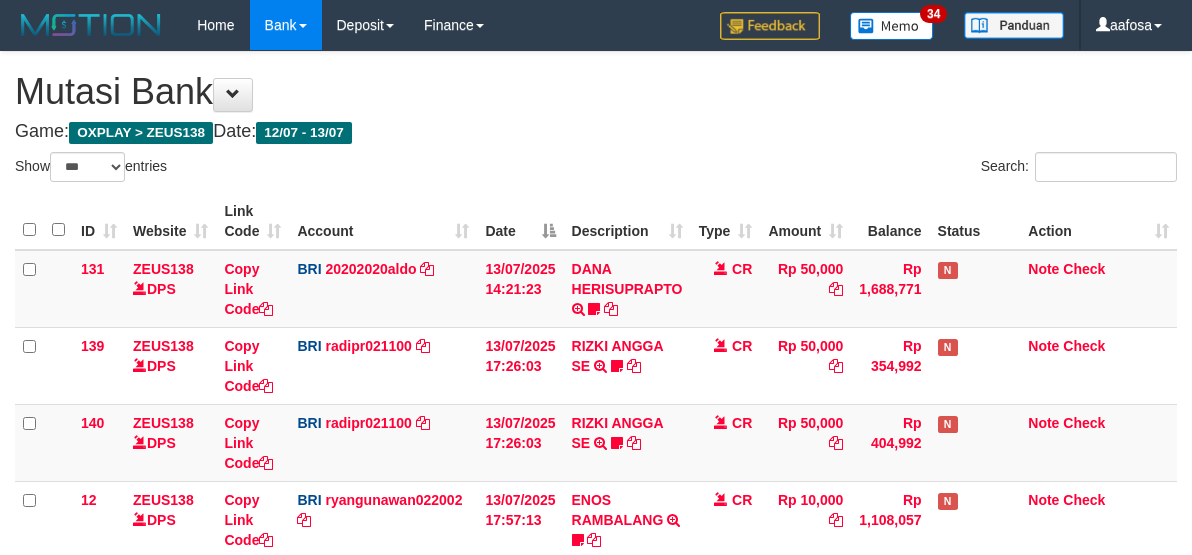 select on "***" 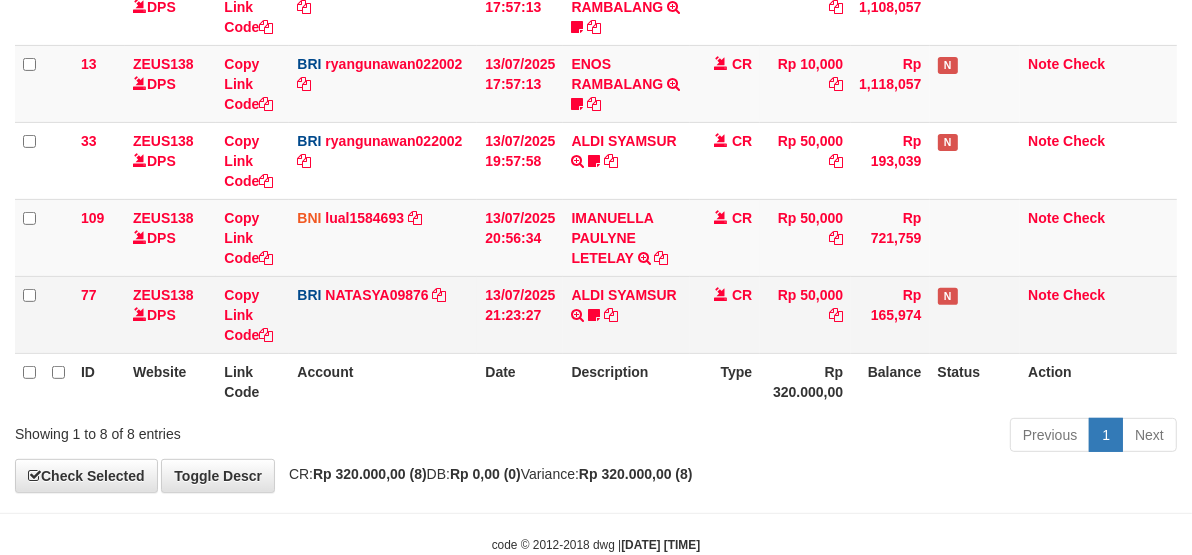 scroll, scrollTop: 562, scrollLeft: 0, axis: vertical 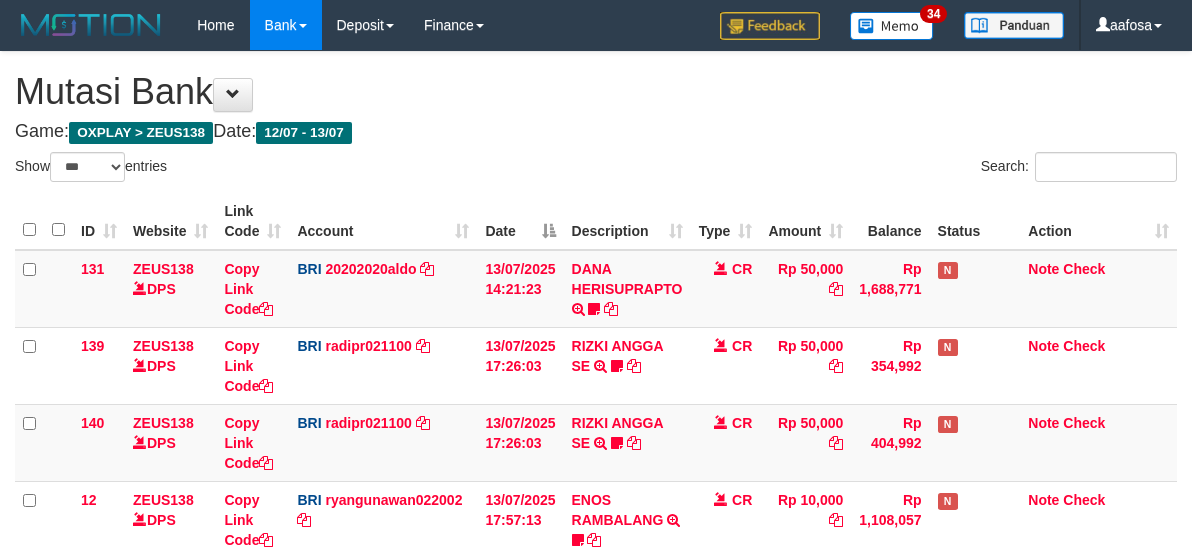 select on "***" 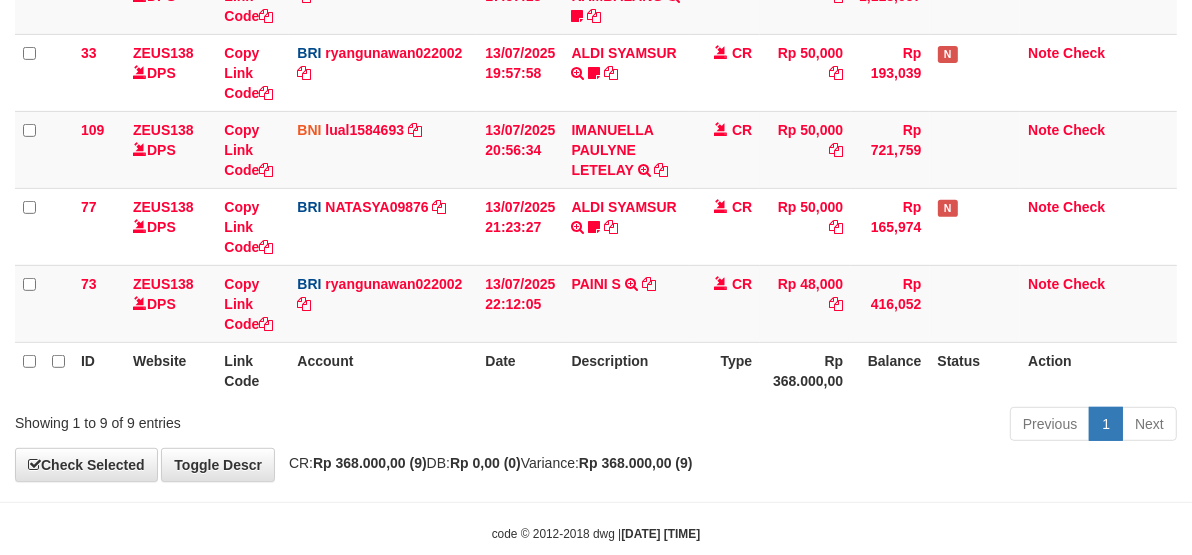 scroll, scrollTop: 562, scrollLeft: 0, axis: vertical 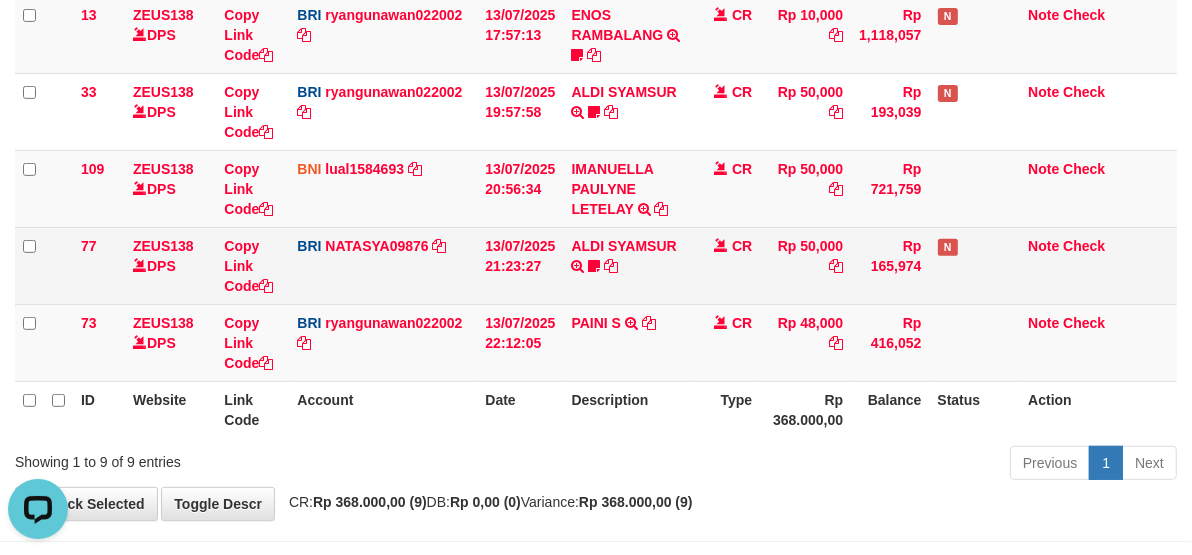 drag, startPoint x: 755, startPoint y: 228, endPoint x: 770, endPoint y: 231, distance: 15.297058 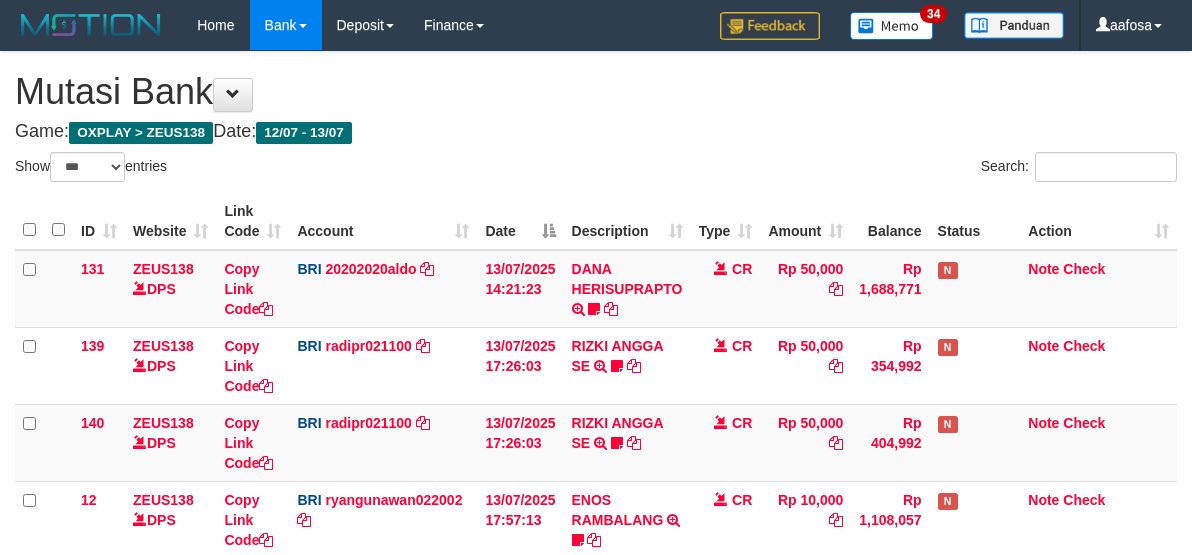 select on "***" 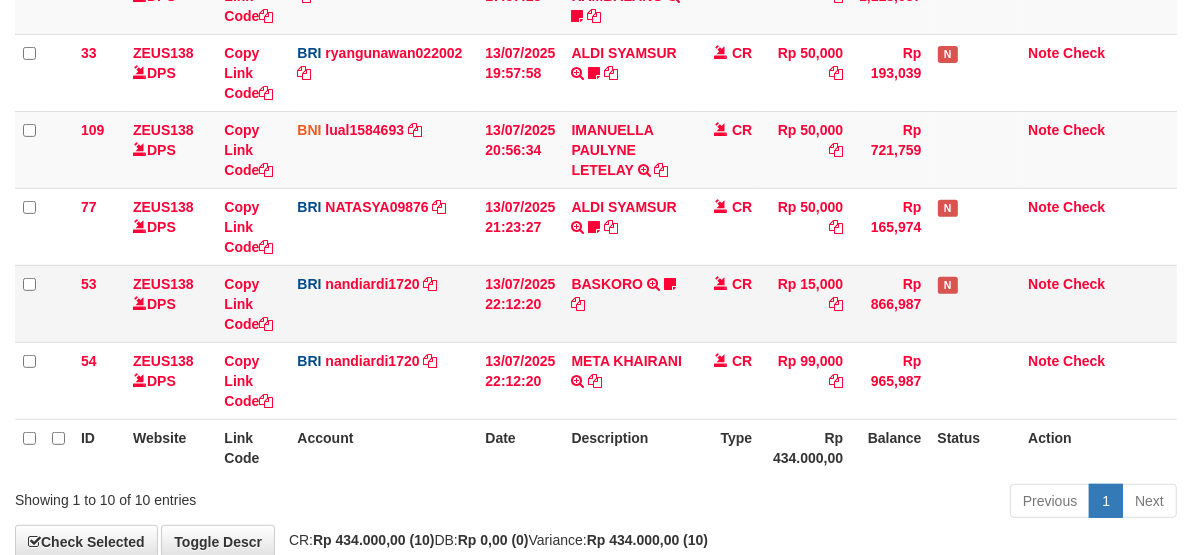 scroll, scrollTop: 562, scrollLeft: 0, axis: vertical 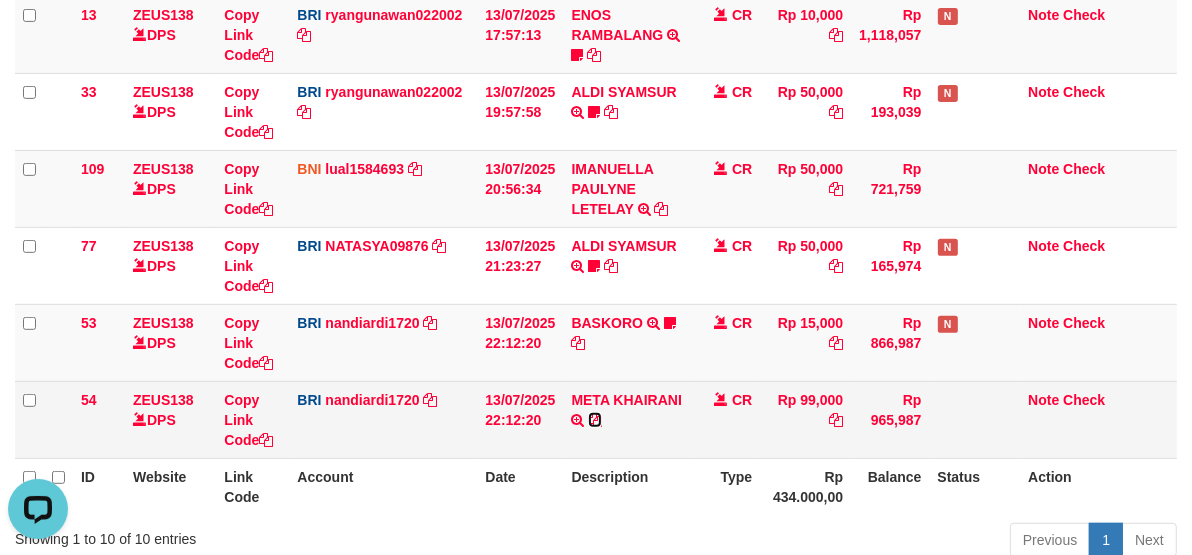 click at bounding box center (595, 420) 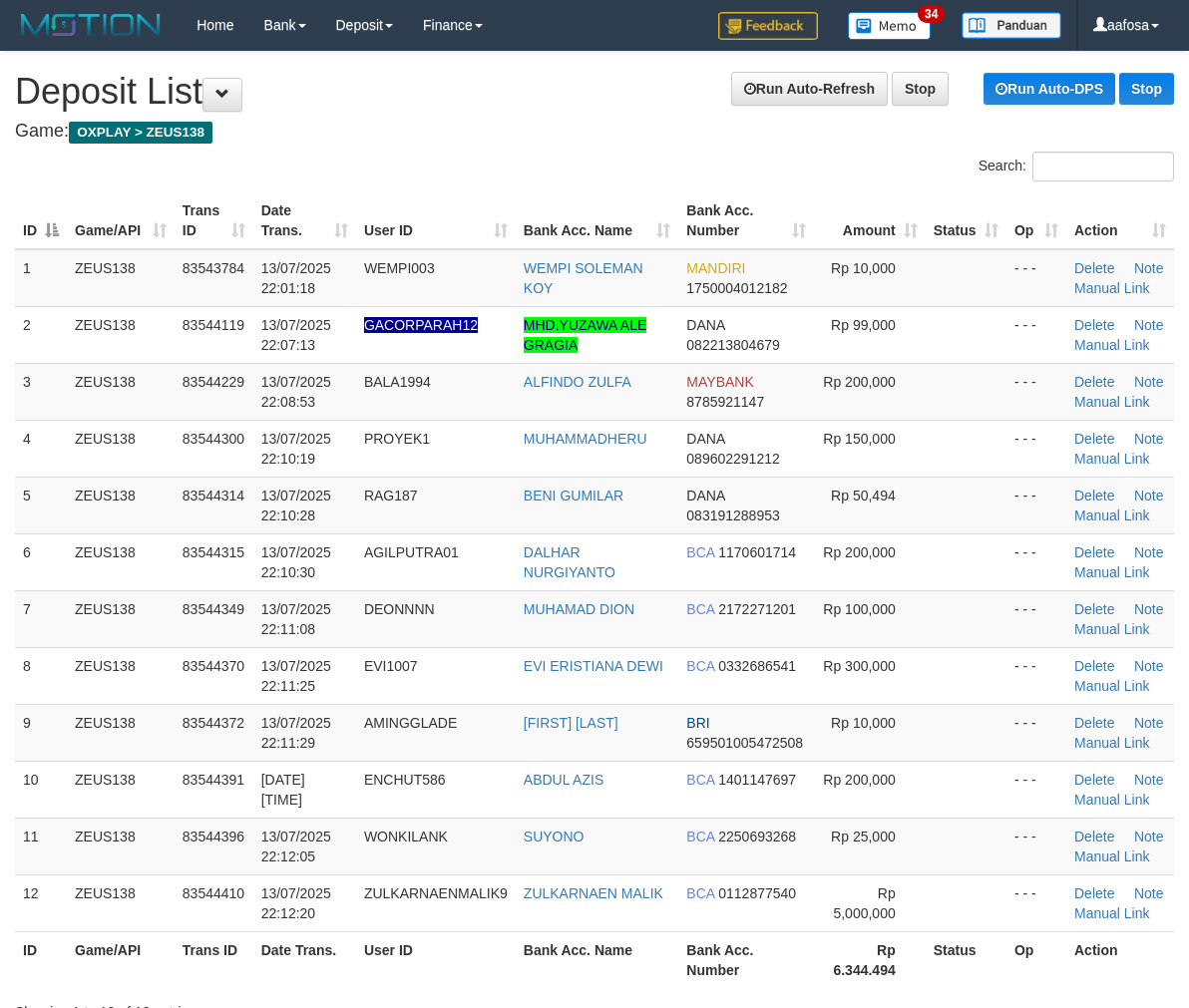 scroll, scrollTop: 0, scrollLeft: 0, axis: both 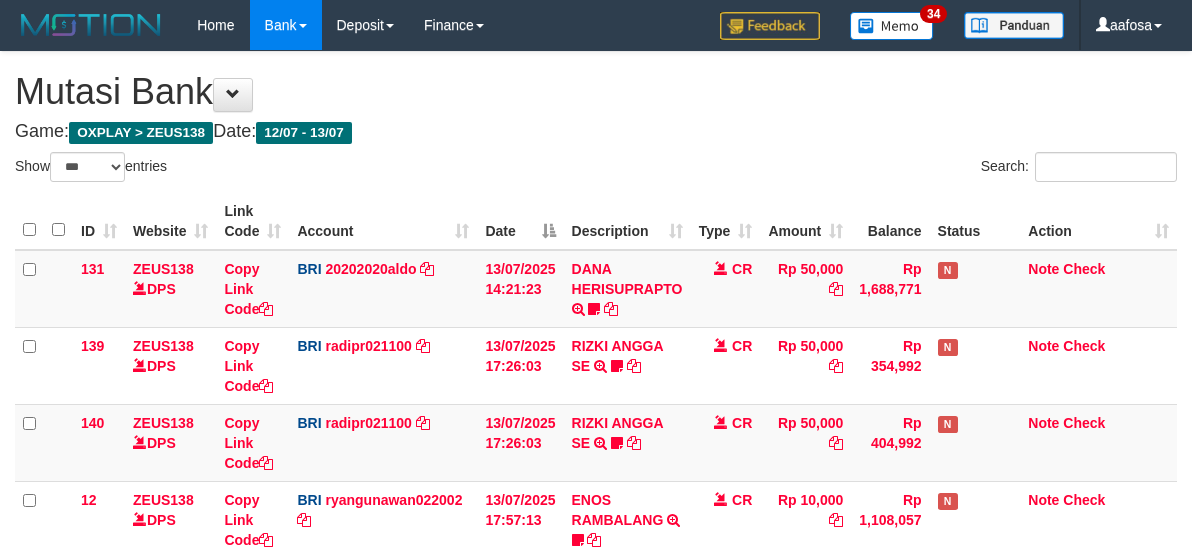 select on "***" 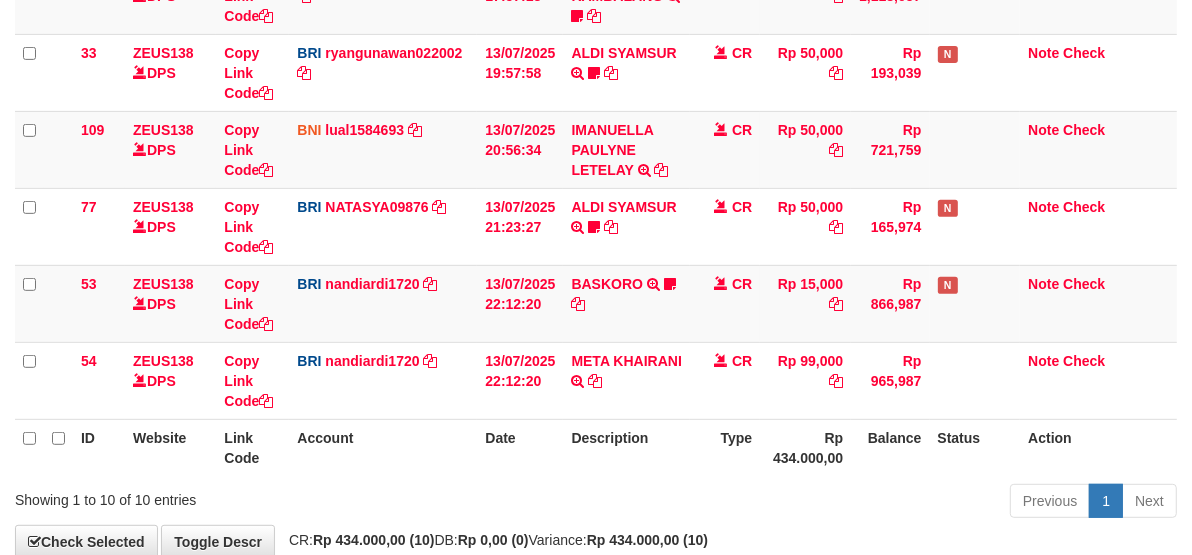 click on "13/07/2025 22:12:20" at bounding box center (520, 303) 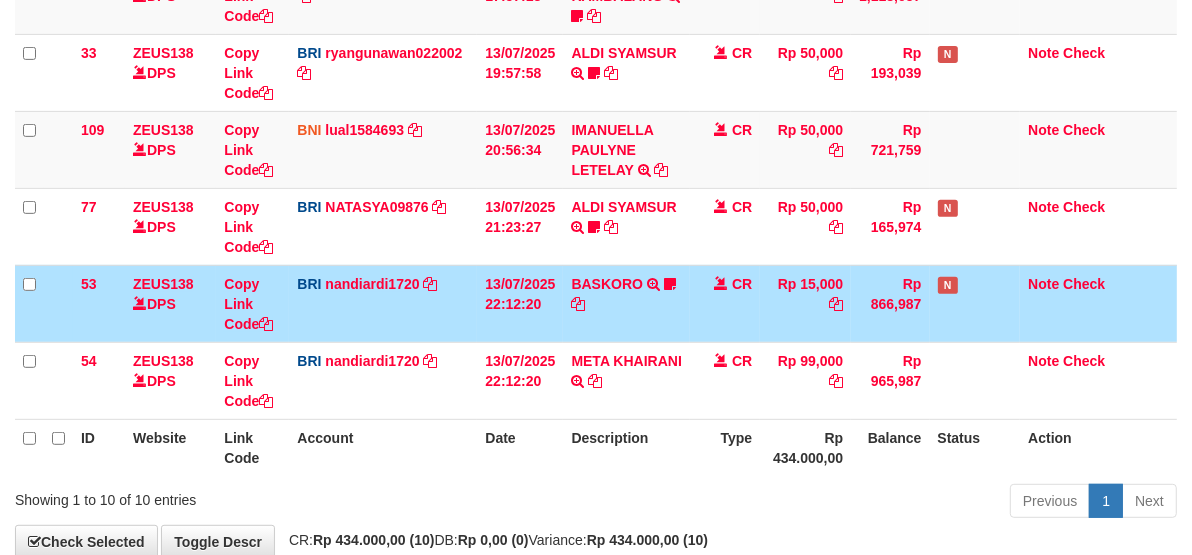 scroll, scrollTop: 562, scrollLeft: 0, axis: vertical 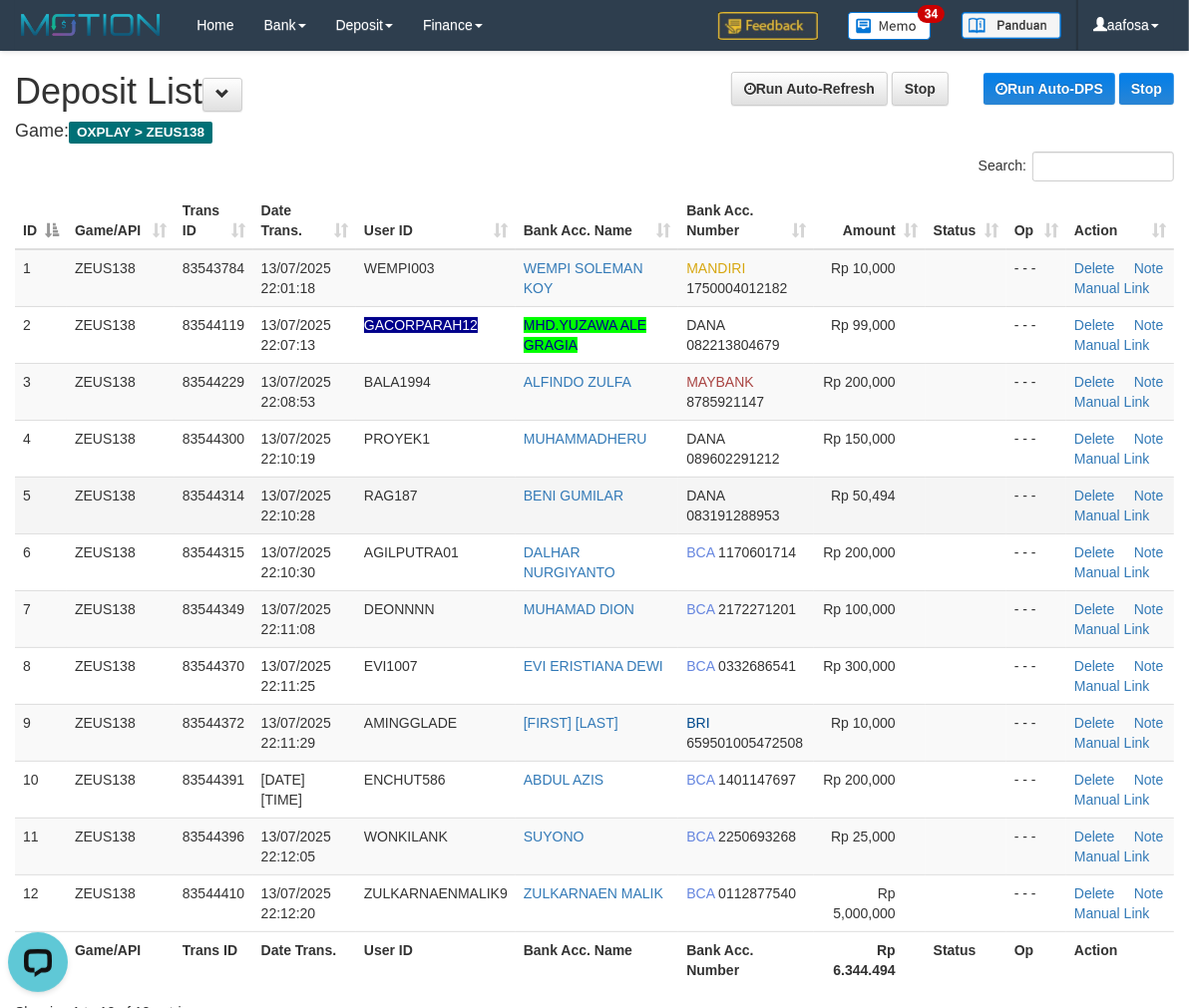click at bounding box center [966, 504] 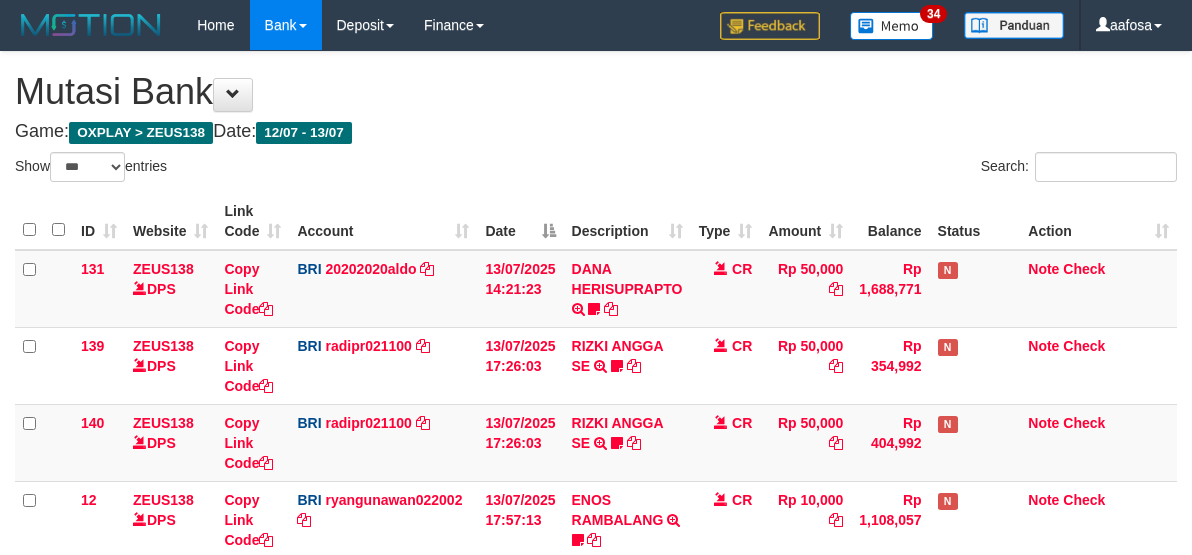 select on "***" 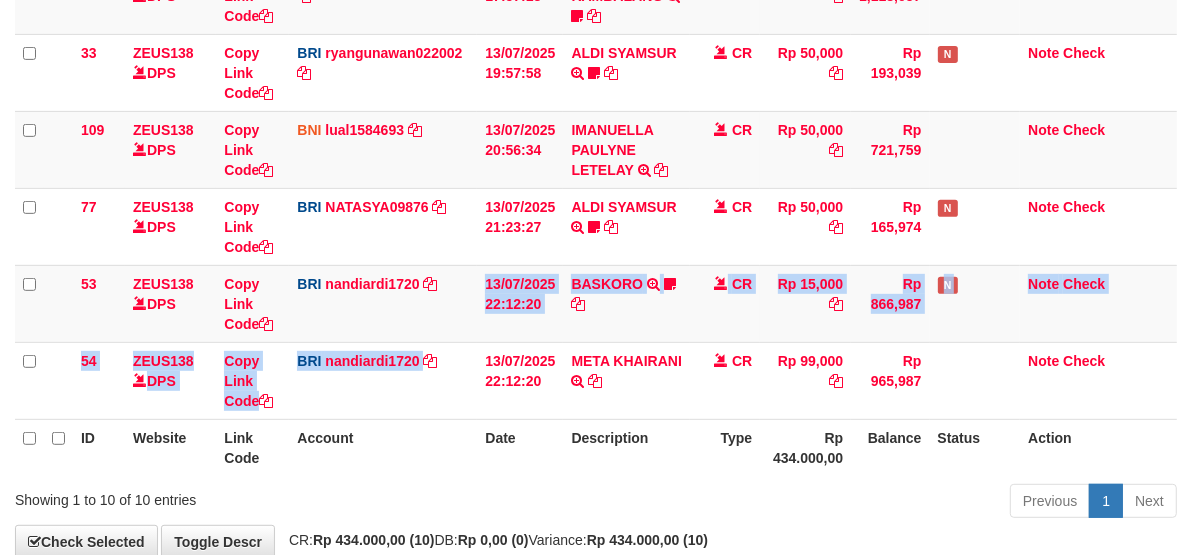 scroll, scrollTop: 562, scrollLeft: 0, axis: vertical 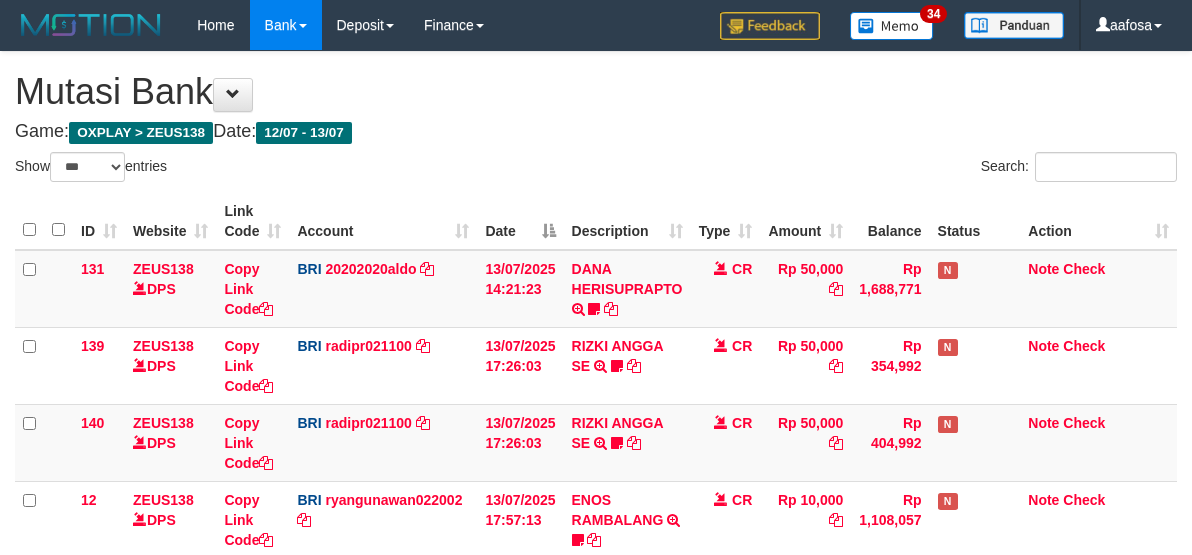 select on "***" 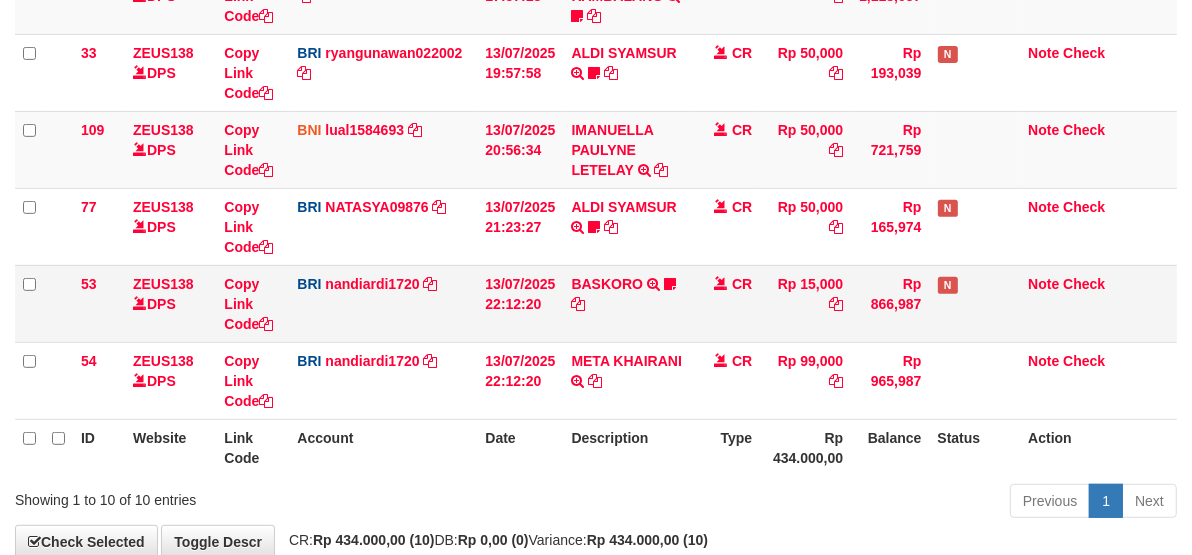 scroll, scrollTop: 562, scrollLeft: 0, axis: vertical 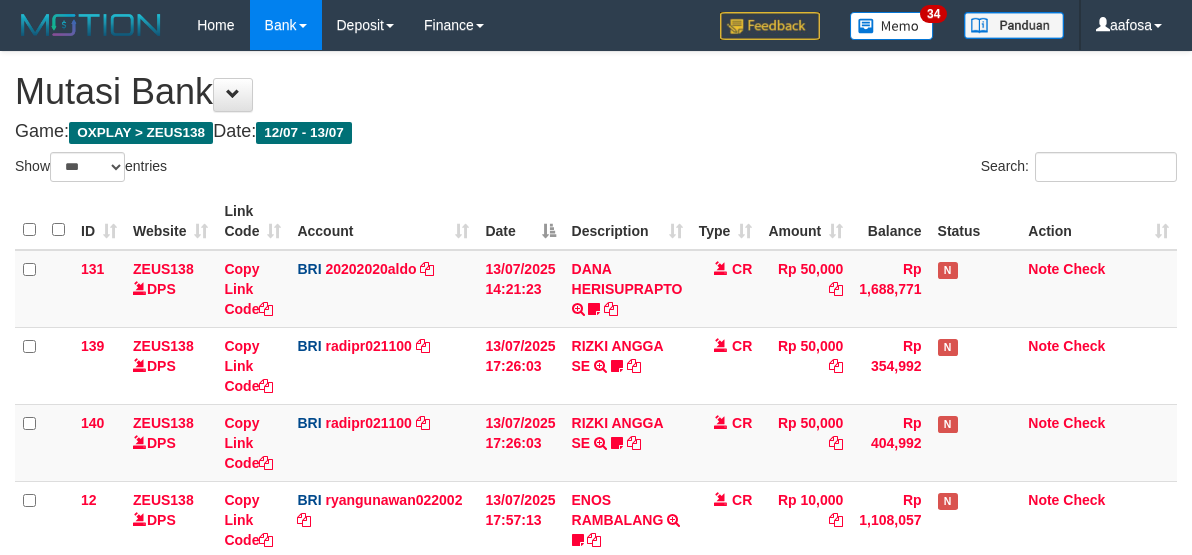 select on "***" 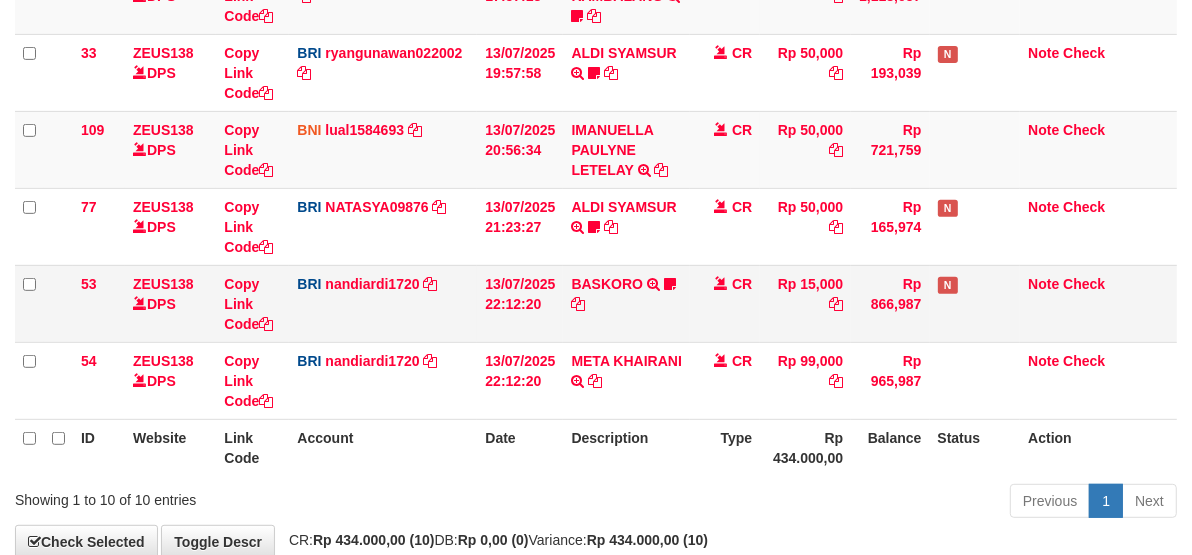 scroll, scrollTop: 562, scrollLeft: 0, axis: vertical 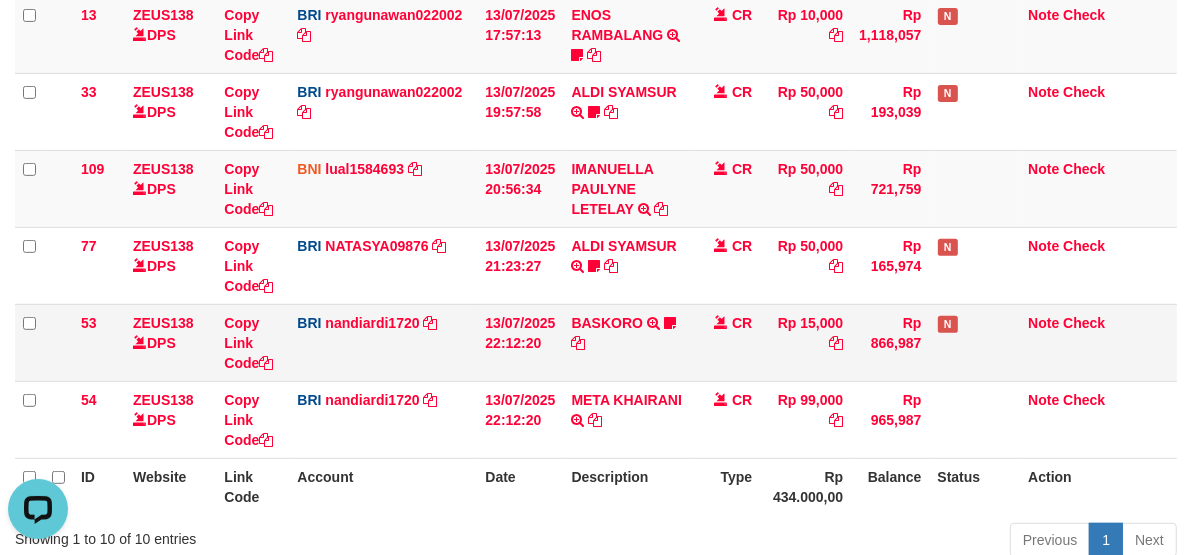 click on "BASKORO            TRANSFER NBMB BASKORO TO NANDI ARDIANSYAH    FIGARLANDD69" at bounding box center [626, 342] 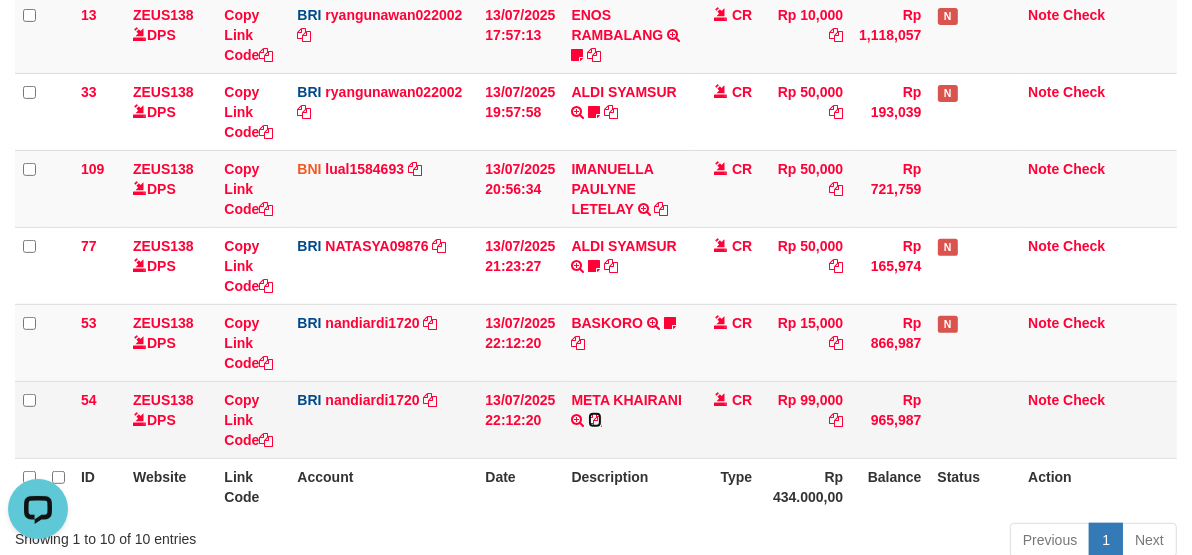 click at bounding box center (595, 420) 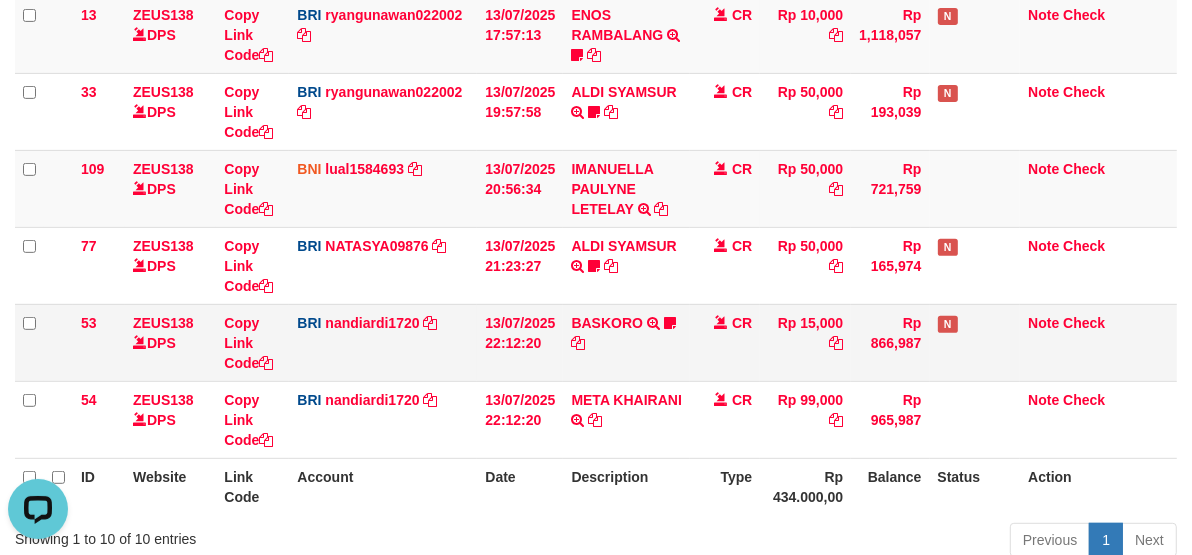 click on "53
ZEUS138    DPS
Copy Link Code
BRI
nandiardi1720
DPS
NANDI ARDIANSYAH
mutasi_20250713_3776 | 53
mutasi_20250713_3776 | 53
13/07/2025 22:12:20
BASKORO            TRANSFER NBMB BASKORO TO NANDI ARDIANSYAH    FIGARLANDD69
CR
Rp 15,000
Rp 866,987
N
Note
Check" at bounding box center [596, 342] 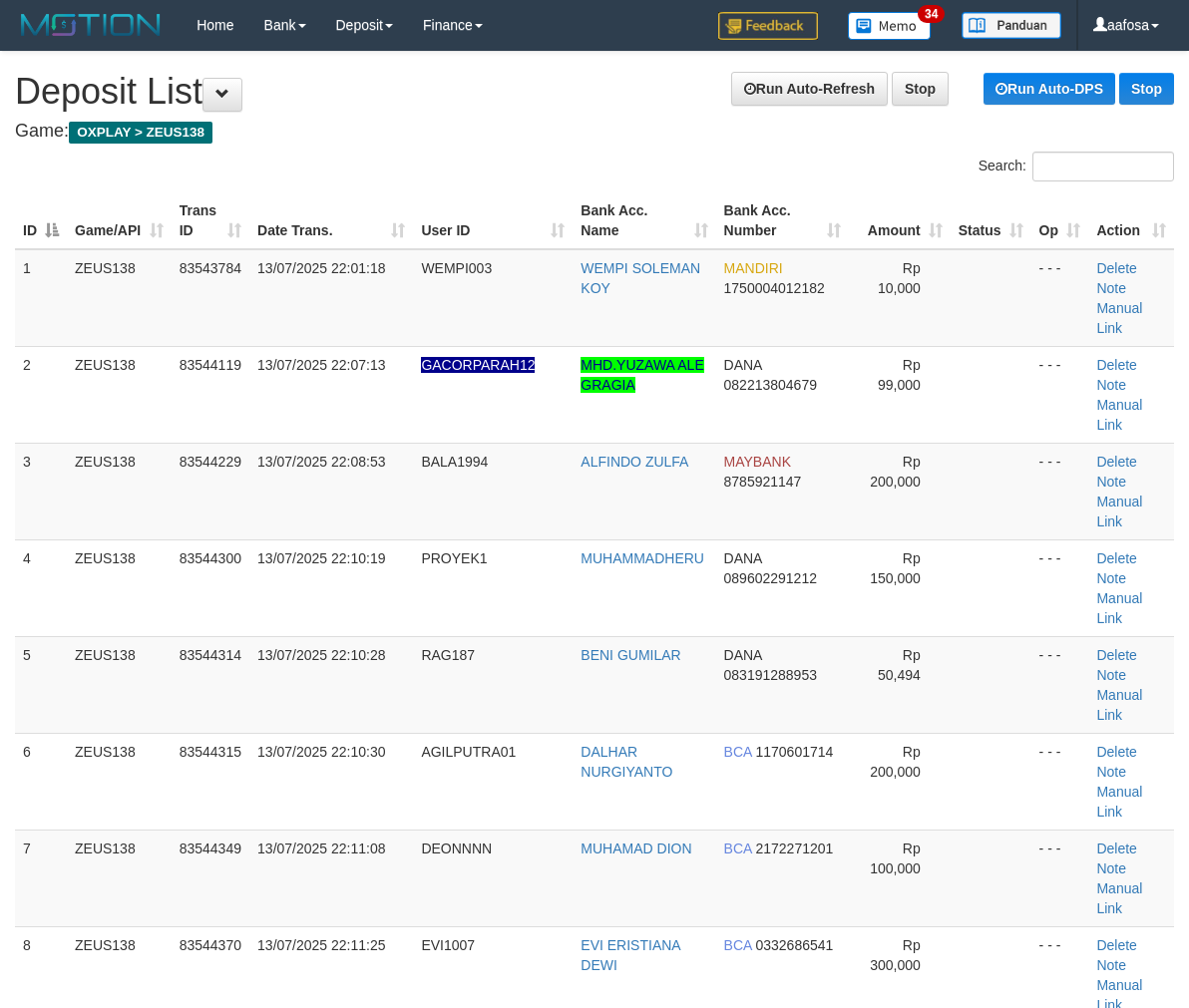 scroll, scrollTop: 0, scrollLeft: 0, axis: both 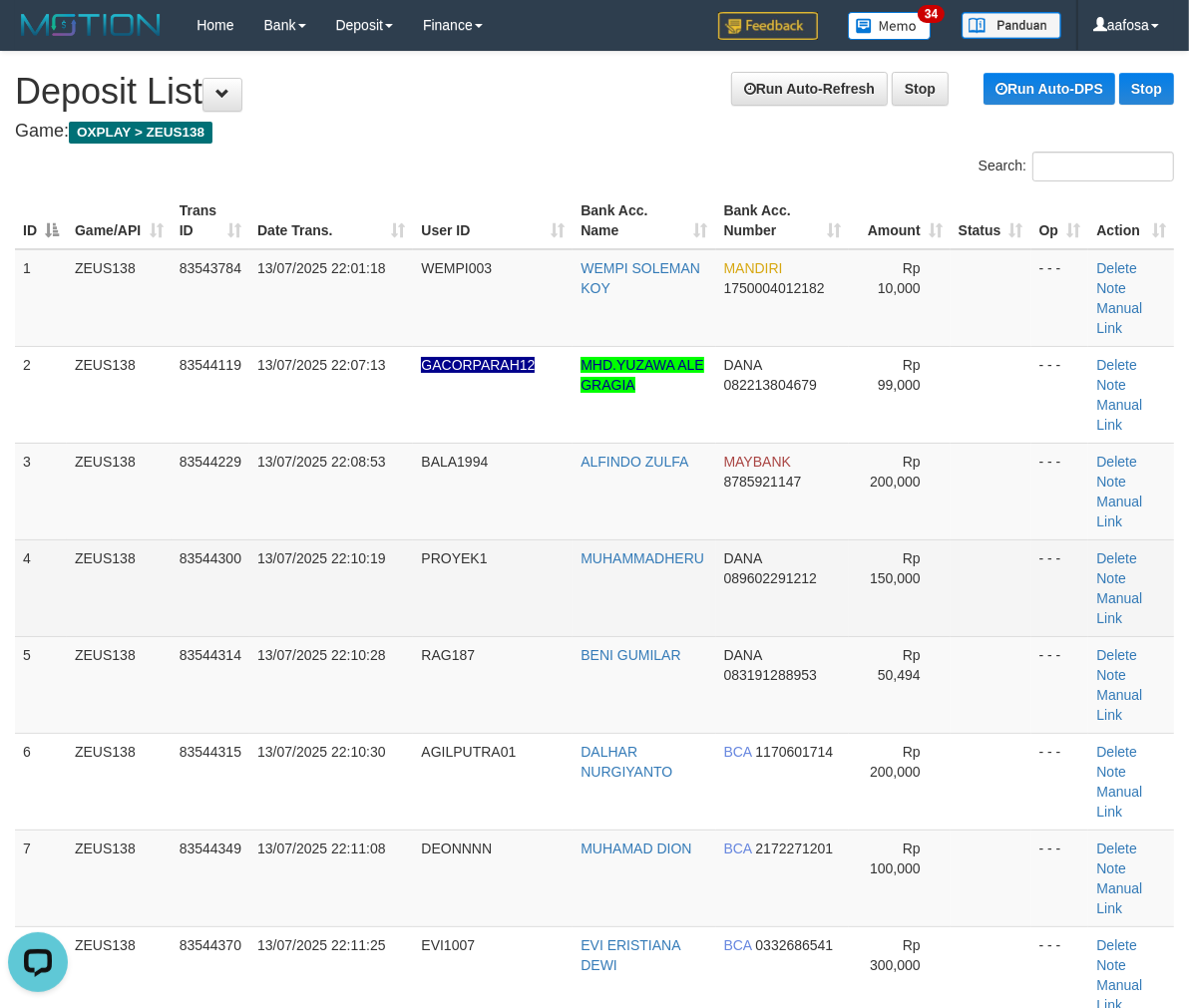 click on "PROYEK1" at bounding box center [454, 558] 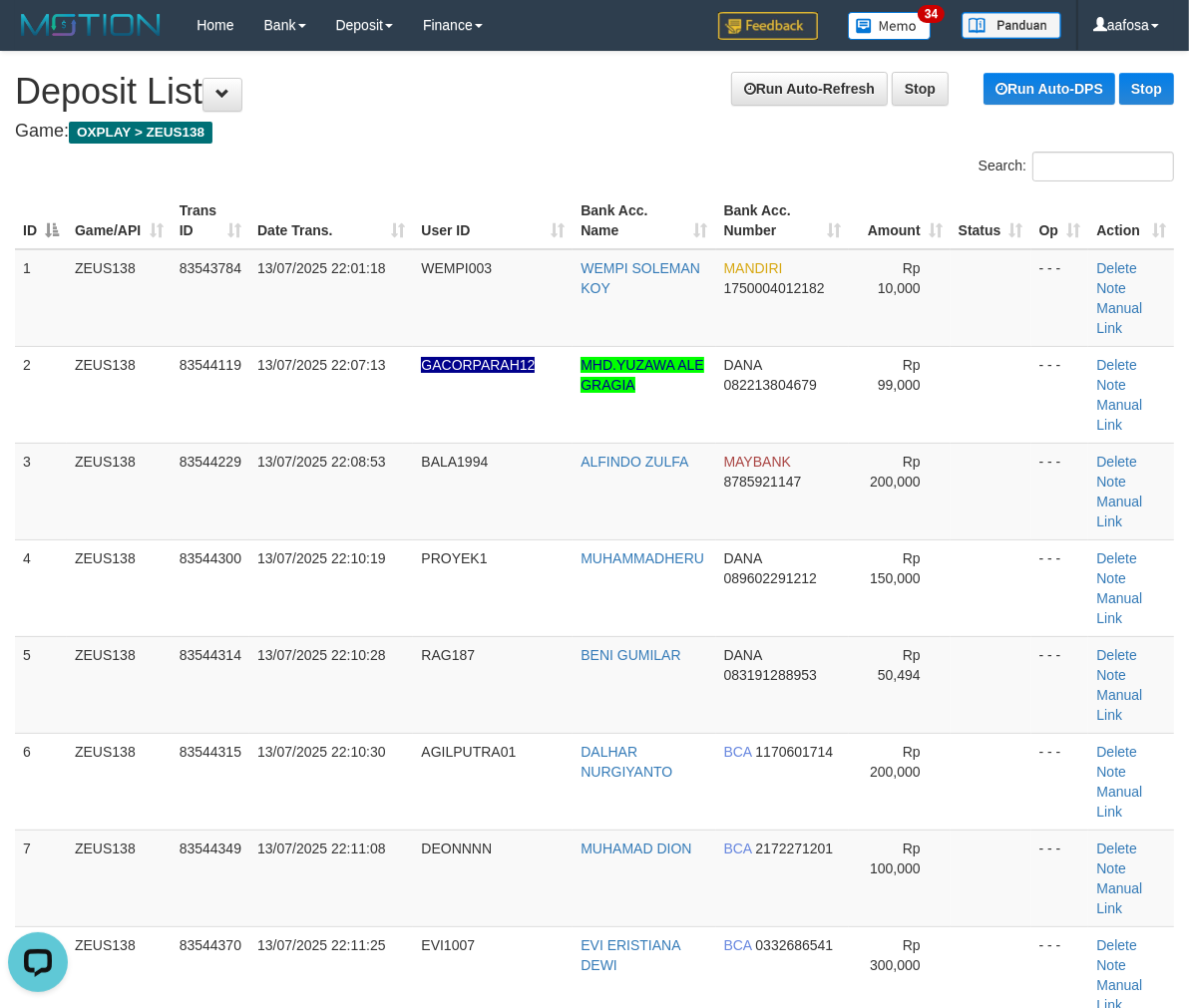 drag, startPoint x: 461, startPoint y: 141, endPoint x: 434, endPoint y: 152, distance: 29.15476 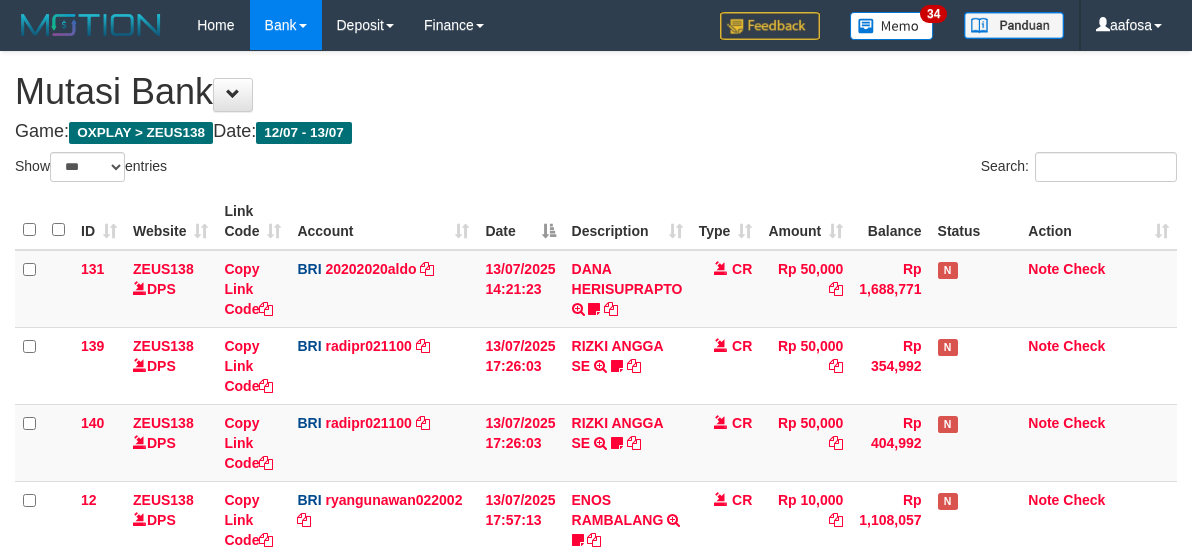 select on "***" 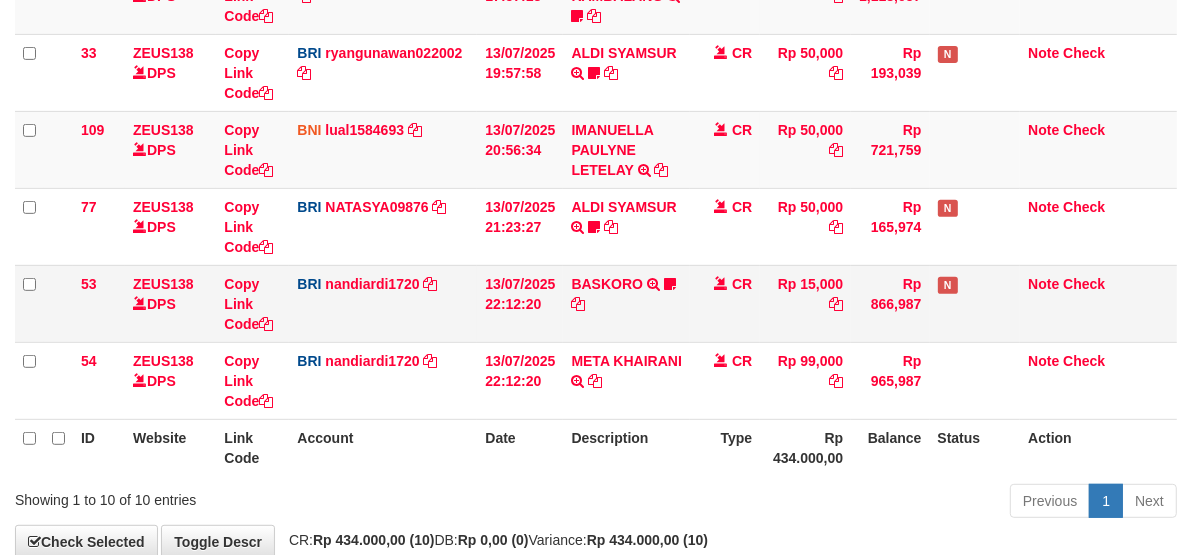 scroll, scrollTop: 562, scrollLeft: 0, axis: vertical 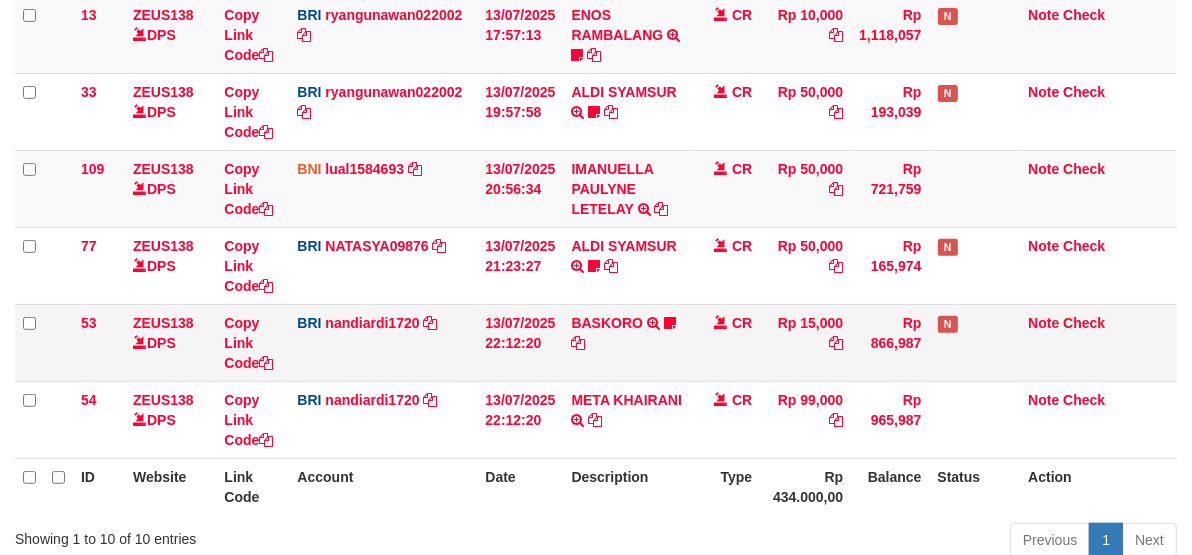 click on "CR" at bounding box center [725, 342] 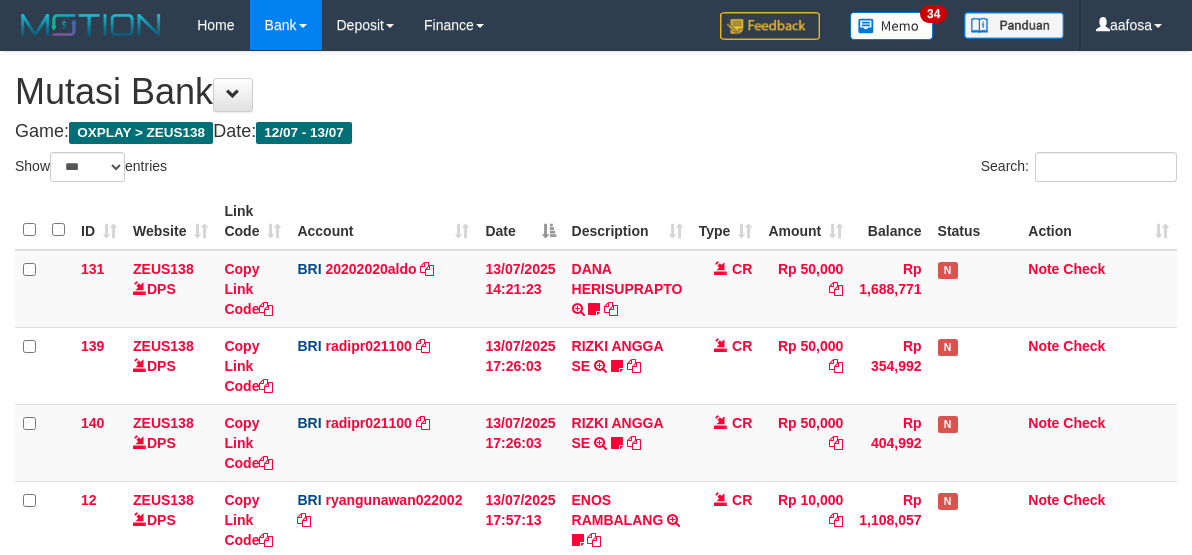 select on "***" 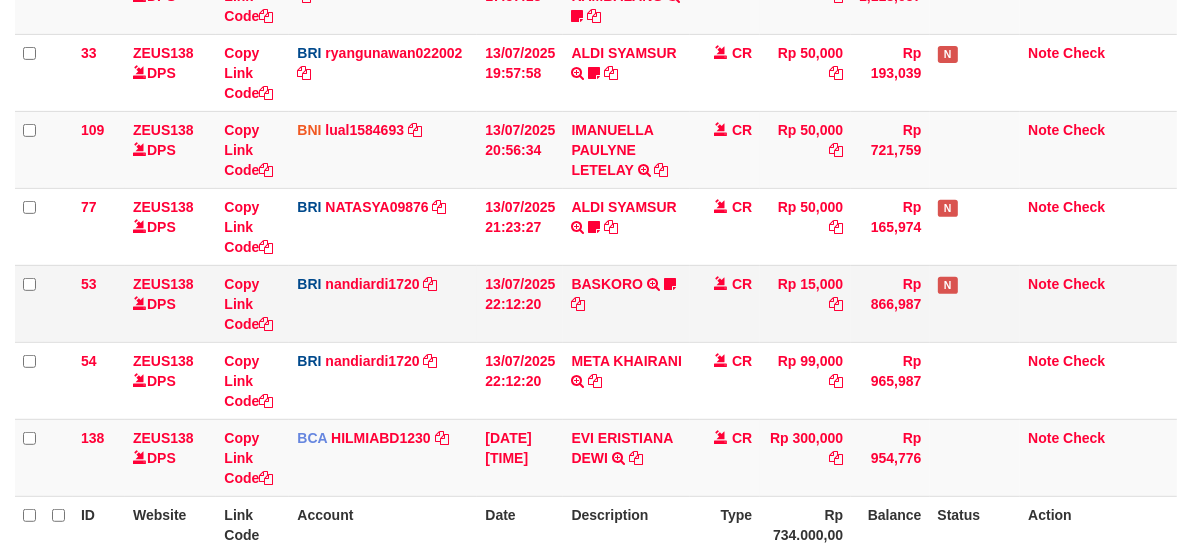 scroll, scrollTop: 562, scrollLeft: 0, axis: vertical 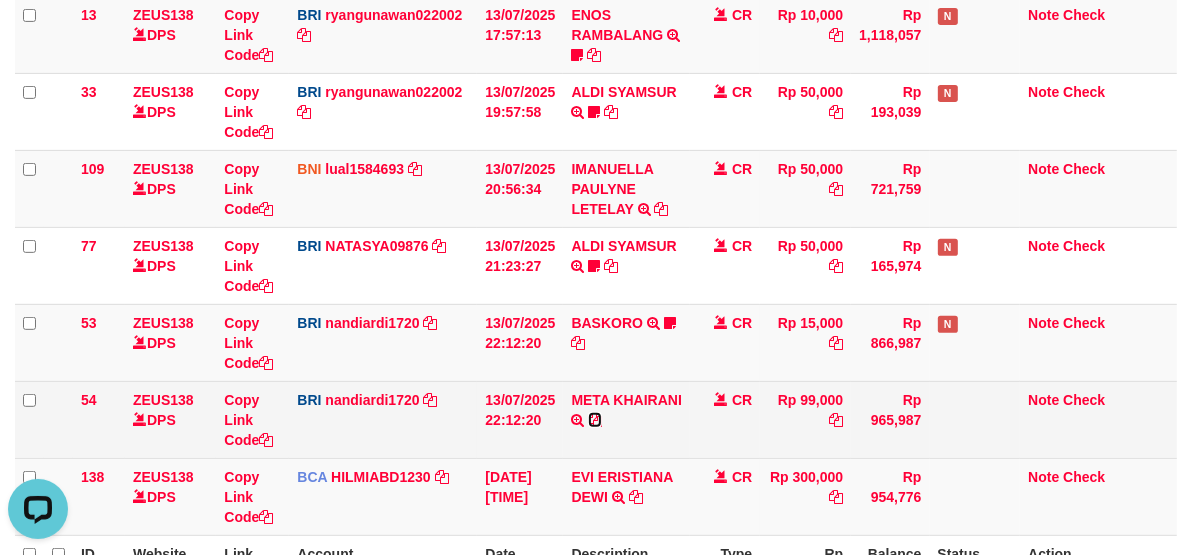 click at bounding box center [595, 420] 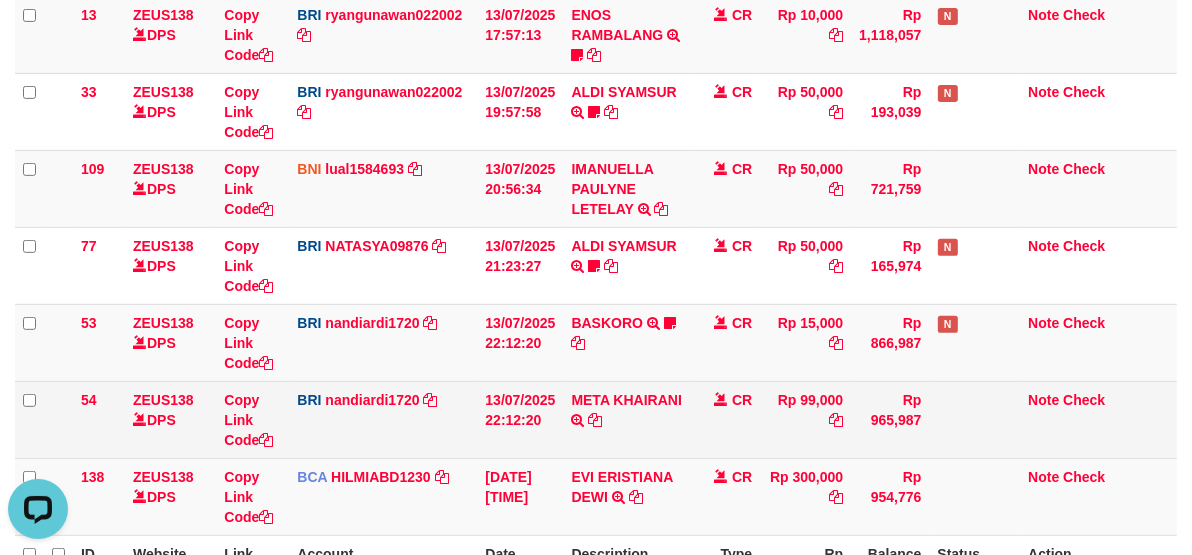 click on "META KHAIRANI         TRANSFER NBMB META KHAIRANI TO NANDI ARDIANSYAH" at bounding box center (626, 419) 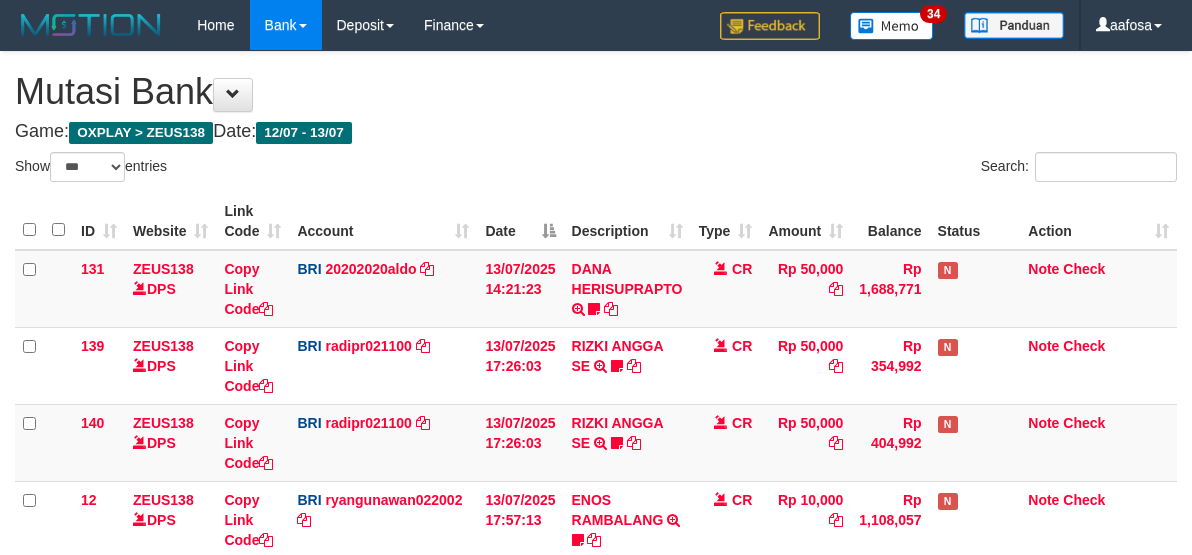 select on "***" 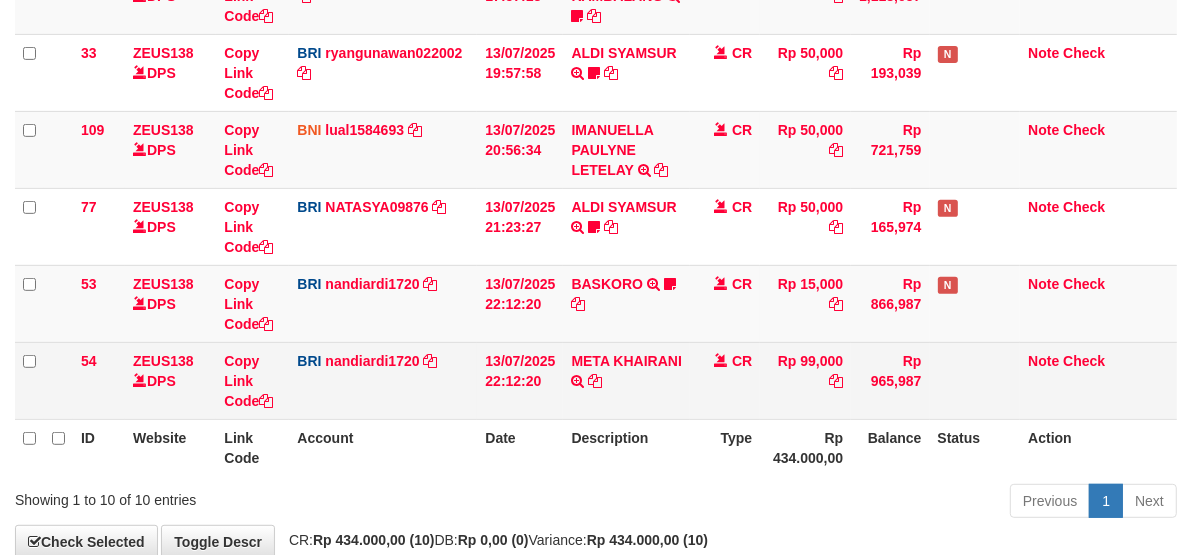 scroll, scrollTop: 562, scrollLeft: 0, axis: vertical 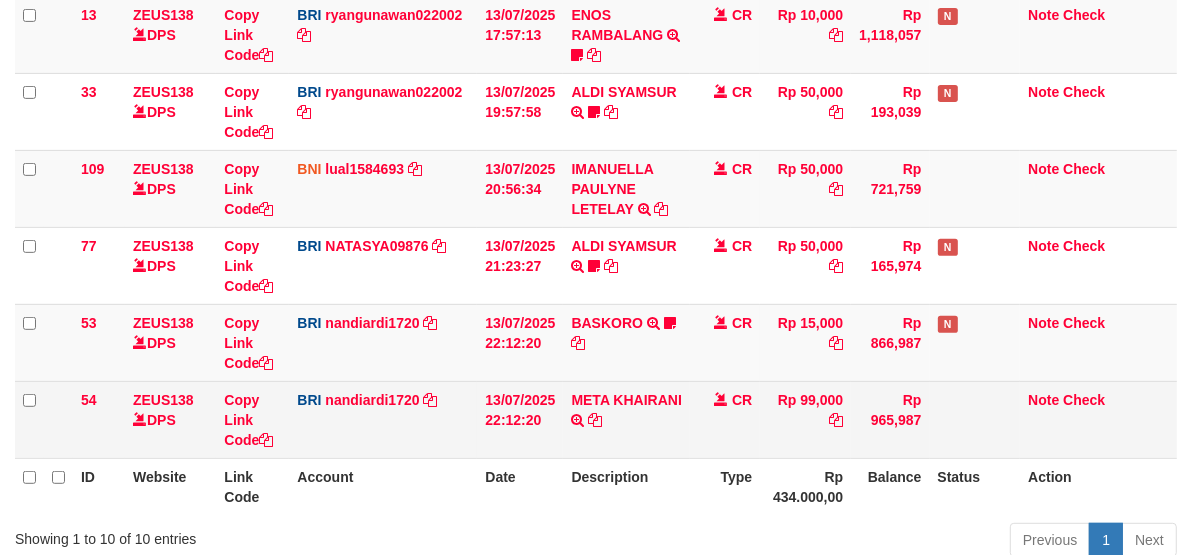 click on "META KHAIRANI         TRANSFER NBMB META KHAIRANI TO NANDI ARDIANSYAH" at bounding box center (626, 419) 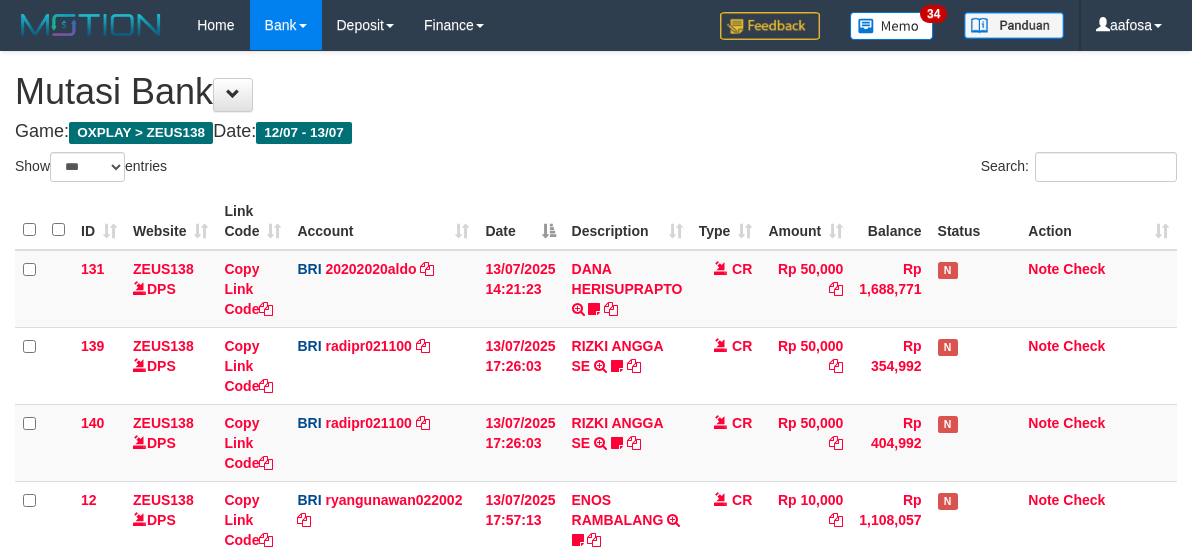 select on "***" 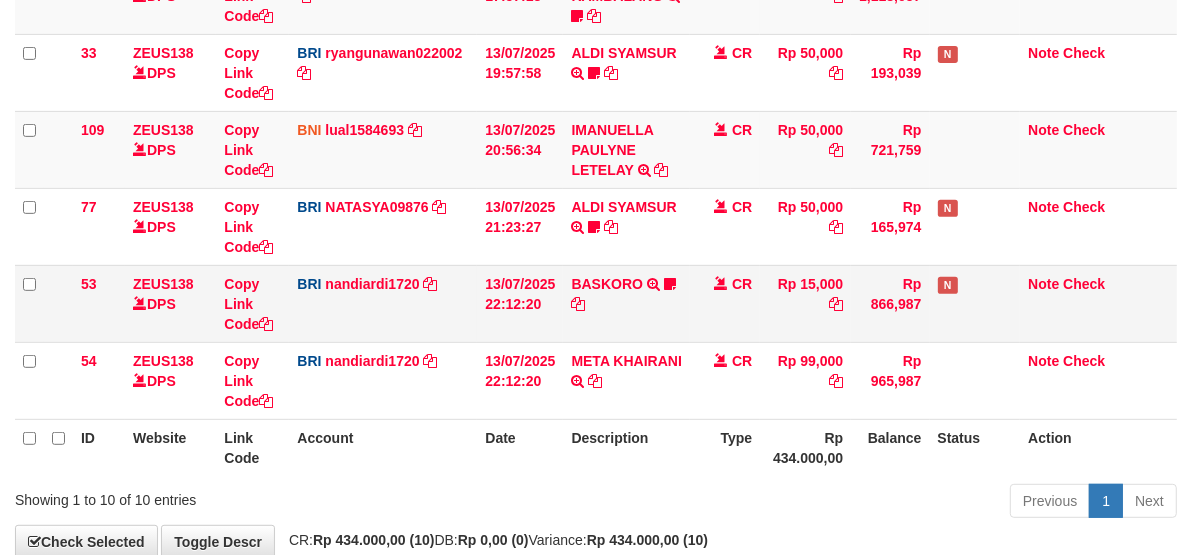 scroll, scrollTop: 562, scrollLeft: 0, axis: vertical 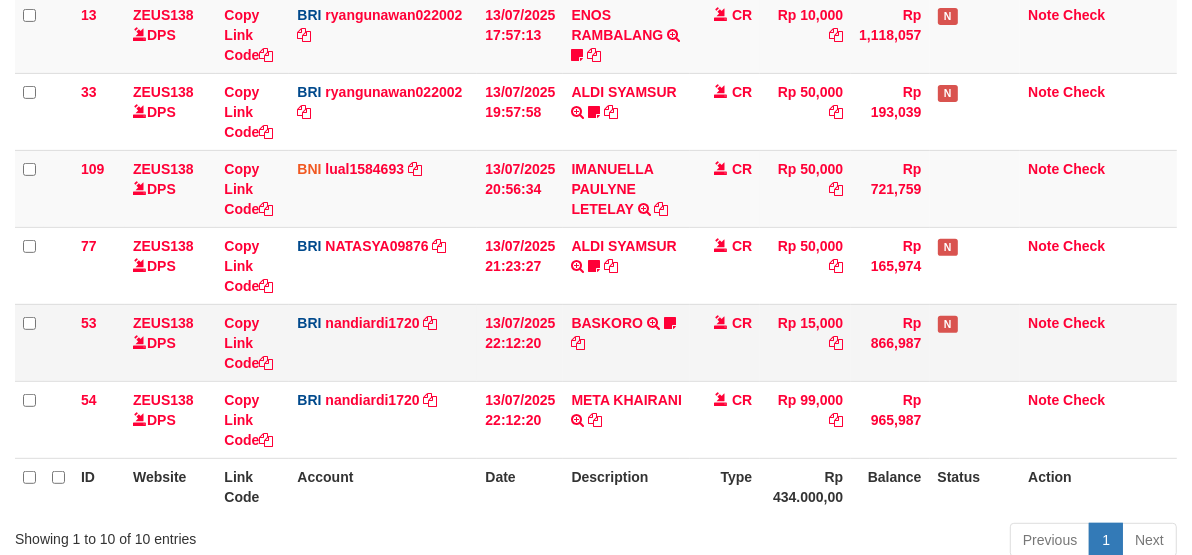 click on "BASKORO            TRANSFER NBMB BASKORO TO NANDI ARDIANSYAH    FIGARLANDD69" at bounding box center [626, 342] 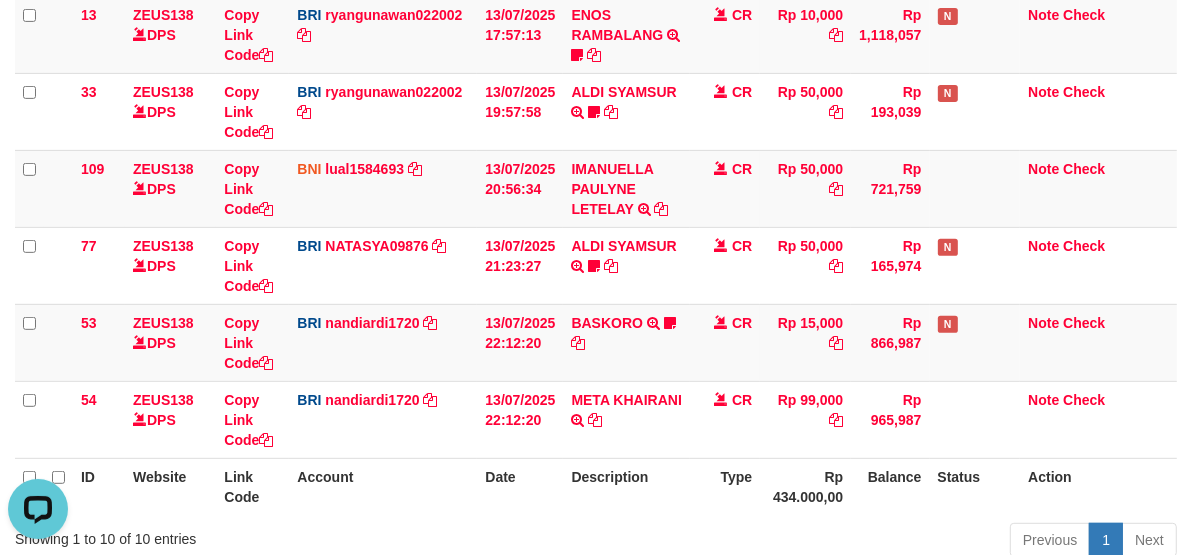 scroll, scrollTop: 0, scrollLeft: 0, axis: both 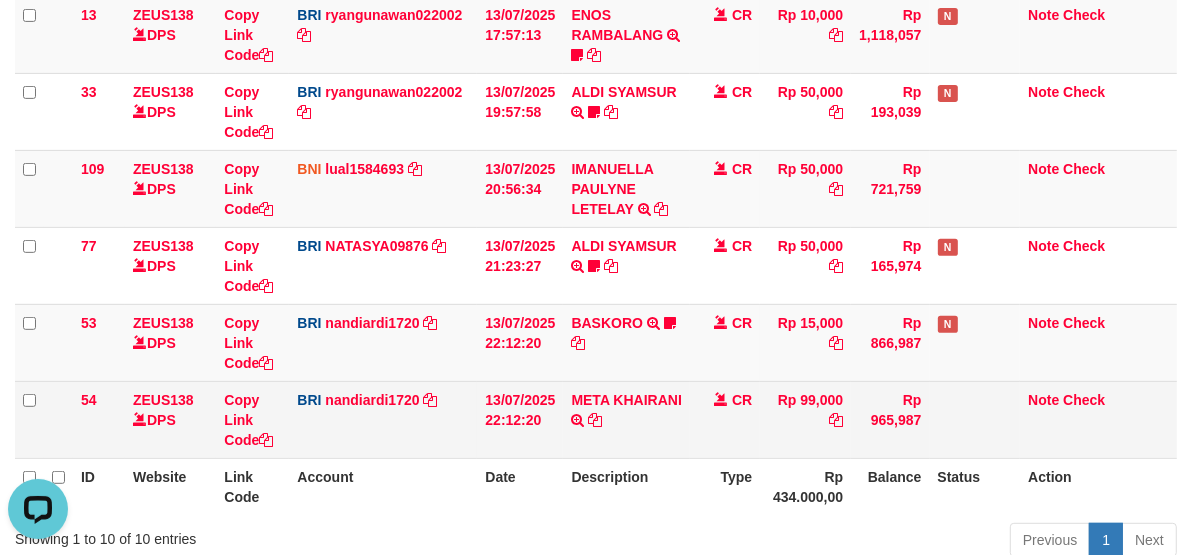 click on "CR" at bounding box center [725, 419] 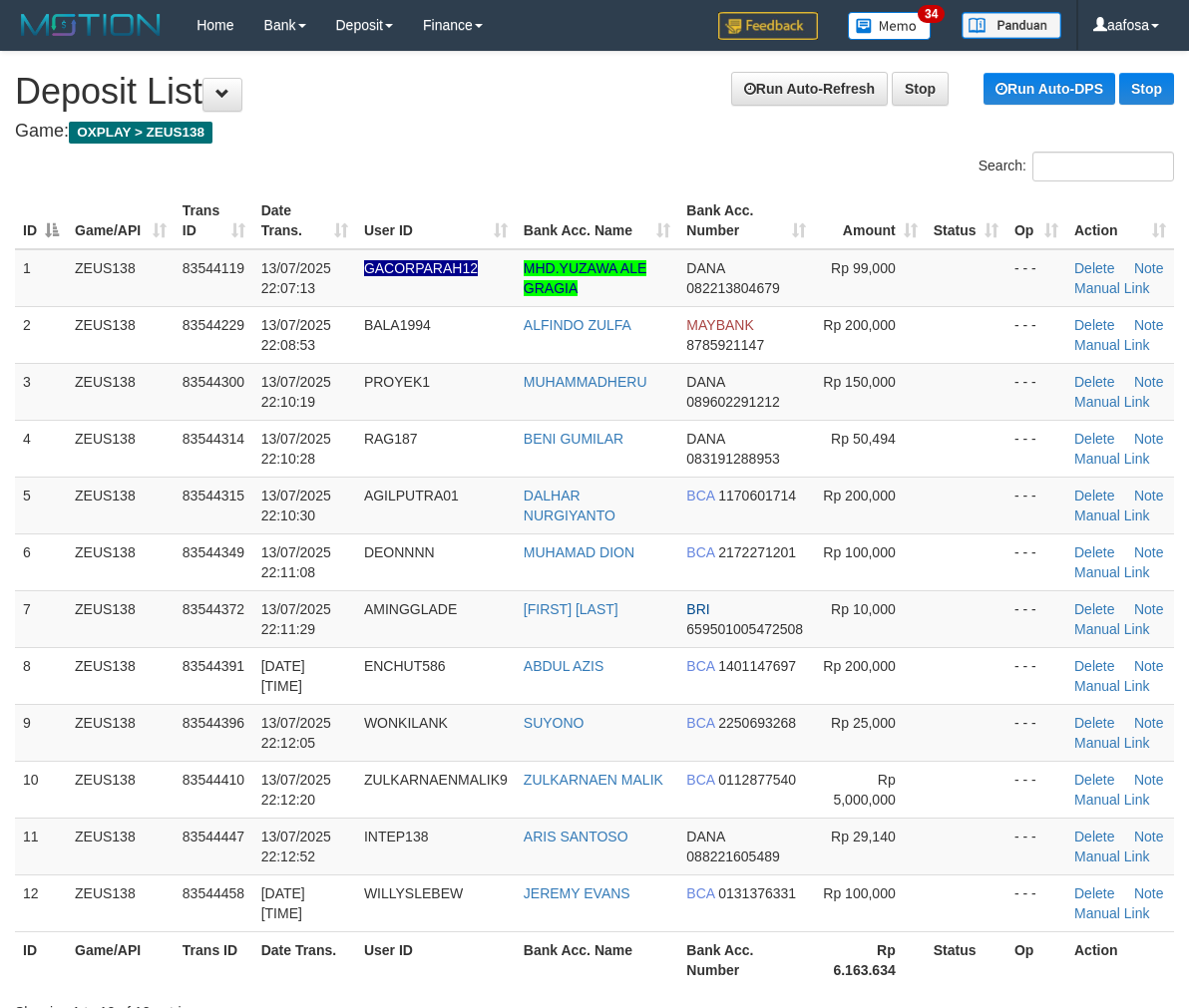 scroll, scrollTop: 0, scrollLeft: 0, axis: both 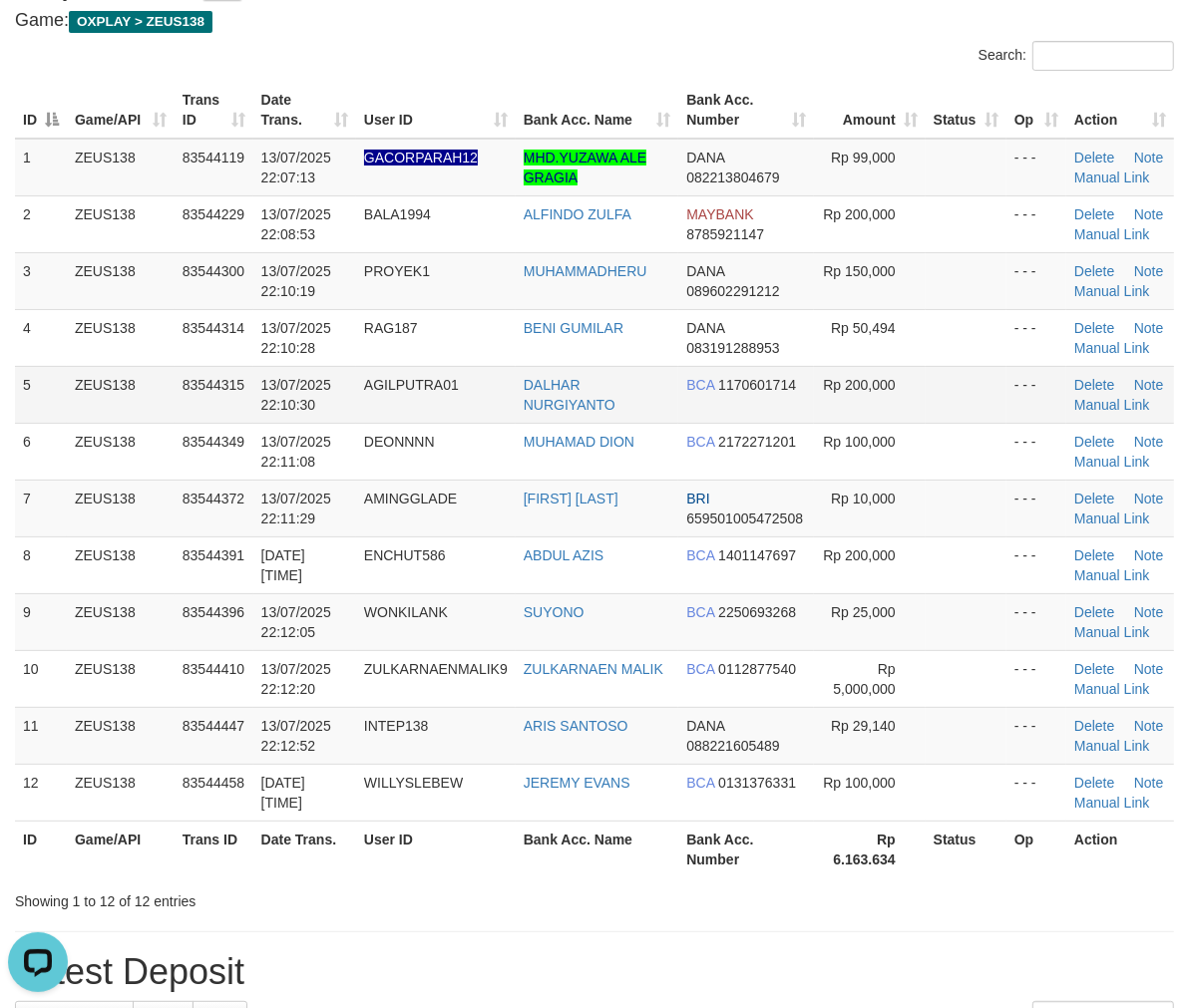 drag, startPoint x: 909, startPoint y: 411, endPoint x: 884, endPoint y: 406, distance: 25.495098 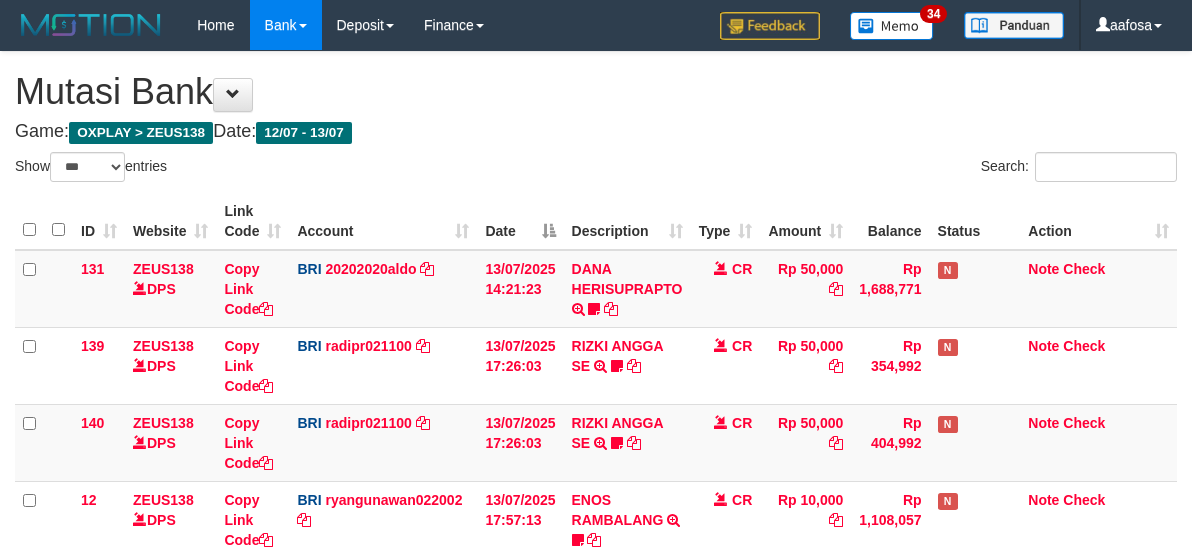 select on "***" 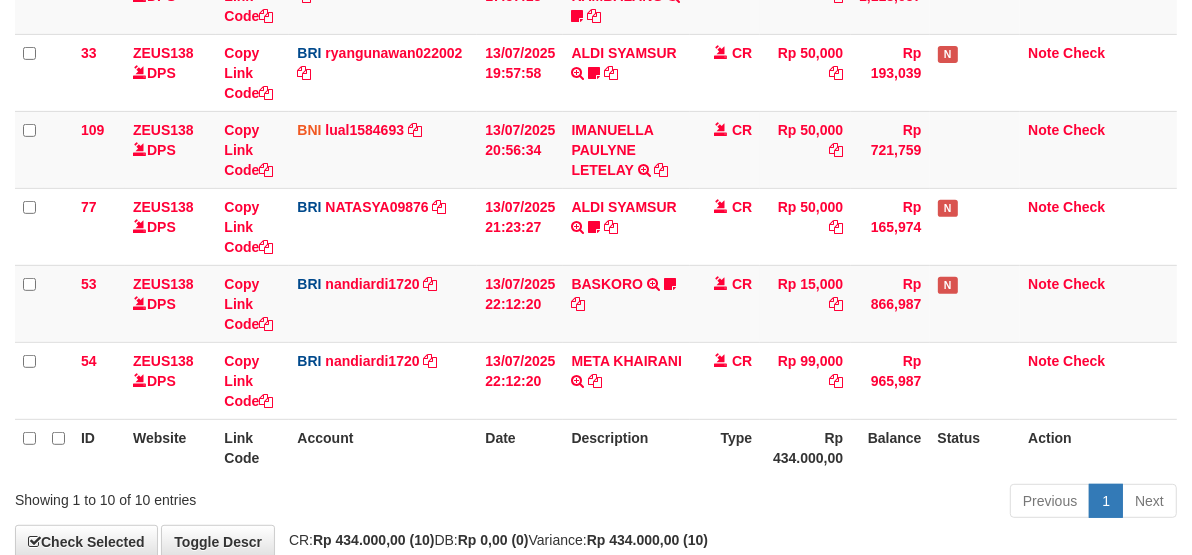 scroll, scrollTop: 562, scrollLeft: 0, axis: vertical 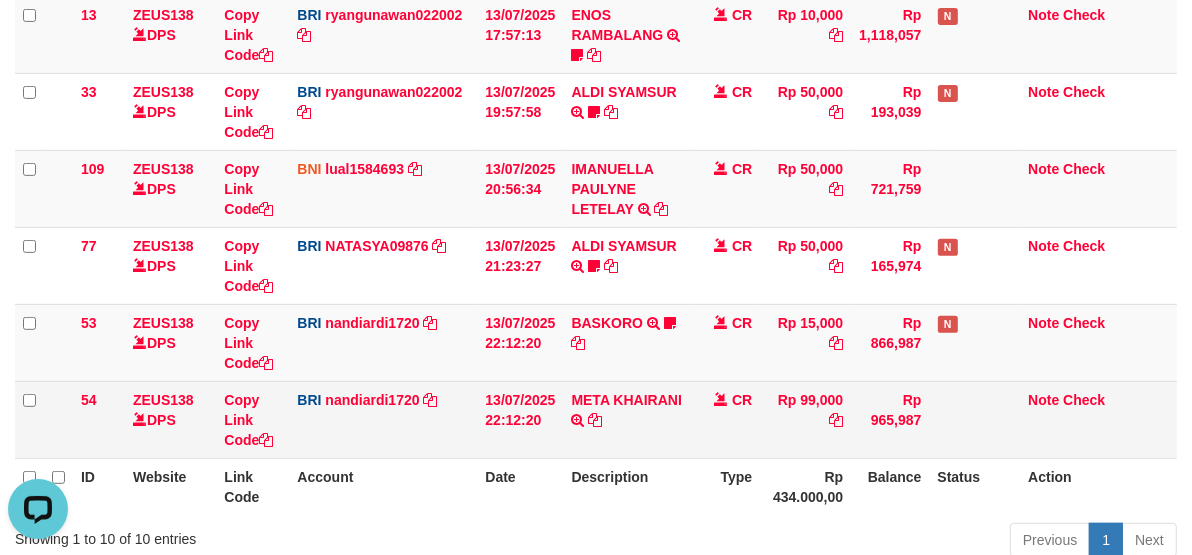 click on "META KHAIRANI         TRANSFER NBMB META KHAIRANI TO NANDI ARDIANSYAH" at bounding box center (626, 419) 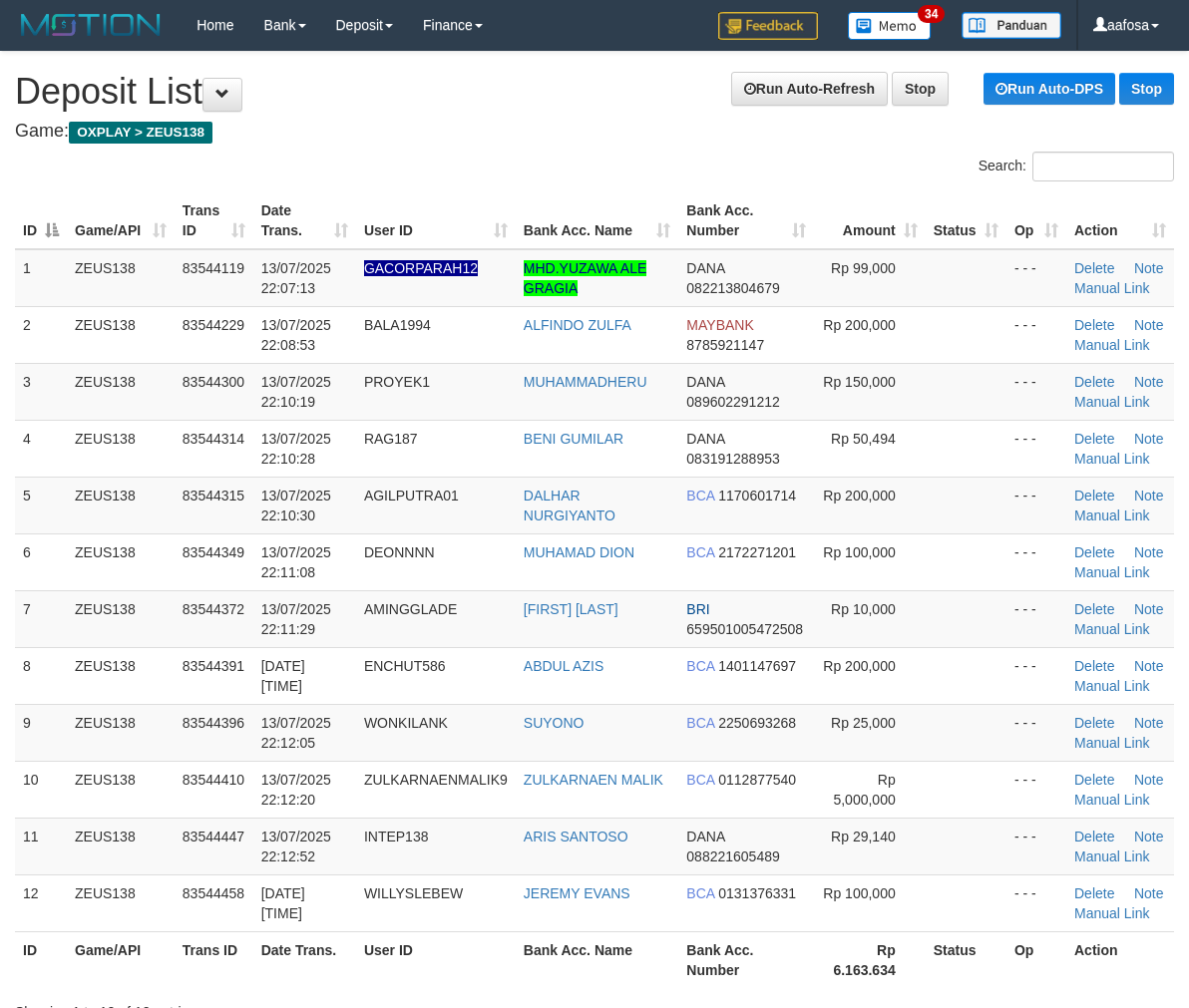 scroll, scrollTop: 112, scrollLeft: 0, axis: vertical 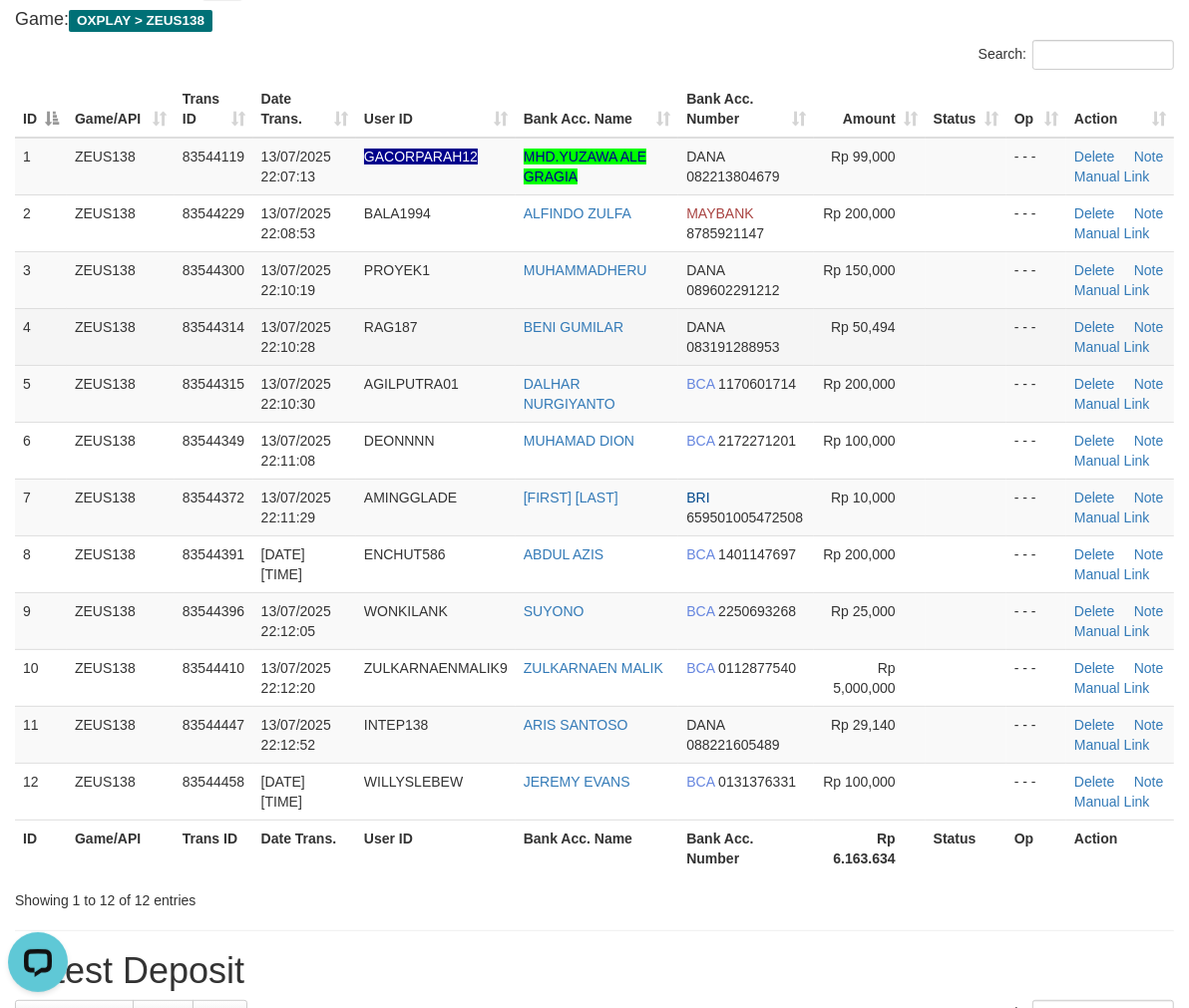 click on "BENI GUMILAR" at bounding box center (597, 336) 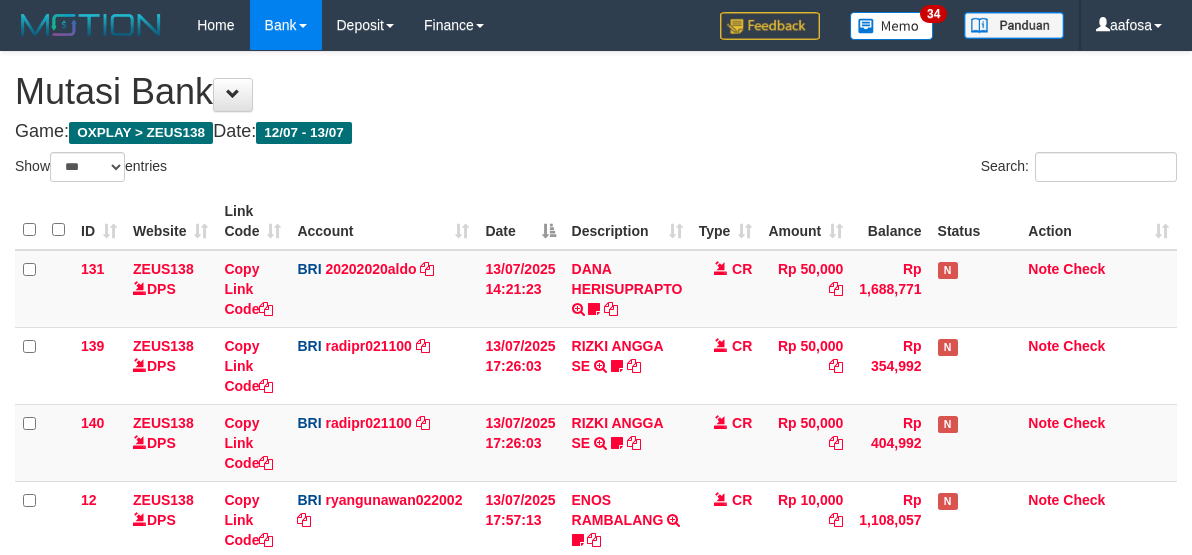 select on "***" 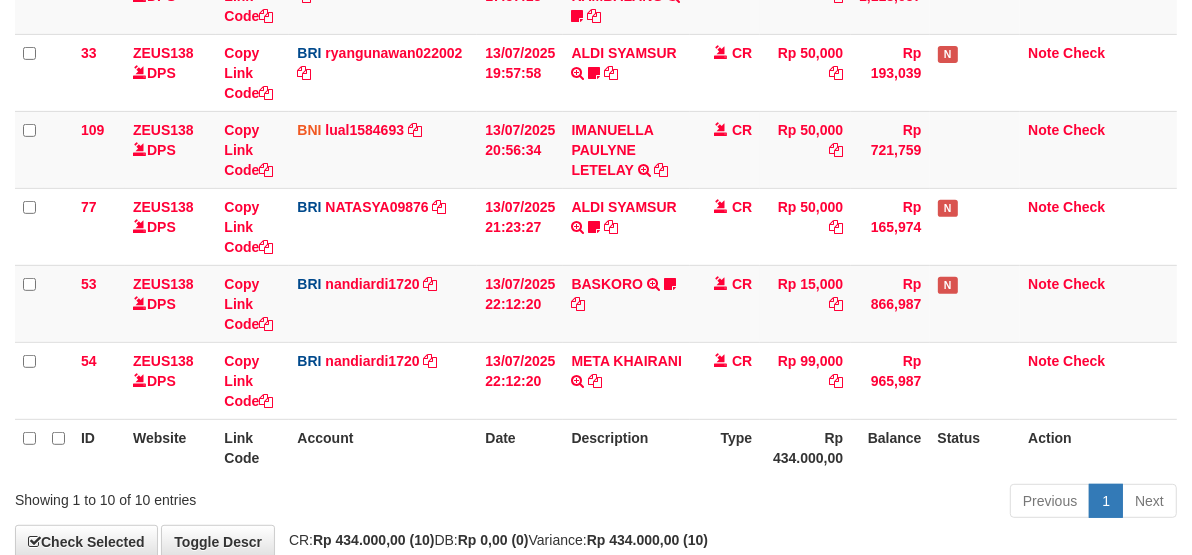 scroll, scrollTop: 562, scrollLeft: 0, axis: vertical 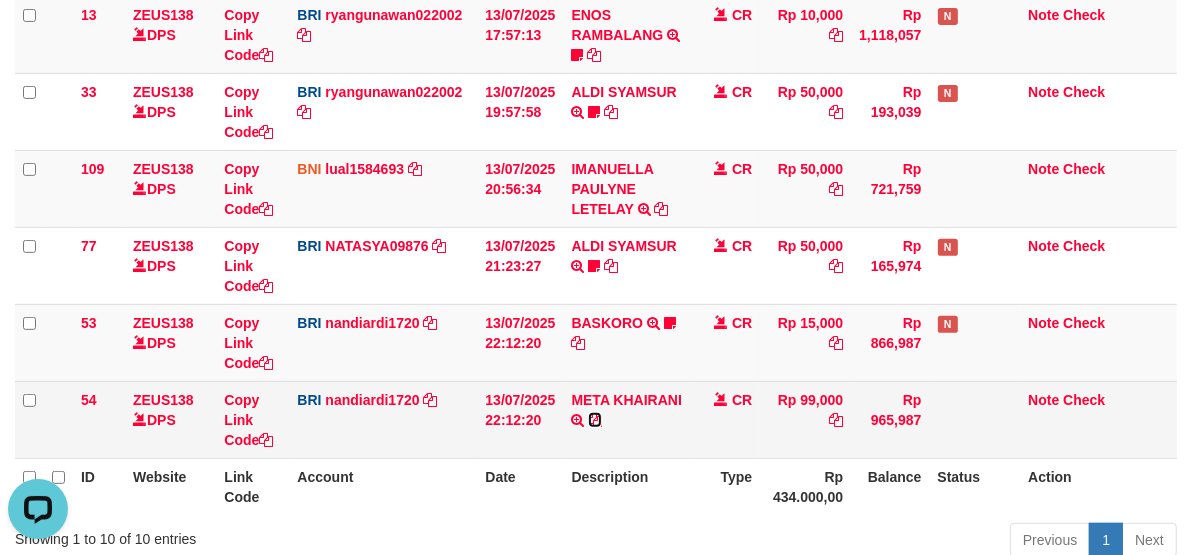 click at bounding box center [595, 420] 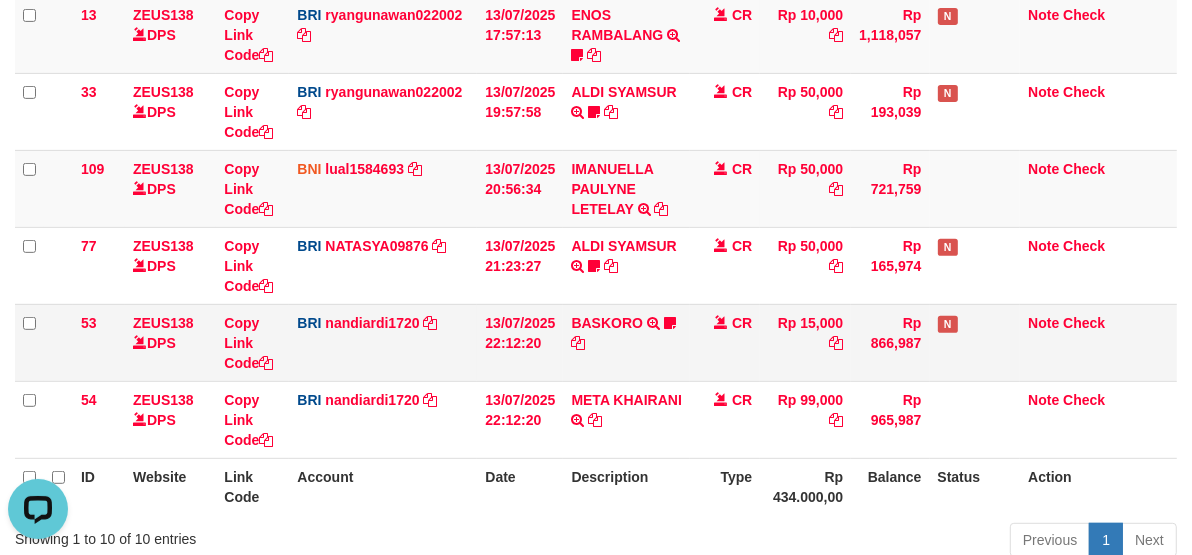 click on "13/07/2025 22:12:20" at bounding box center [520, 342] 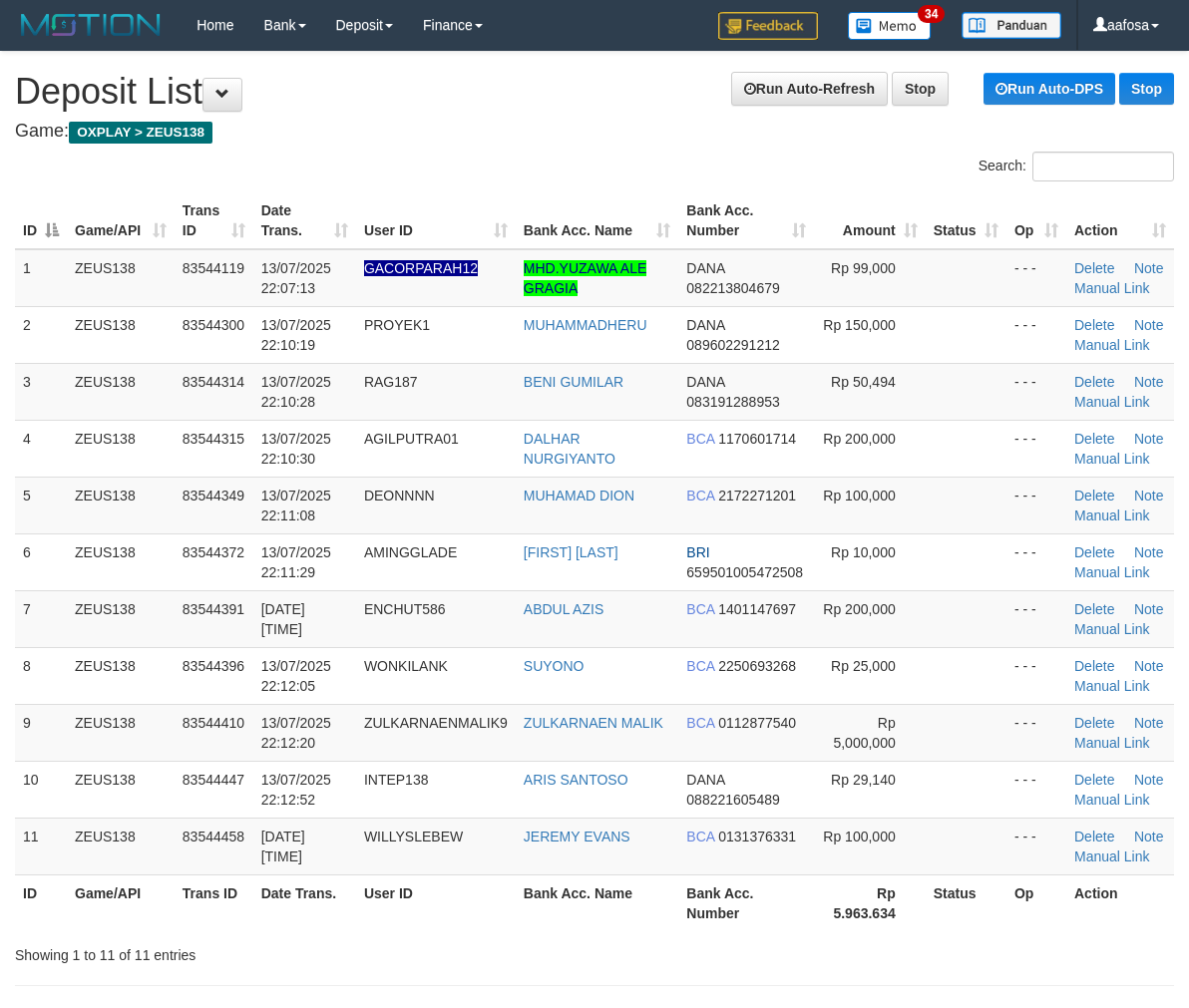 scroll, scrollTop: 62, scrollLeft: 0, axis: vertical 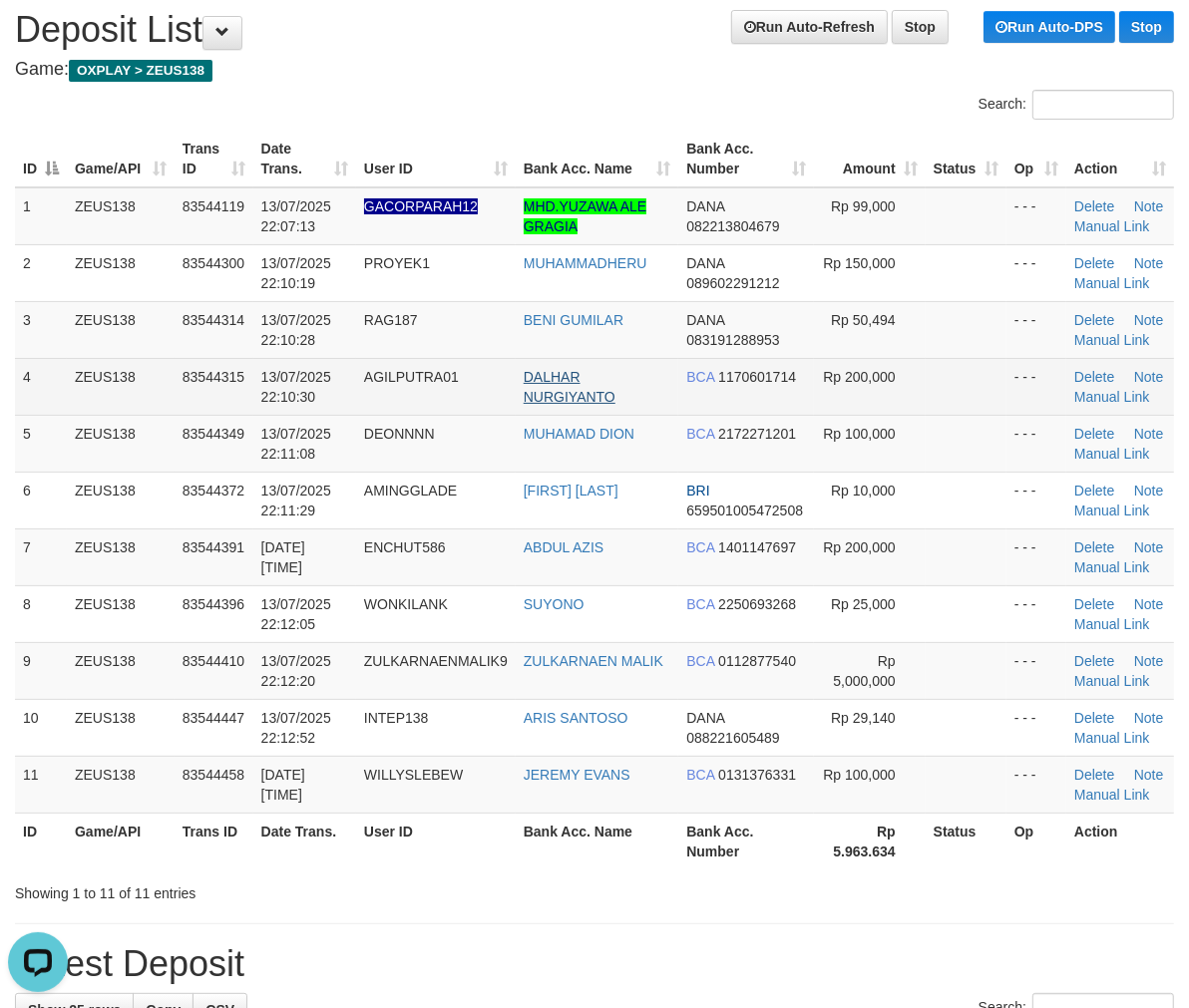 click on "DALHAR NURGIYANTO" at bounding box center [570, 387] 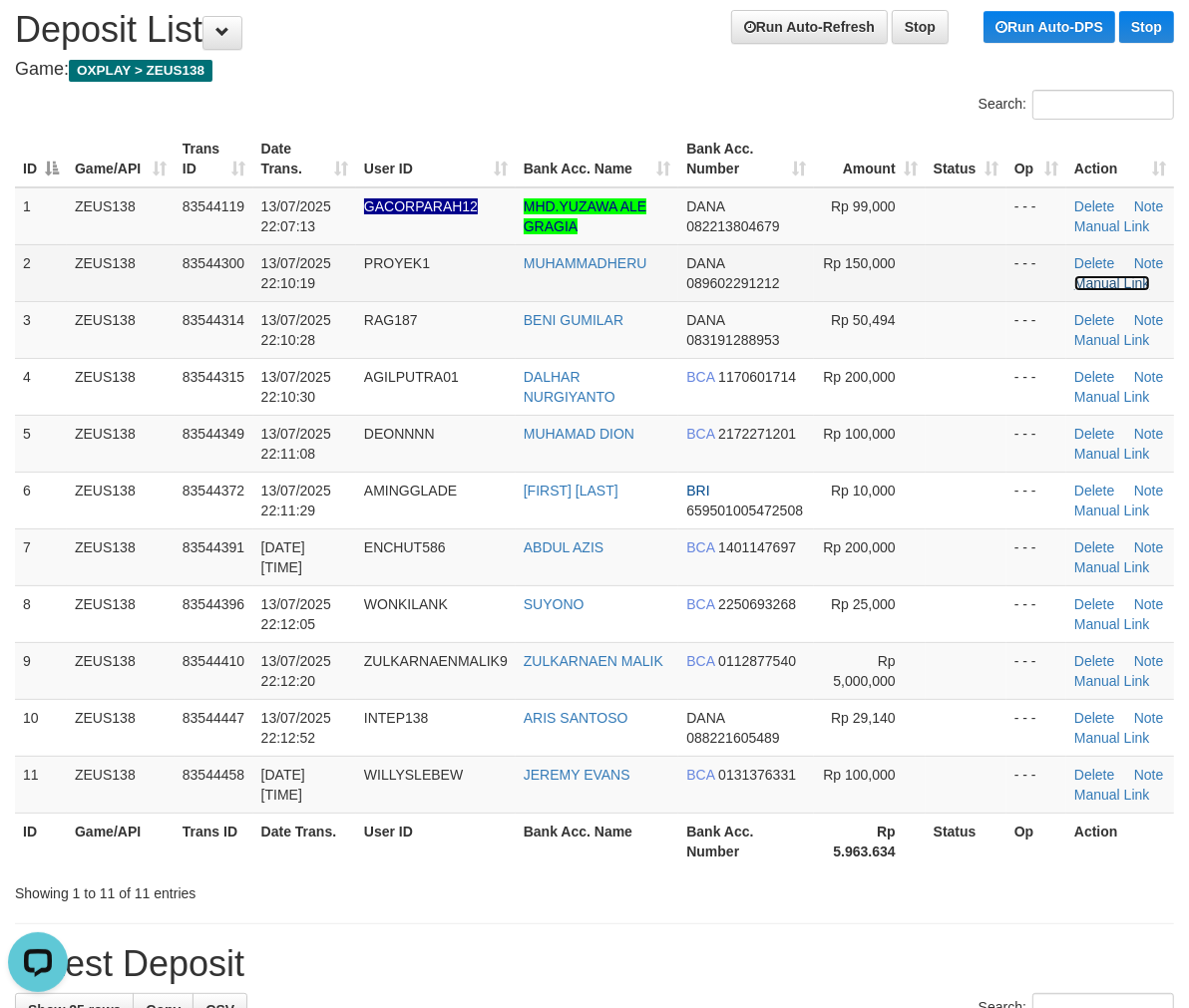 click on "Manual Link" at bounding box center (1112, 283) 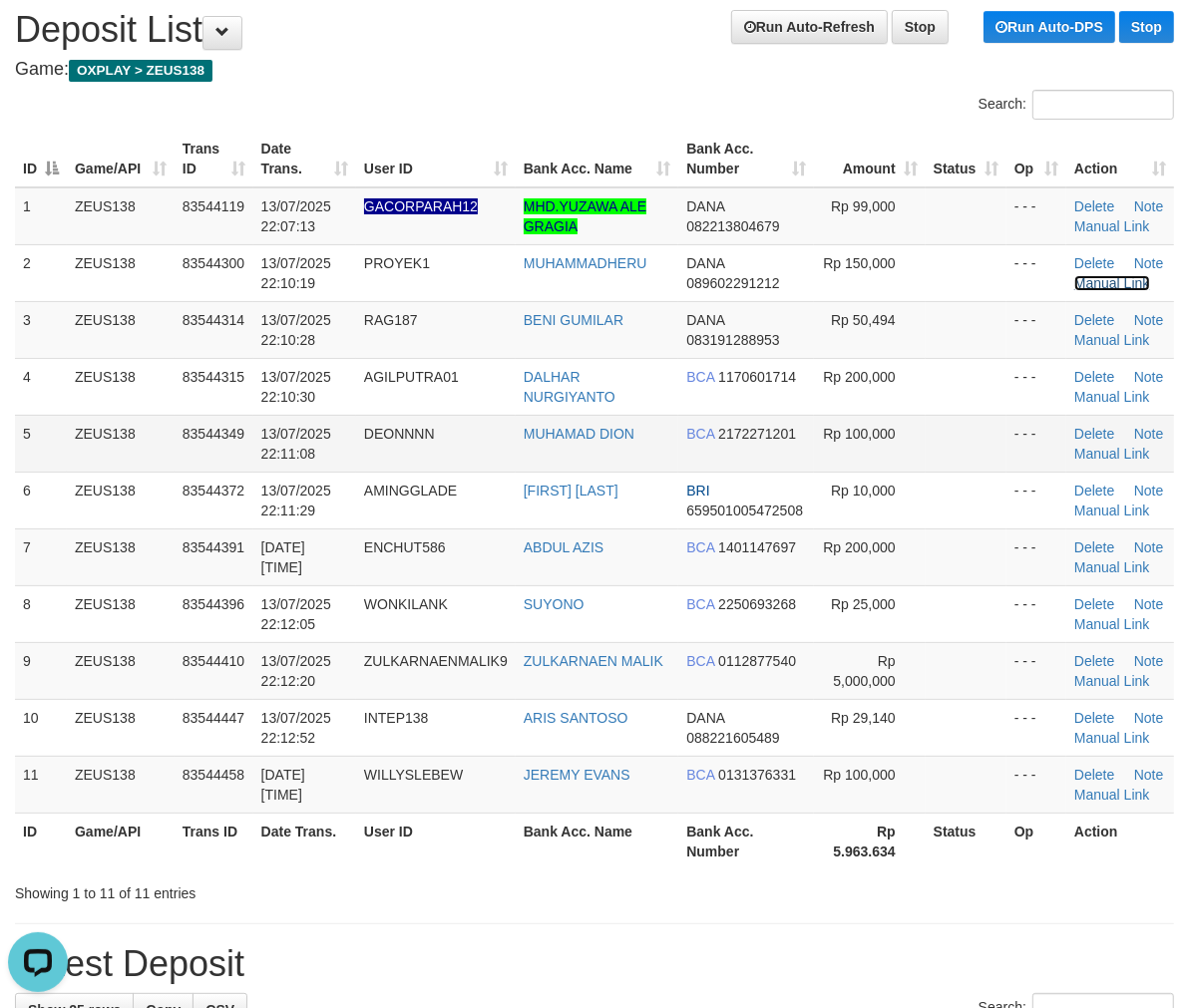 click on "Manual Link" at bounding box center [1112, 283] 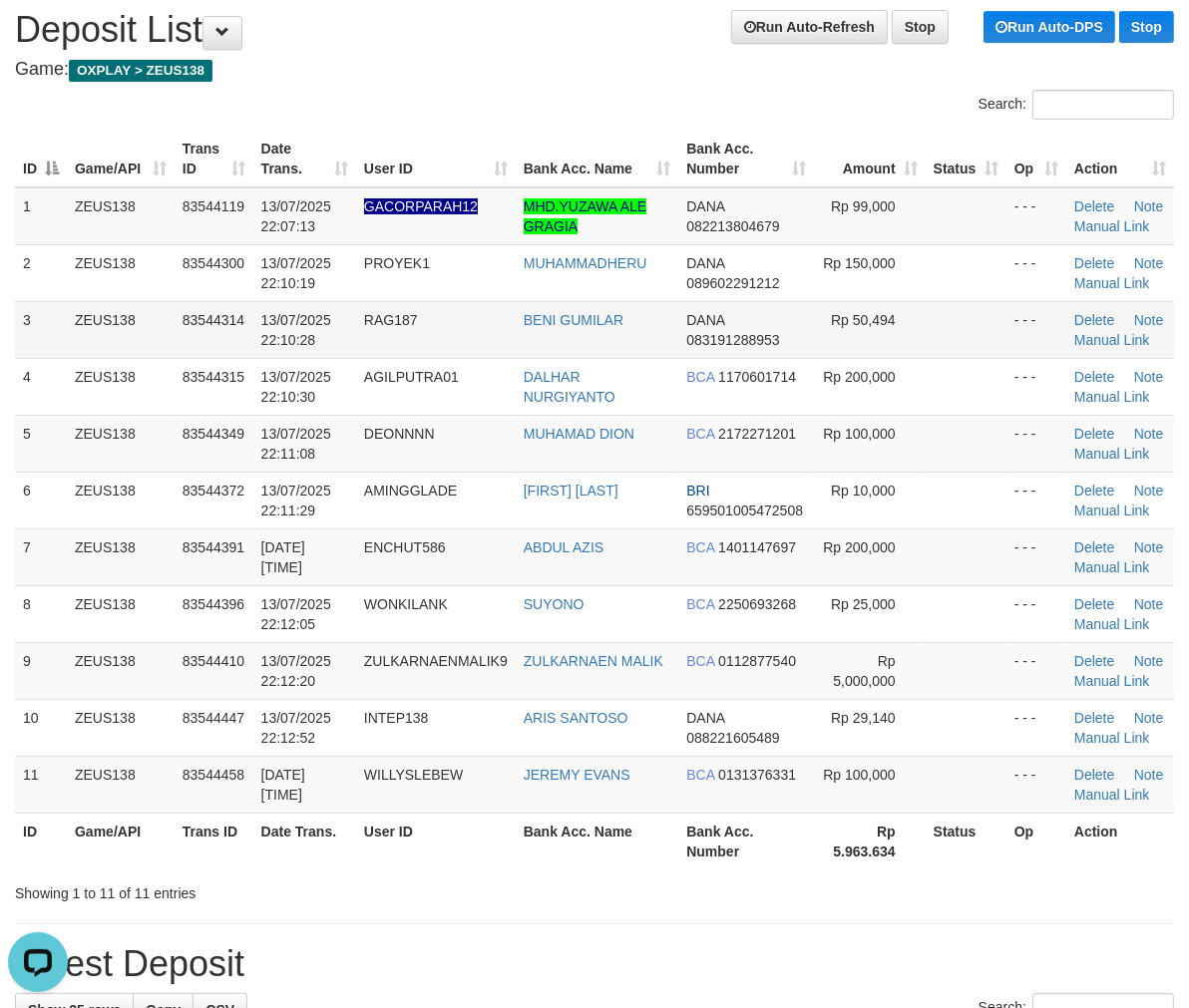 click at bounding box center [966, 329] 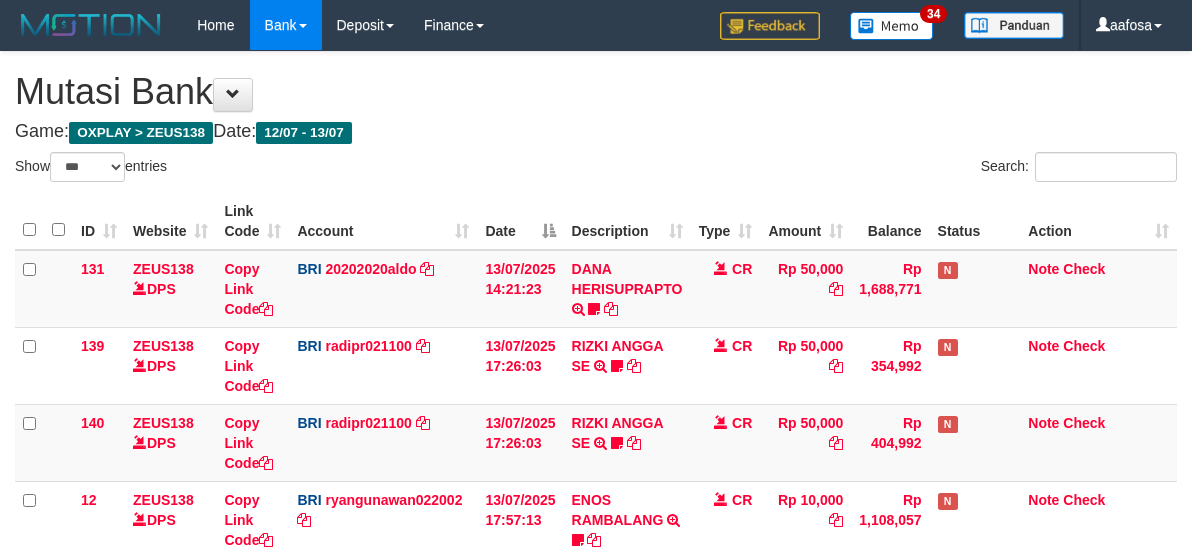 select on "***" 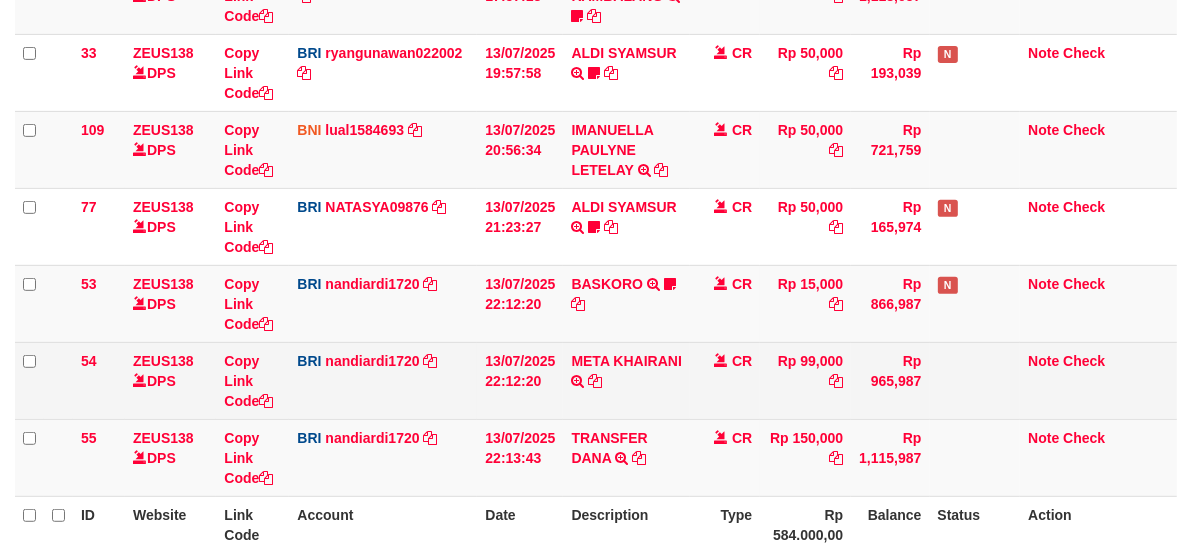 drag, startPoint x: 0, startPoint y: 0, endPoint x: 488, endPoint y: 357, distance: 604.6429 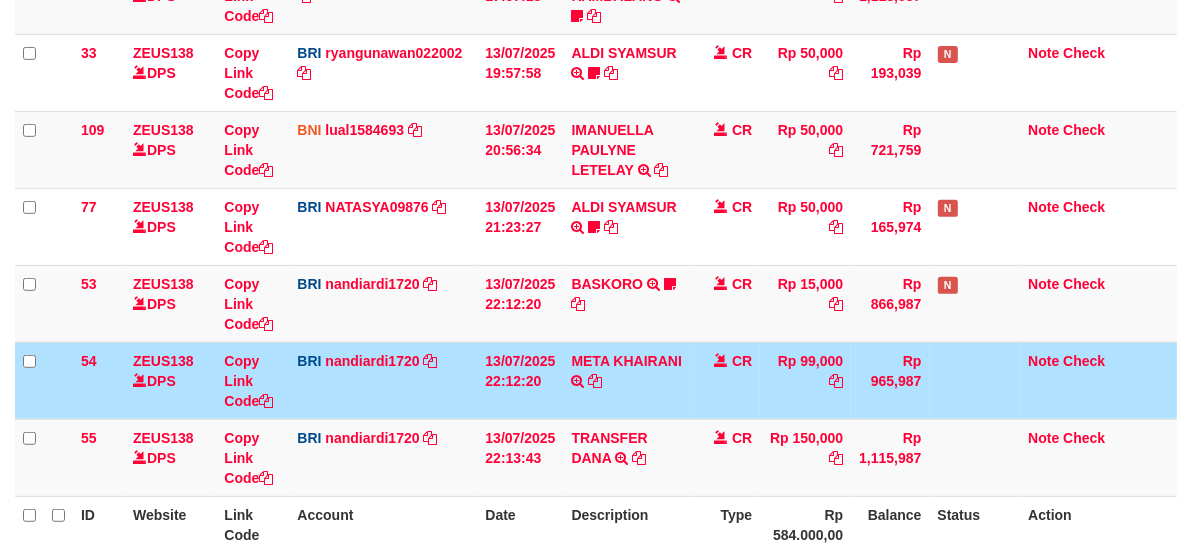 scroll, scrollTop: 562, scrollLeft: 0, axis: vertical 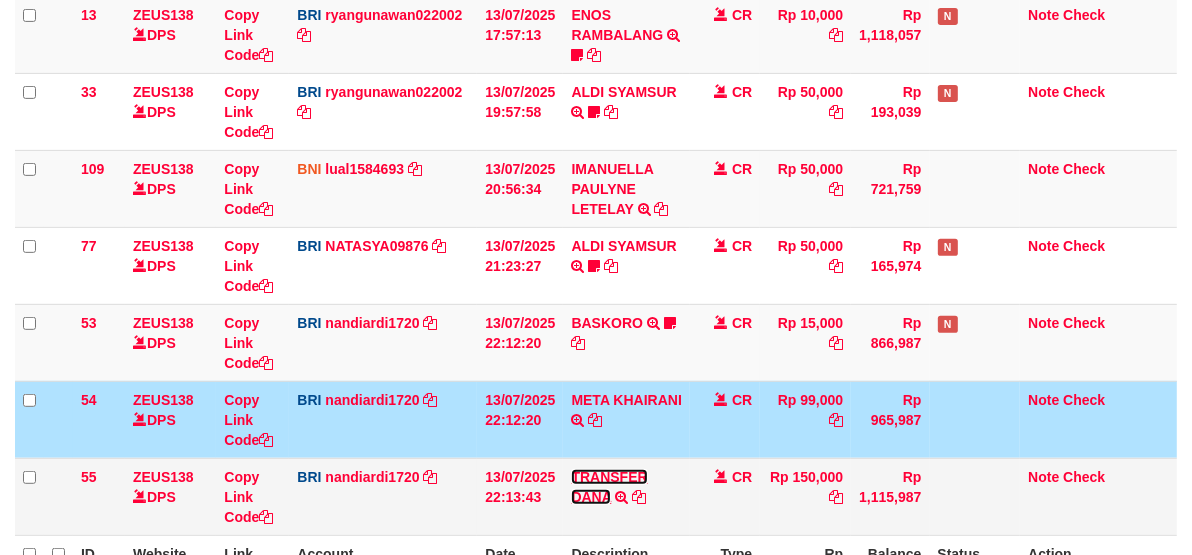 click on "TRANSFER DANA" at bounding box center [609, 487] 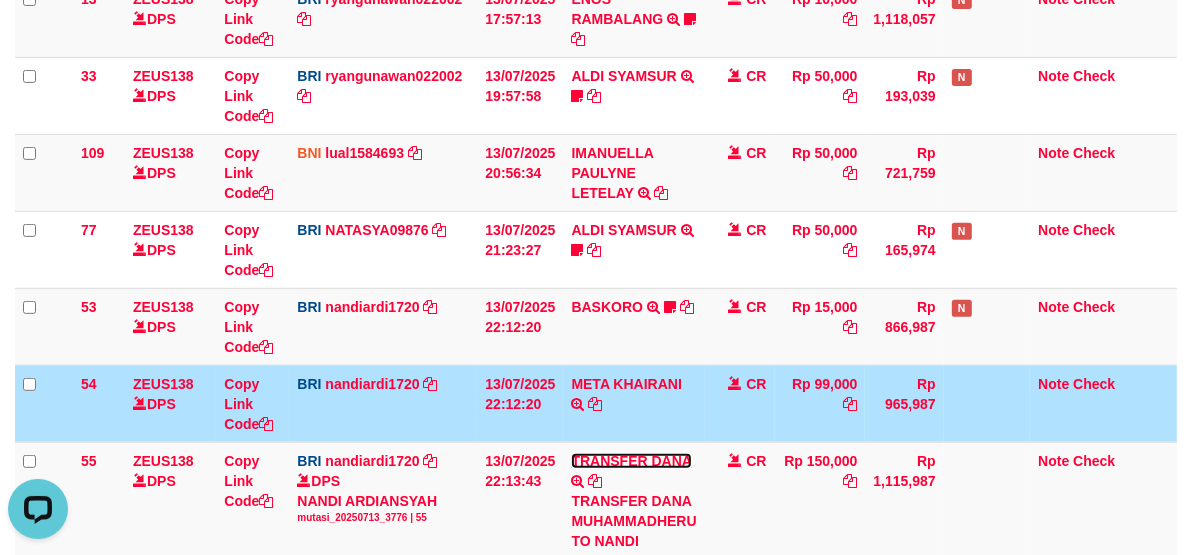 scroll, scrollTop: 0, scrollLeft: 0, axis: both 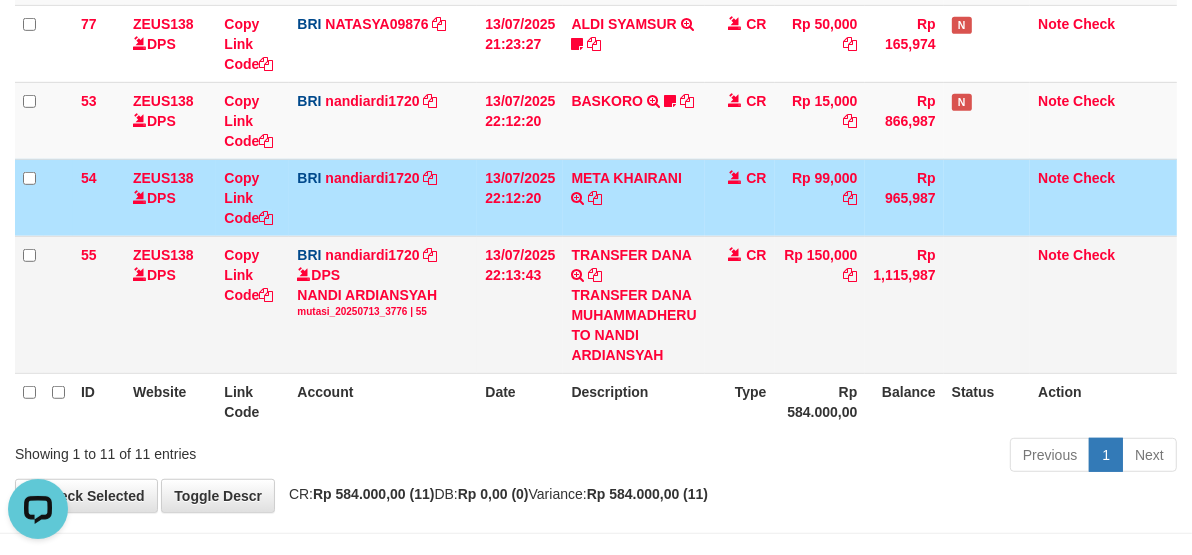 click on "TRANSFER DANA MUHAMMADHERU TO NANDI ARDIANSYAH" at bounding box center [633, 325] 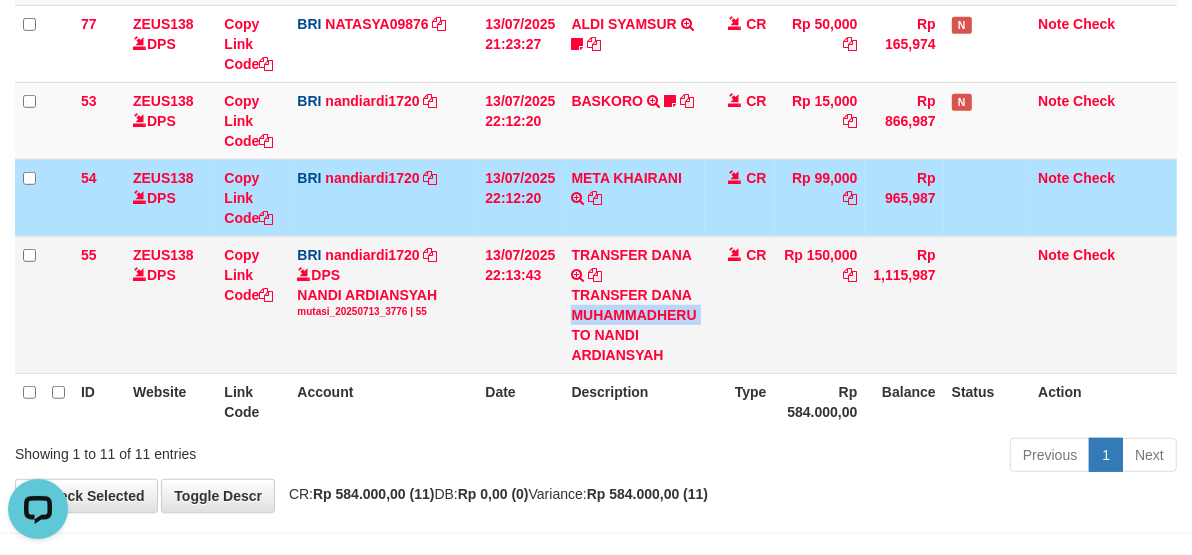 click on "TRANSFER DANA MUHAMMADHERU TO NANDI ARDIANSYAH" at bounding box center [633, 325] 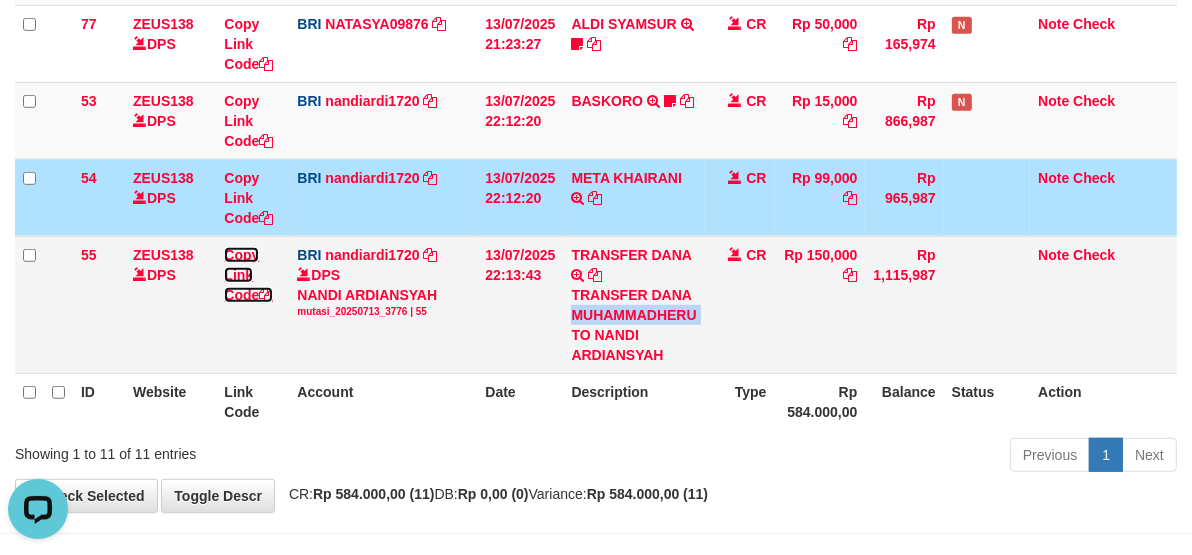 click on "Copy Link Code" at bounding box center [248, 275] 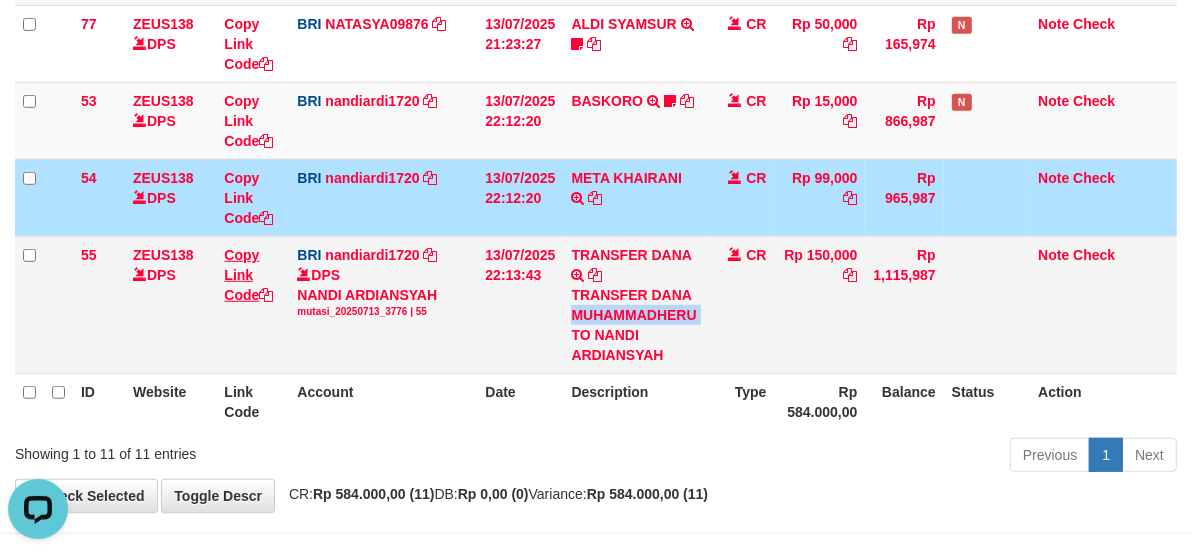 copy on "MUHAMMADHERU" 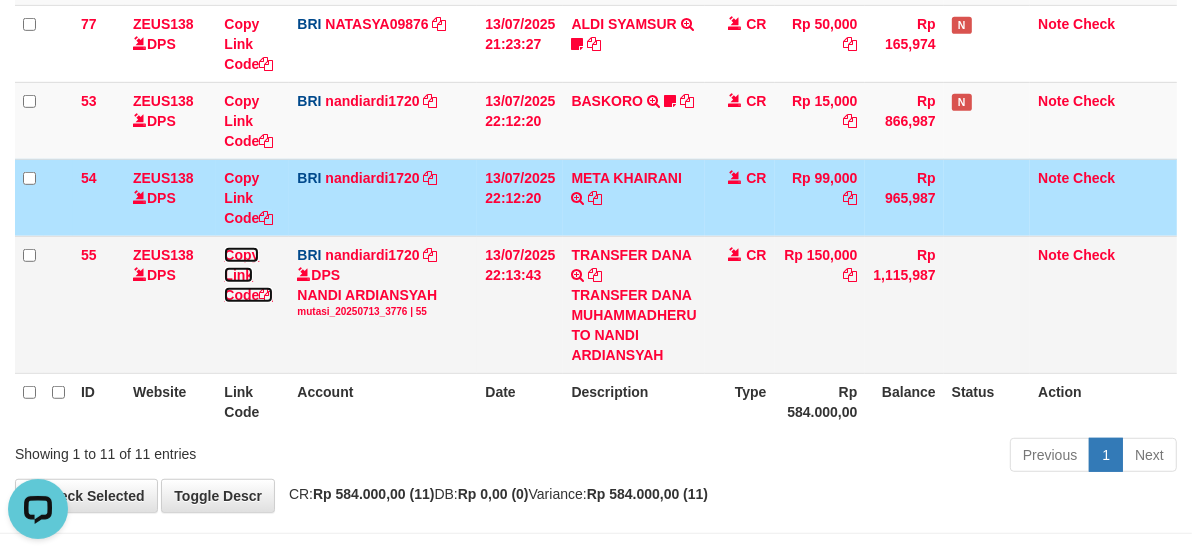drag, startPoint x: 233, startPoint y: 274, endPoint x: 303, endPoint y: 291, distance: 72.03471 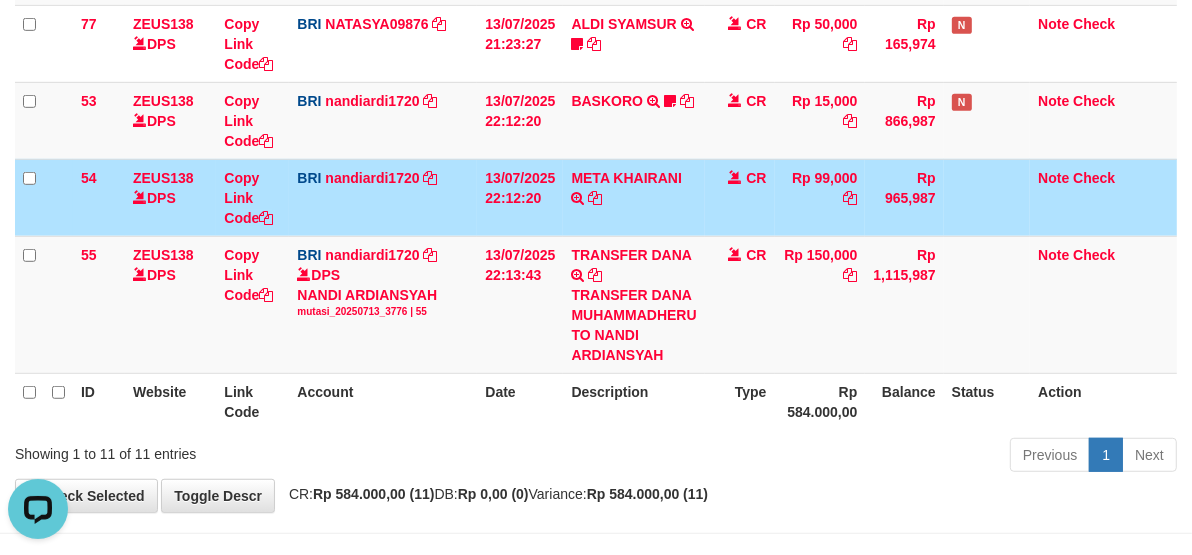 scroll, scrollTop: 274, scrollLeft: 0, axis: vertical 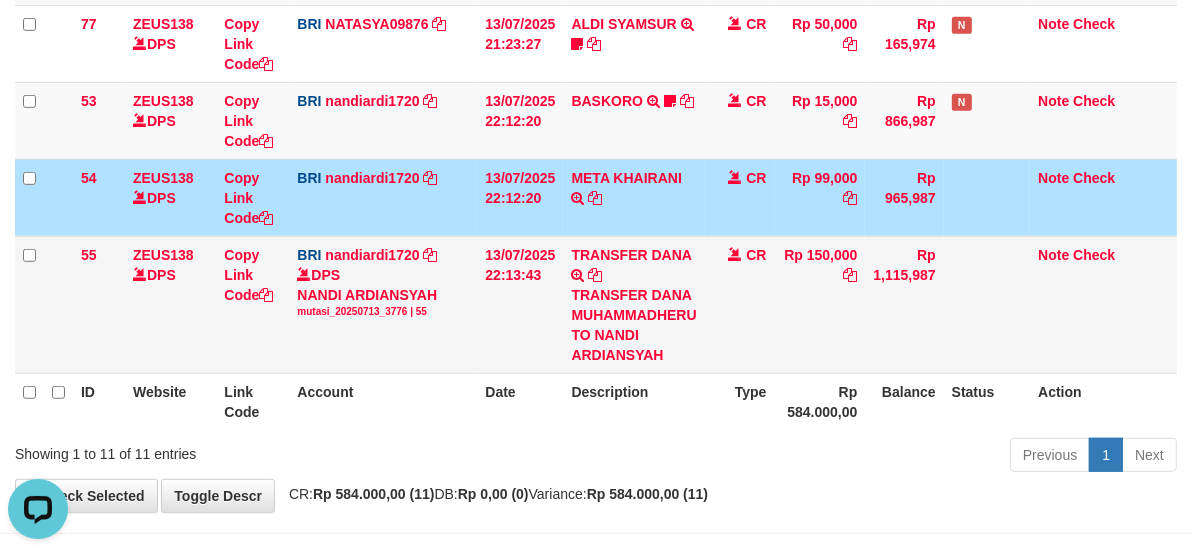 drag, startPoint x: 776, startPoint y: 276, endPoint x: 1201, endPoint y: 253, distance: 425.6219 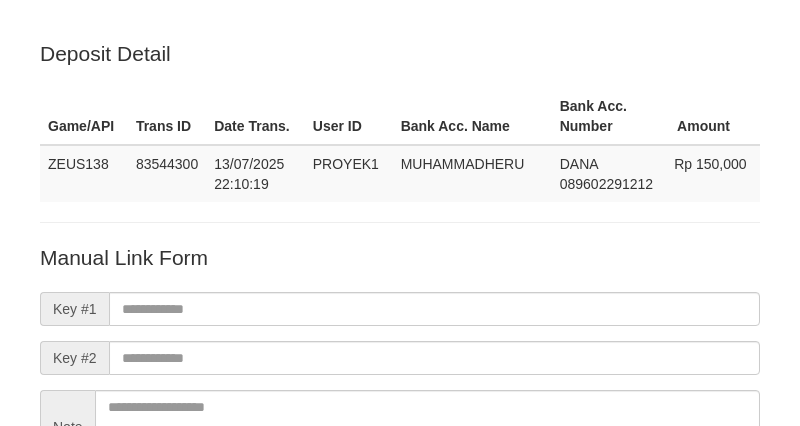 scroll, scrollTop: 0, scrollLeft: 0, axis: both 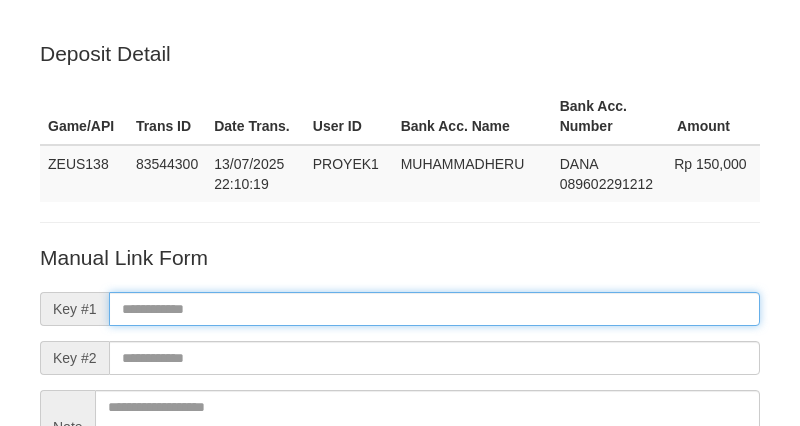 paste on "**********" 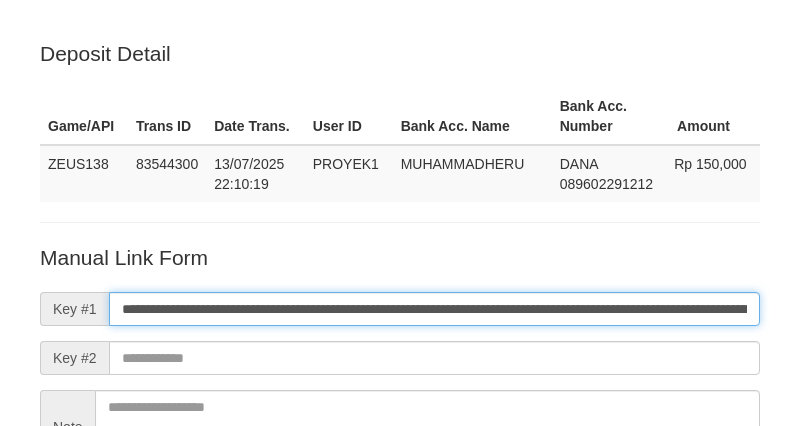 click on "**********" at bounding box center [434, 309] 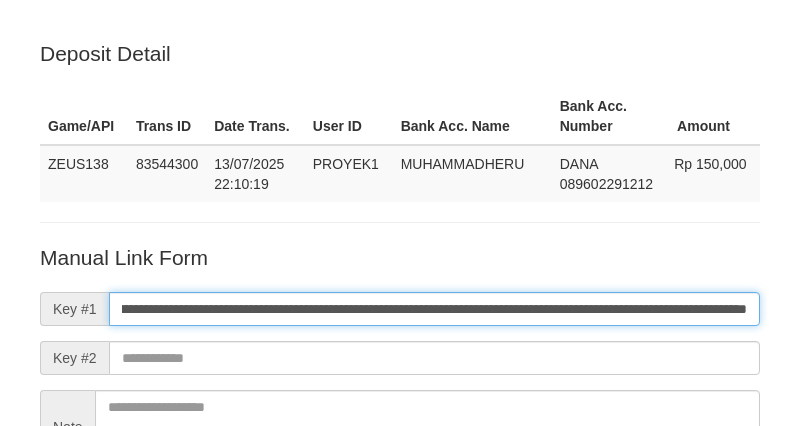 type on "**********" 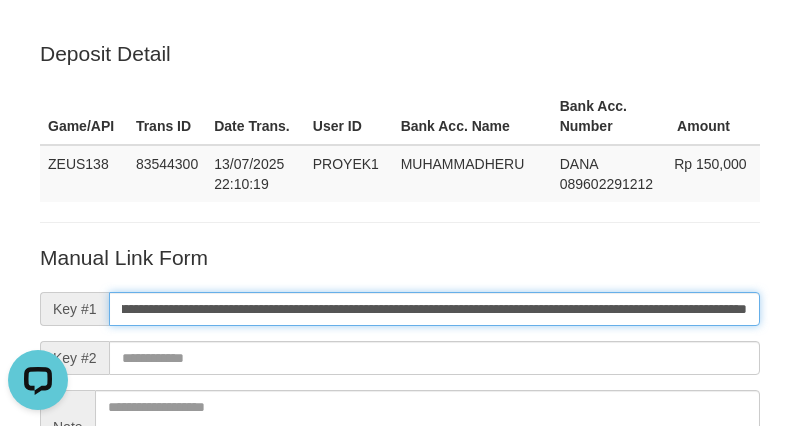 scroll, scrollTop: 0, scrollLeft: 0, axis: both 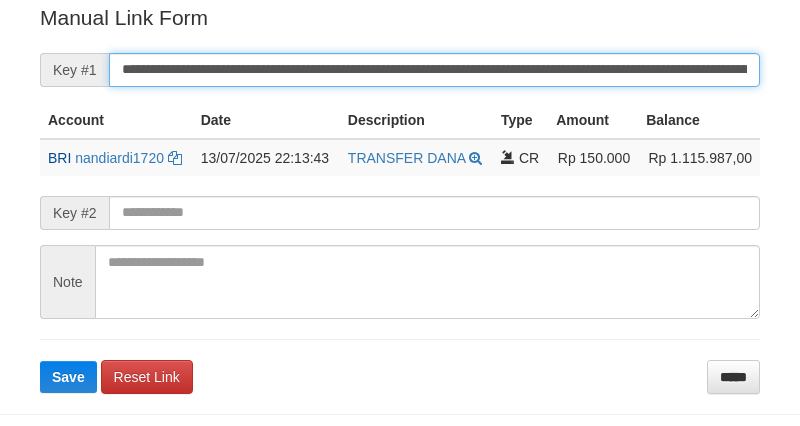 click on "**********" at bounding box center [434, 70] 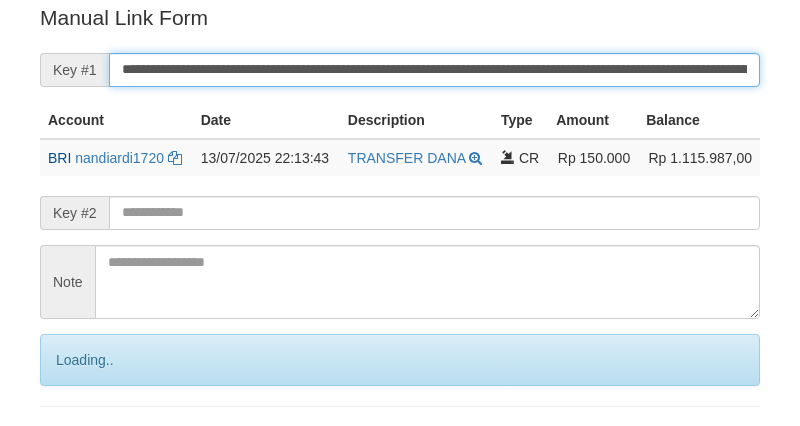 click on "Save" at bounding box center [90, 444] 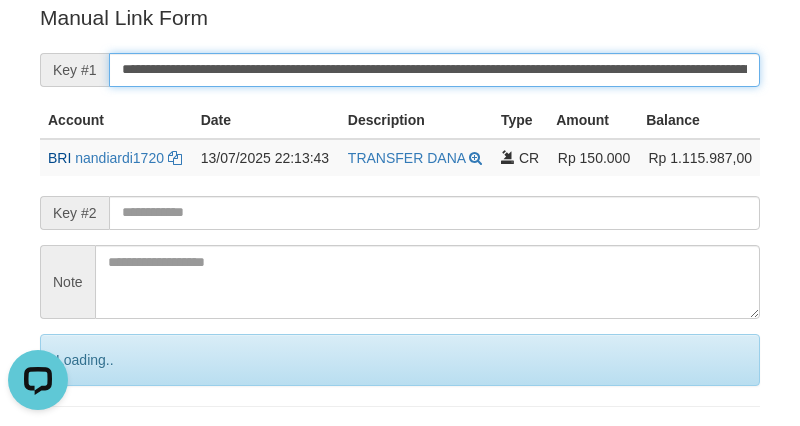 scroll, scrollTop: 0, scrollLeft: 0, axis: both 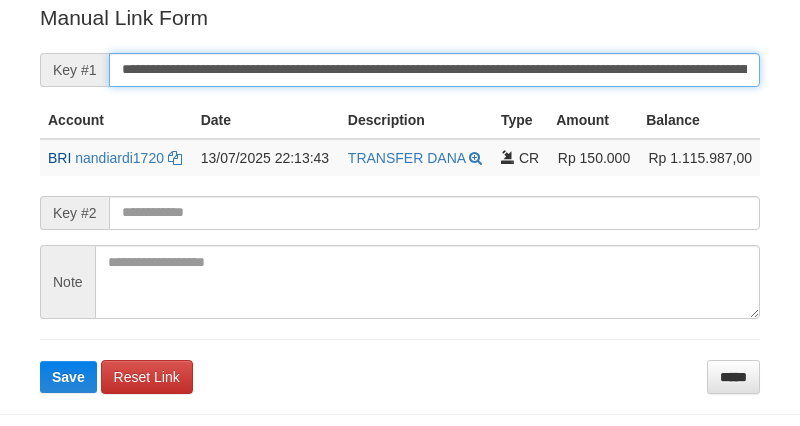 click on "**********" at bounding box center [434, 70] 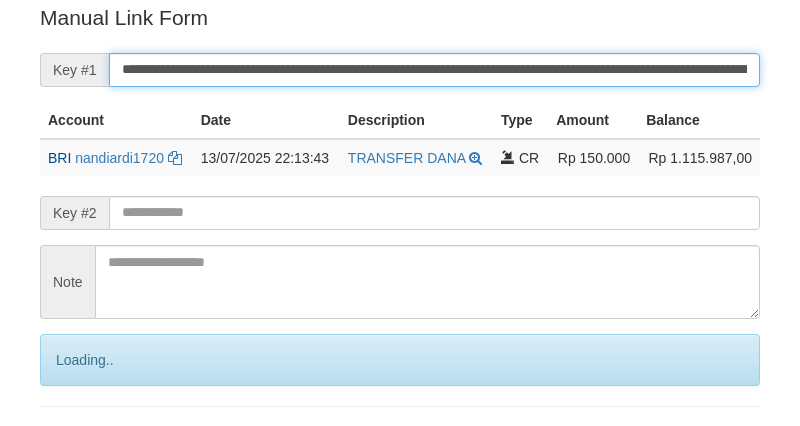 click on "Save" at bounding box center (90, 444) 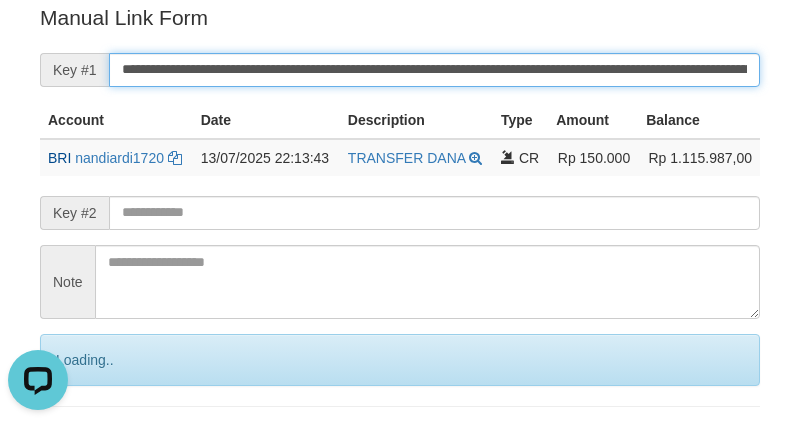 scroll, scrollTop: 0, scrollLeft: 0, axis: both 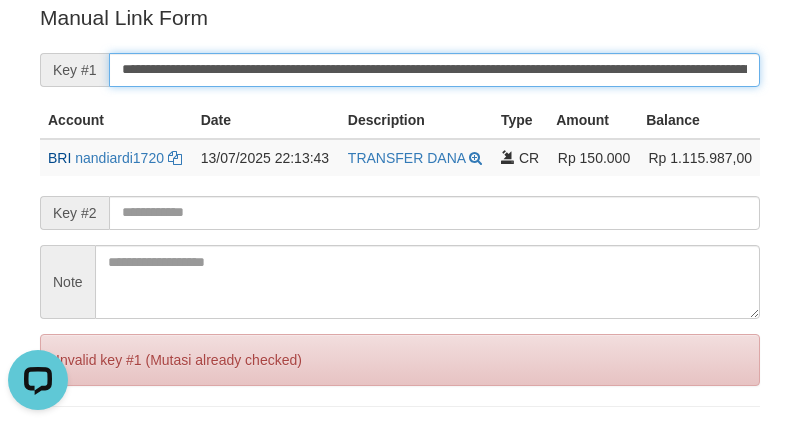 click on "Save" at bounding box center [68, 444] 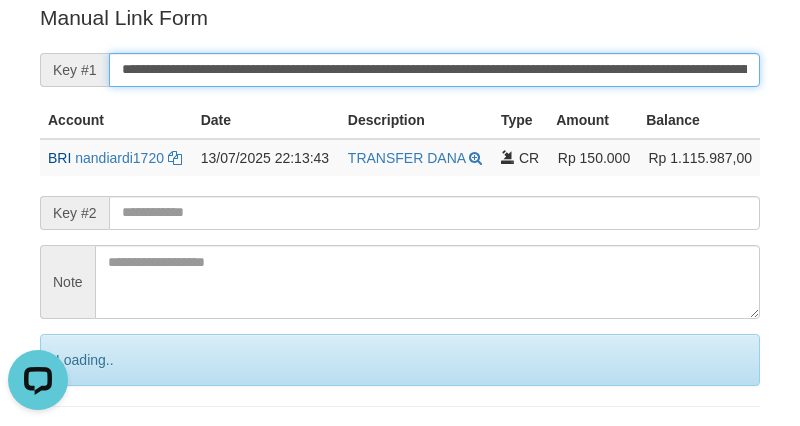 click on "Save" at bounding box center (90, 444) 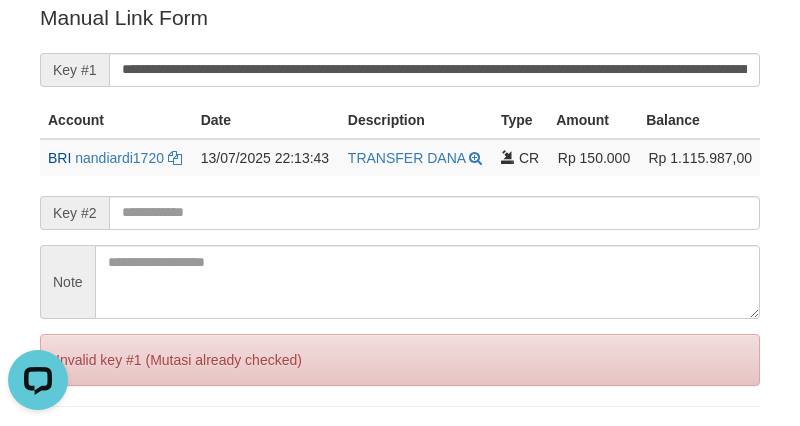 click on "Date" at bounding box center [266, 120] 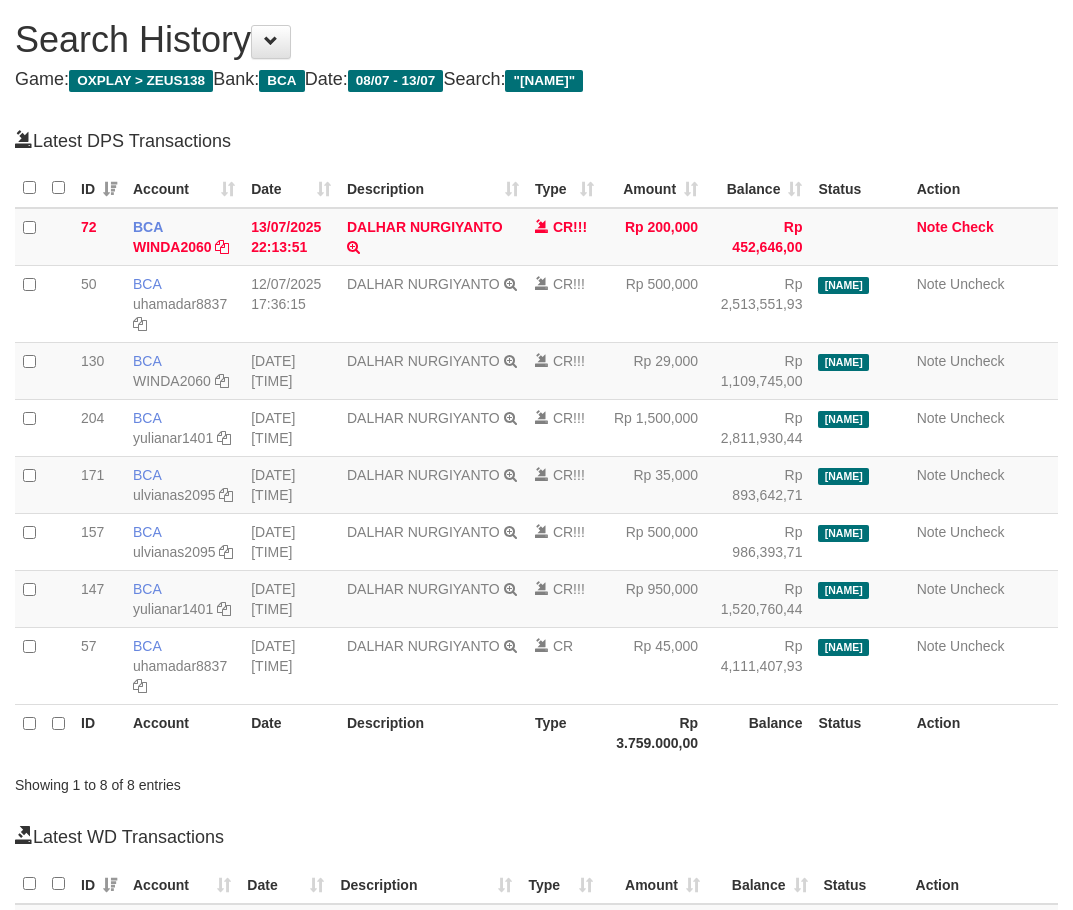 scroll, scrollTop: 0, scrollLeft: 0, axis: both 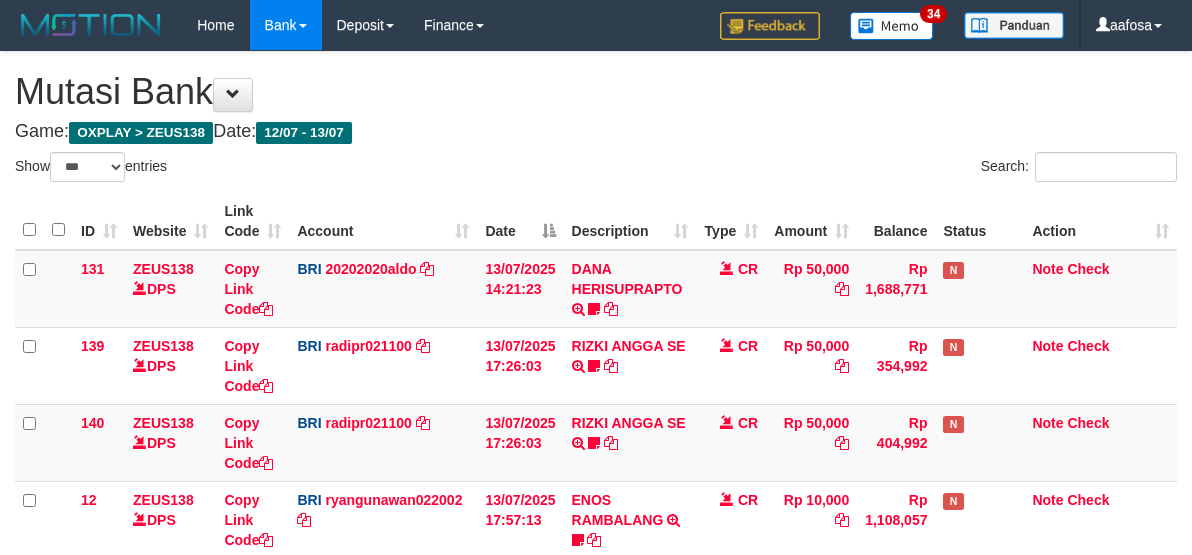 select on "***" 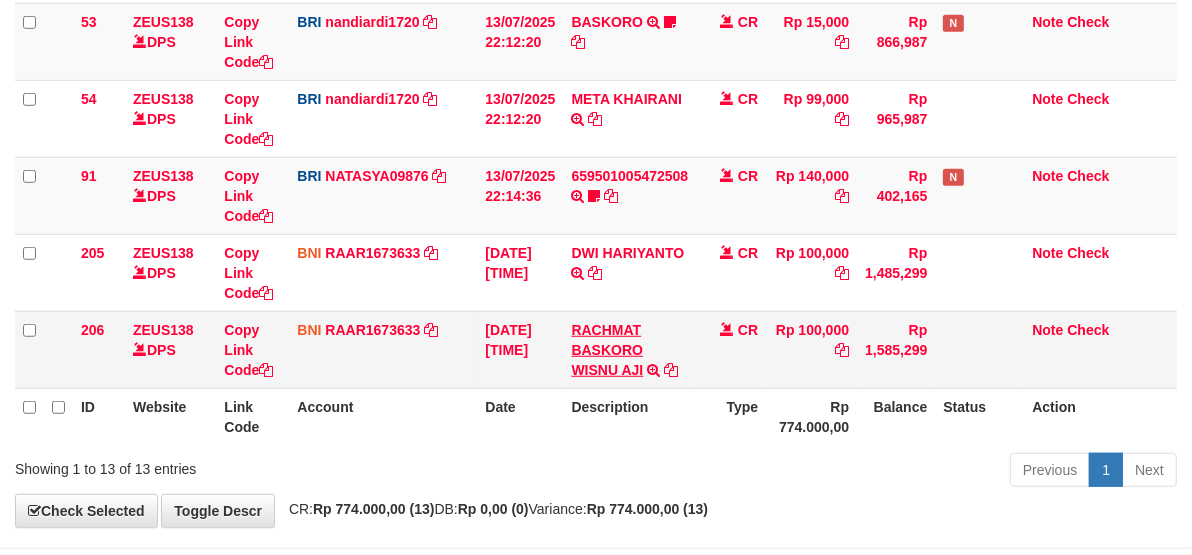 scroll, scrollTop: 784, scrollLeft: 0, axis: vertical 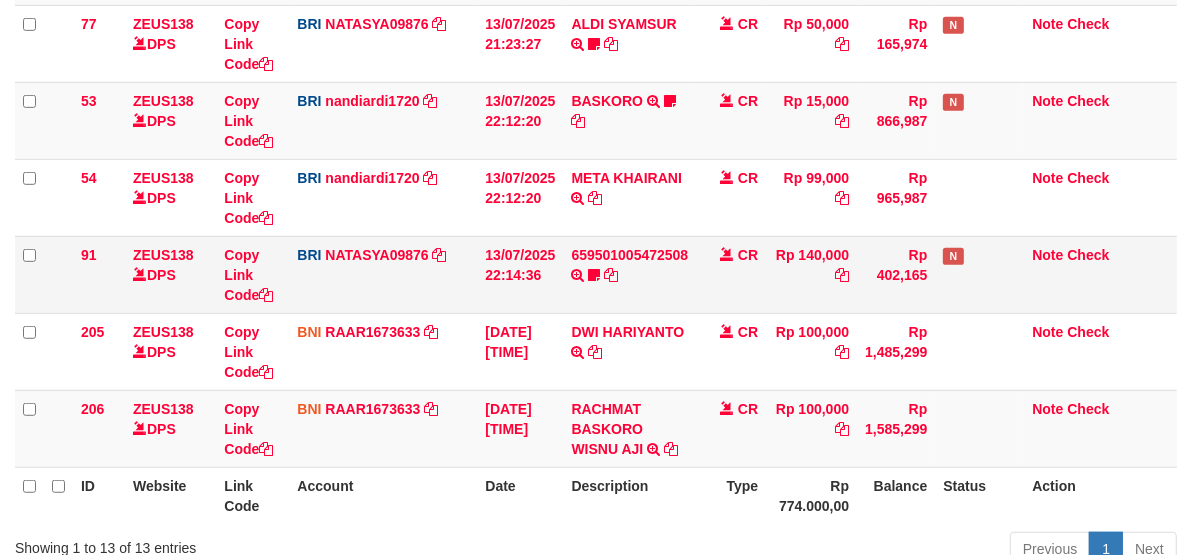 click on "659501005472508            TRANSFER NBMB 659501005472508 TO SITI NURLITA SAPITRI    amingglade" at bounding box center [629, 274] 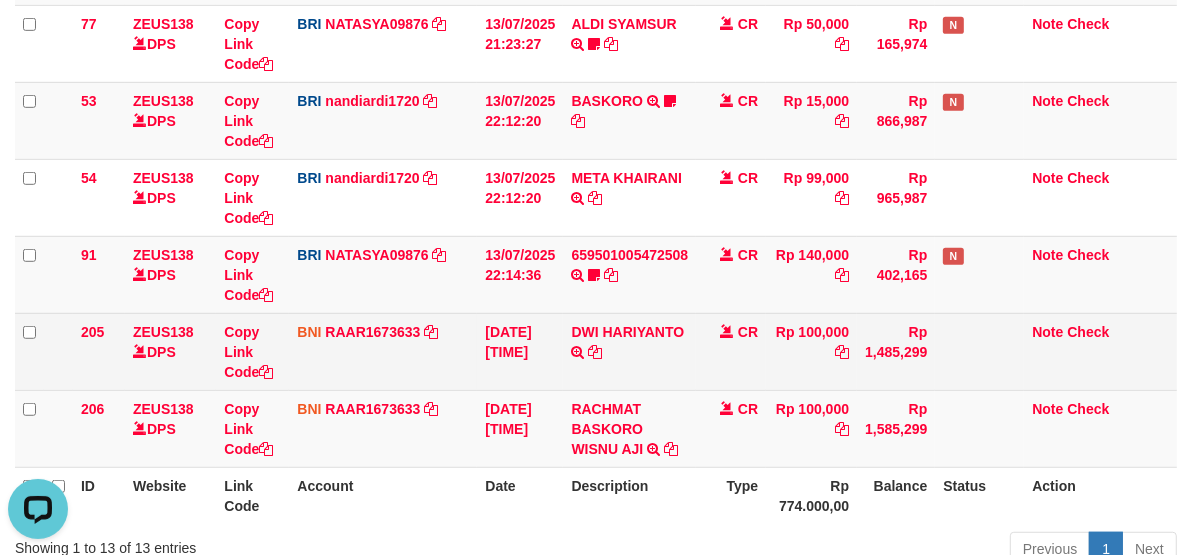scroll, scrollTop: 0, scrollLeft: 0, axis: both 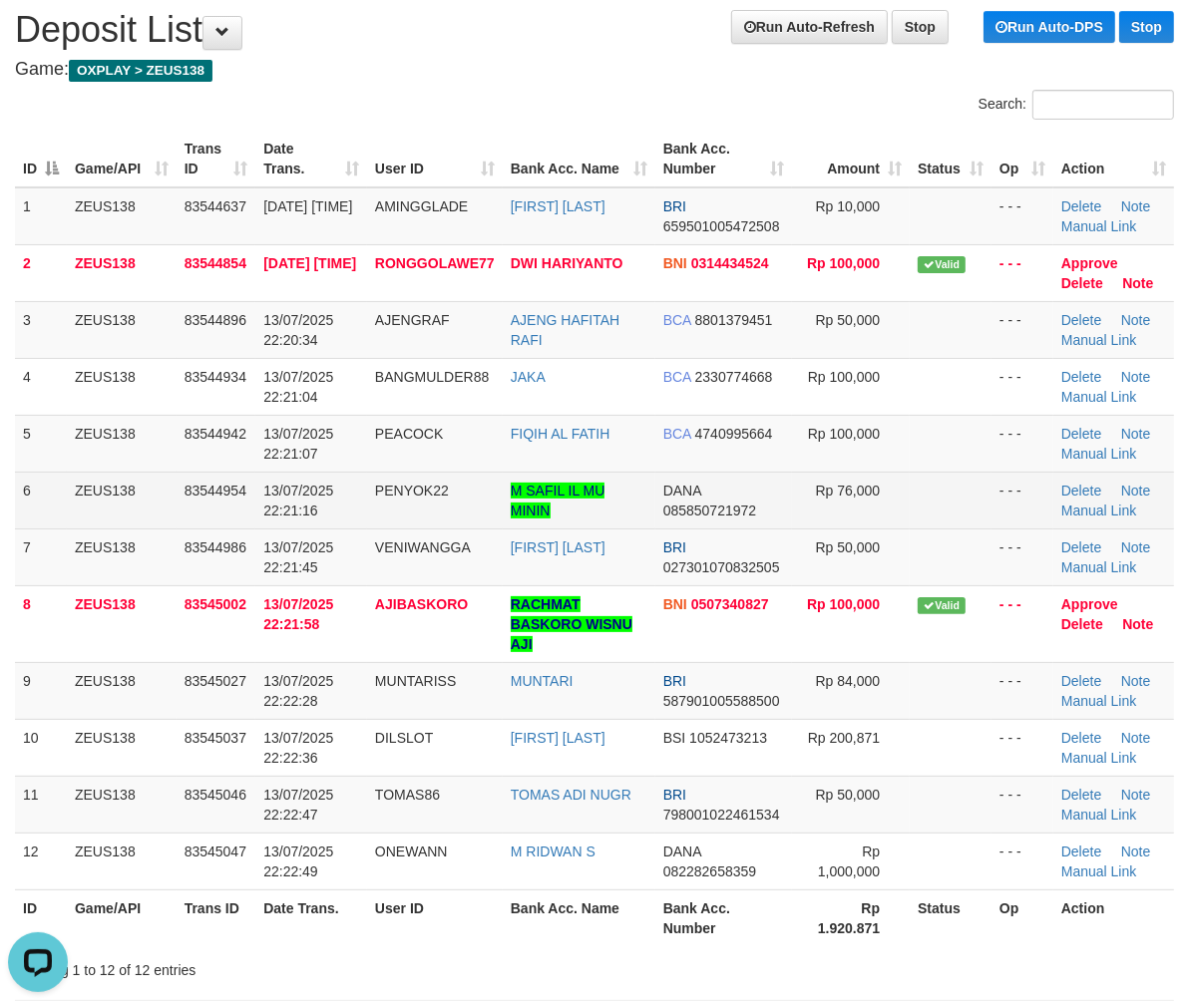 click on "[FIRST]
[PHONE]" at bounding box center [724, 500] 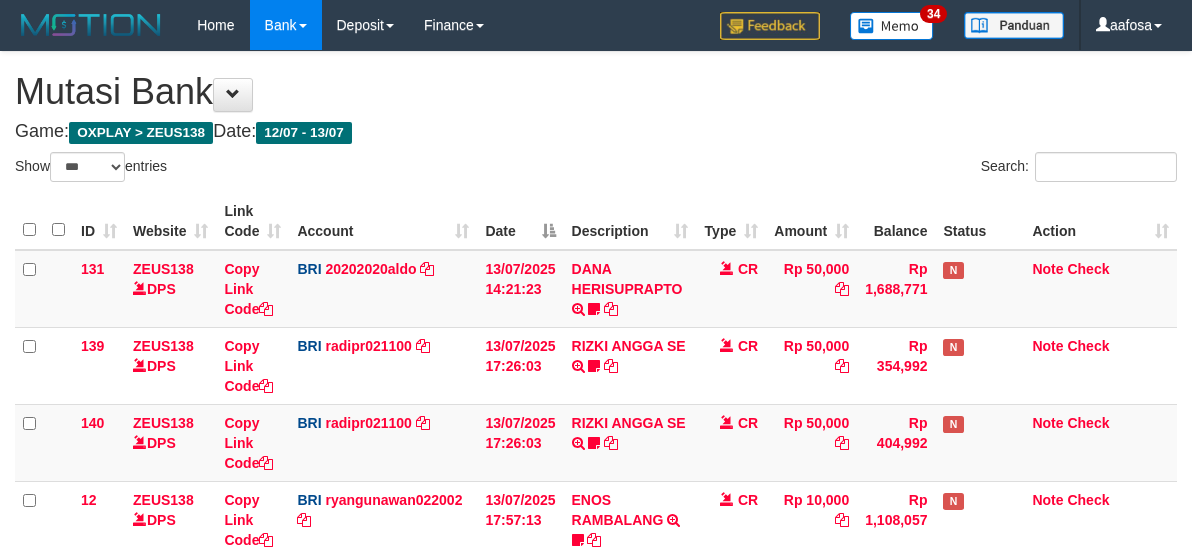 select on "***" 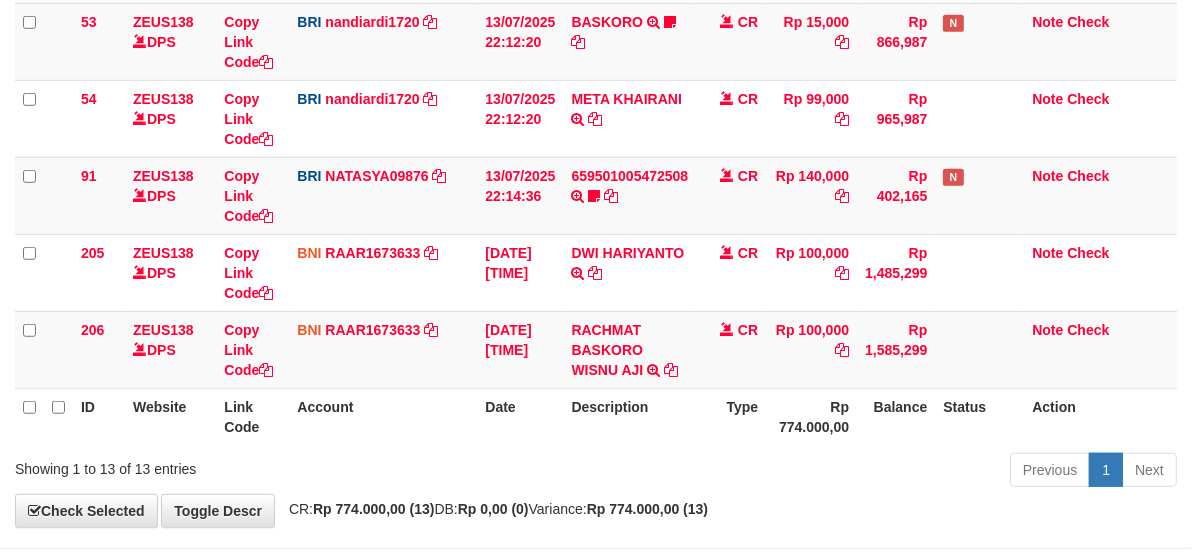 scroll, scrollTop: 784, scrollLeft: 0, axis: vertical 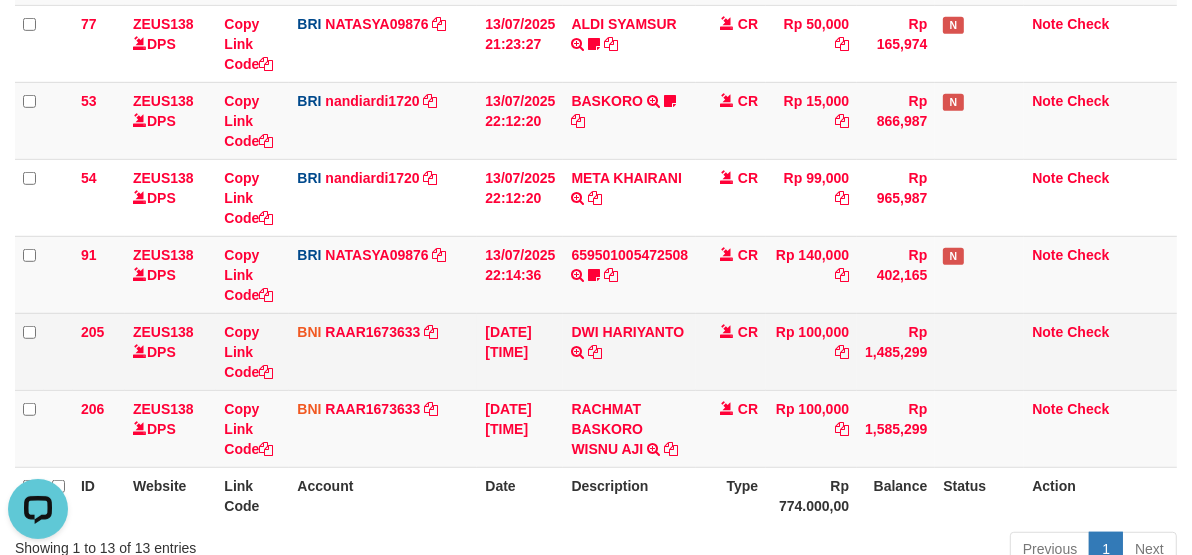 drag, startPoint x: 610, startPoint y: 347, endPoint x: 721, endPoint y: 360, distance: 111.75867 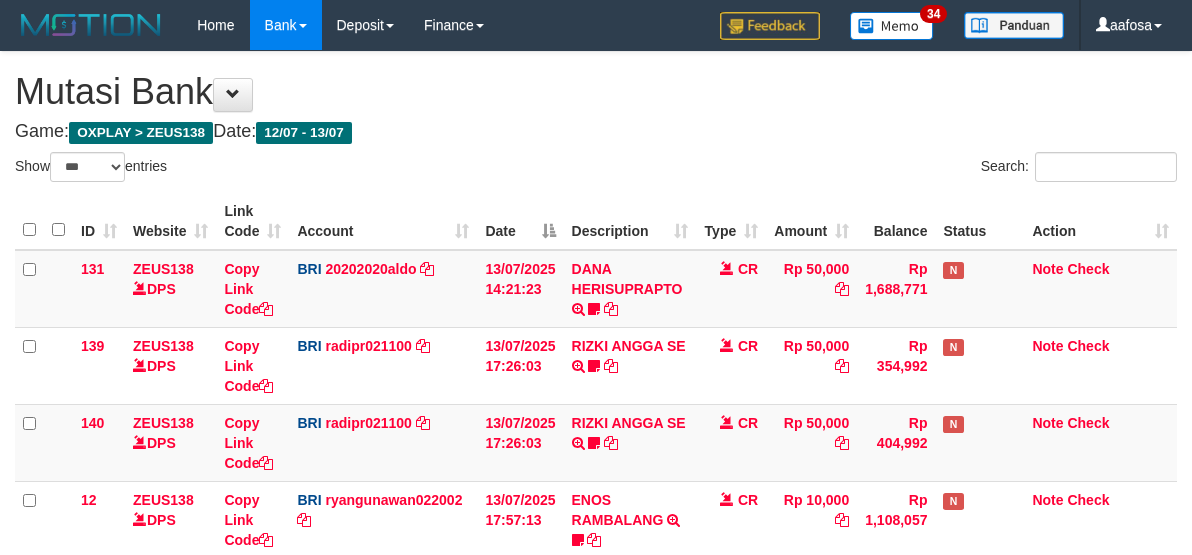 select on "***" 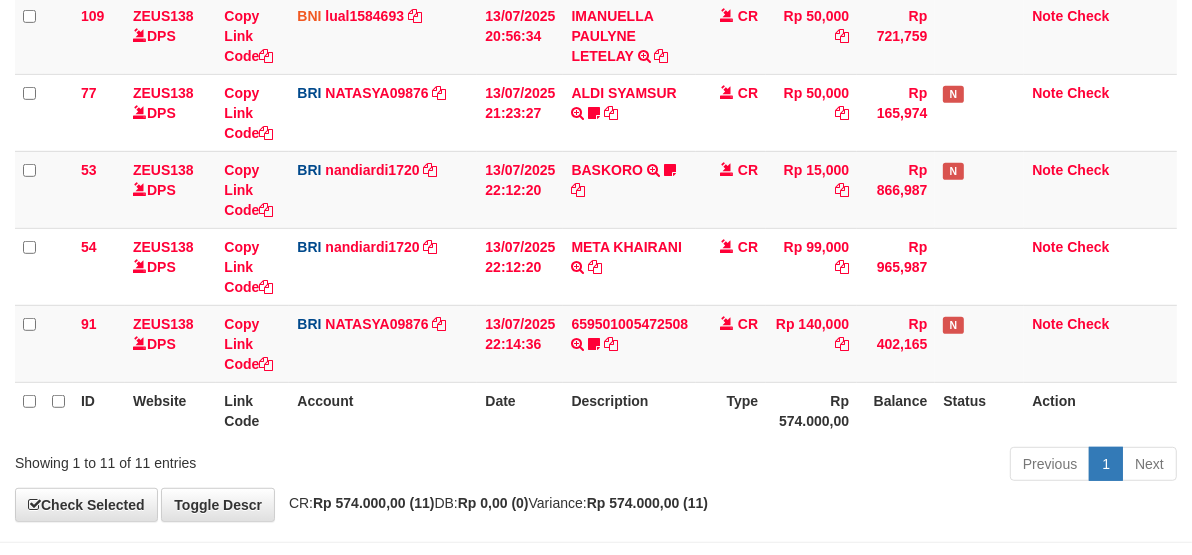 click on "Type" at bounding box center (731, 410) 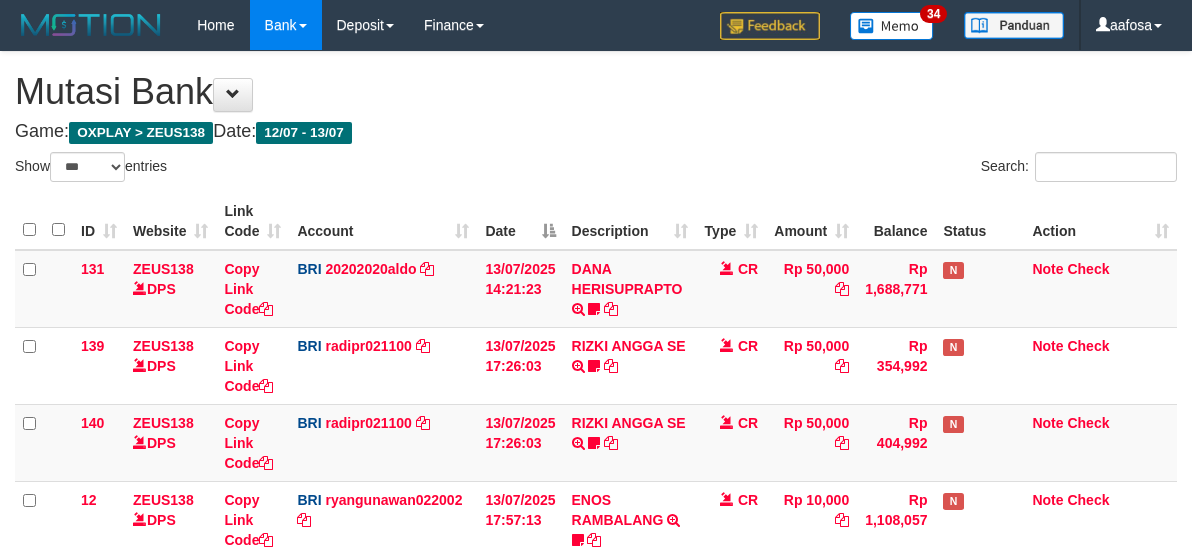 select on "***" 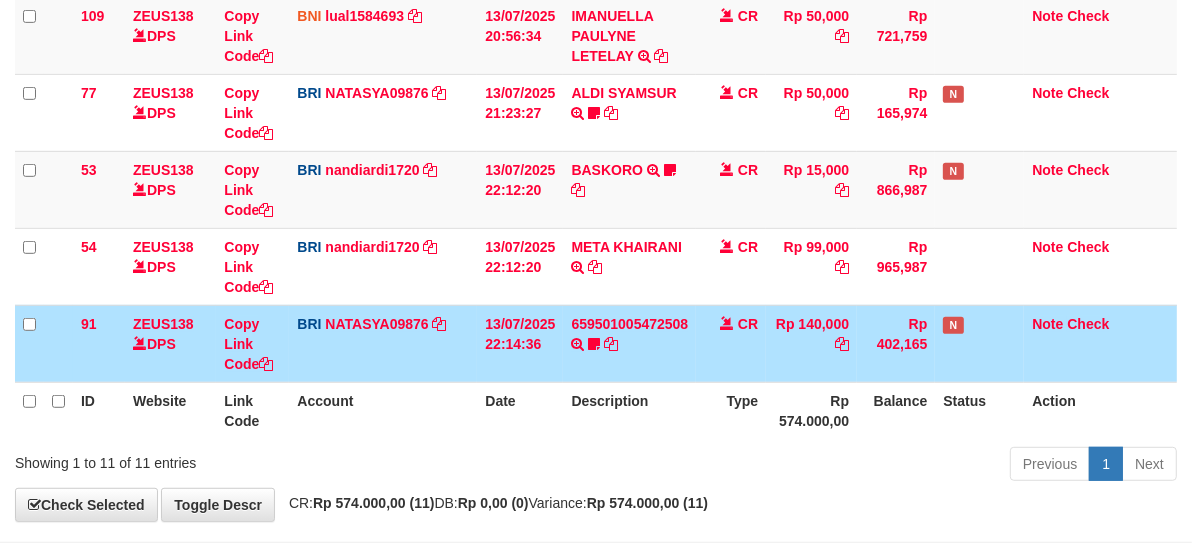 click on "659501005472508            TRANSFER NBMB 659501005472508 TO SITI NURLITA SAPITRI    amingglade" at bounding box center [629, 343] 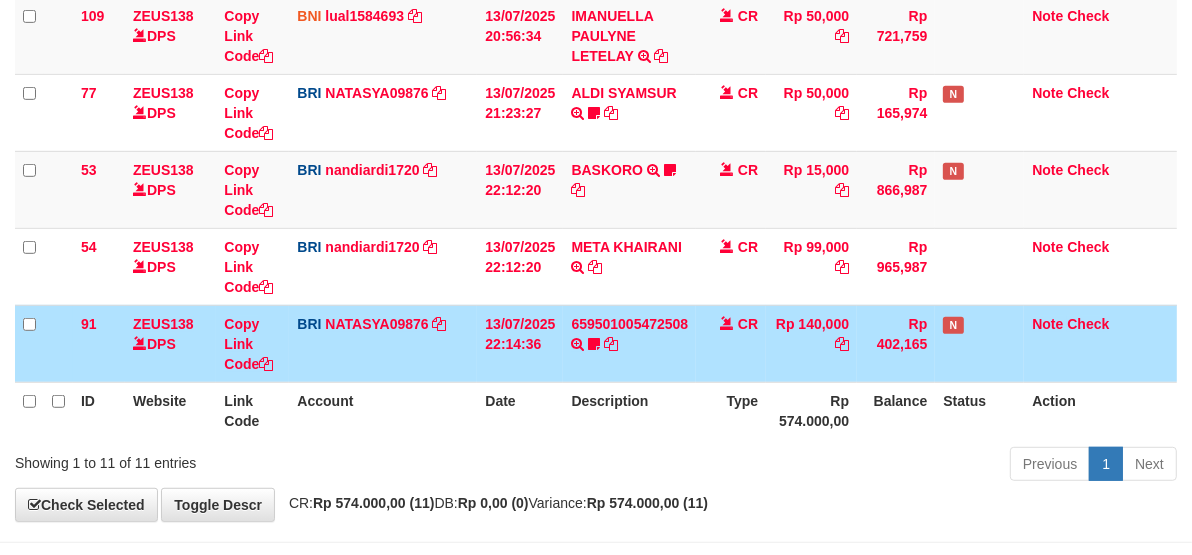 scroll, scrollTop: 784, scrollLeft: 0, axis: vertical 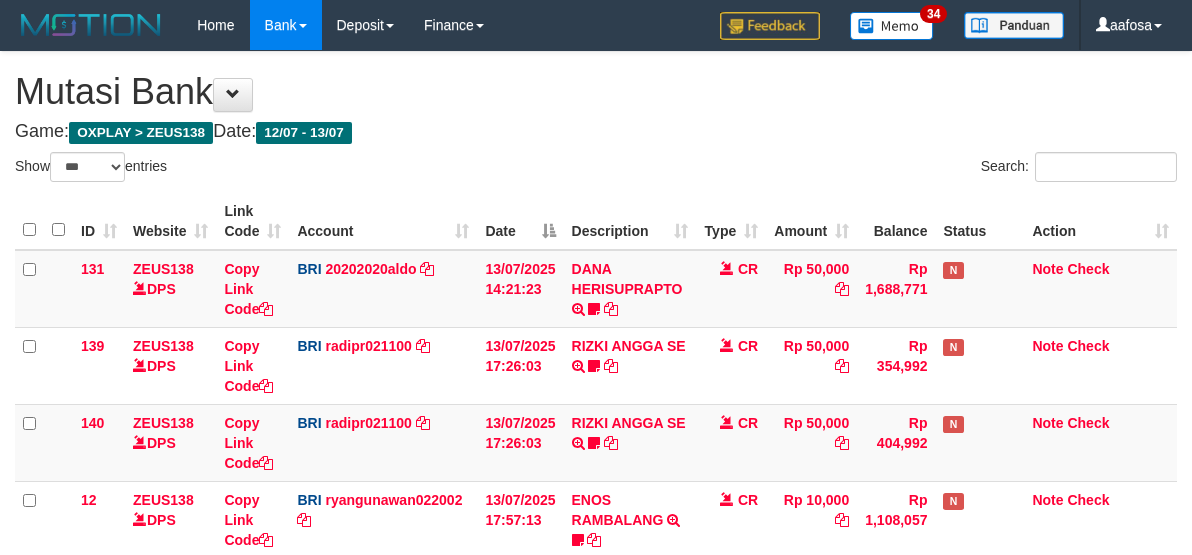 select on "***" 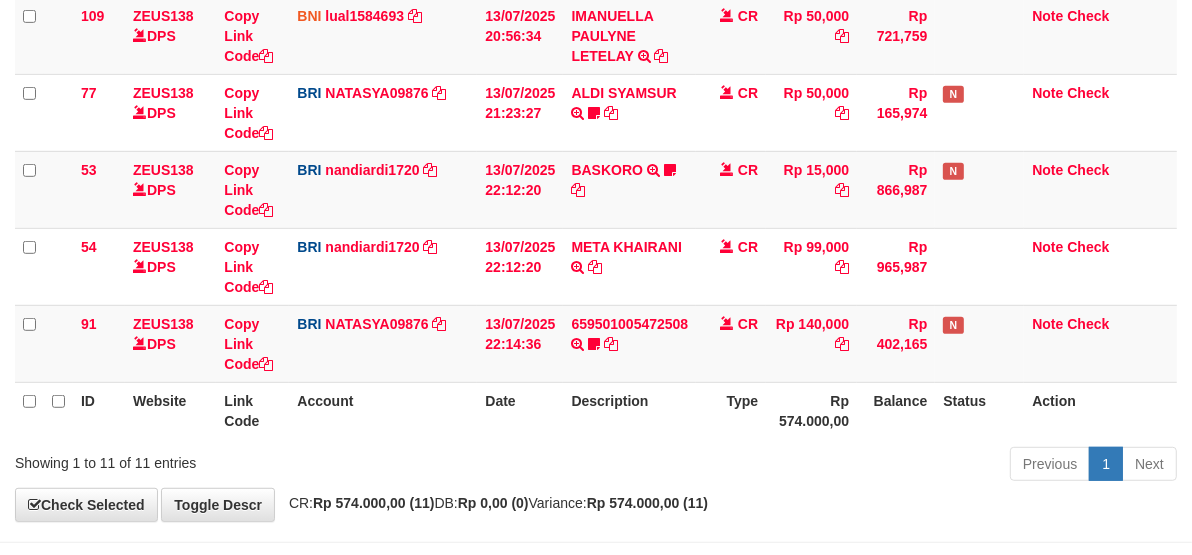 scroll, scrollTop: 784, scrollLeft: 0, axis: vertical 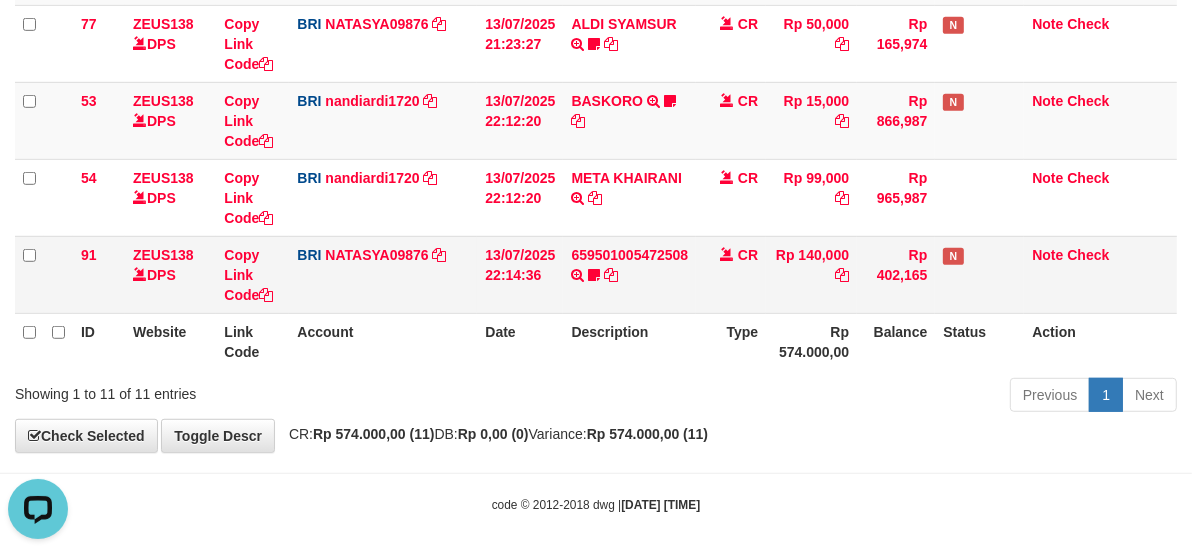 click on "13/07/2025 22:14:36" at bounding box center [520, 274] 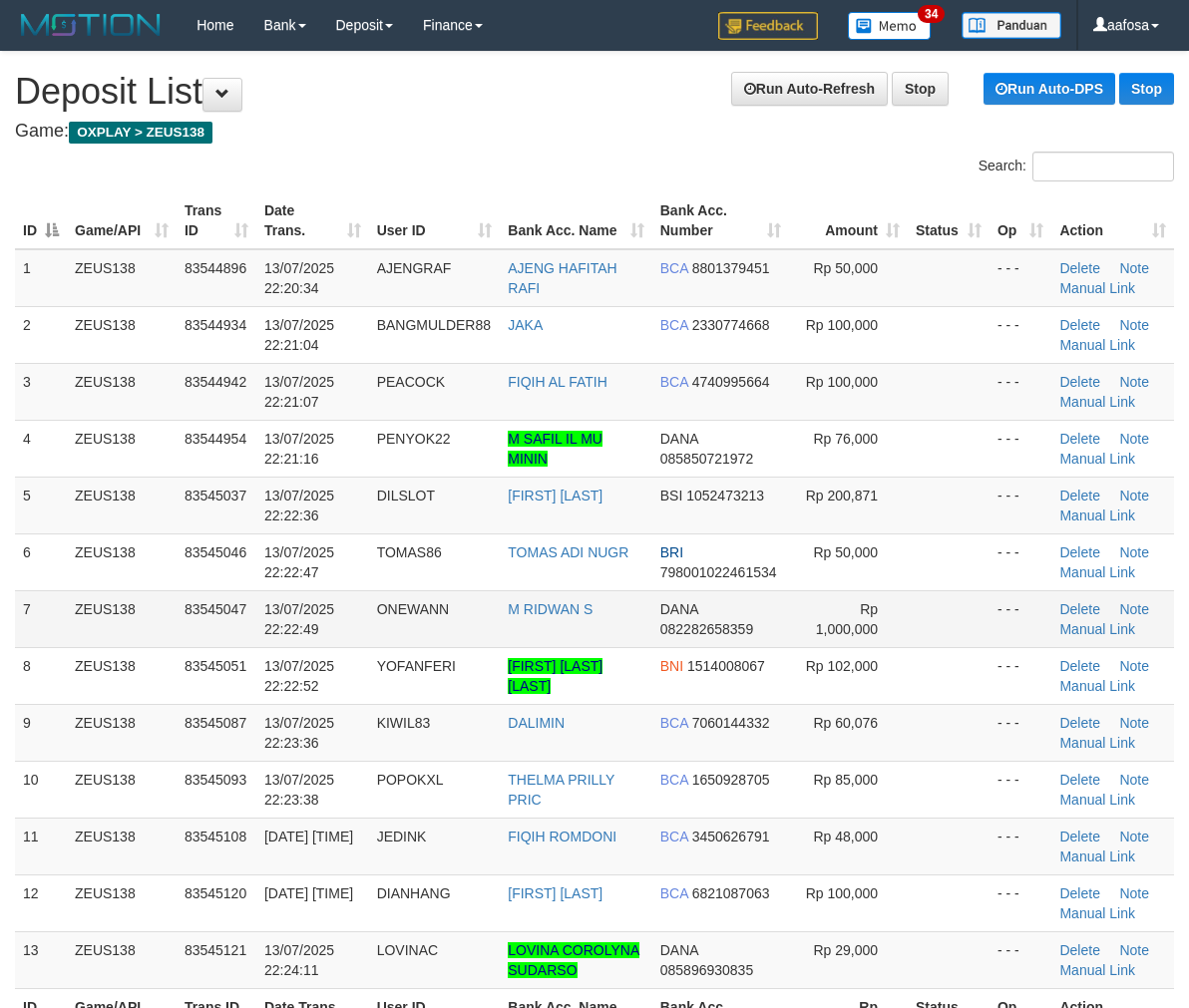 scroll, scrollTop: 62, scrollLeft: 0, axis: vertical 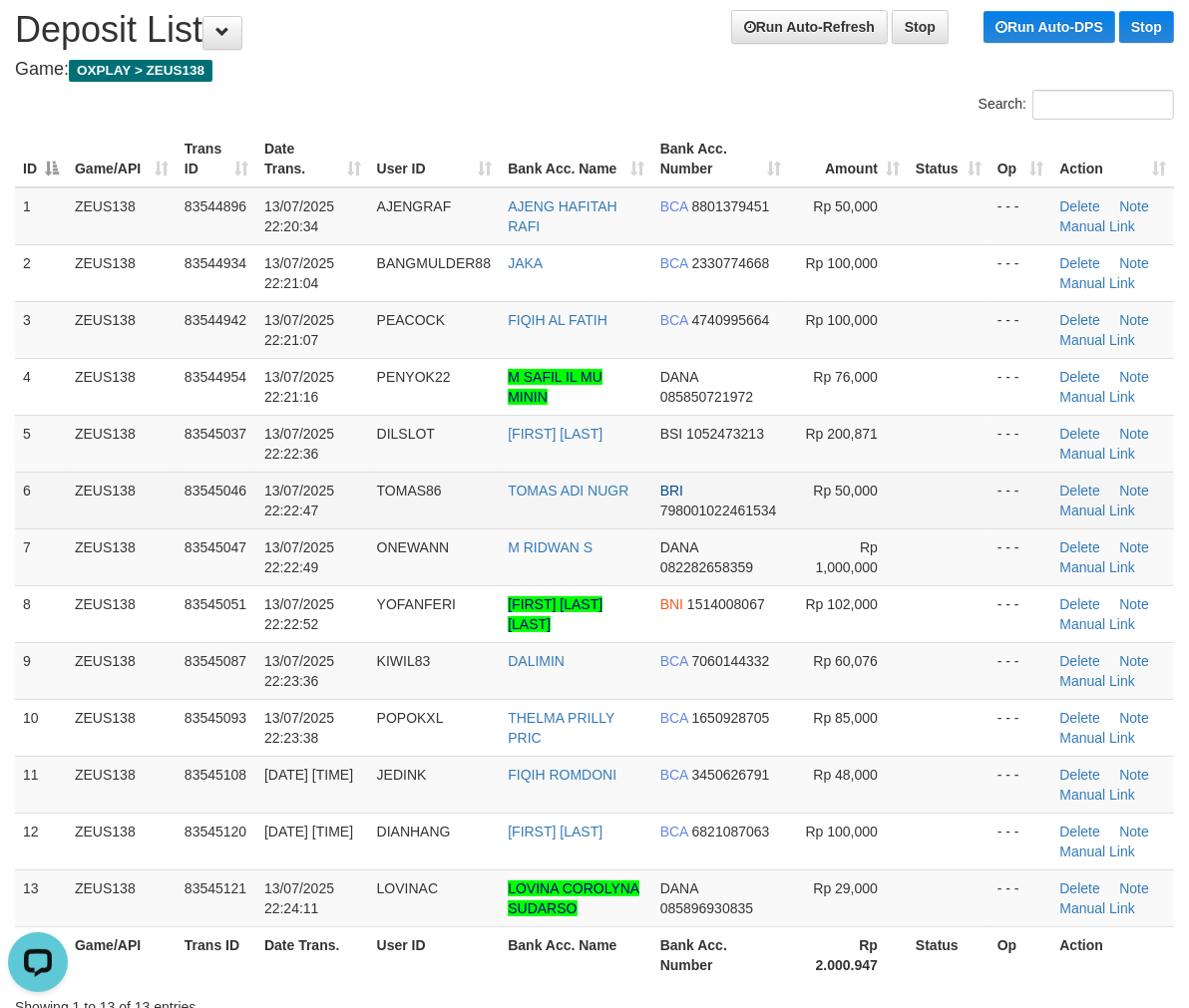 drag, startPoint x: 721, startPoint y: 533, endPoint x: 542, endPoint y: 521, distance: 179.40178 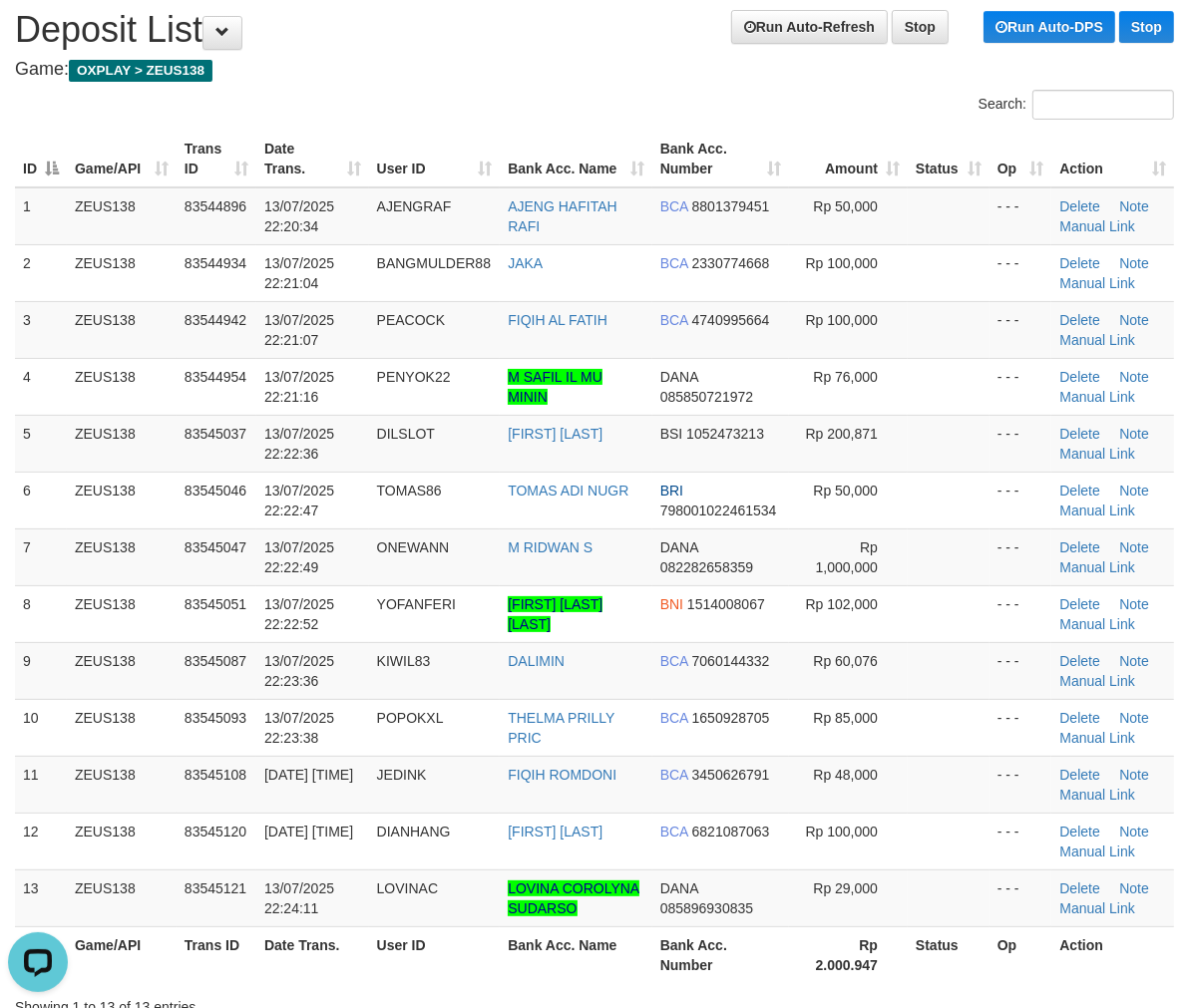 drag, startPoint x: 493, startPoint y: 61, endPoint x: 585, endPoint y: 5, distance: 107.7033 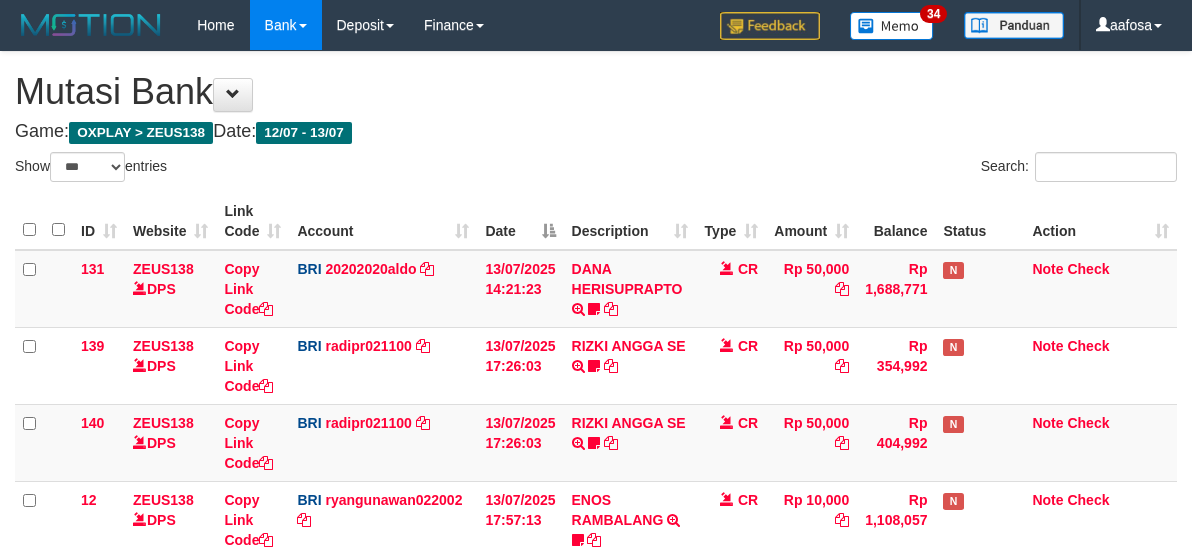 select on "***" 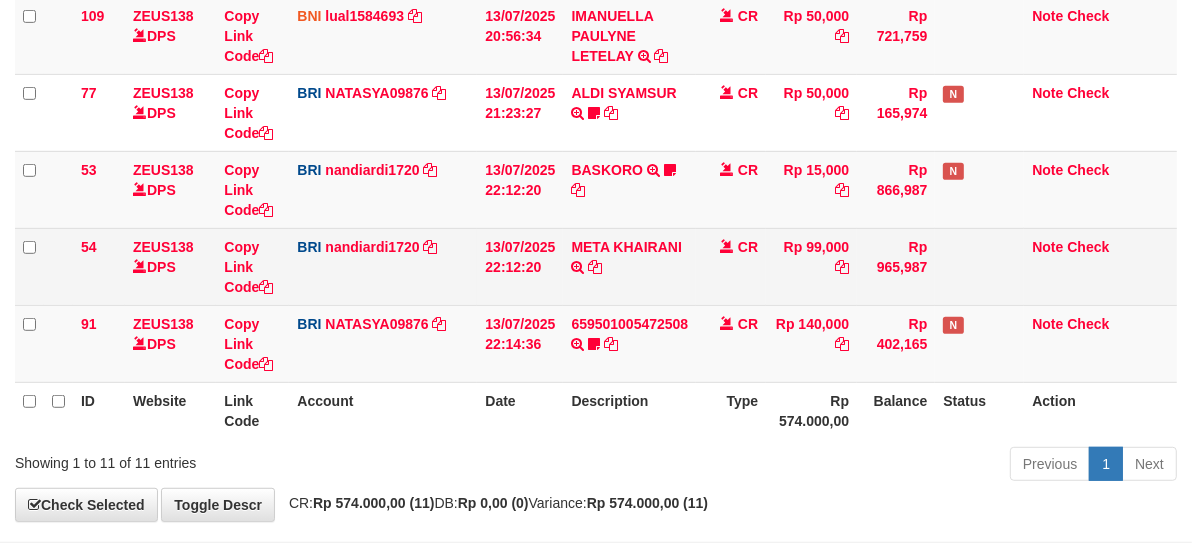scroll, scrollTop: 784, scrollLeft: 0, axis: vertical 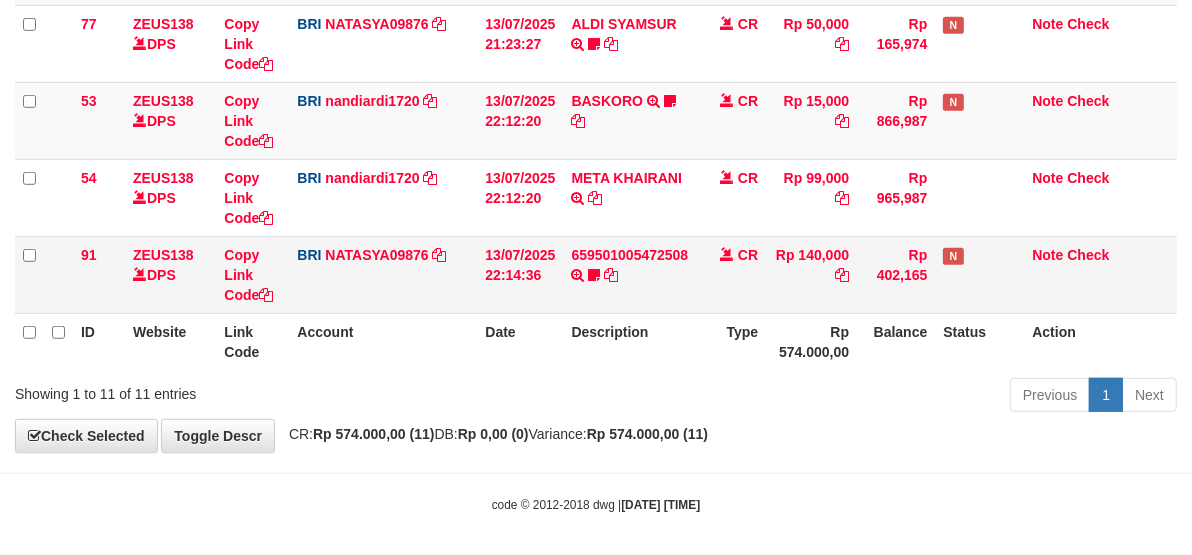 click on "13/07/2025 22:14:36" at bounding box center (520, 274) 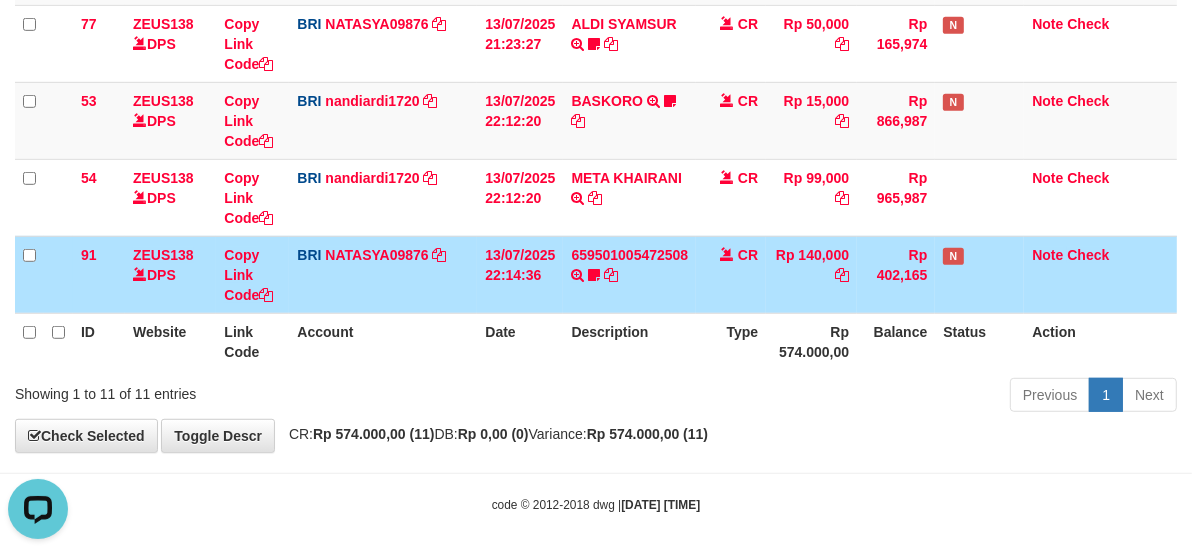 scroll, scrollTop: 0, scrollLeft: 0, axis: both 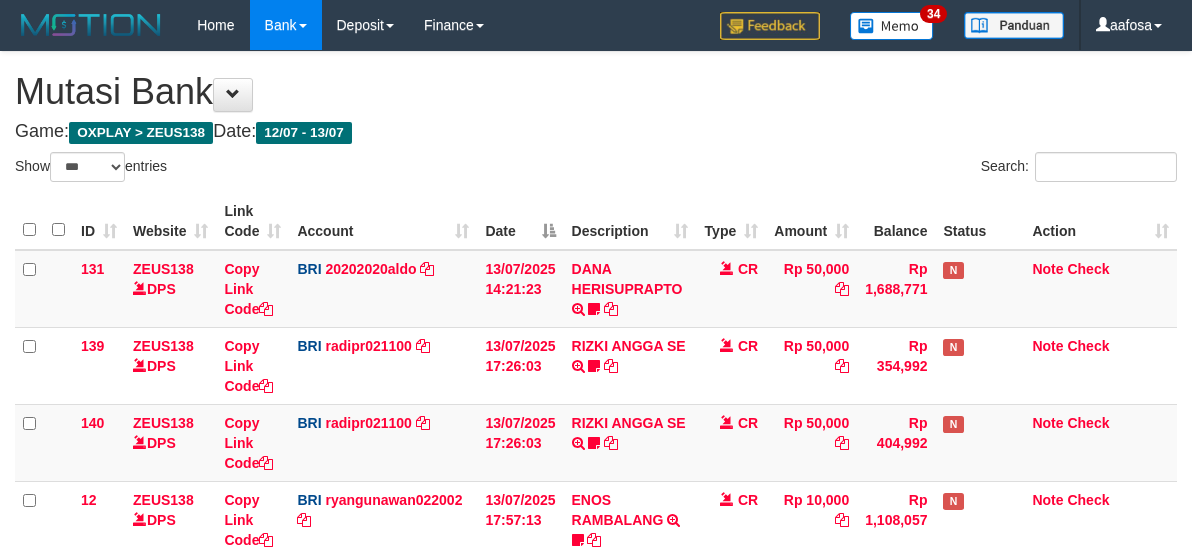 select on "***" 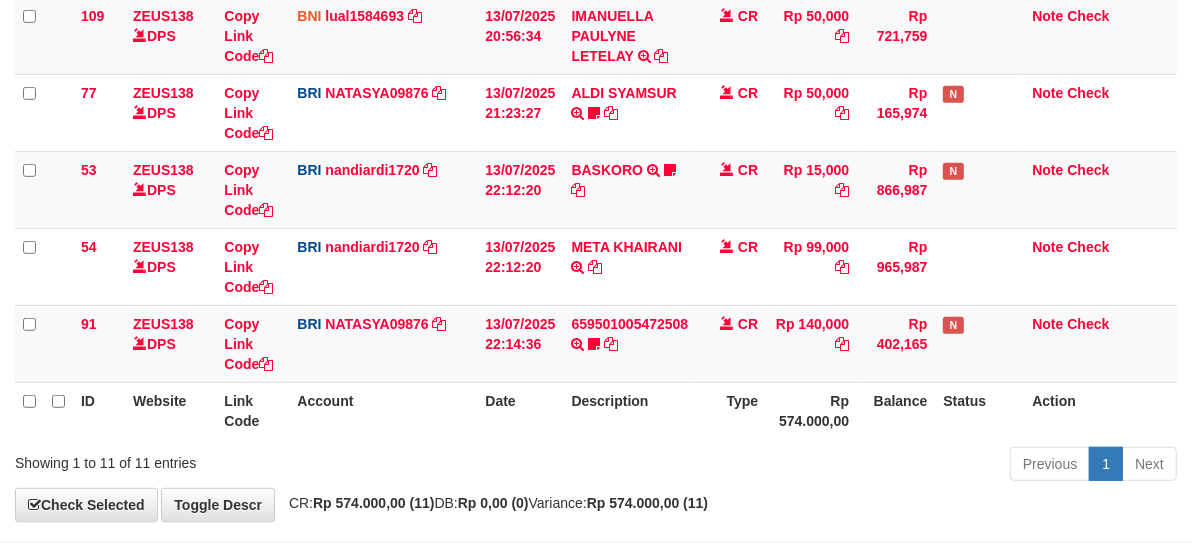 scroll, scrollTop: 784, scrollLeft: 0, axis: vertical 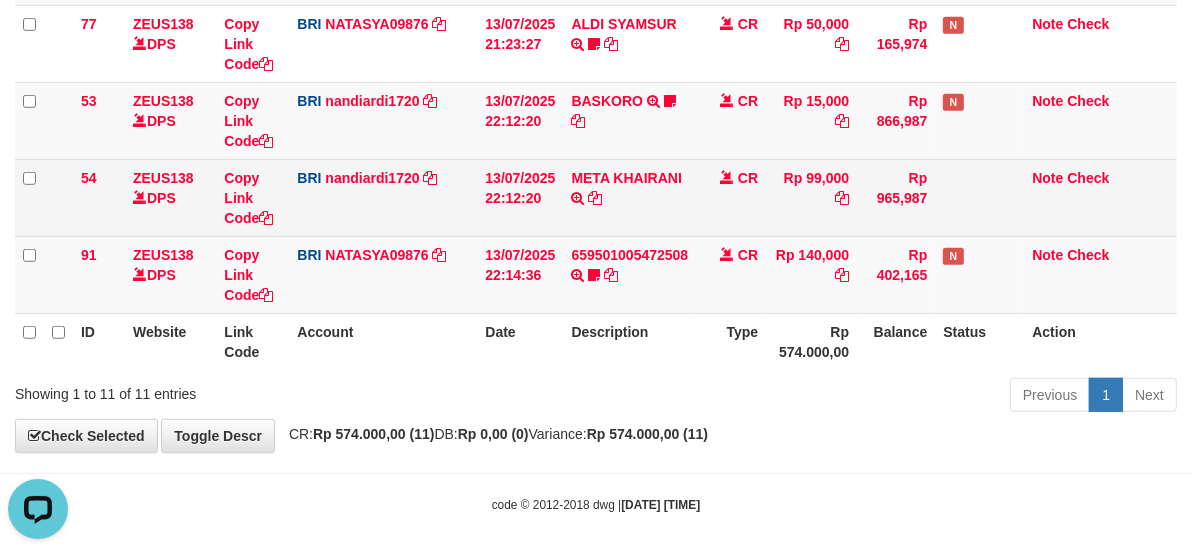 click on "54
ZEUS138    DPS
Copy Link Code
BRI
nandiardi1720
DPS
NANDI ARDIANSYAH
mutasi_20250713_3776 | 54
mutasi_20250713_3776 | 54
13/07/2025 22:12:20
META KHAIRANI         TRANSFER NBMB META KHAIRANI TO NANDI ARDIANSYAH
CR
Rp 99,000
Rp 965,987
Note
Check" at bounding box center (596, 197) 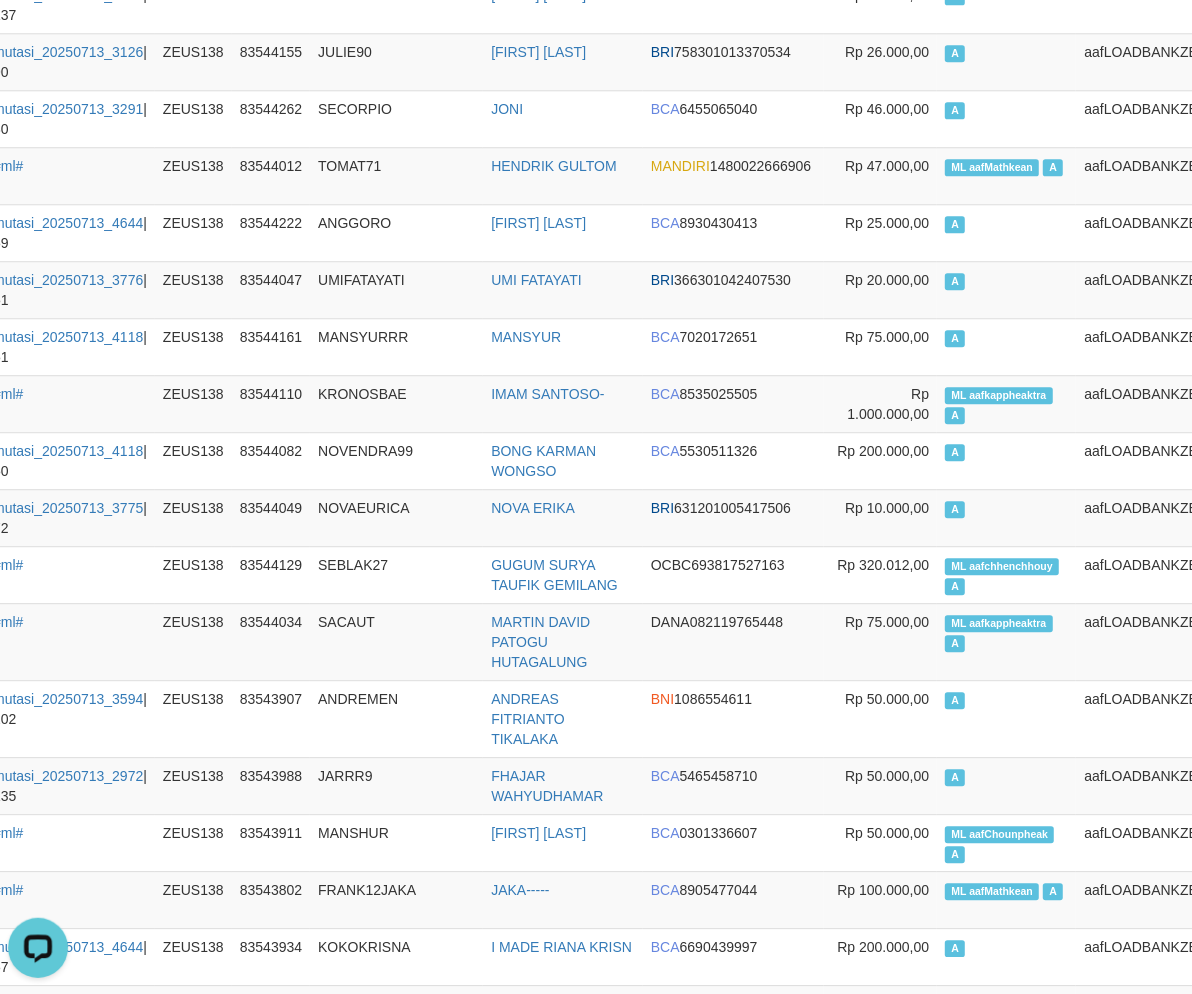 scroll, scrollTop: 0, scrollLeft: 0, axis: both 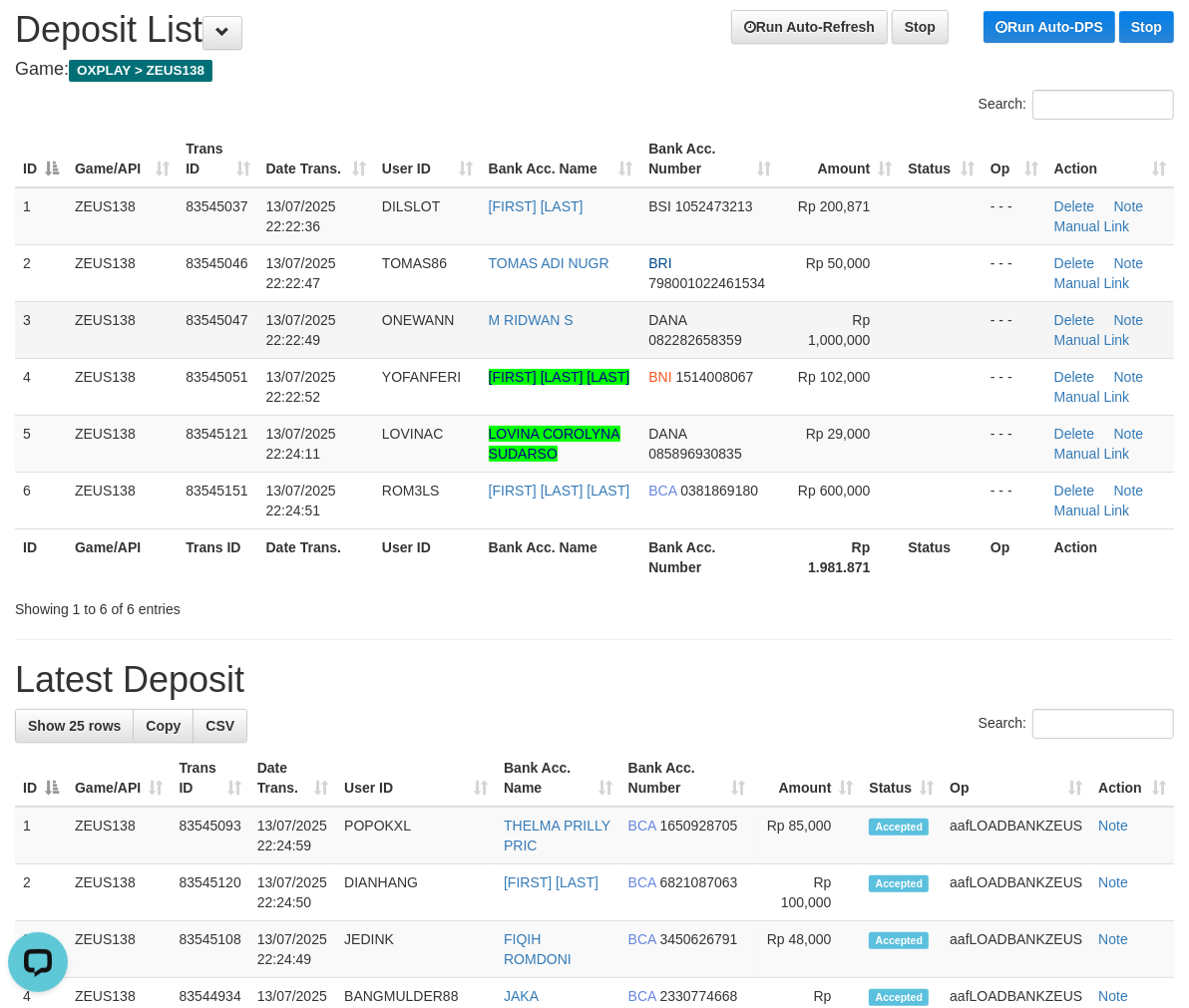 drag, startPoint x: 991, startPoint y: 316, endPoint x: 868, endPoint y: 323, distance: 123.199026 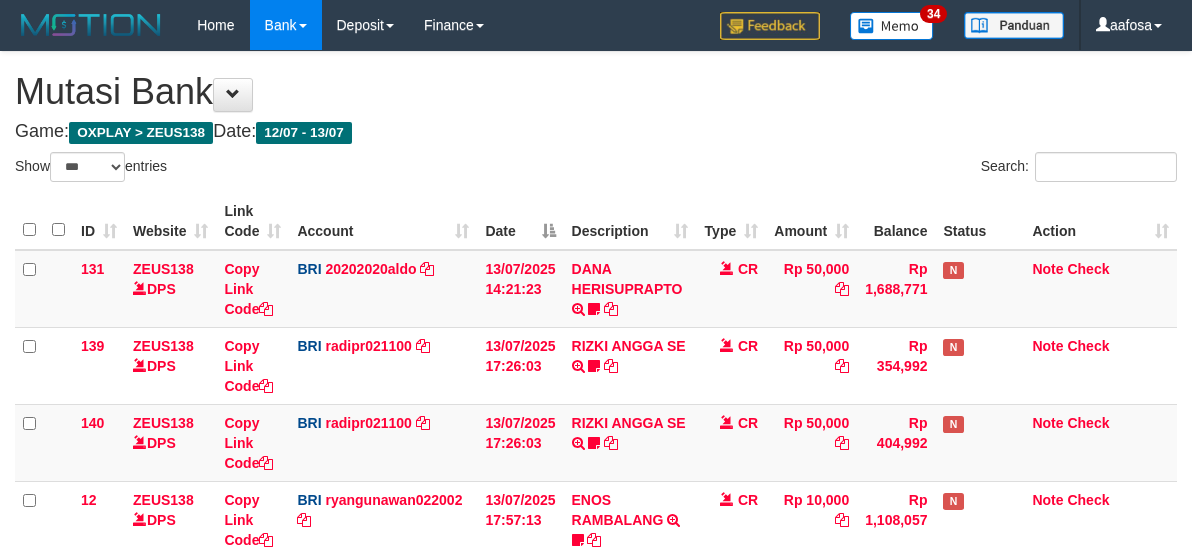 select on "***" 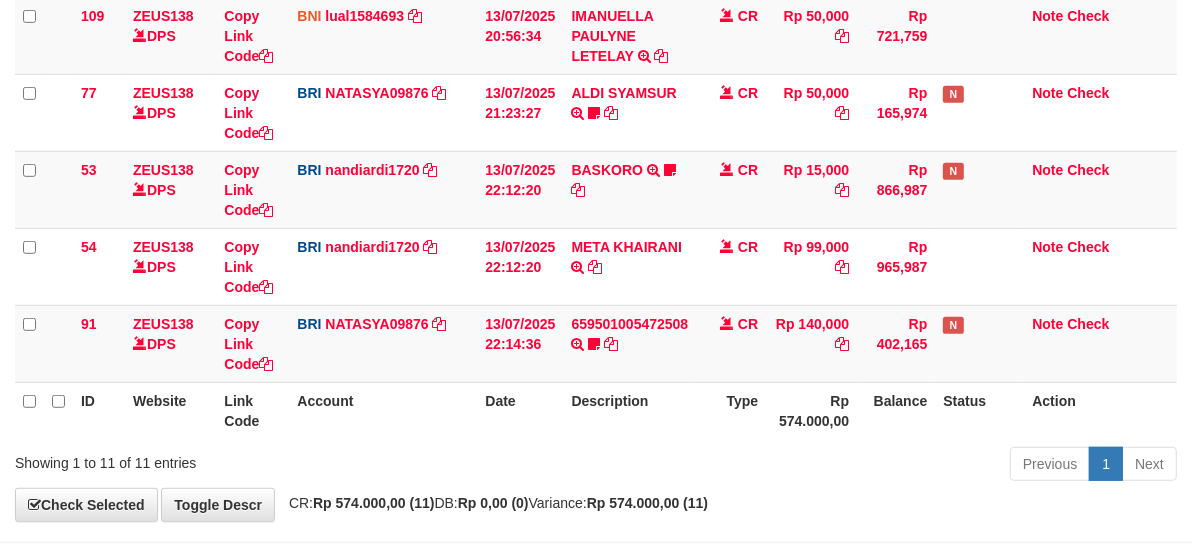scroll, scrollTop: 784, scrollLeft: 0, axis: vertical 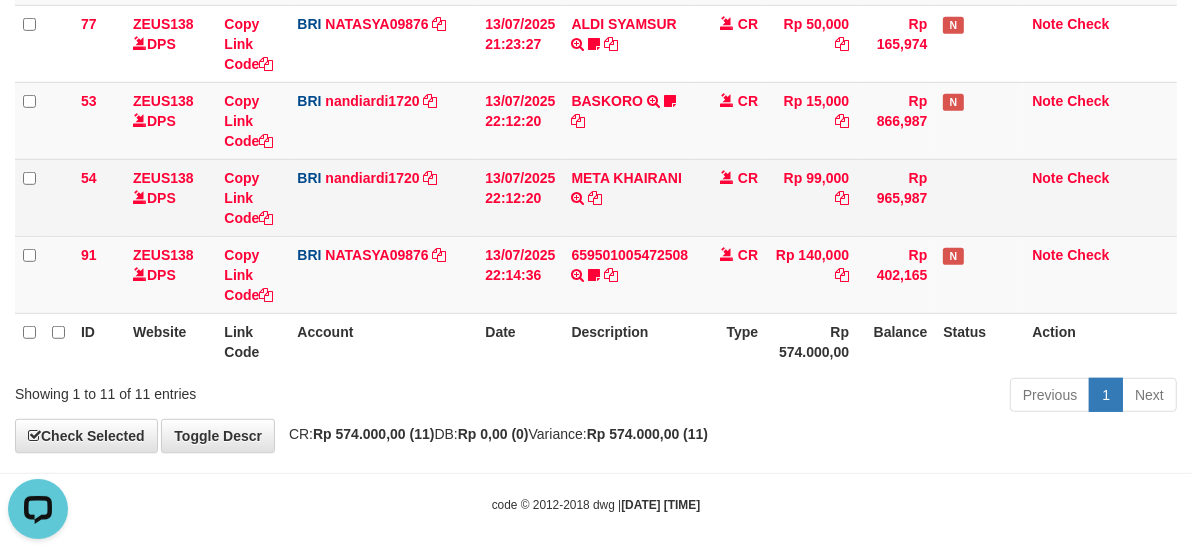 click on "CR" at bounding box center (731, 197) 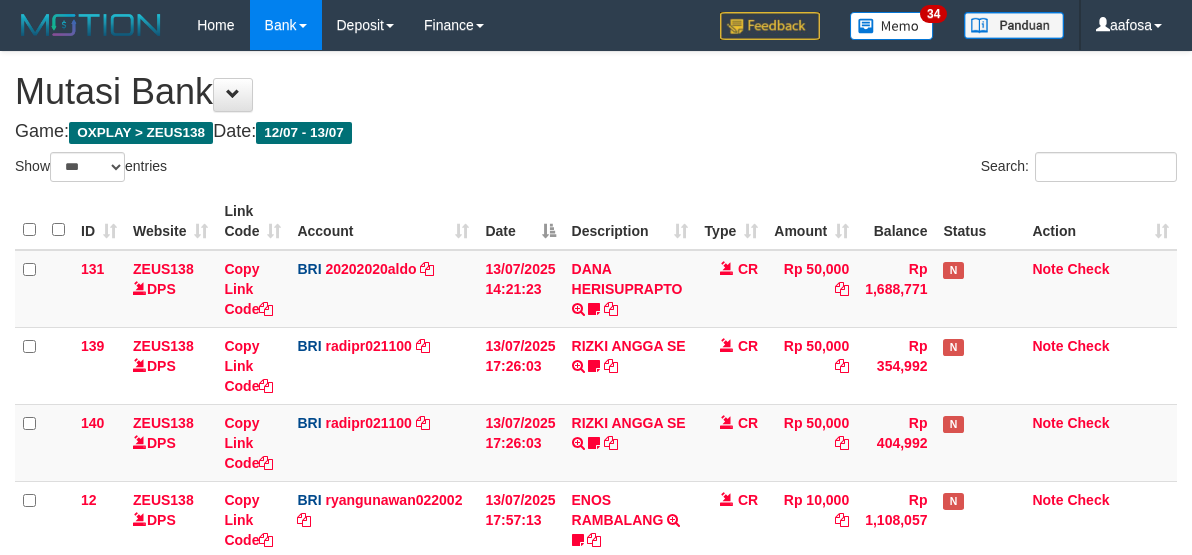 select on "***" 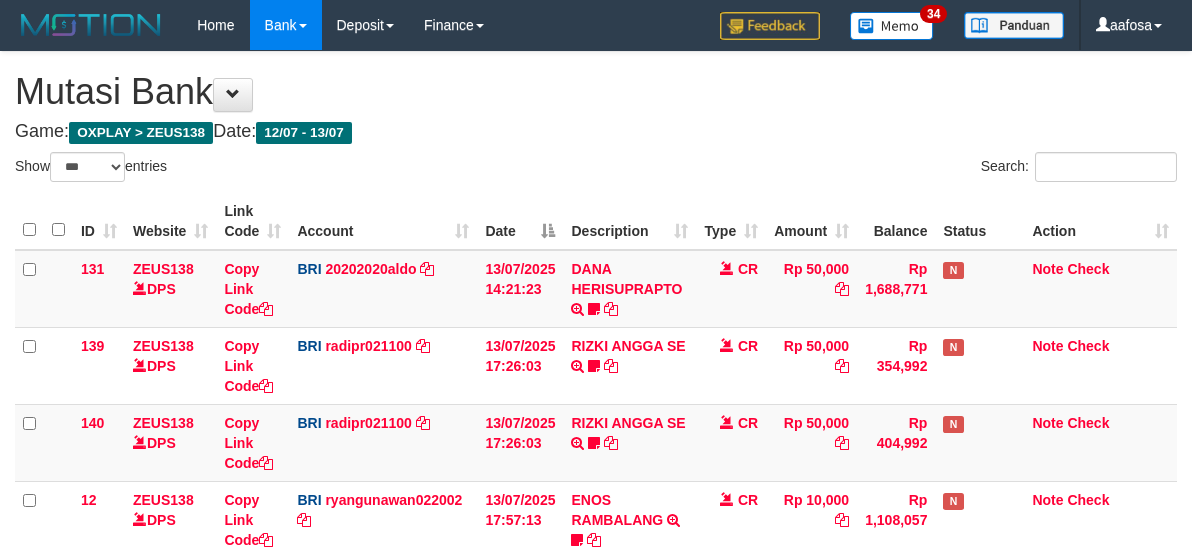 scroll, scrollTop: 715, scrollLeft: 0, axis: vertical 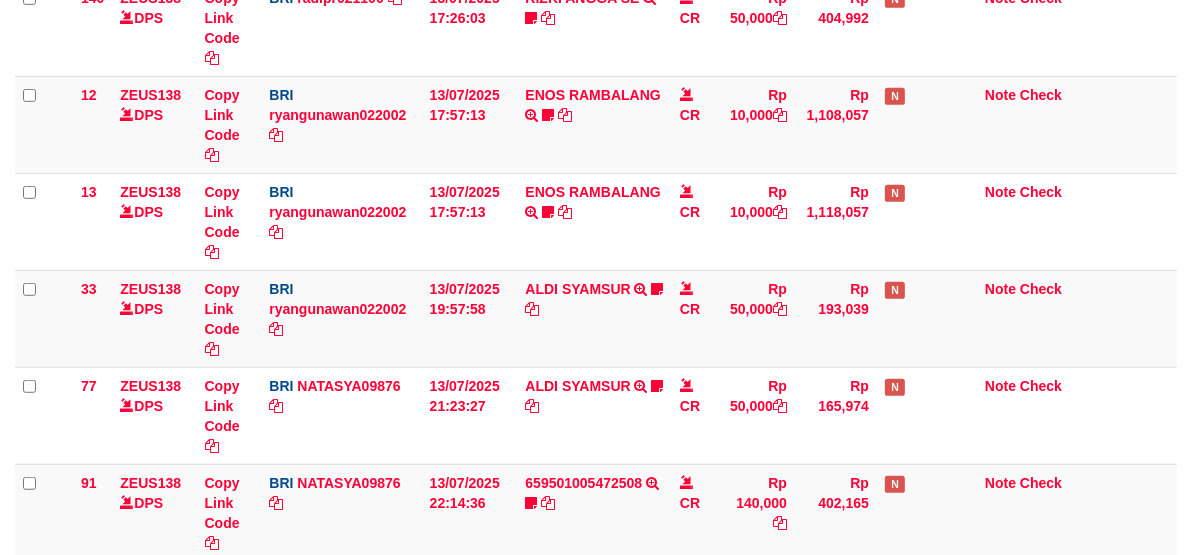 select on "***" 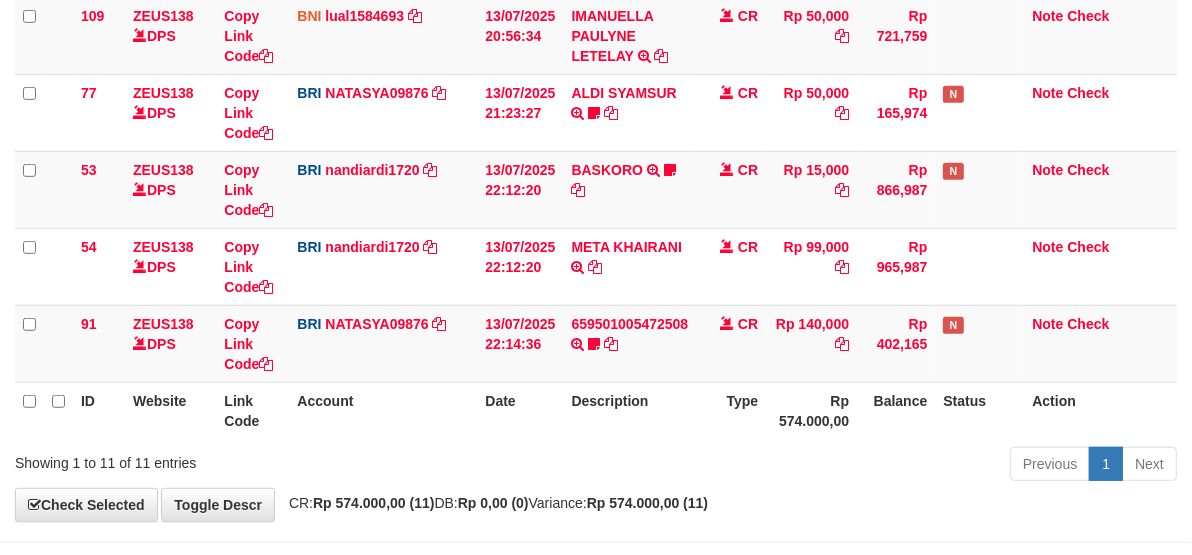 scroll, scrollTop: 784, scrollLeft: 0, axis: vertical 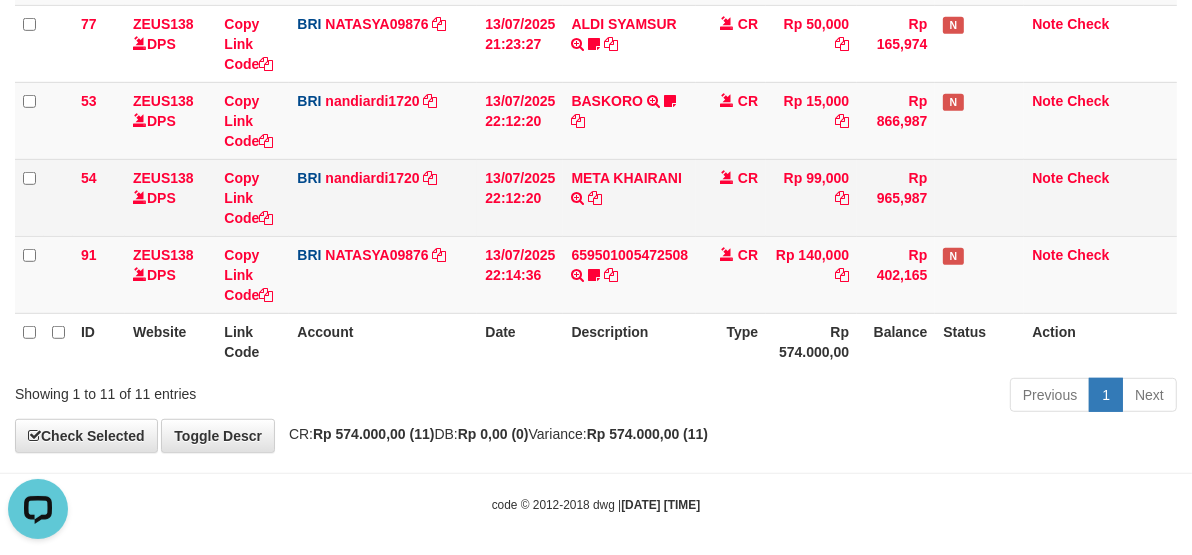 click on "CR" at bounding box center [731, 197] 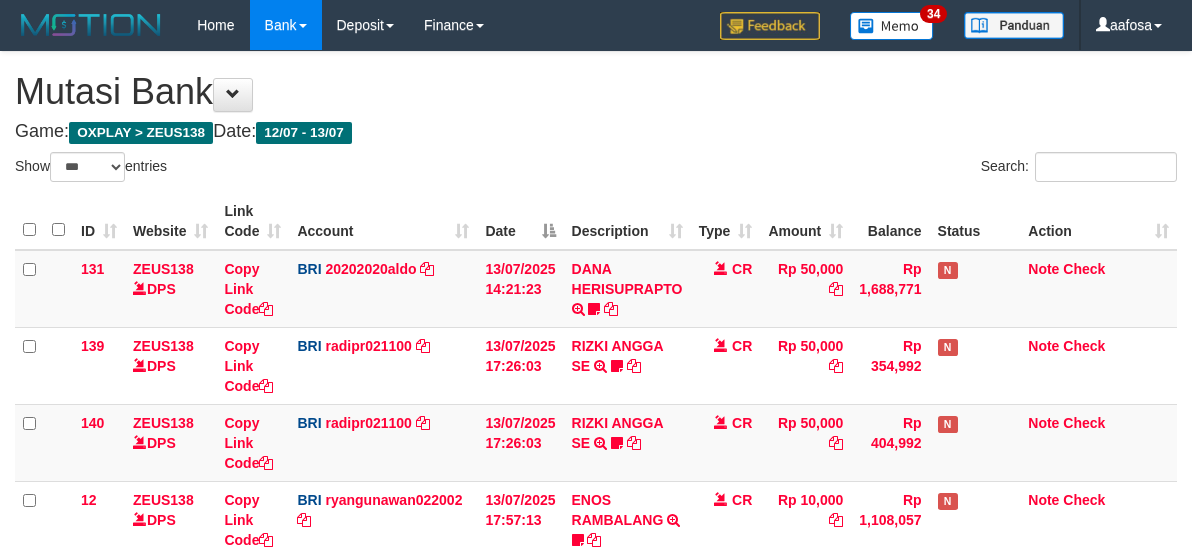 select on "***" 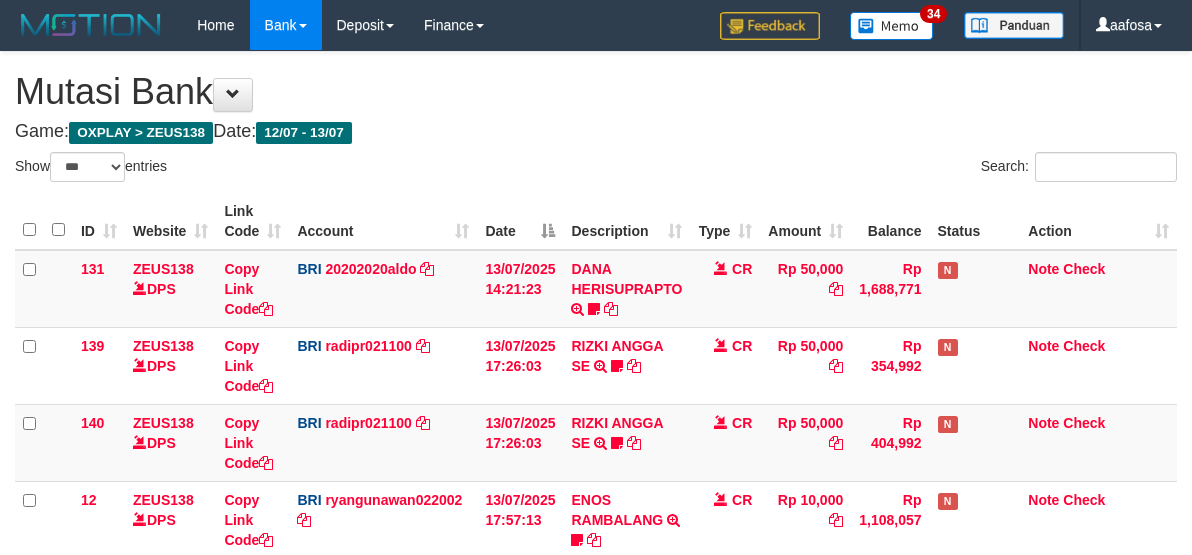 scroll, scrollTop: 716, scrollLeft: 0, axis: vertical 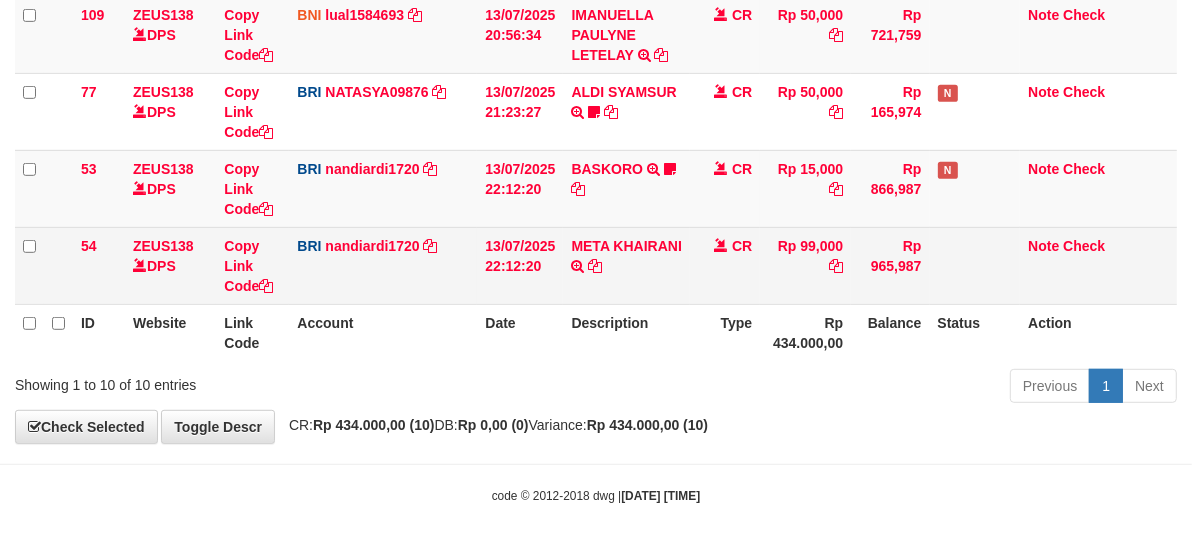 click on "META KHAIRANI         TRANSFER NBMB META KHAIRANI TO NANDI ARDIANSYAH" at bounding box center (626, 265) 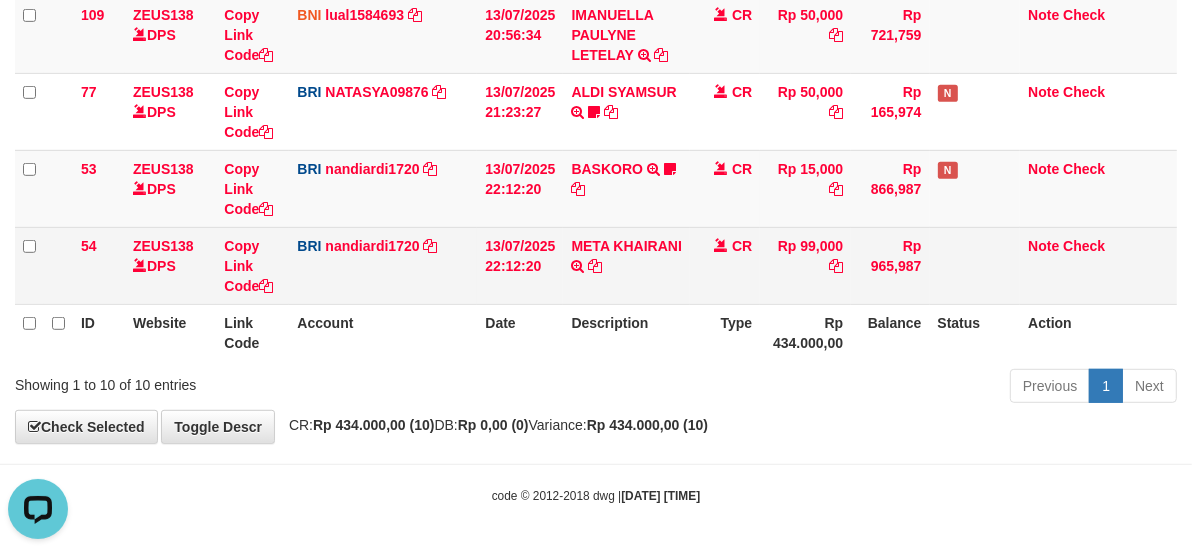 scroll, scrollTop: 0, scrollLeft: 0, axis: both 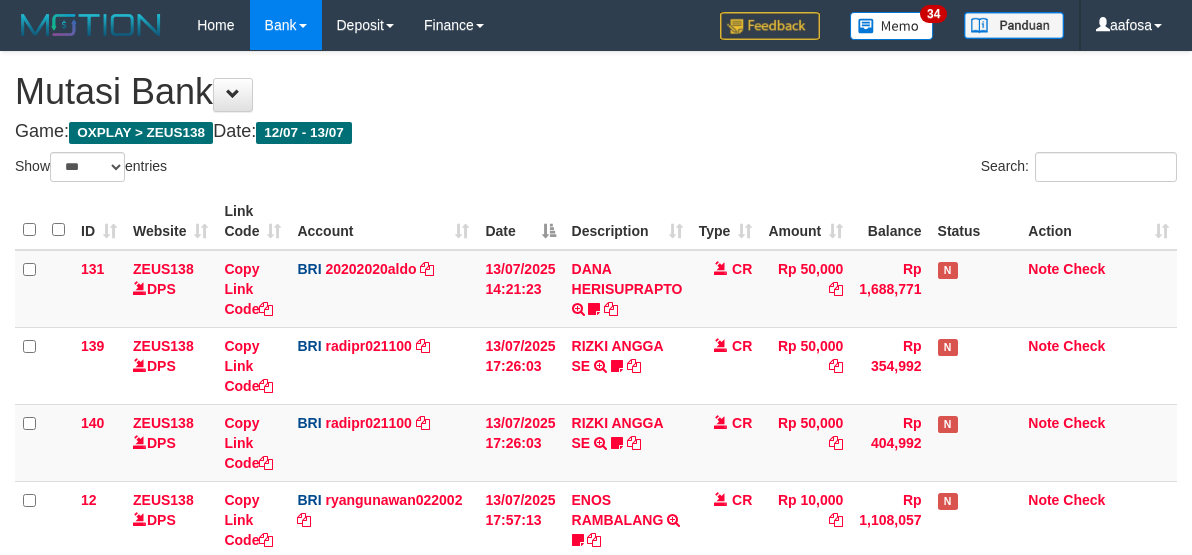 select on "***" 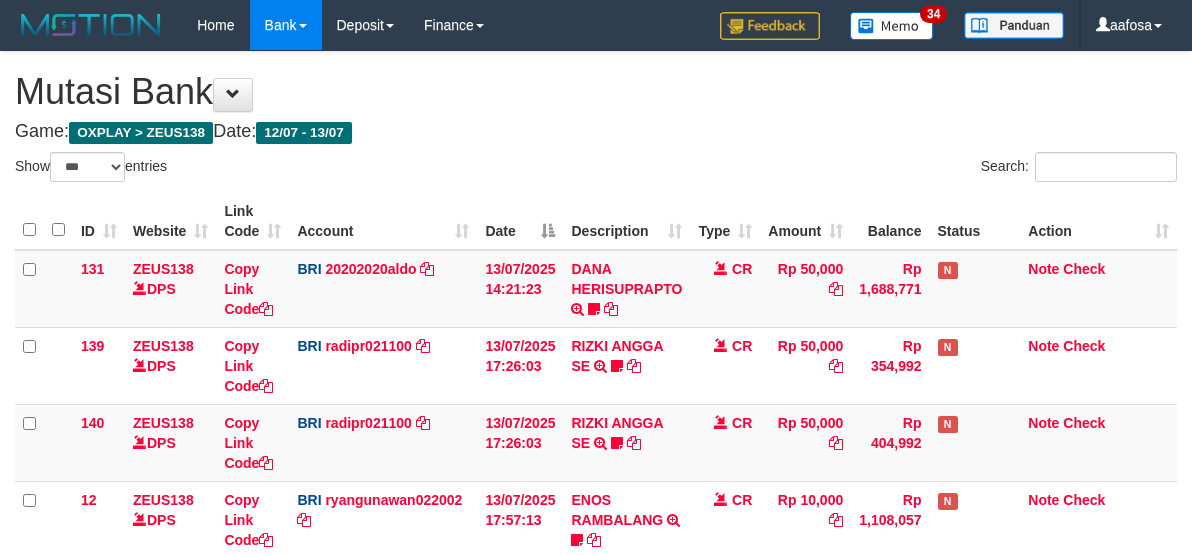 scroll, scrollTop: 716, scrollLeft: 0, axis: vertical 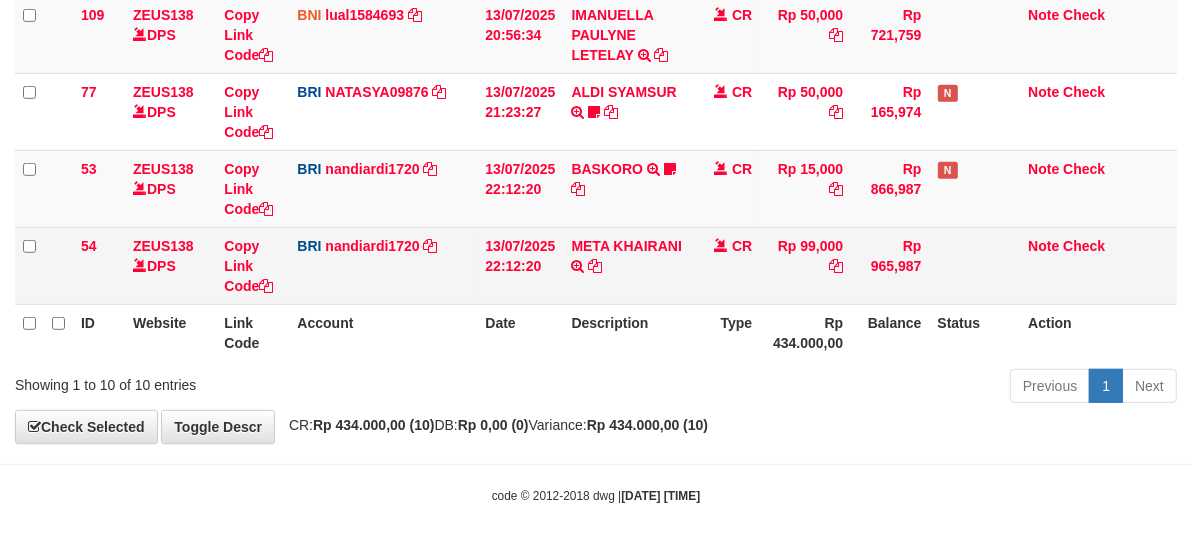 drag, startPoint x: 0, startPoint y: 0, endPoint x: 647, endPoint y: 281, distance: 705.3864 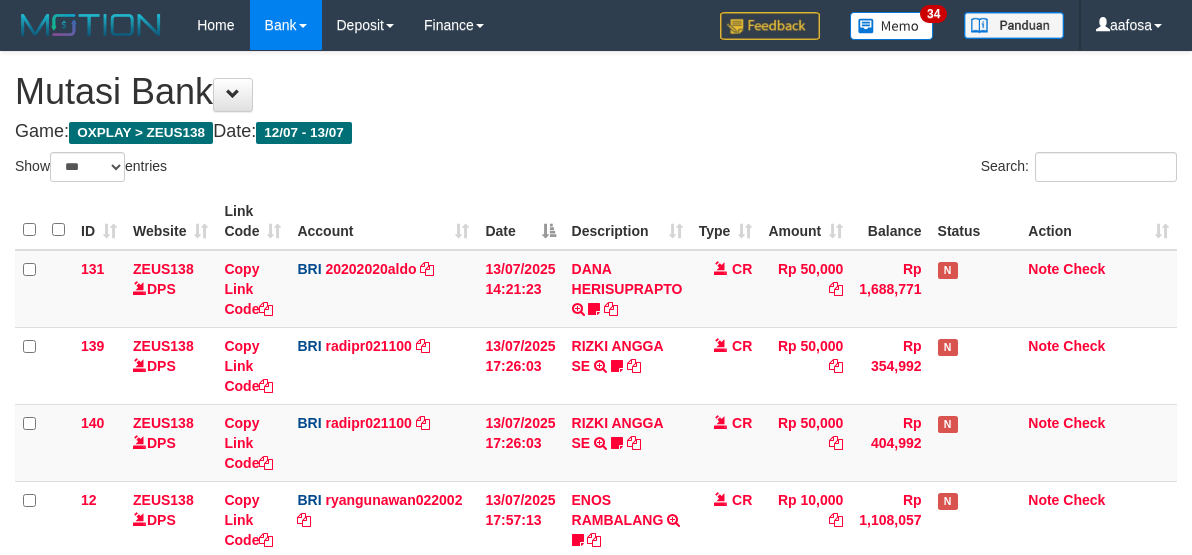 select on "***" 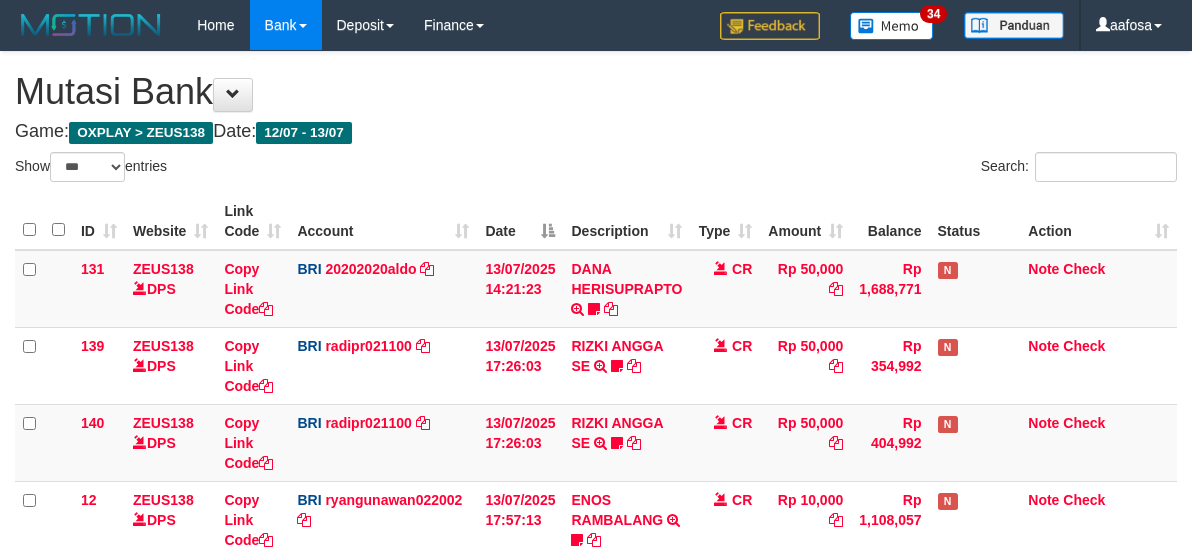 scroll, scrollTop: 716, scrollLeft: 0, axis: vertical 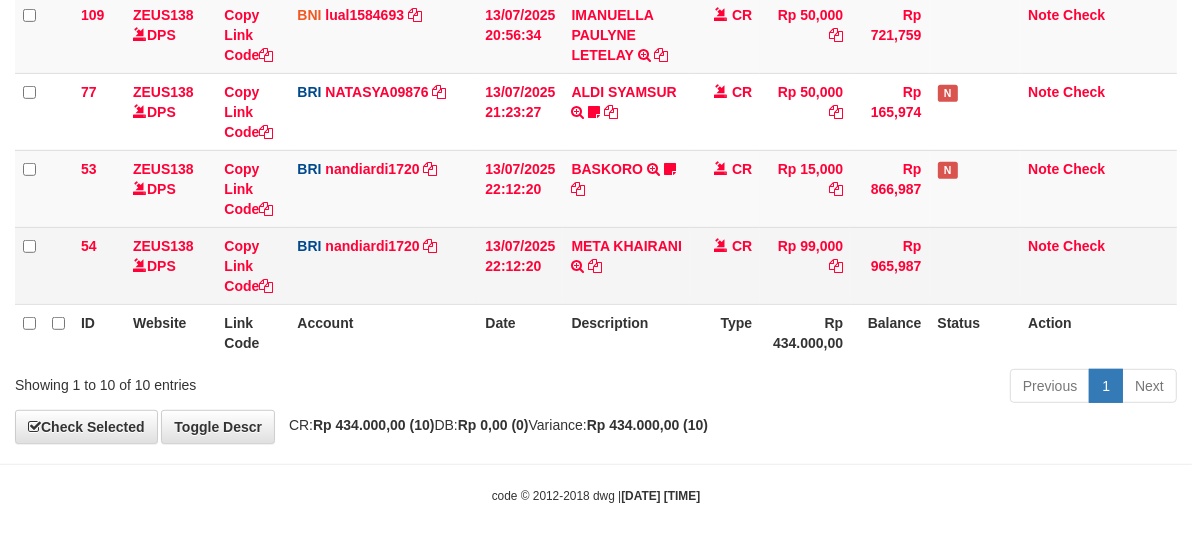 click on "META KHAIRANI         TRANSFER NBMB META KHAIRANI TO NANDI ARDIANSYAH" at bounding box center [626, 265] 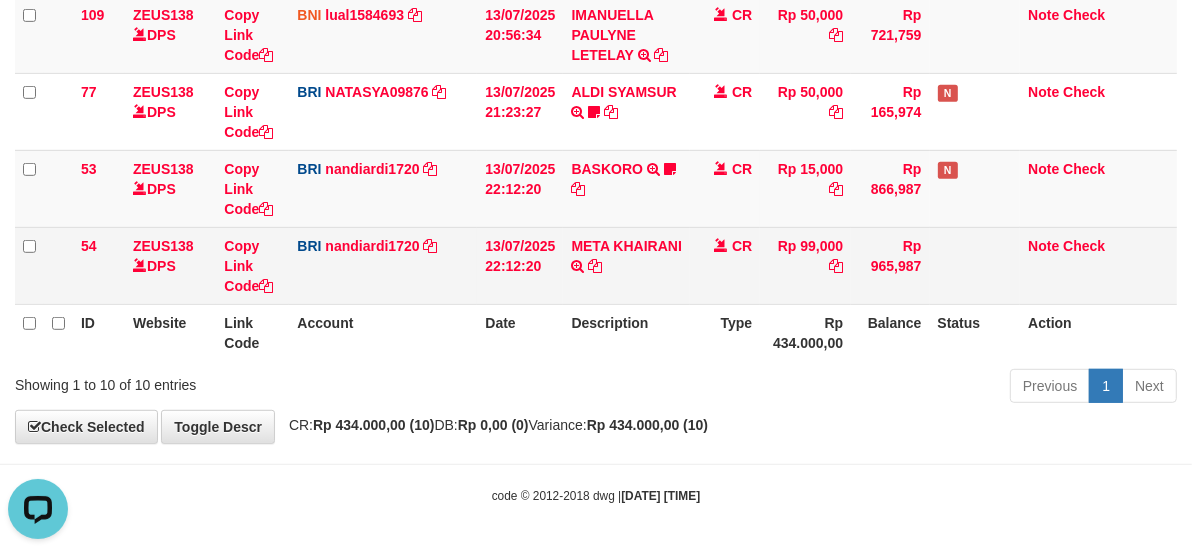 scroll, scrollTop: 0, scrollLeft: 0, axis: both 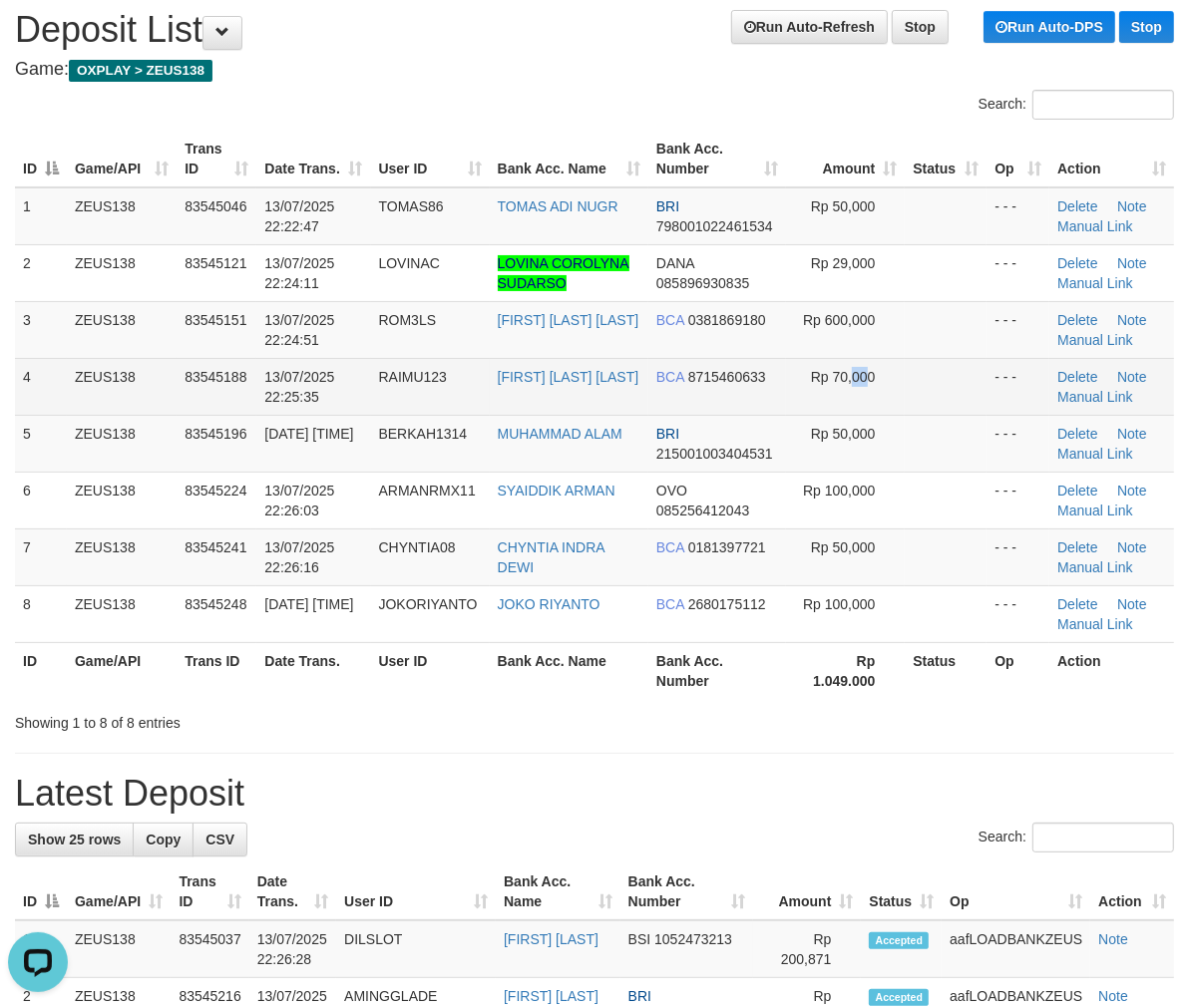 click on "Rp 70,000" at bounding box center (846, 386) 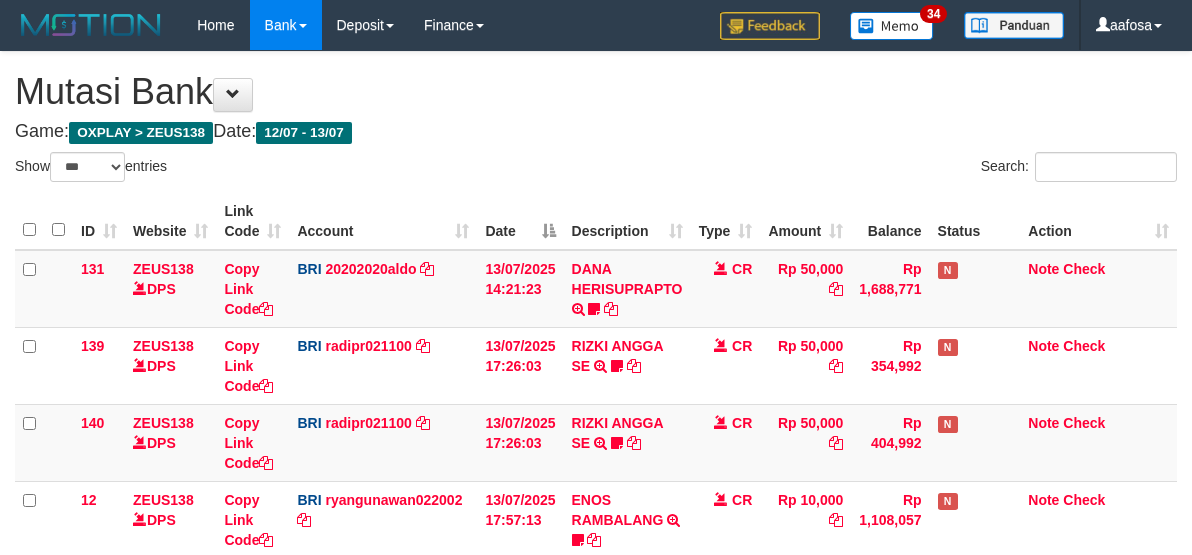 select on "***" 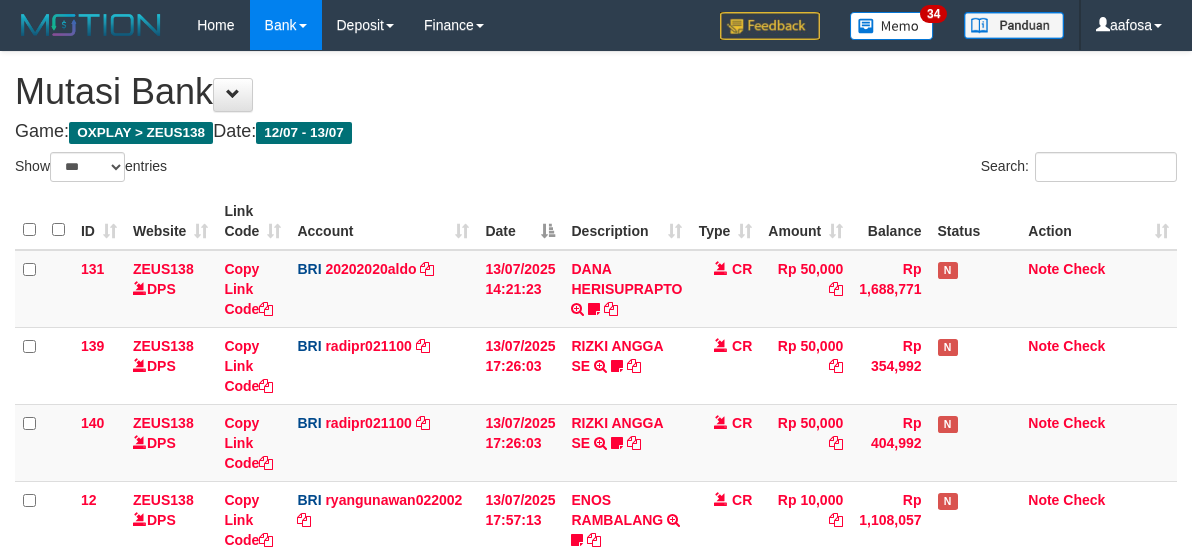 scroll, scrollTop: 716, scrollLeft: 0, axis: vertical 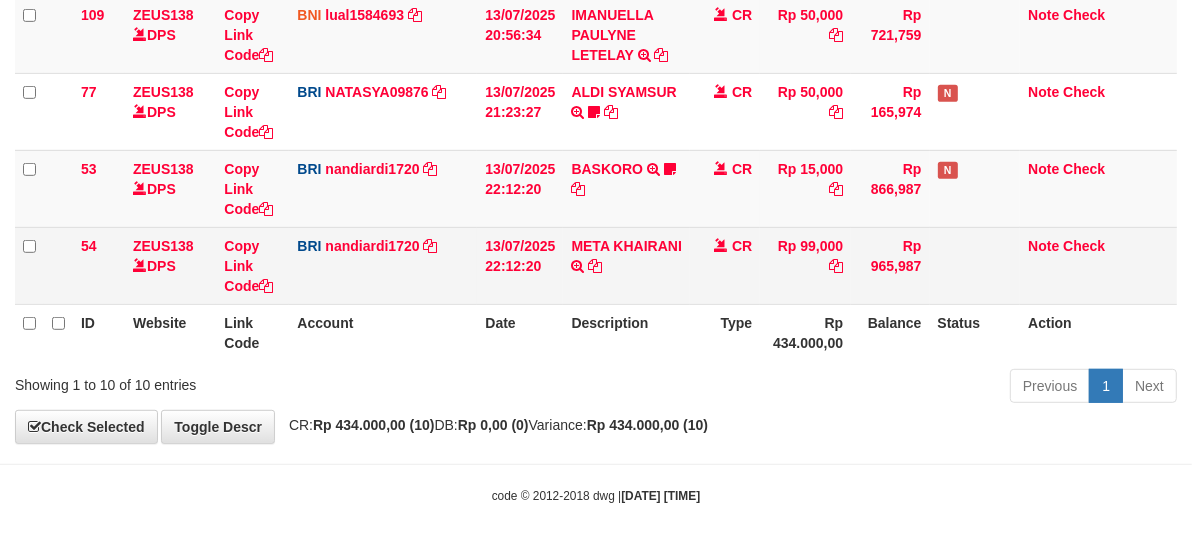 click on "META KHAIRANI         TRANSFER NBMB META KHAIRANI TO NANDI ARDIANSYAH" at bounding box center (626, 265) 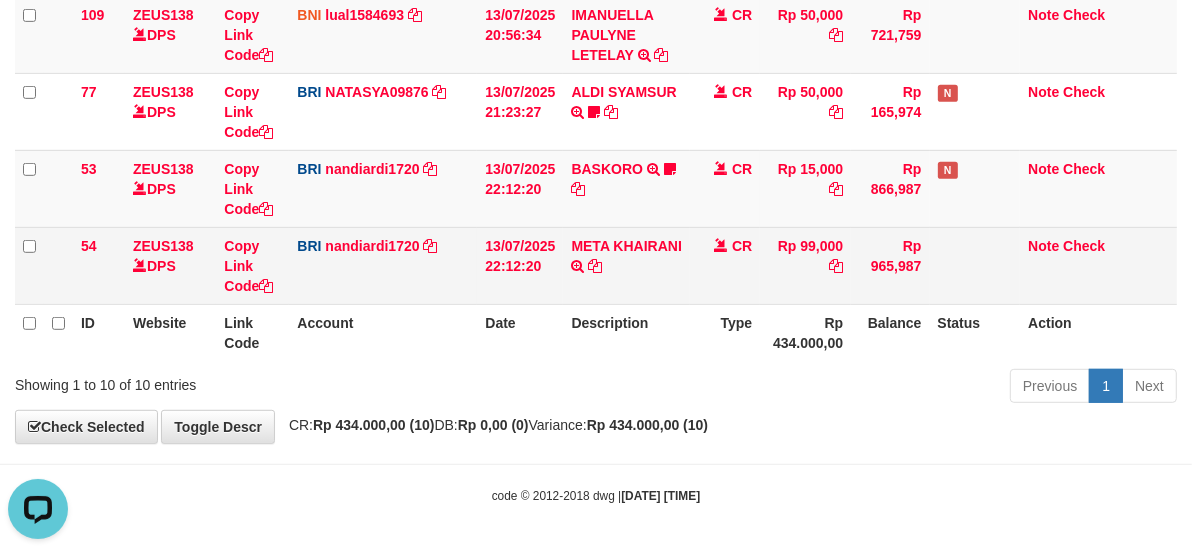scroll, scrollTop: 0, scrollLeft: 0, axis: both 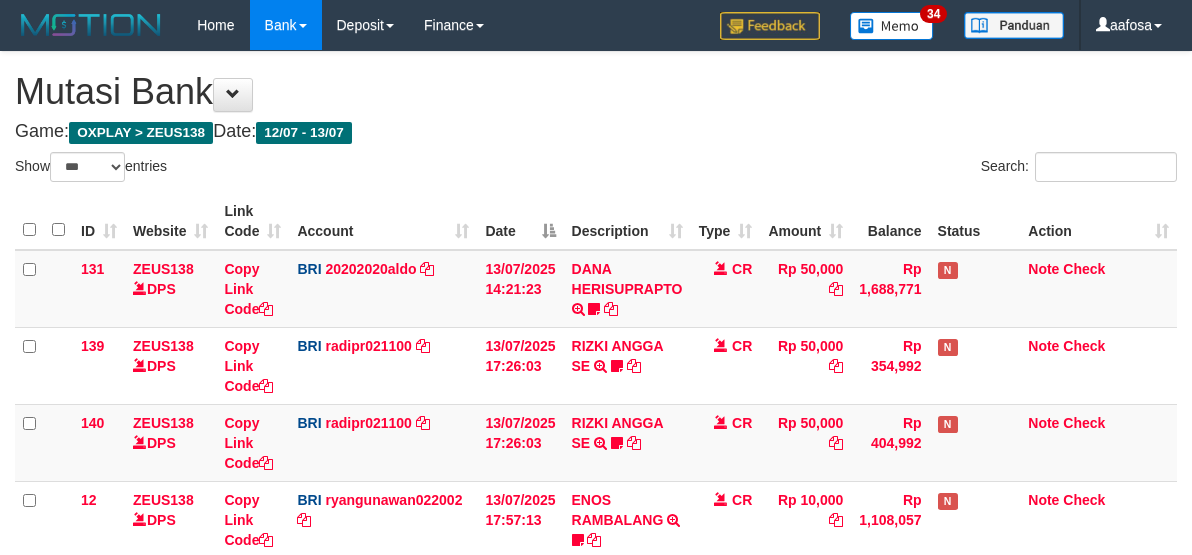 select on "***" 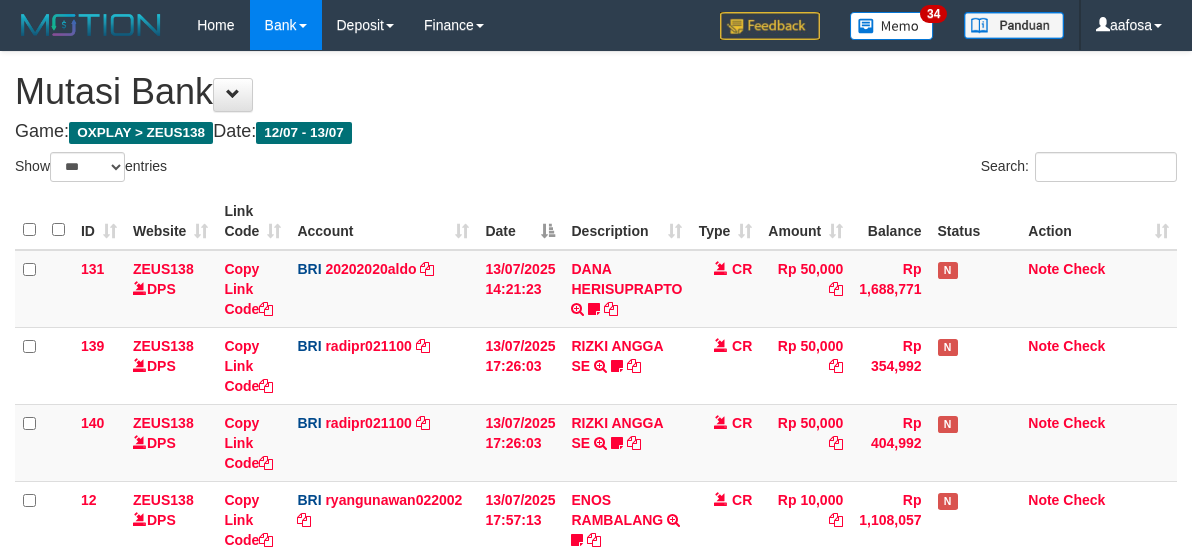 scroll, scrollTop: 716, scrollLeft: 0, axis: vertical 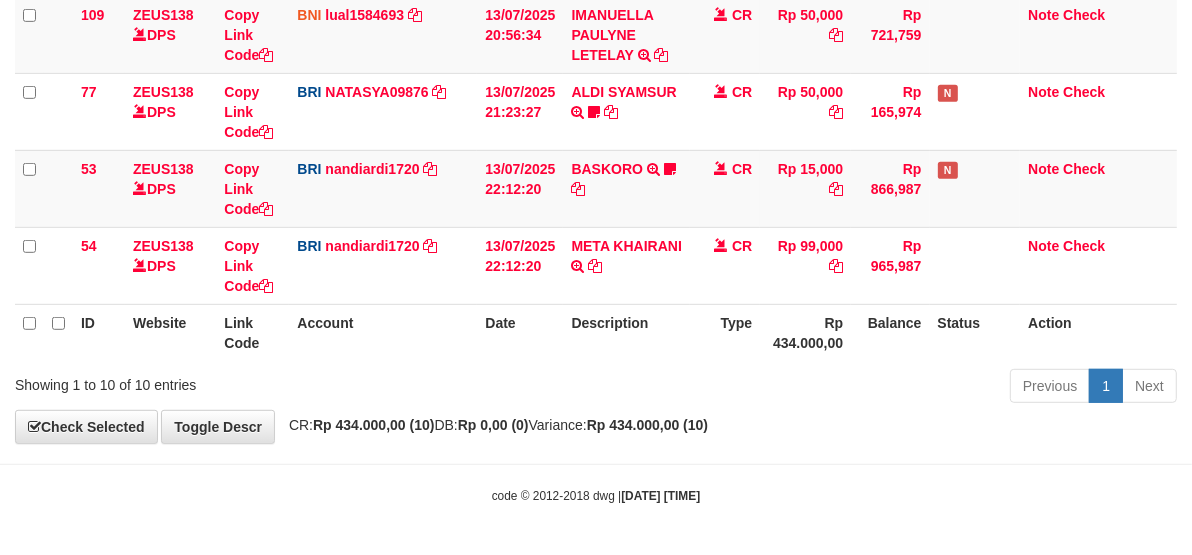 click on "META KHAIRANI         TRANSFER NBMB META KHAIRANI TO NANDI ARDIANSYAH" at bounding box center (626, 265) 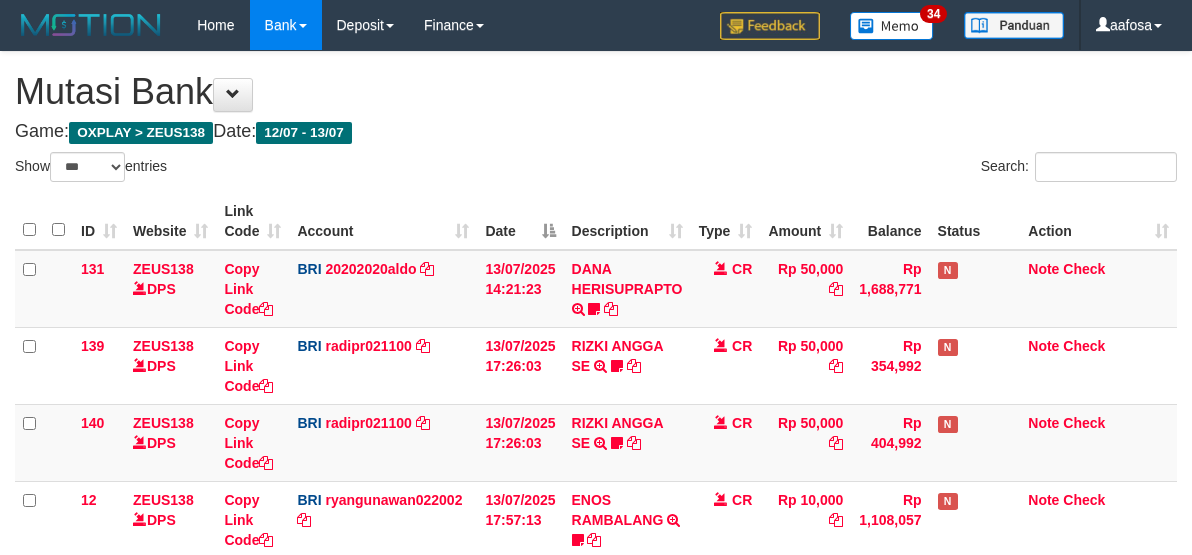 select on "***" 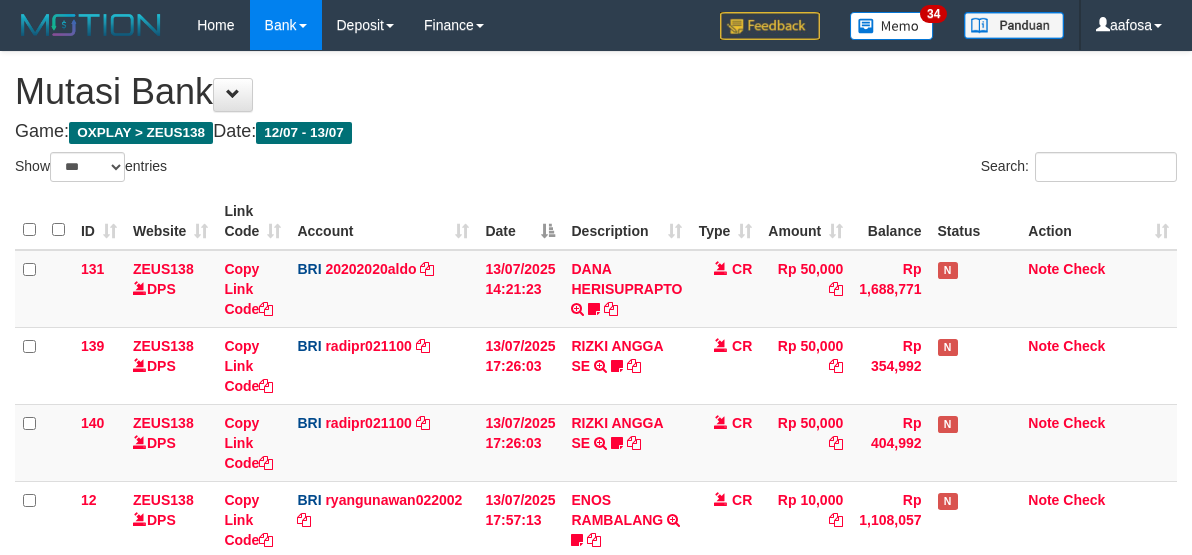 scroll, scrollTop: 716, scrollLeft: 0, axis: vertical 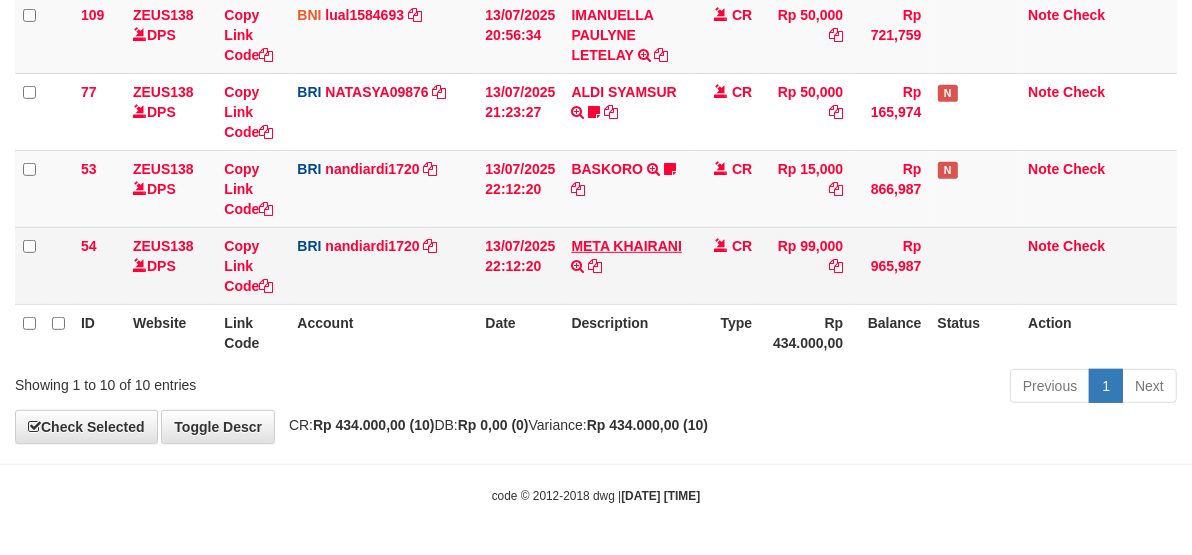 click on "META KHAIRANI         TRANSFER NBMB META KHAIRANI TO NANDI ARDIANSYAH" at bounding box center (626, 265) 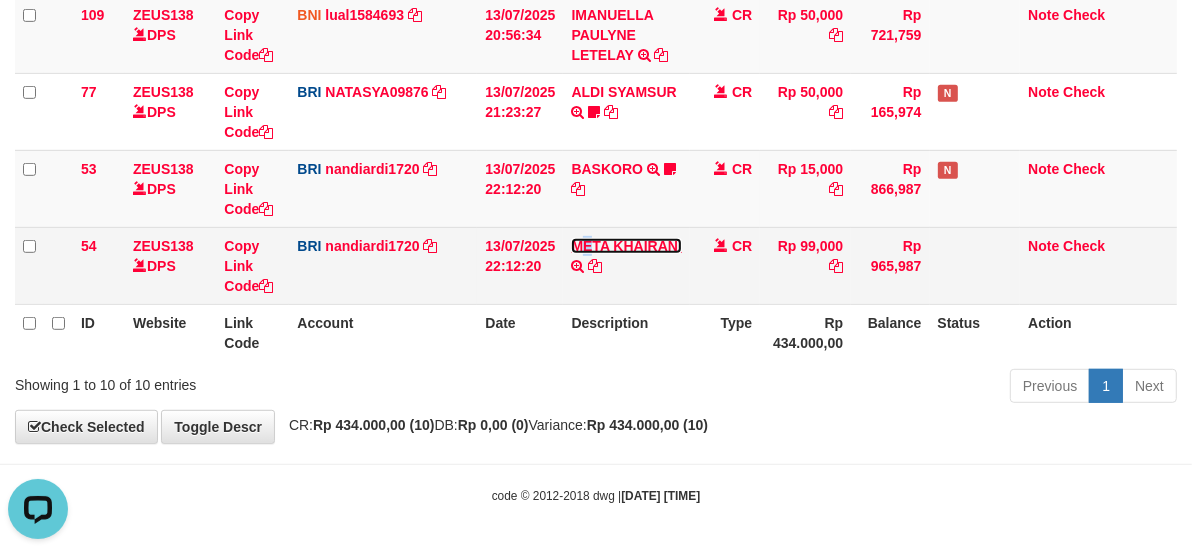 scroll, scrollTop: 0, scrollLeft: 0, axis: both 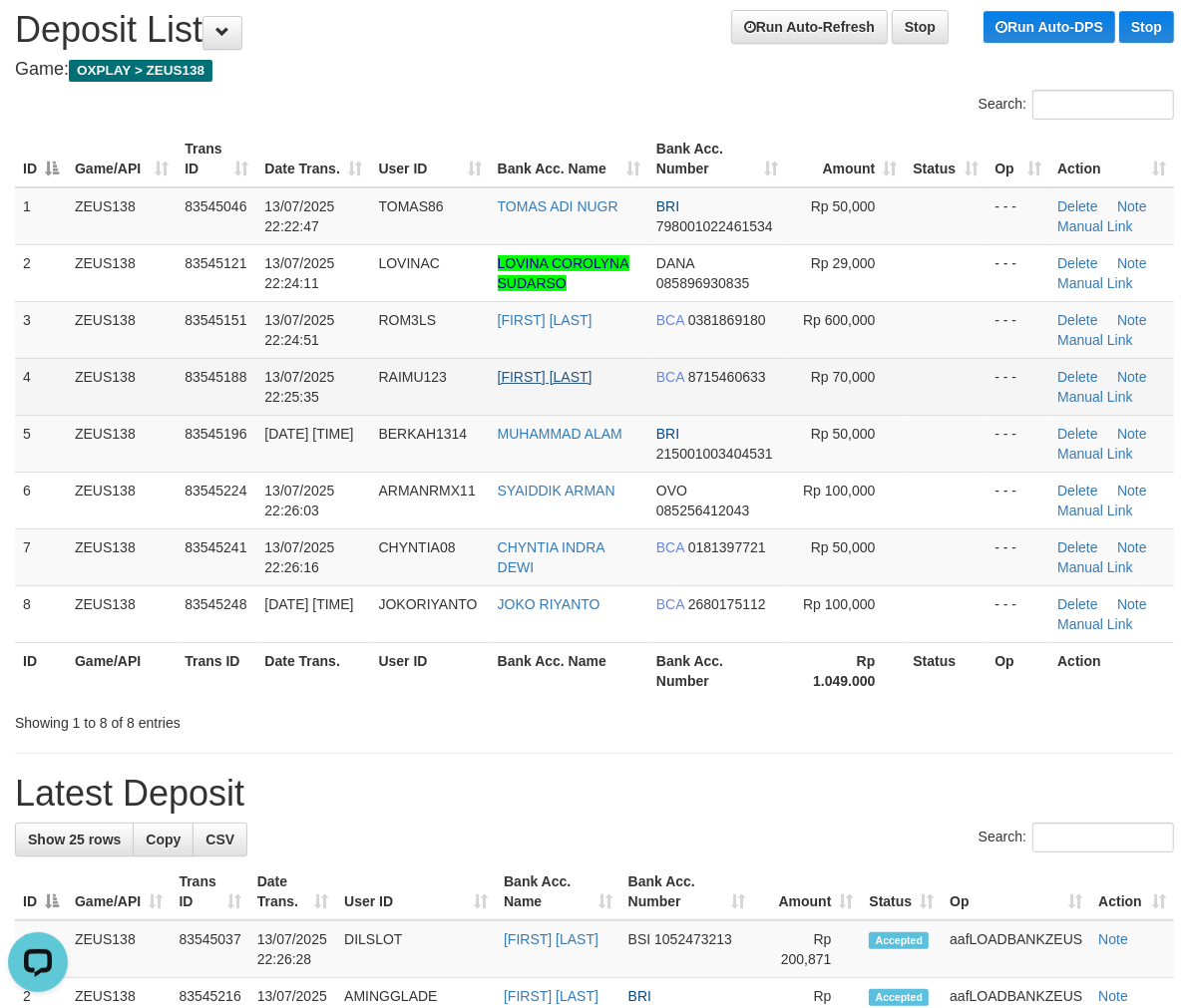 drag, startPoint x: 622, startPoint y: 369, endPoint x: 572, endPoint y: 375, distance: 50.358713 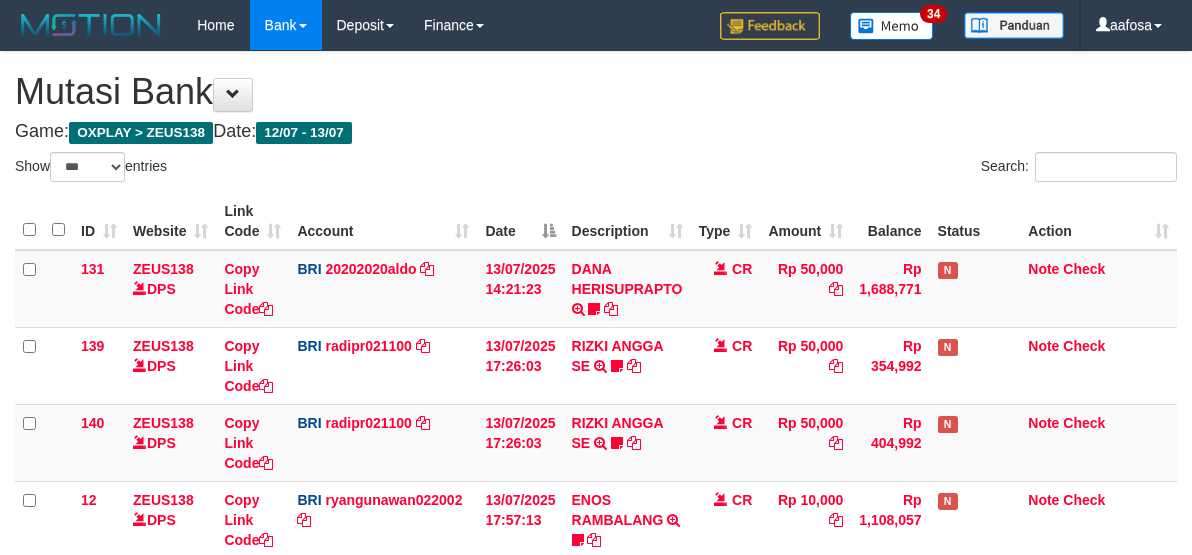 select on "***" 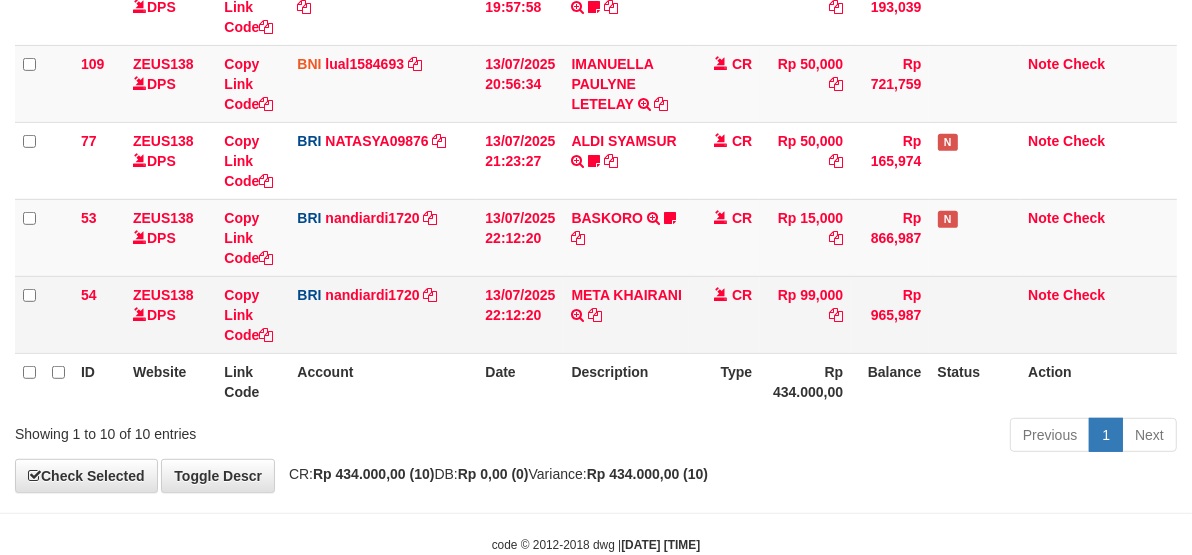 scroll, scrollTop: 716, scrollLeft: 0, axis: vertical 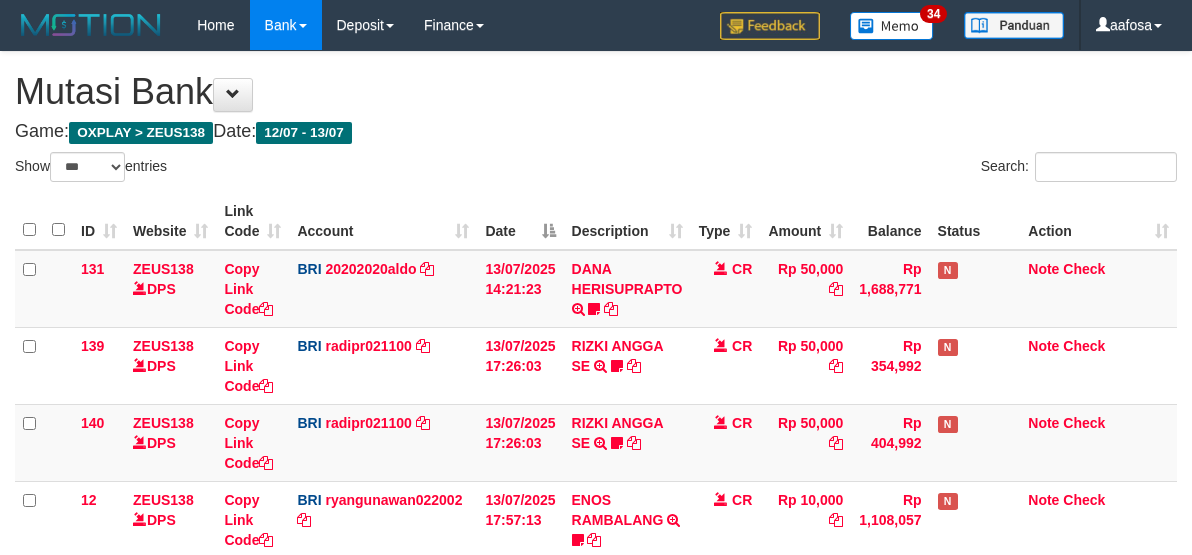 select on "***" 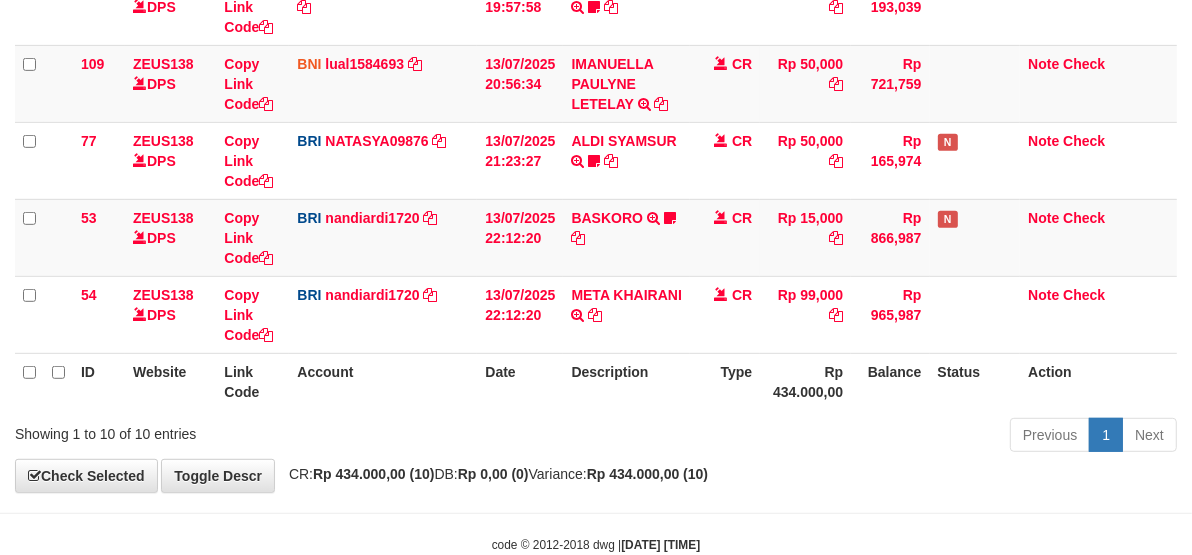 scroll, scrollTop: 716, scrollLeft: 0, axis: vertical 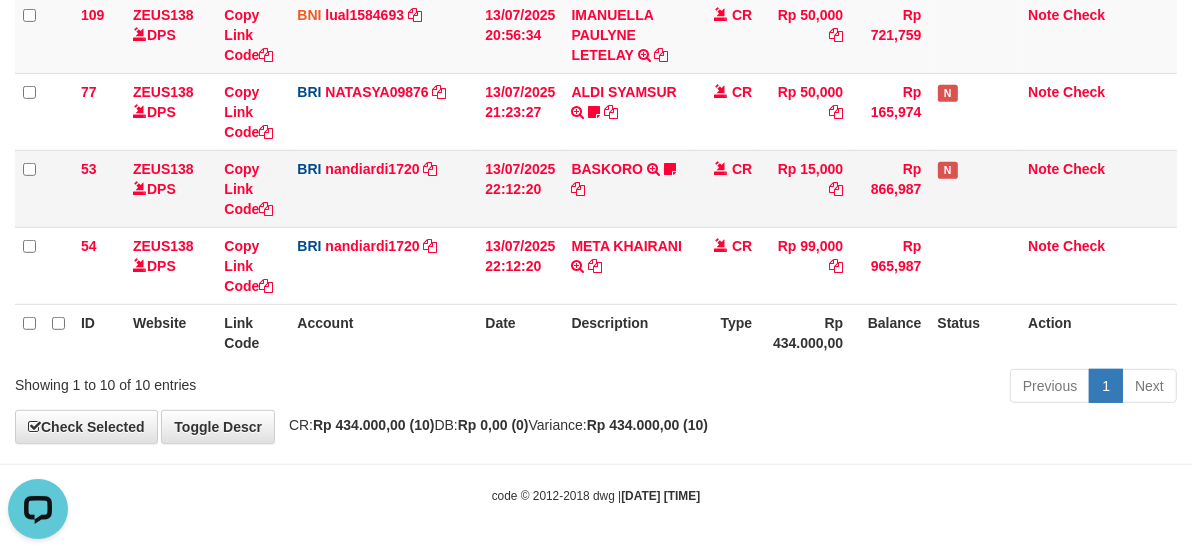 click on "CR" at bounding box center [725, 188] 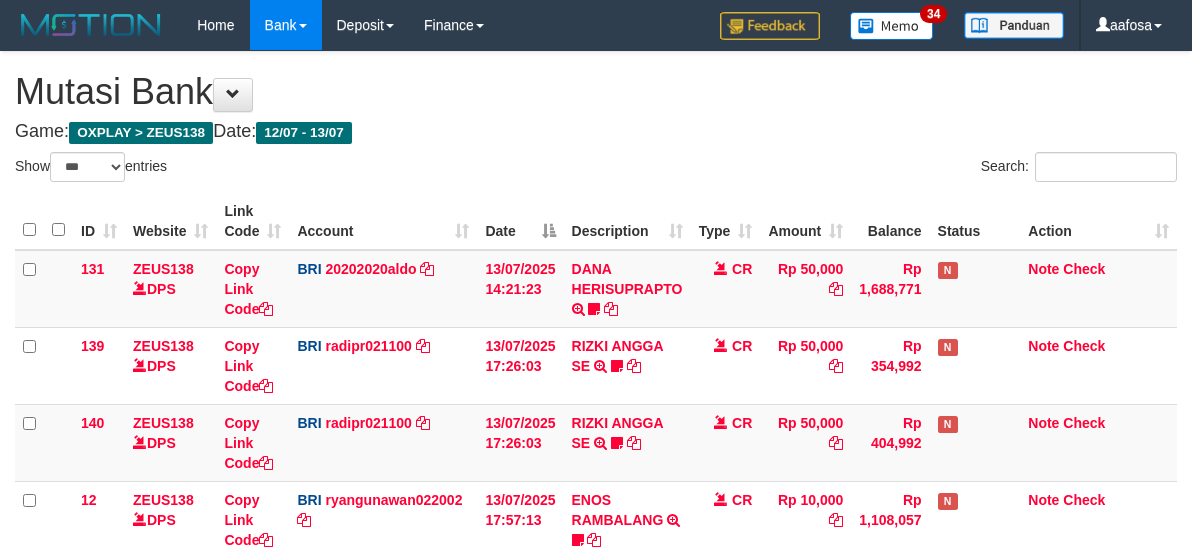 select on "***" 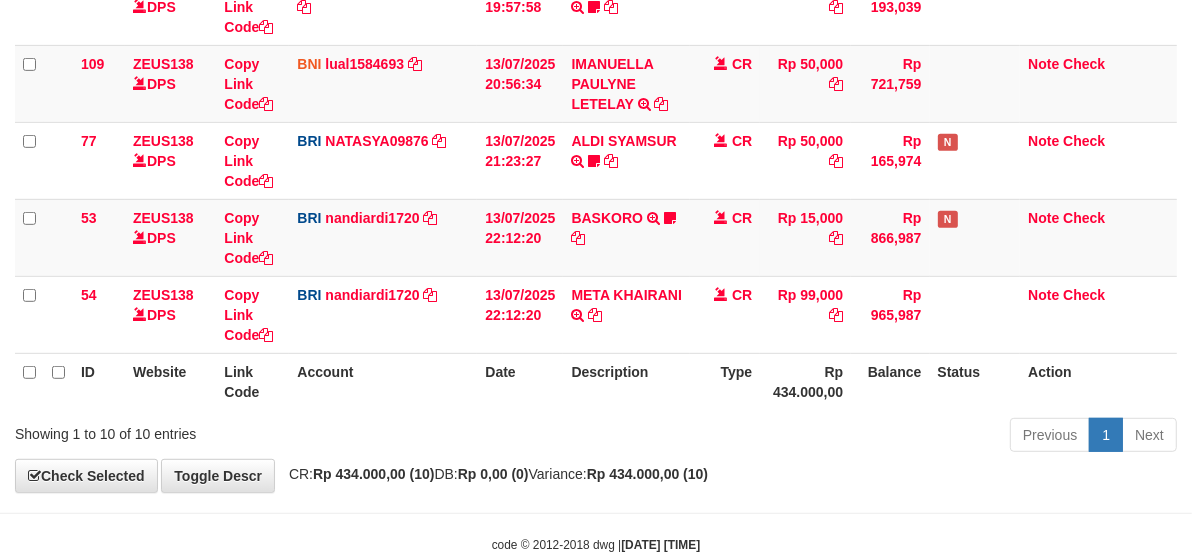scroll, scrollTop: 716, scrollLeft: 0, axis: vertical 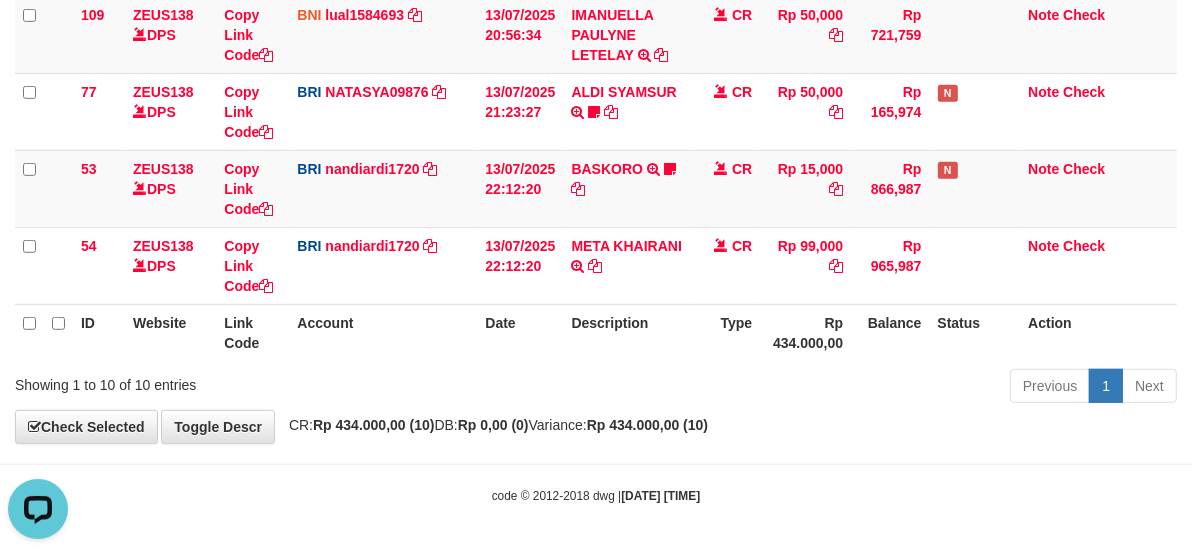 click at bounding box center (721, 168) 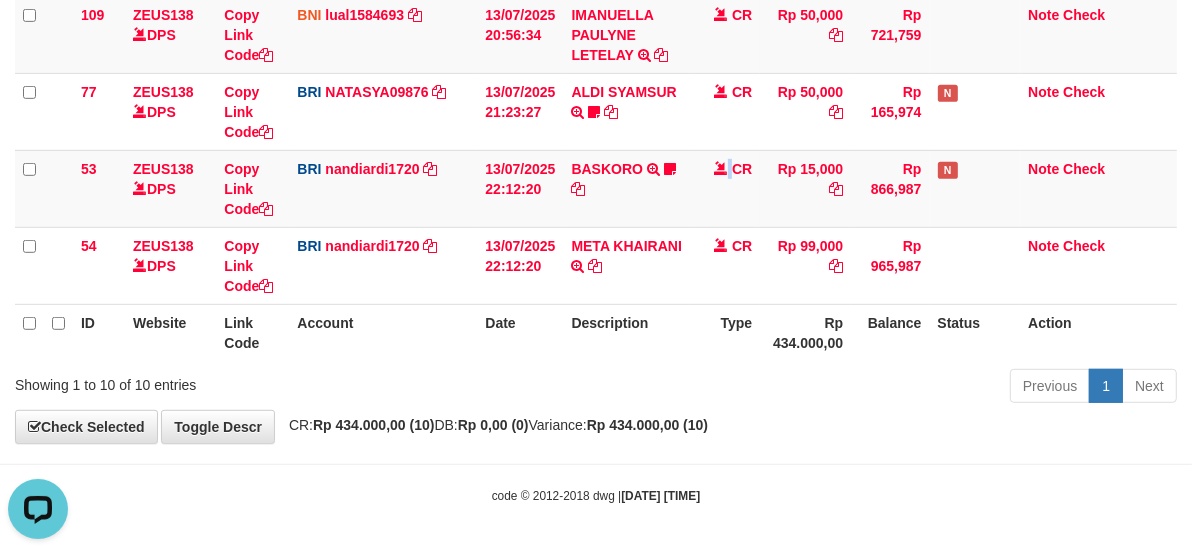 click at bounding box center (721, 168) 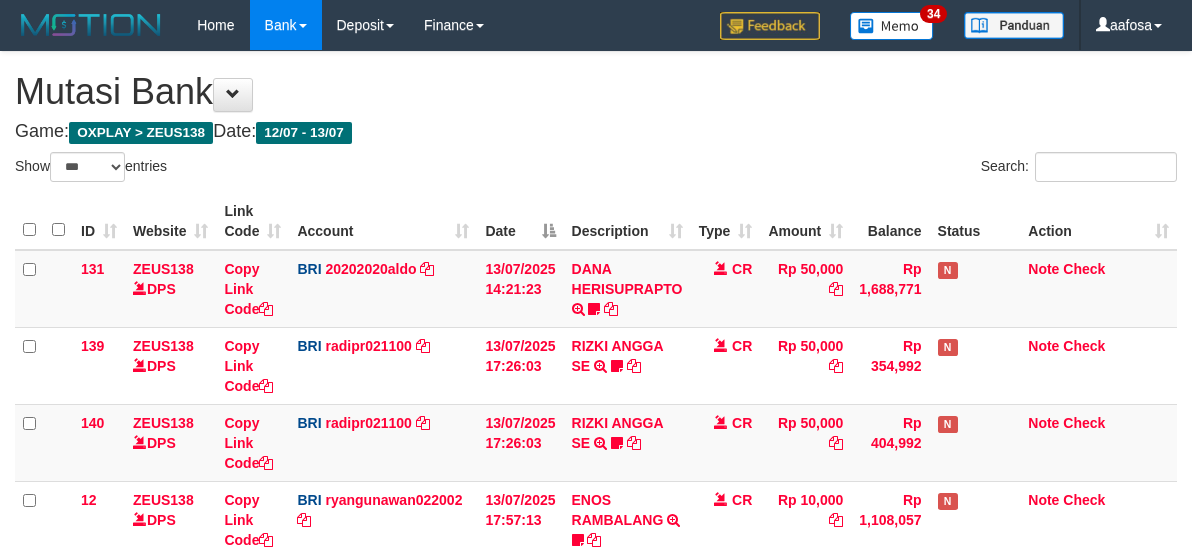 select on "***" 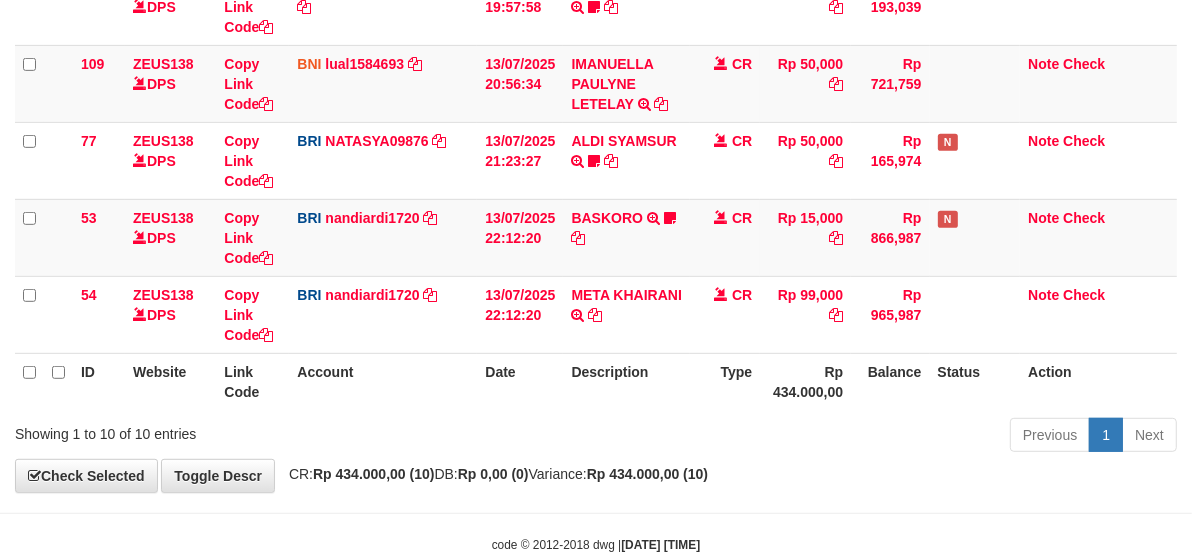 scroll, scrollTop: 716, scrollLeft: 0, axis: vertical 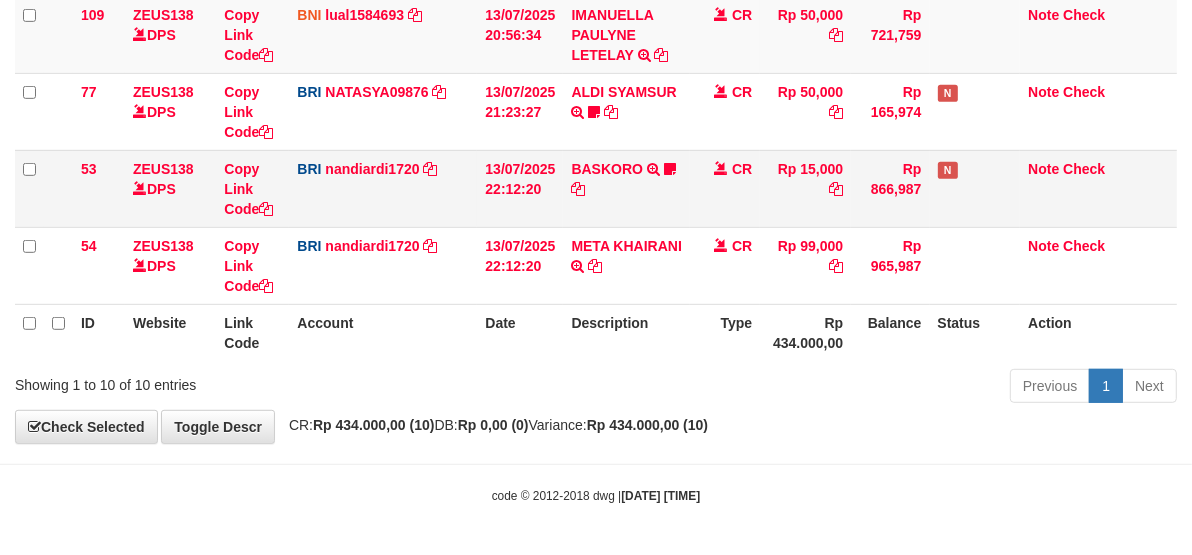 click on "CR" at bounding box center (725, 188) 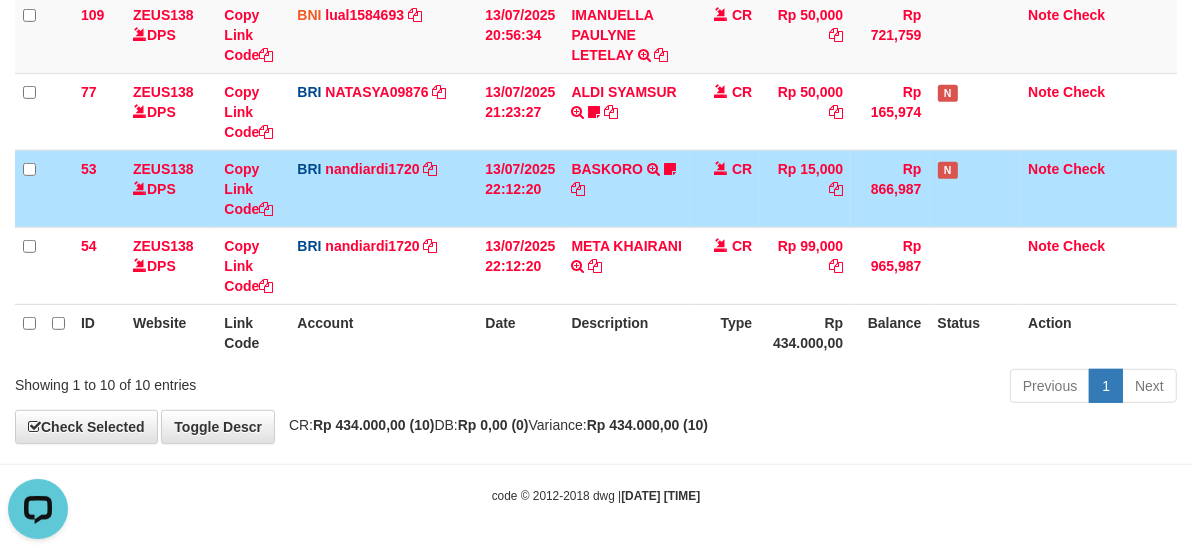 scroll, scrollTop: 0, scrollLeft: 0, axis: both 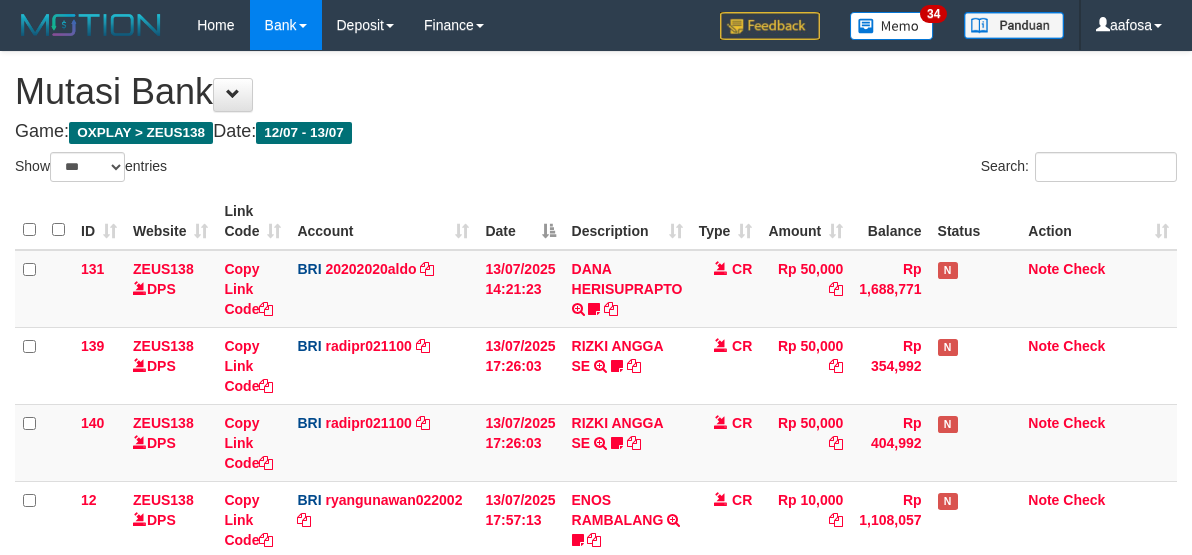 select on "***" 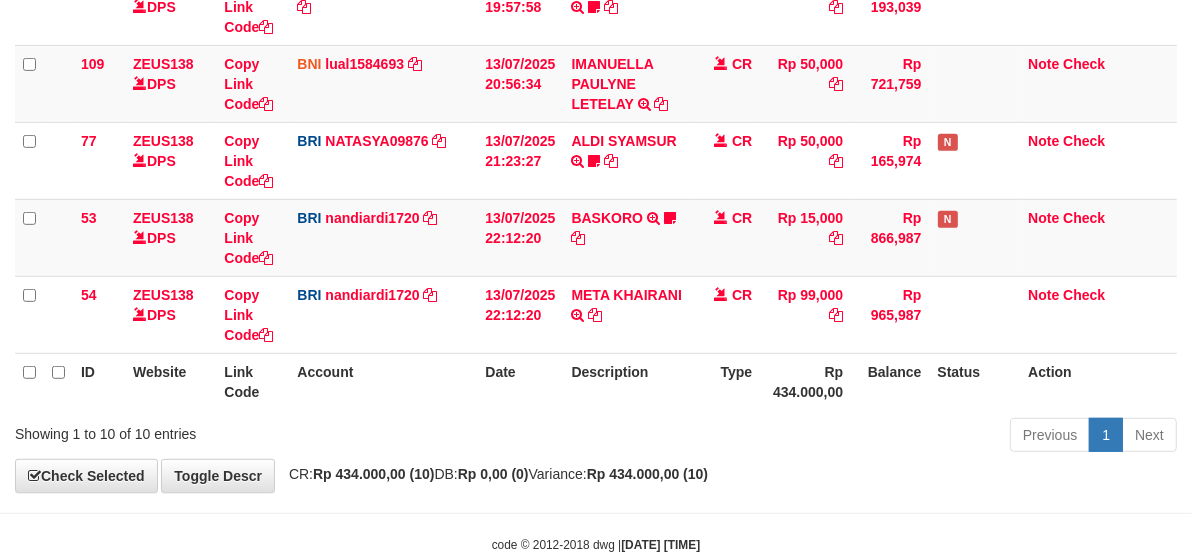 scroll, scrollTop: 716, scrollLeft: 0, axis: vertical 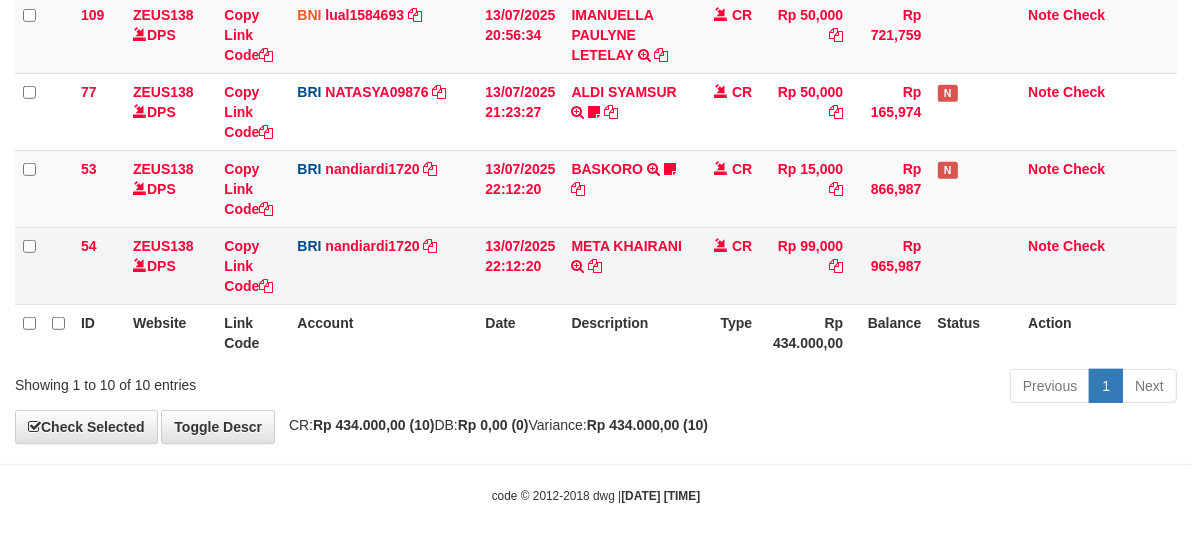 drag, startPoint x: 0, startPoint y: 0, endPoint x: 750, endPoint y: 285, distance: 802.32477 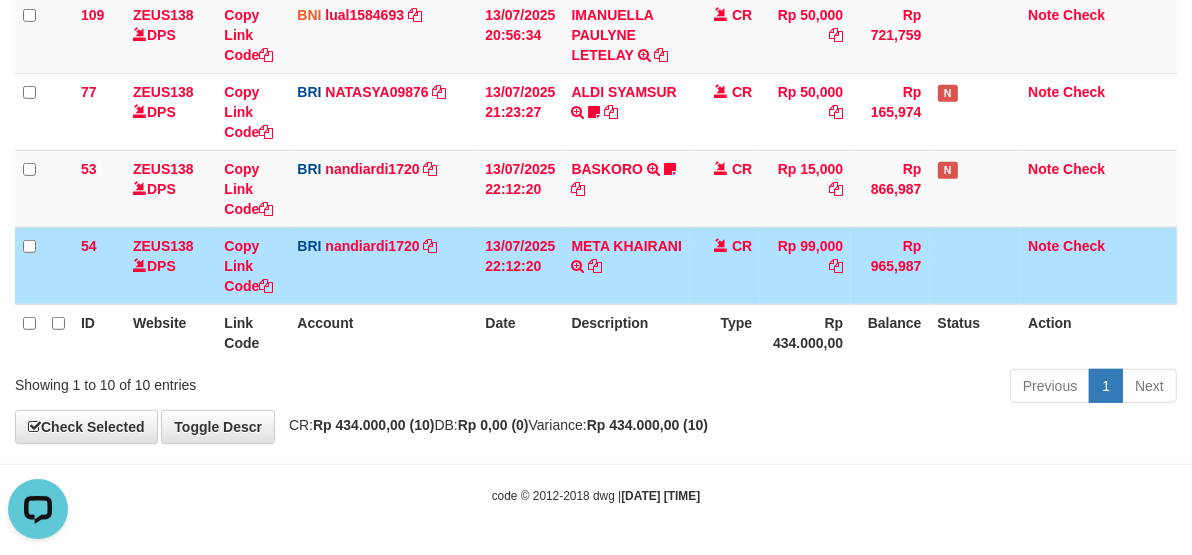 scroll, scrollTop: 0, scrollLeft: 0, axis: both 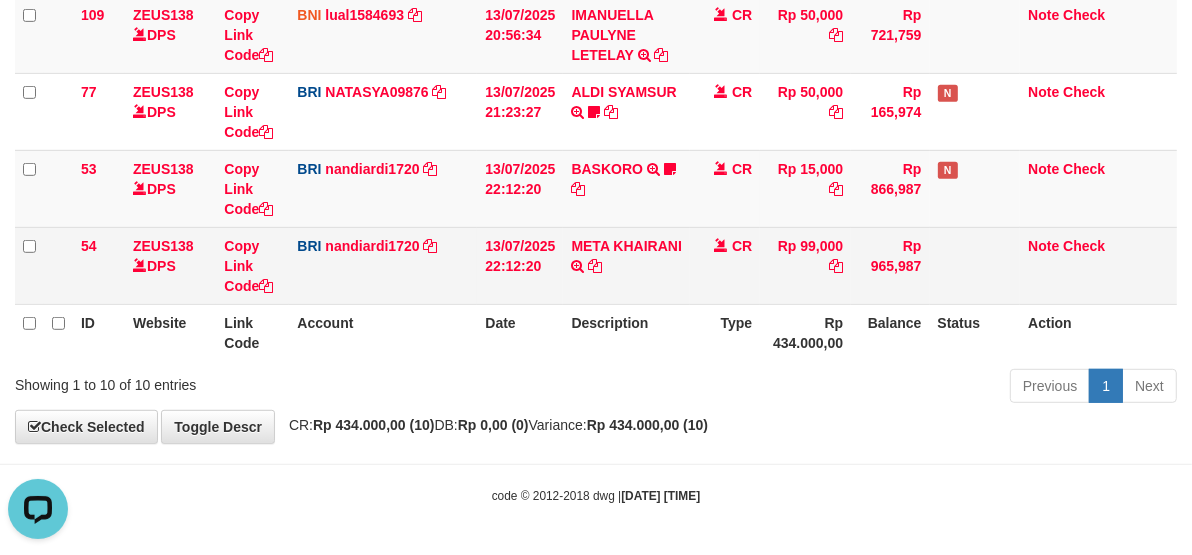 click on "CR" at bounding box center [725, 265] 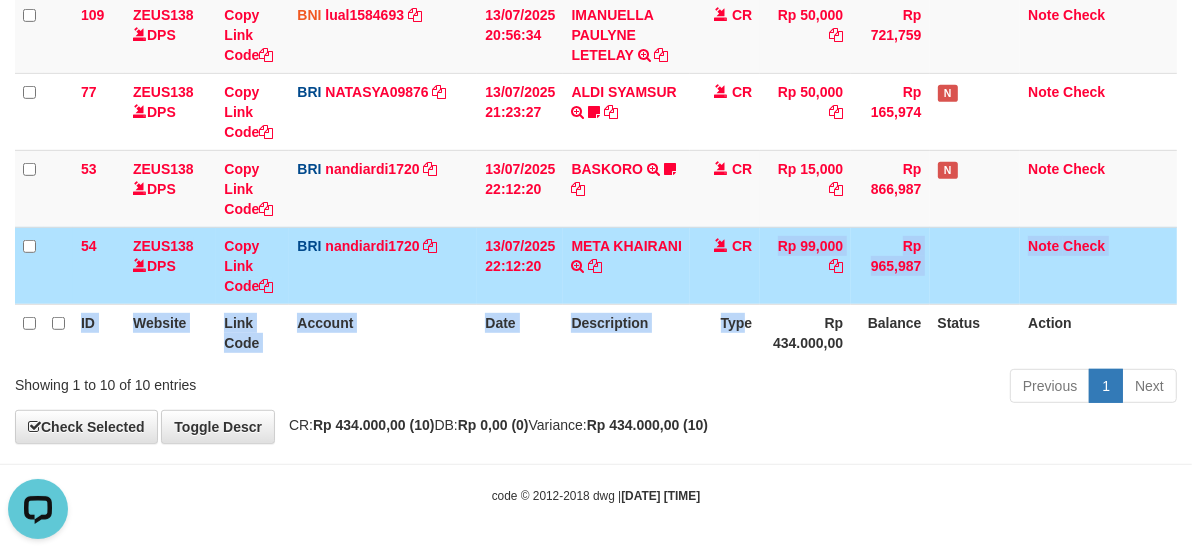 click on "ID Website Link Code Account Date Description Type Amount Balance Status Action
131
ZEUS138    DPS
Copy Link Code
BRI
20202020aldo
DPS
REVALDO SAGITA
mutasi_20250713_3778 | 131
mutasi_20250713_3778 | 131
13/07/2025 14:21:23
DANA HERISUPRAPTO            TRANSFER NBMB DANA HERISUPRAPTO TO REVALDO SAGITA    Herisuprapto
CR
Rp 50,000
Rp 1,688,771
N
Note
Check
139
ZEUS138    DPS
Copy Link Code
BRI
radipr021100" at bounding box center (596, -81) 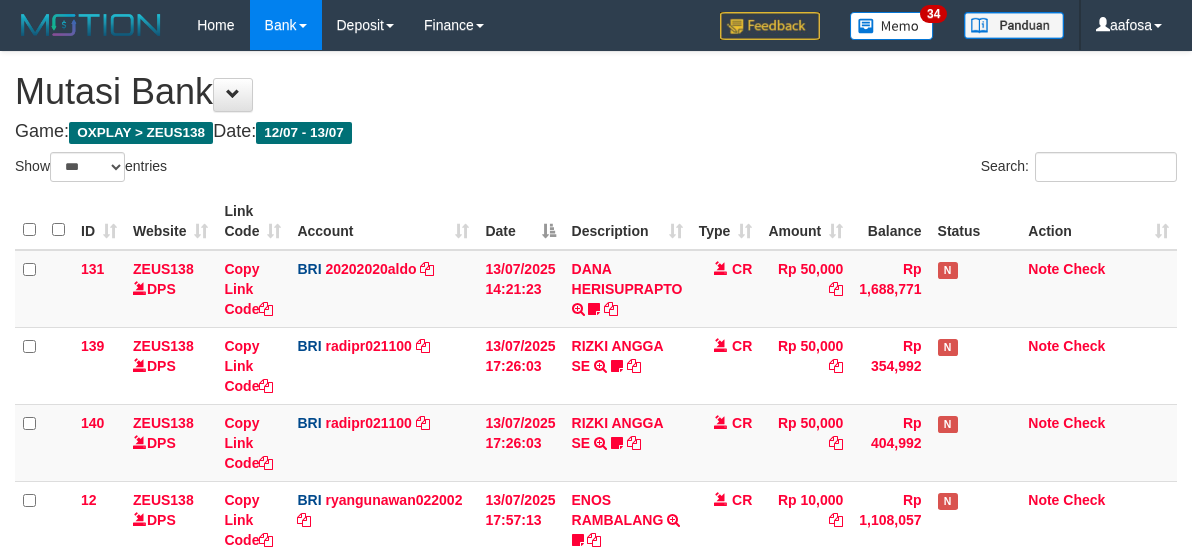select on "***" 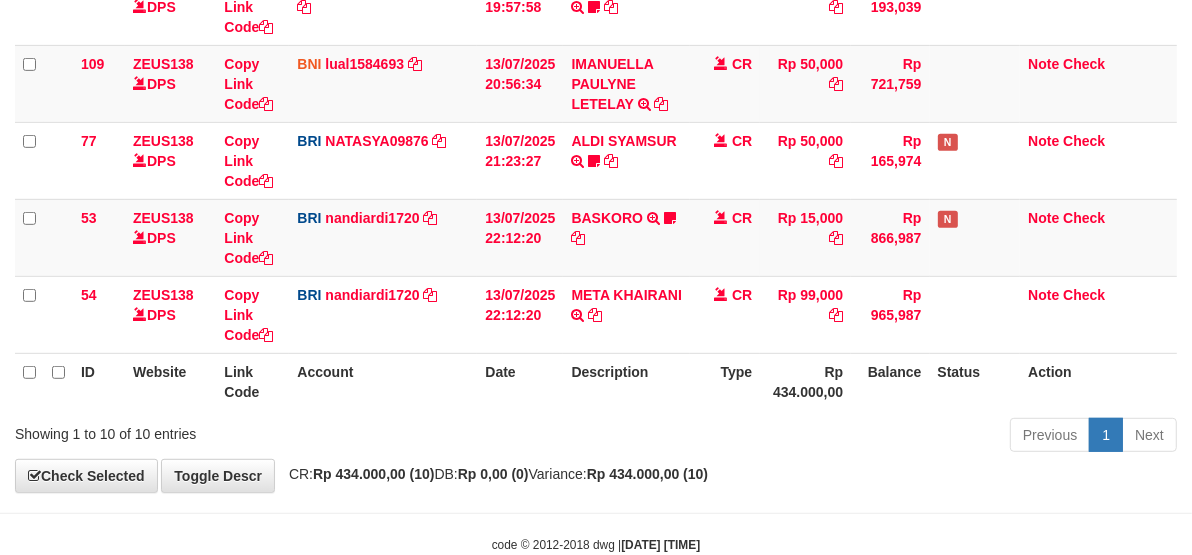 scroll, scrollTop: 716, scrollLeft: 0, axis: vertical 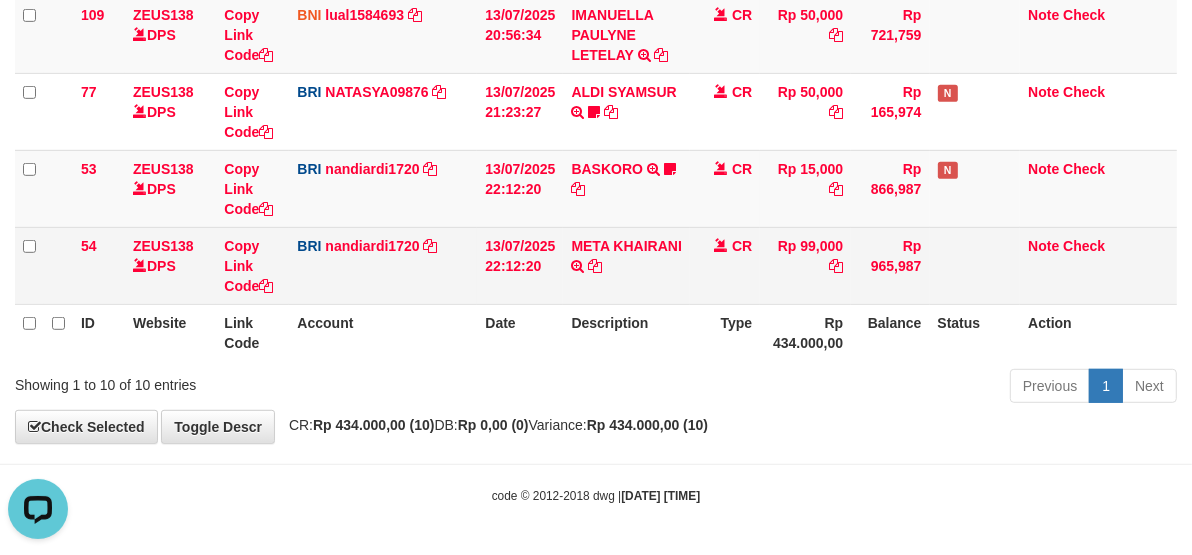 click on "CR" at bounding box center [725, 265] 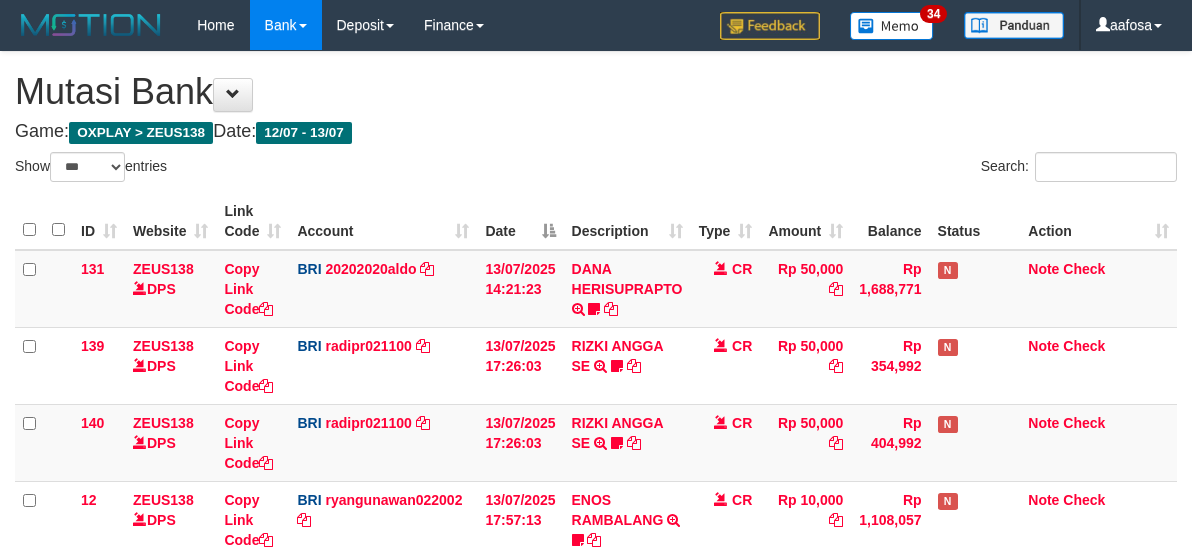 select on "***" 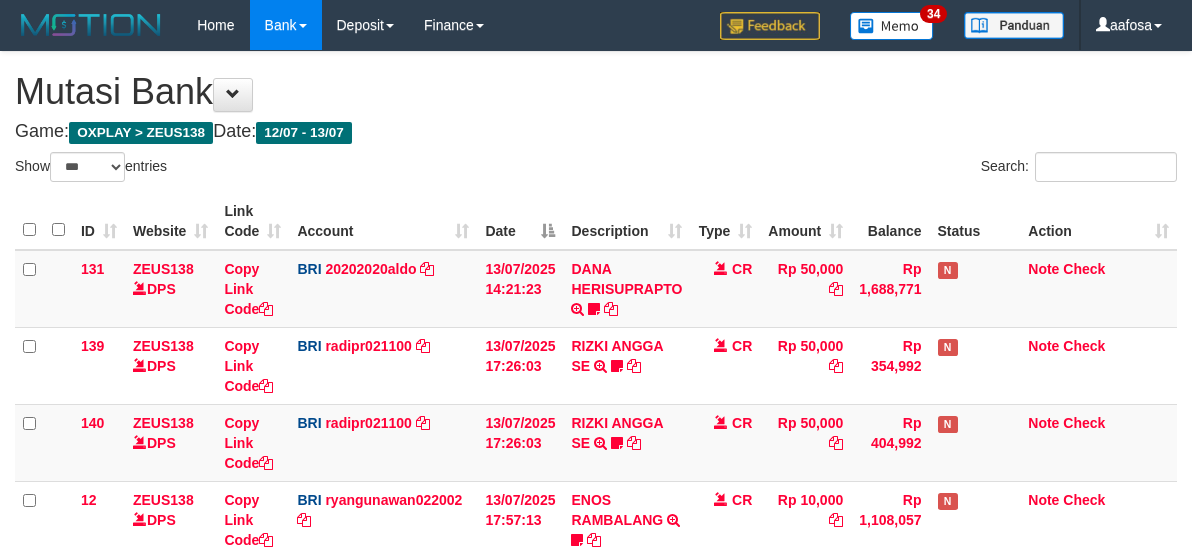 scroll, scrollTop: 667, scrollLeft: 0, axis: vertical 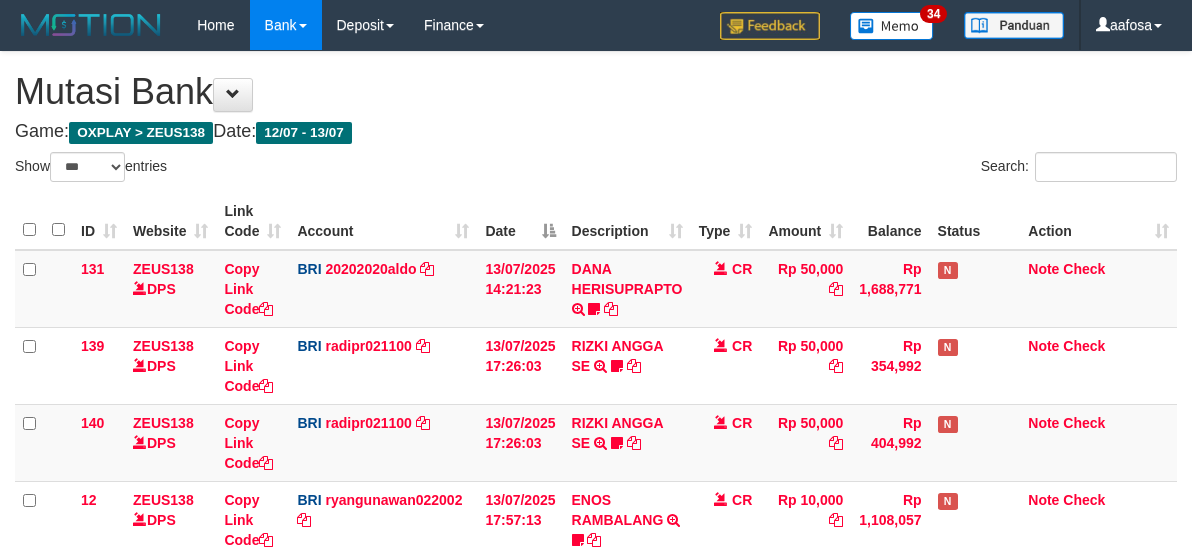 select on "***" 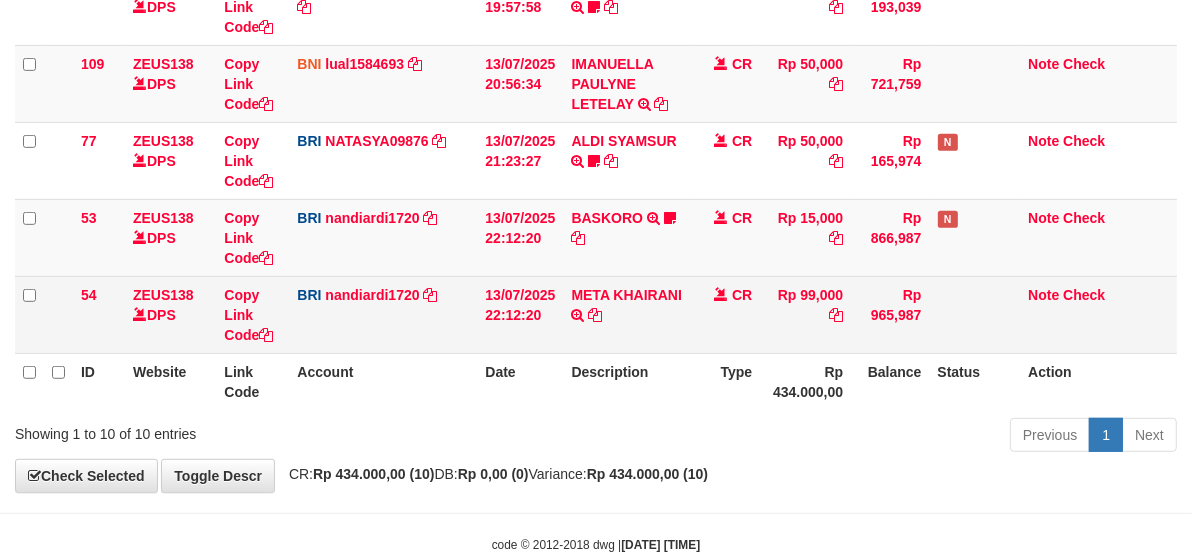 scroll, scrollTop: 716, scrollLeft: 0, axis: vertical 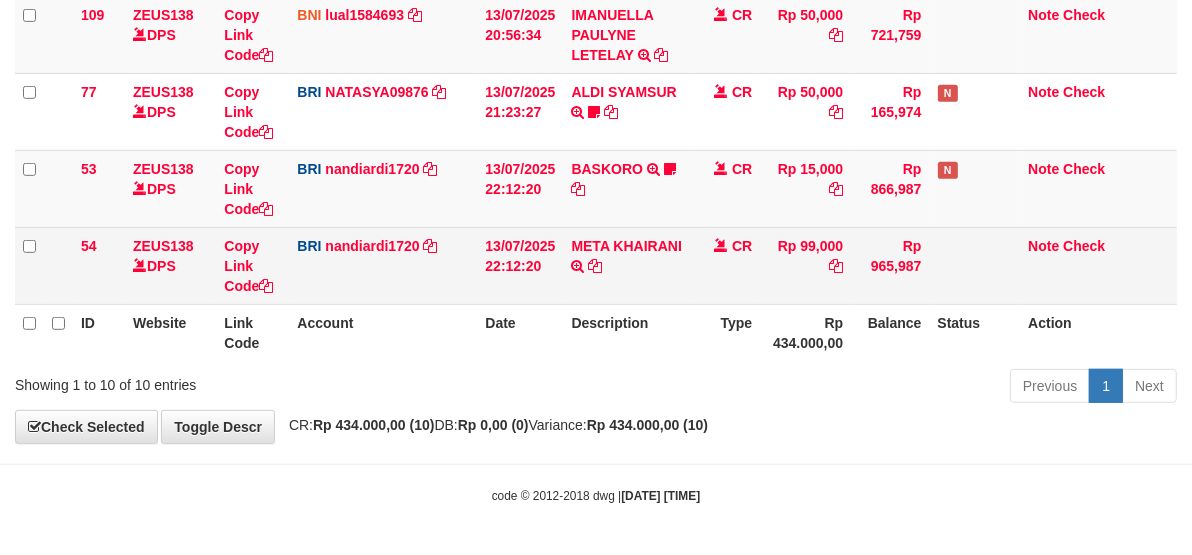click on "13/07/2025 22:12:20" at bounding box center (520, 265) 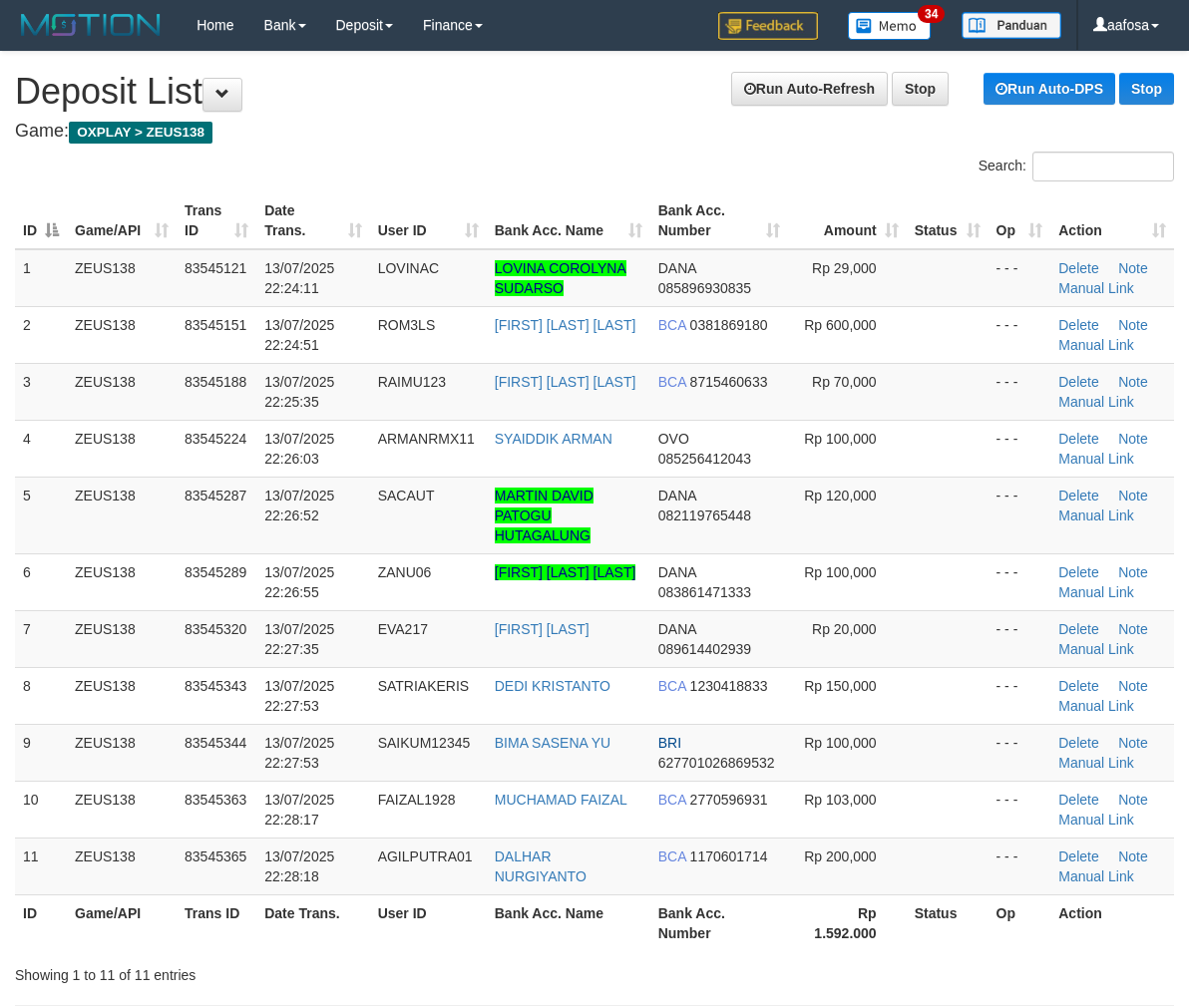 scroll, scrollTop: 62, scrollLeft: 0, axis: vertical 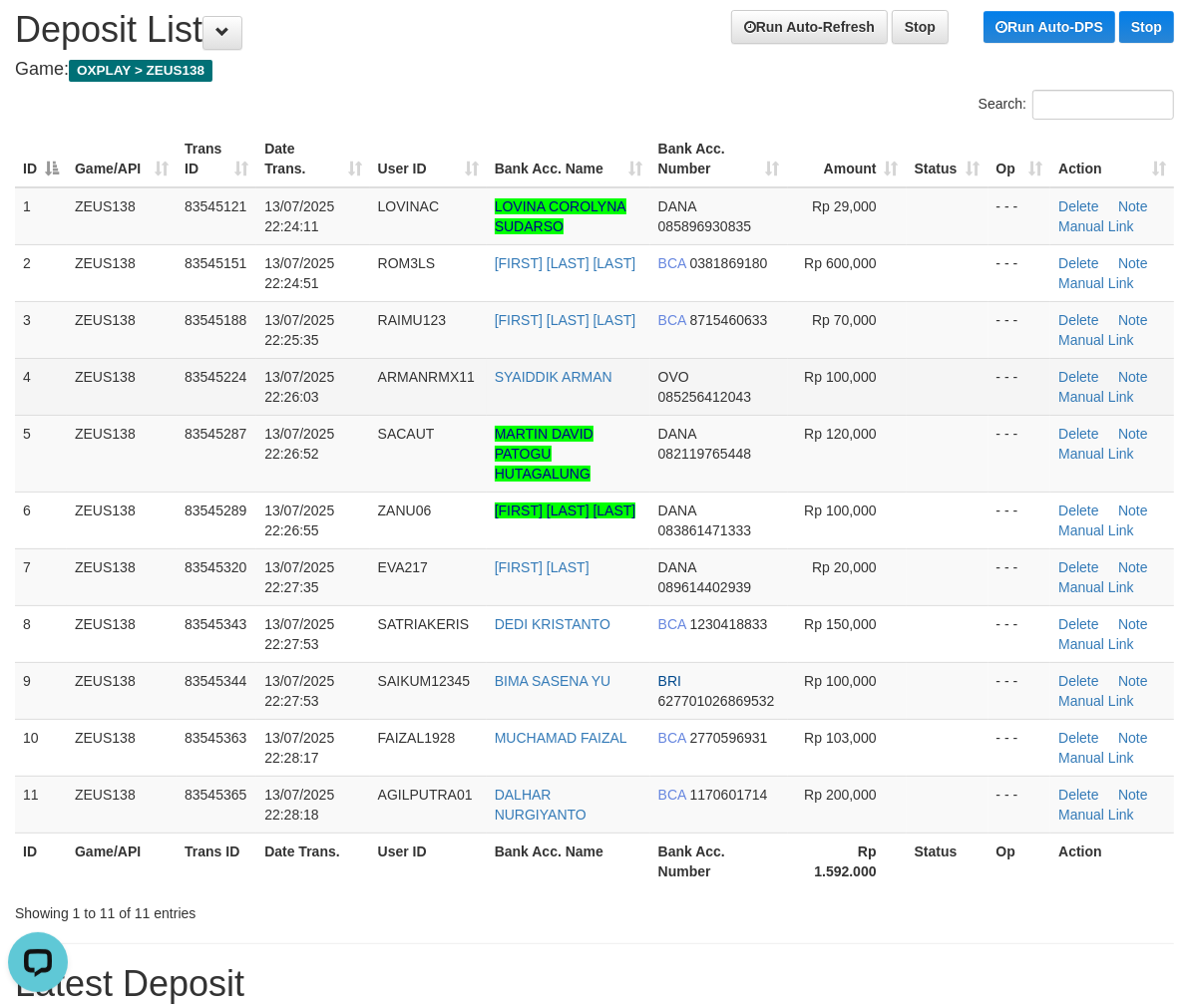 click on "SYAIDDIK ARMAN" at bounding box center (569, 386) 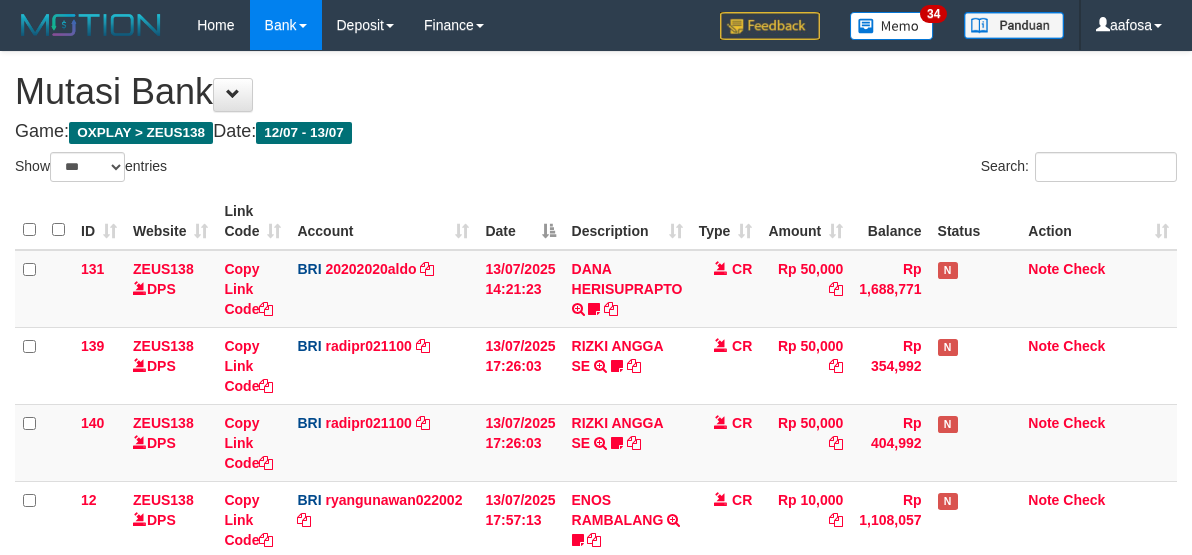 select on "***" 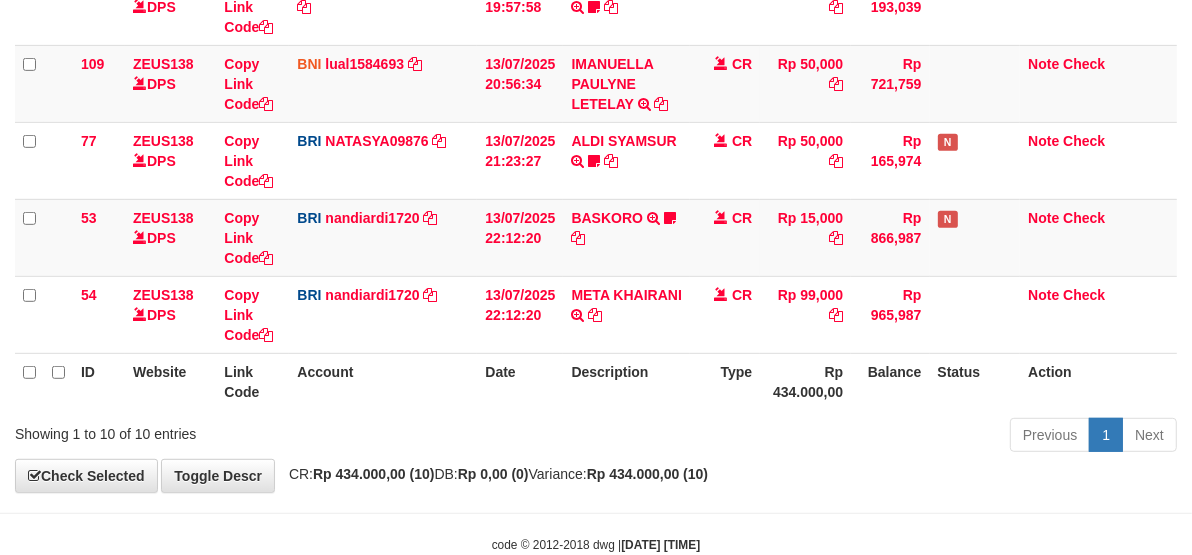 scroll, scrollTop: 716, scrollLeft: 0, axis: vertical 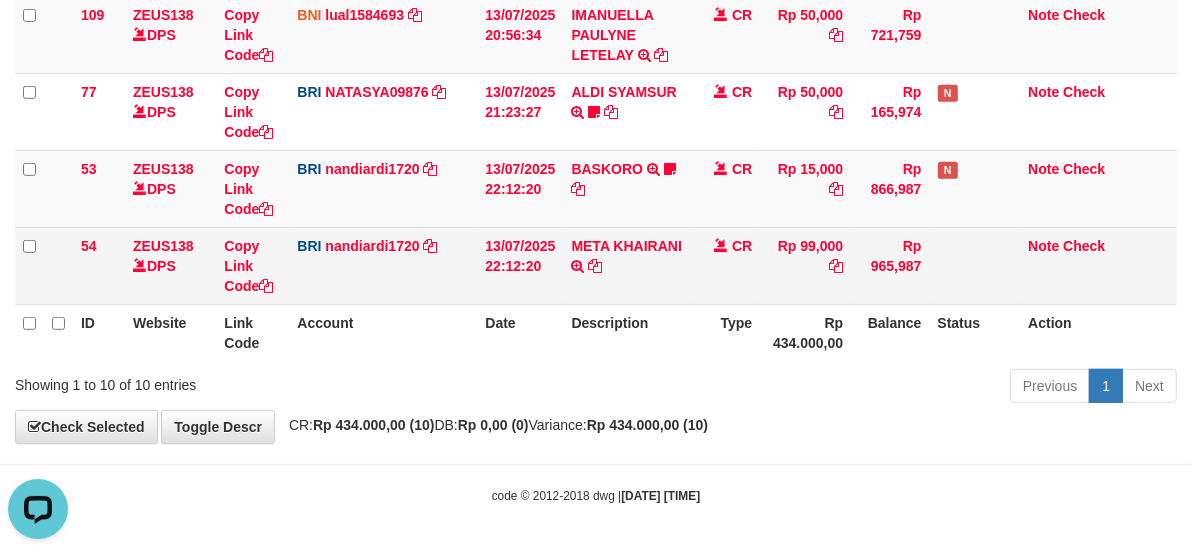 click on "CR" at bounding box center (725, 265) 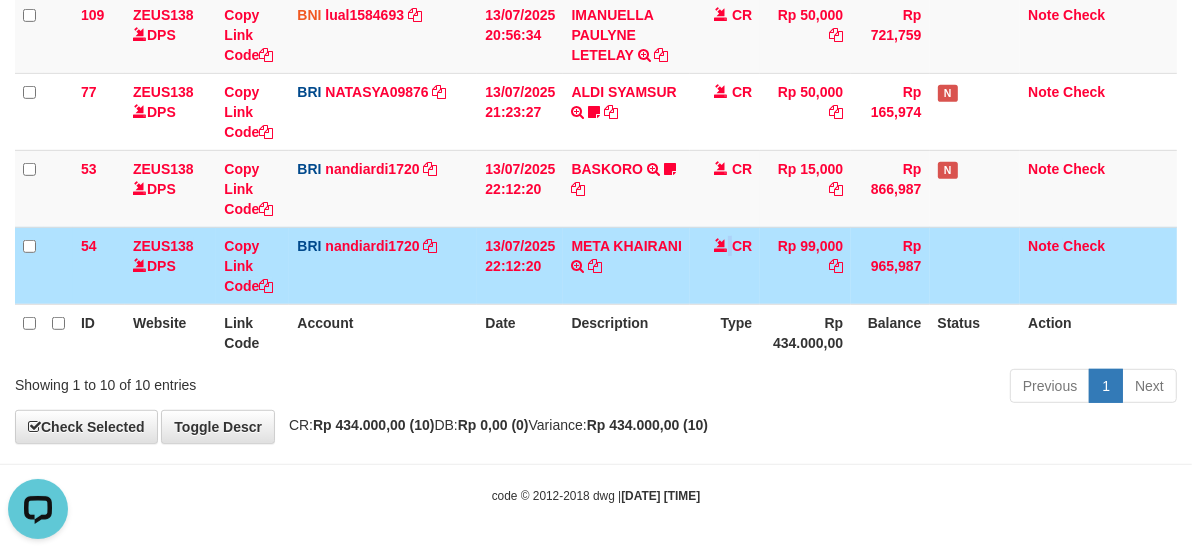 click on "CR" at bounding box center [725, 265] 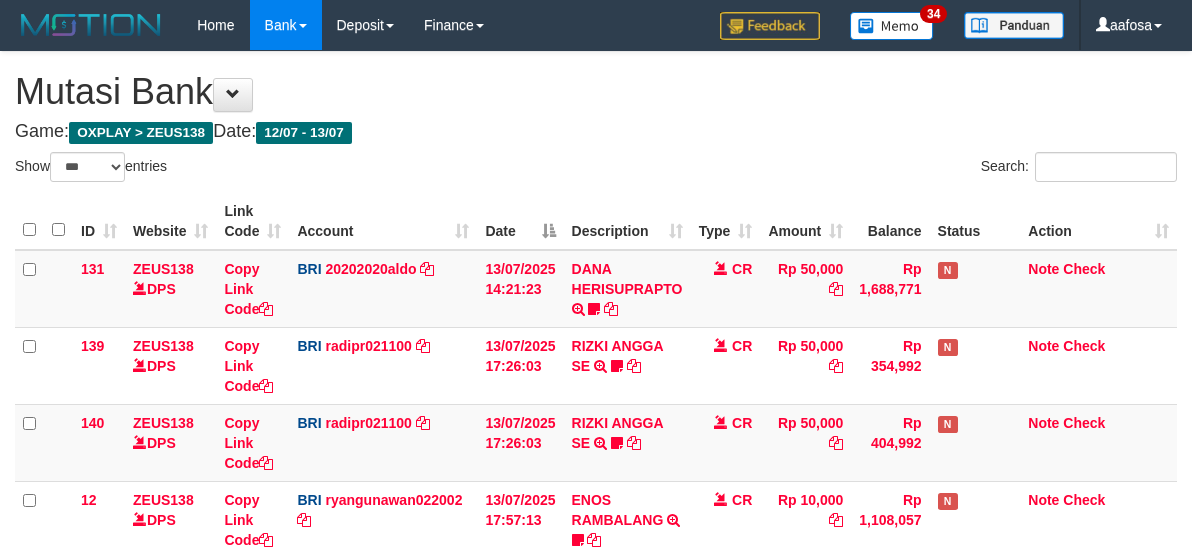 select on "***" 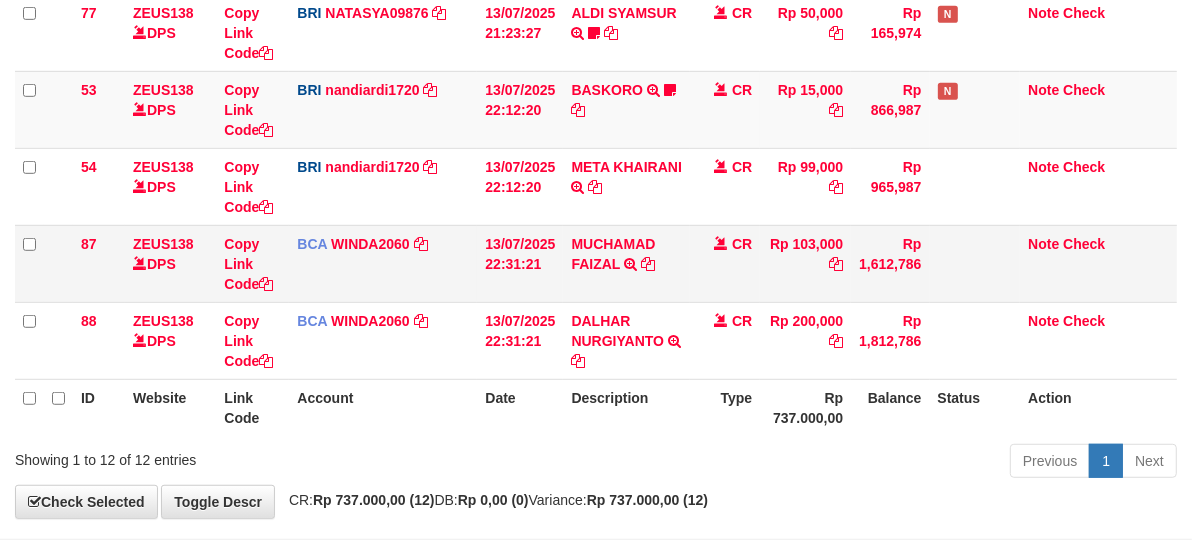 click on "CR" at bounding box center (725, 263) 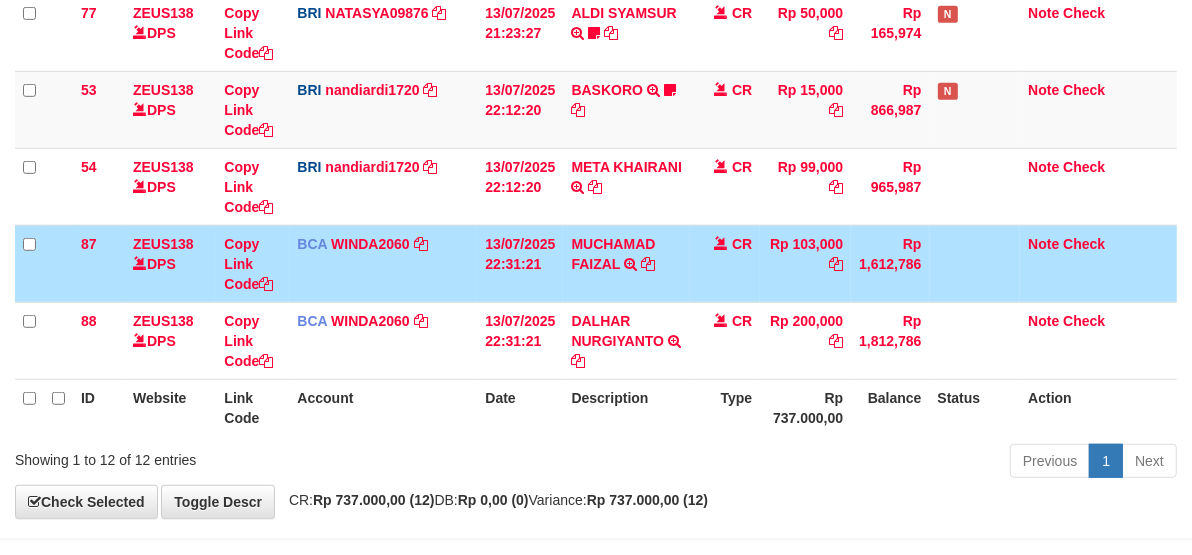 scroll, scrollTop: 716, scrollLeft: 0, axis: vertical 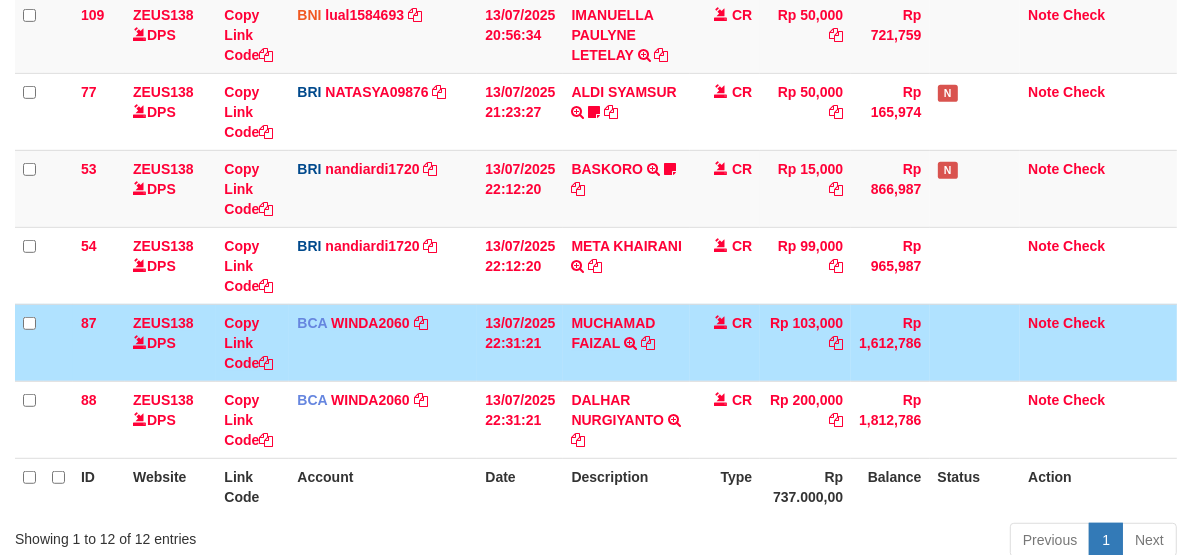 click on "131
ZEUS138    DPS
Copy Link Code
BRI
20202020aldo
DPS
REVALDO SAGITA
mutasi_20250713_3778 | 131
mutasi_20250713_3778 | 131
13/07/2025 14:21:23
DANA HERISUPRAPTO            TRANSFER NBMB DANA HERISUPRAPTO TO REVALDO SAGITA    Herisuprapto
CR
Rp 50,000
Rp 1,688,771
N
Note
Check
139
ZEUS138    DPS
Copy Link Code
BRI
radipr021100
DPS
REYNALDI ADI PRATAMA" at bounding box center [596, -4] 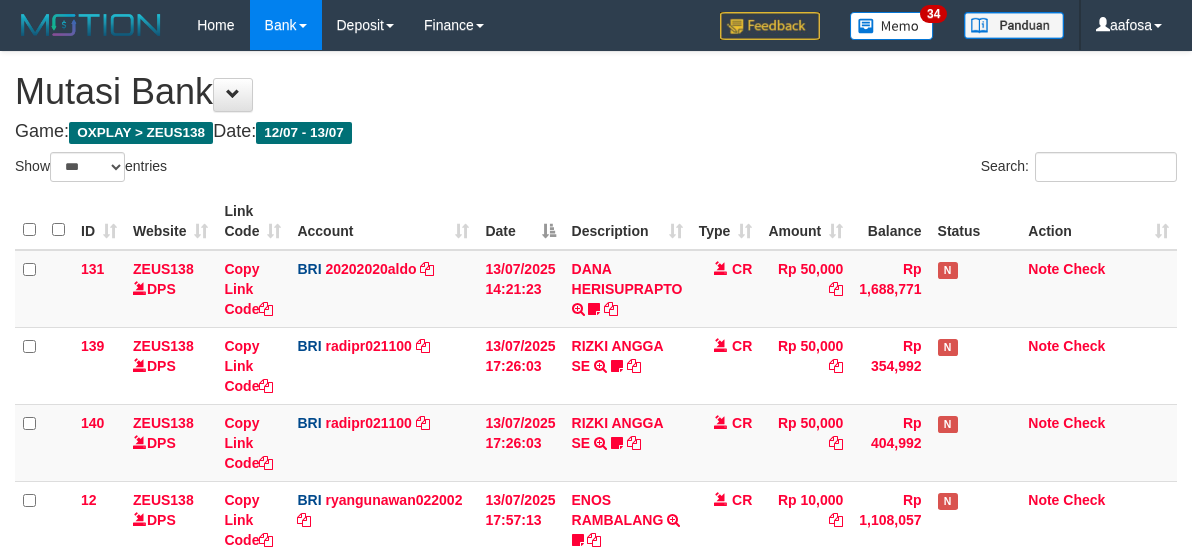 select on "***" 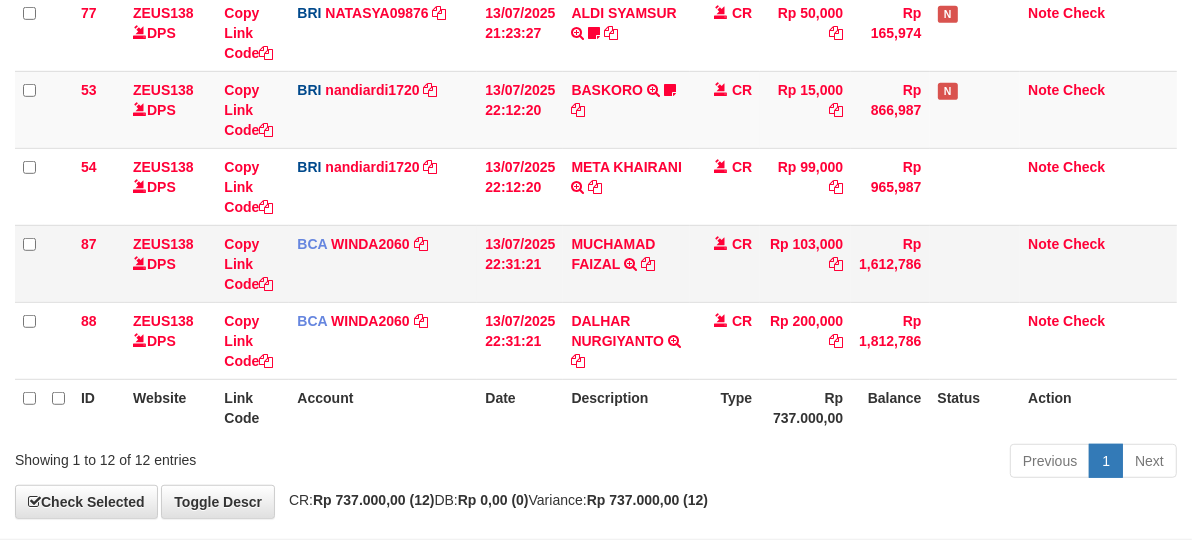 scroll, scrollTop: 716, scrollLeft: 0, axis: vertical 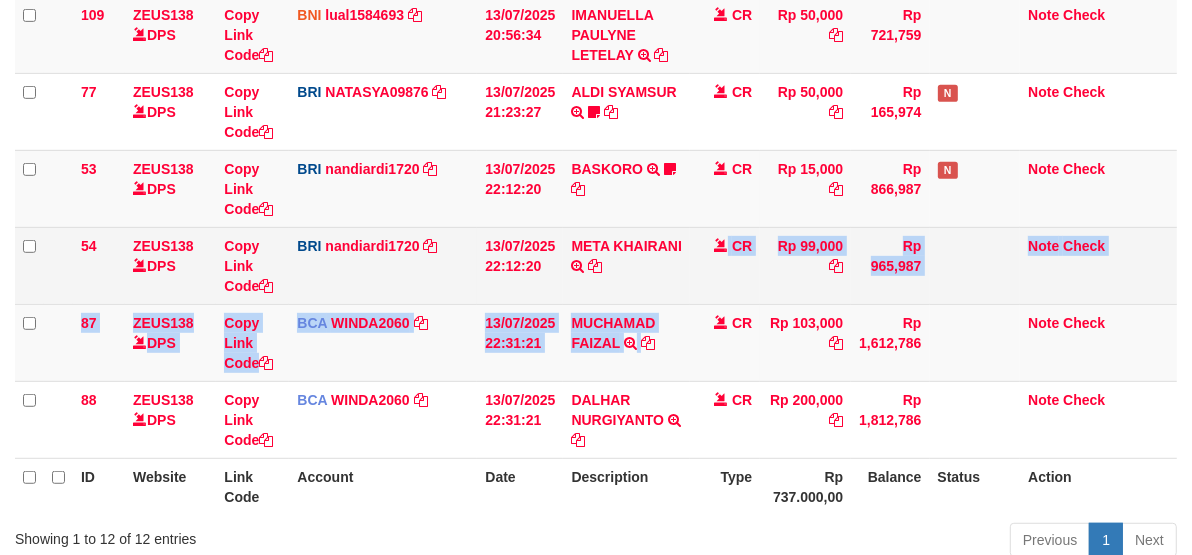 click on "131
ZEUS138    DPS
Copy Link Code
BRI
20202020aldo
DPS
REVALDO SAGITA
mutasi_20250713_3778 | 131
mutasi_20250713_3778 | 131
13/07/2025 14:21:23
DANA HERISUPRAPTO            TRANSFER NBMB DANA HERISUPRAPTO TO REVALDO SAGITA    Herisuprapto
CR
Rp 50,000
Rp 1,688,771
N
Note
Check
139
ZEUS138    DPS
Copy Link Code
BRI
radipr021100
DPS
REYNALDI ADI PRATAMA" at bounding box center [596, -4] 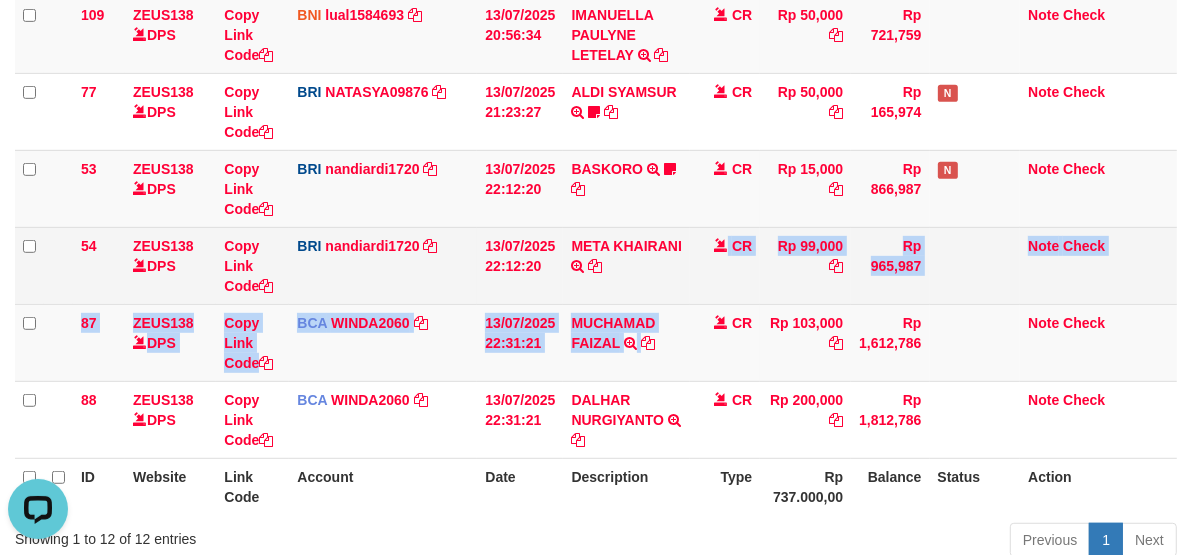 scroll, scrollTop: 0, scrollLeft: 0, axis: both 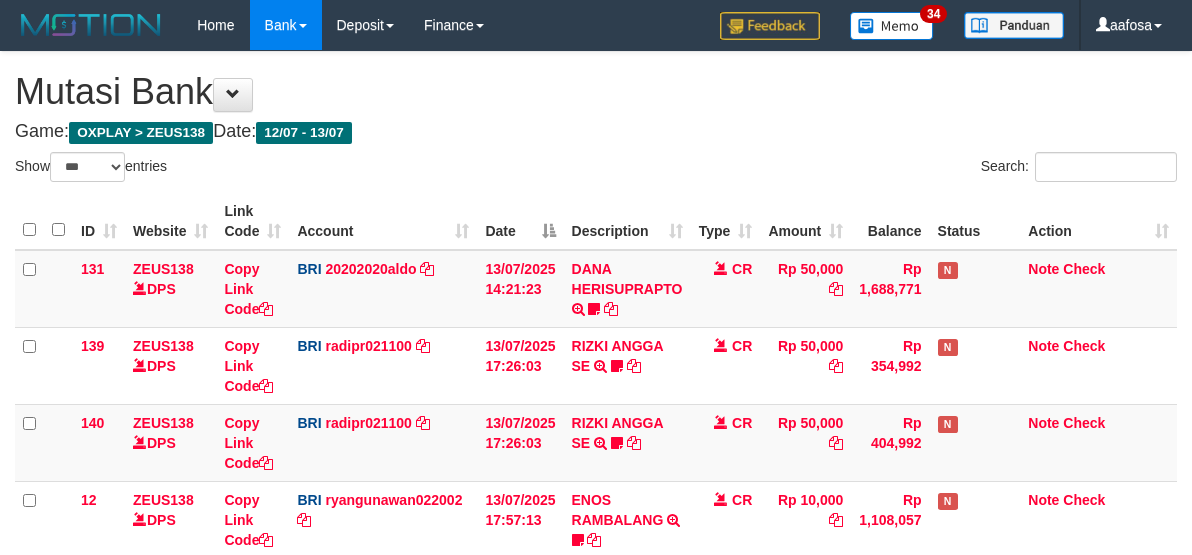 select on "***" 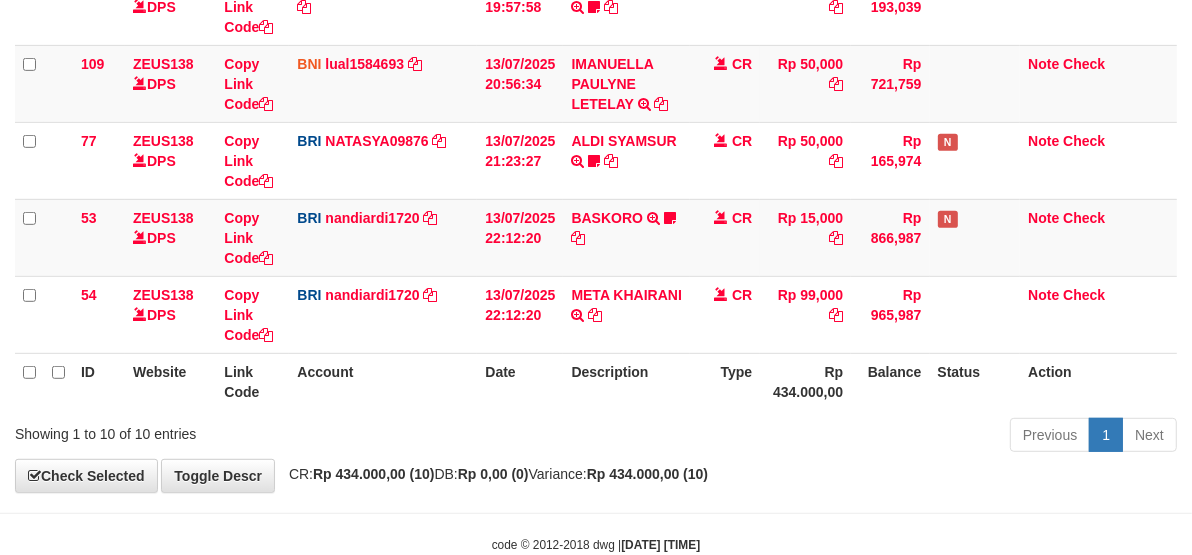 scroll, scrollTop: 716, scrollLeft: 0, axis: vertical 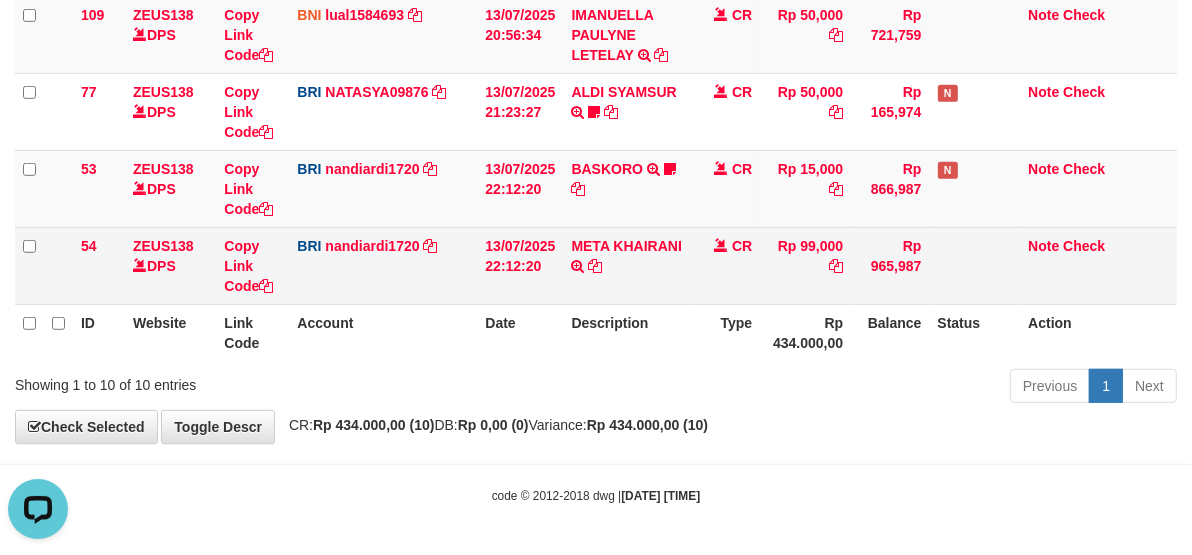 click on "Rp 99,000" at bounding box center (805, 265) 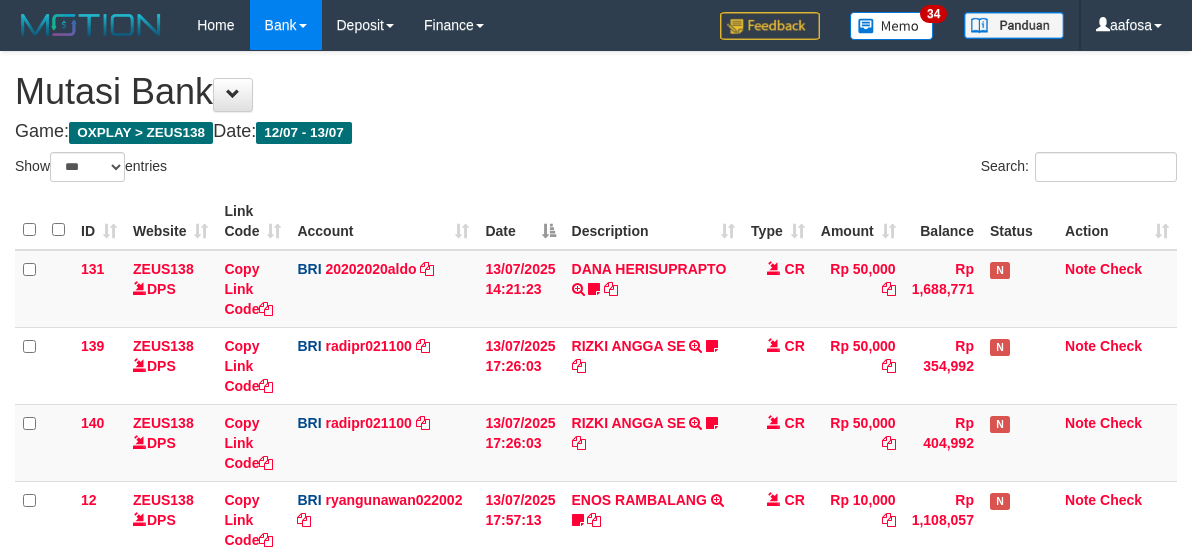 select on "***" 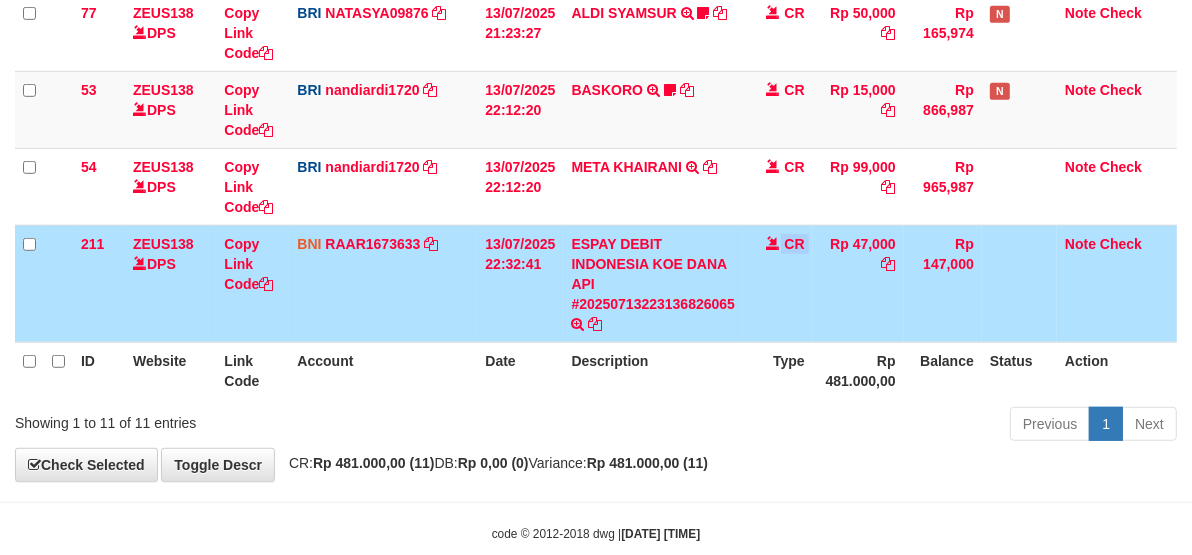 click on "CR" at bounding box center [778, 283] 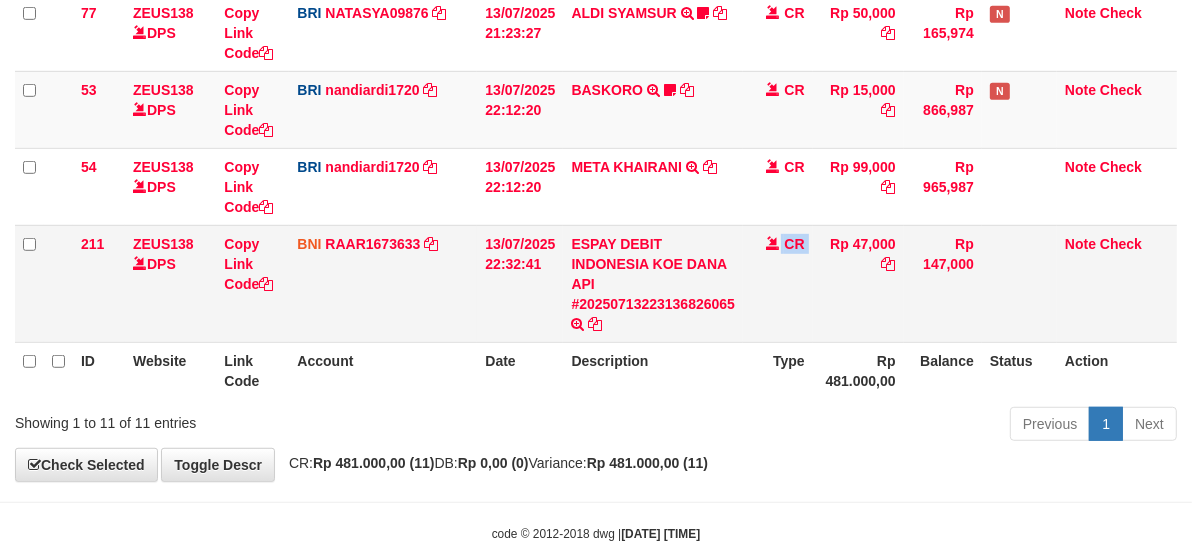 scroll, scrollTop: 716, scrollLeft: 0, axis: vertical 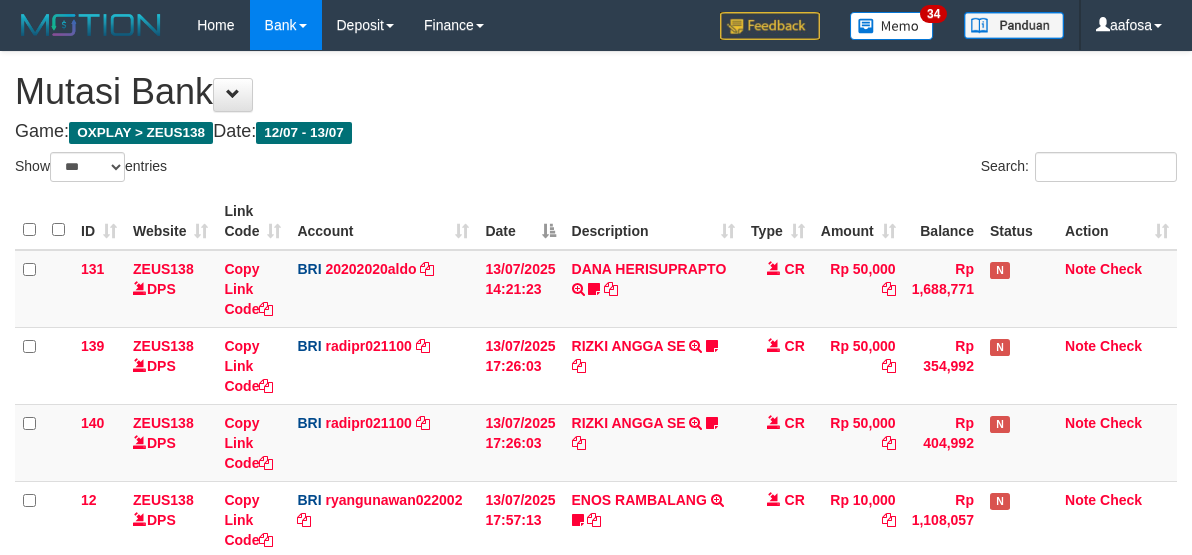 select on "***" 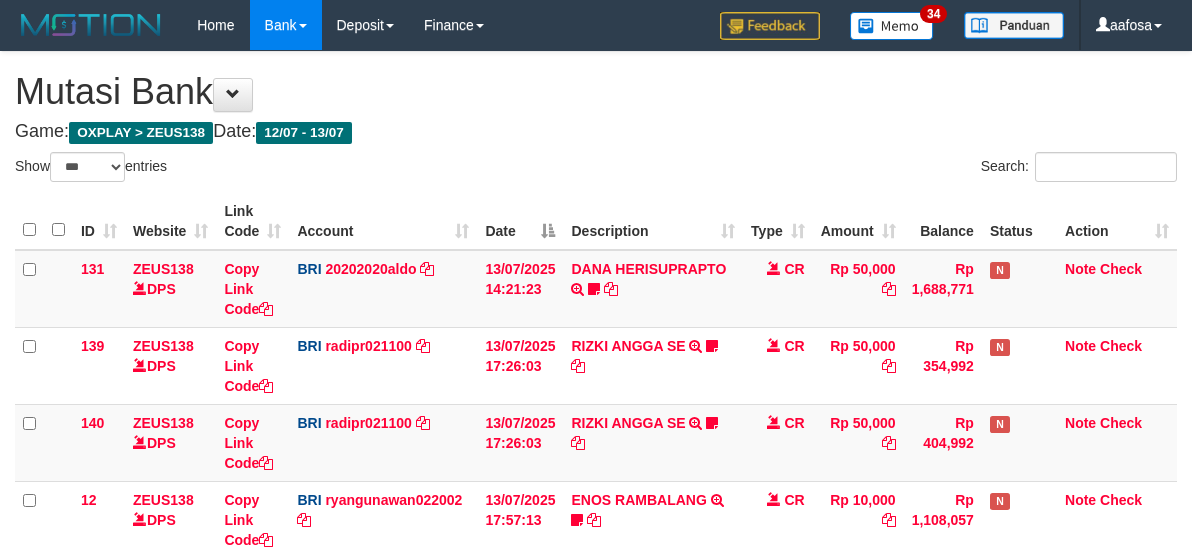 scroll, scrollTop: 795, scrollLeft: 0, axis: vertical 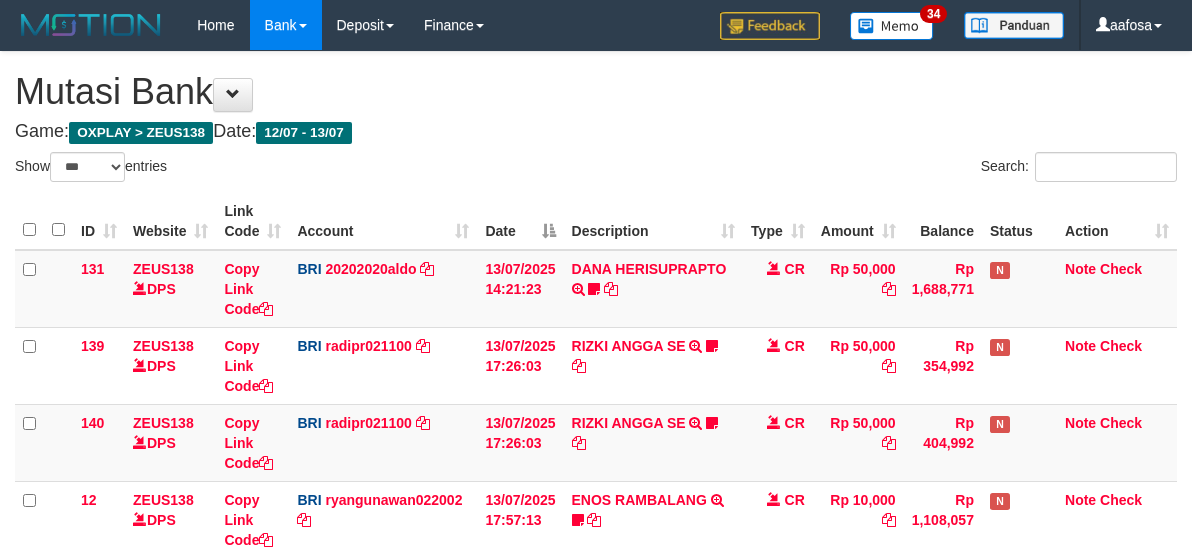 select on "***" 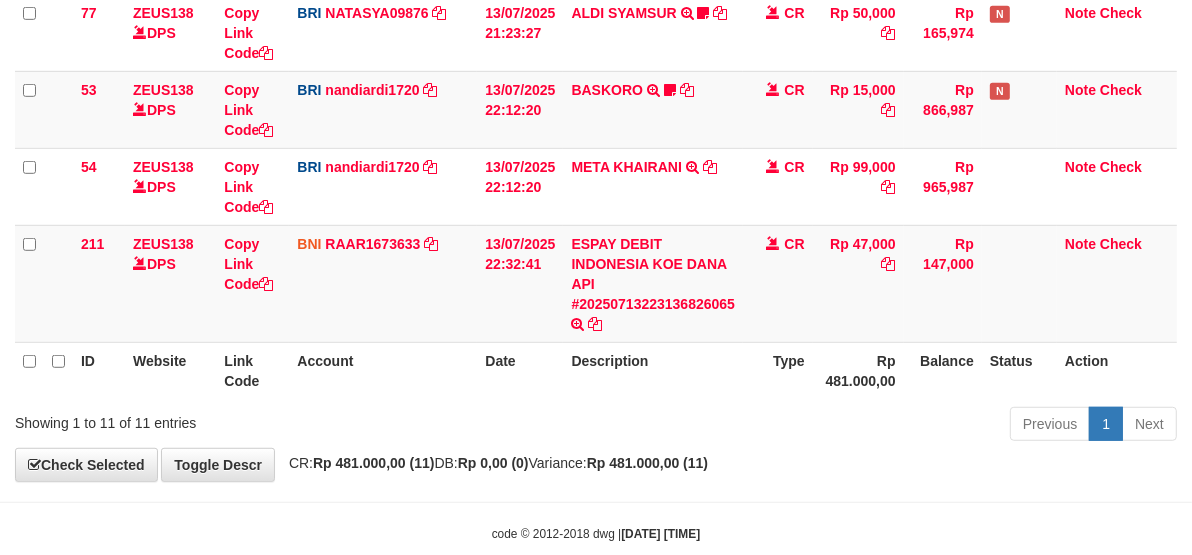 scroll, scrollTop: 716, scrollLeft: 0, axis: vertical 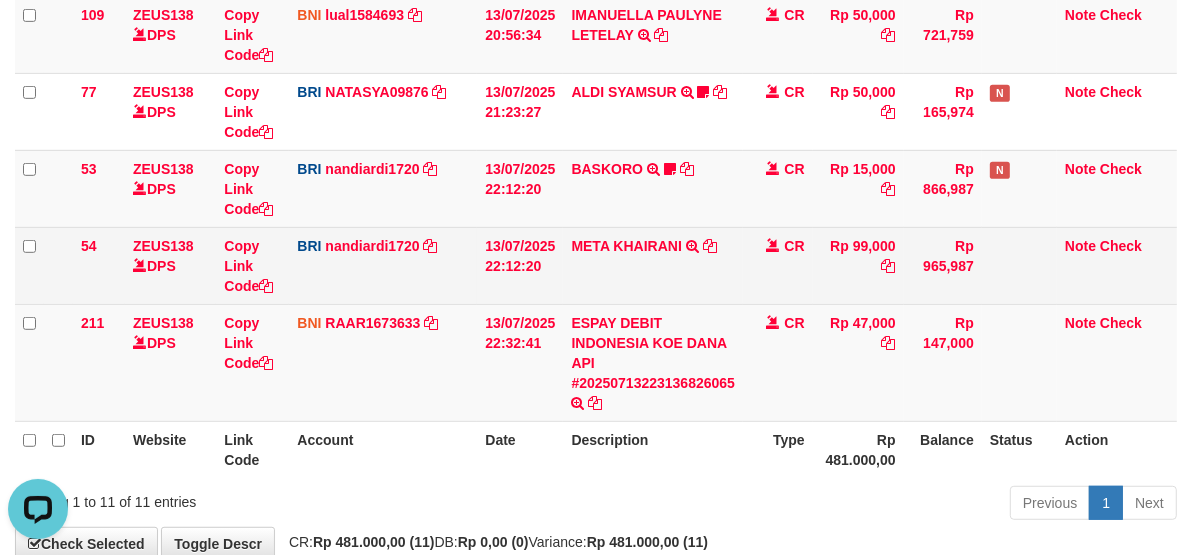 click on "META KHAIRANI         TRANSFER NBMB META KHAIRANI TO NANDI ARDIANSYAH" at bounding box center (653, 265) 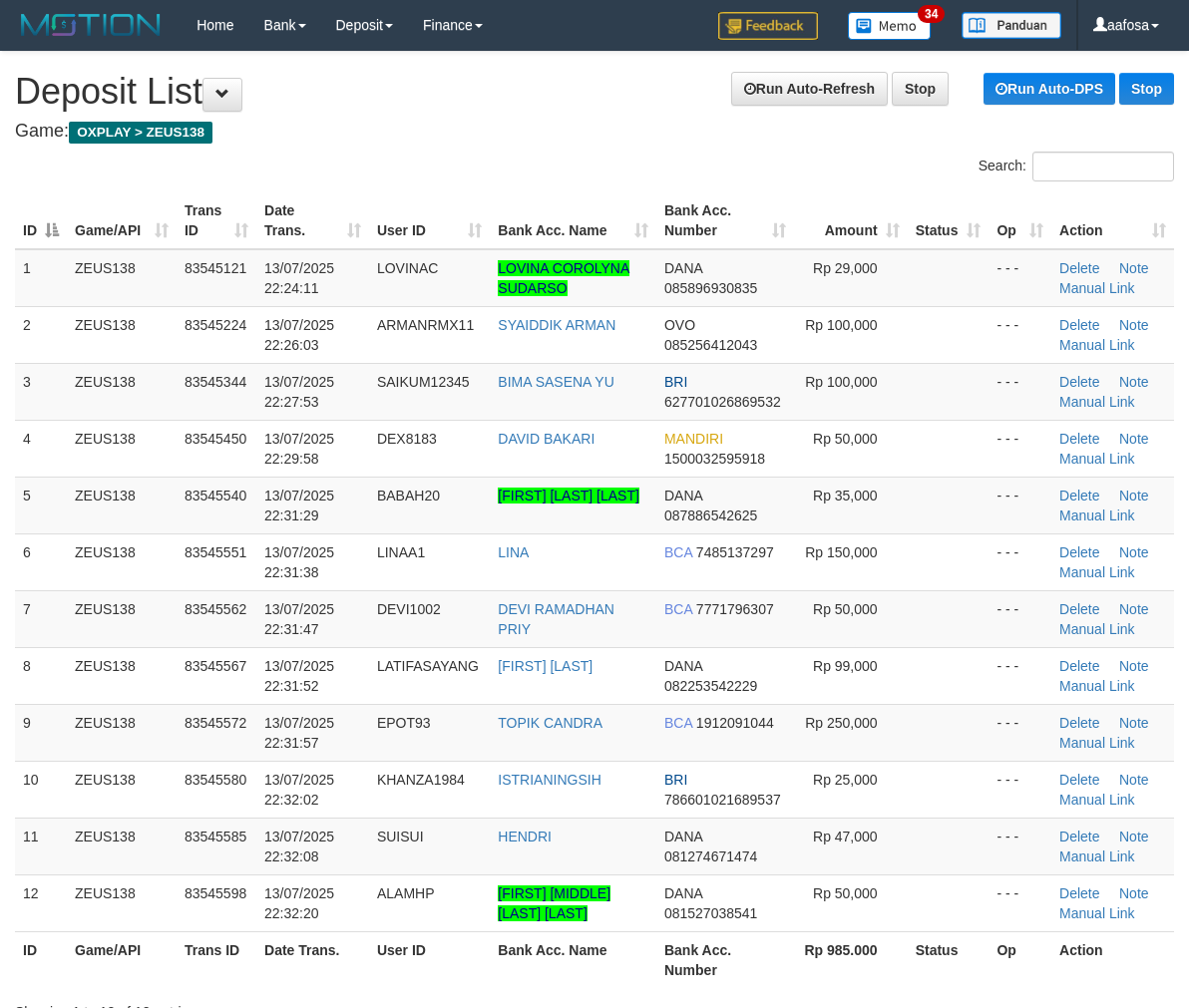 scroll, scrollTop: 62, scrollLeft: 0, axis: vertical 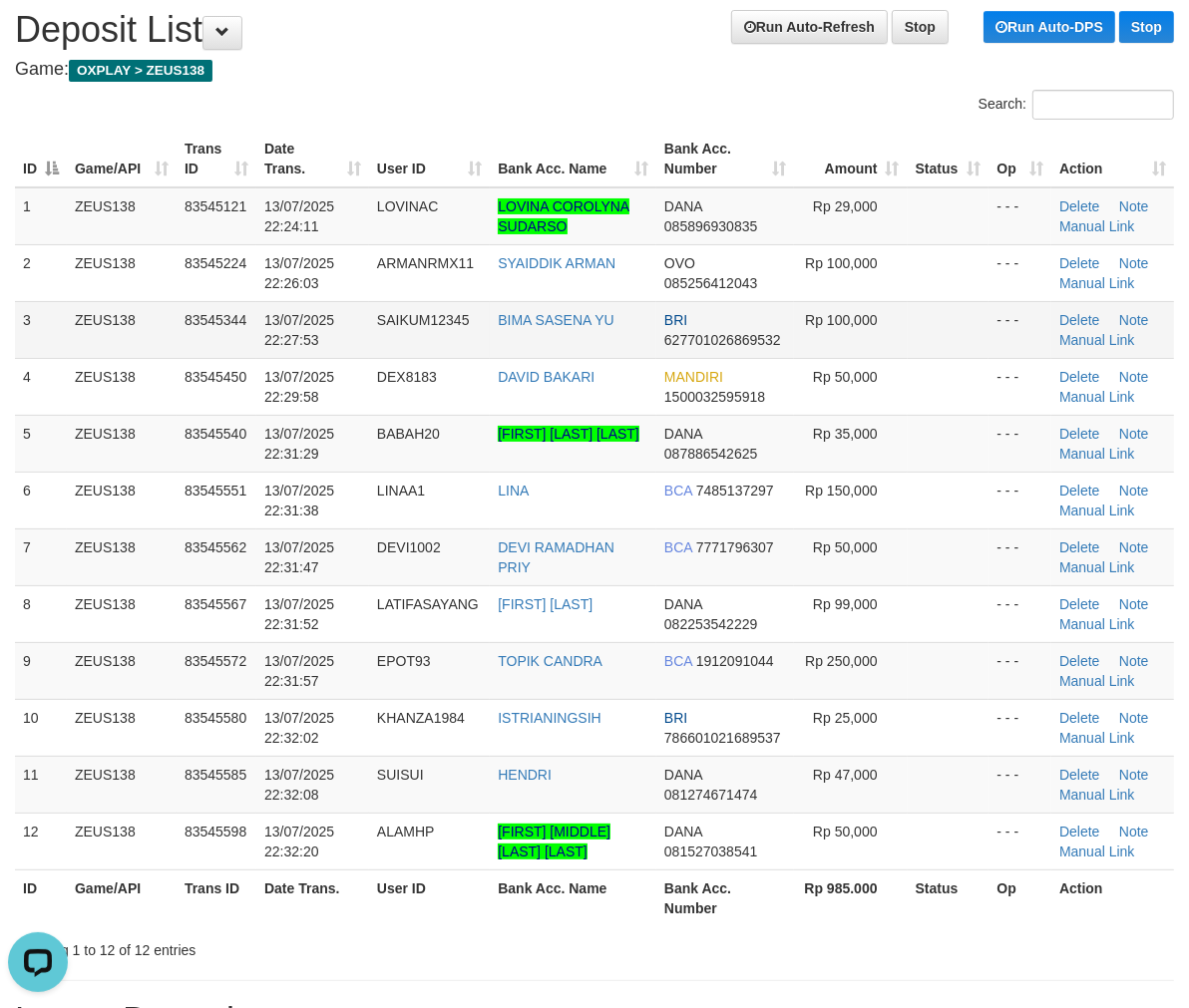 drag, startPoint x: 636, startPoint y: 291, endPoint x: 255, endPoint y: 307, distance: 381.33581 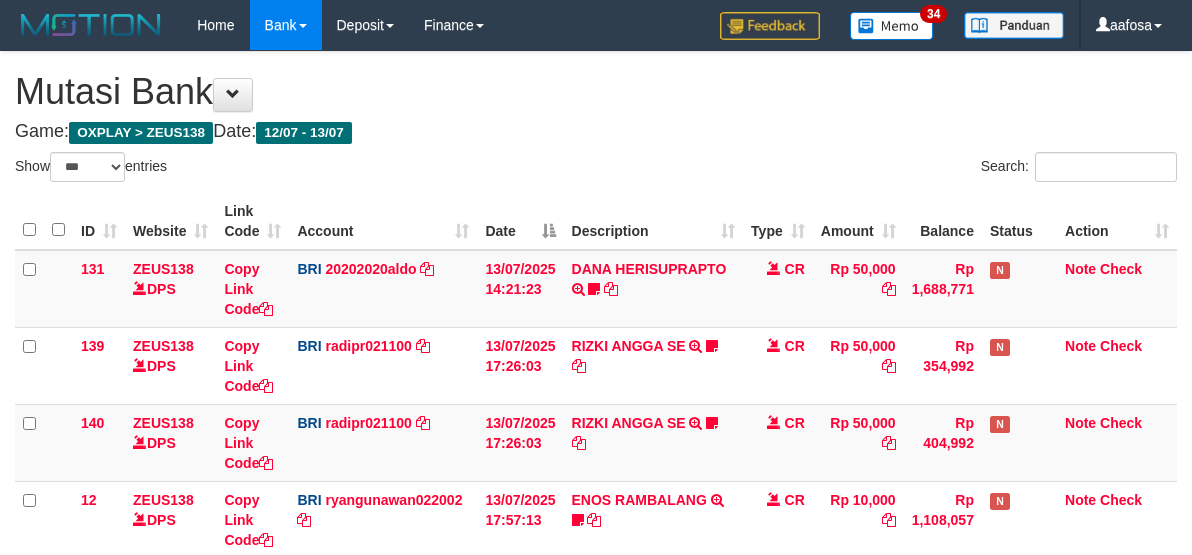 select on "***" 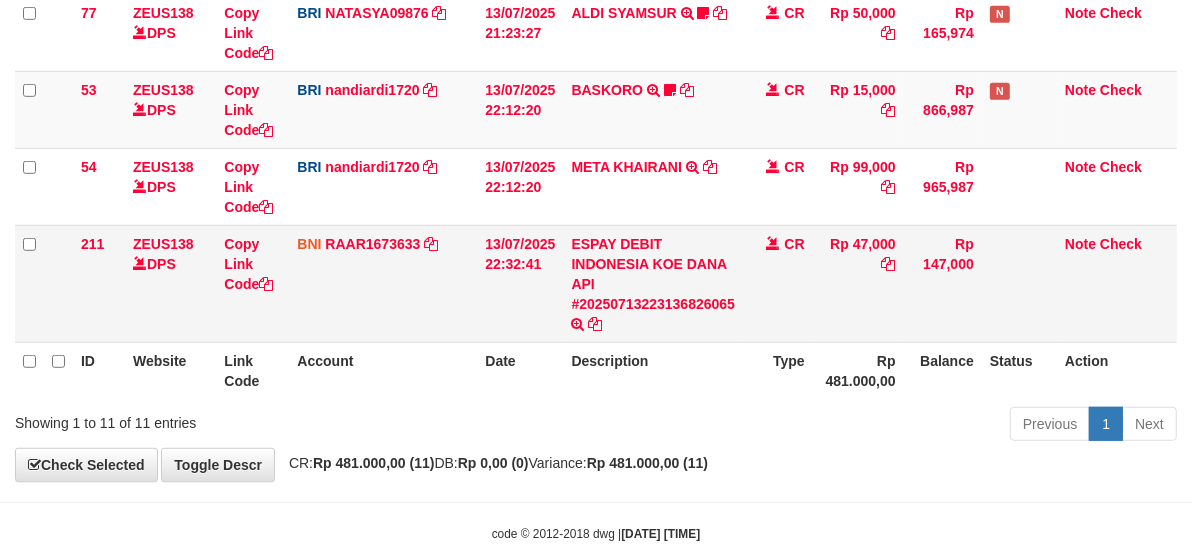 click on "ESPAY DEBIT INDONESIA KOE DANA API #20250713223136826065         TRANSFER DARI ESPAY DEBIT INDONESIA KOE DANA API #20250713223136826065" at bounding box center (653, 283) 